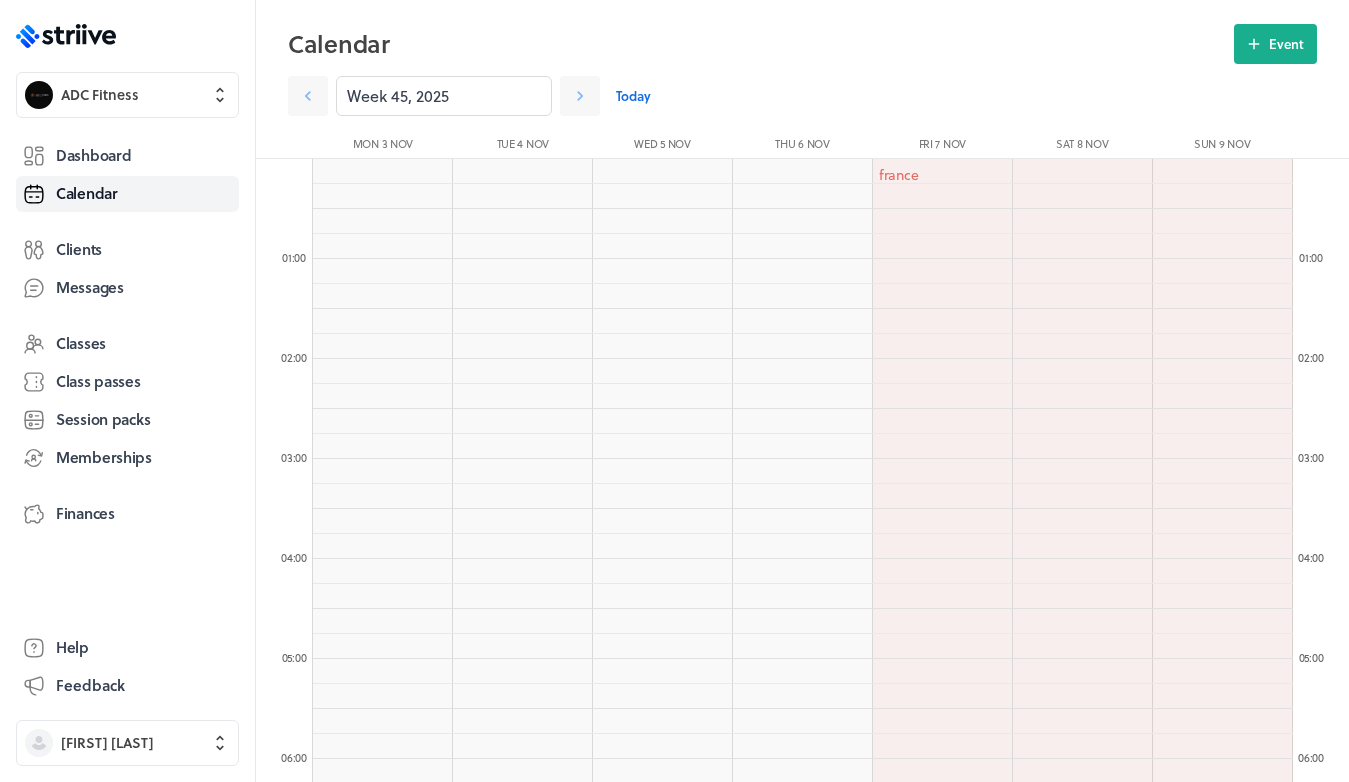 scroll, scrollTop: 1267, scrollLeft: 0, axis: vertical 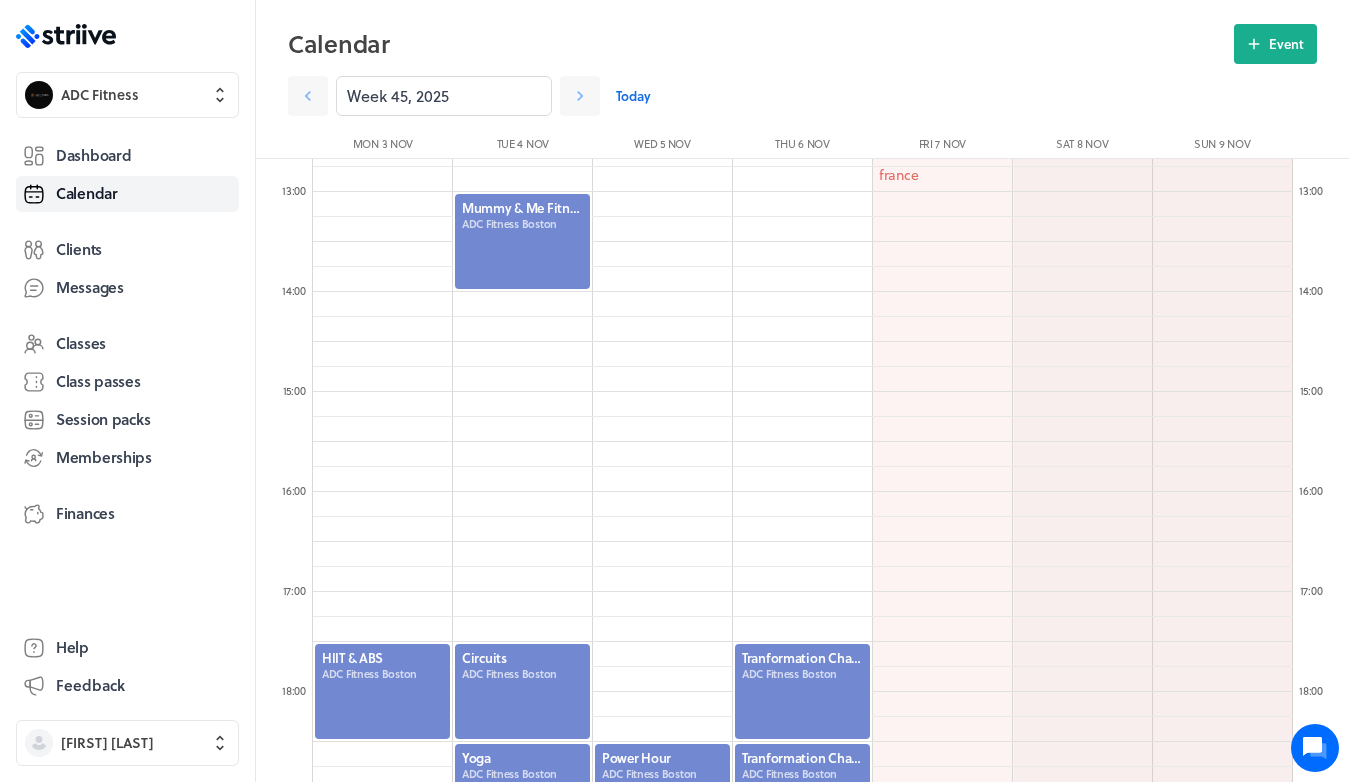 click on "Today" at bounding box center (633, 96) 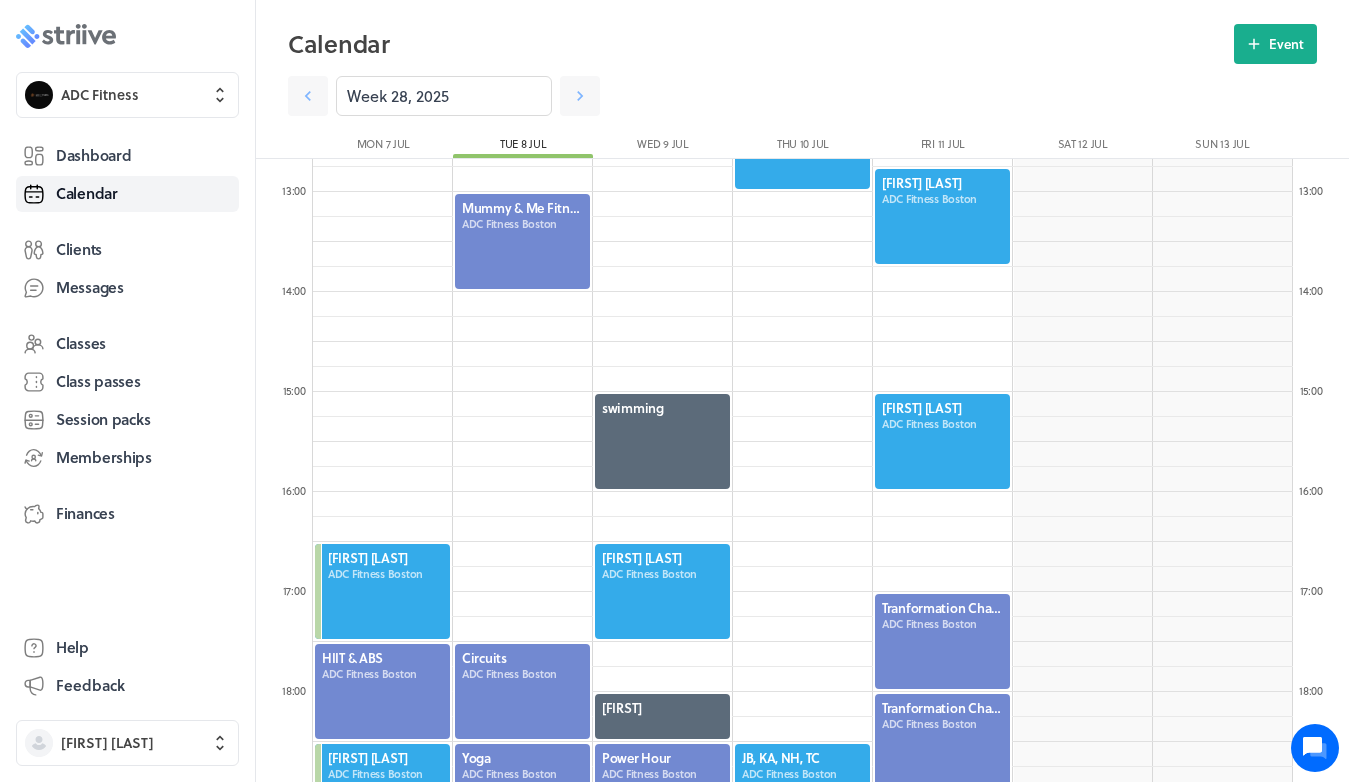 click at bounding box center [78, 37] 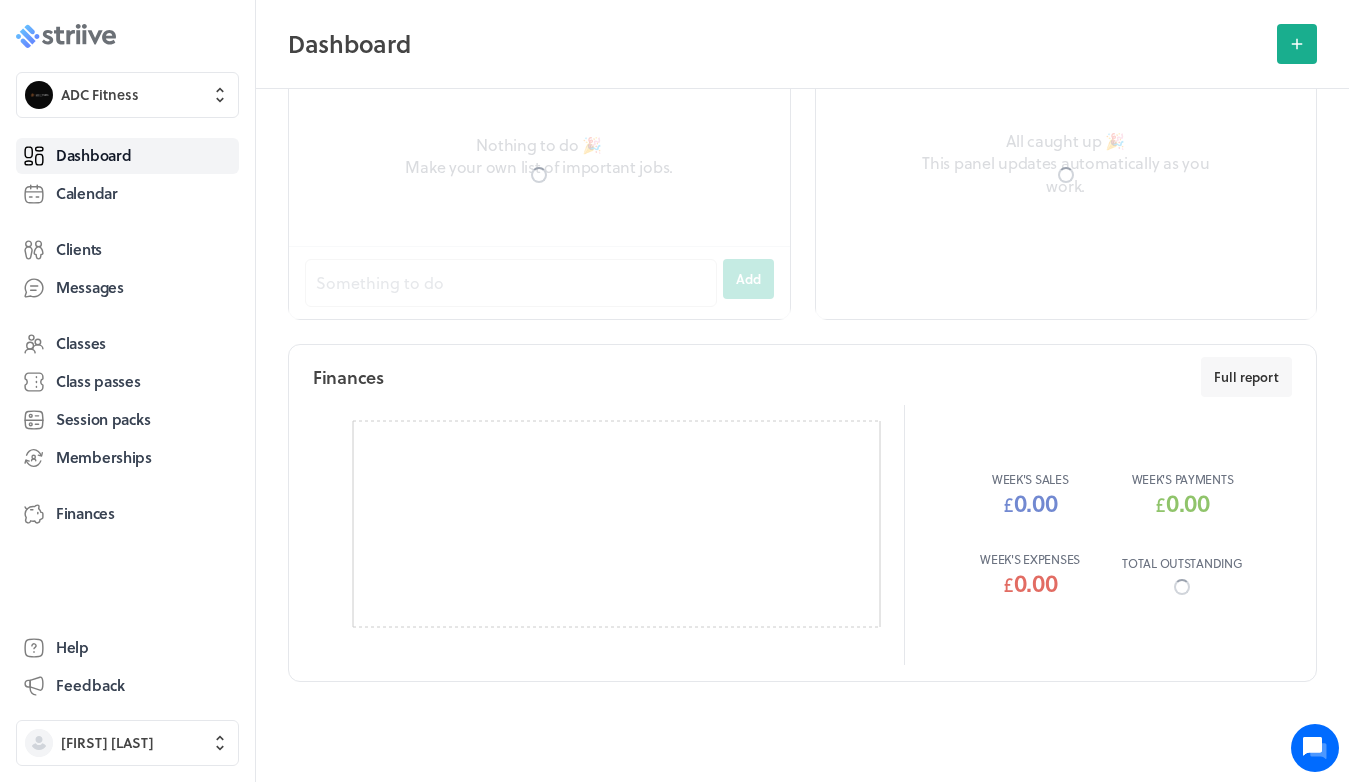 scroll, scrollTop: 0, scrollLeft: 0, axis: both 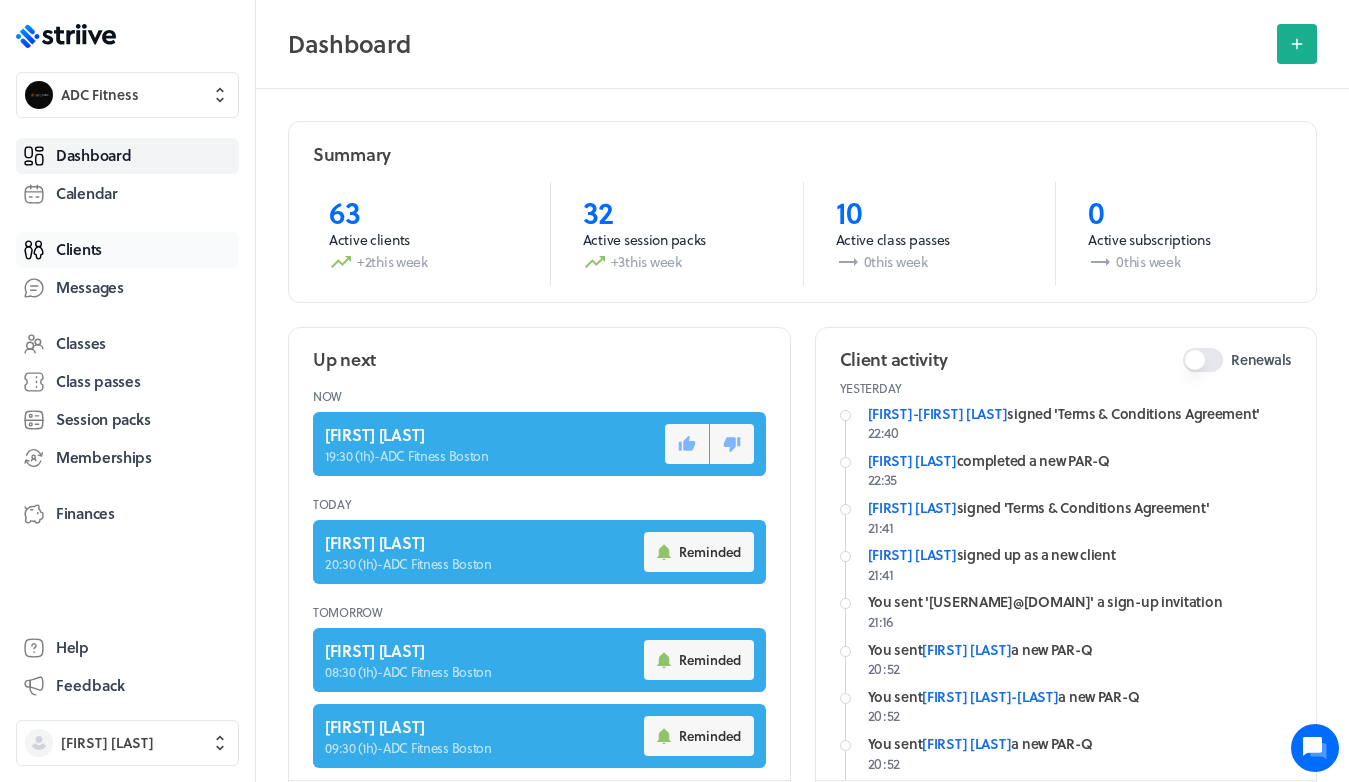 click on "Clients" at bounding box center [79, 249] 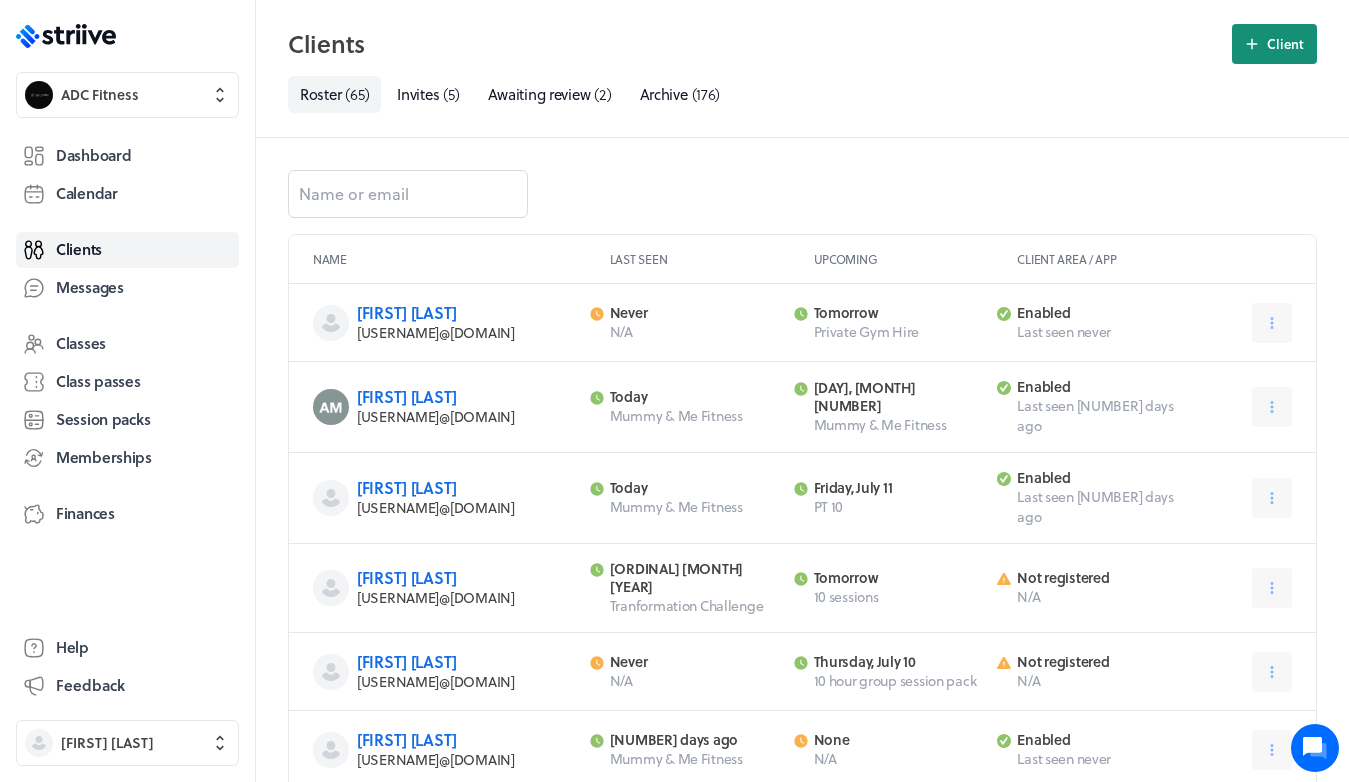 click on "Client" at bounding box center (1285, 44) 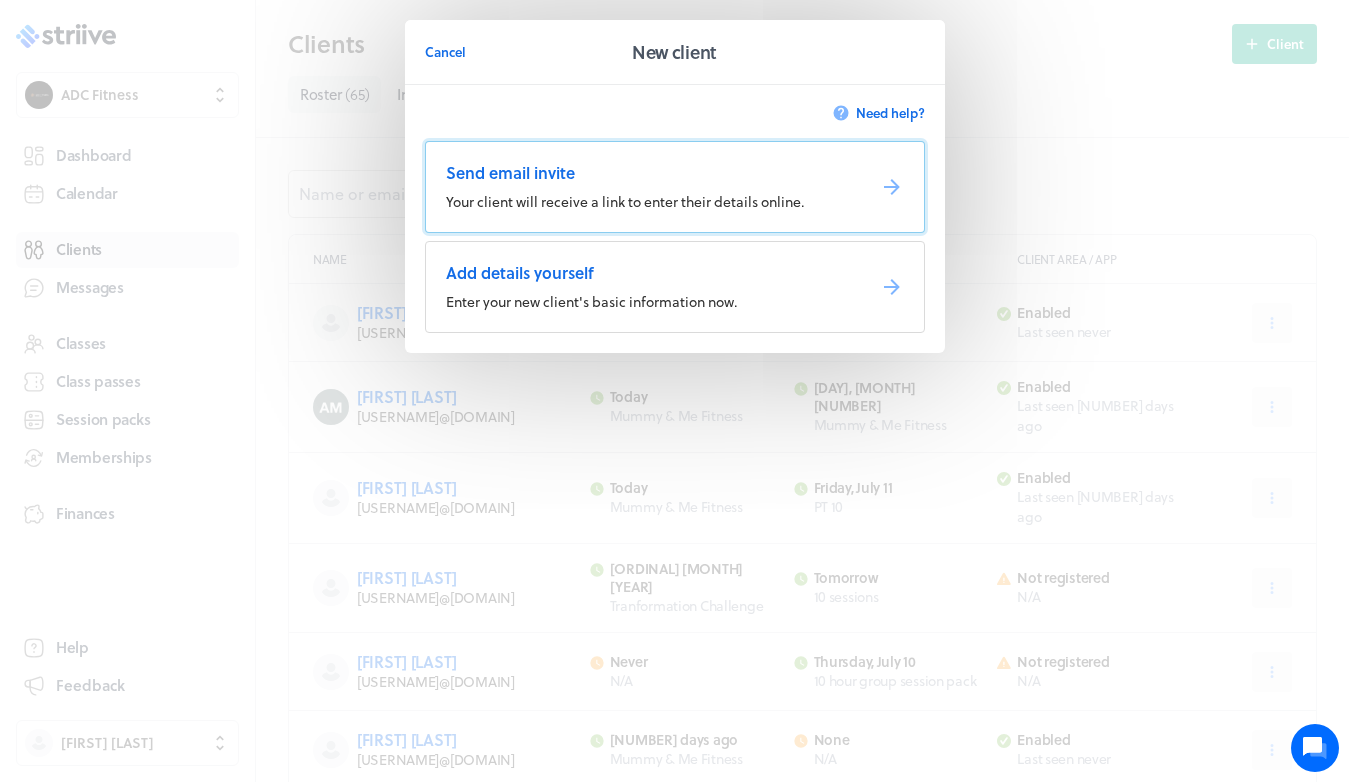 click on "Send email invite Your client will receive a link to enter their details online." at bounding box center (675, 187) 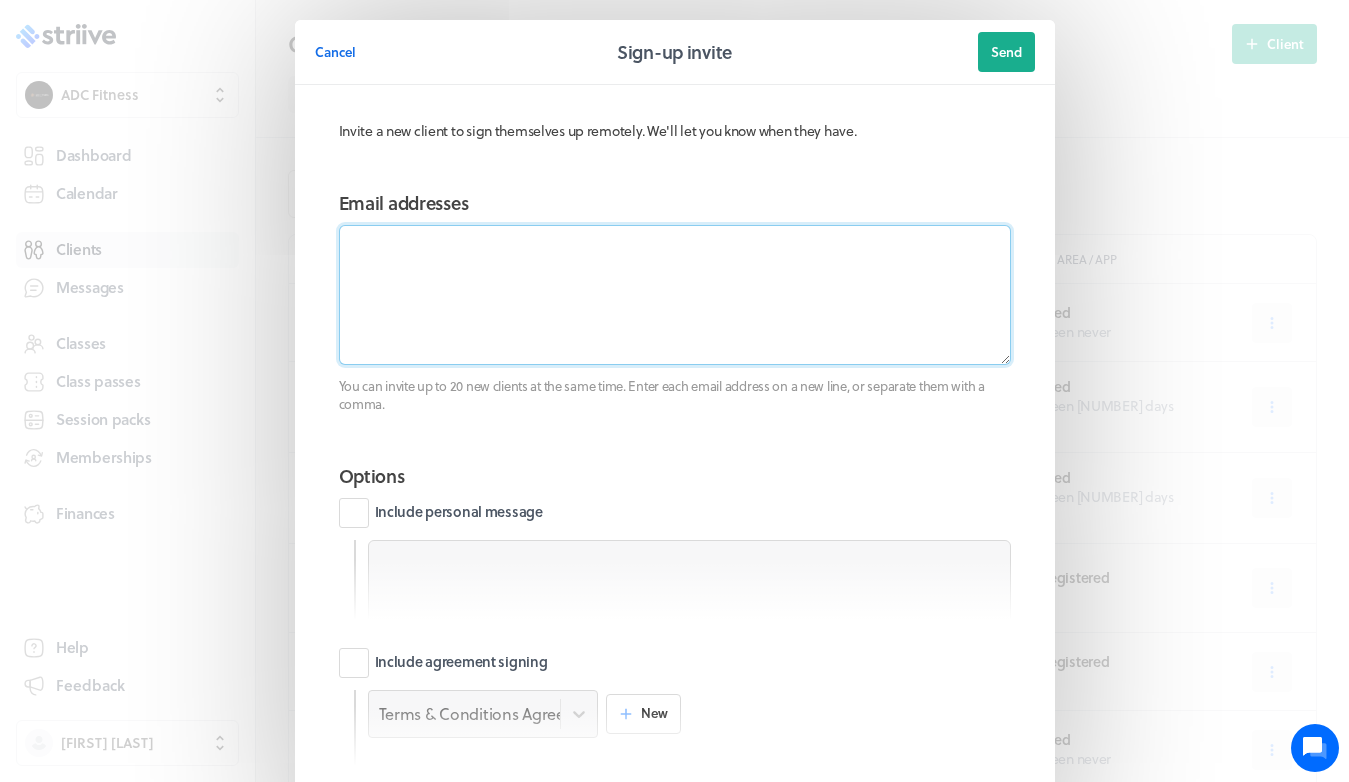 click at bounding box center (675, 295) 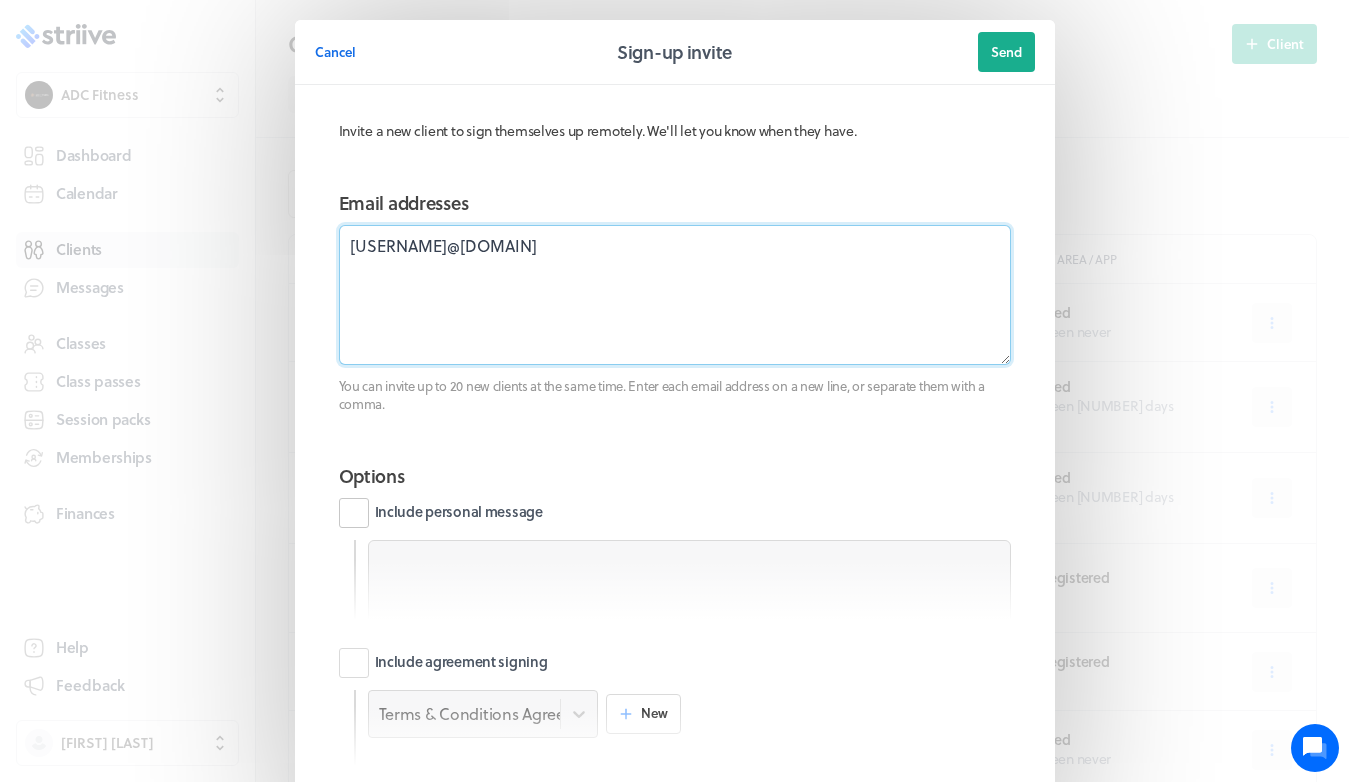 type on "lucysslater@gmail.com" 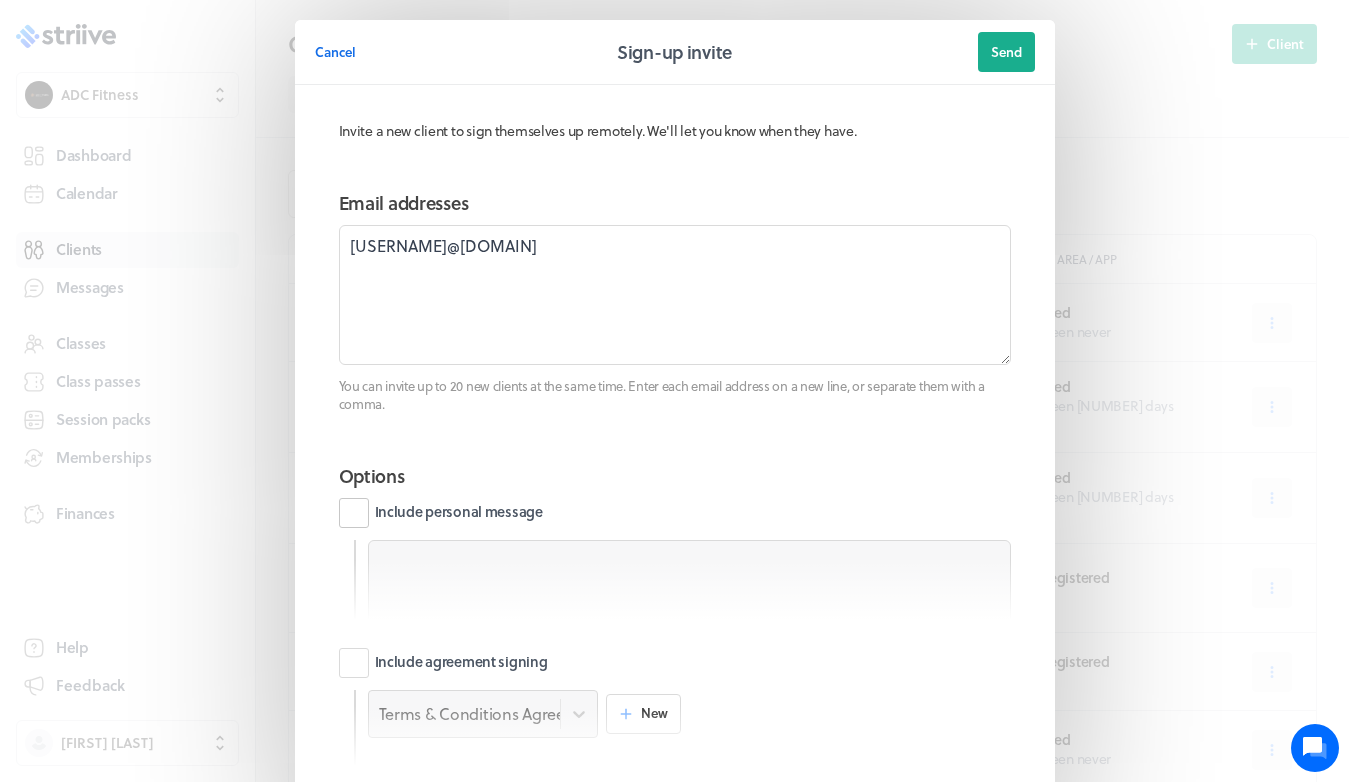 click on "Include personal message" at bounding box center [441, 513] 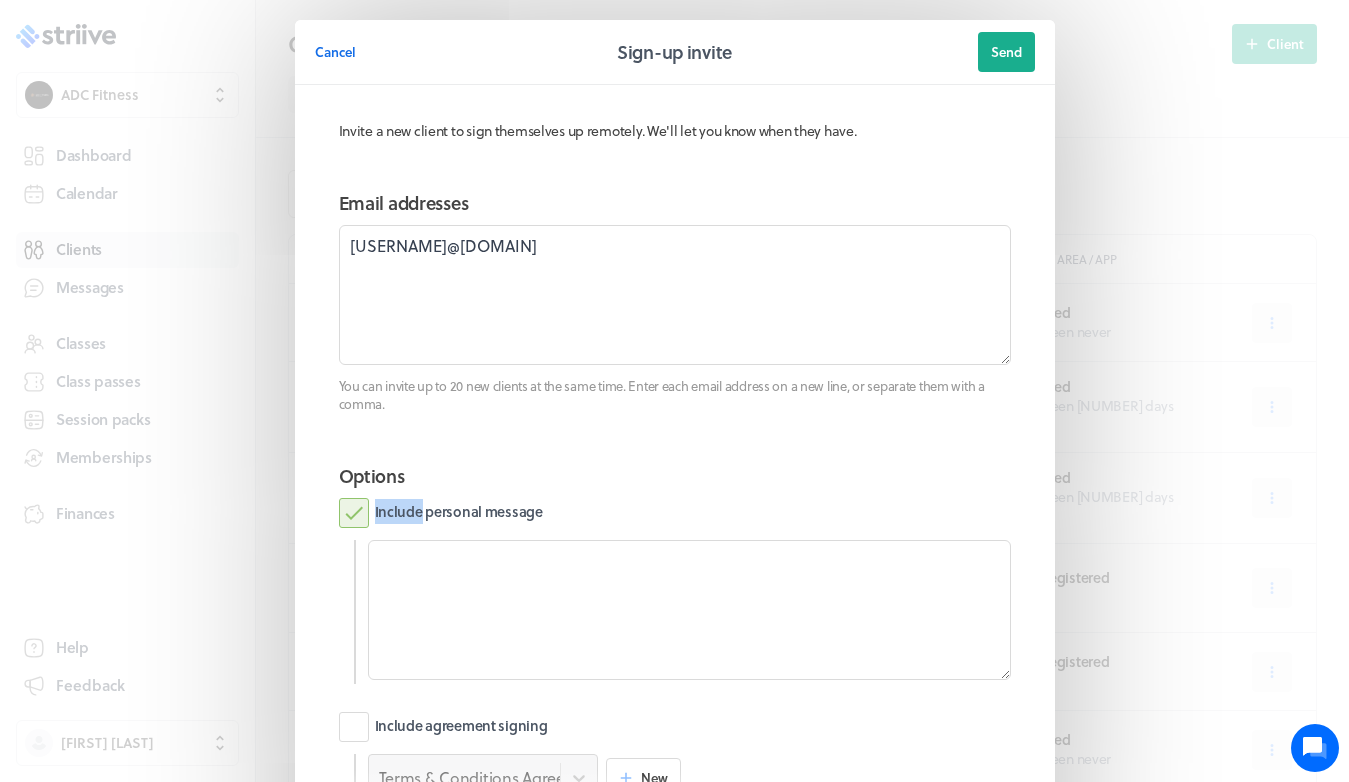 click on "Include personal message" at bounding box center [441, 513] 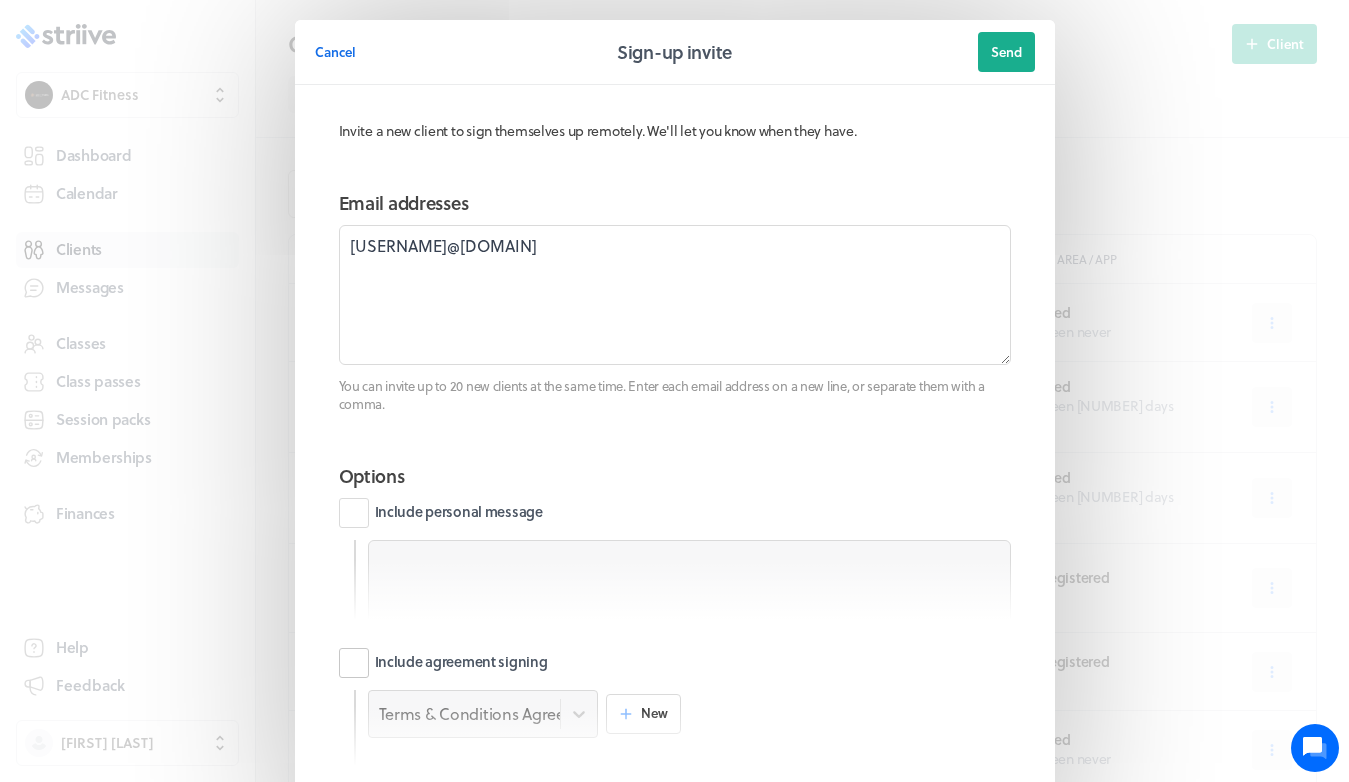 click on "Include agreement signing" at bounding box center (443, 663) 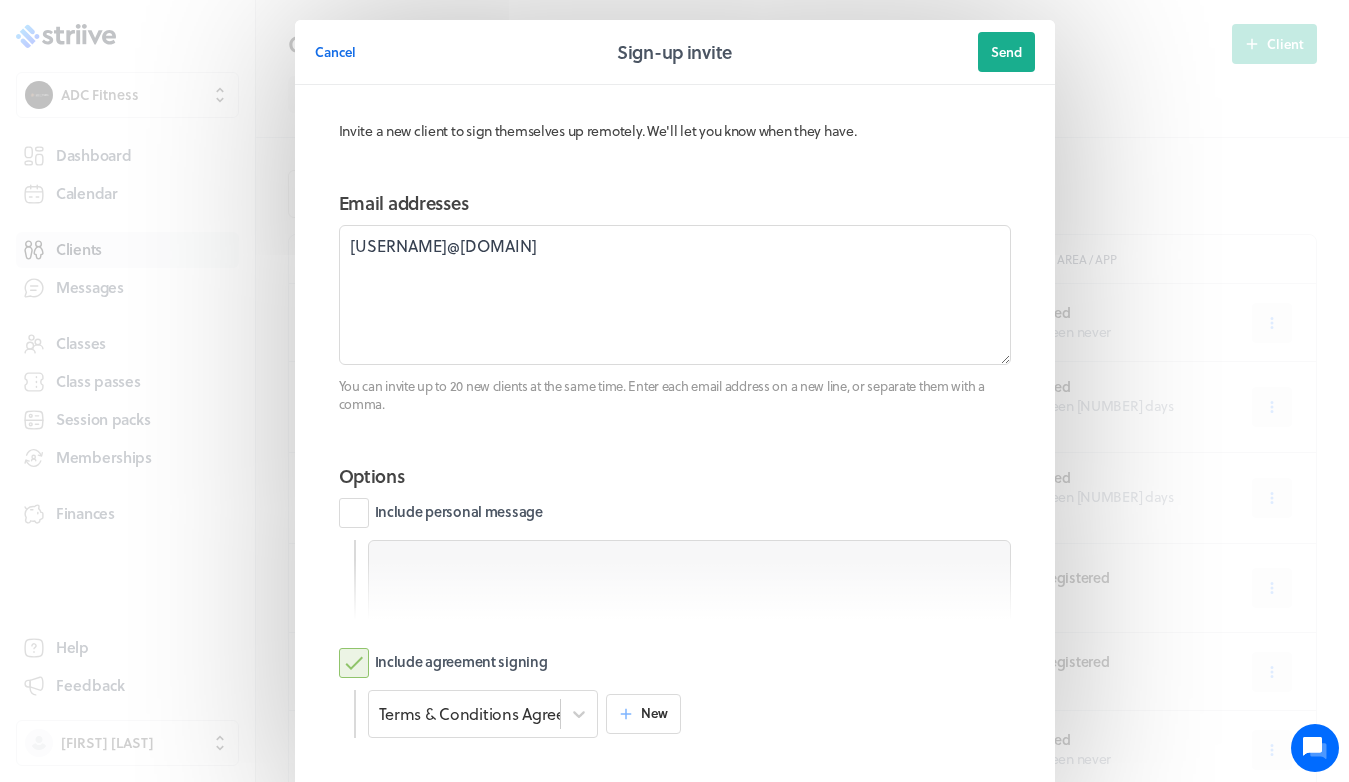 scroll, scrollTop: 3, scrollLeft: 0, axis: vertical 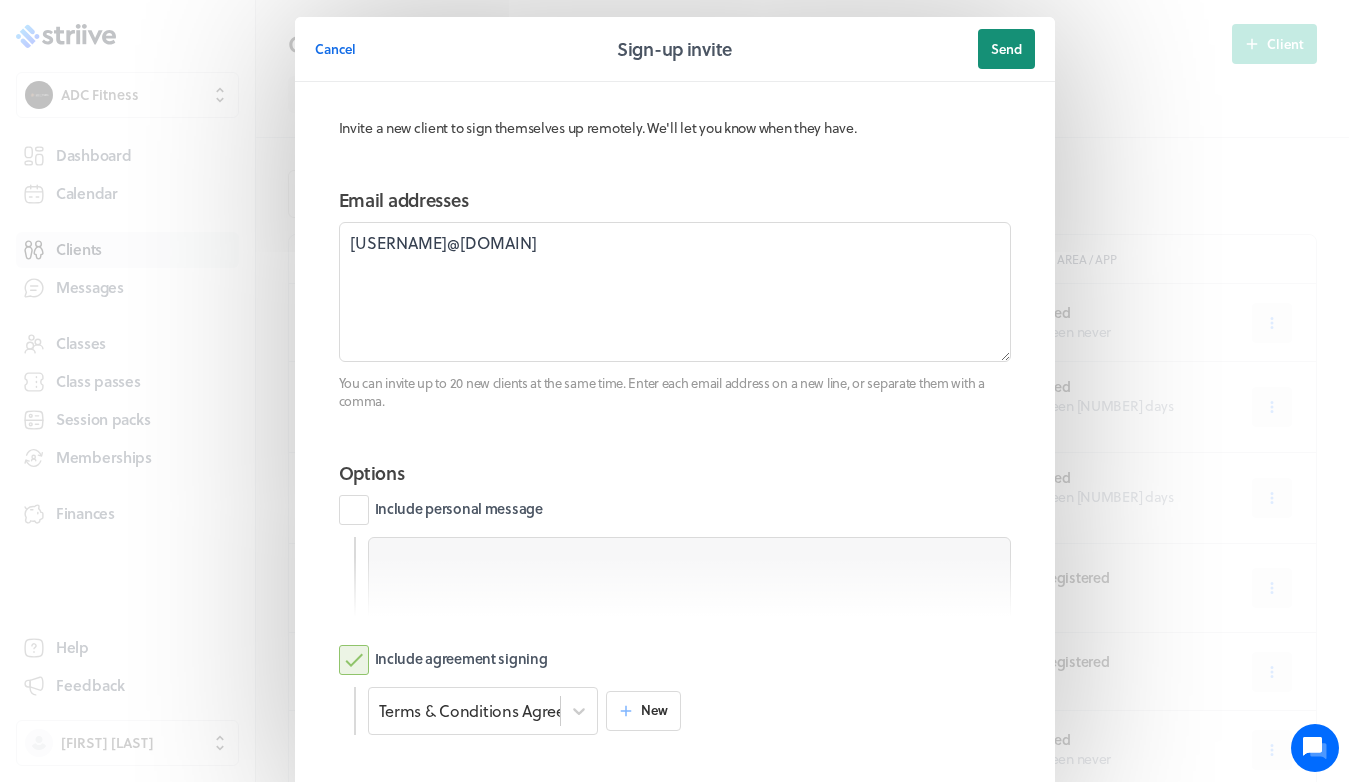 click on "Send" at bounding box center (1006, 49) 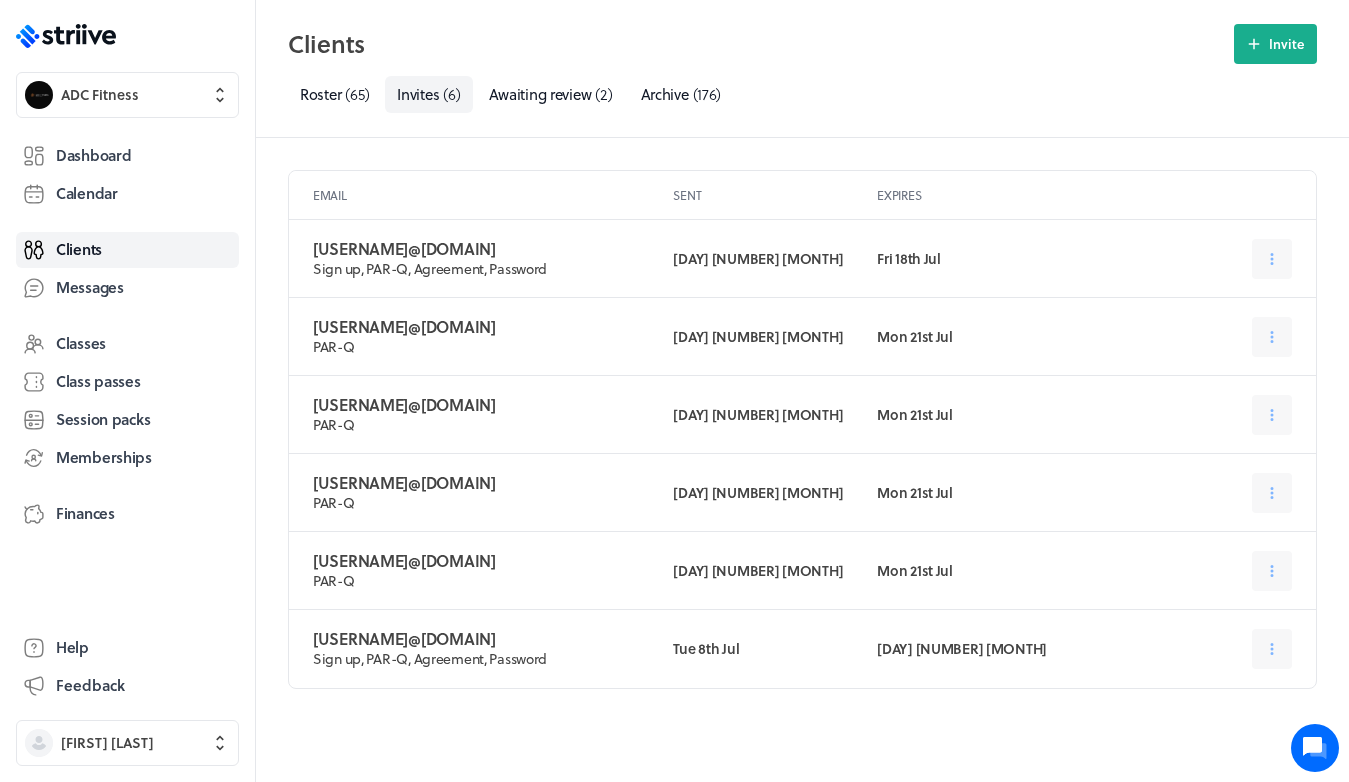 click on ".st0{fill:#006BFF;}
.st1{fill:#0A121C;}
.st2{fill:url(#SVGID_1_);}
.st3{fill:url(#SVGID_2_);}
.st4{fill:url(#SVGID_3_);}
.st5{fill:url(#SVGID_4_);}
.st6{fill:url(#SVGID_5_);}
.st7{fill:#FFFFFF;}
.st8{fill:url(#SVGID_6_);}
.st9{fill:url(#SVGID_7_);}
.st10{fill:url(#SVGID_8_);}
.st11{fill:url(#SVGID_9_);}
.st12{fill:url(#SVGID_10_);}
.st13{fill:url(#SVGID_11_);}
ADC Fitness Dashboard Calendar Clients Messages Classes Class passes Session packs Memberships Finances Help Feedback Alex Coe" at bounding box center (127, 391) 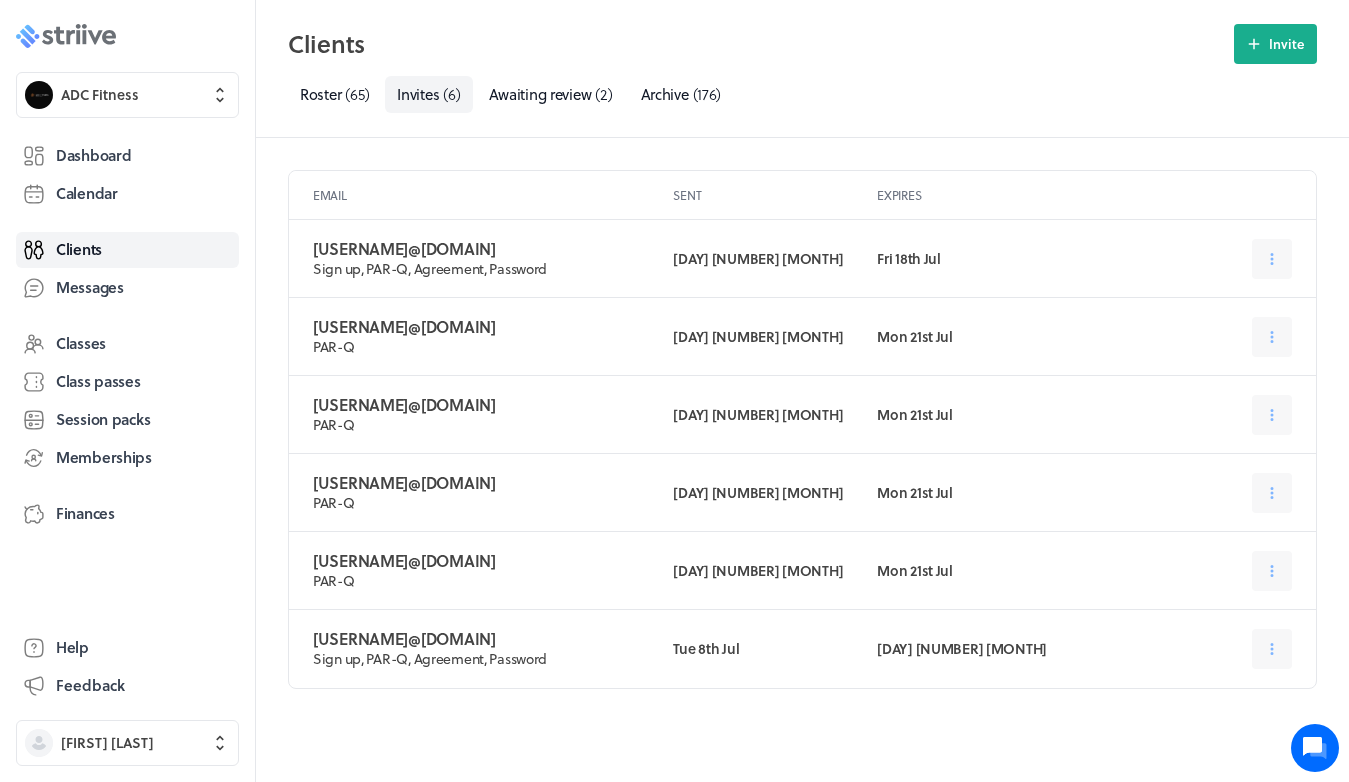 click on ".st0{fill:#006BFF;}
.st1{fill:#0A121C;}
.st2{fill:url(#SVGID_1_);}
.st3{fill:url(#SVGID_2_);}
.st4{fill:url(#SVGID_3_);}
.st5{fill:url(#SVGID_4_);}
.st6{fill:url(#SVGID_5_);}
.st7{fill:#FFFFFF;}
.st8{fill:url(#SVGID_6_);}
.st9{fill:url(#SVGID_7_);}
.st10{fill:url(#SVGID_8_);}
.st11{fill:url(#SVGID_9_);}
.st12{fill:url(#SVGID_10_);}
.st13{fill:url(#SVGID_11_);}" at bounding box center [66, 36] 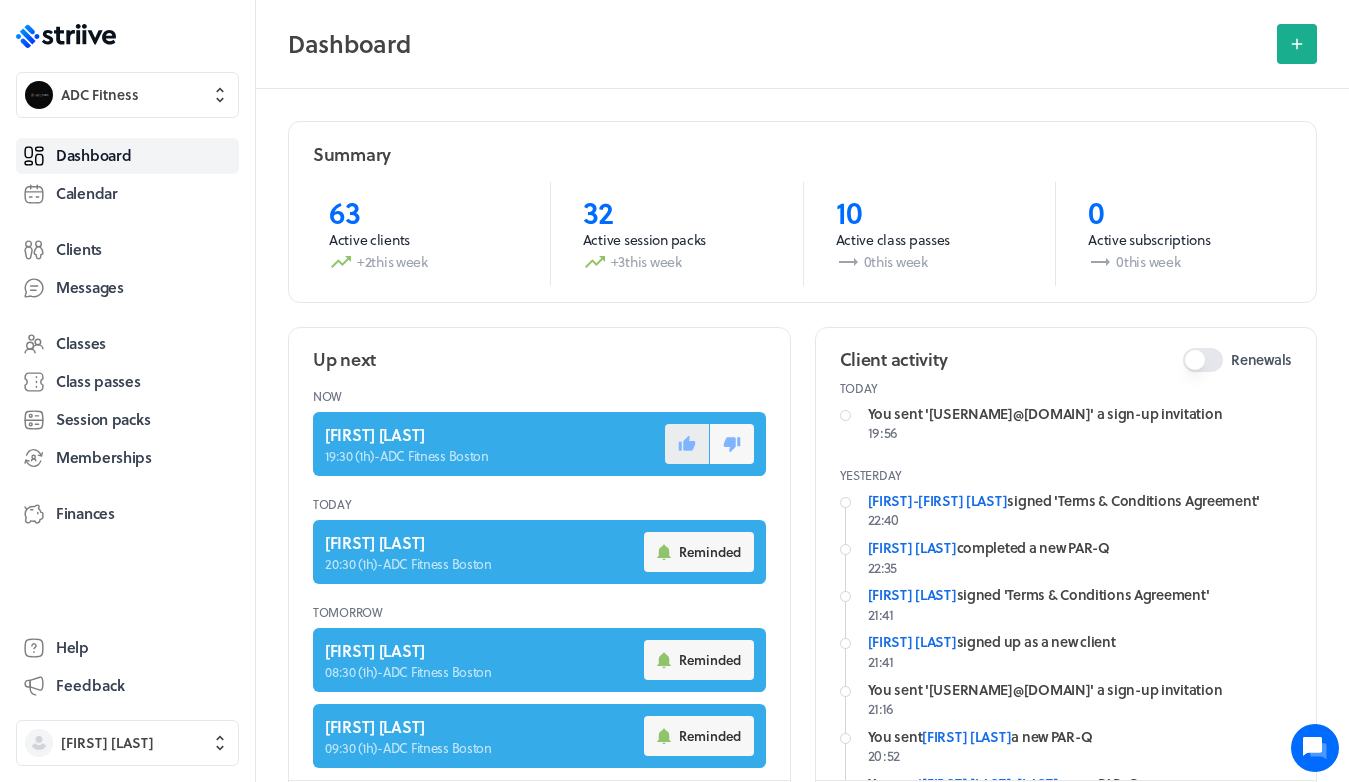 click at bounding box center [687, 444] 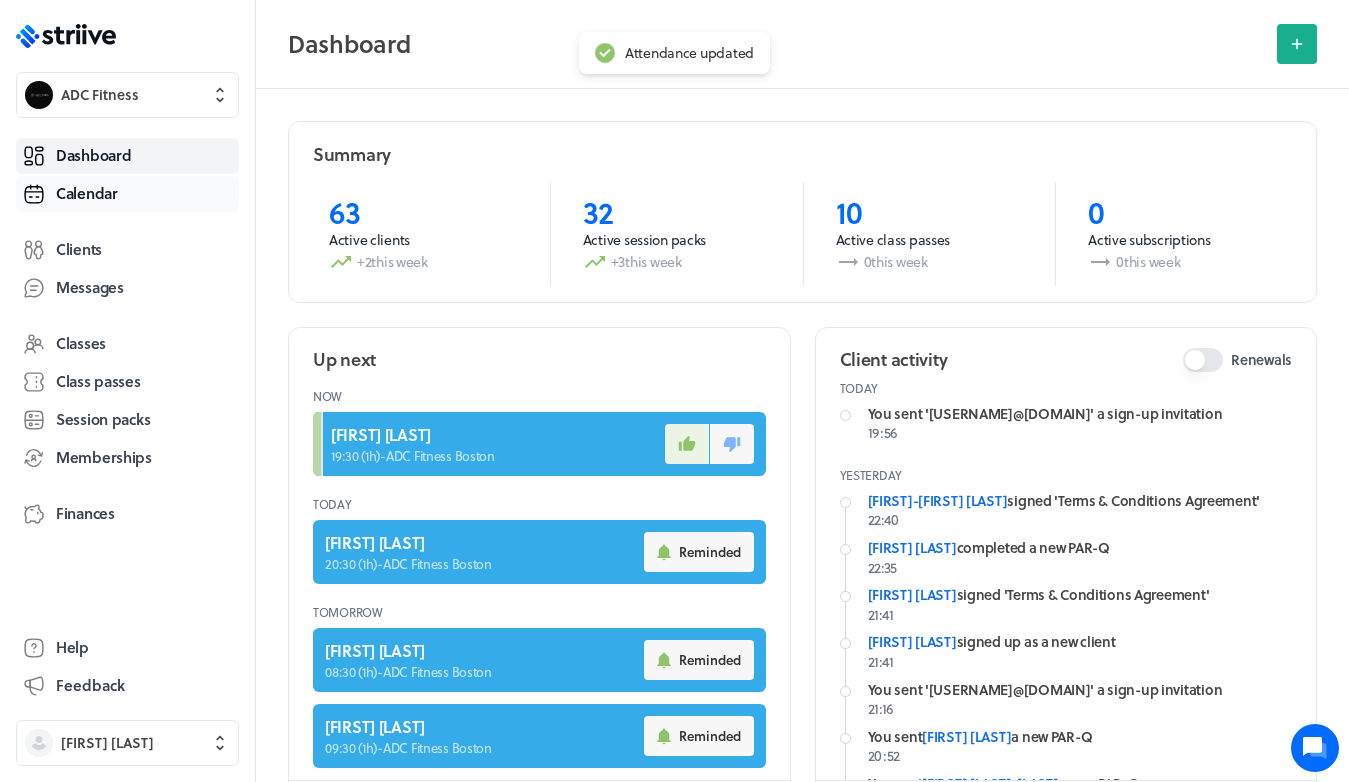 click on "Calendar" at bounding box center (127, 194) 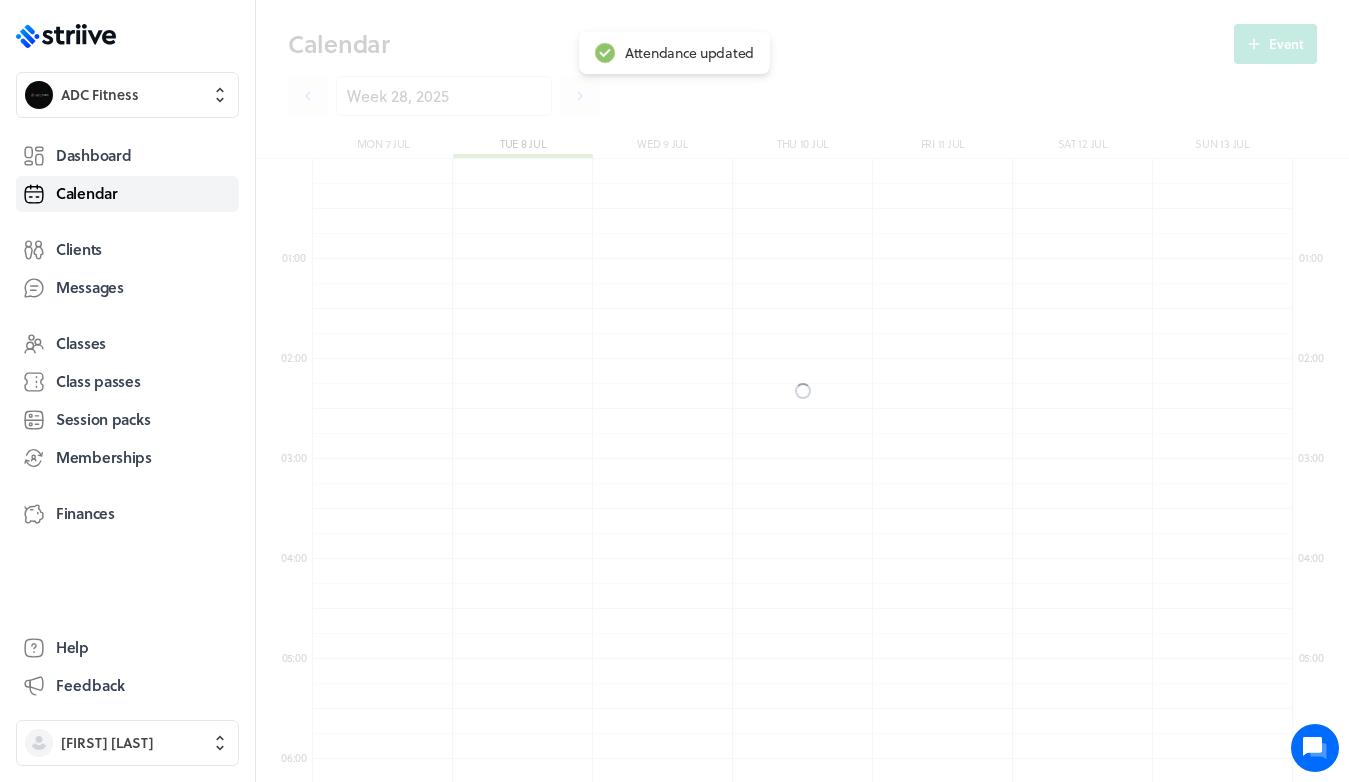 scroll, scrollTop: 850, scrollLeft: 0, axis: vertical 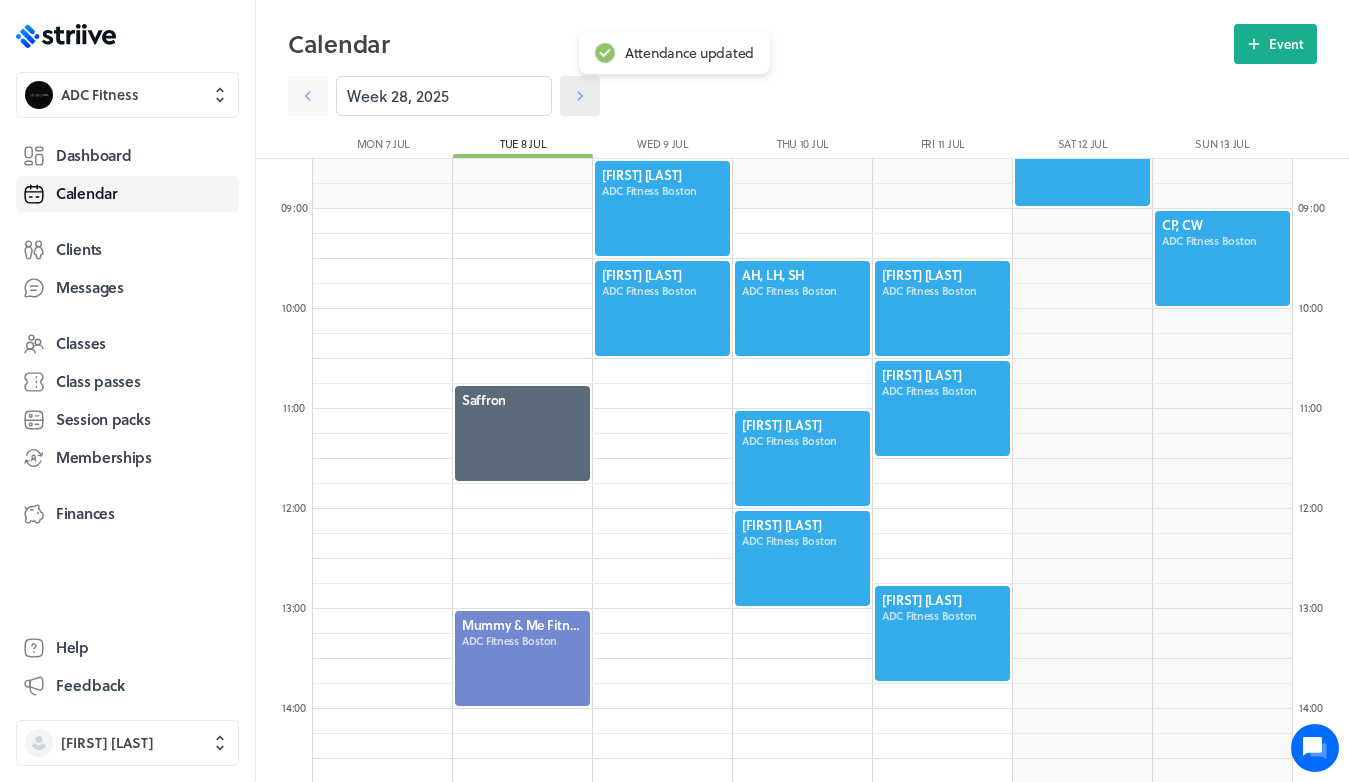 click at bounding box center [308, 96] 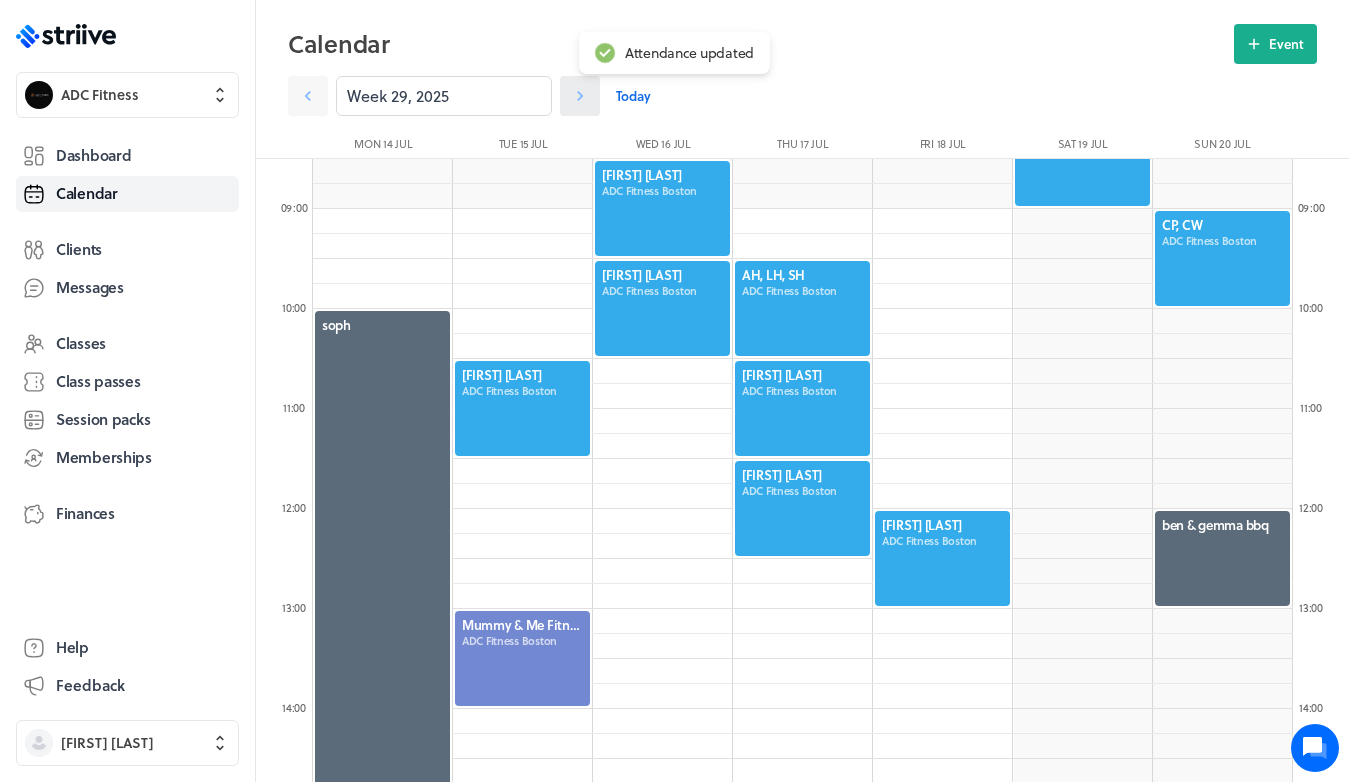 click at bounding box center [308, 96] 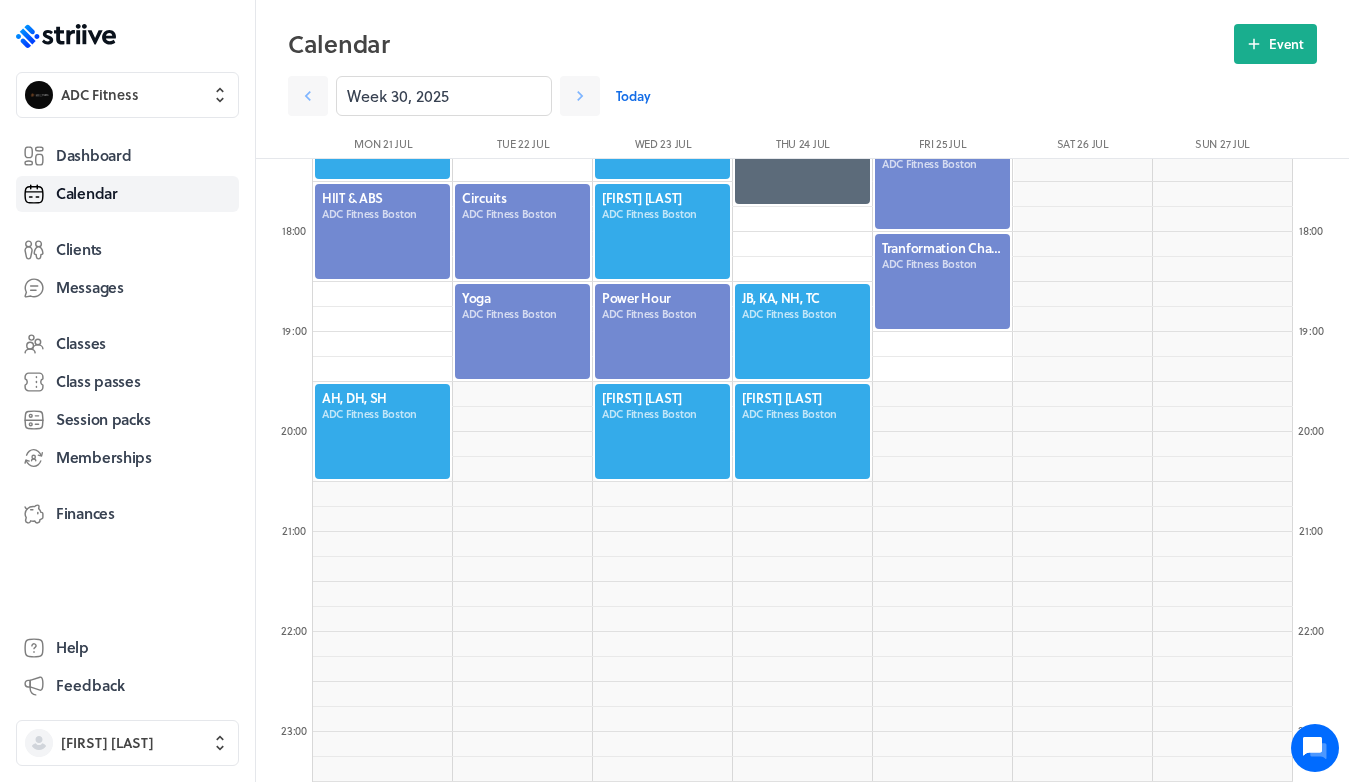 scroll, scrollTop: 1726, scrollLeft: 0, axis: vertical 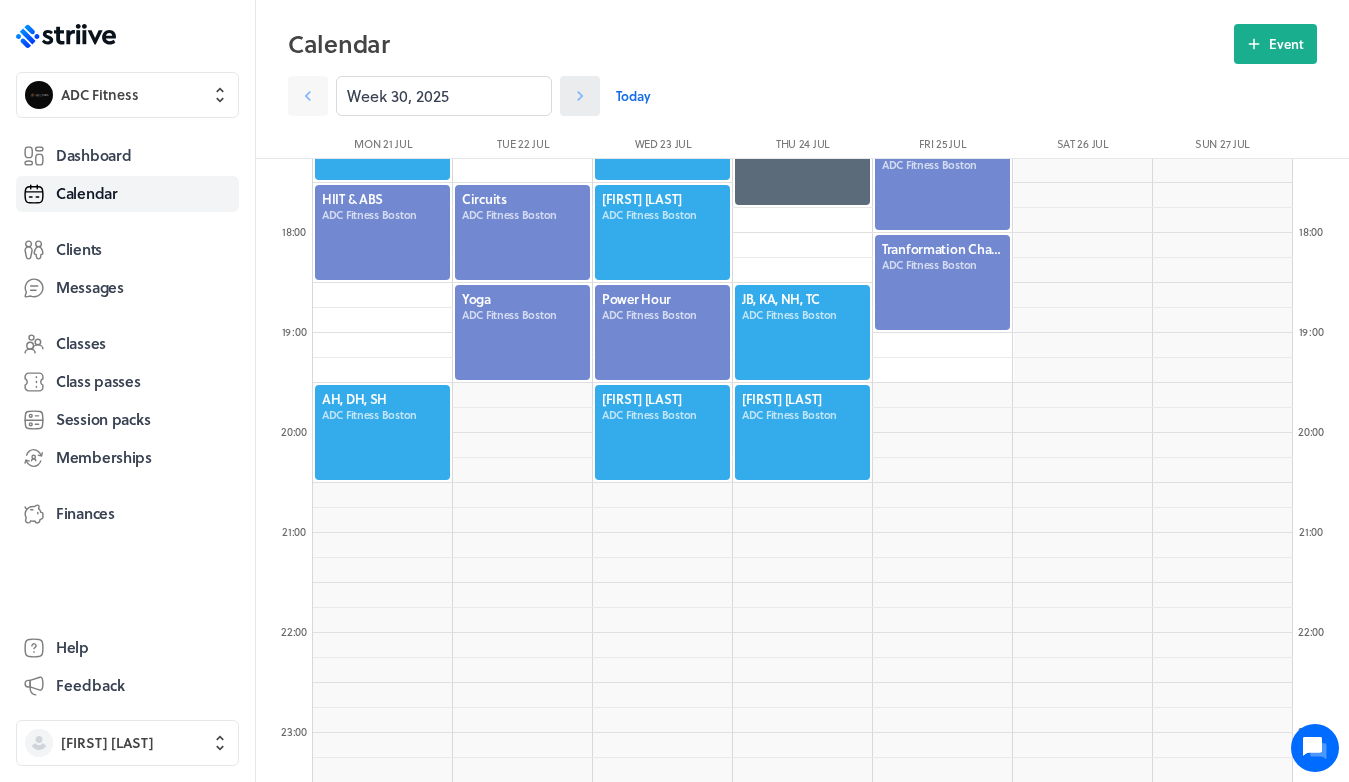 click at bounding box center [308, 96] 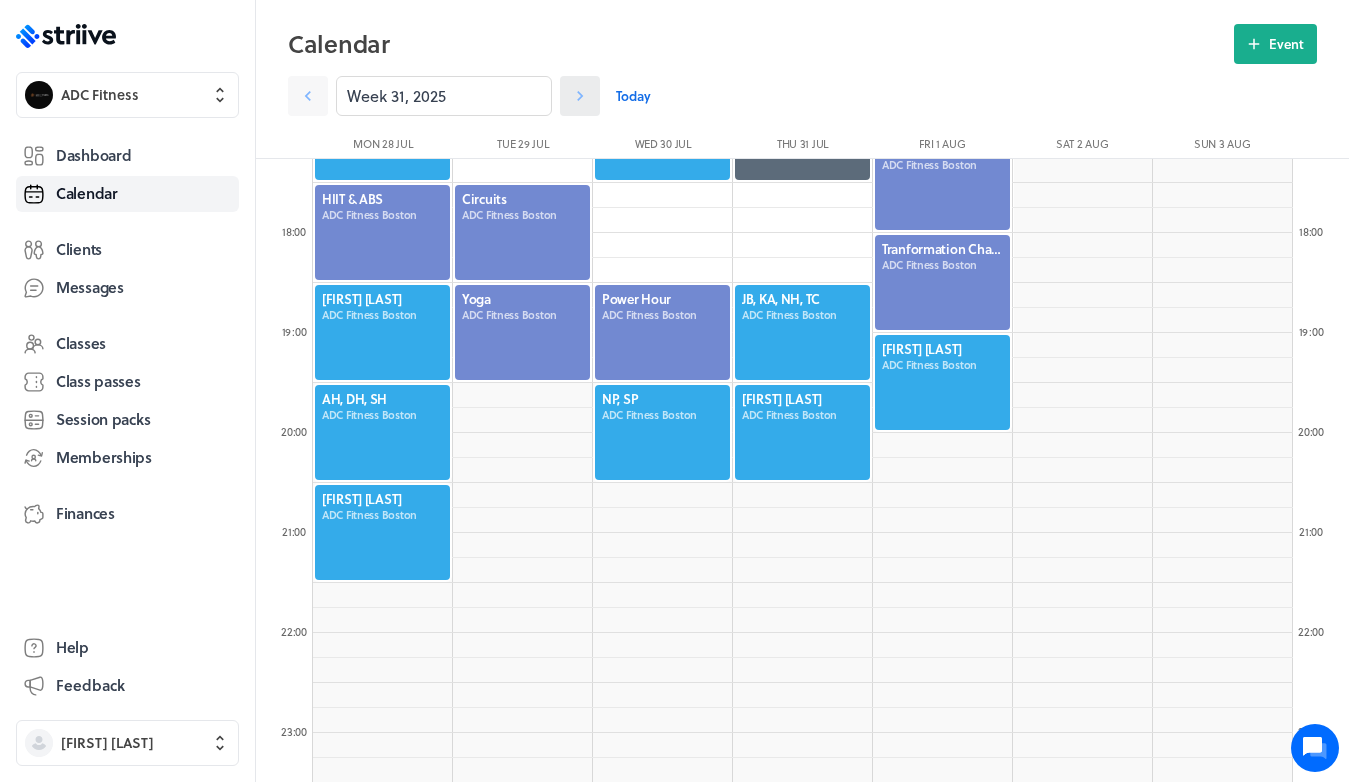 click at bounding box center (308, 96) 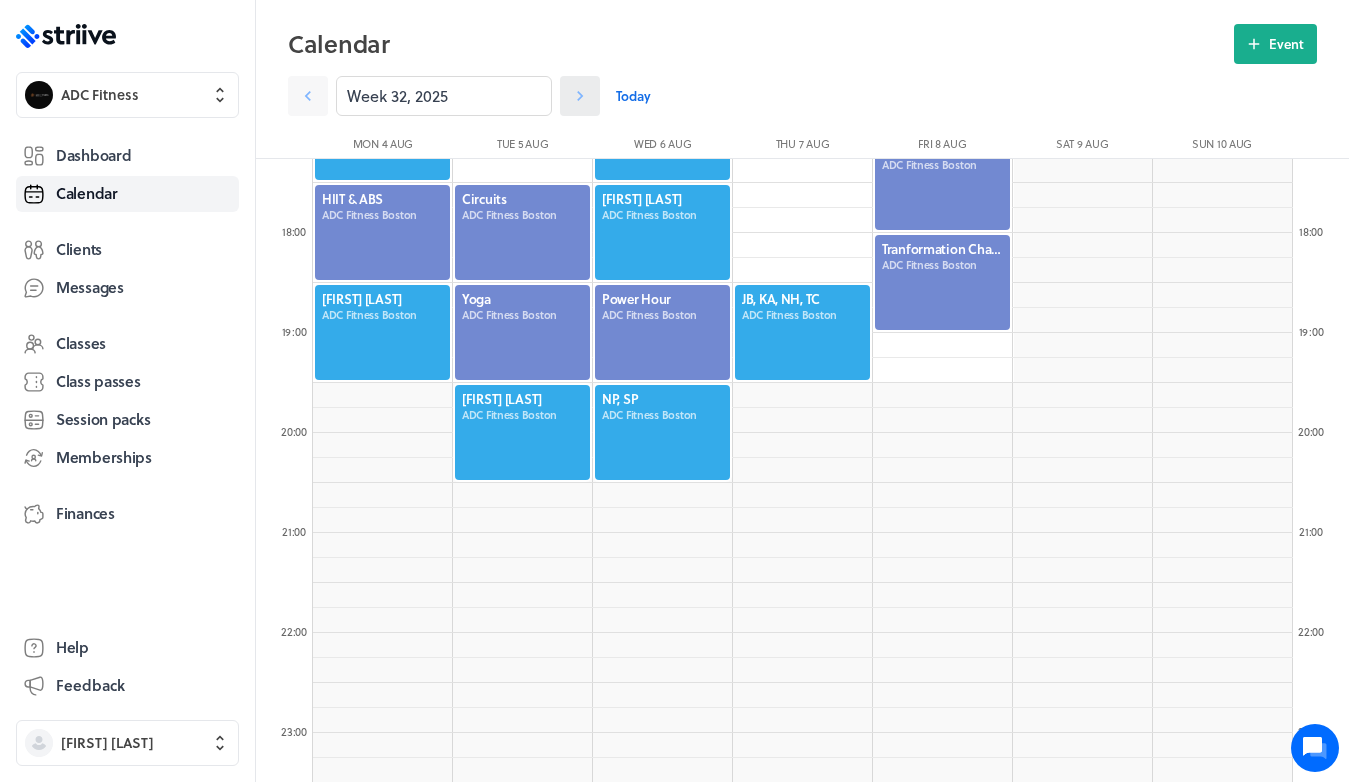 click at bounding box center [308, 96] 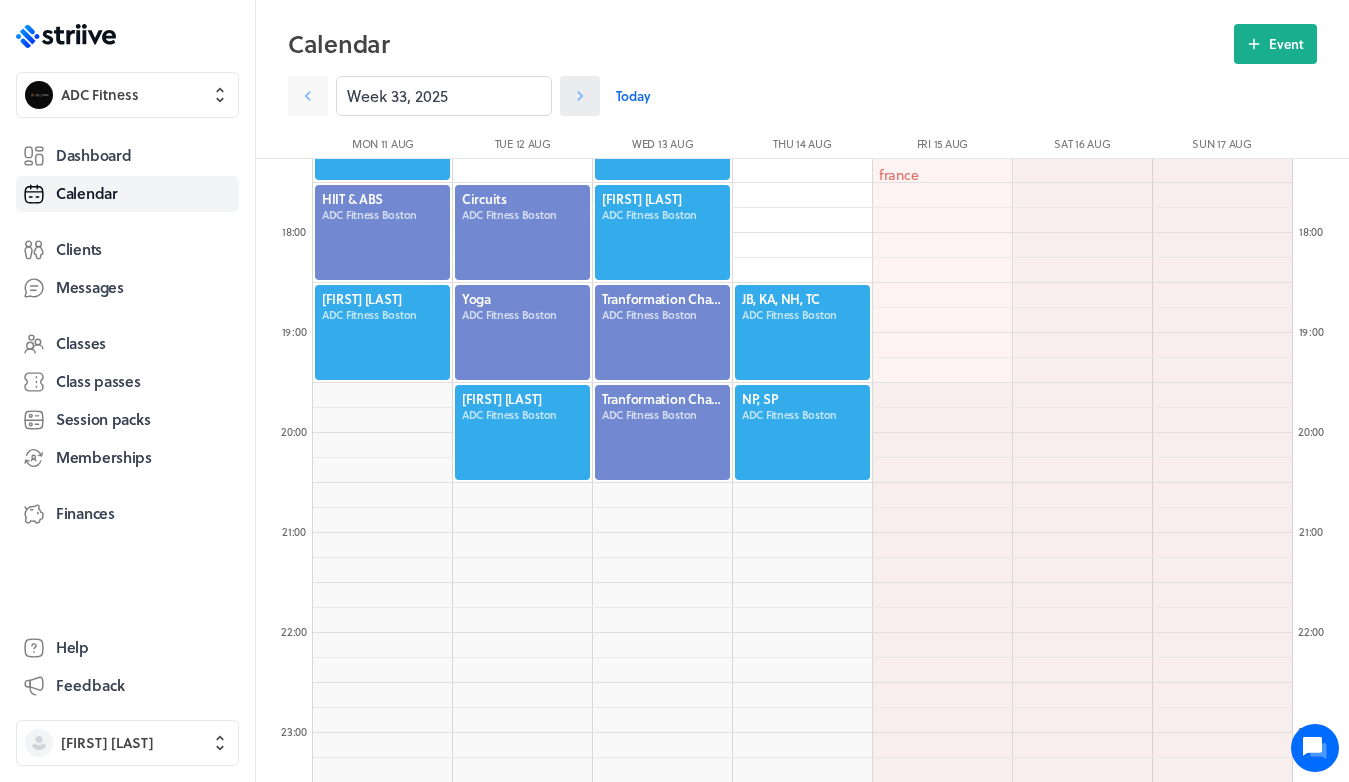 click at bounding box center [308, 96] 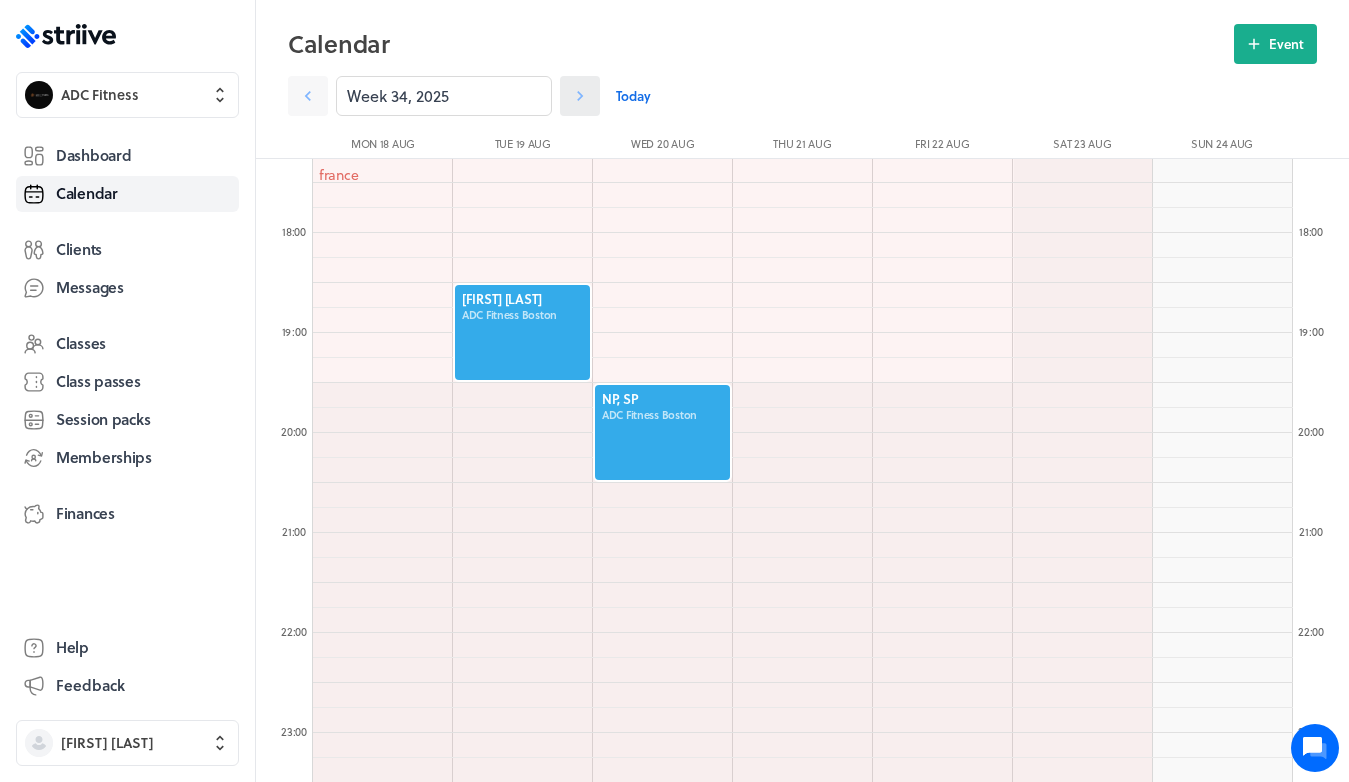 click at bounding box center (308, 96) 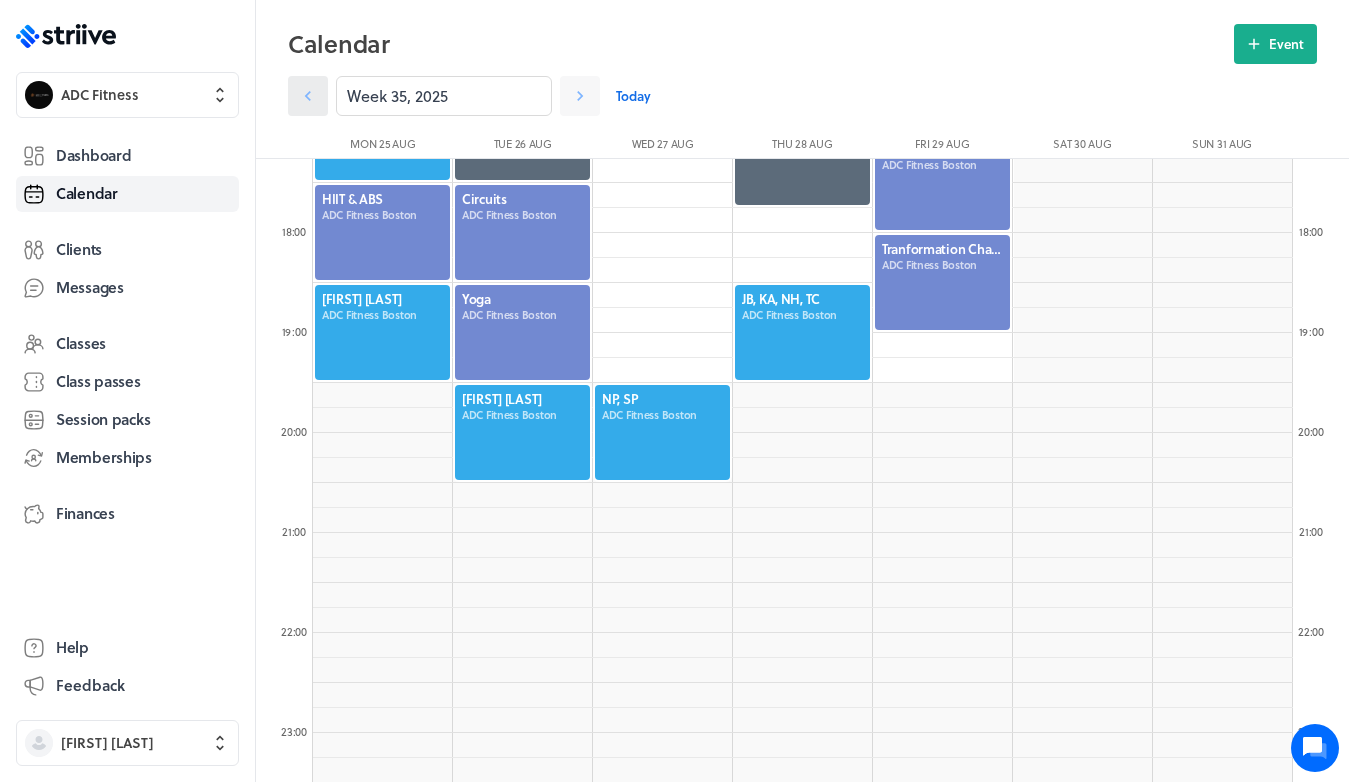 click at bounding box center [308, 96] 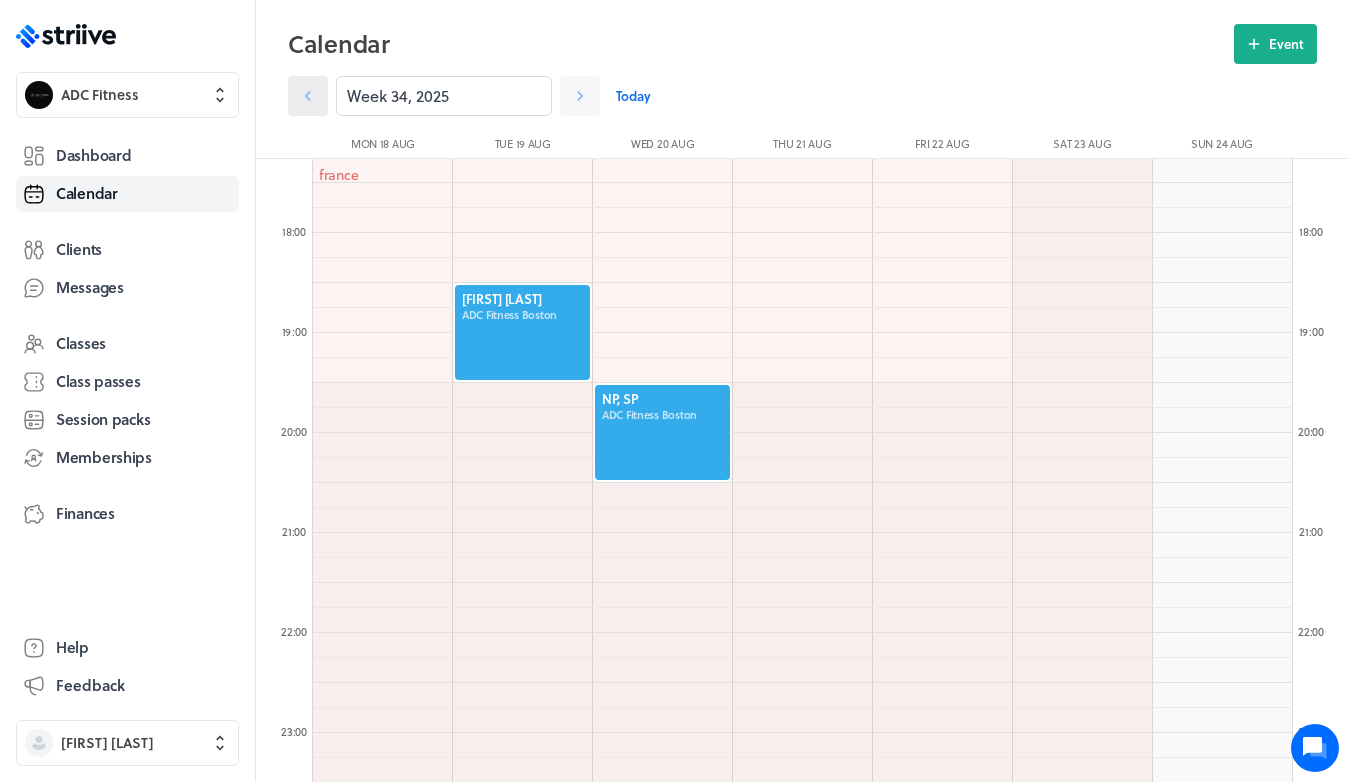 click at bounding box center (308, 96) 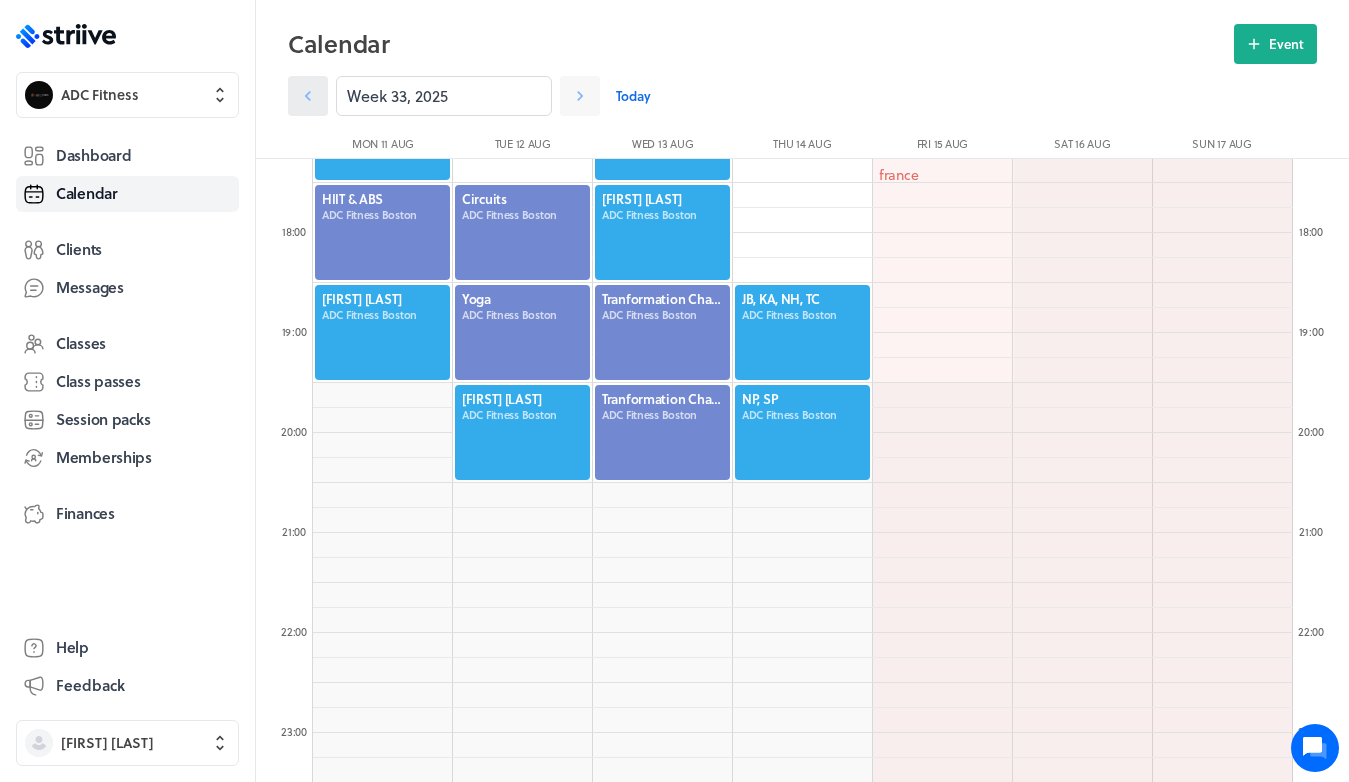 click on "Week 33, 2025" at bounding box center (444, 96) 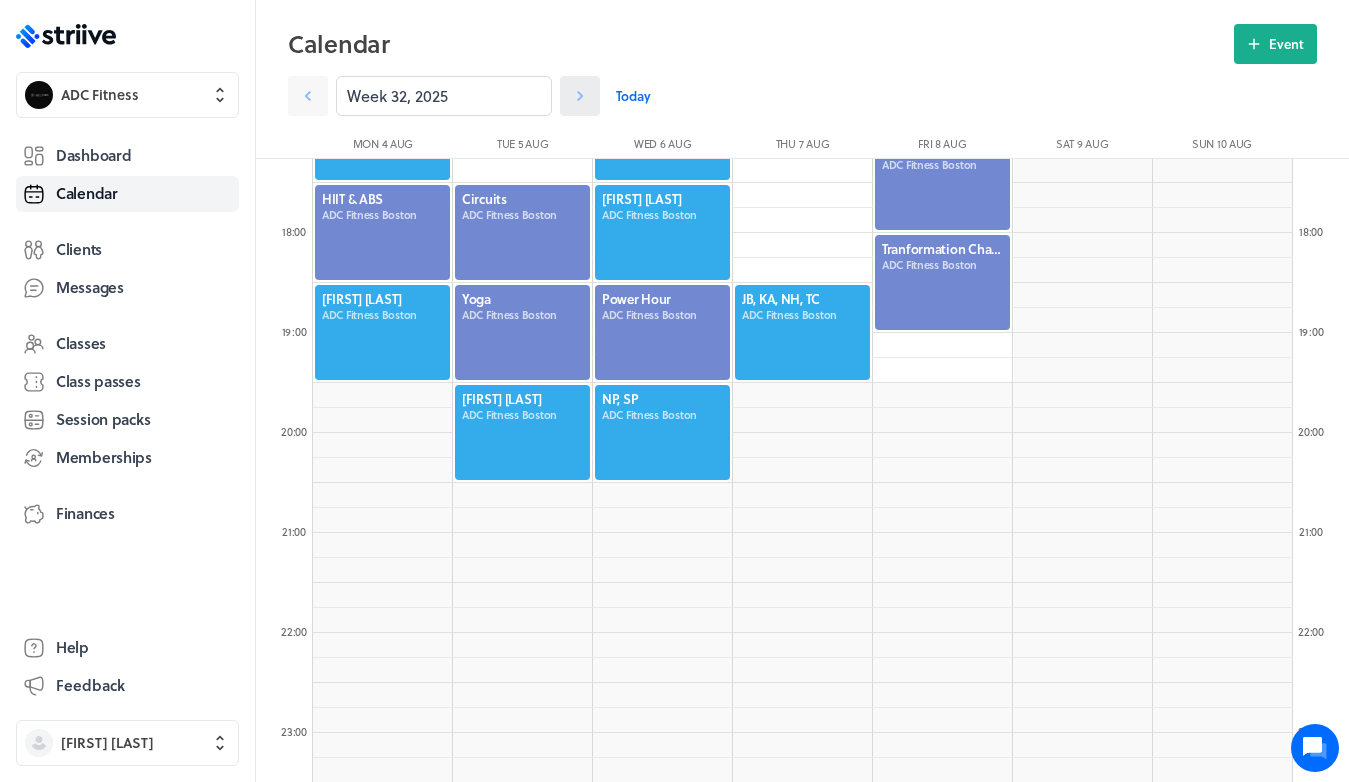 click at bounding box center (308, 96) 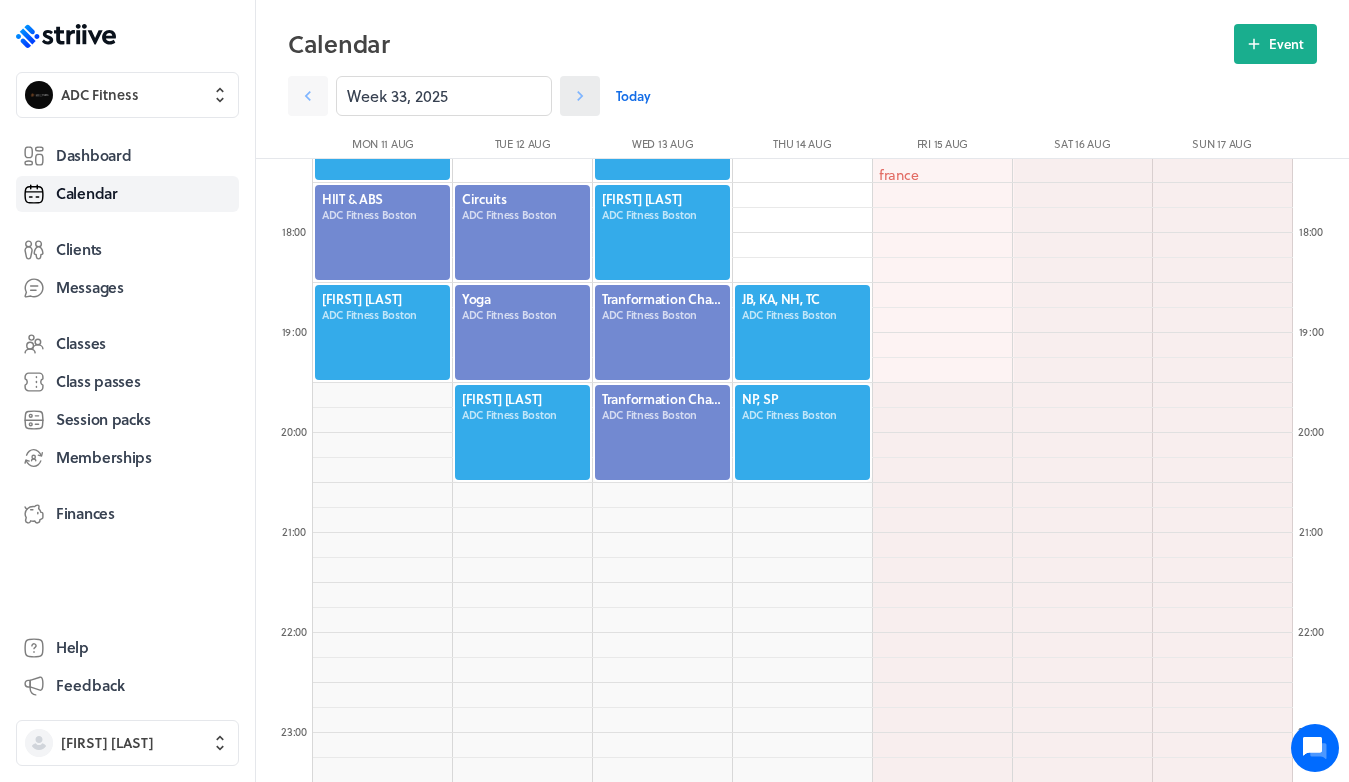 click at bounding box center (308, 96) 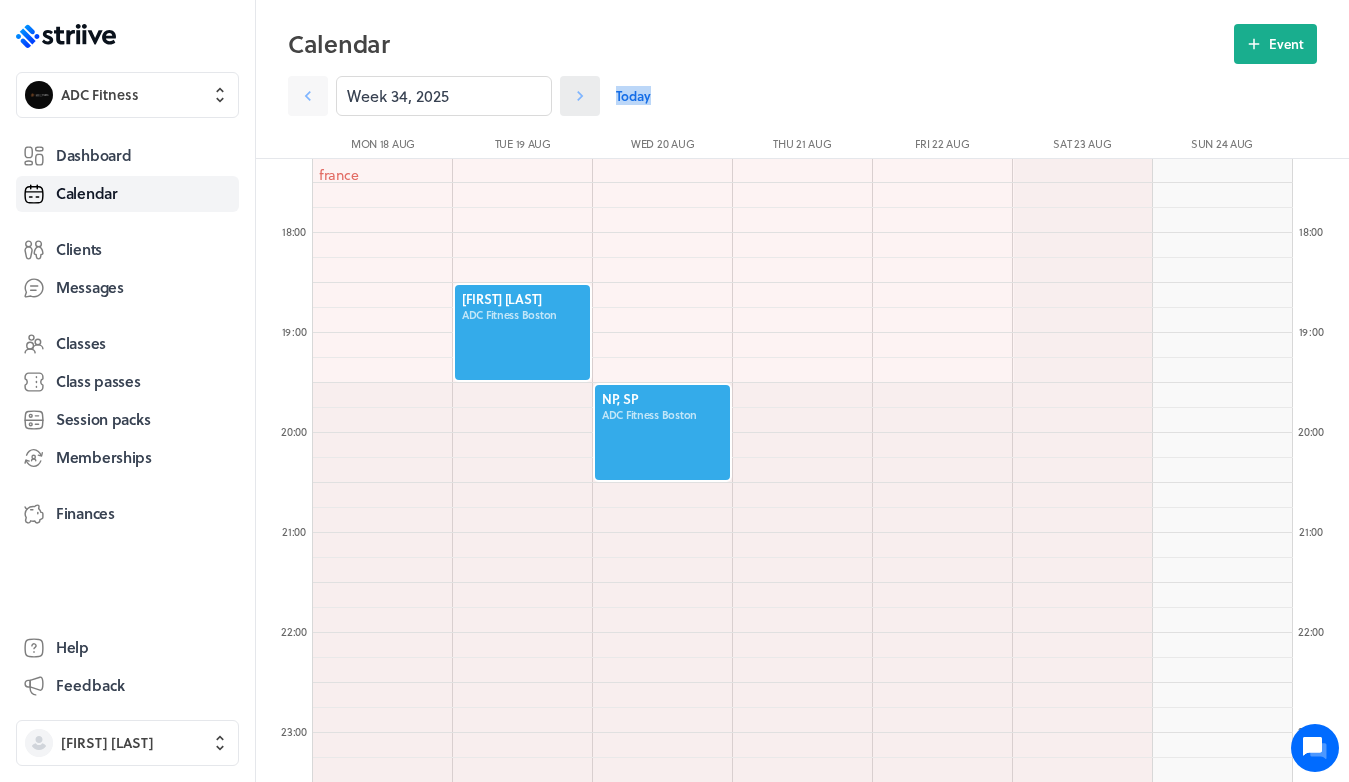 click at bounding box center (308, 96) 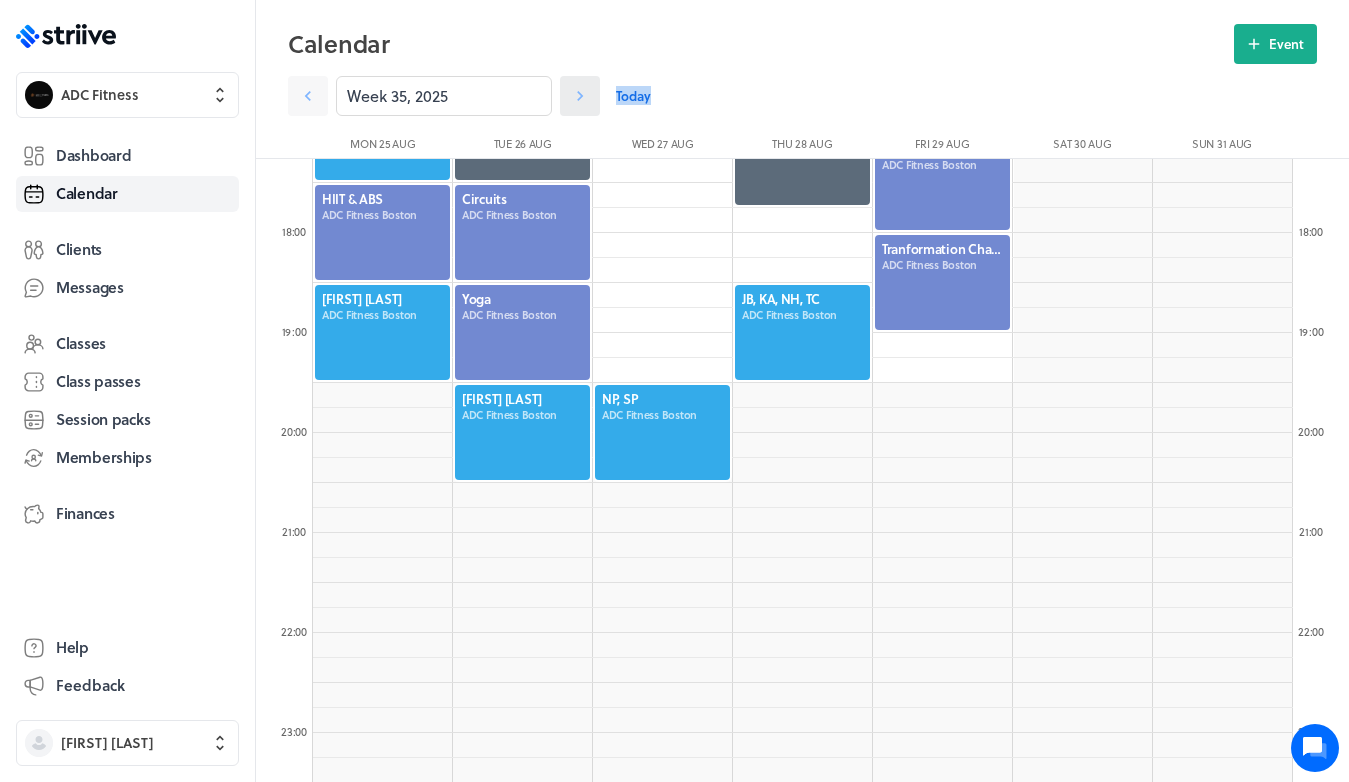 click at bounding box center [308, 96] 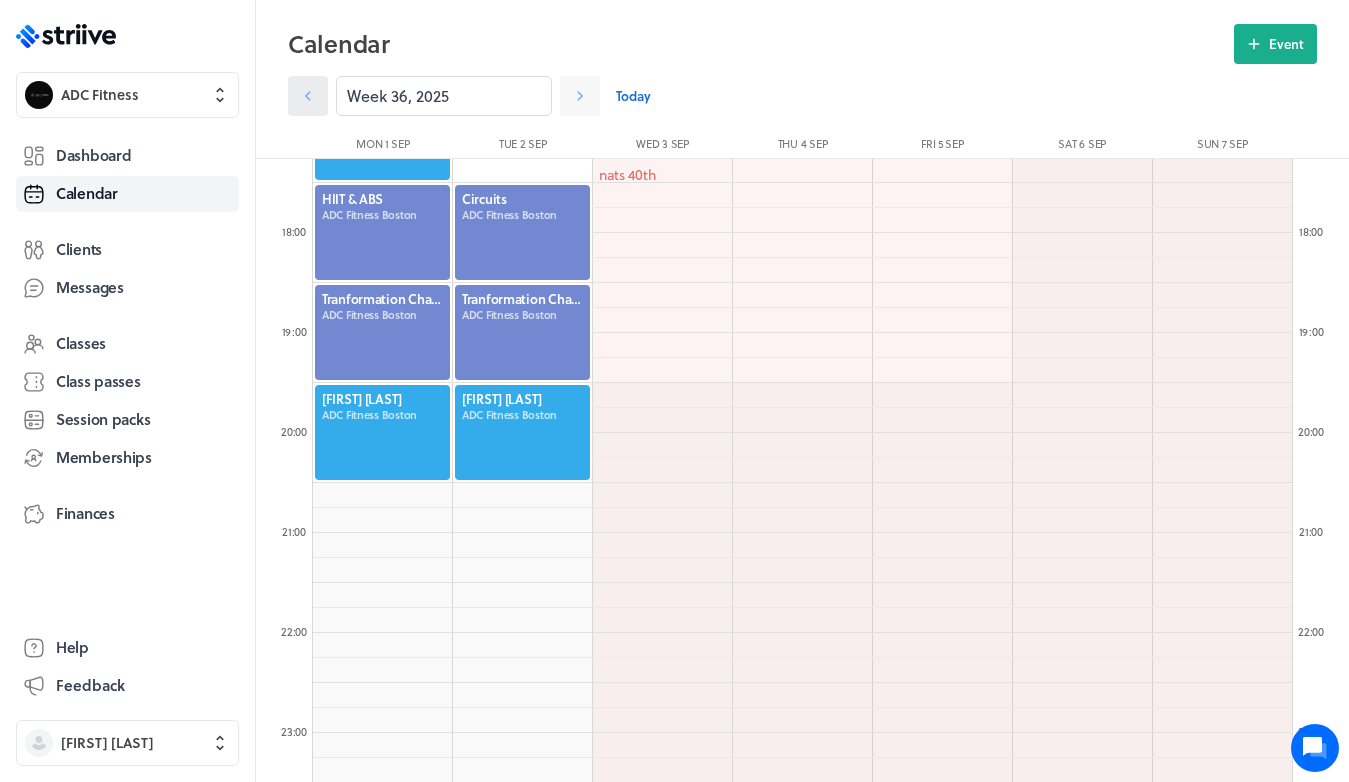 click at bounding box center (308, 96) 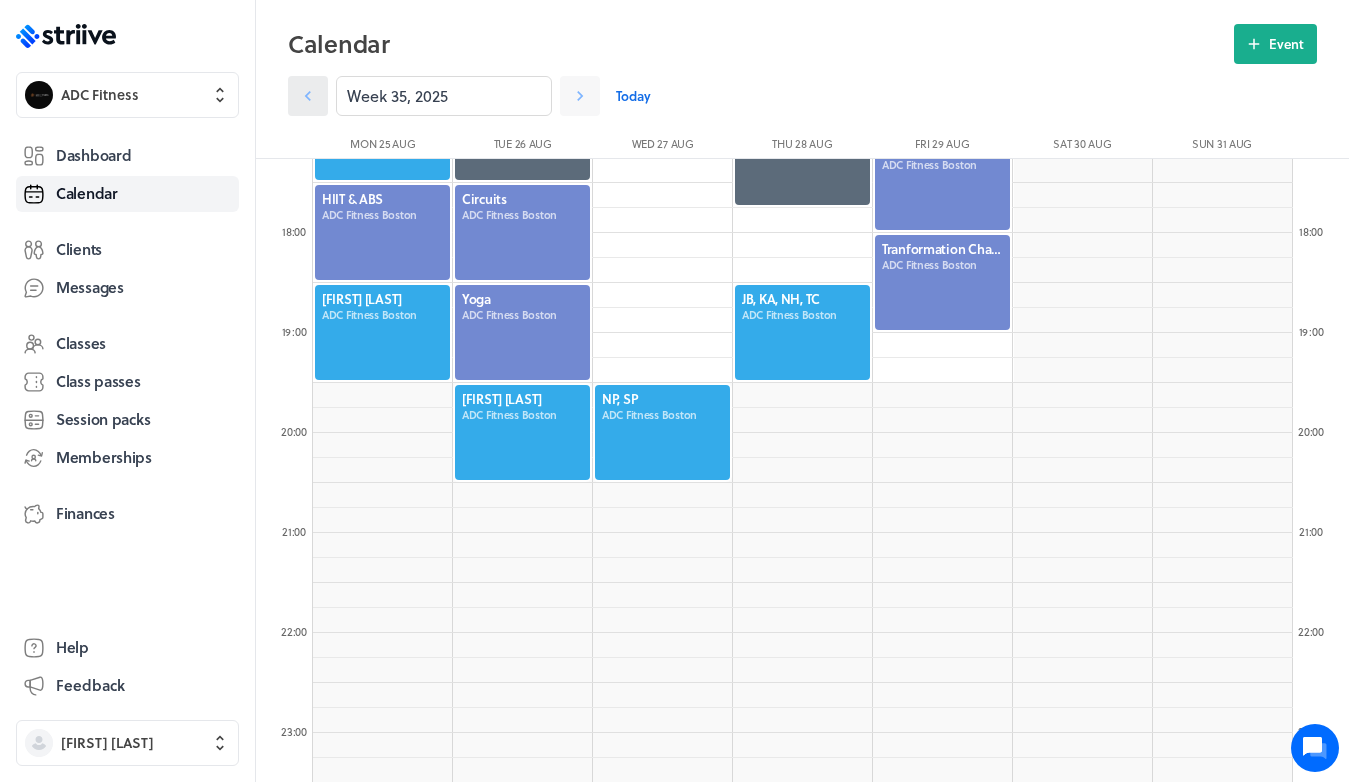 click at bounding box center (308, 96) 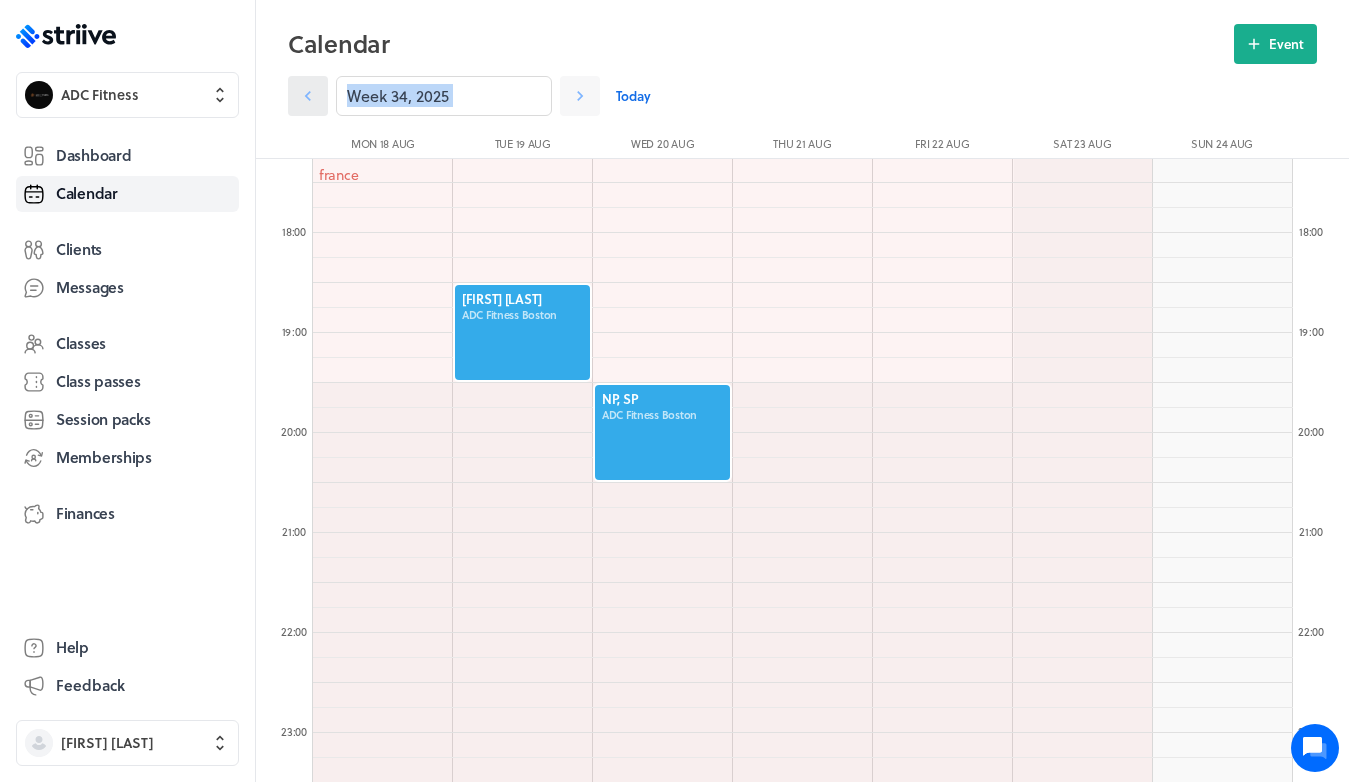 click at bounding box center [308, 96] 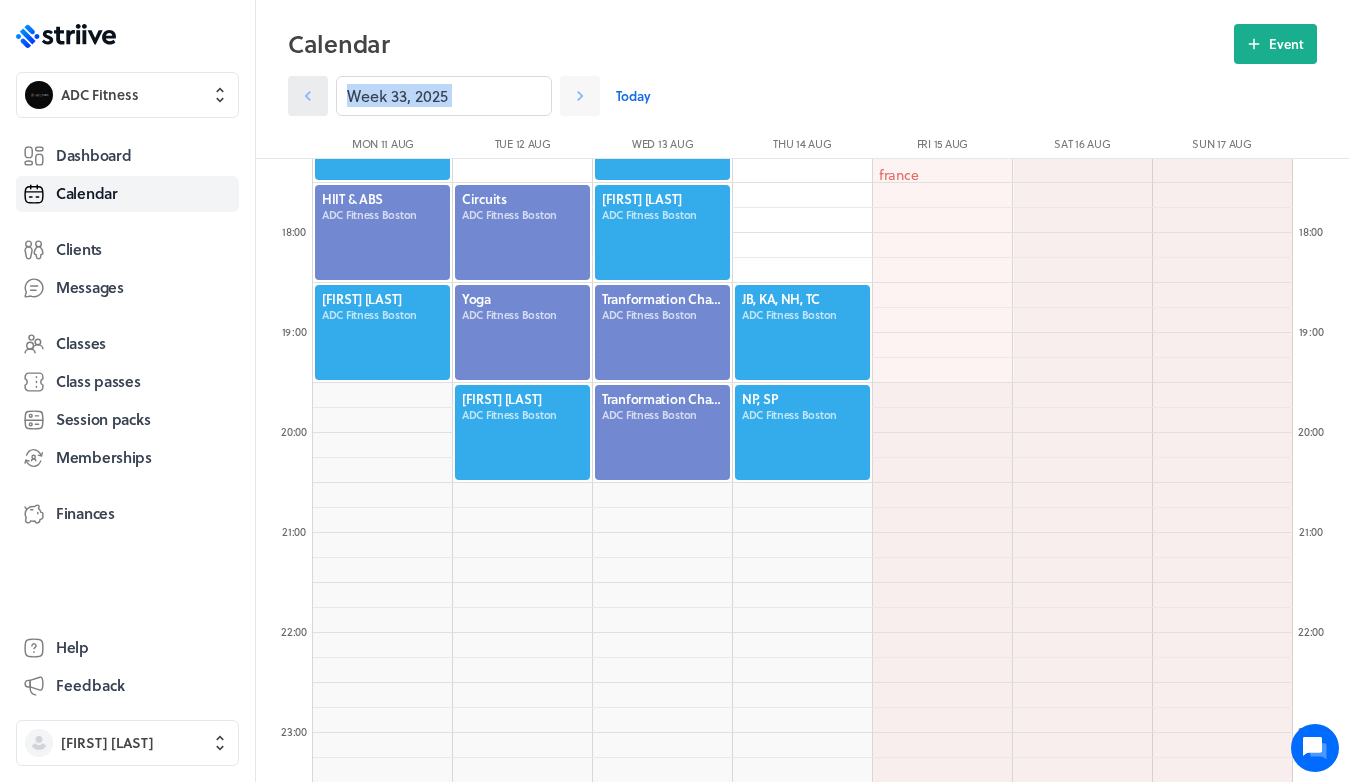 click at bounding box center (308, 96) 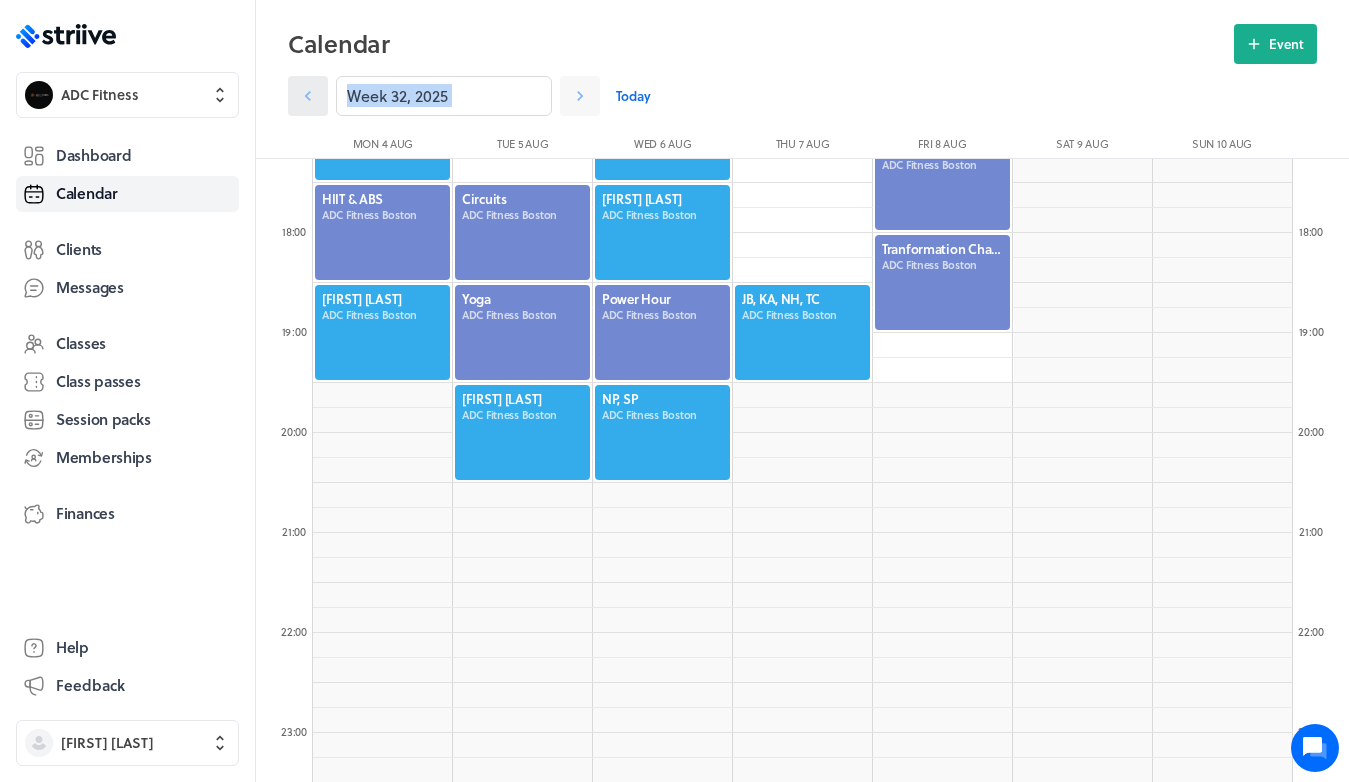 click at bounding box center (308, 96) 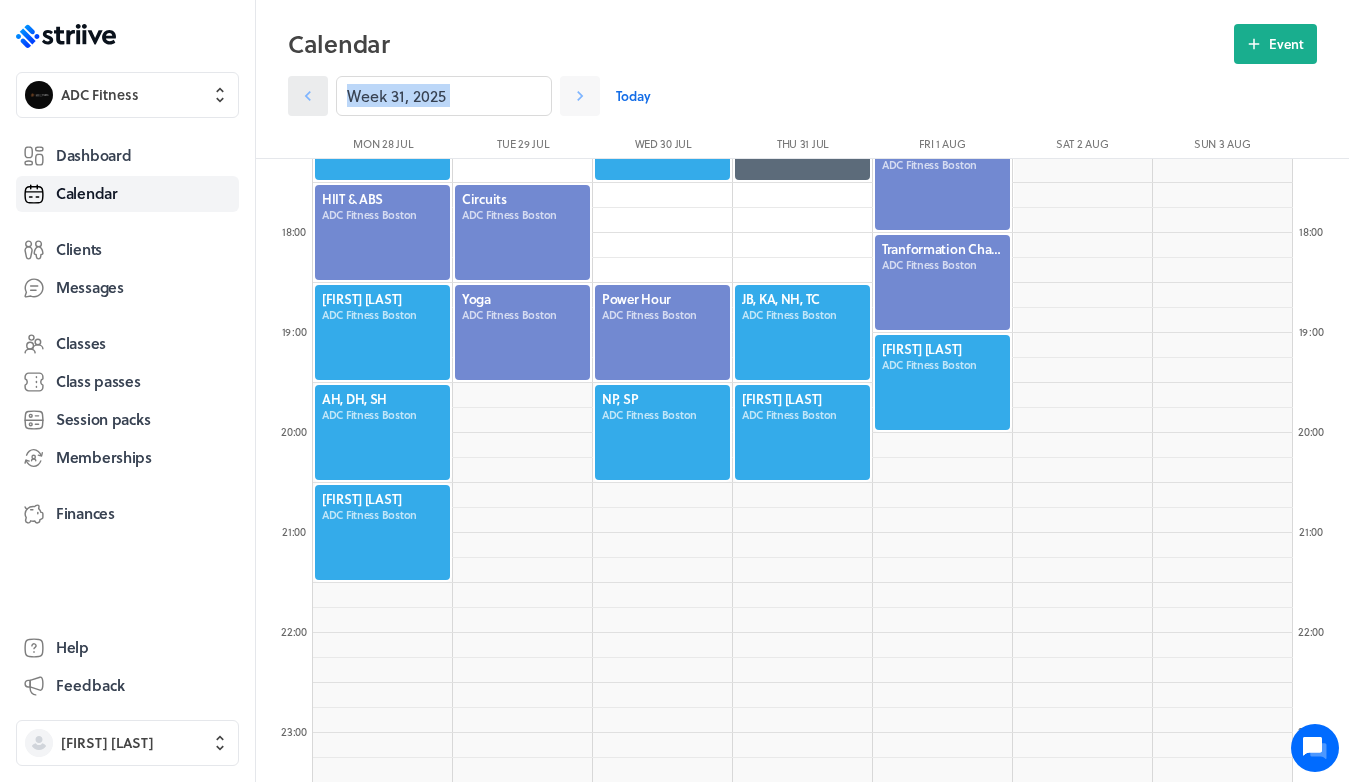 click at bounding box center (308, 96) 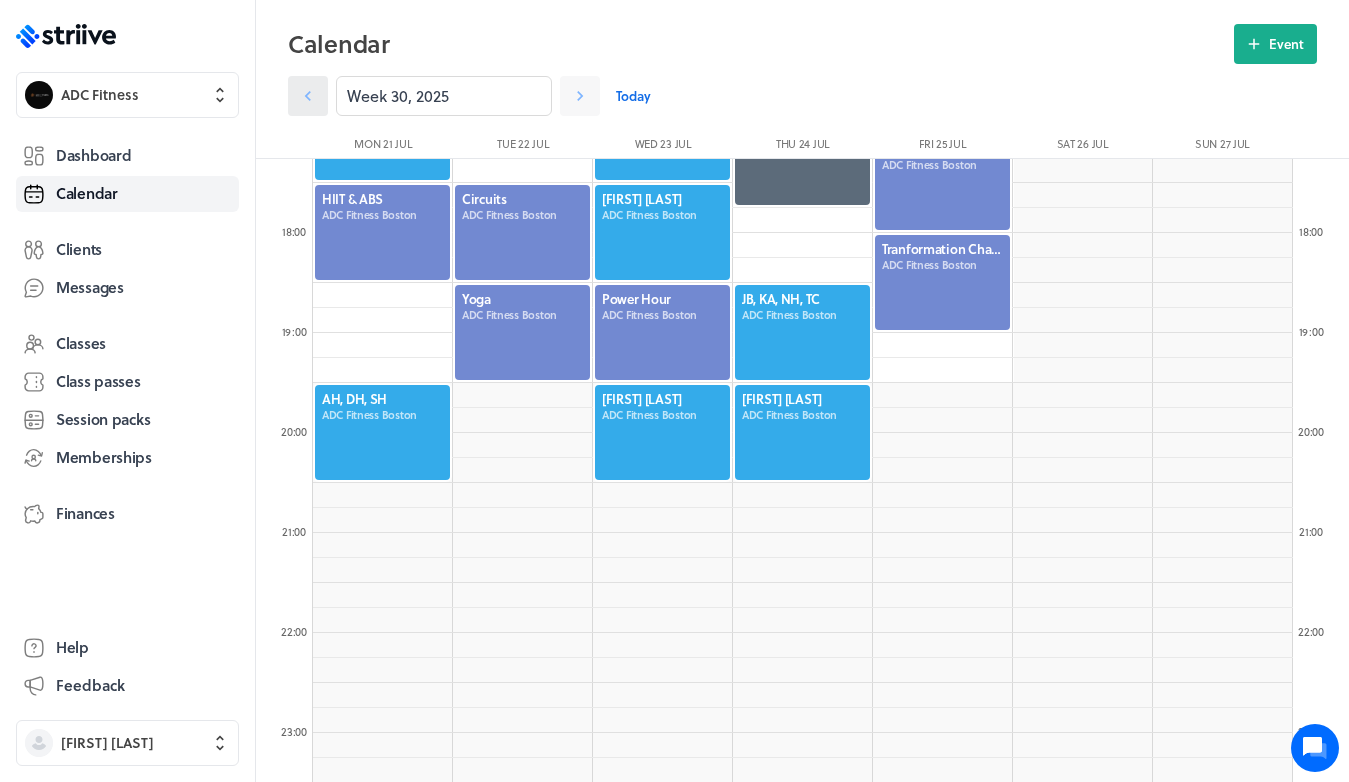 click at bounding box center (308, 96) 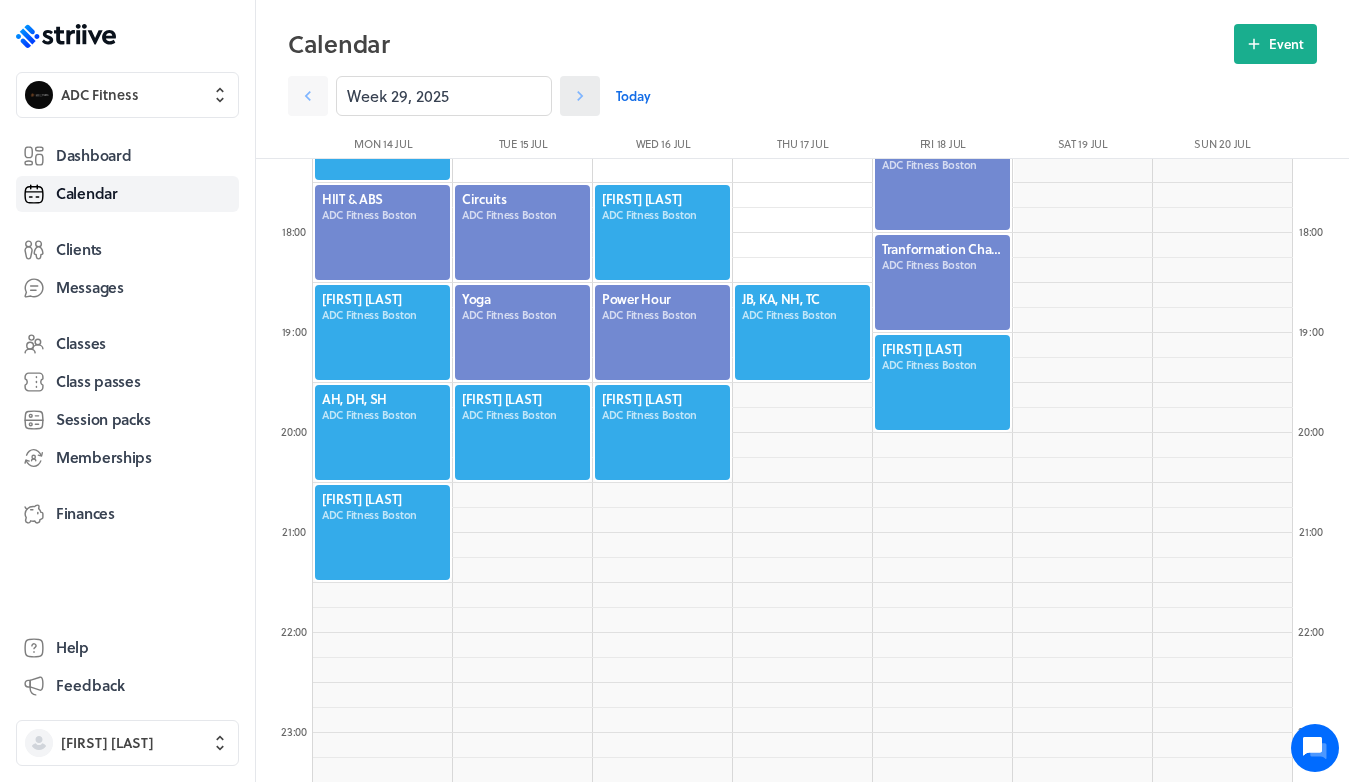 click at bounding box center (580, 96) 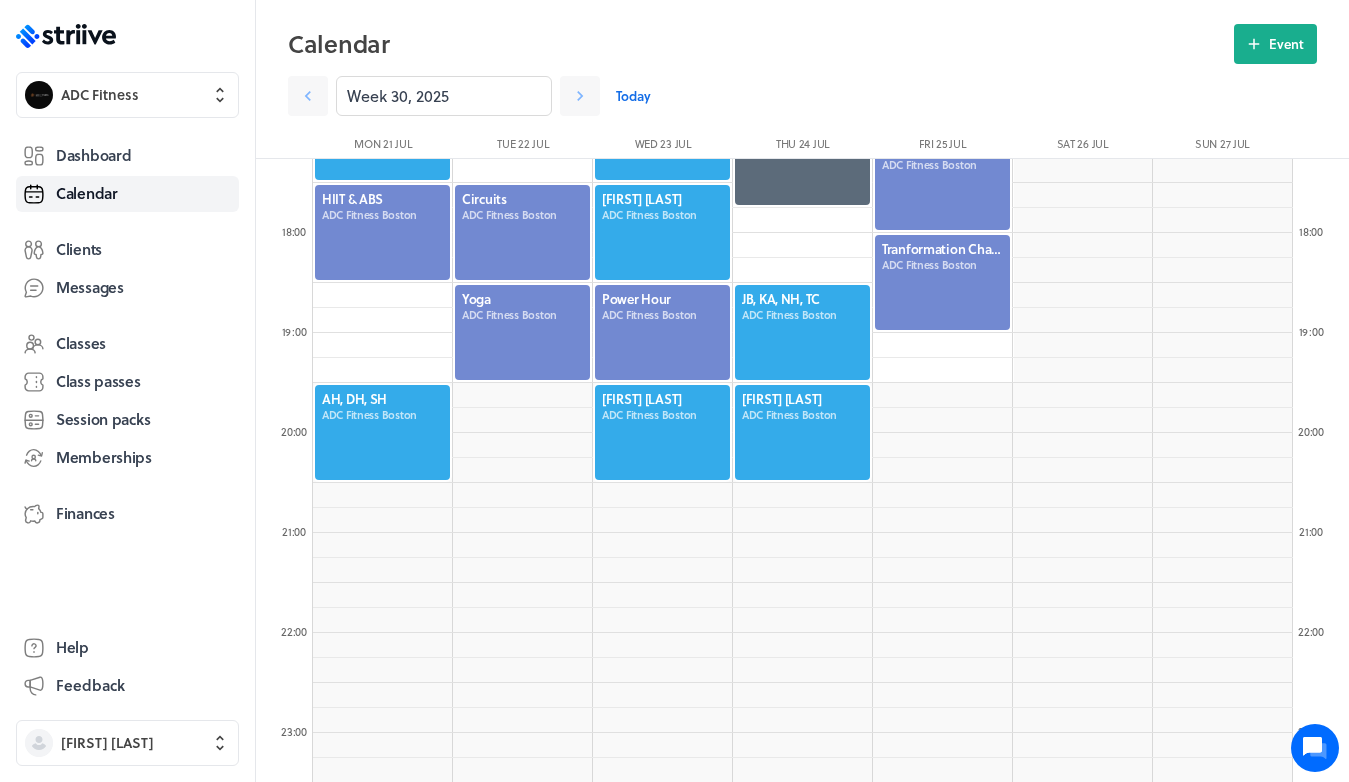 click at bounding box center (802, 332) 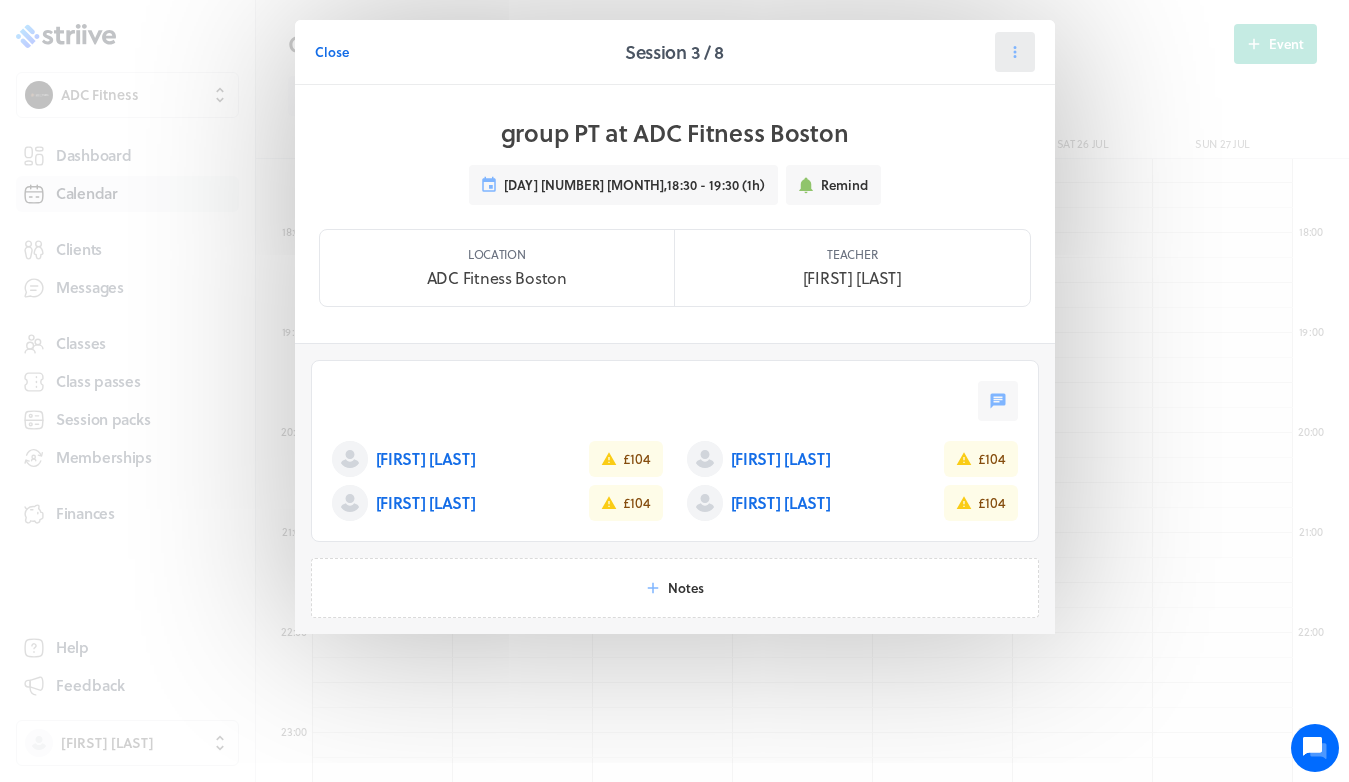 click at bounding box center (1015, 52) 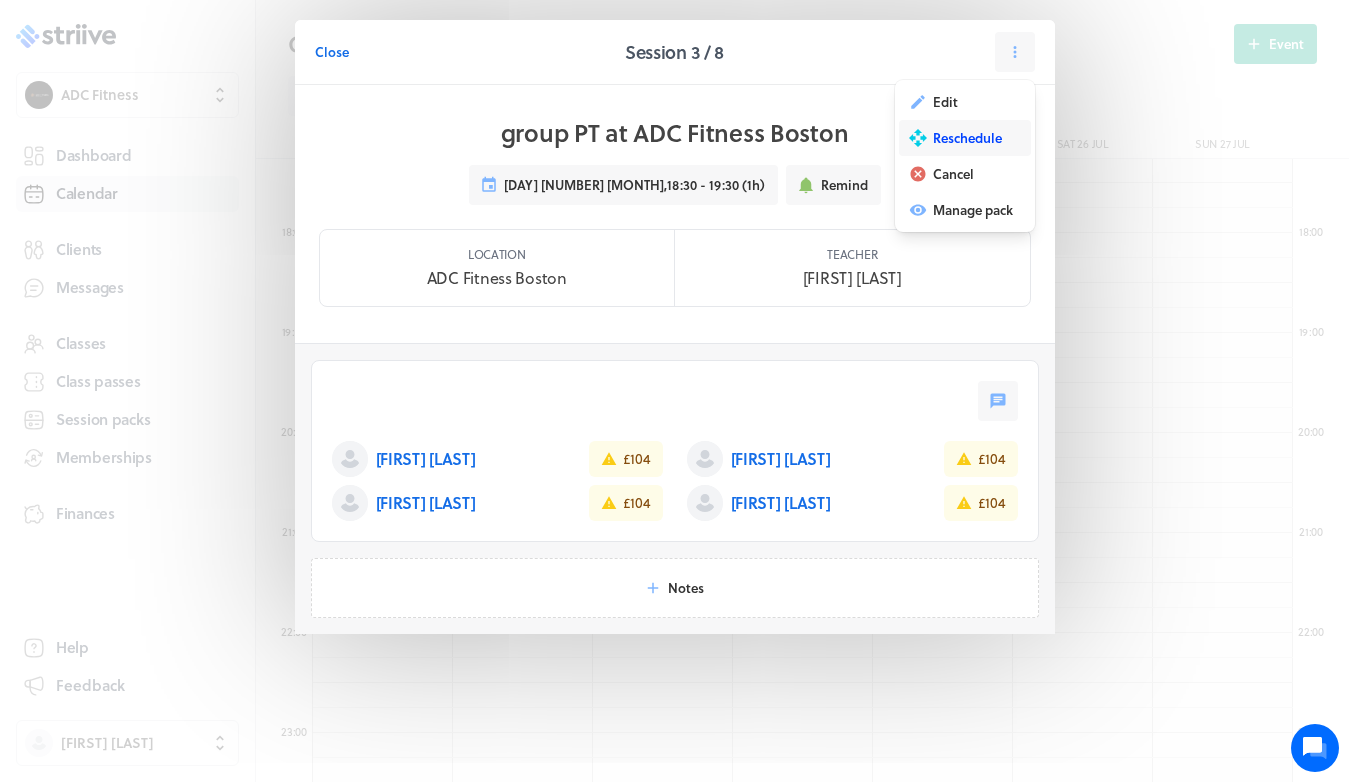 click on "Reschedule" at bounding box center (945, 102) 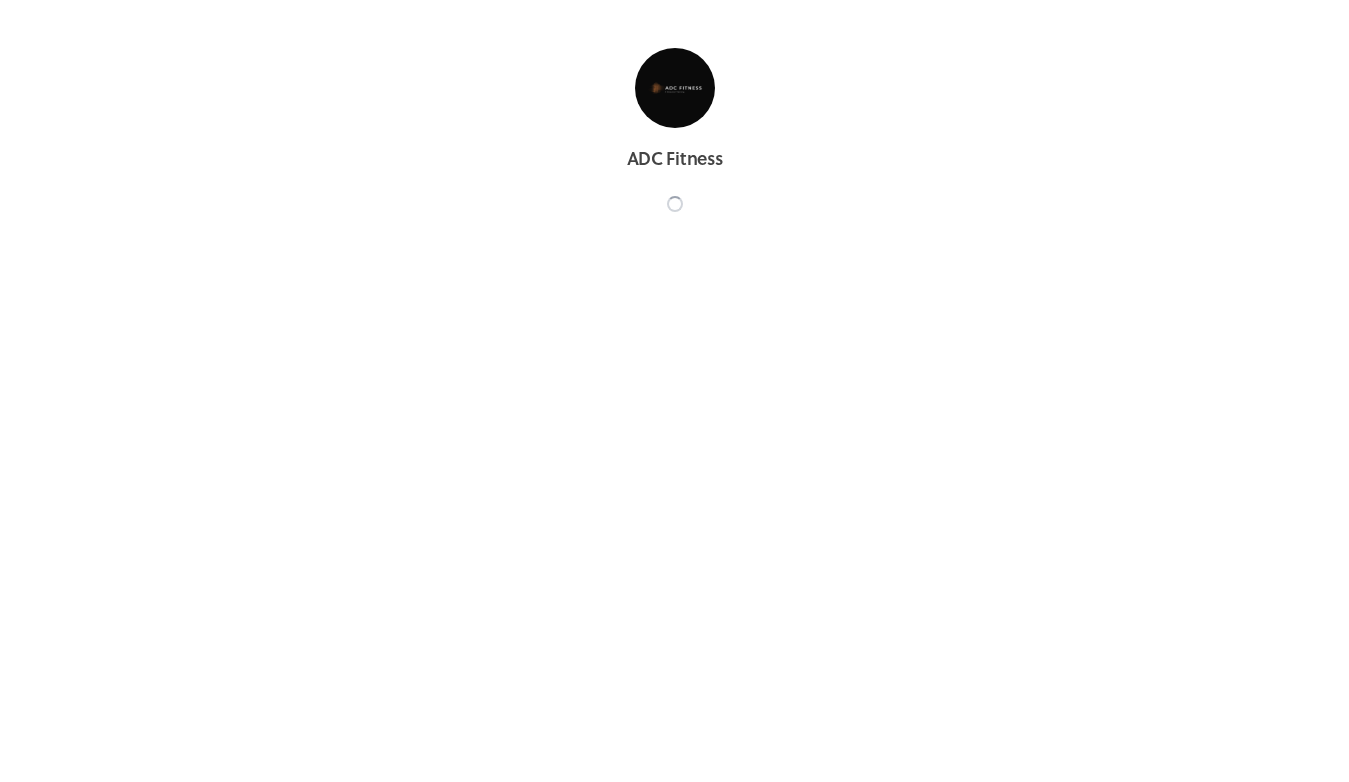scroll, scrollTop: 0, scrollLeft: 0, axis: both 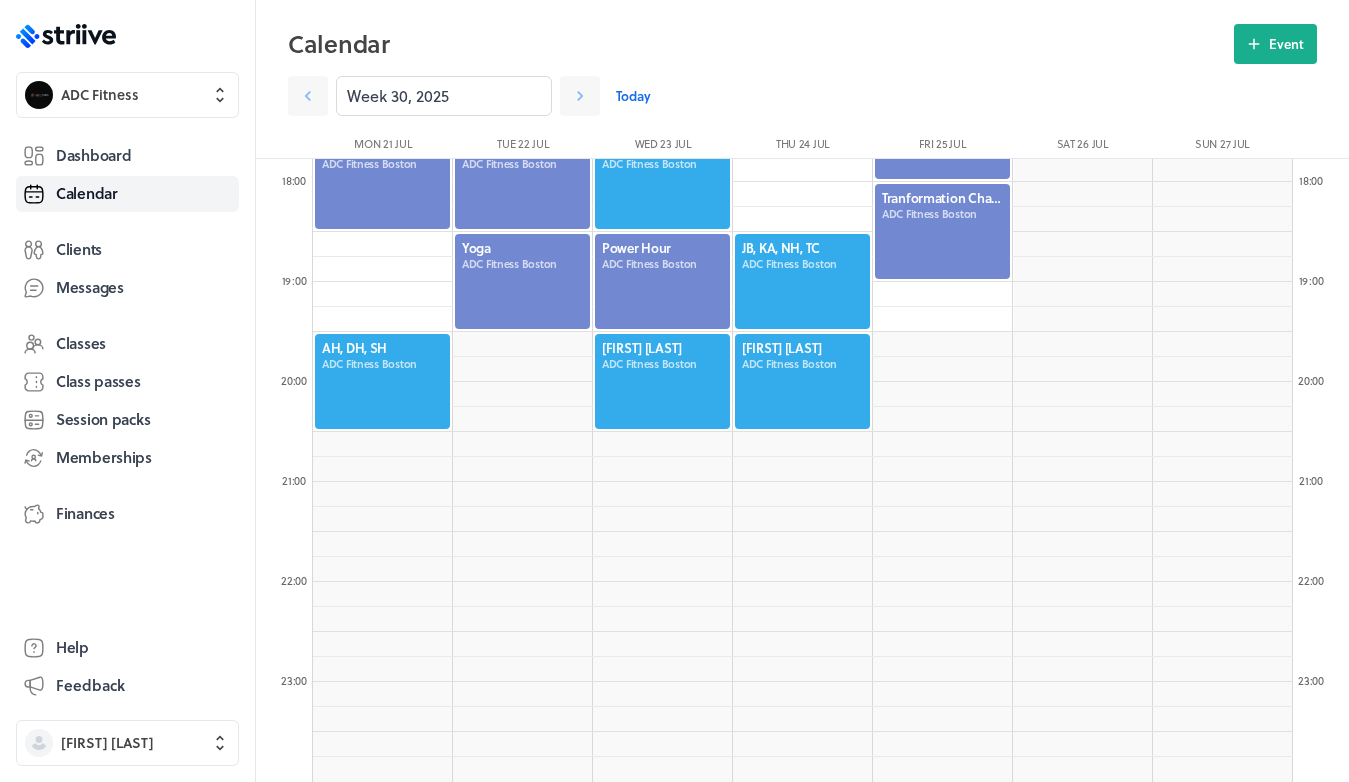 click at bounding box center [802, 281] 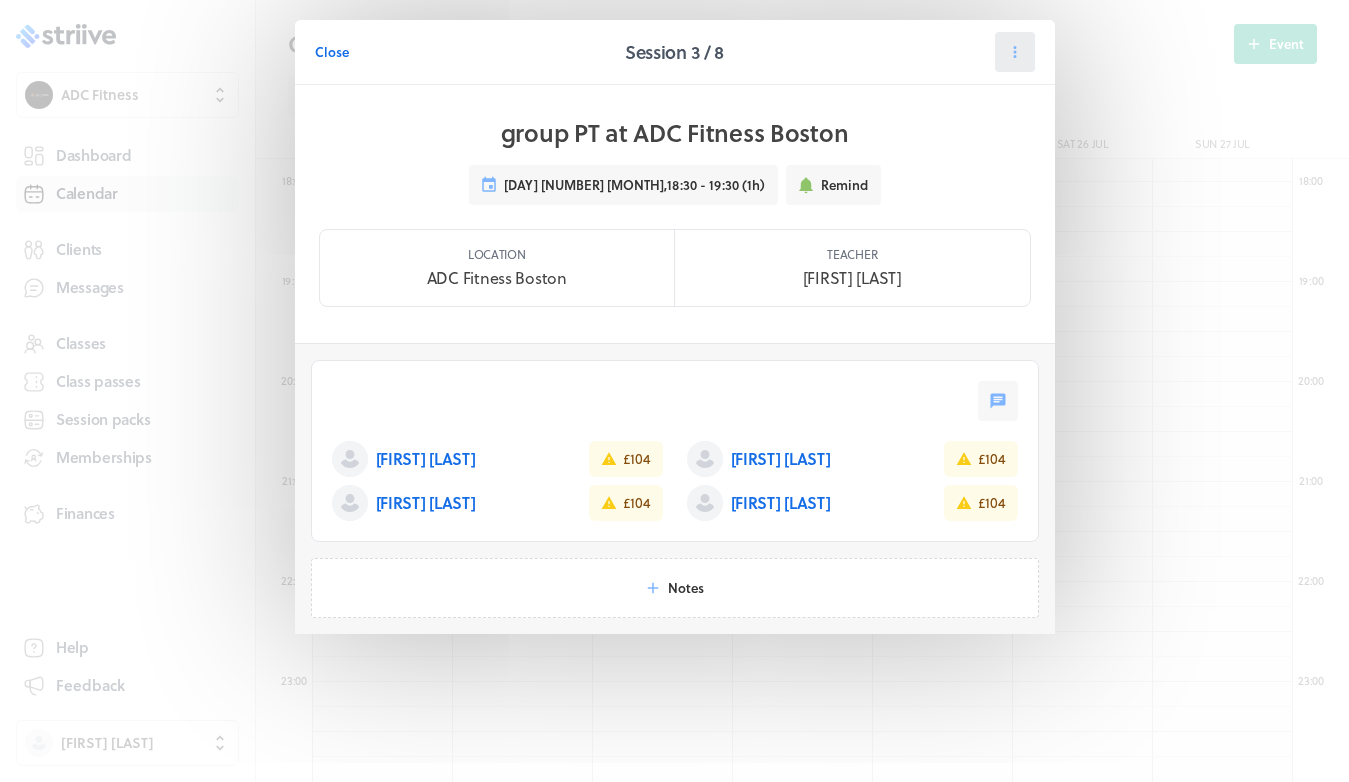 click at bounding box center [1015, 52] 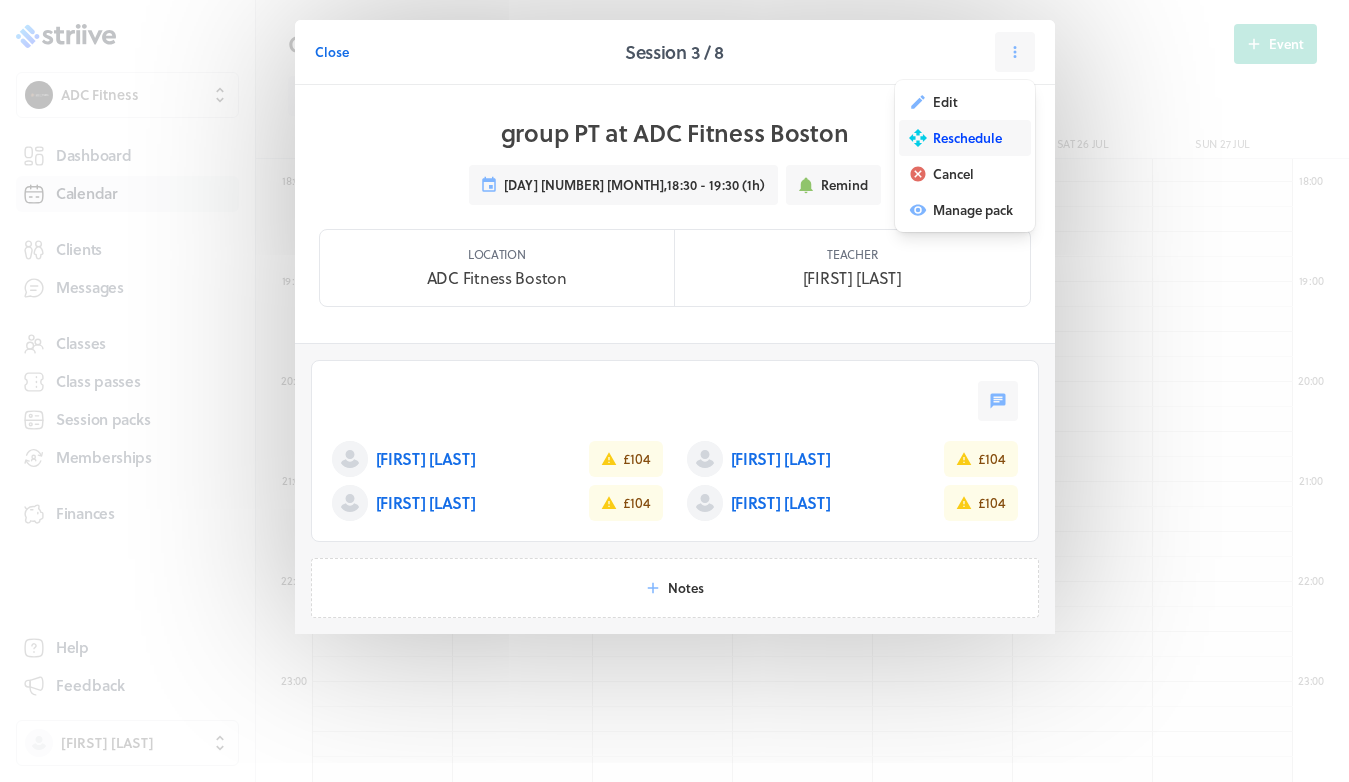 click on "Reschedule" at bounding box center [945, 102] 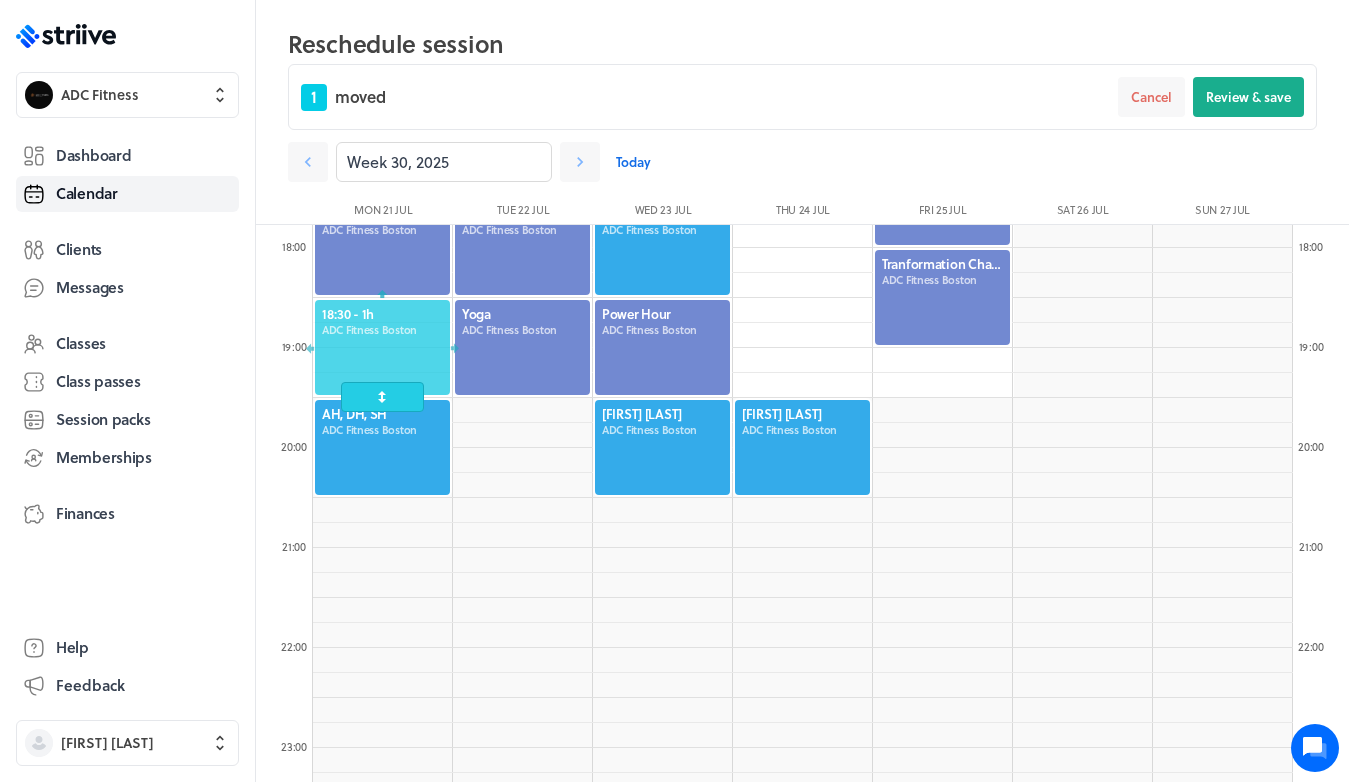 drag, startPoint x: 797, startPoint y: 341, endPoint x: 376, endPoint y: 356, distance: 421.26715 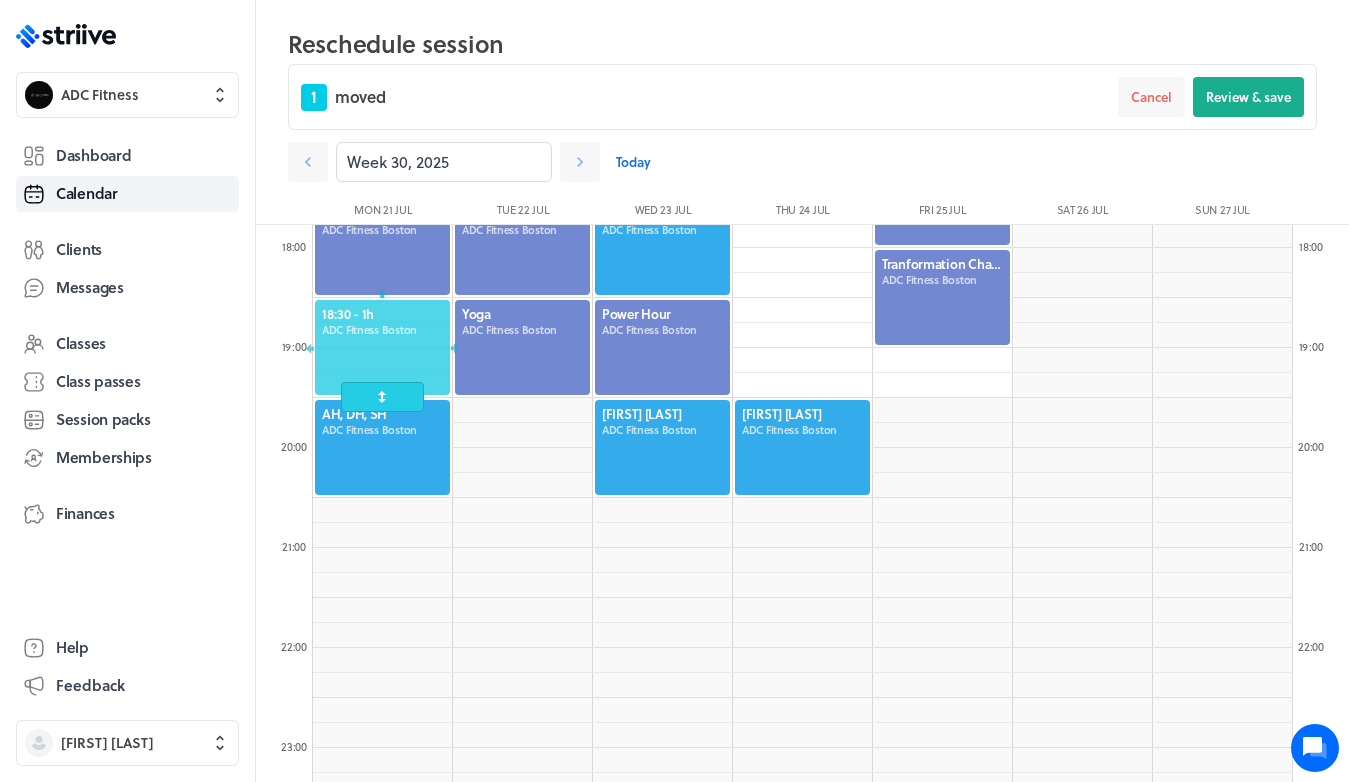click at bounding box center (382, 347) 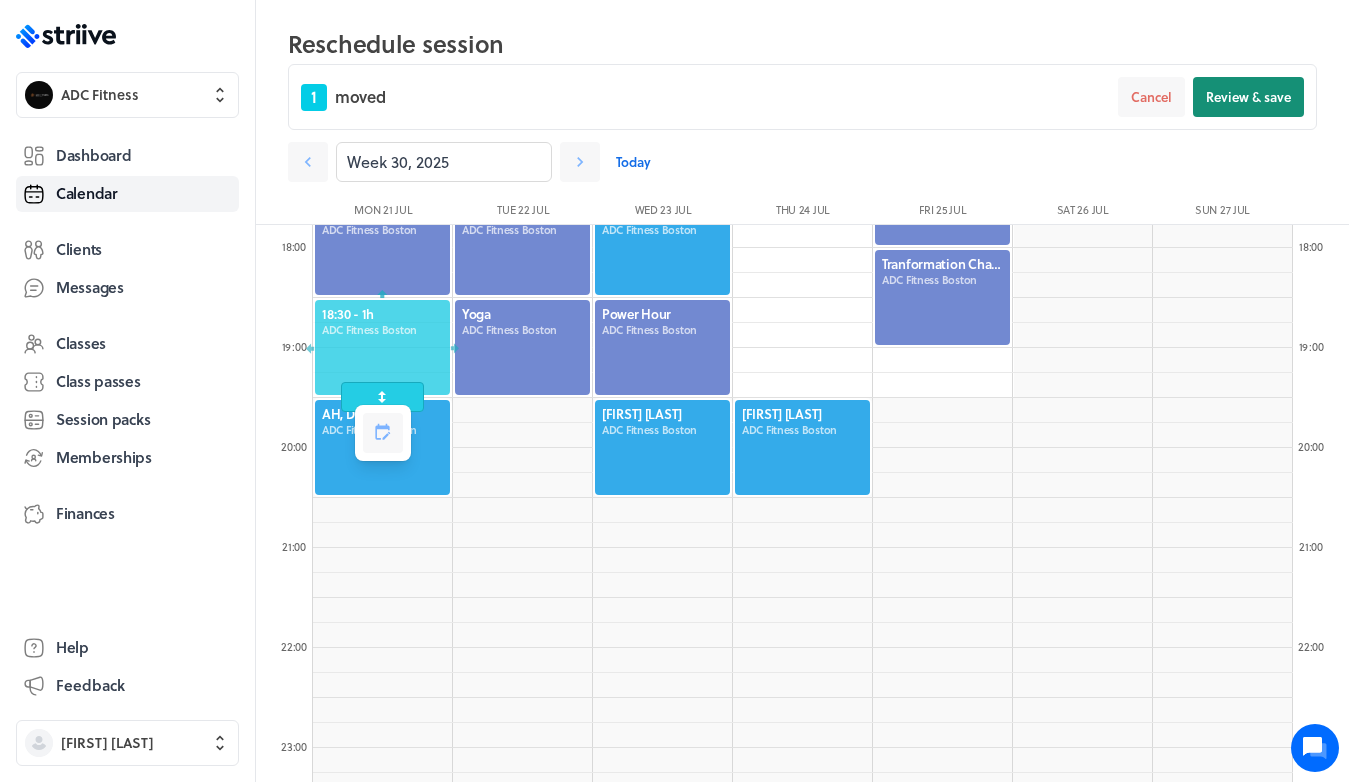 click on "Review & save" at bounding box center [1248, 97] 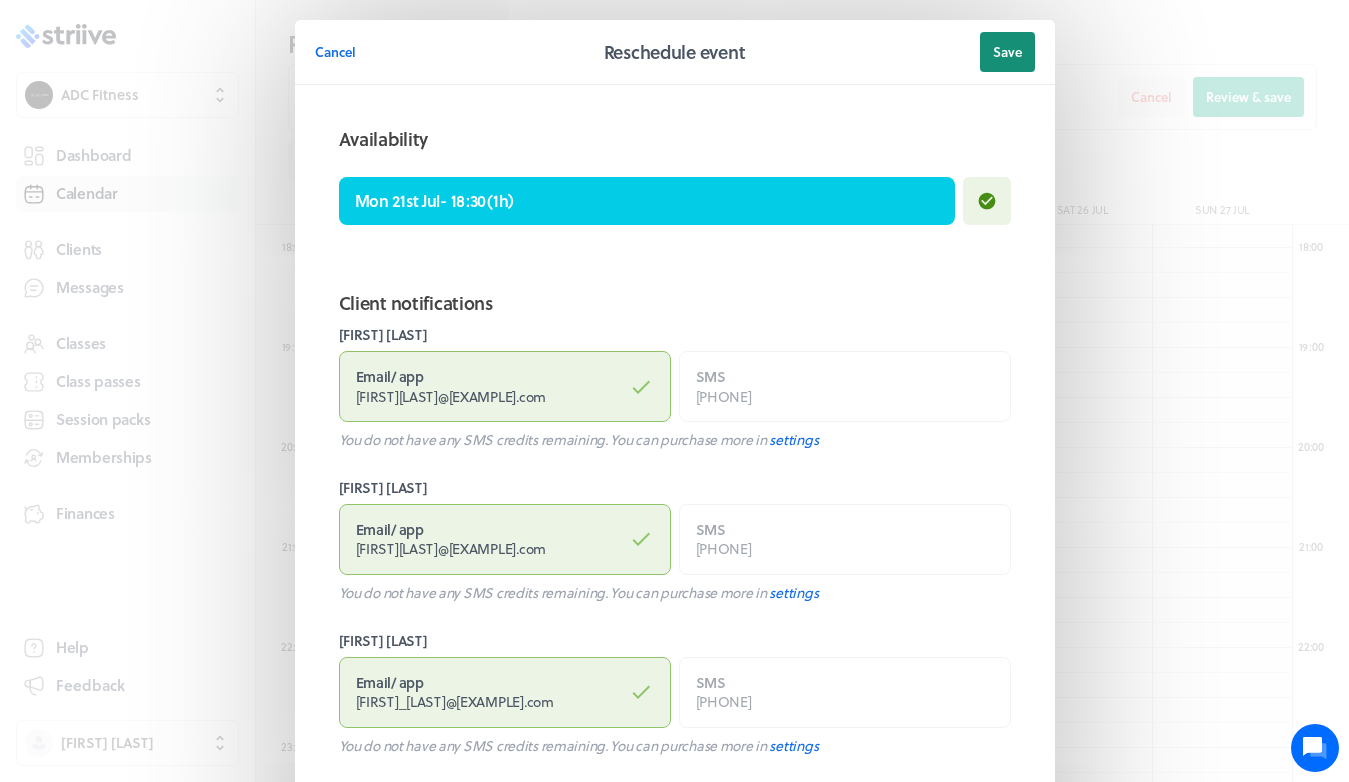click on "Save" at bounding box center [1007, 52] 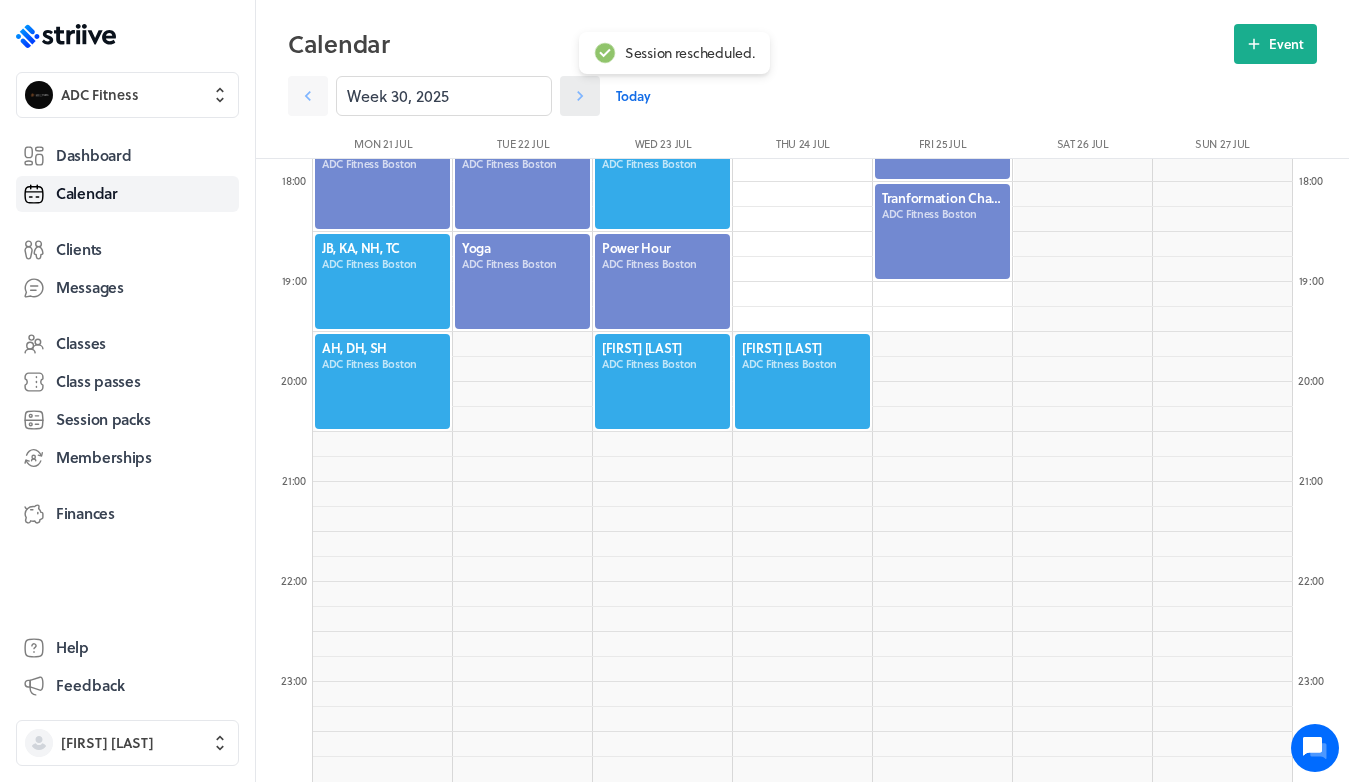 click at bounding box center (308, 96) 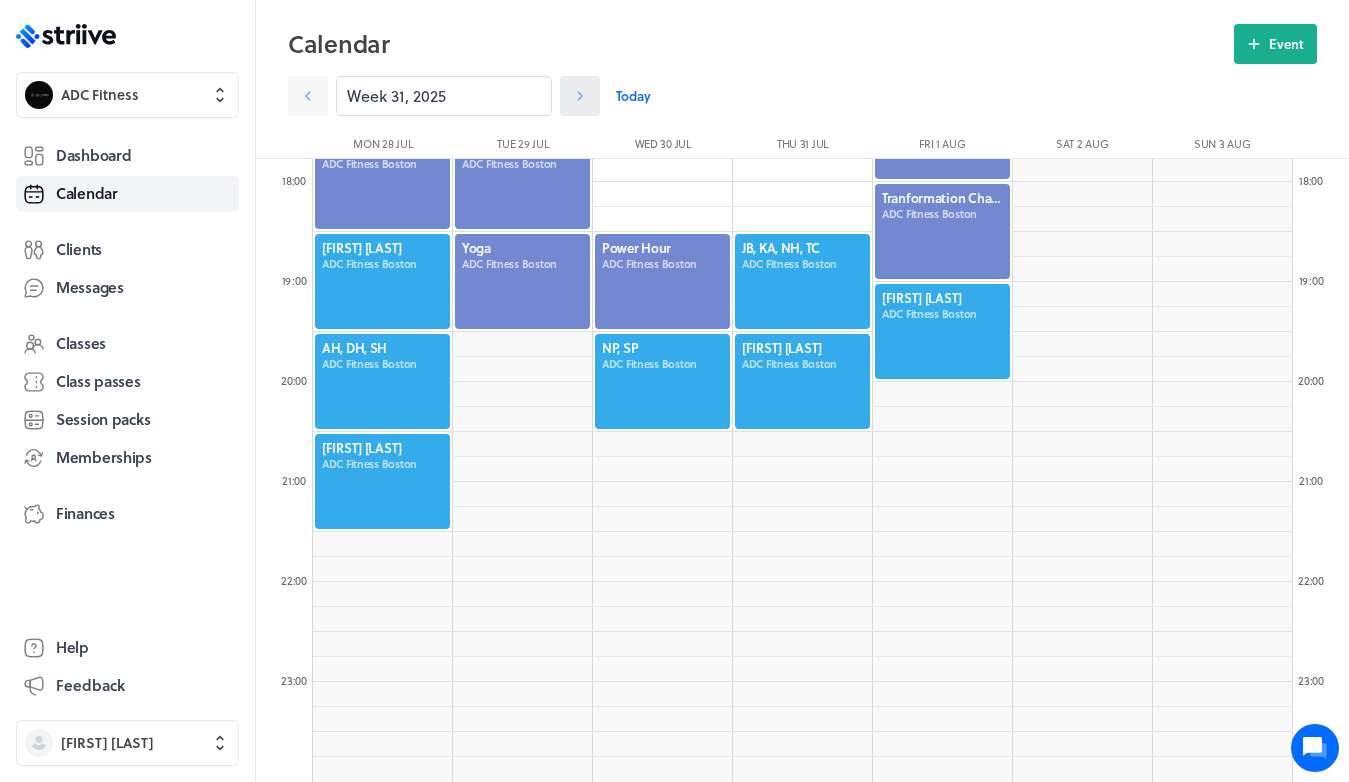 click at bounding box center [308, 96] 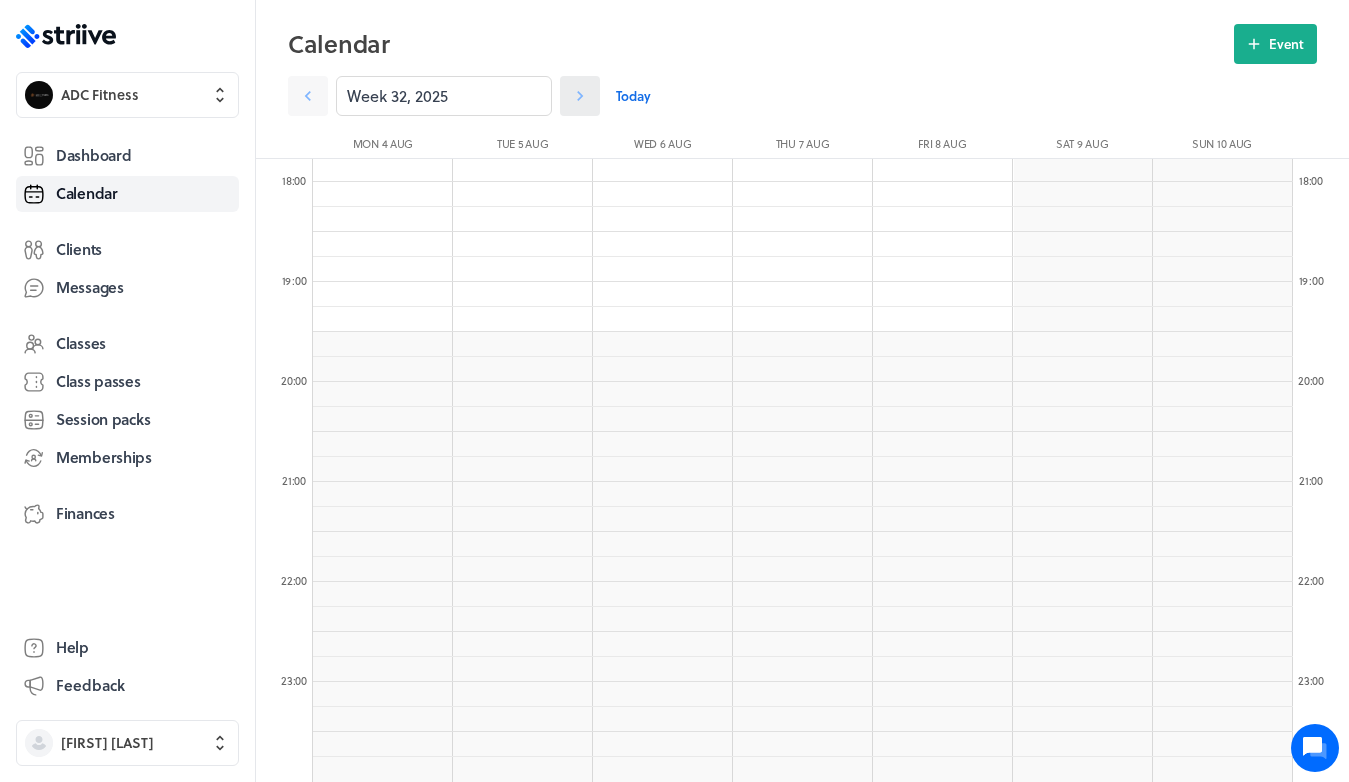 click at bounding box center [308, 96] 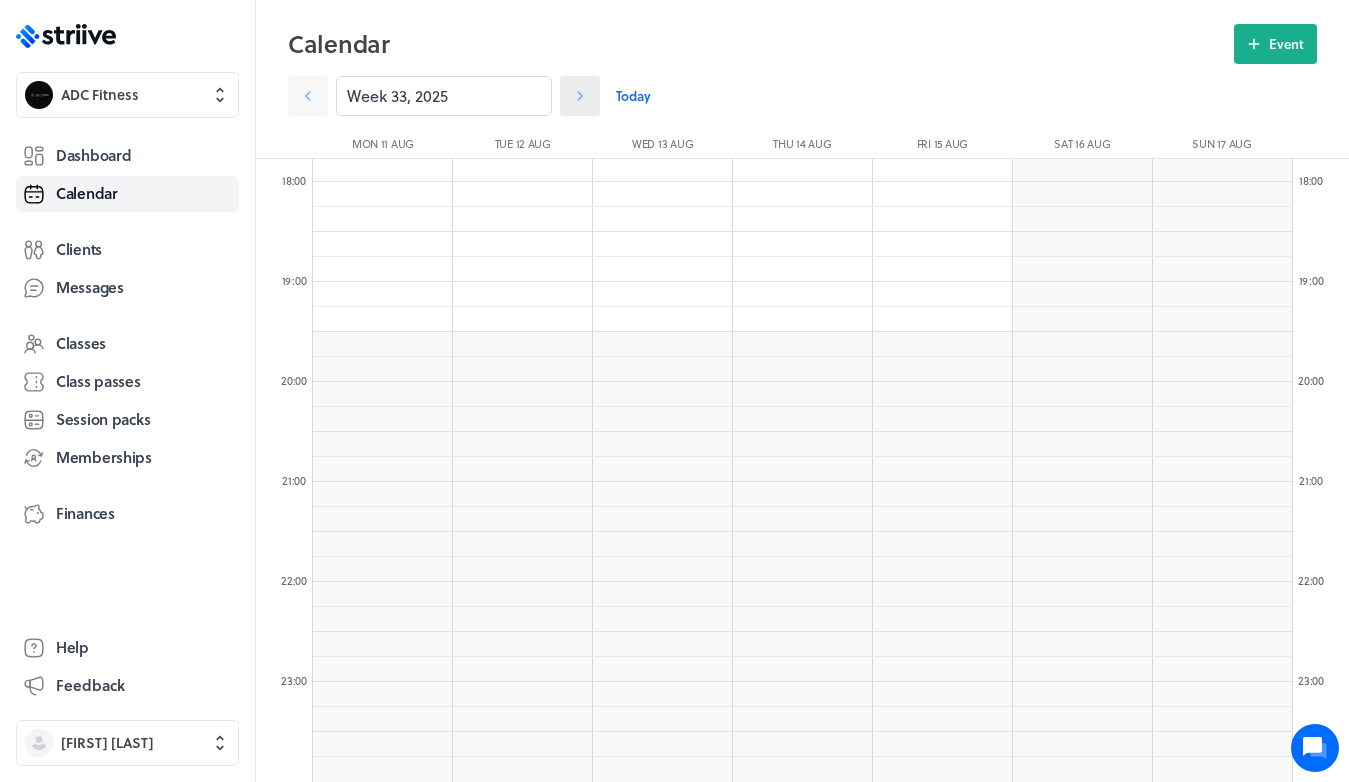 click at bounding box center (308, 96) 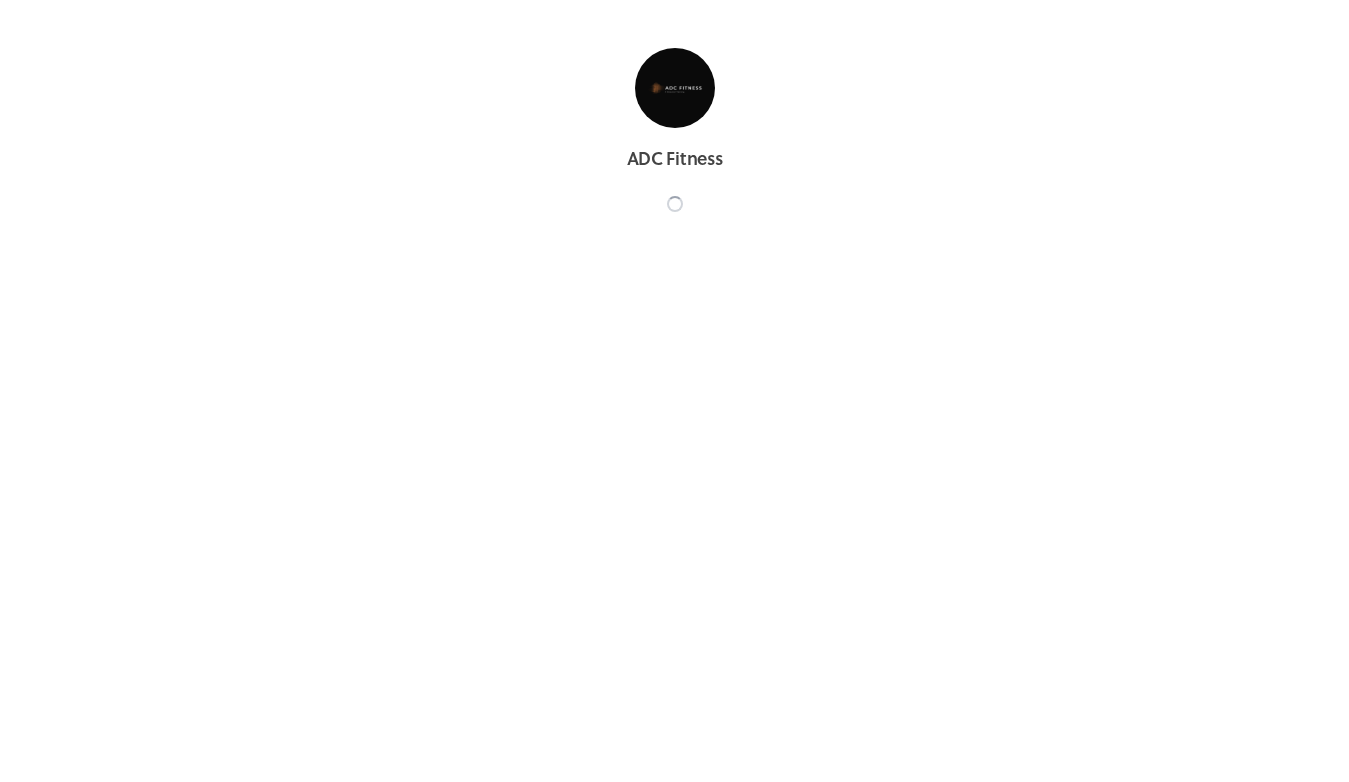 scroll, scrollTop: 0, scrollLeft: 0, axis: both 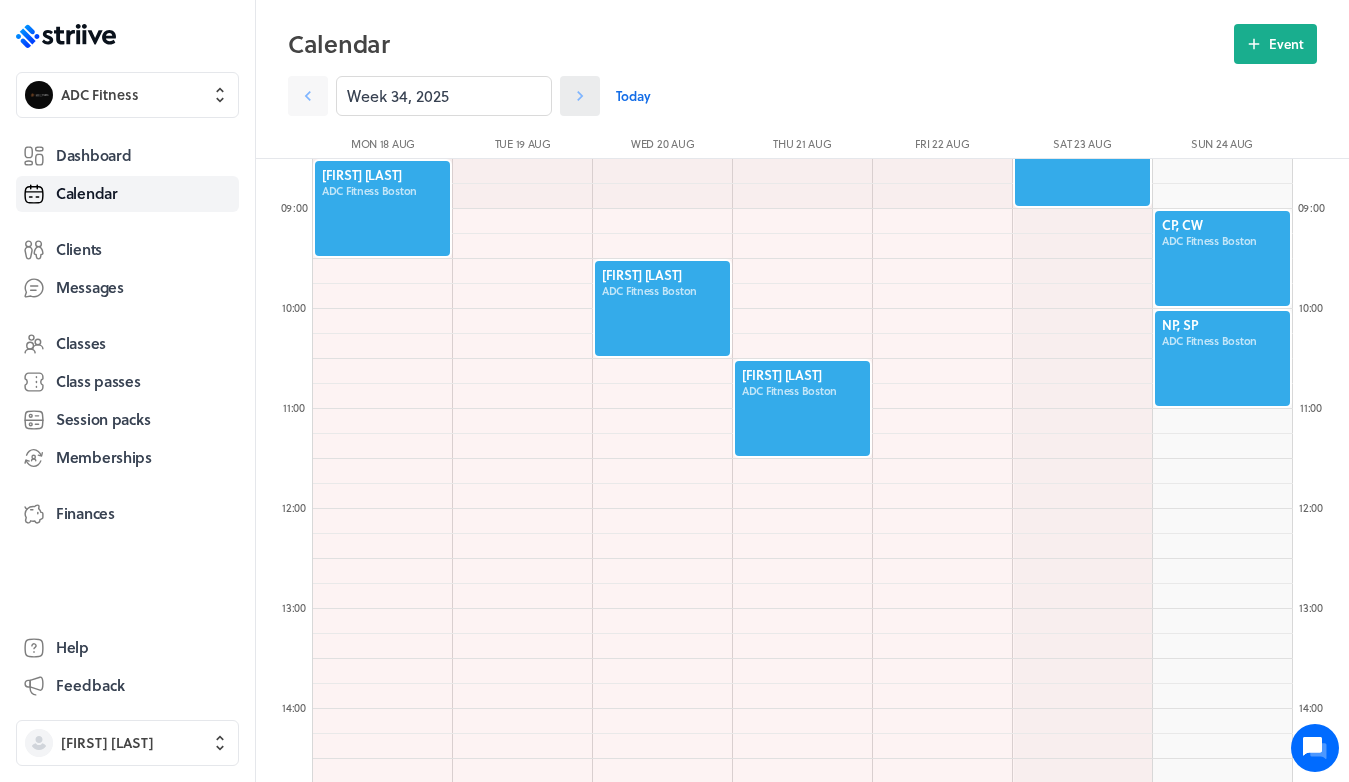 click at bounding box center (308, 96) 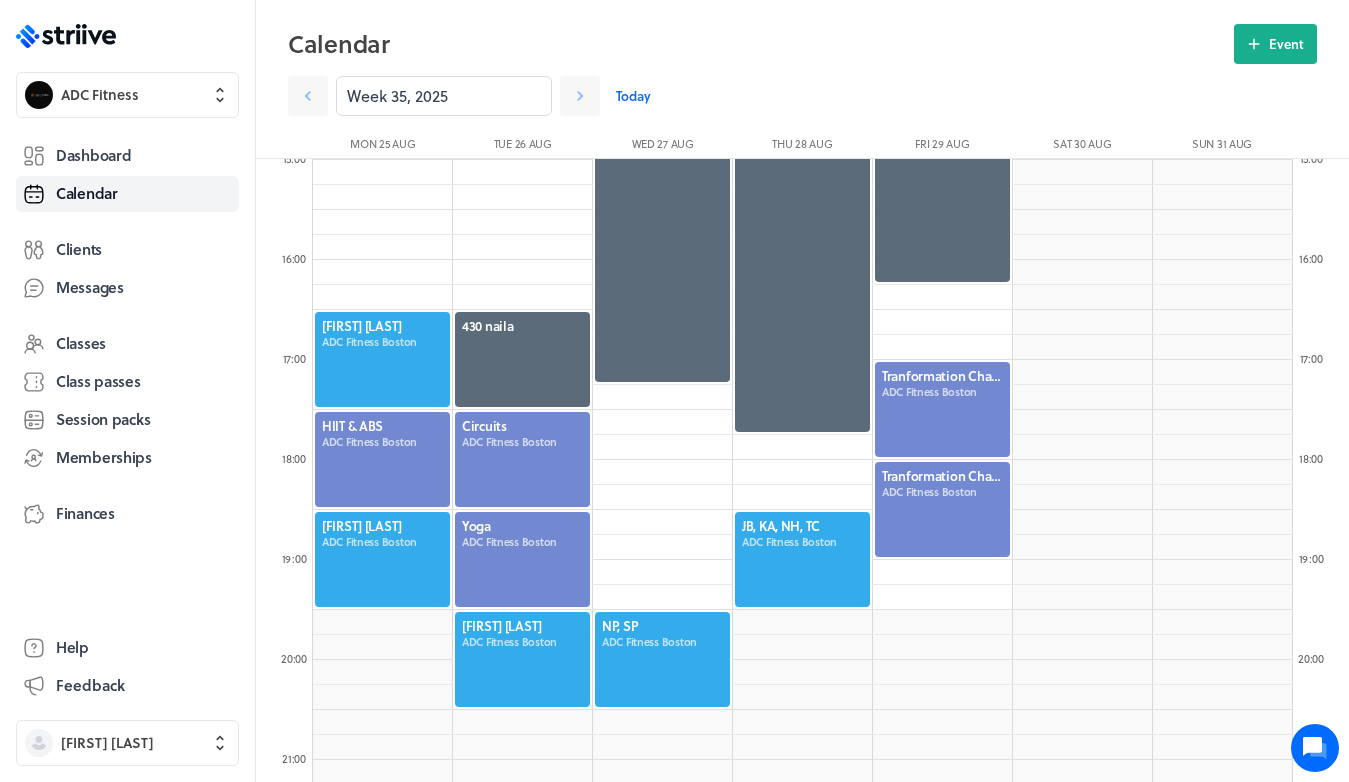 scroll, scrollTop: 1493, scrollLeft: 0, axis: vertical 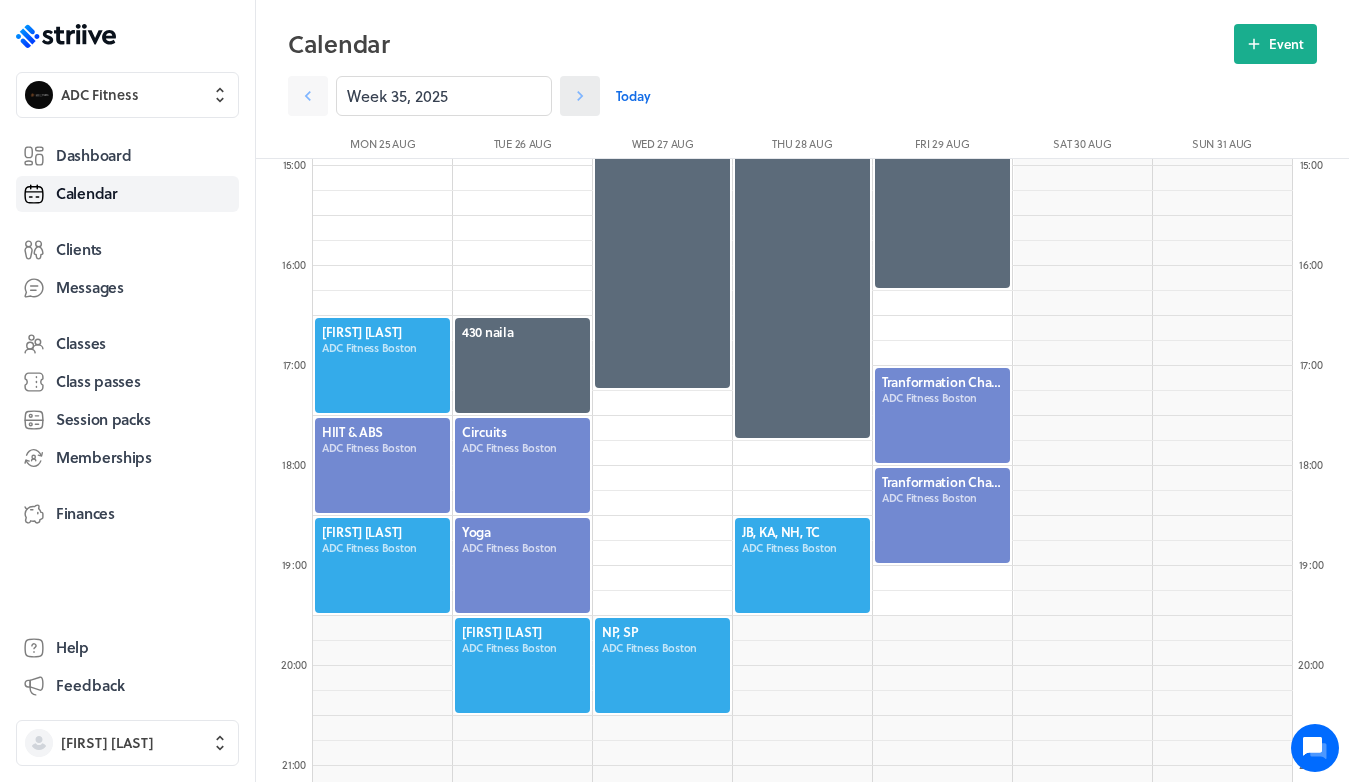 click at bounding box center [308, 96] 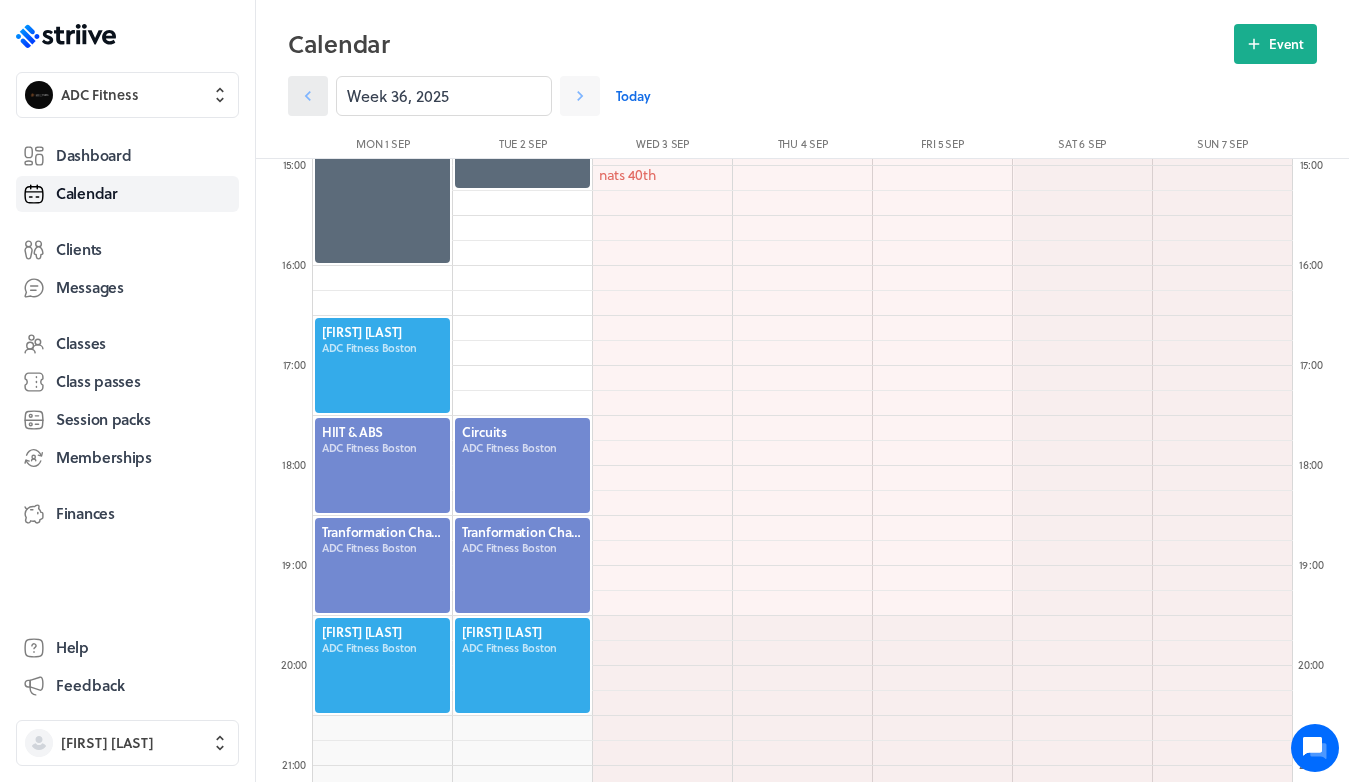 click at bounding box center (308, 96) 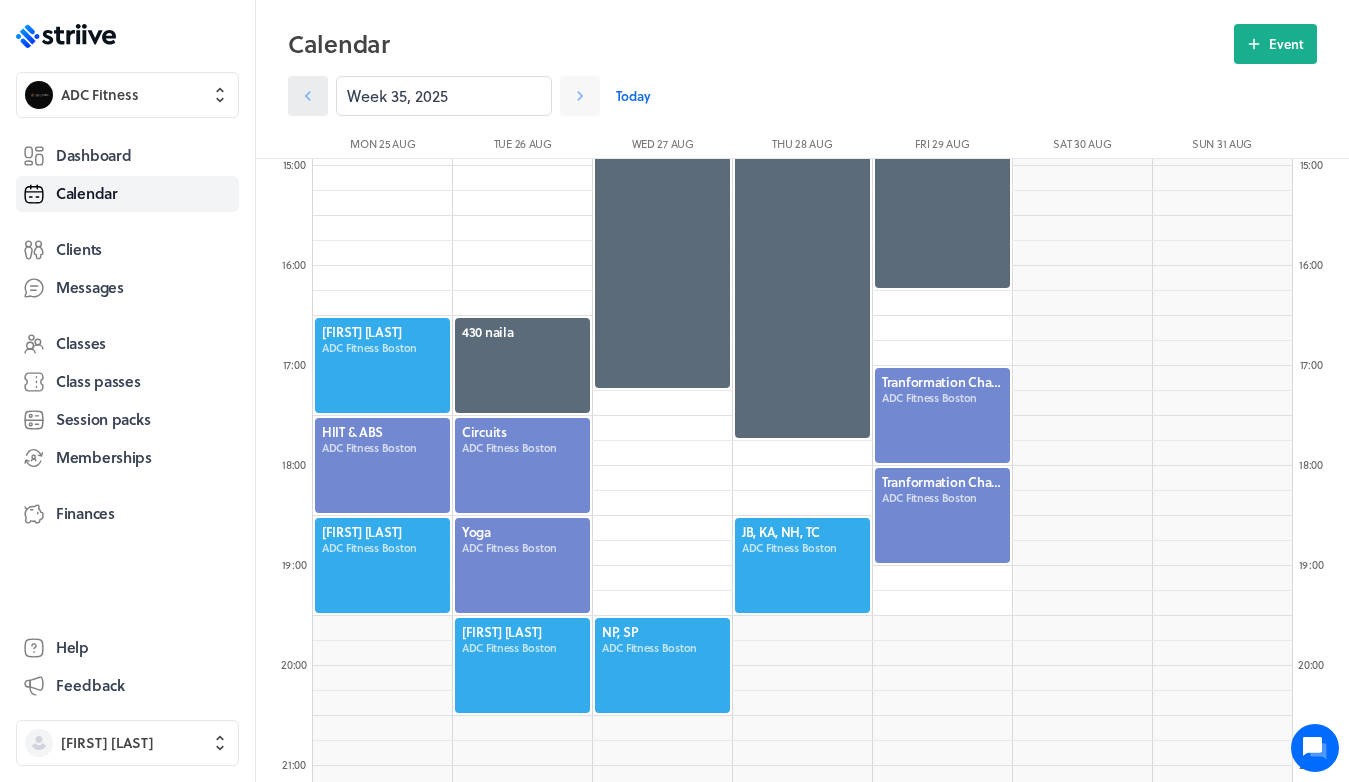 click at bounding box center [308, 96] 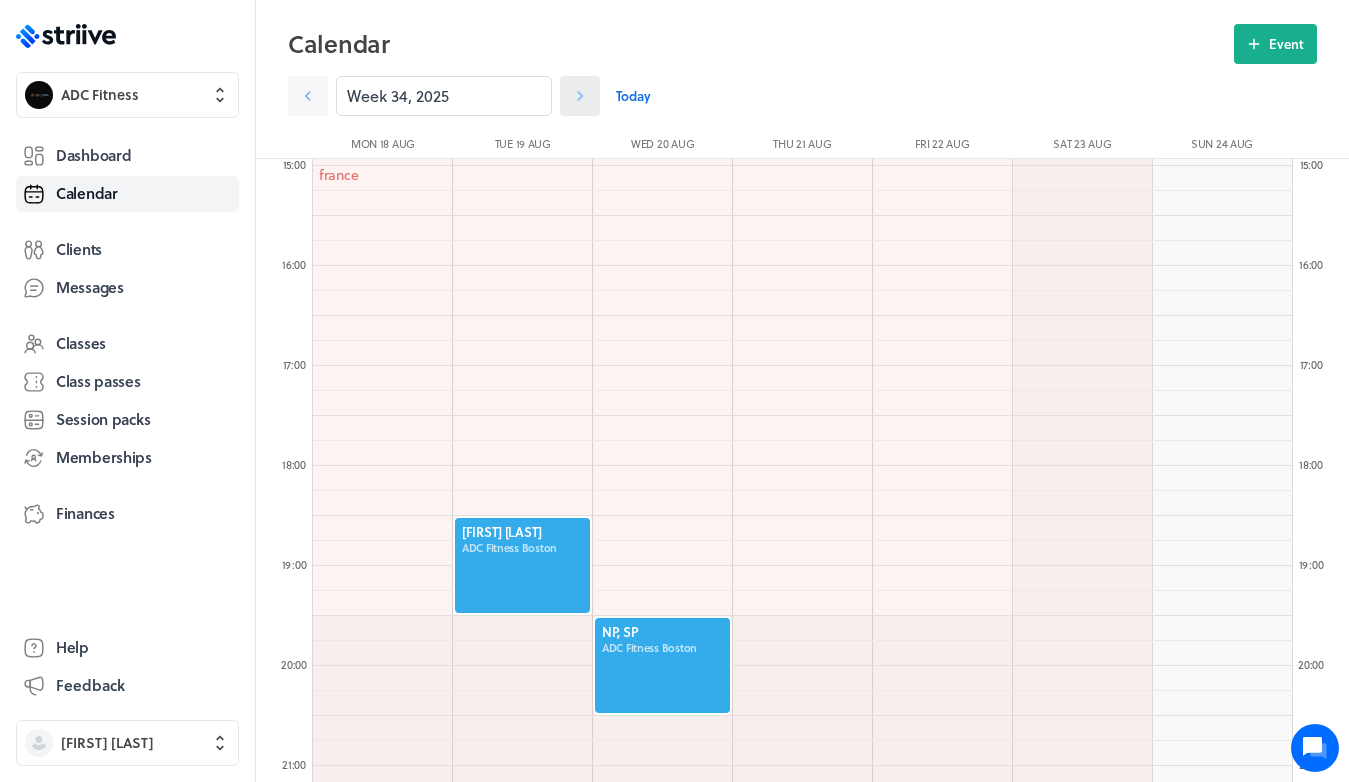 click at bounding box center [308, 96] 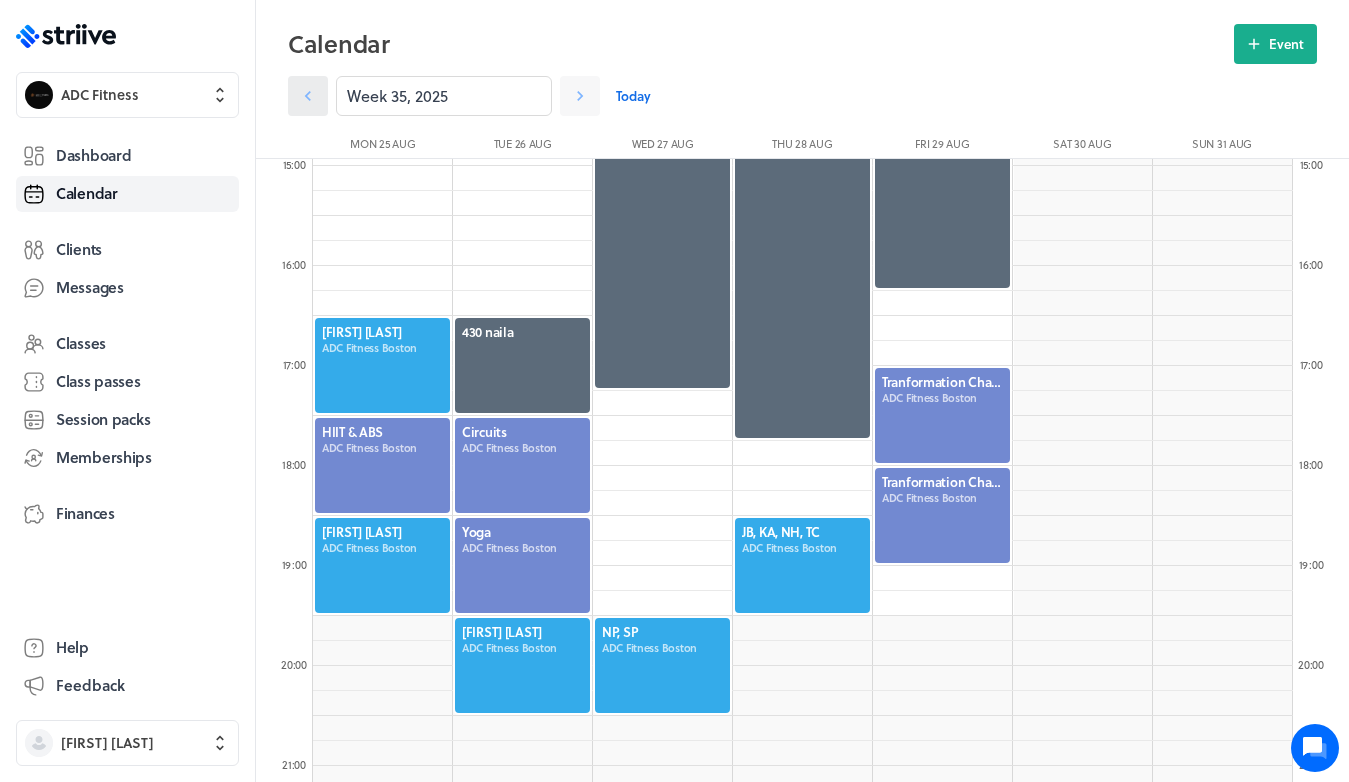 click at bounding box center (308, 96) 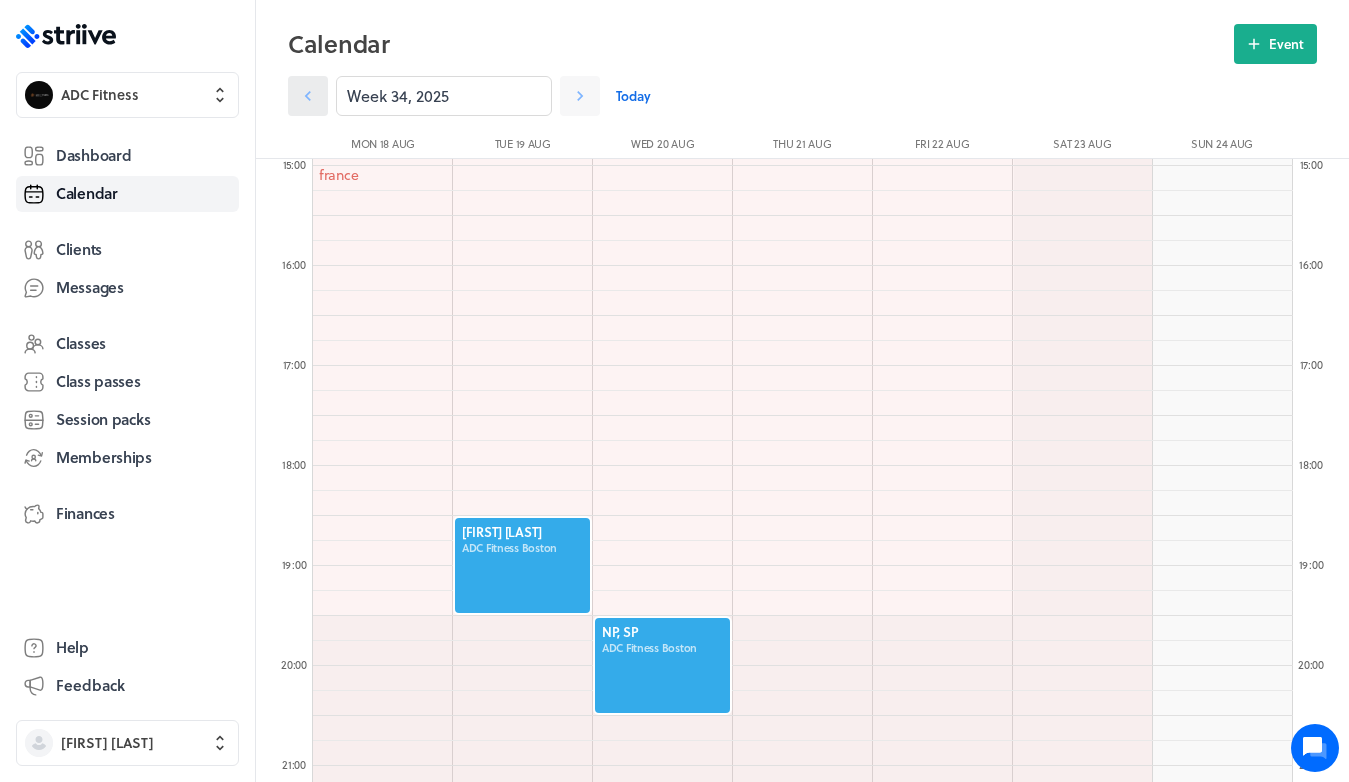 click at bounding box center (308, 96) 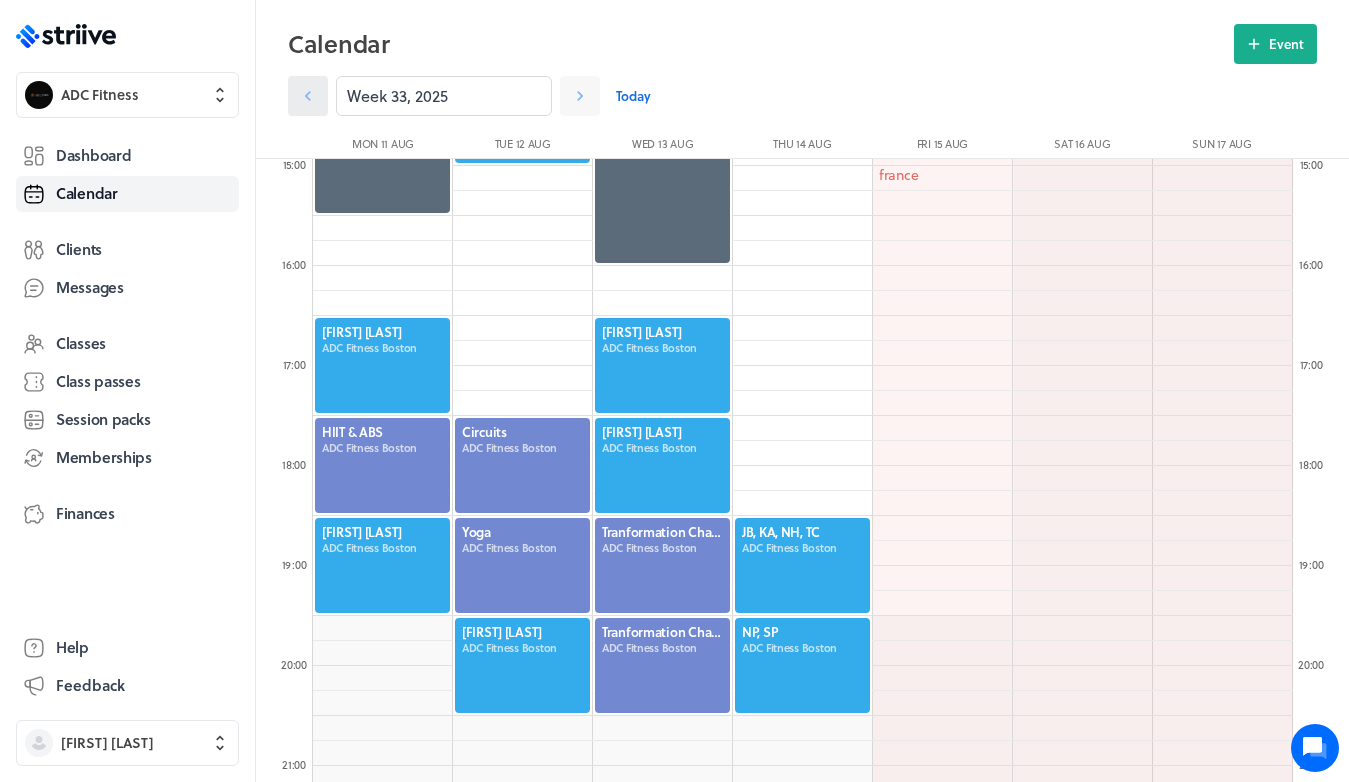 click at bounding box center [308, 96] 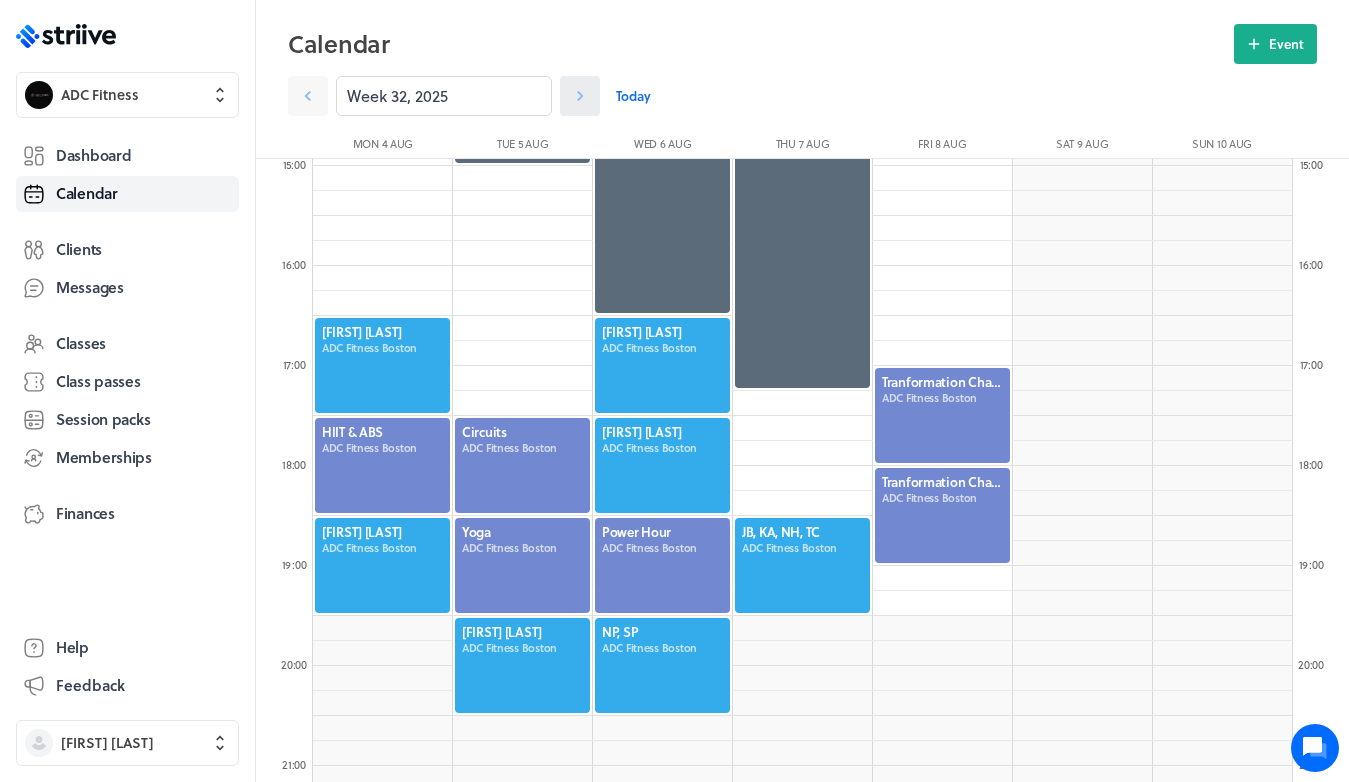 click at bounding box center [308, 96] 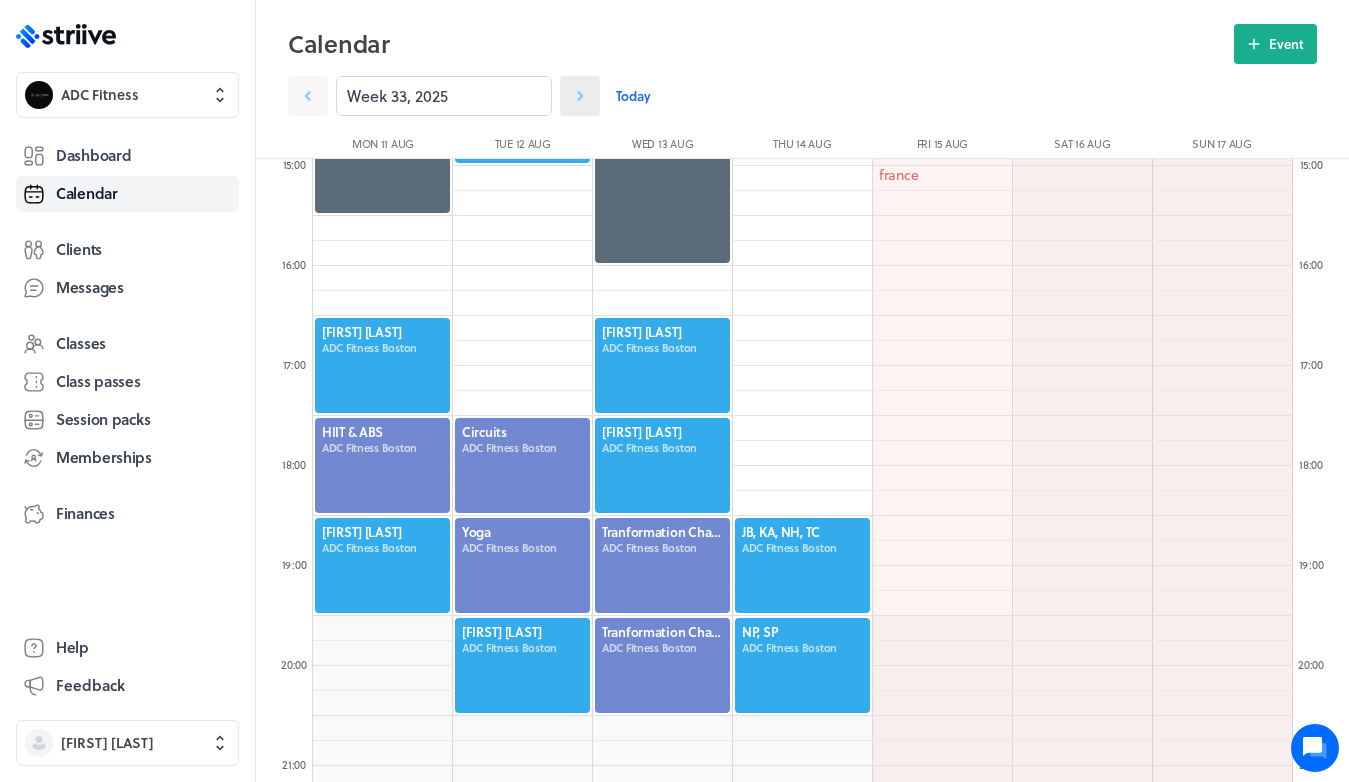 click at bounding box center (308, 96) 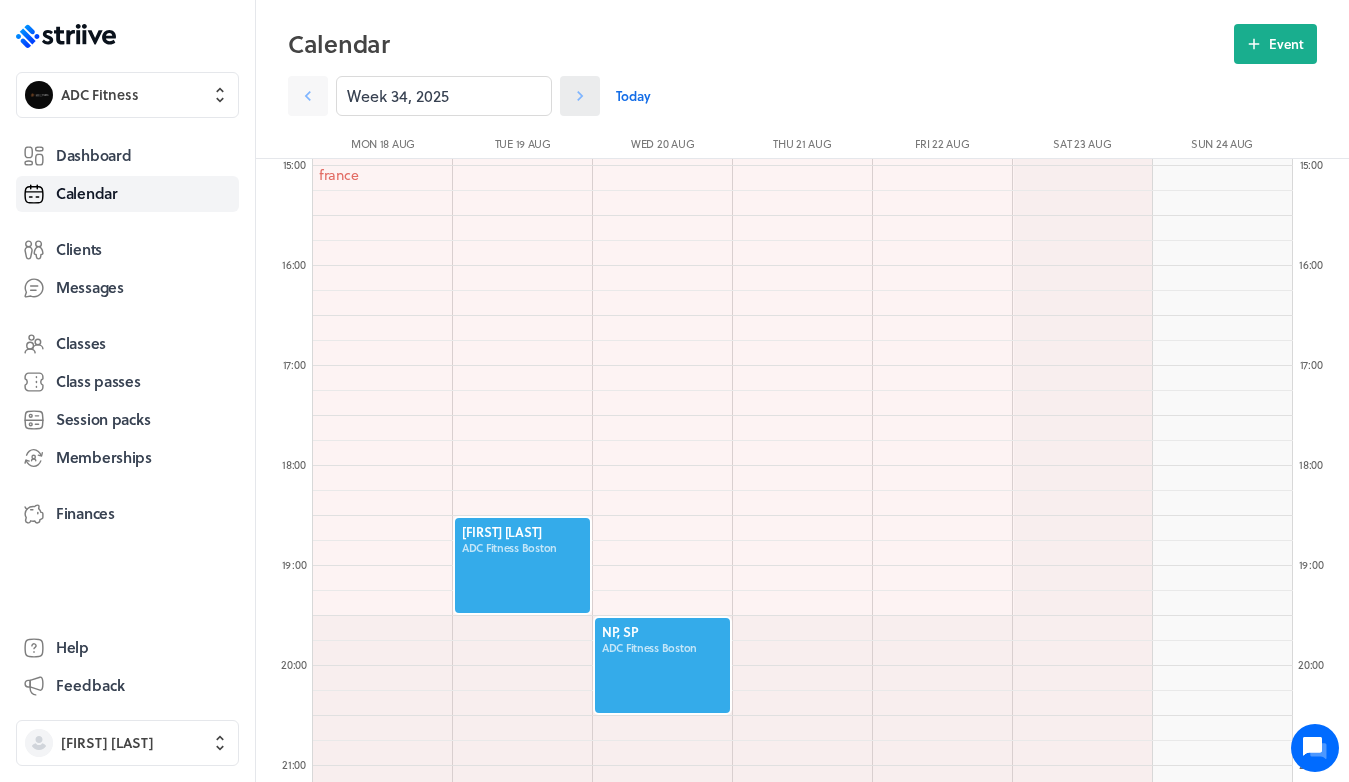 click at bounding box center (308, 96) 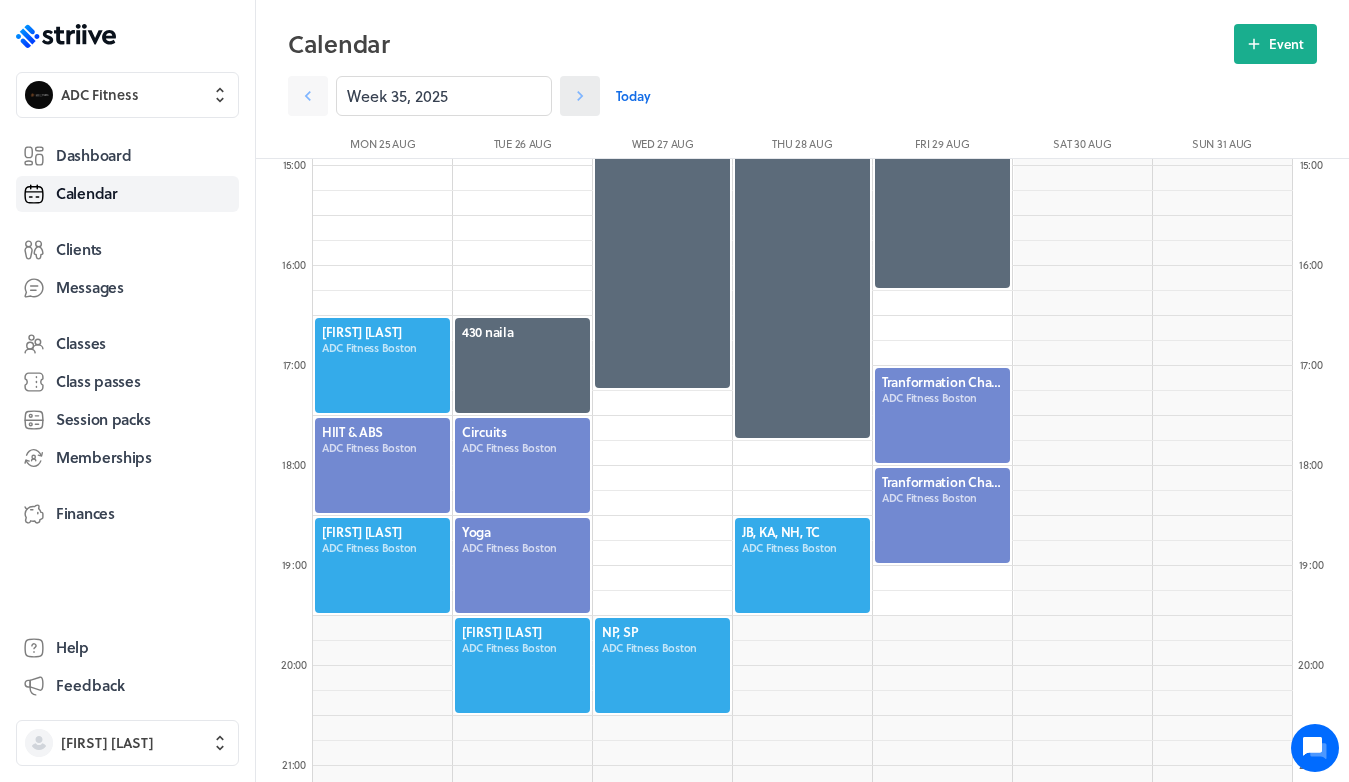 click at bounding box center [308, 96] 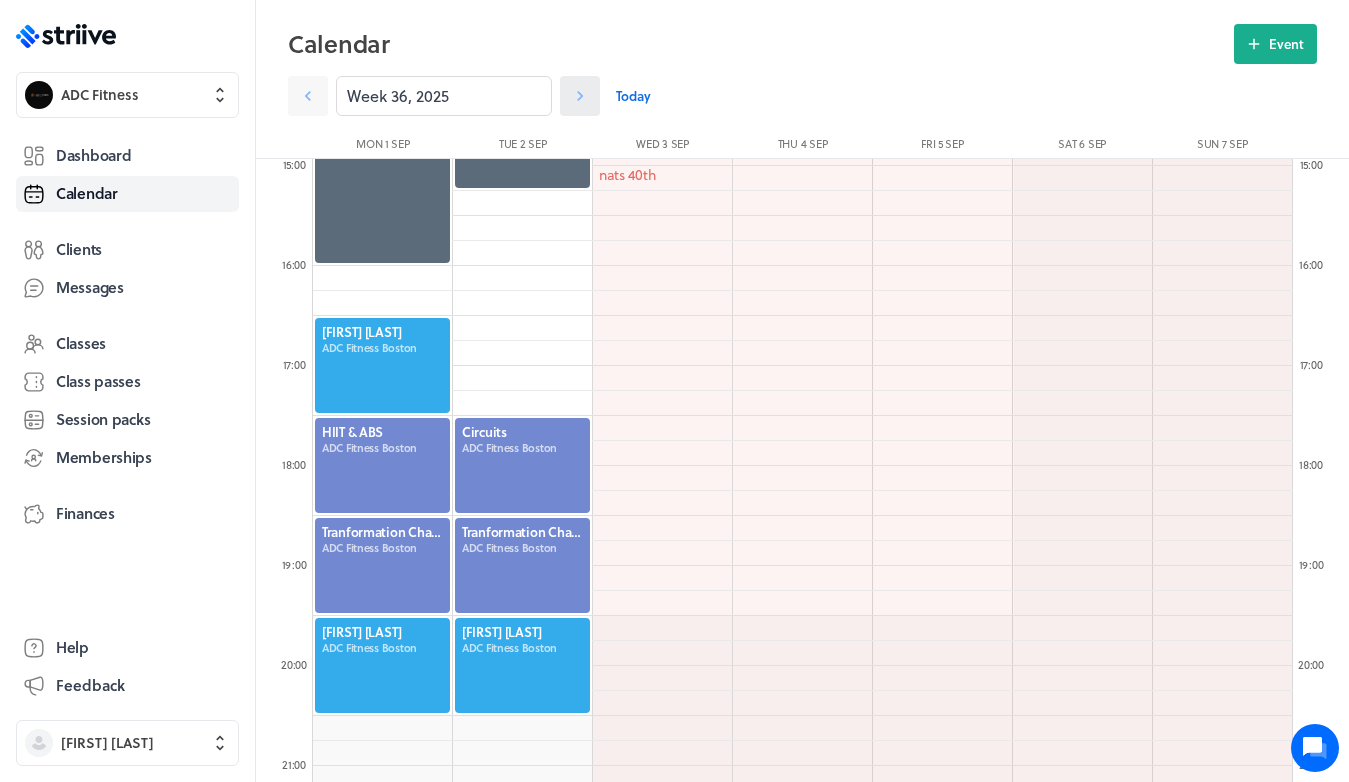 click at bounding box center [308, 96] 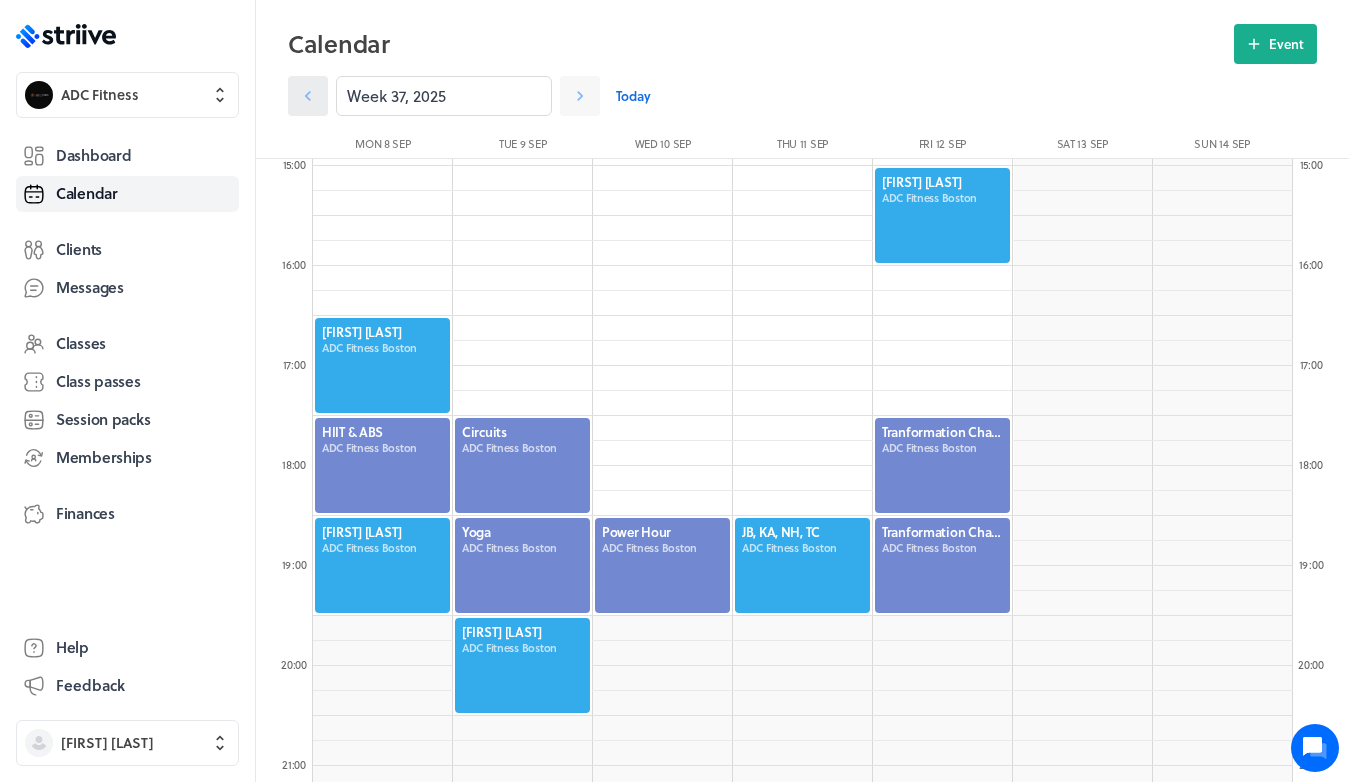 click at bounding box center [308, 96] 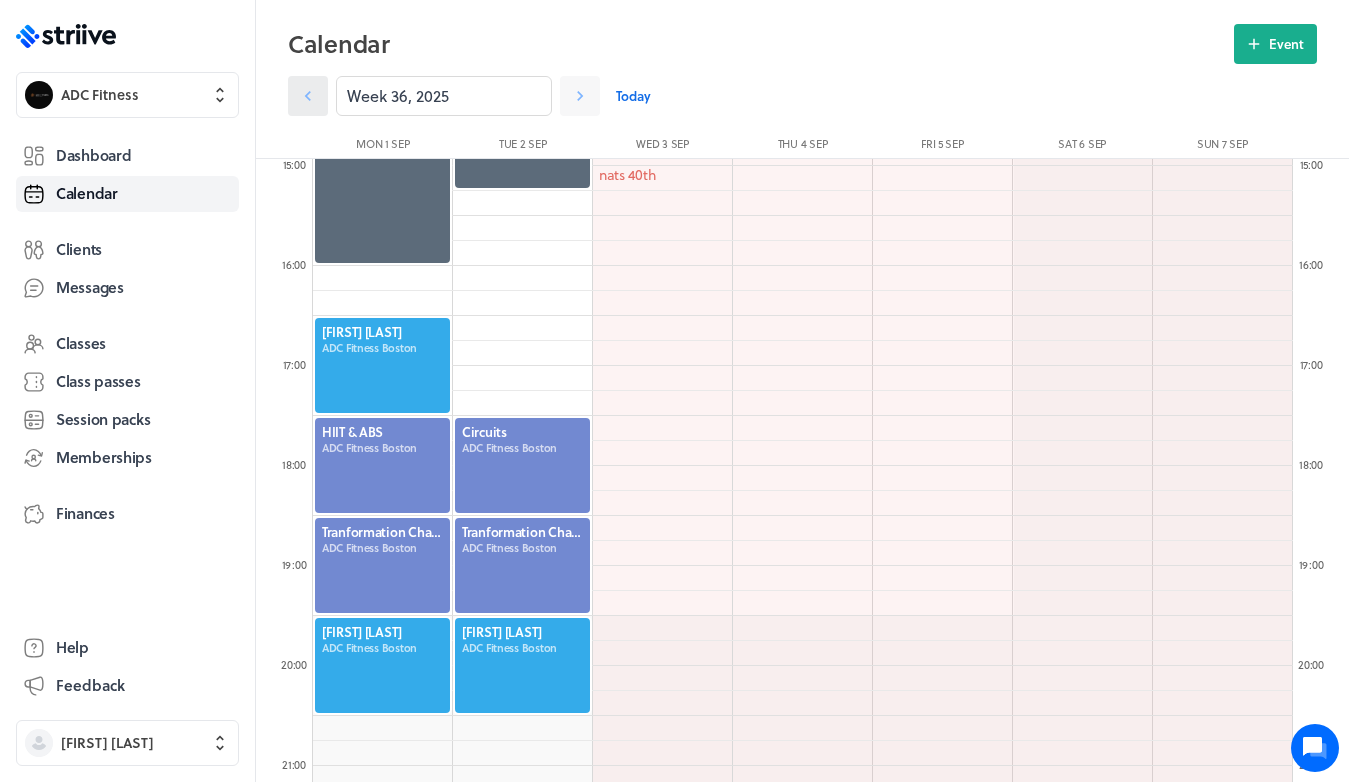 click at bounding box center (308, 96) 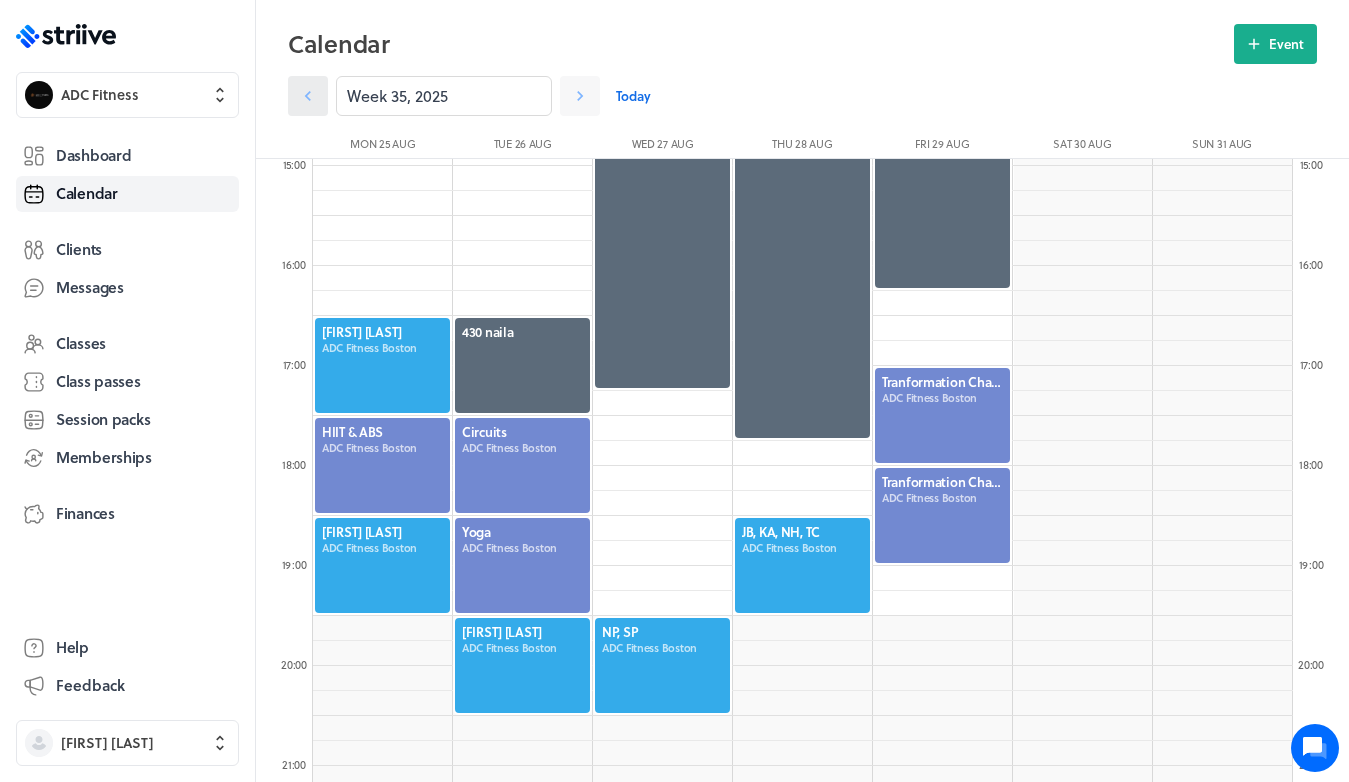 click at bounding box center (308, 96) 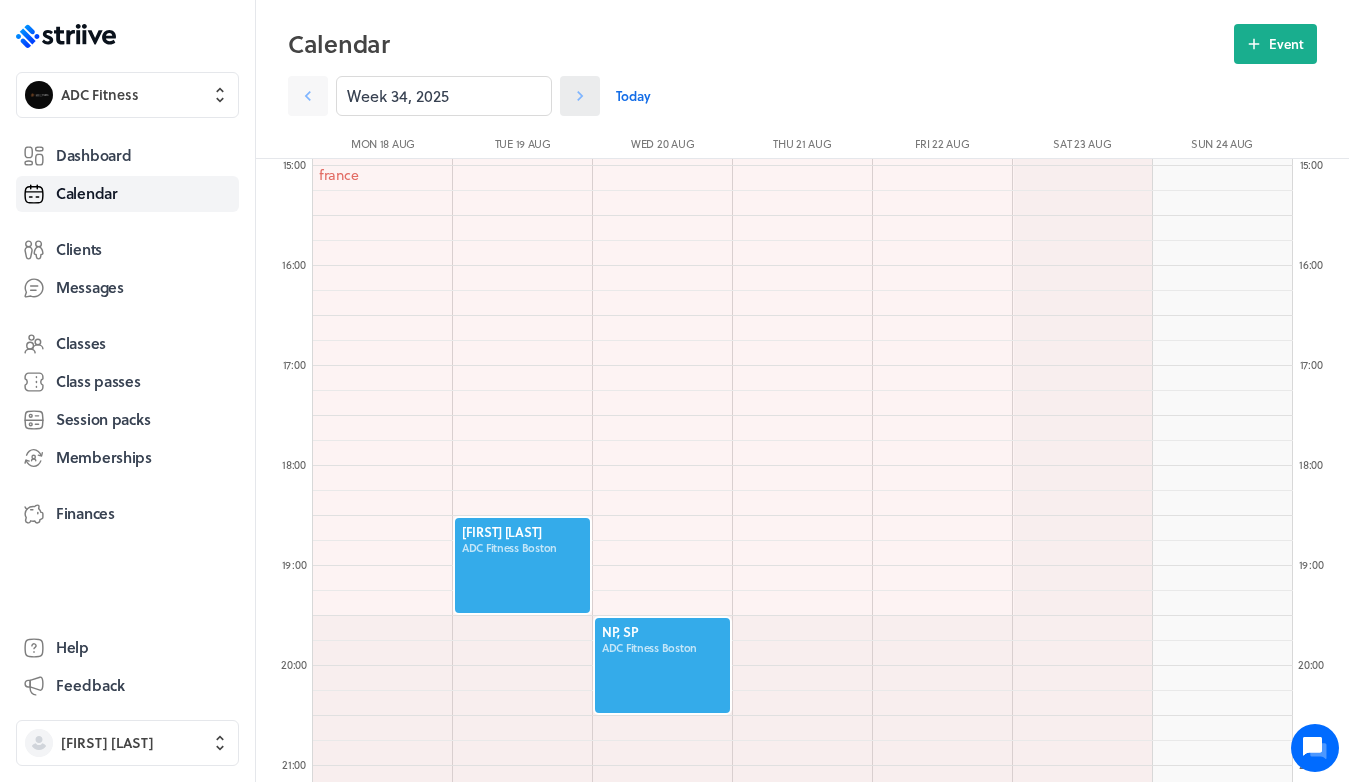 click at bounding box center (580, 96) 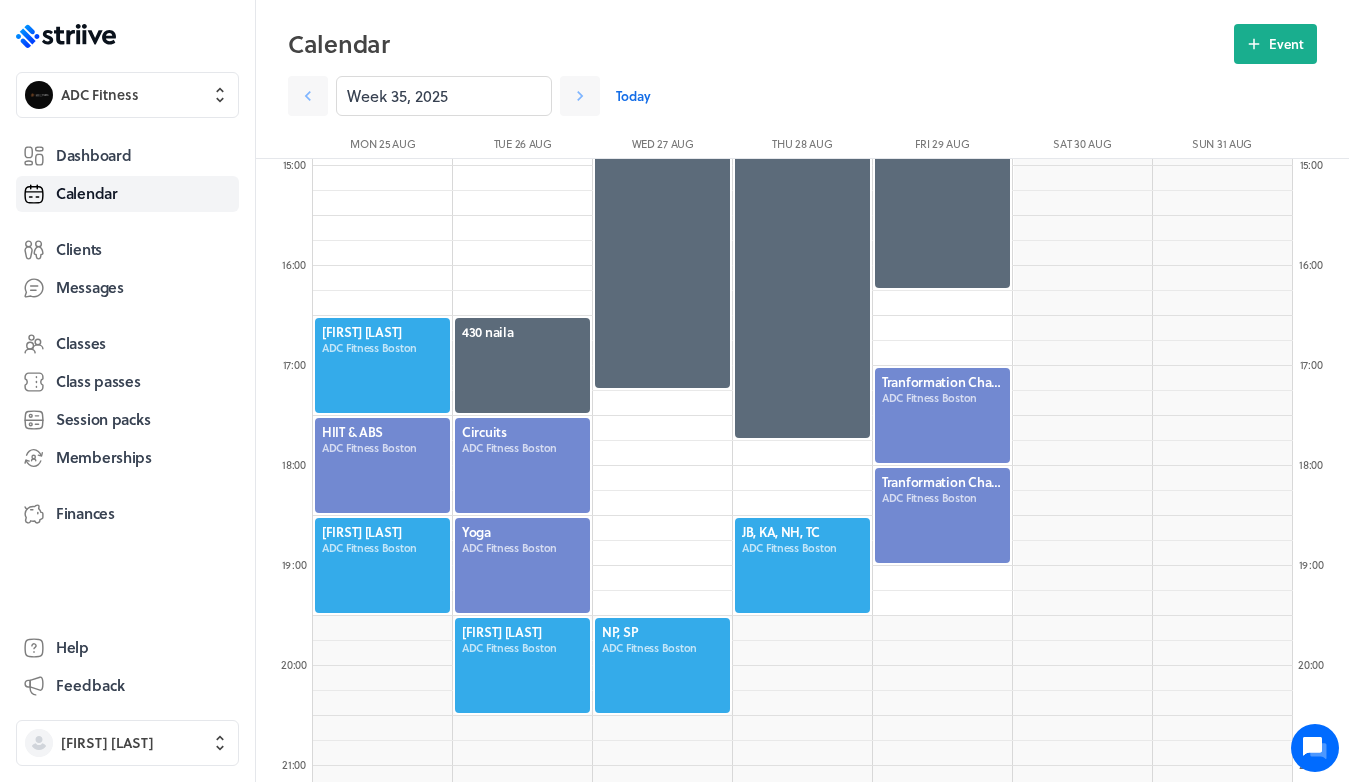 click on "Calendar
Event
Week 35, 2025
Today
Mon 25 Aug
Tue 26 Aug
Wed 27 Aug
Thu 28 Aug
Fri 29 Aug
Sat 30 Aug" at bounding box center [802, 91] 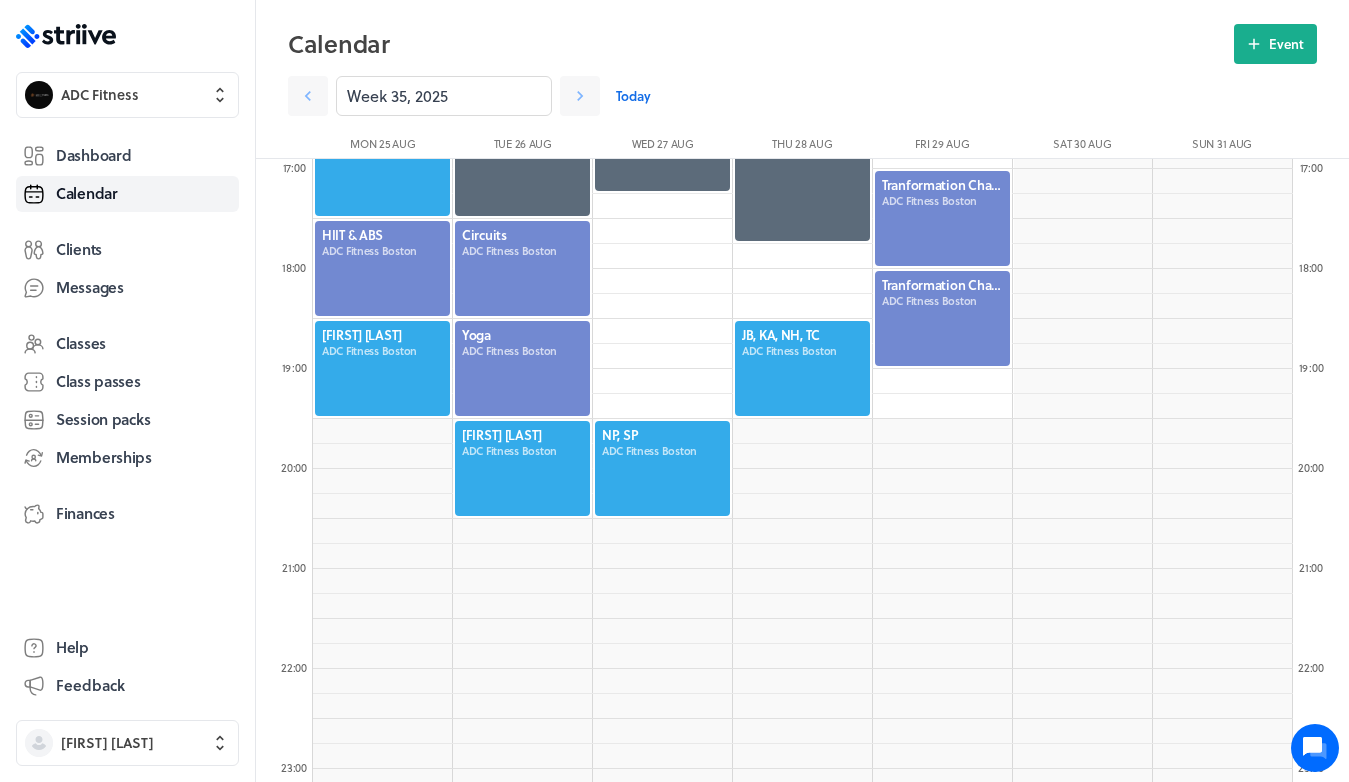 scroll, scrollTop: 1719, scrollLeft: 0, axis: vertical 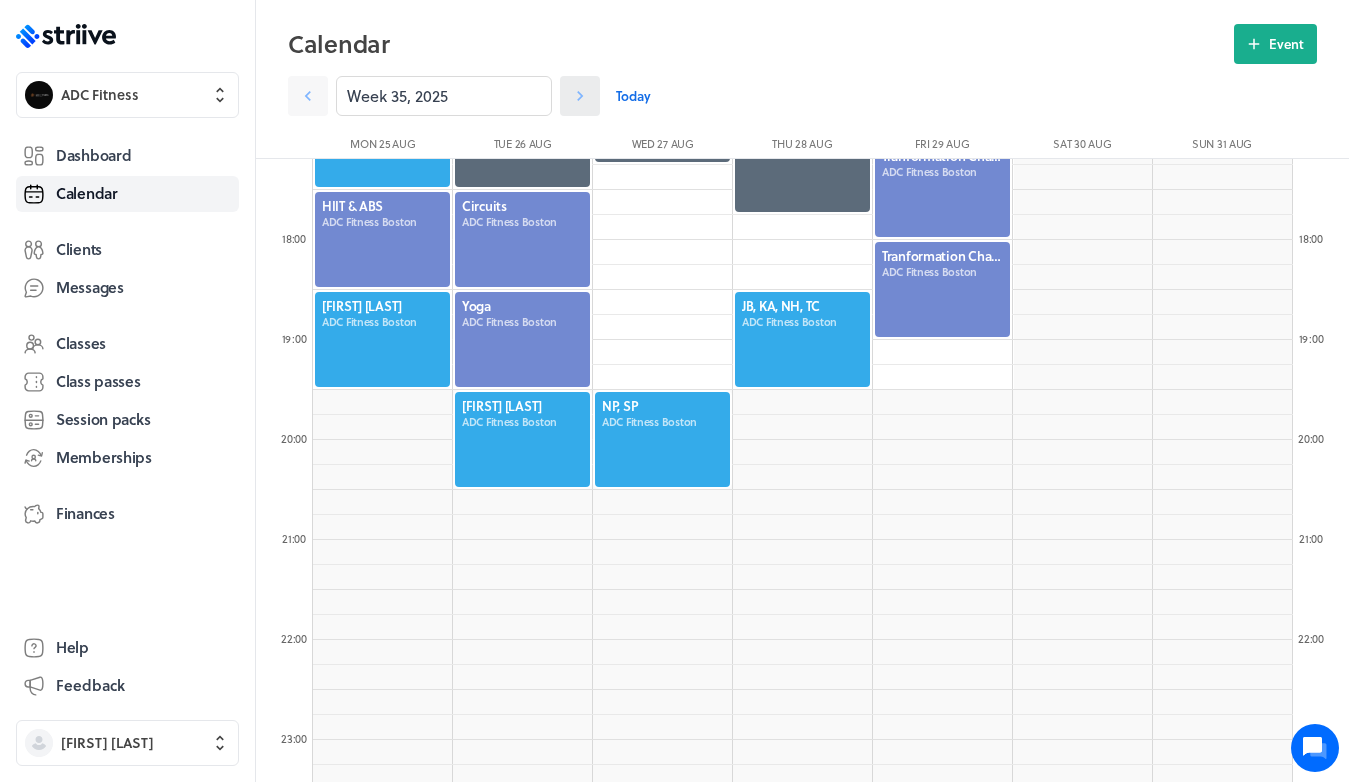click at bounding box center [580, 96] 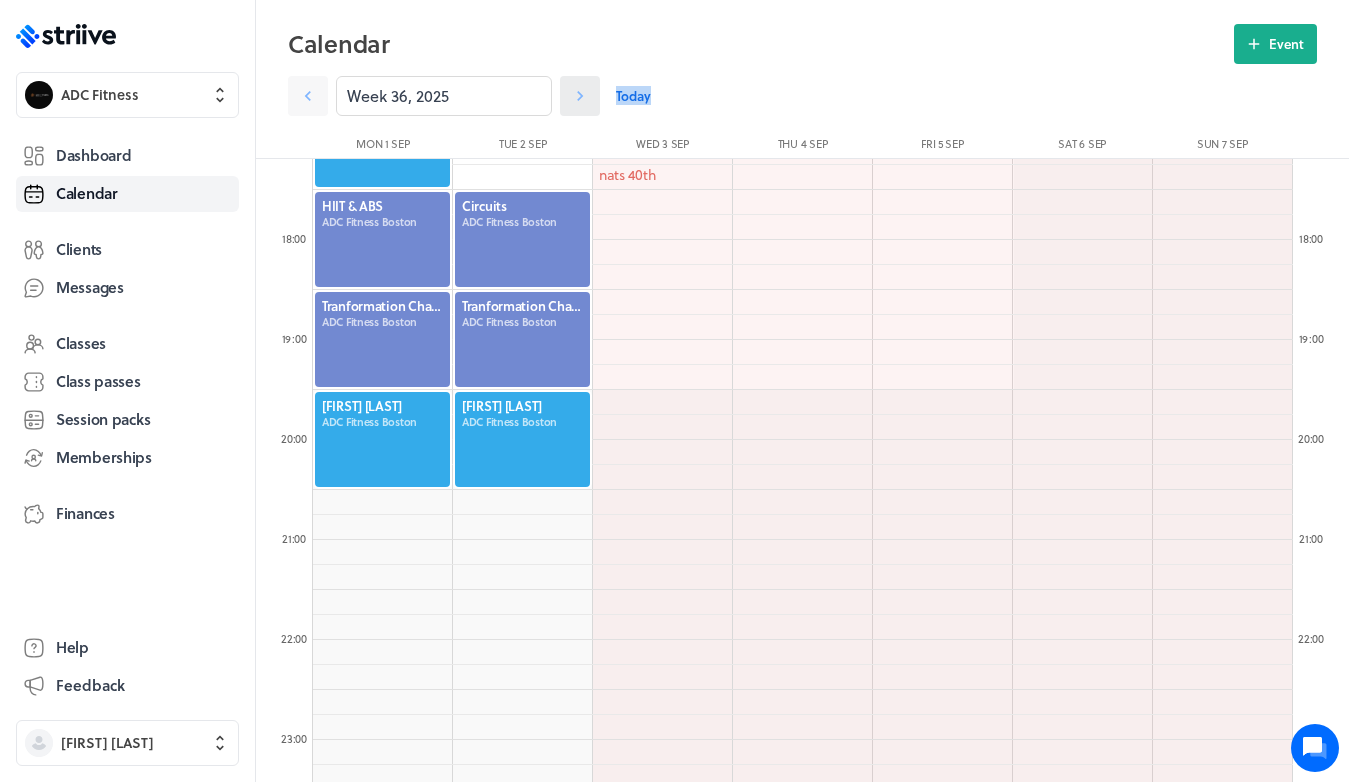 click at bounding box center [580, 96] 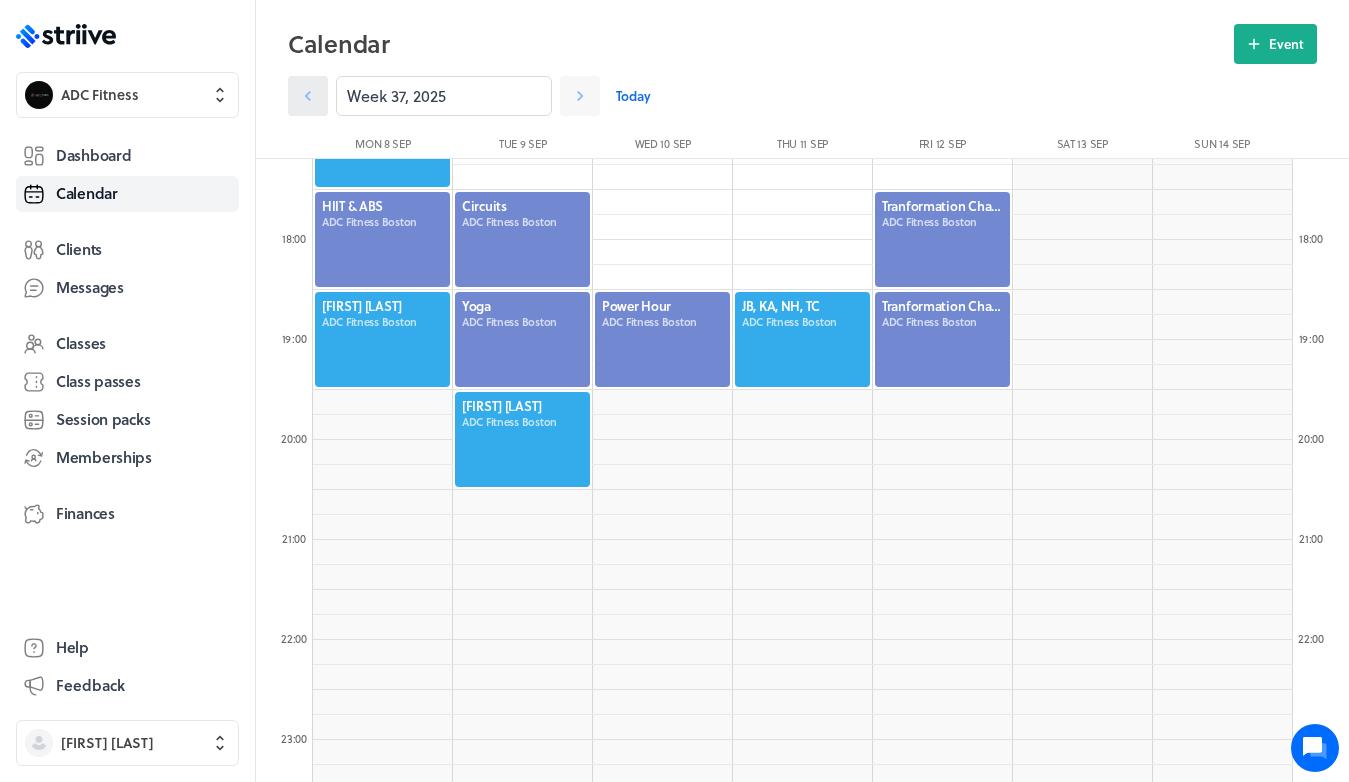 click at bounding box center (308, 96) 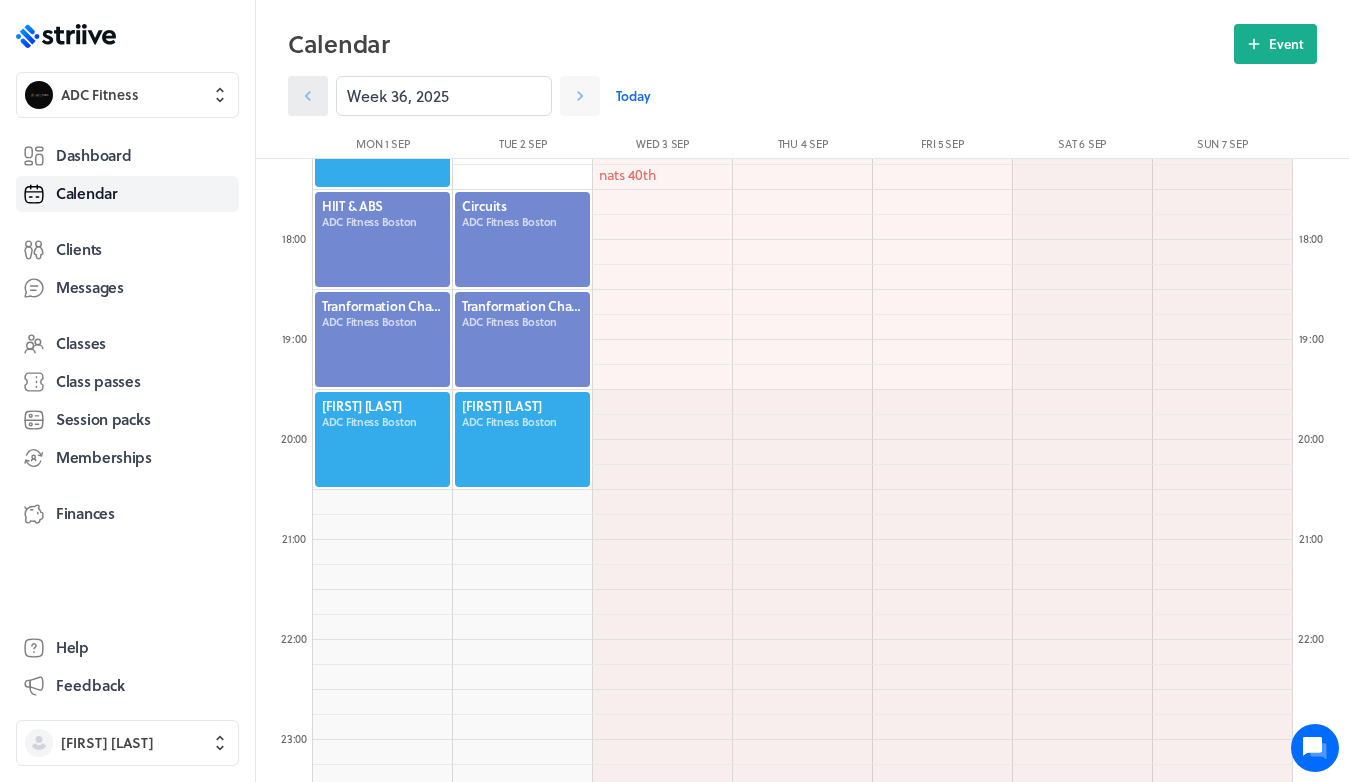 click at bounding box center [308, 96] 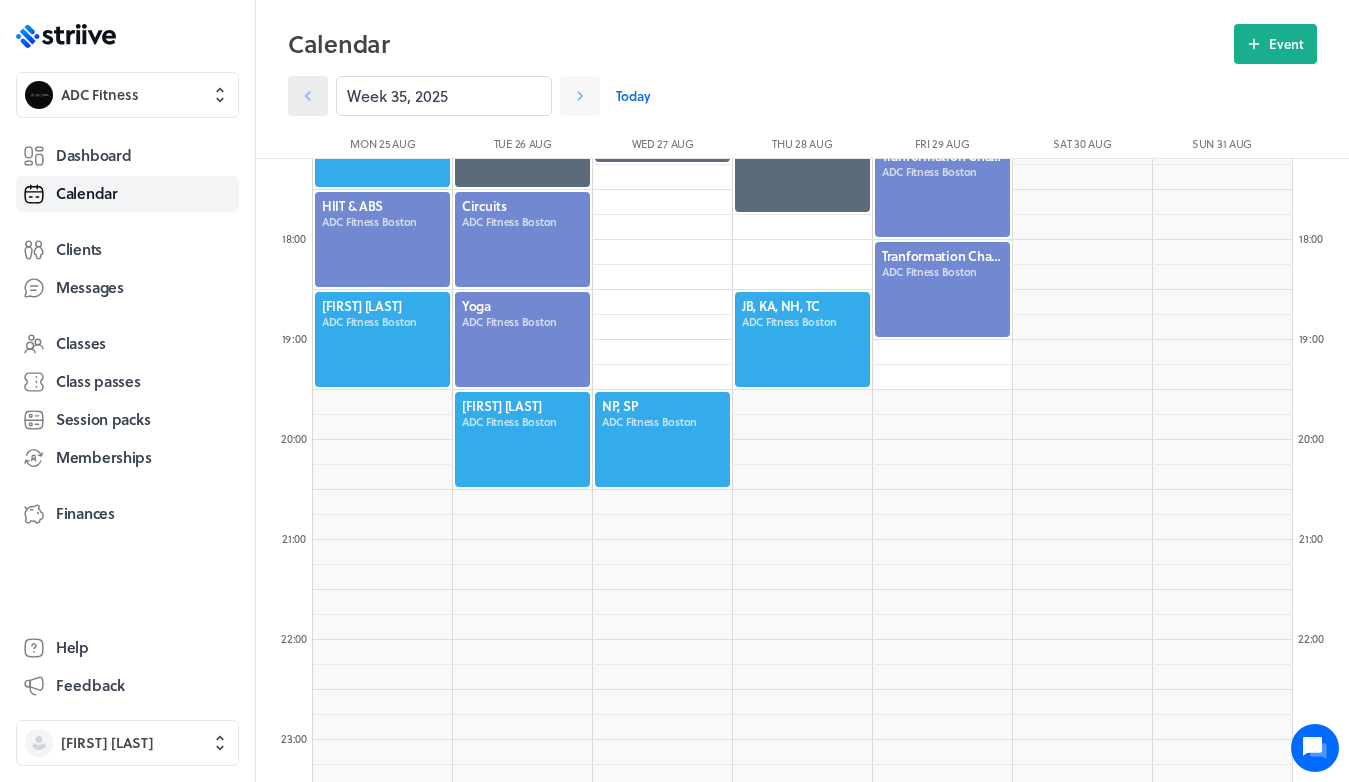 click at bounding box center [308, 96] 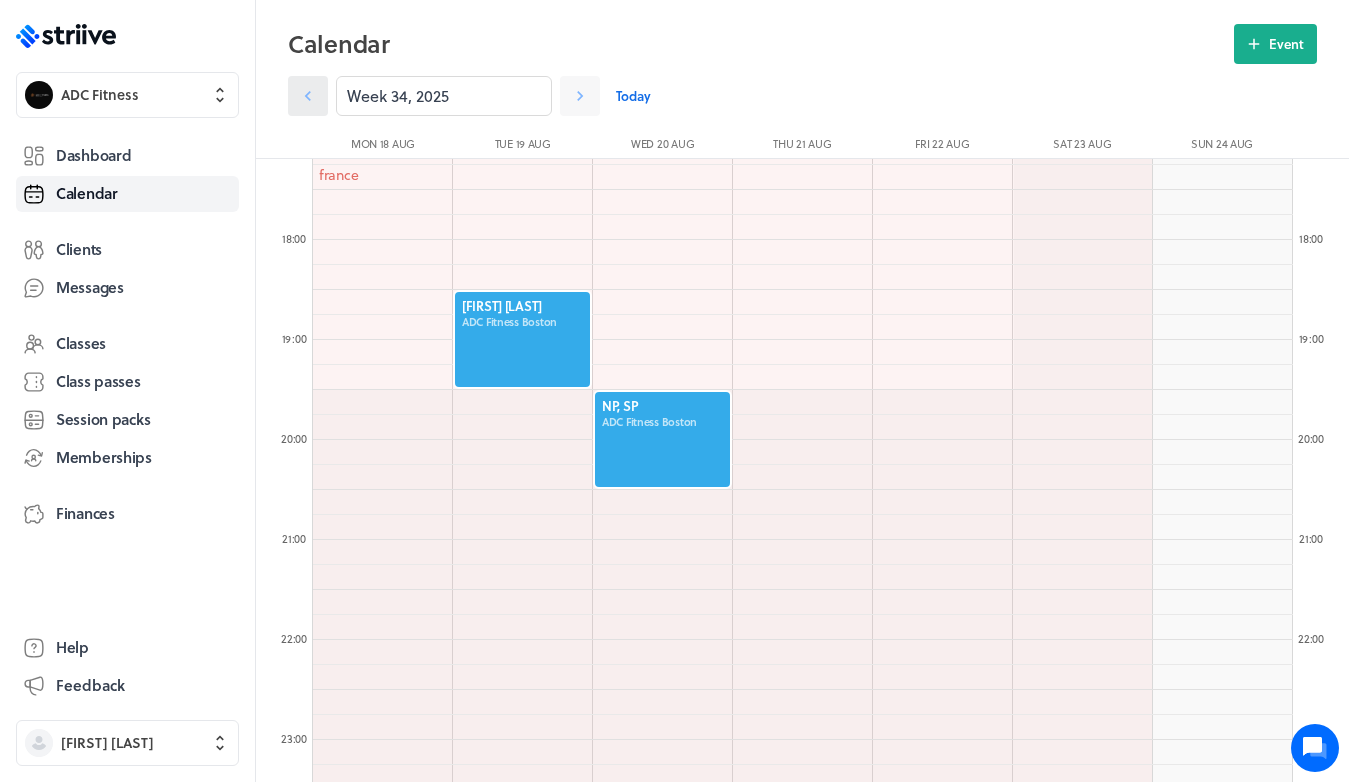 click at bounding box center (308, 96) 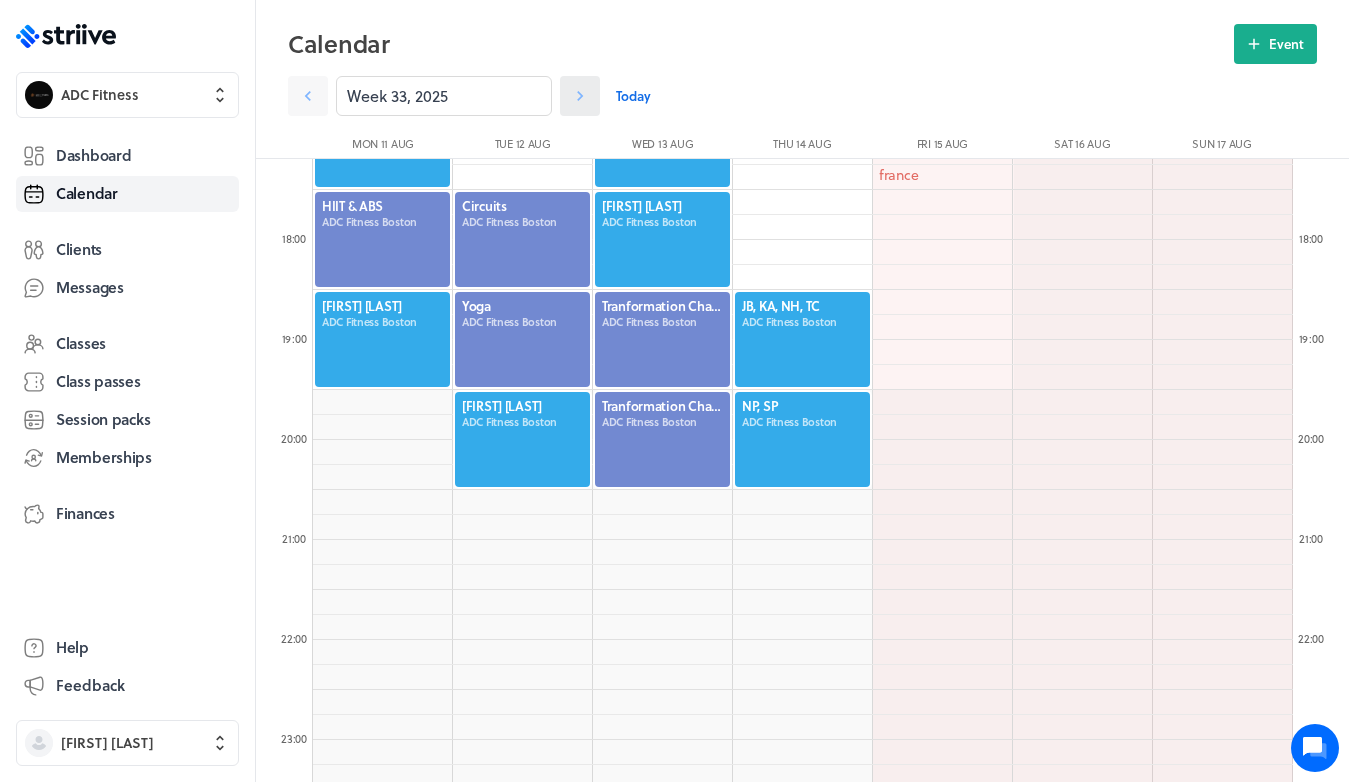click at bounding box center [308, 96] 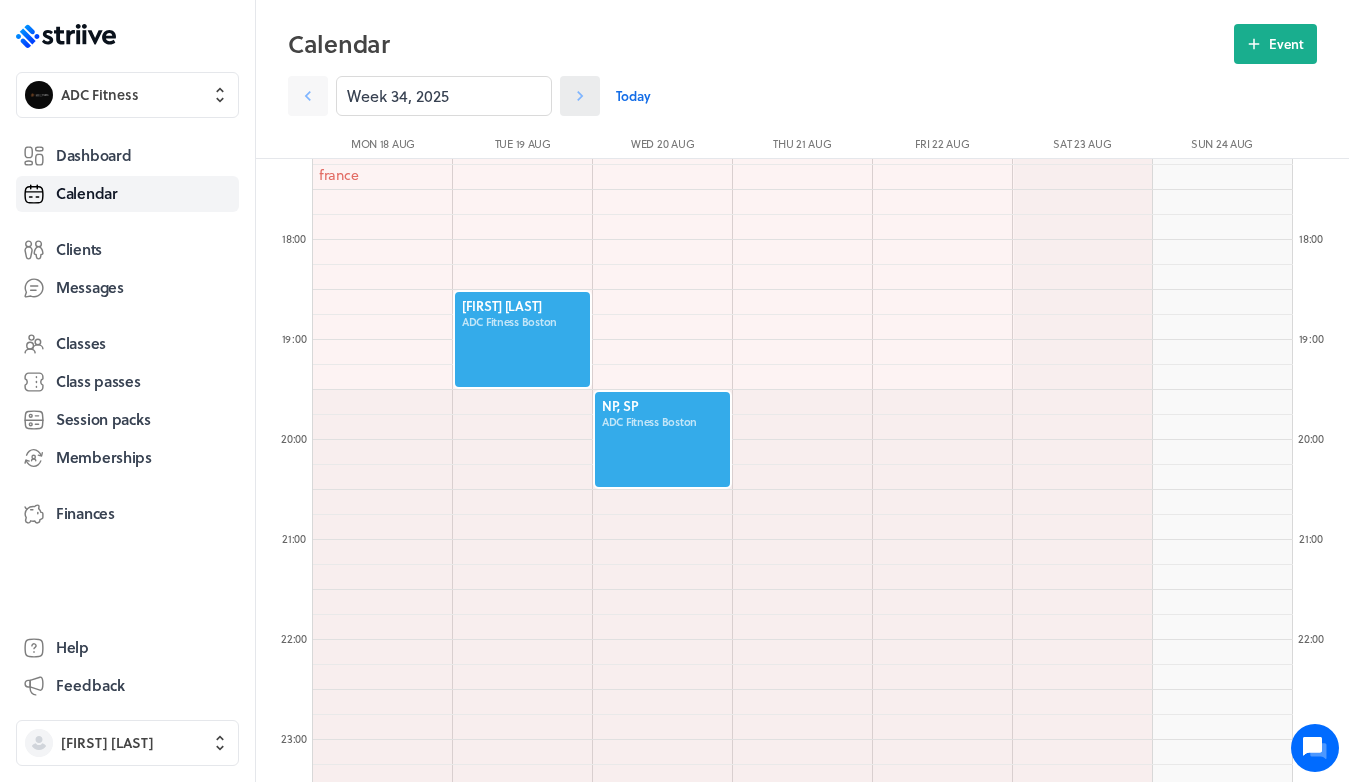 click at bounding box center (308, 96) 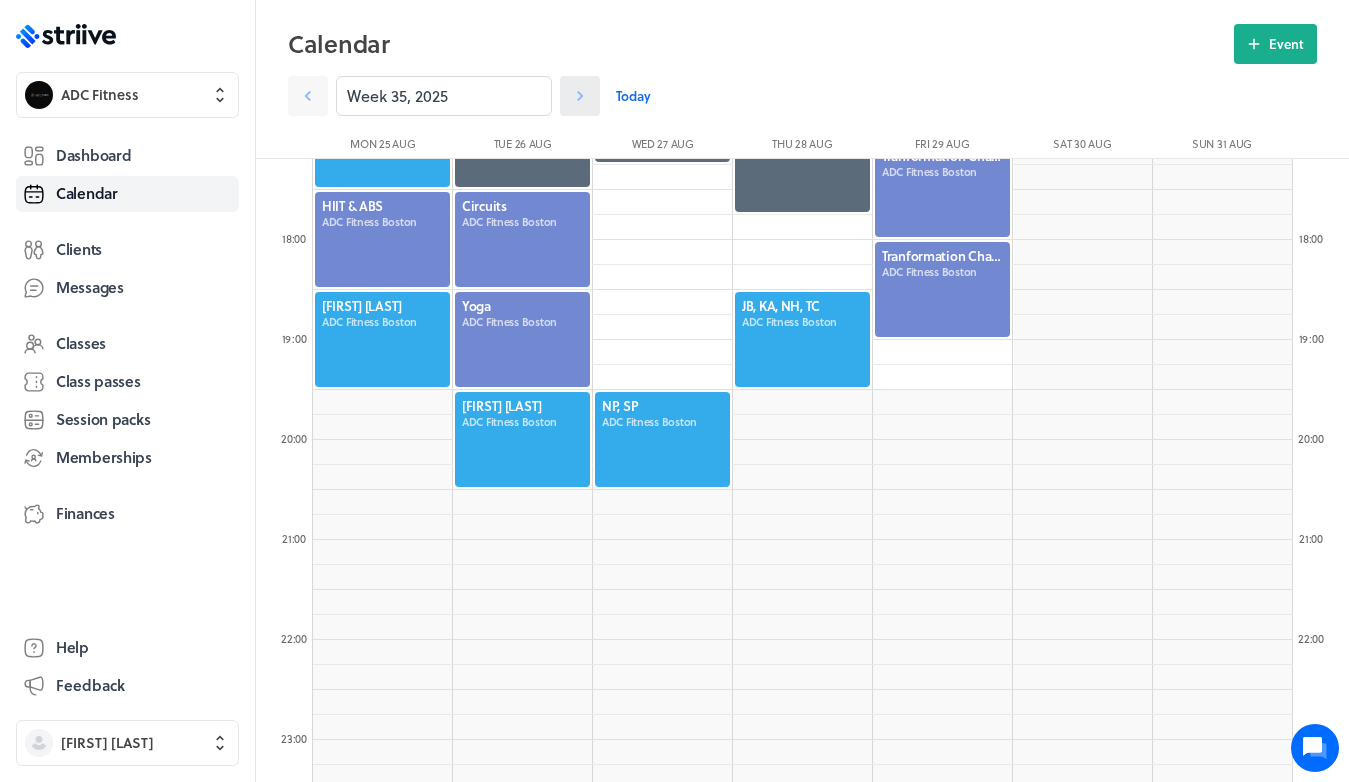click at bounding box center (308, 96) 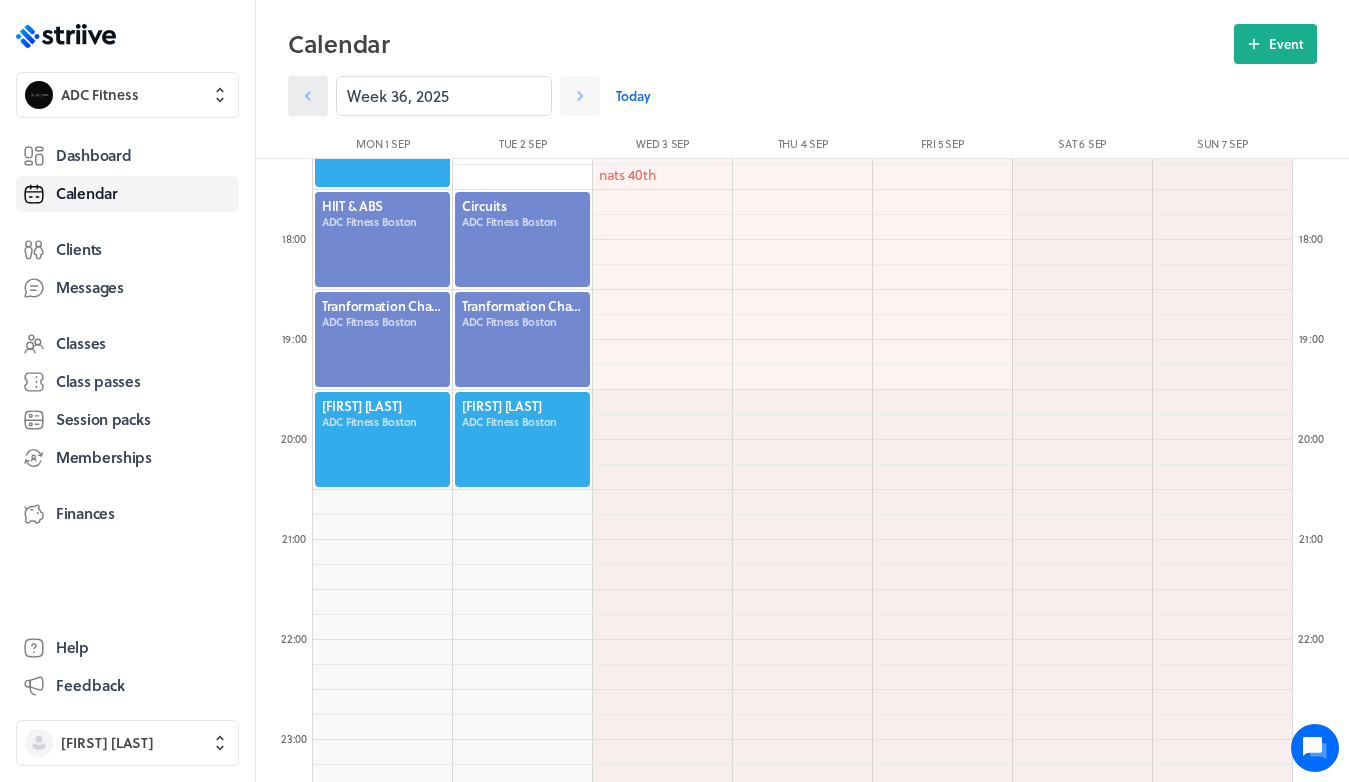 click at bounding box center [308, 96] 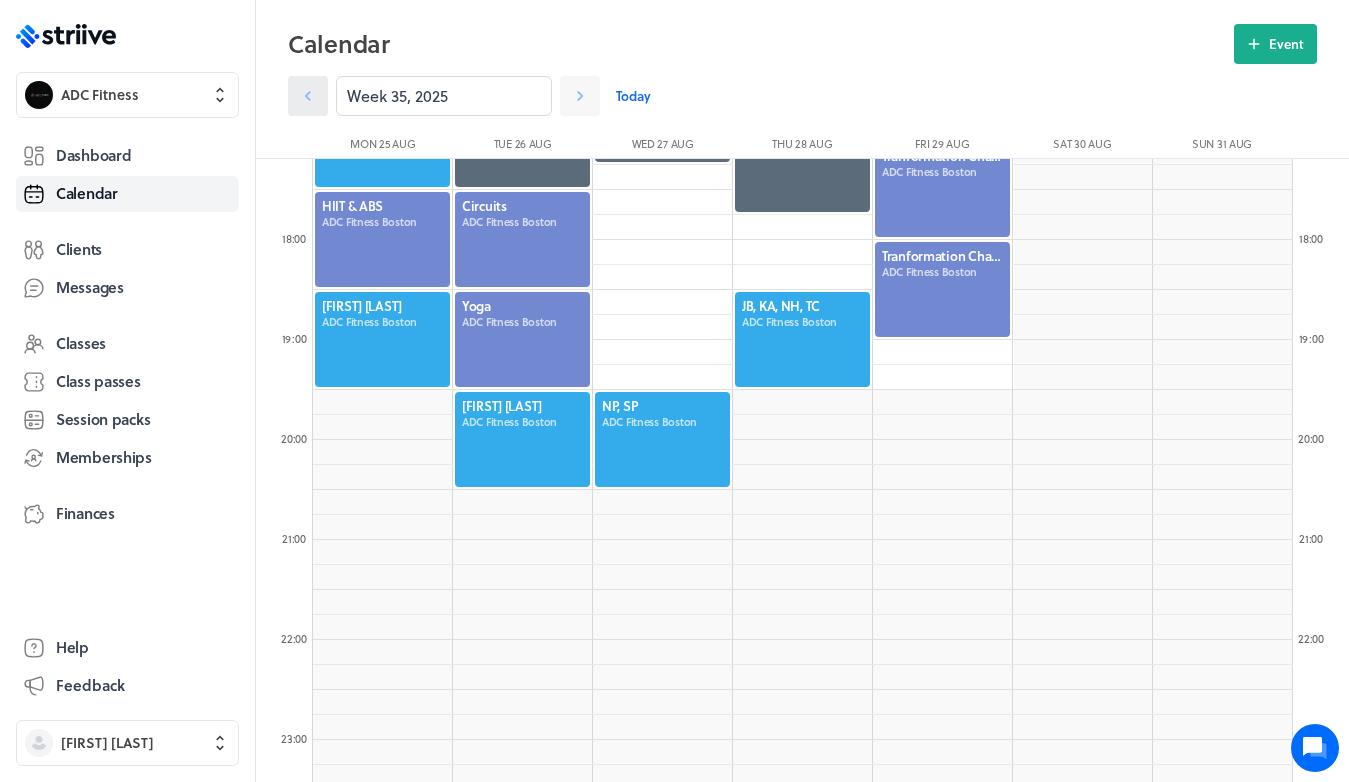 click at bounding box center (308, 96) 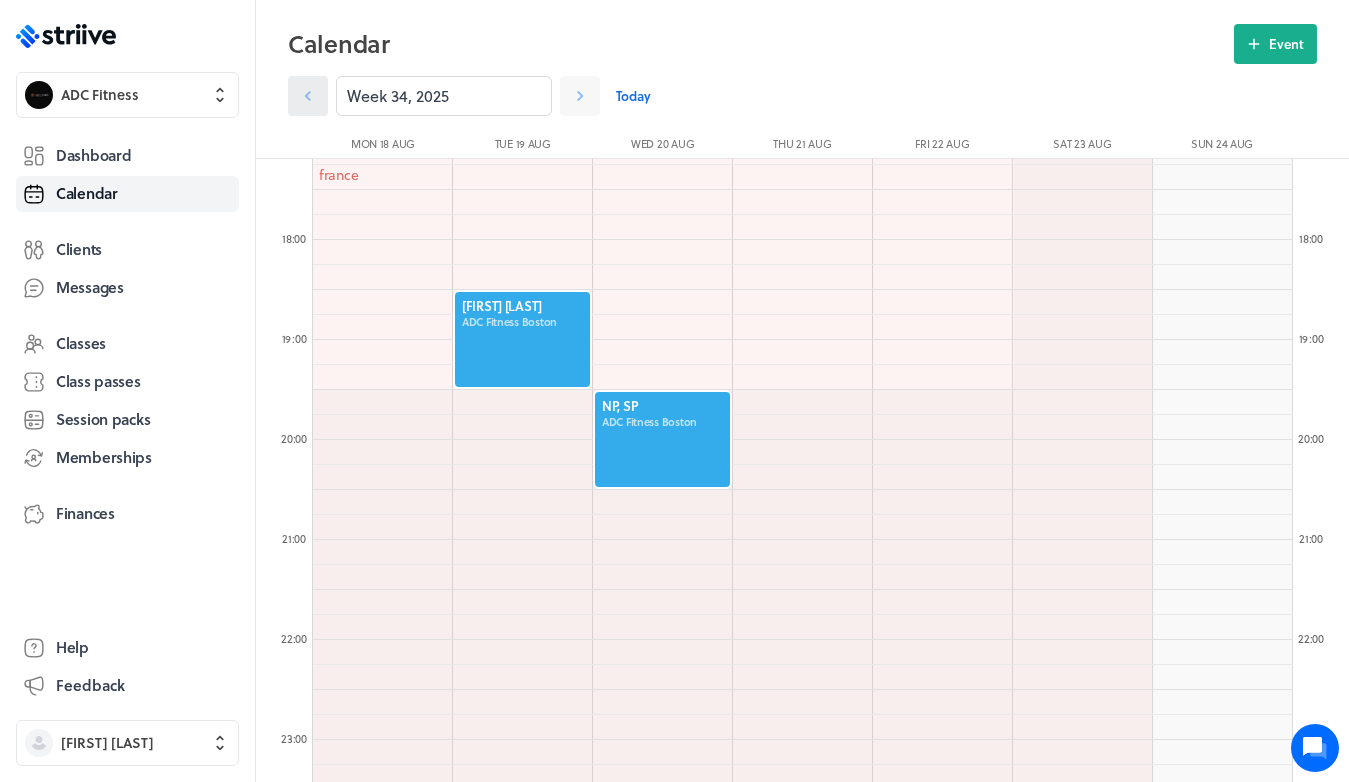 click at bounding box center [308, 96] 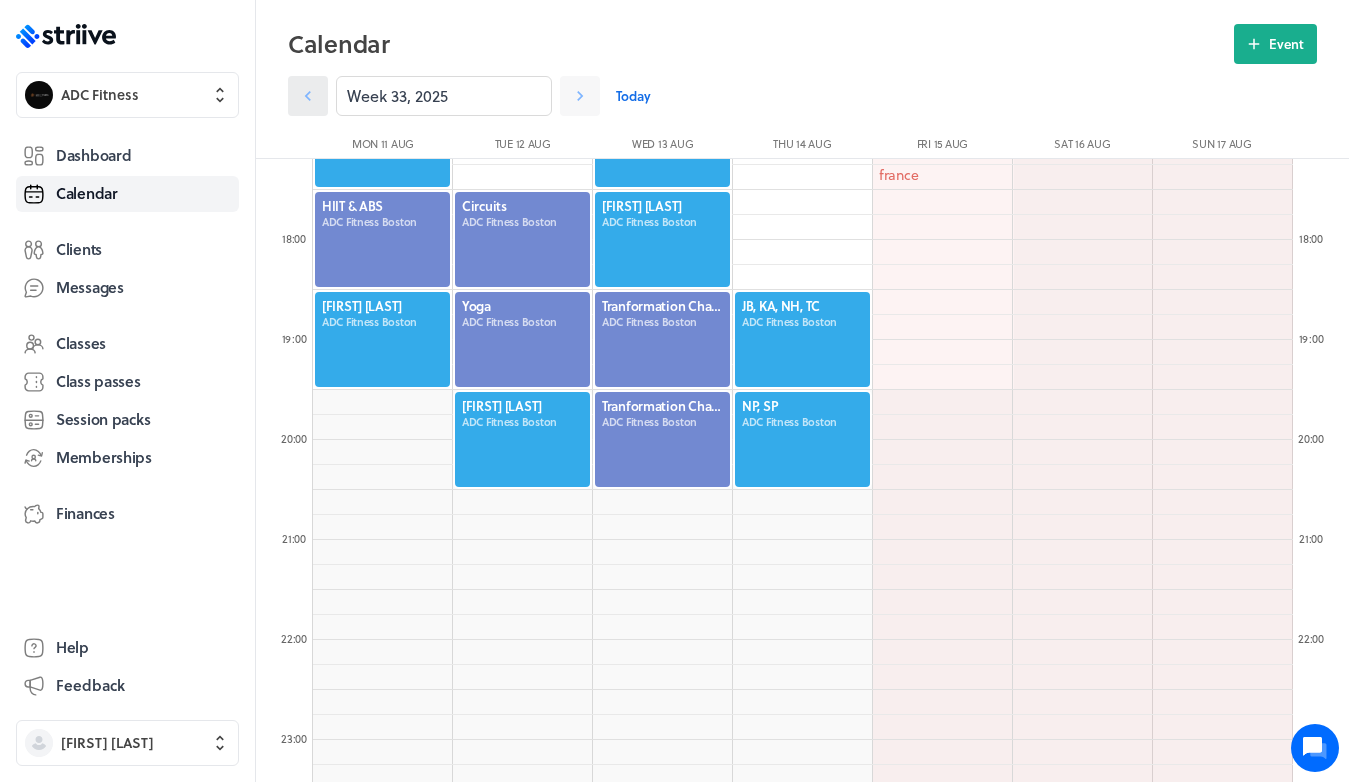 click at bounding box center (308, 96) 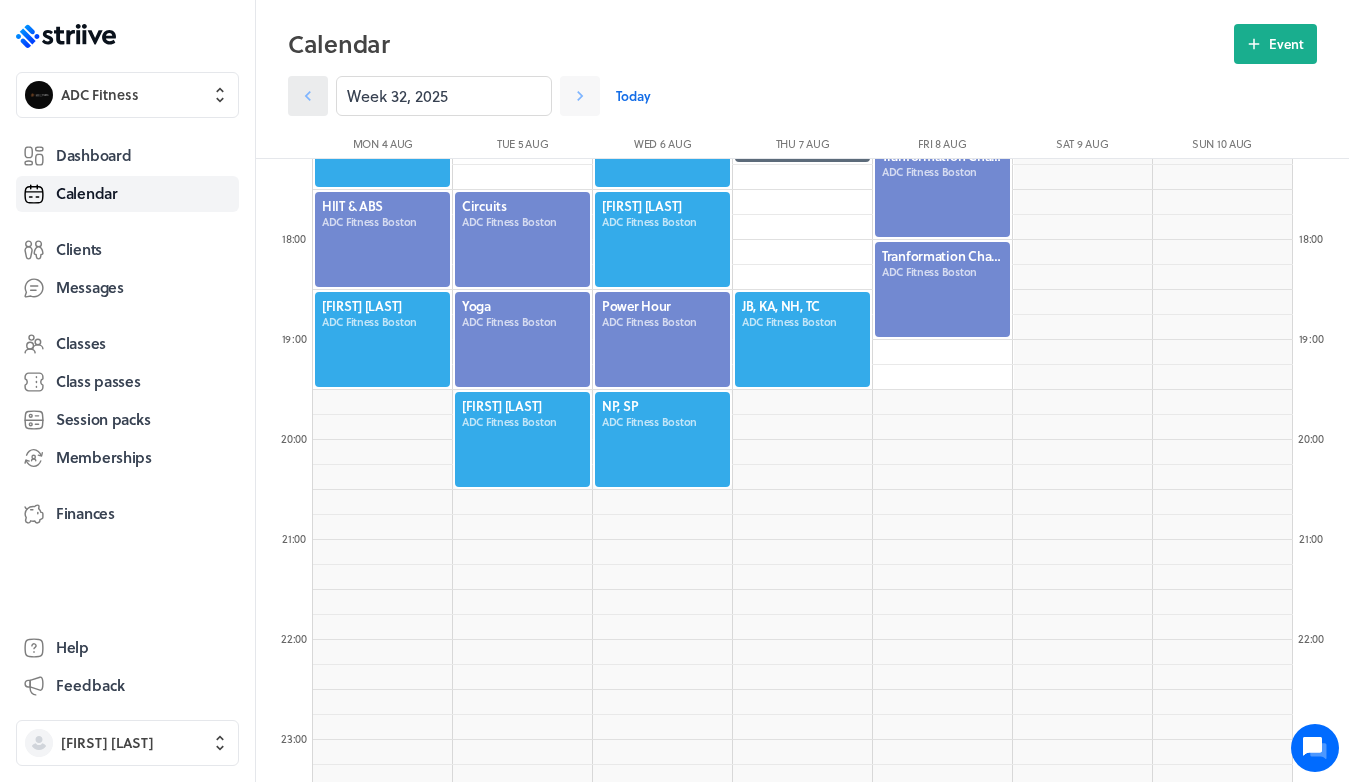 click at bounding box center [308, 96] 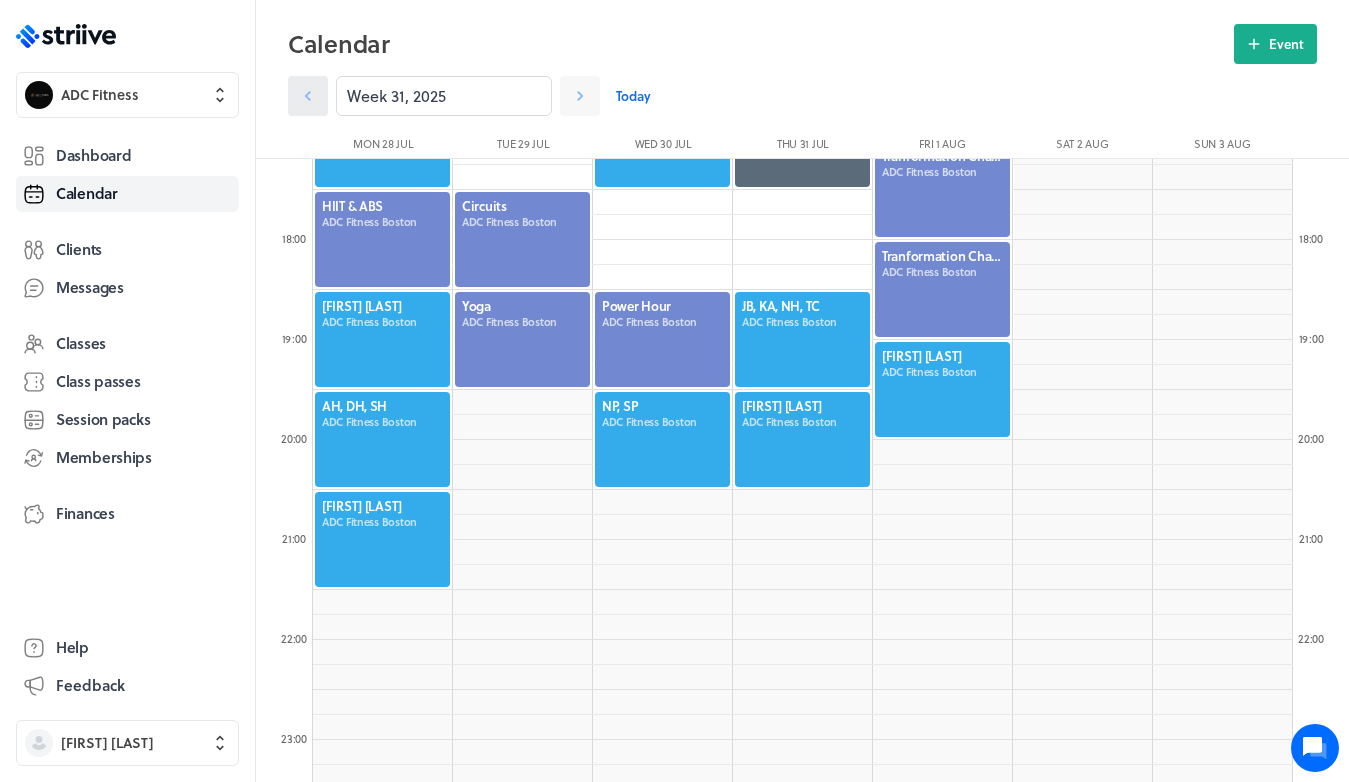 click at bounding box center [308, 96] 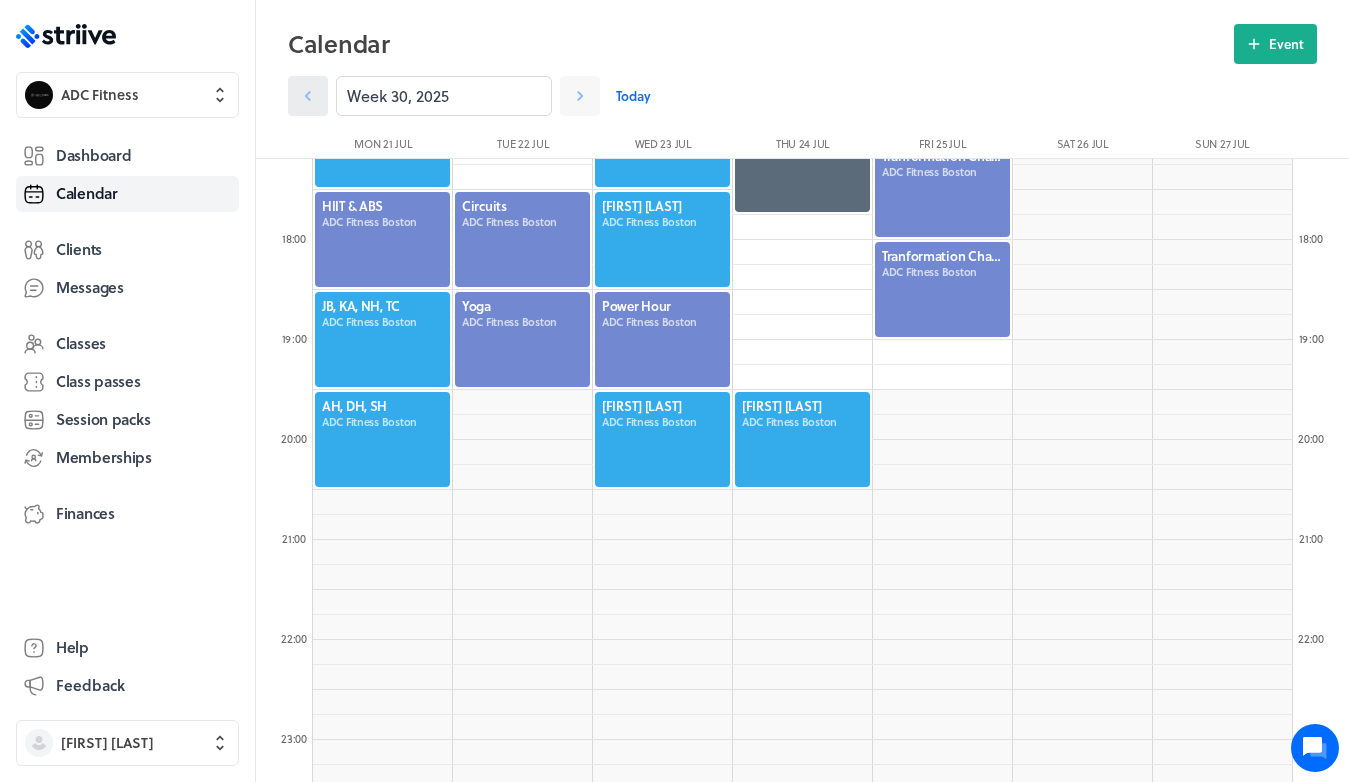 click at bounding box center (308, 96) 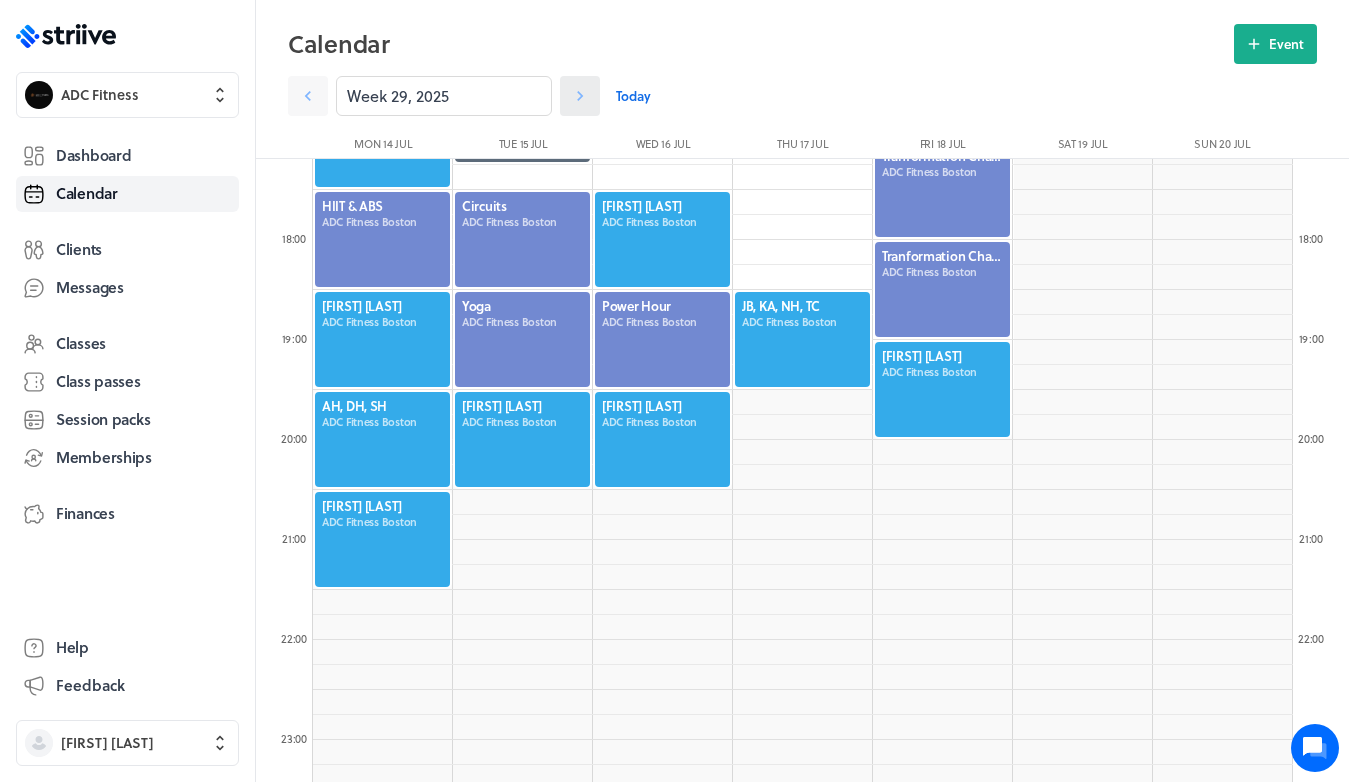 click at bounding box center [308, 96] 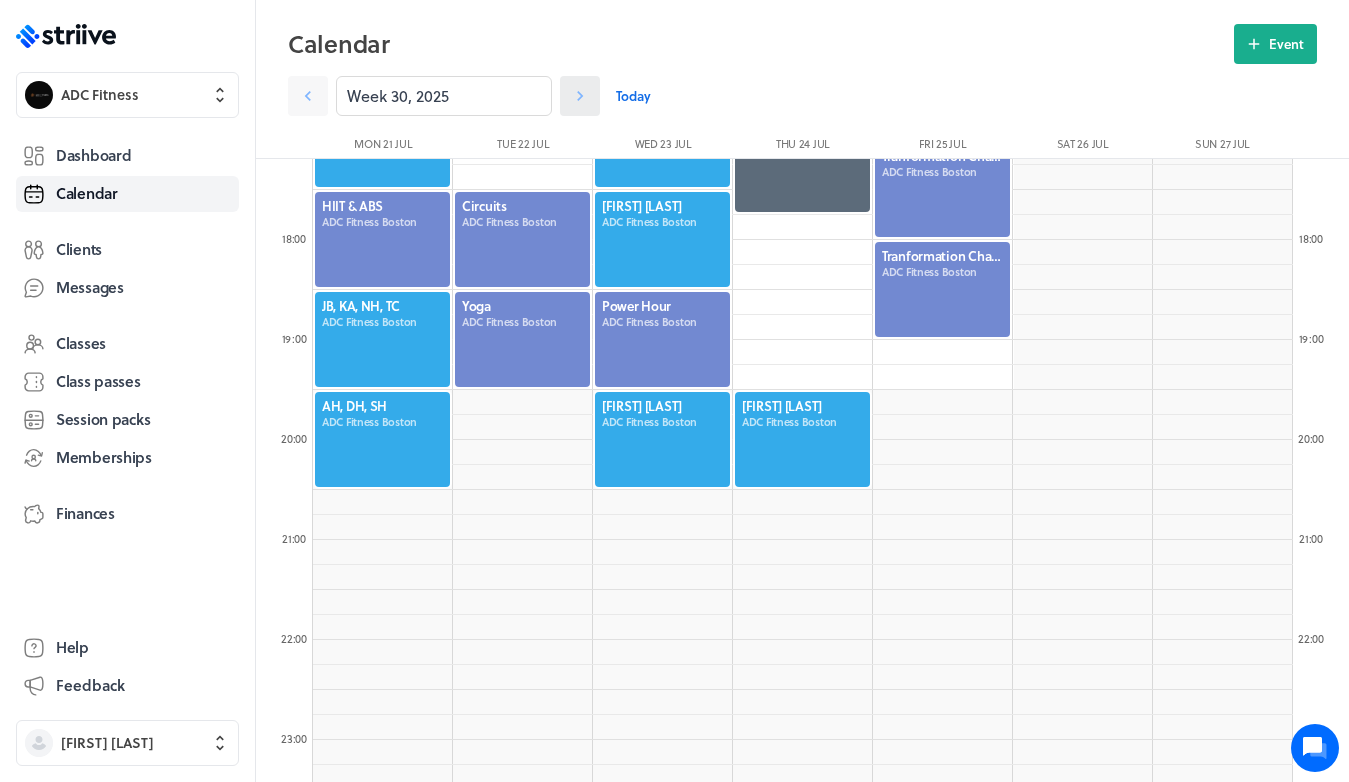 click at bounding box center (308, 96) 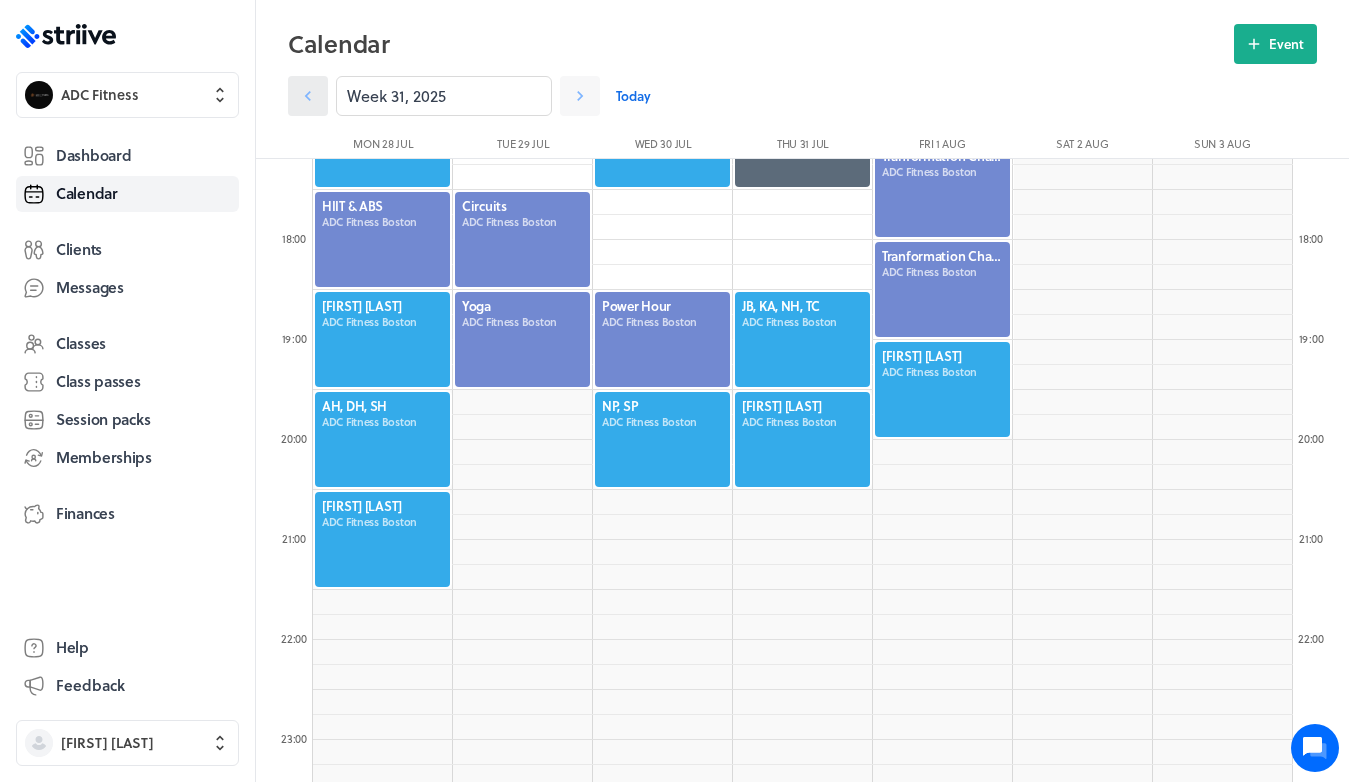 click at bounding box center (308, 96) 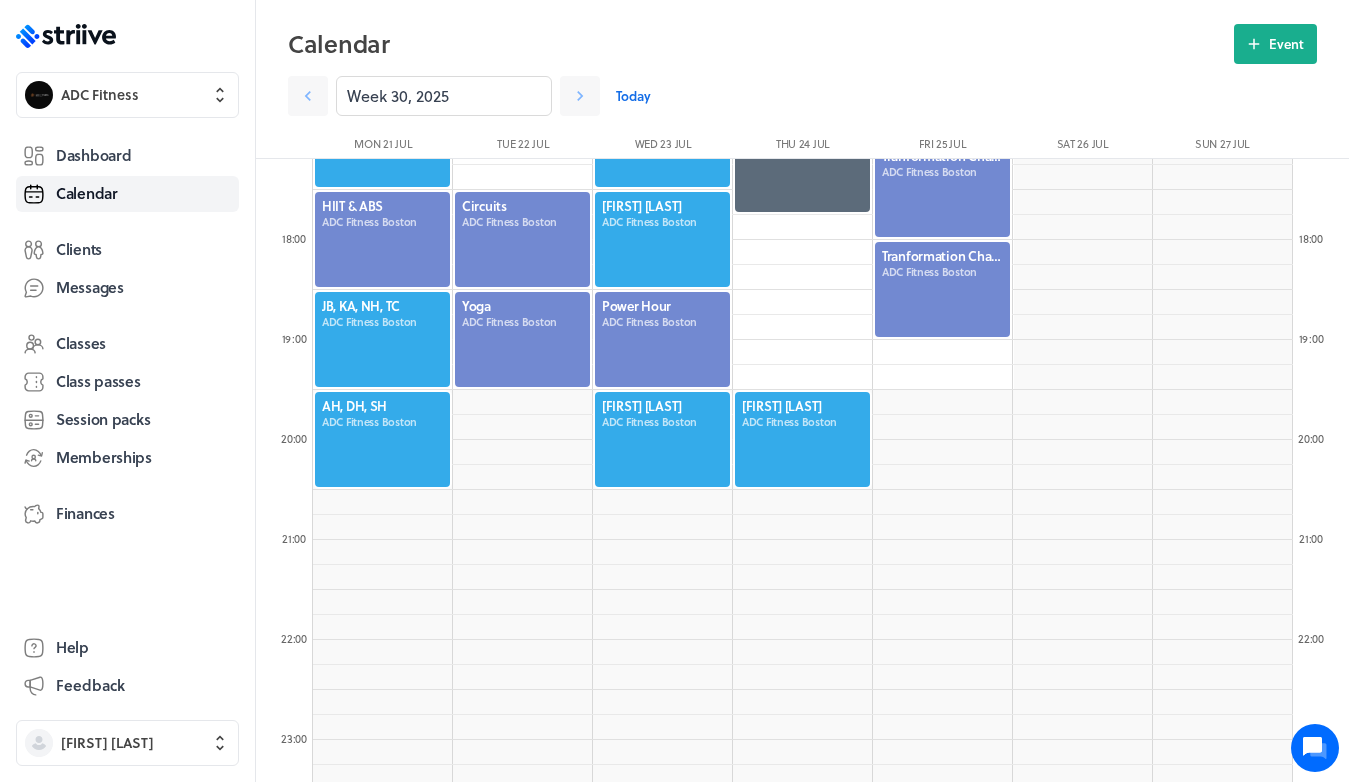 click at bounding box center (382, 439) 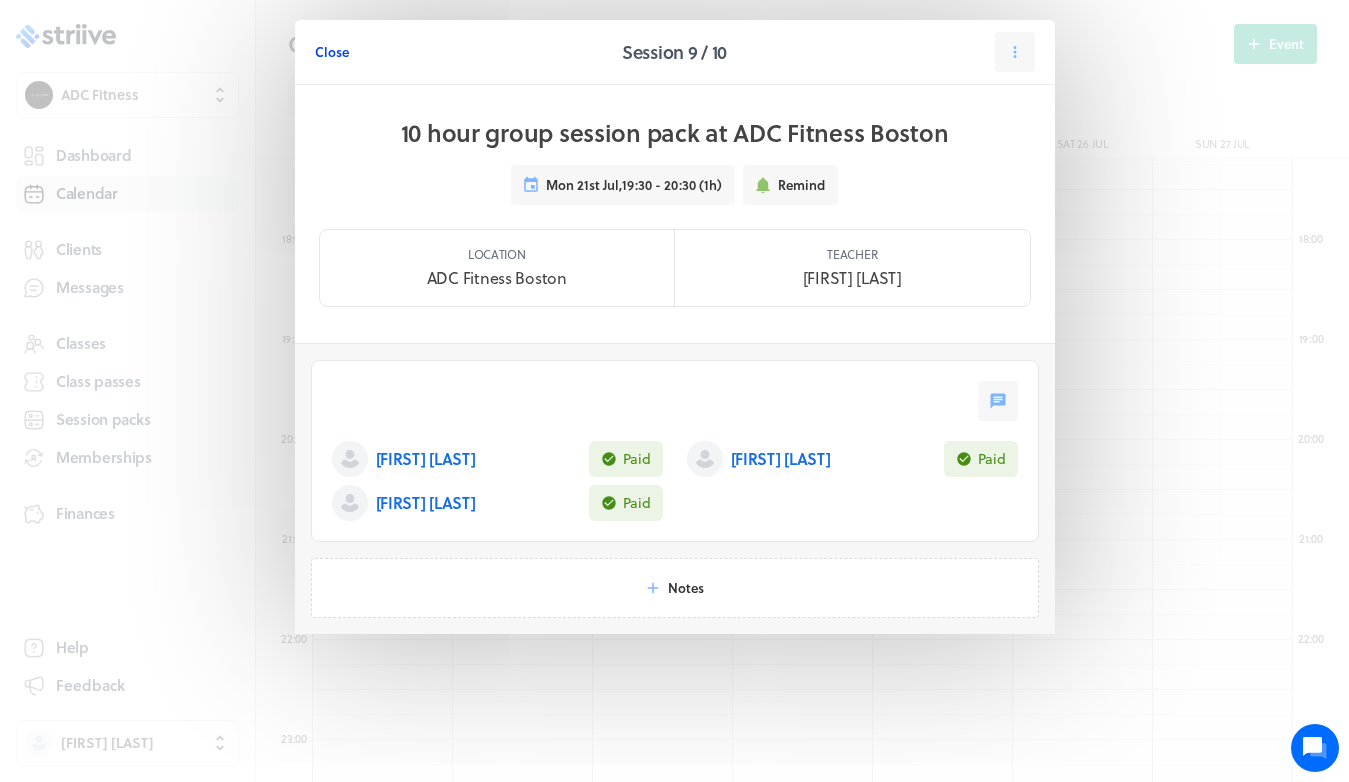 click on "Close" at bounding box center [332, 52] 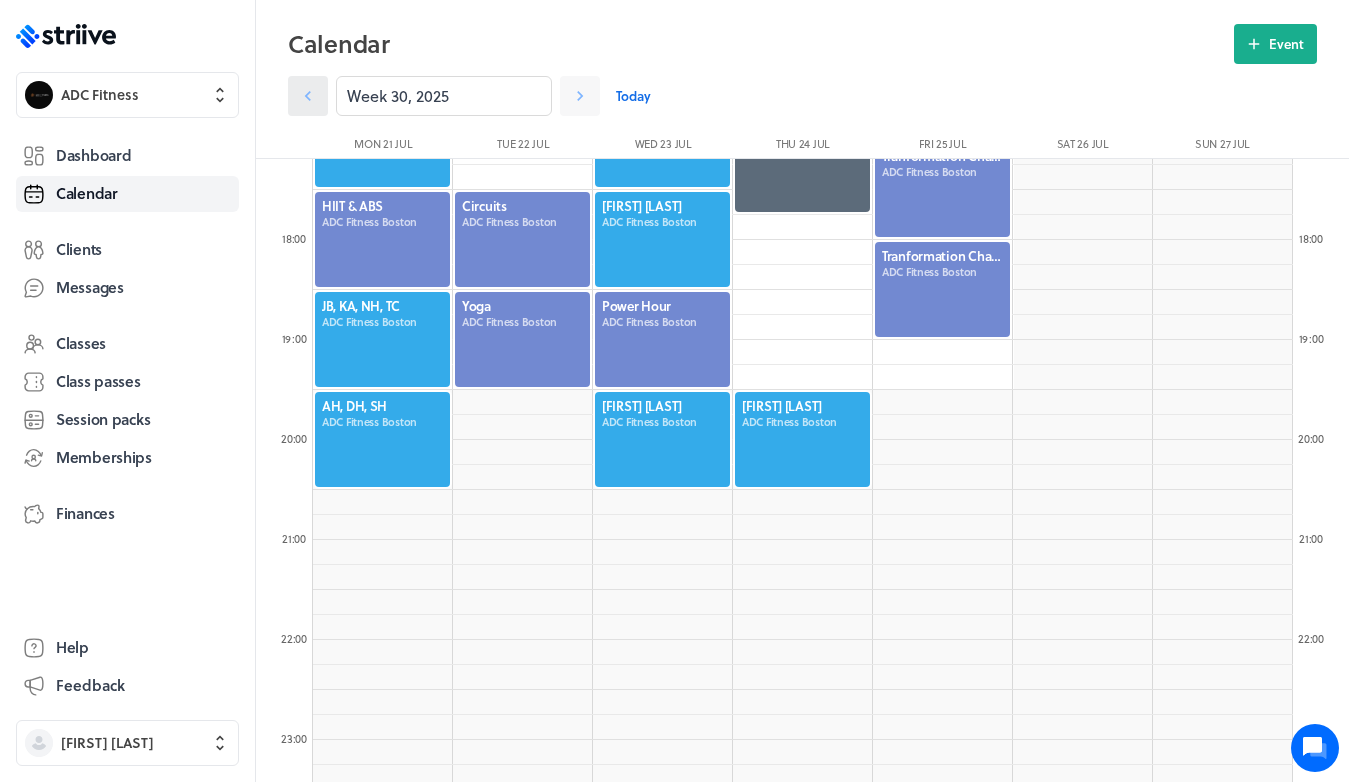 click at bounding box center (308, 96) 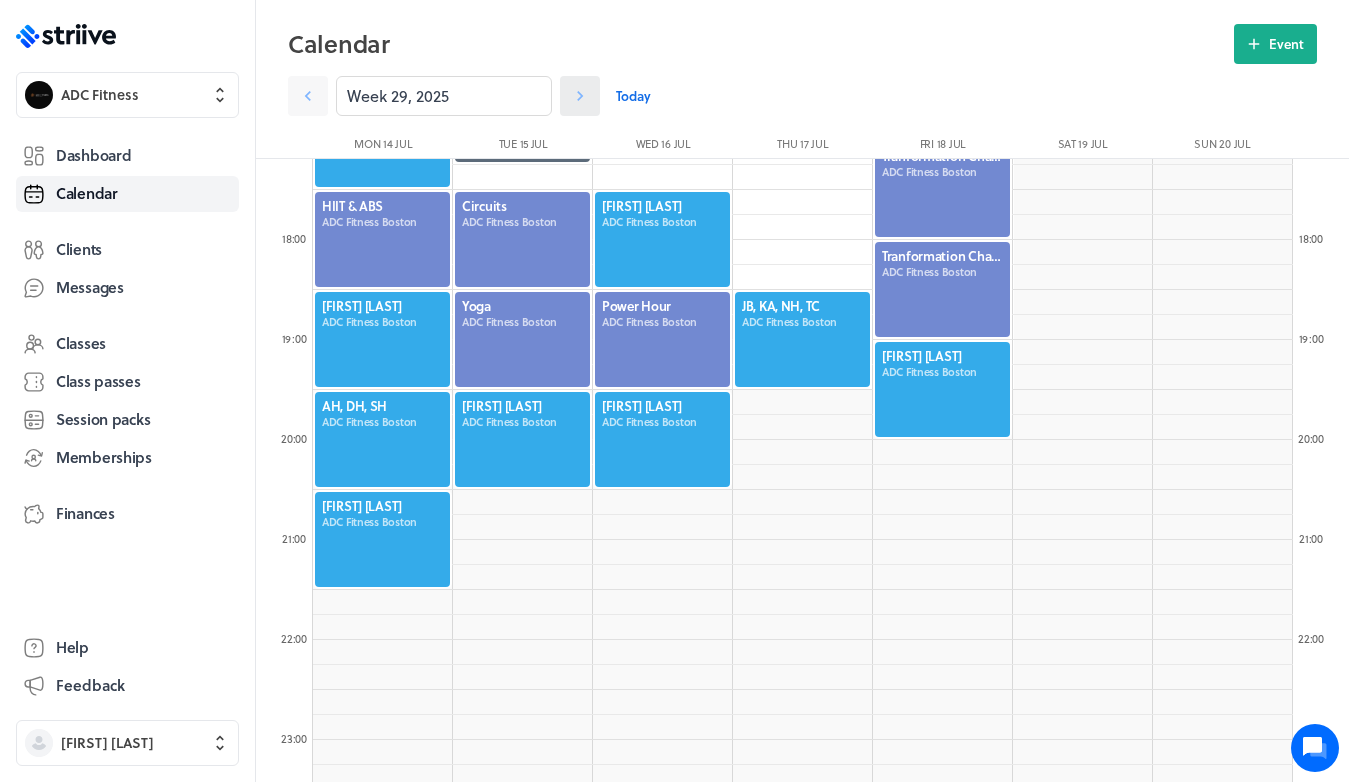 click at bounding box center (308, 96) 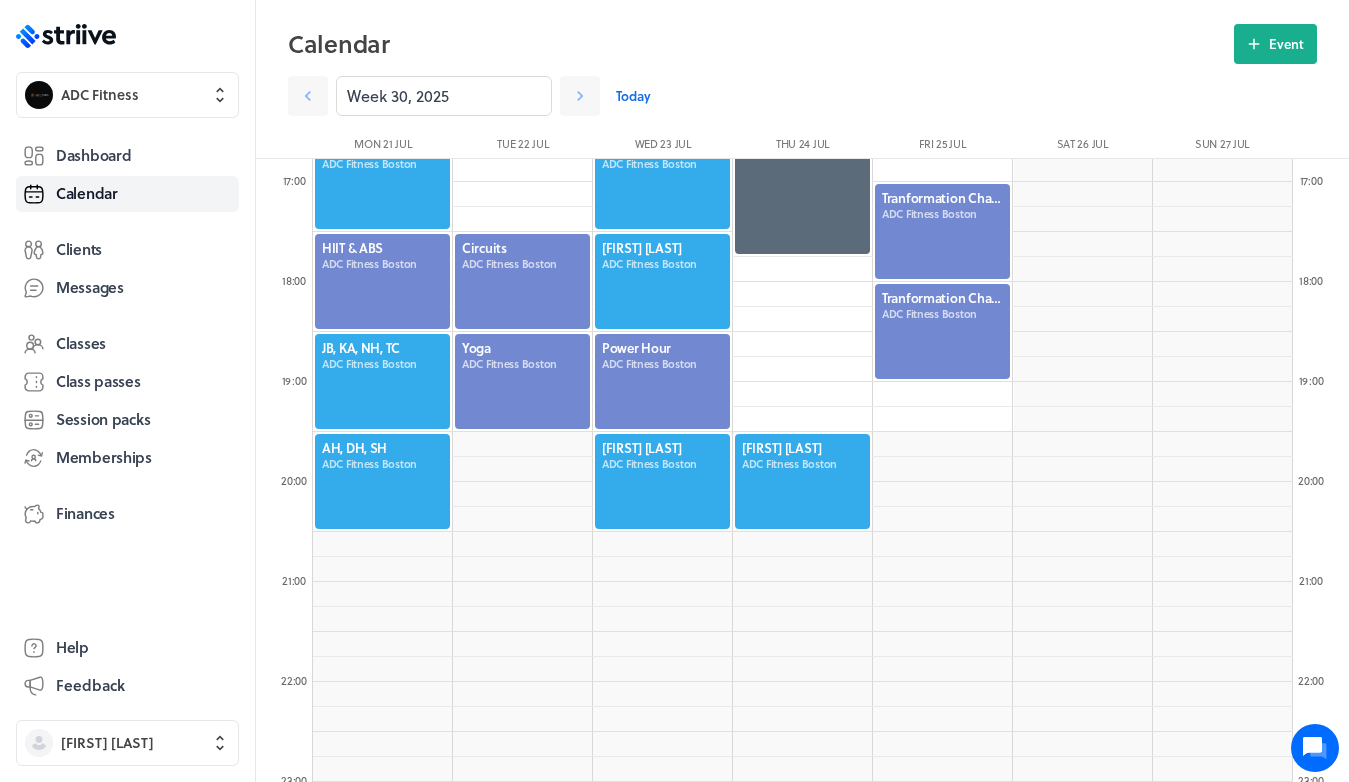 scroll, scrollTop: 1672, scrollLeft: 0, axis: vertical 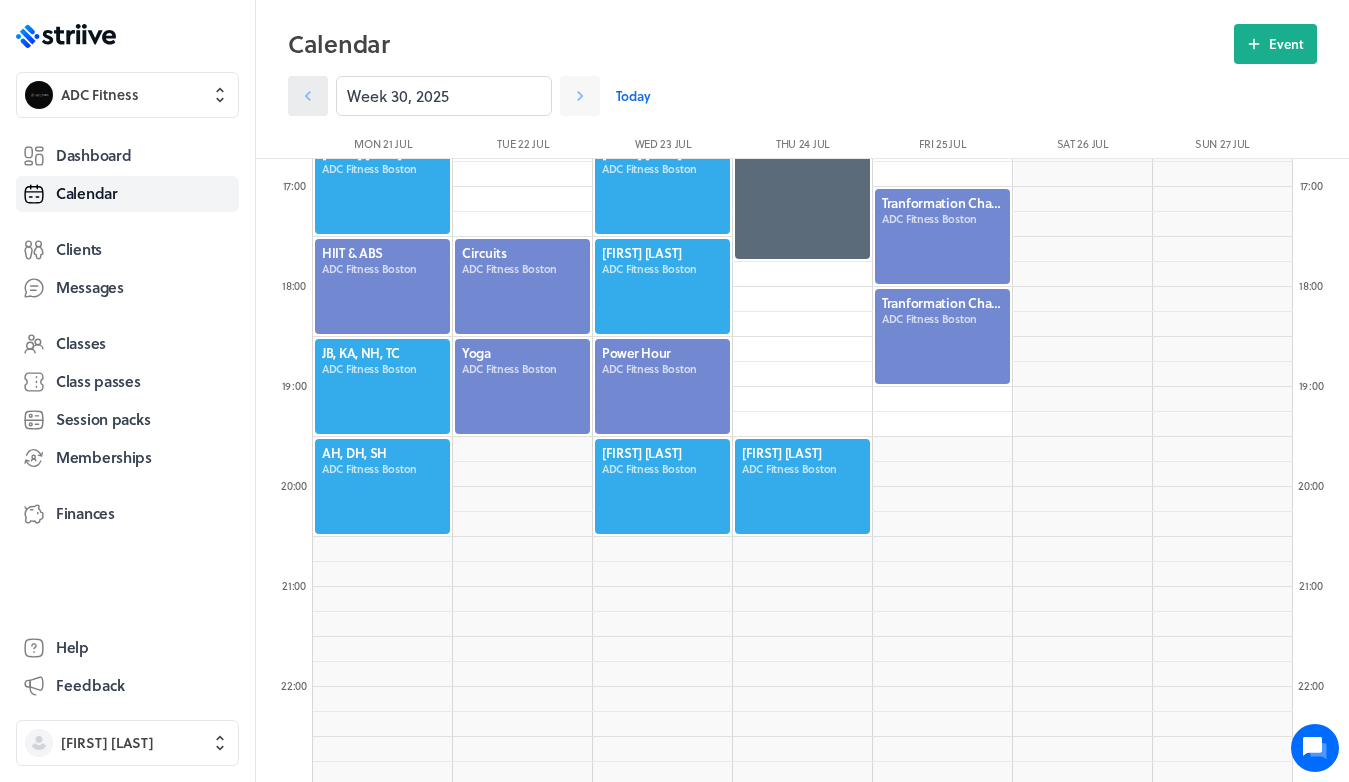 click at bounding box center [308, 96] 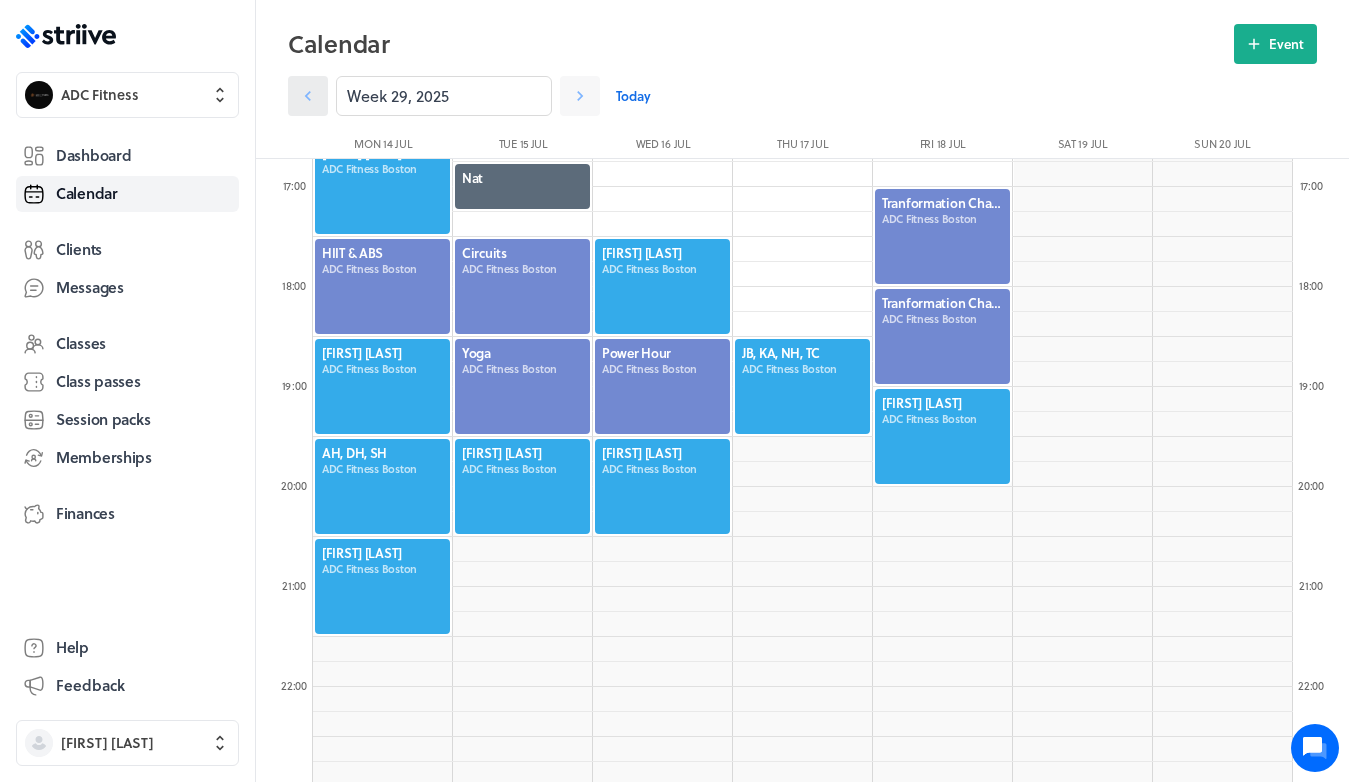 click at bounding box center (308, 96) 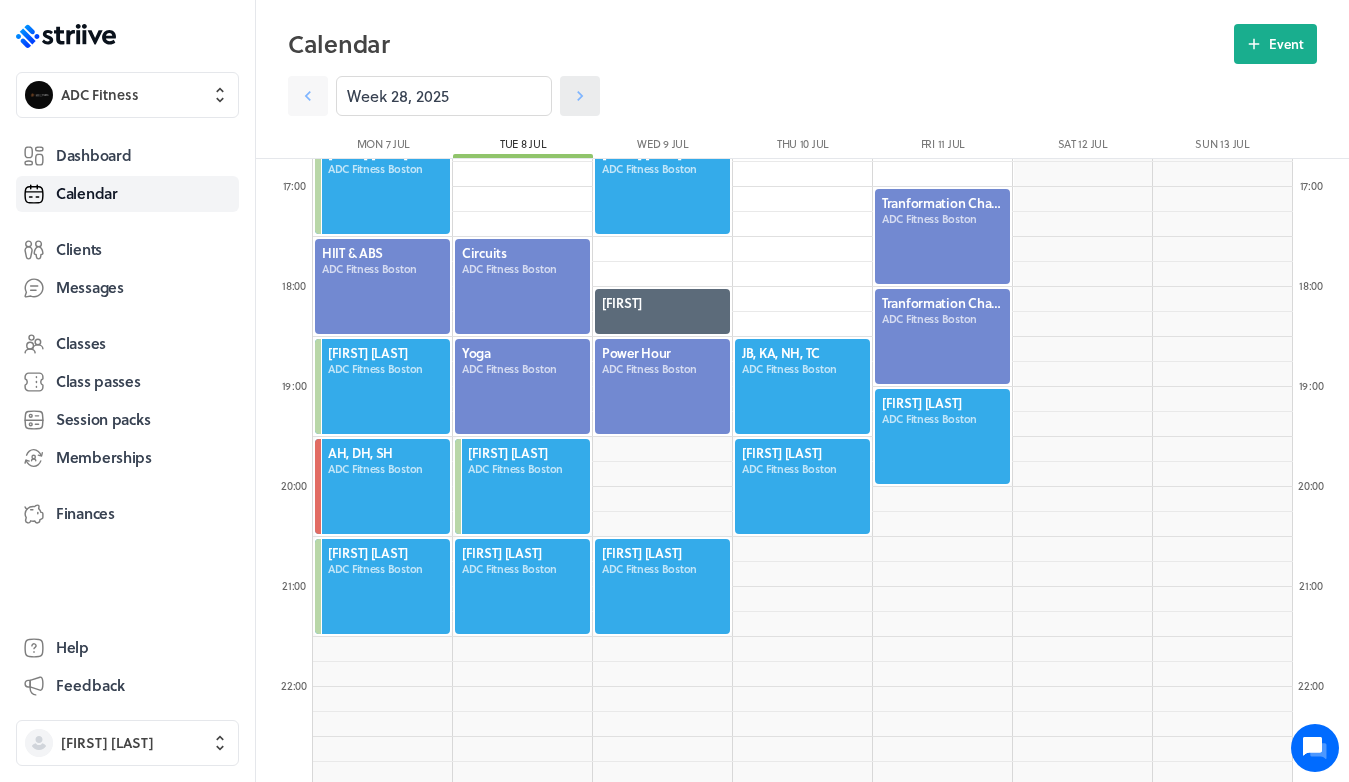 click at bounding box center (308, 96) 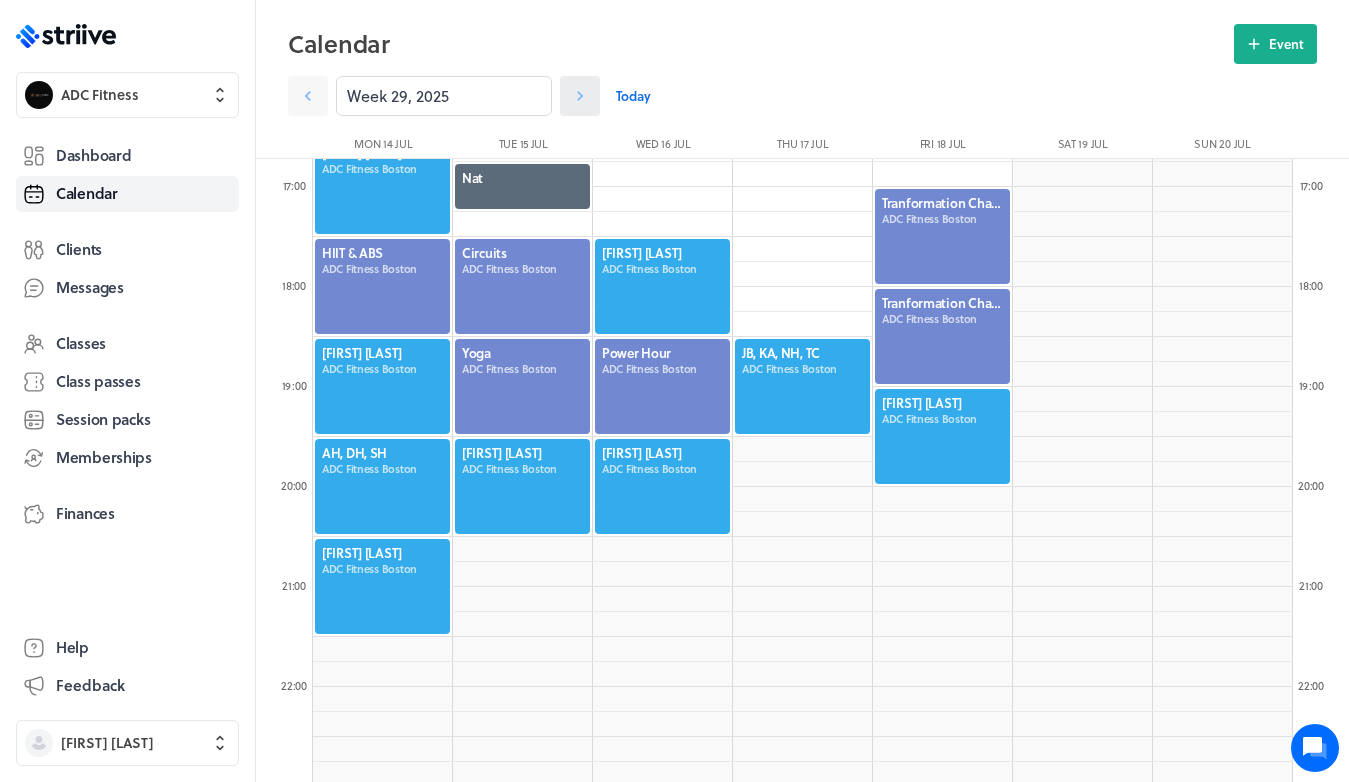 click at bounding box center (580, 96) 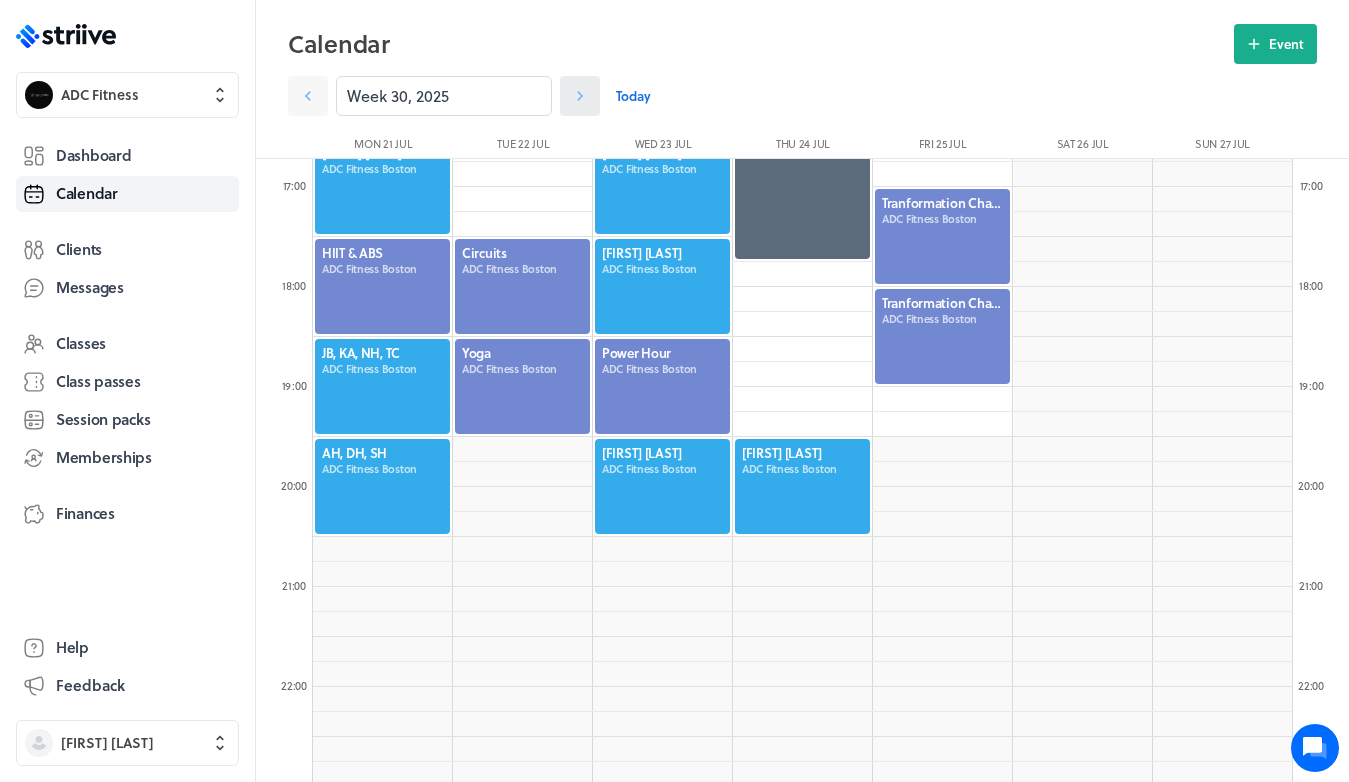 click at bounding box center (580, 96) 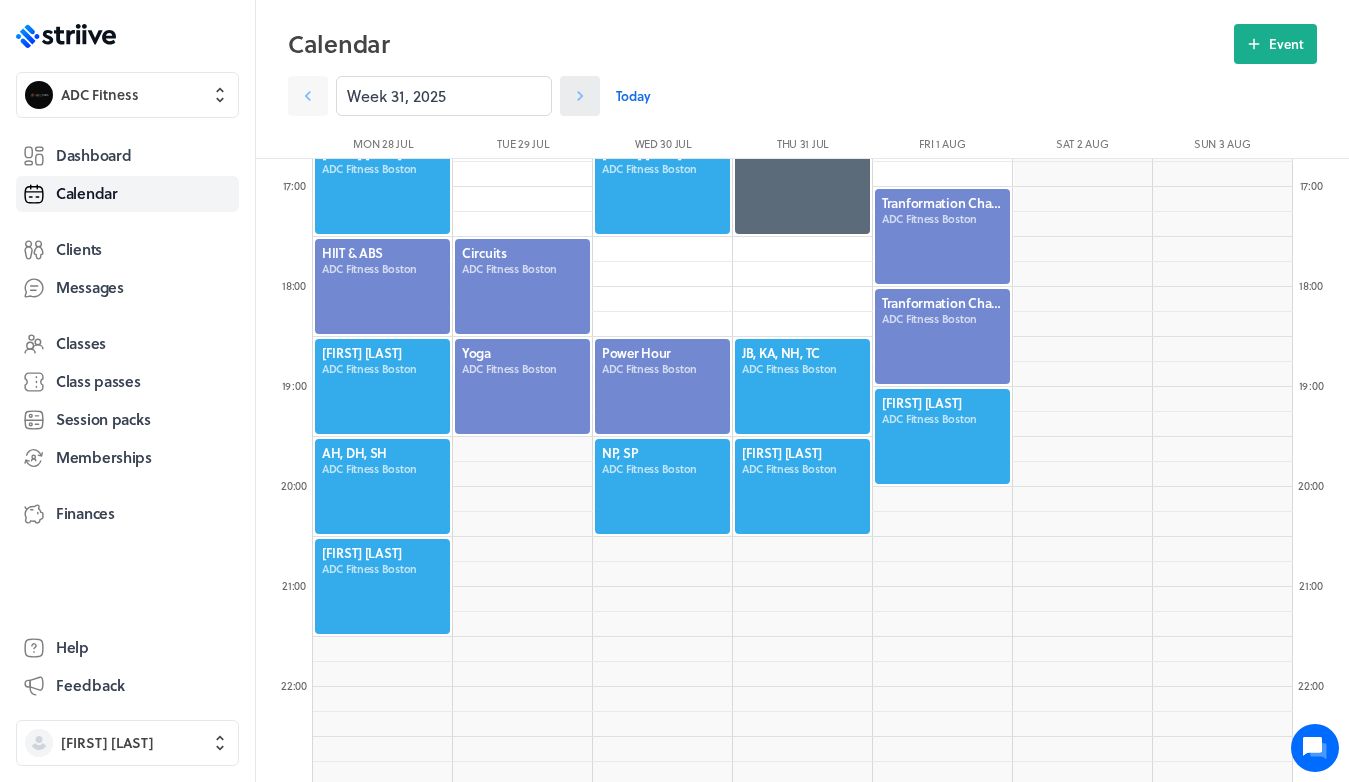 click at bounding box center [580, 96] 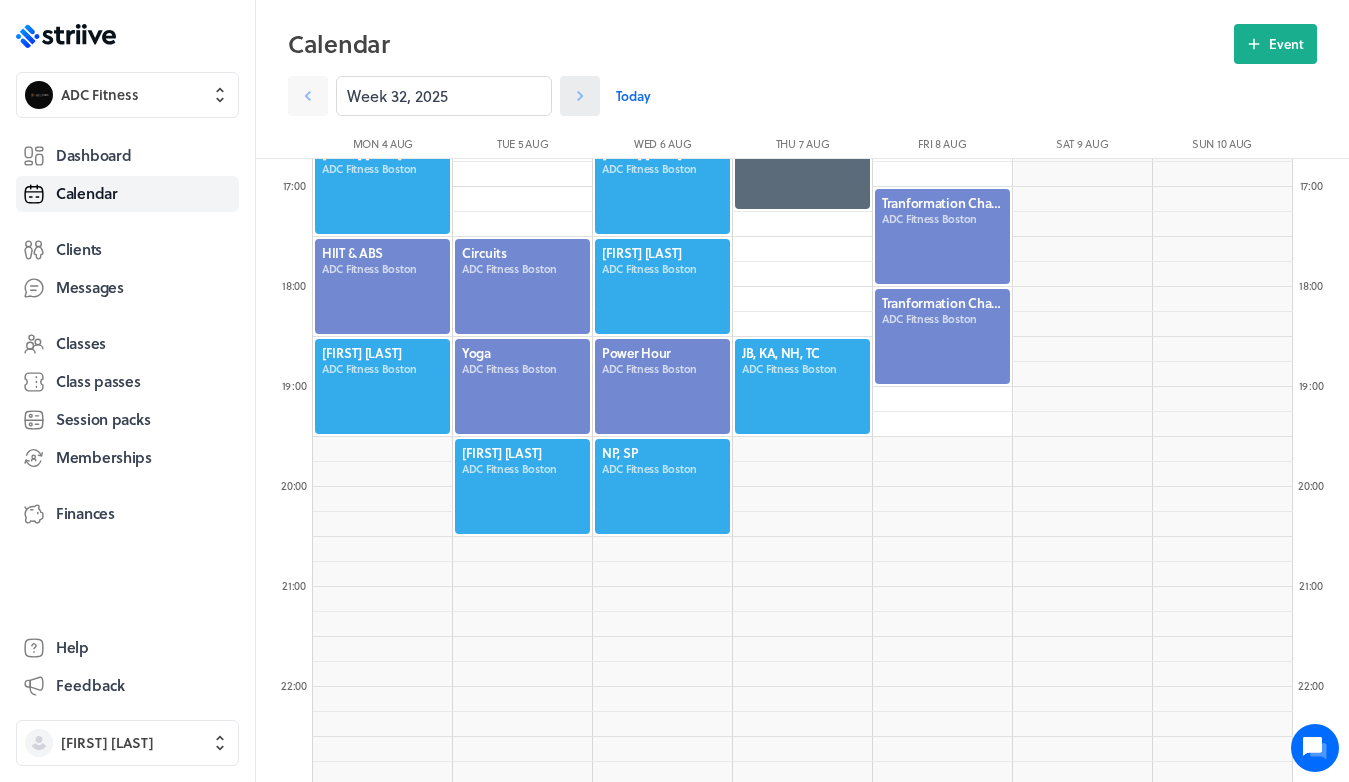 click at bounding box center [308, 96] 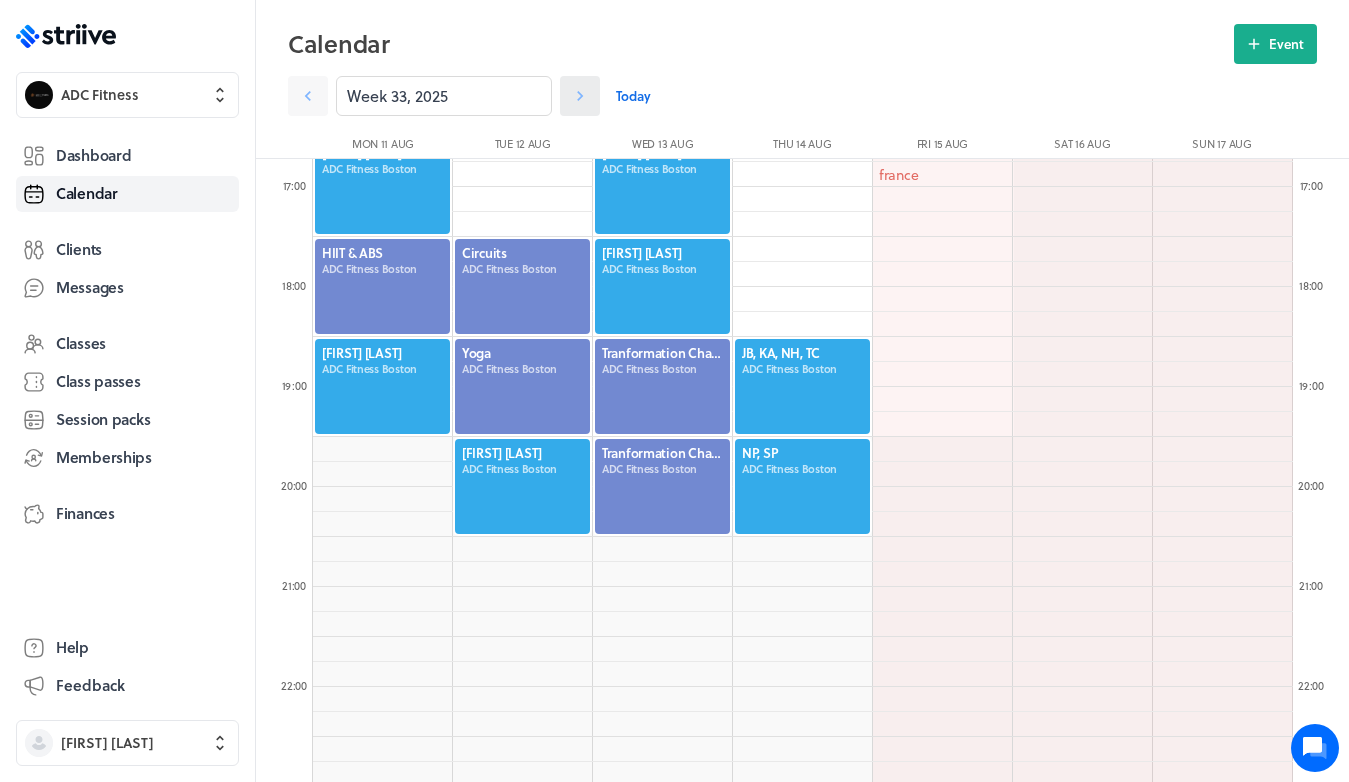 click at bounding box center [308, 96] 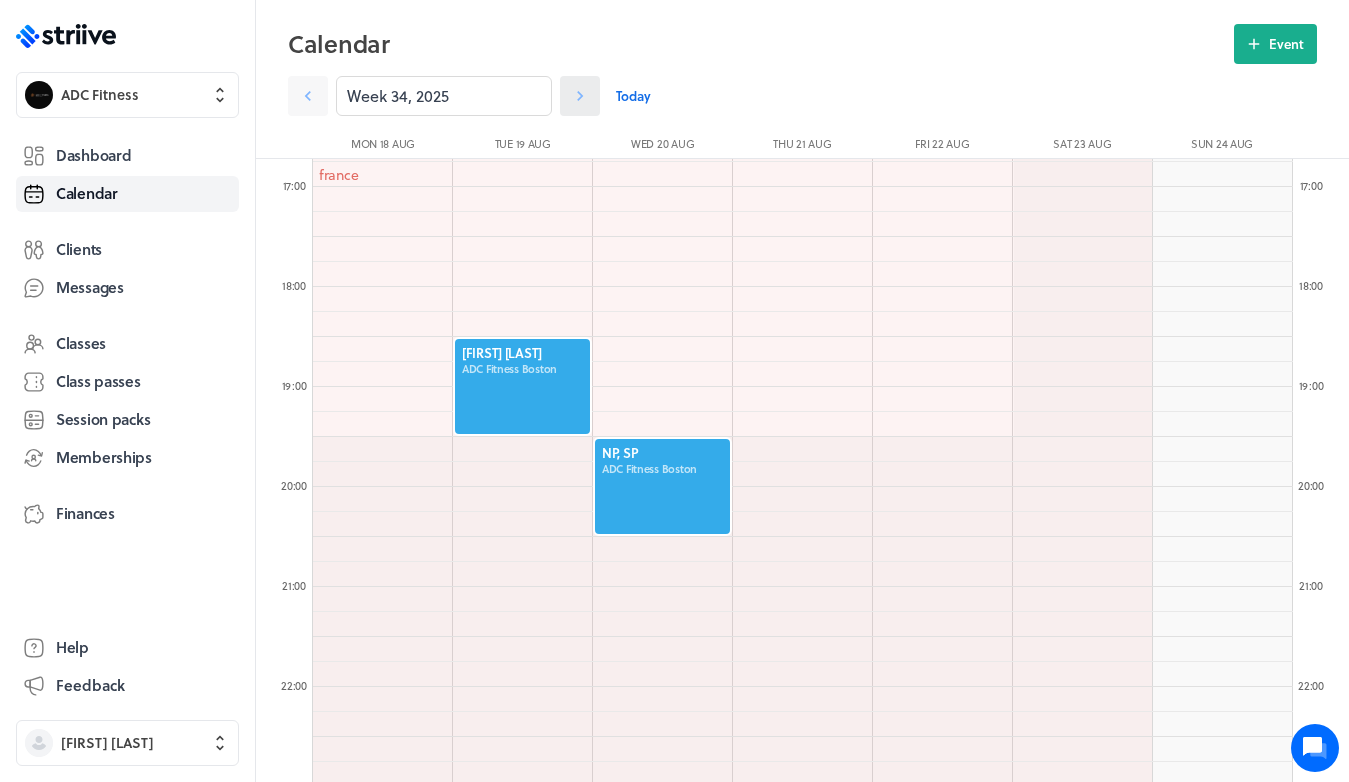 click at bounding box center [308, 96] 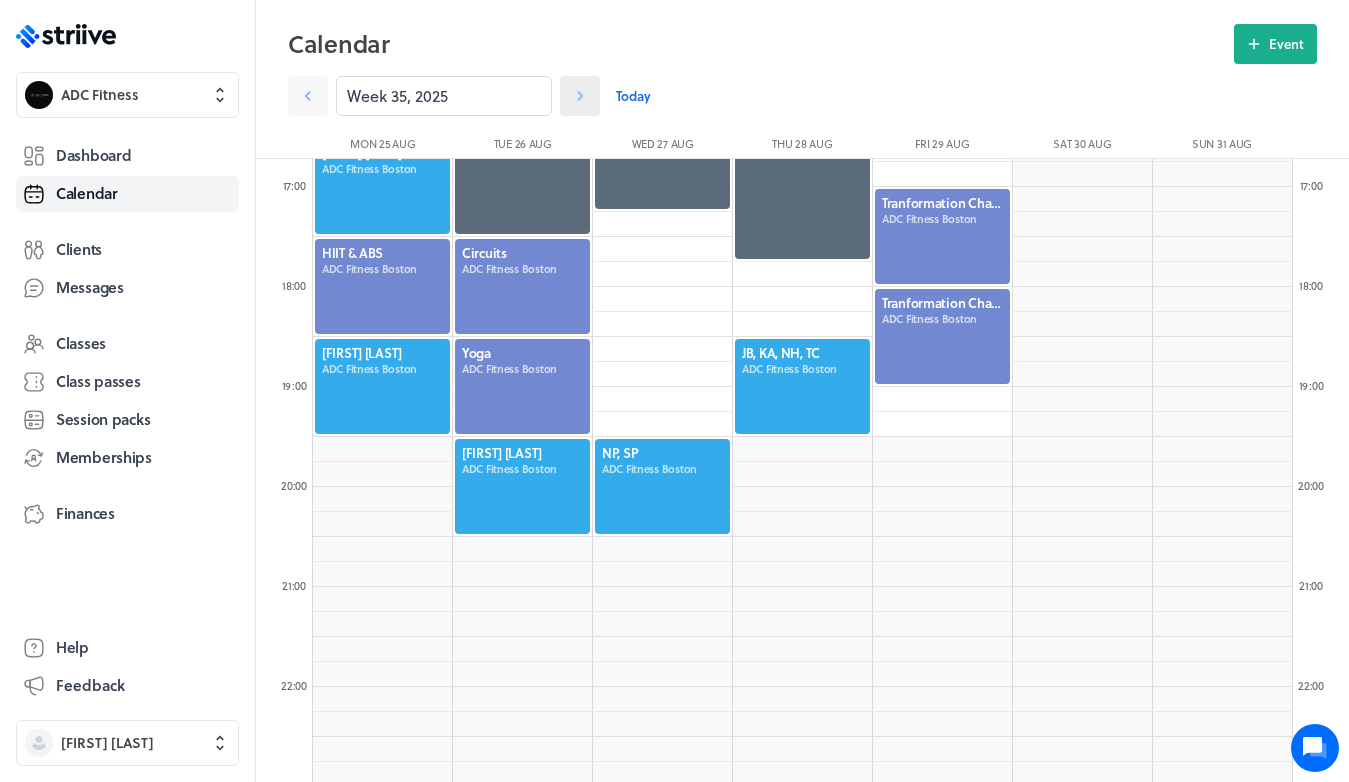 click at bounding box center [308, 96] 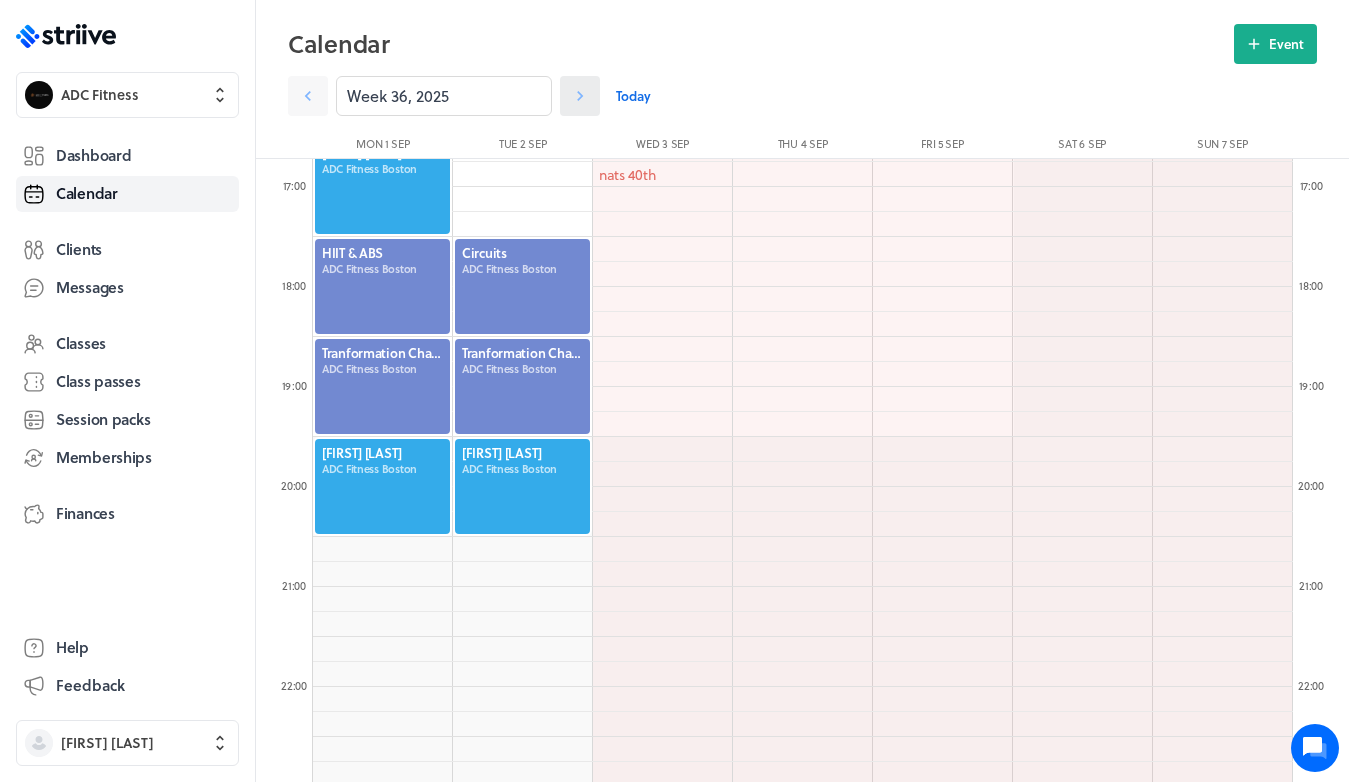 click at bounding box center [308, 96] 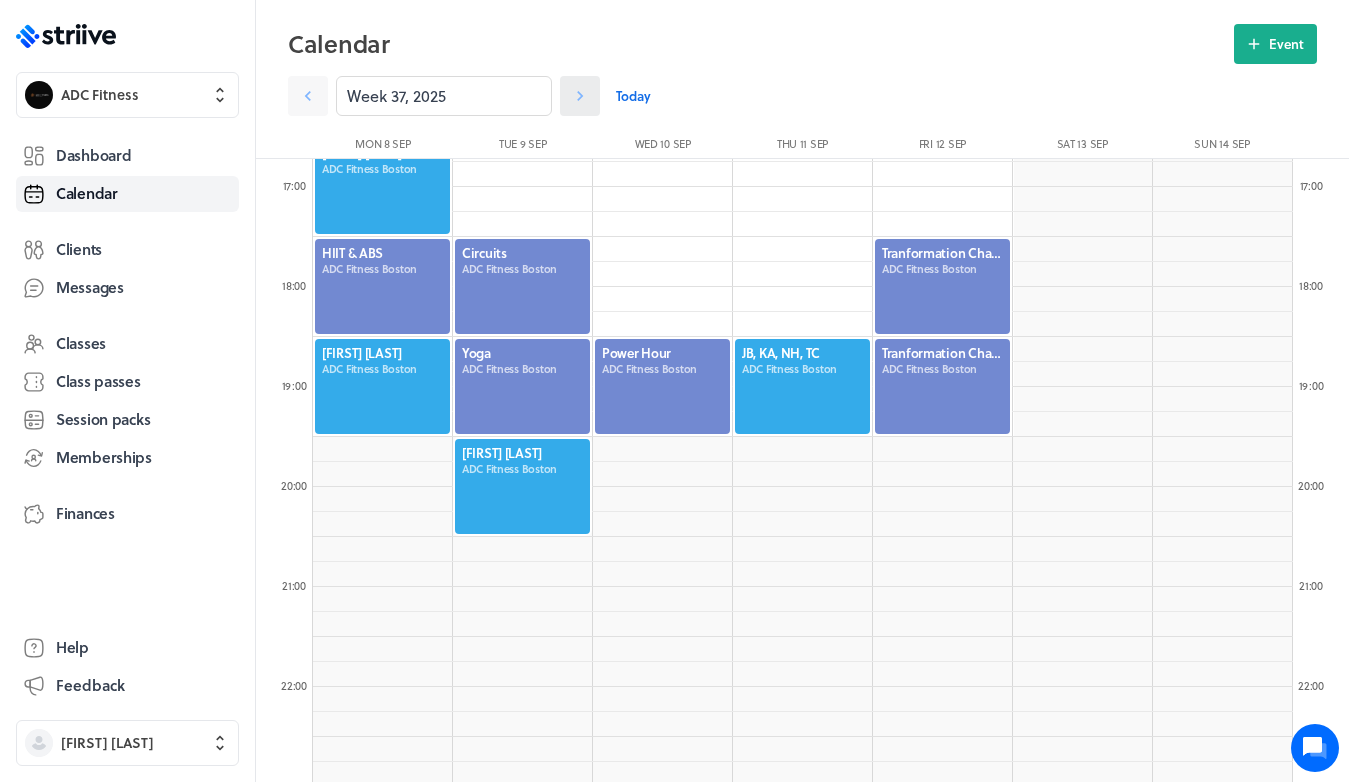 click at bounding box center [308, 96] 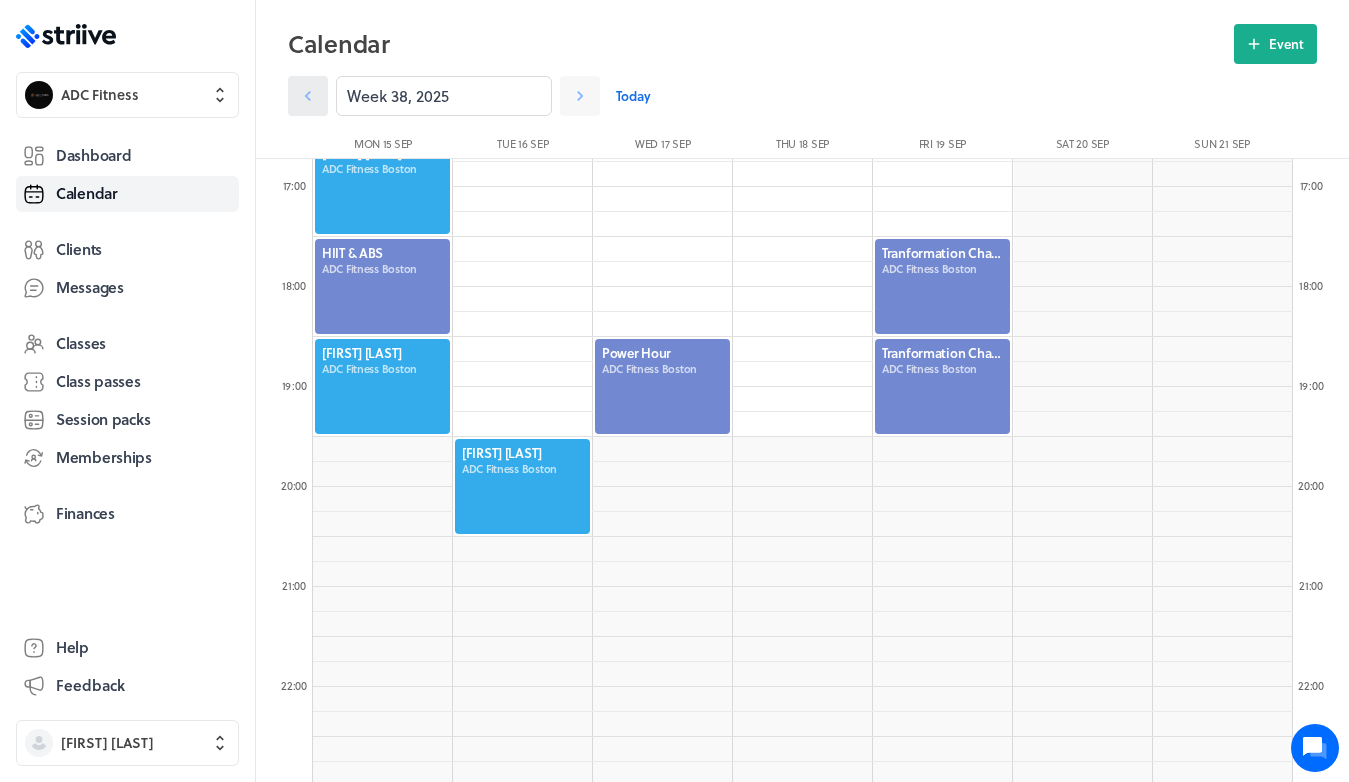 click at bounding box center [308, 96] 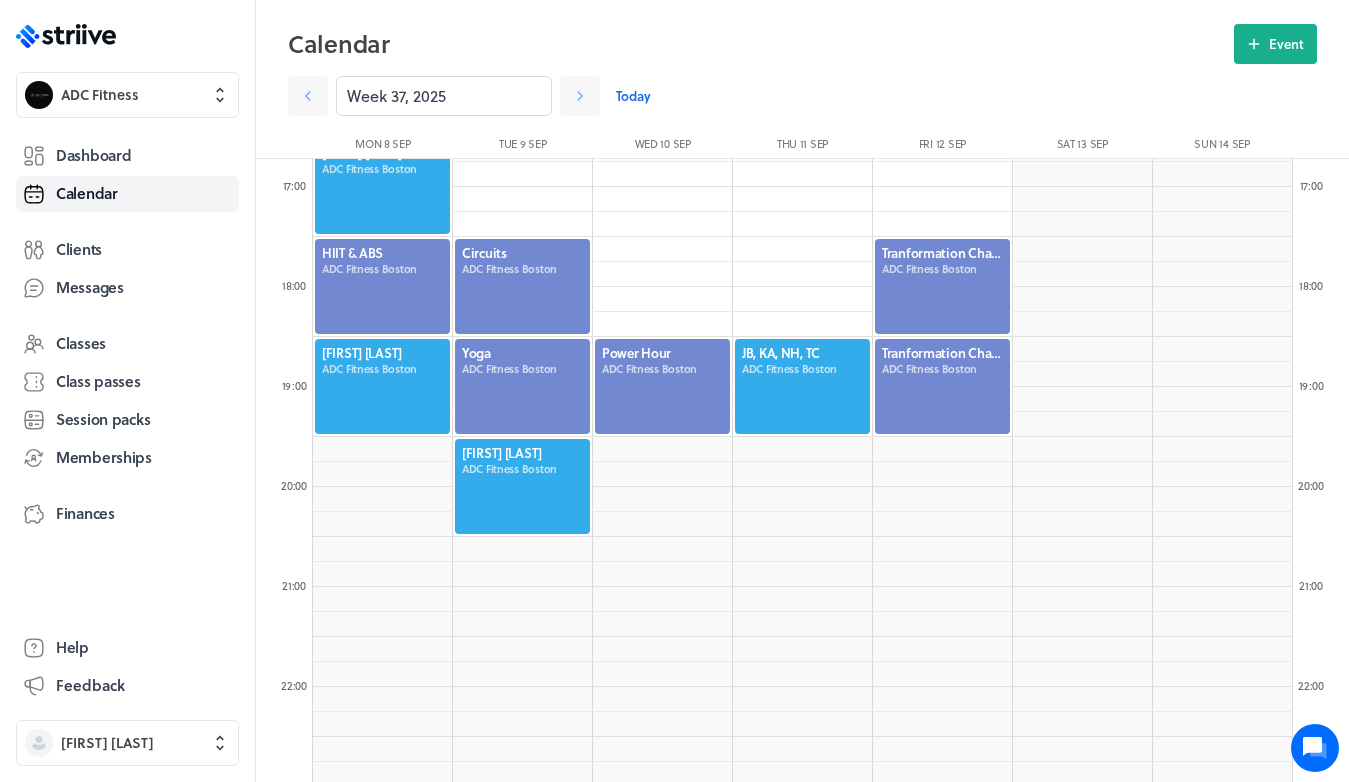 click at bounding box center (802, 386) 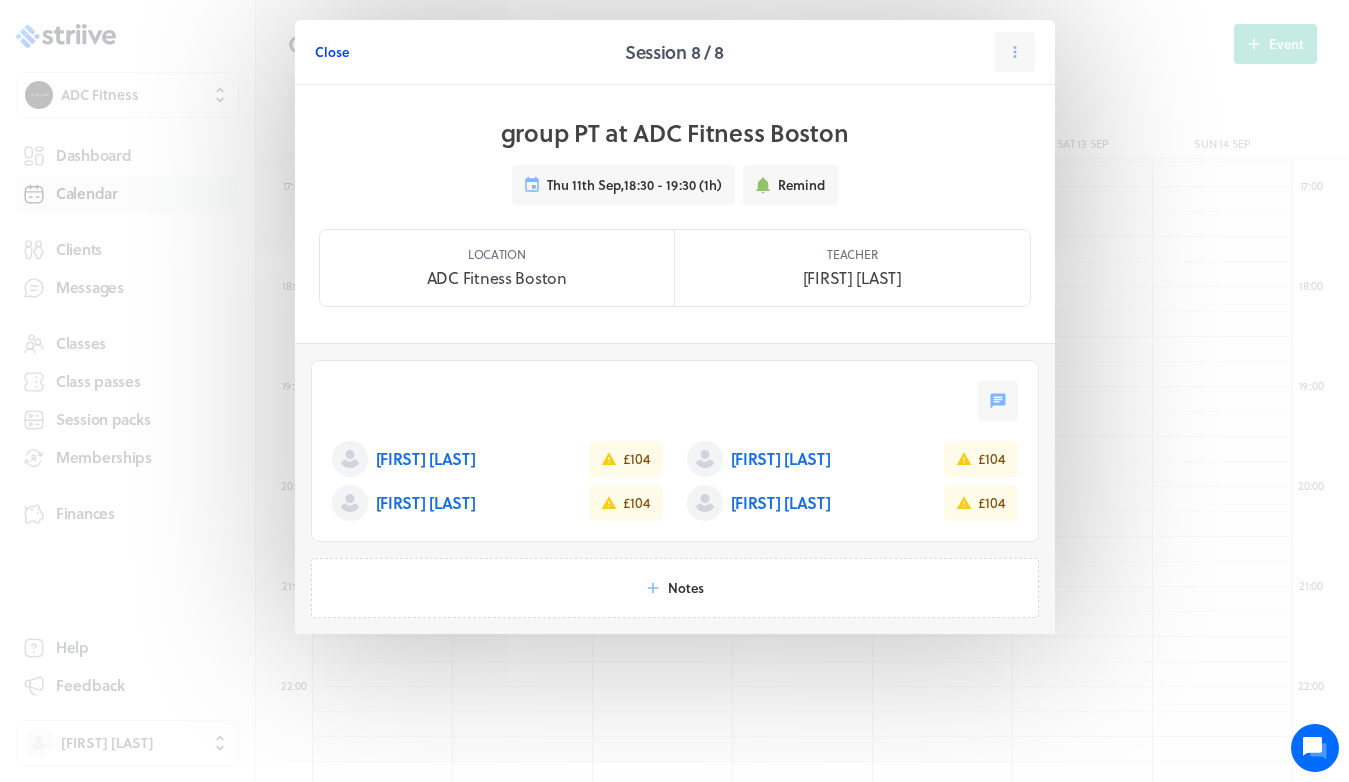 click on "Close" at bounding box center [332, 52] 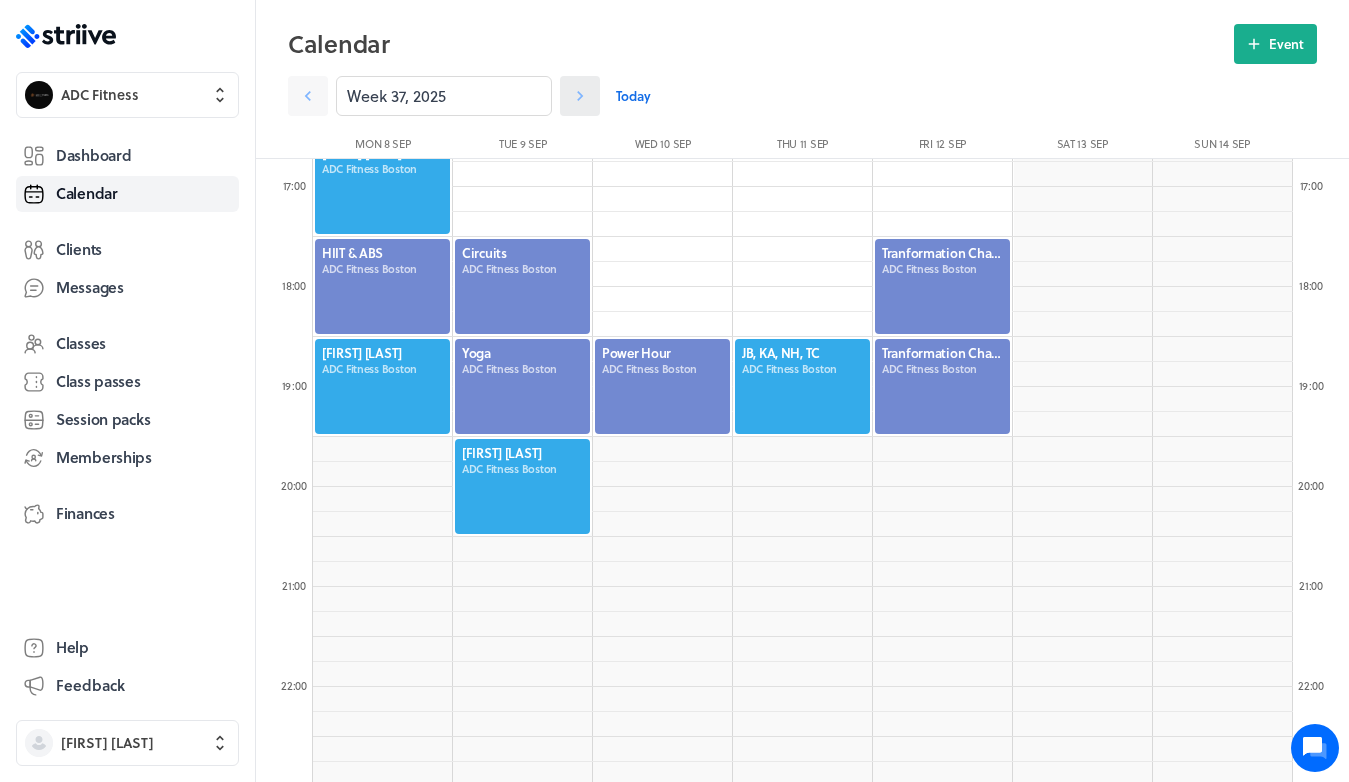 click at bounding box center (308, 96) 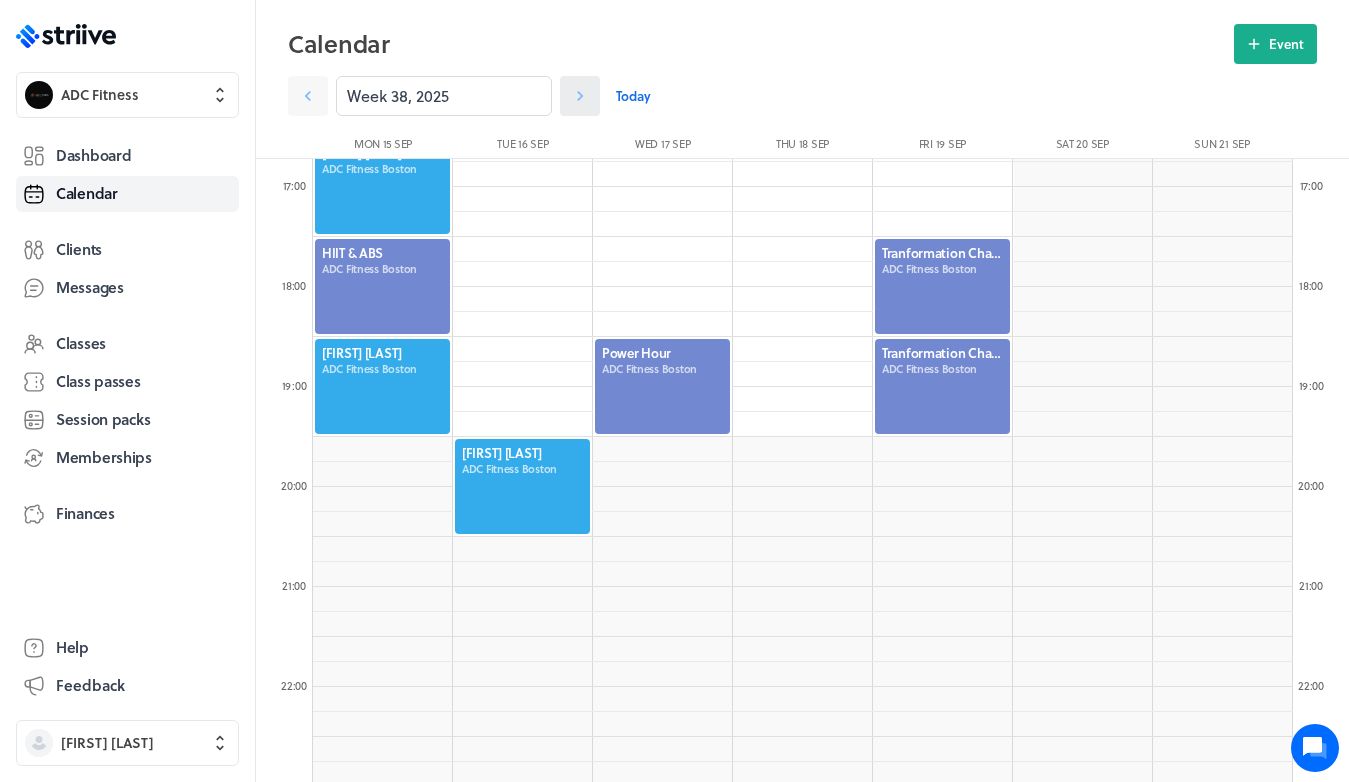 click at bounding box center (308, 96) 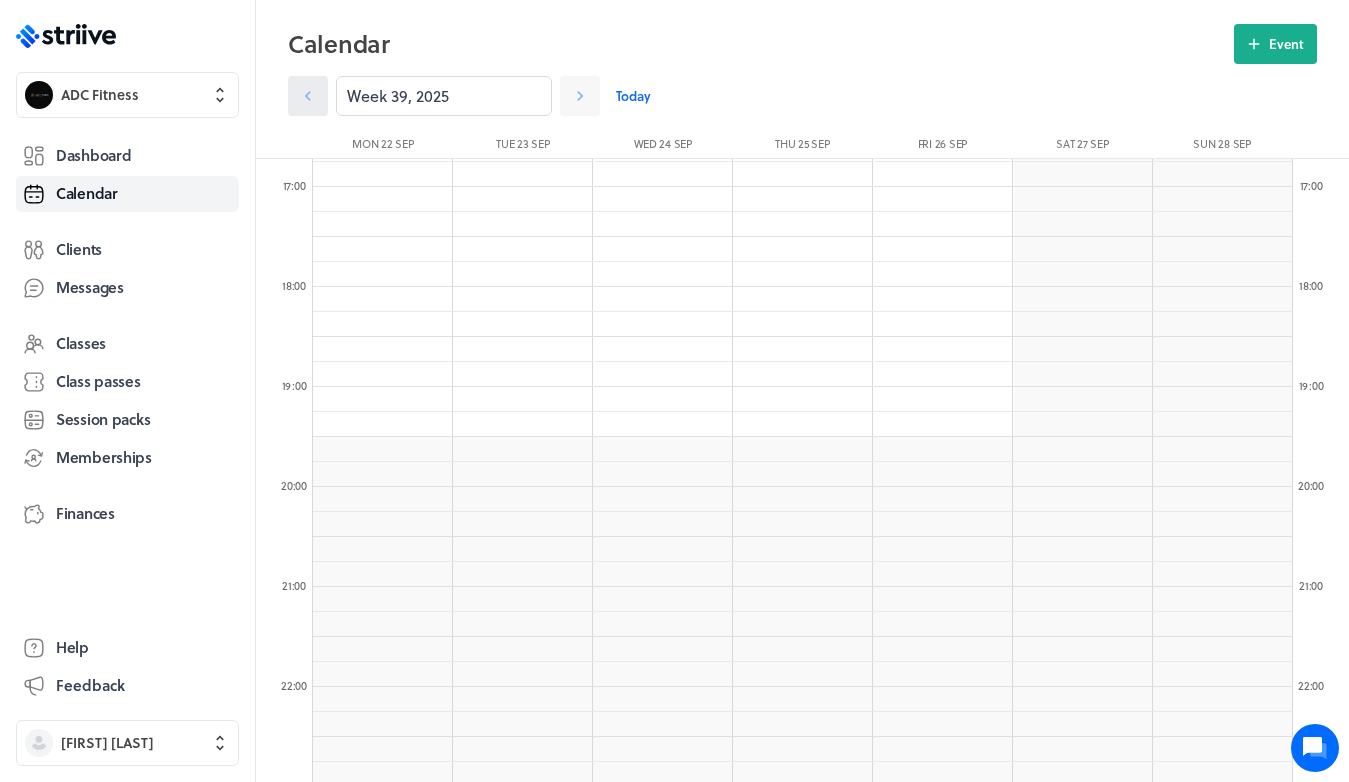 click at bounding box center [308, 96] 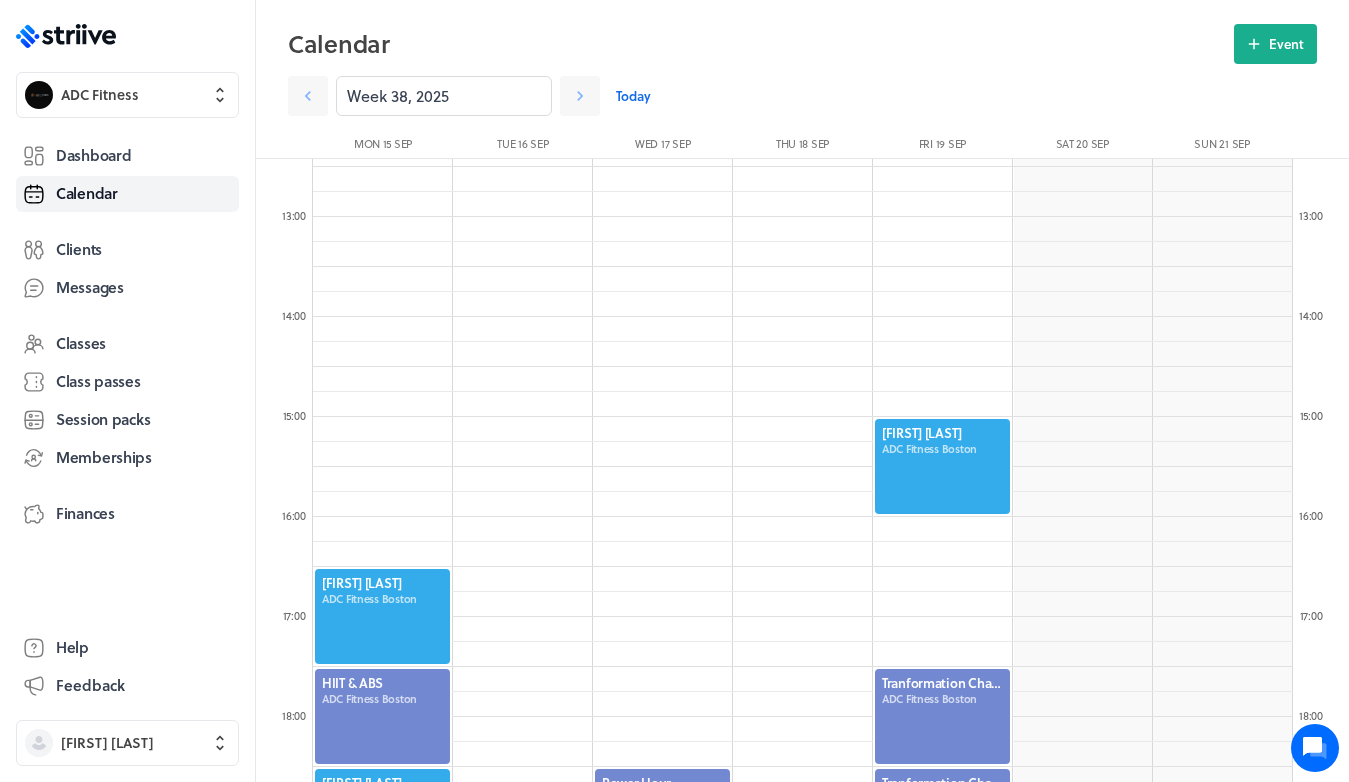 scroll, scrollTop: 1161, scrollLeft: 0, axis: vertical 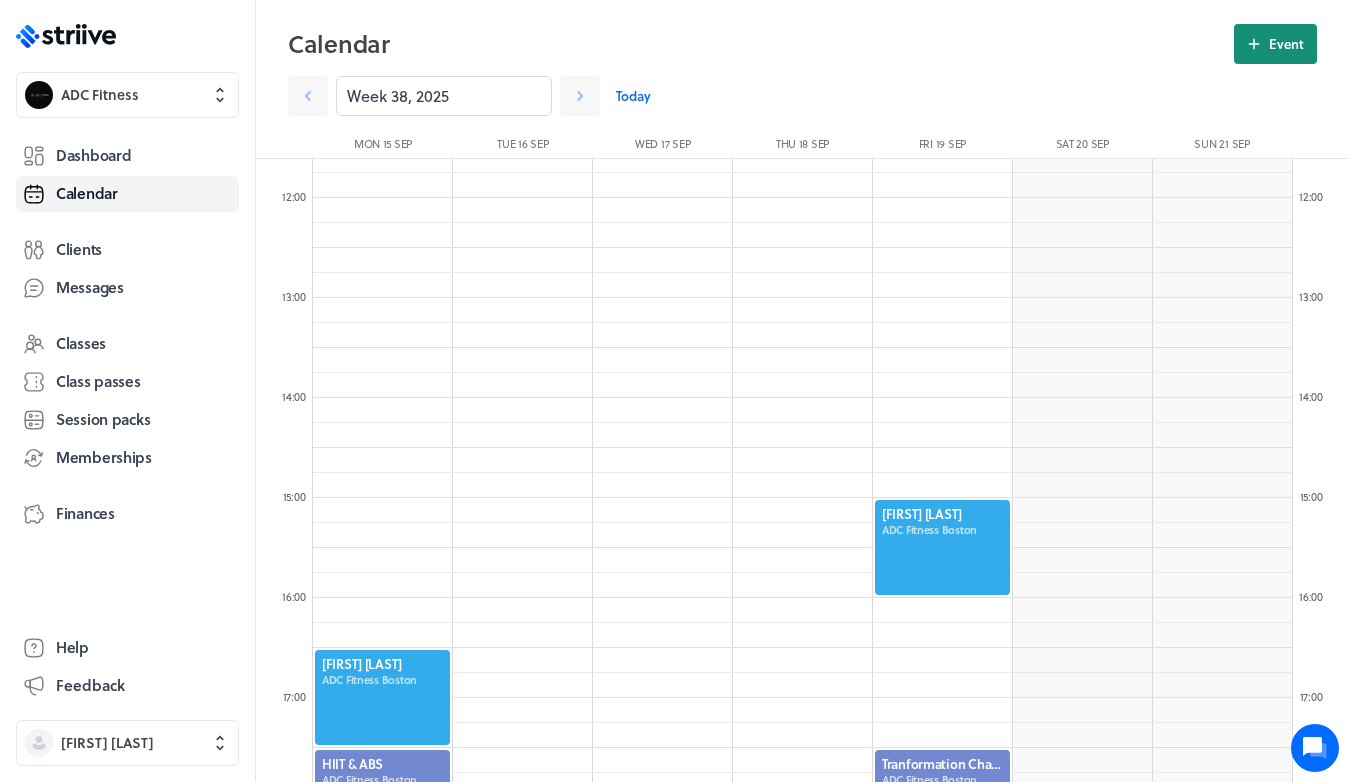 click on "Event" at bounding box center [1275, 44] 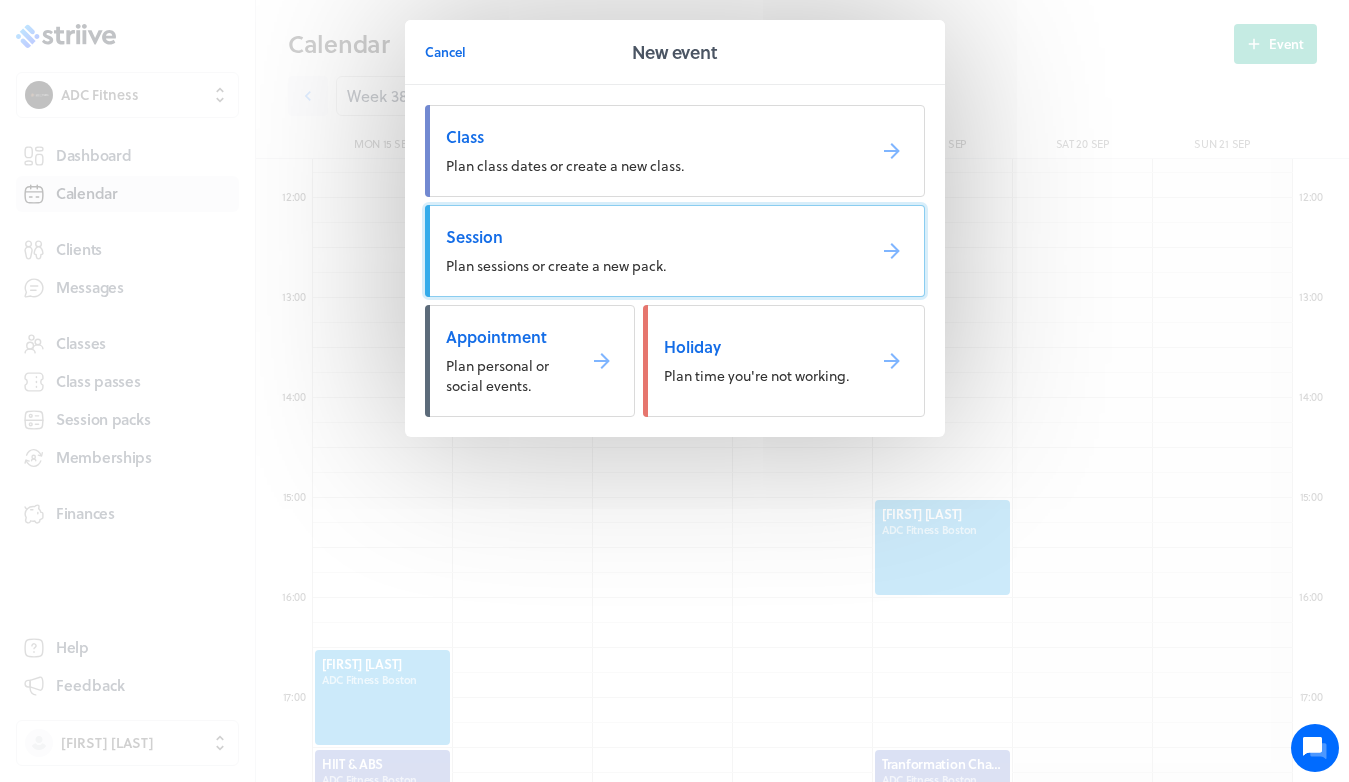 click on "Session" at bounding box center (647, 237) 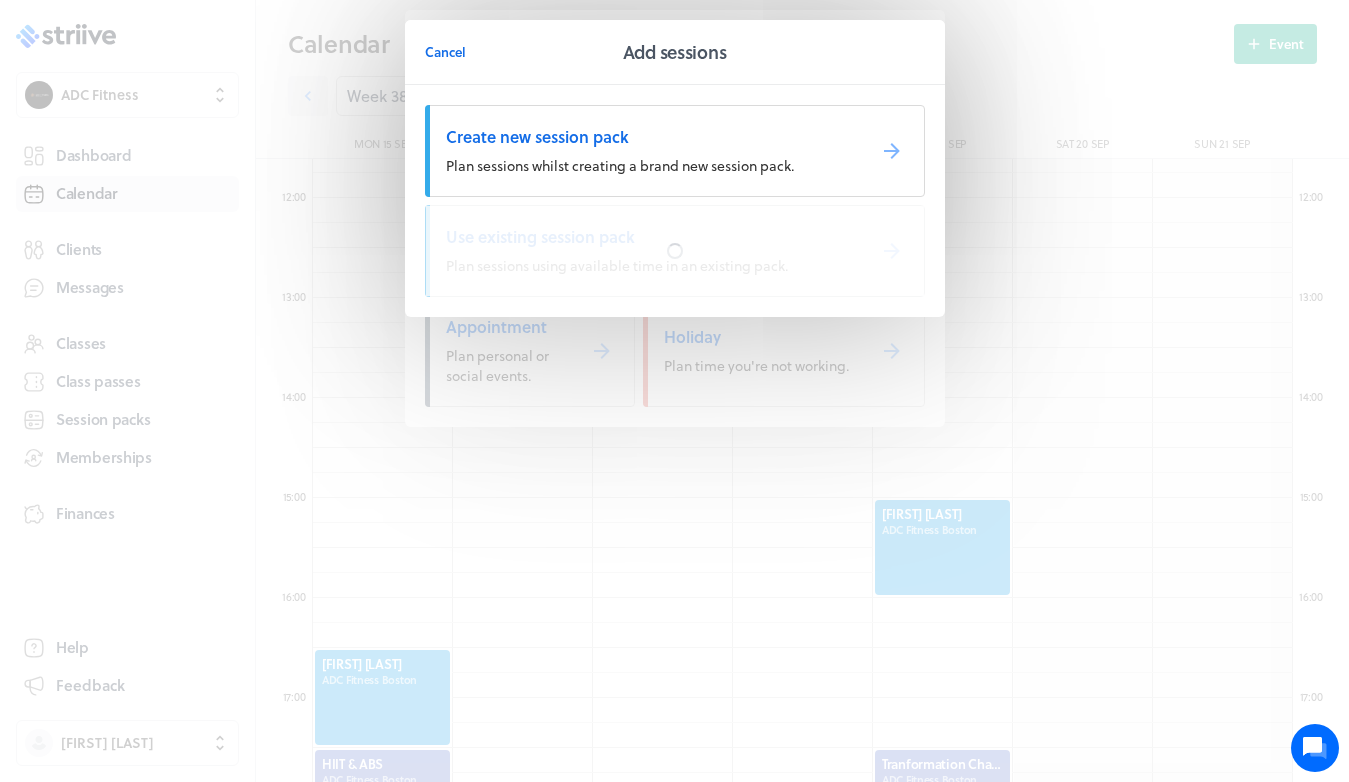 click at bounding box center [675, 251] 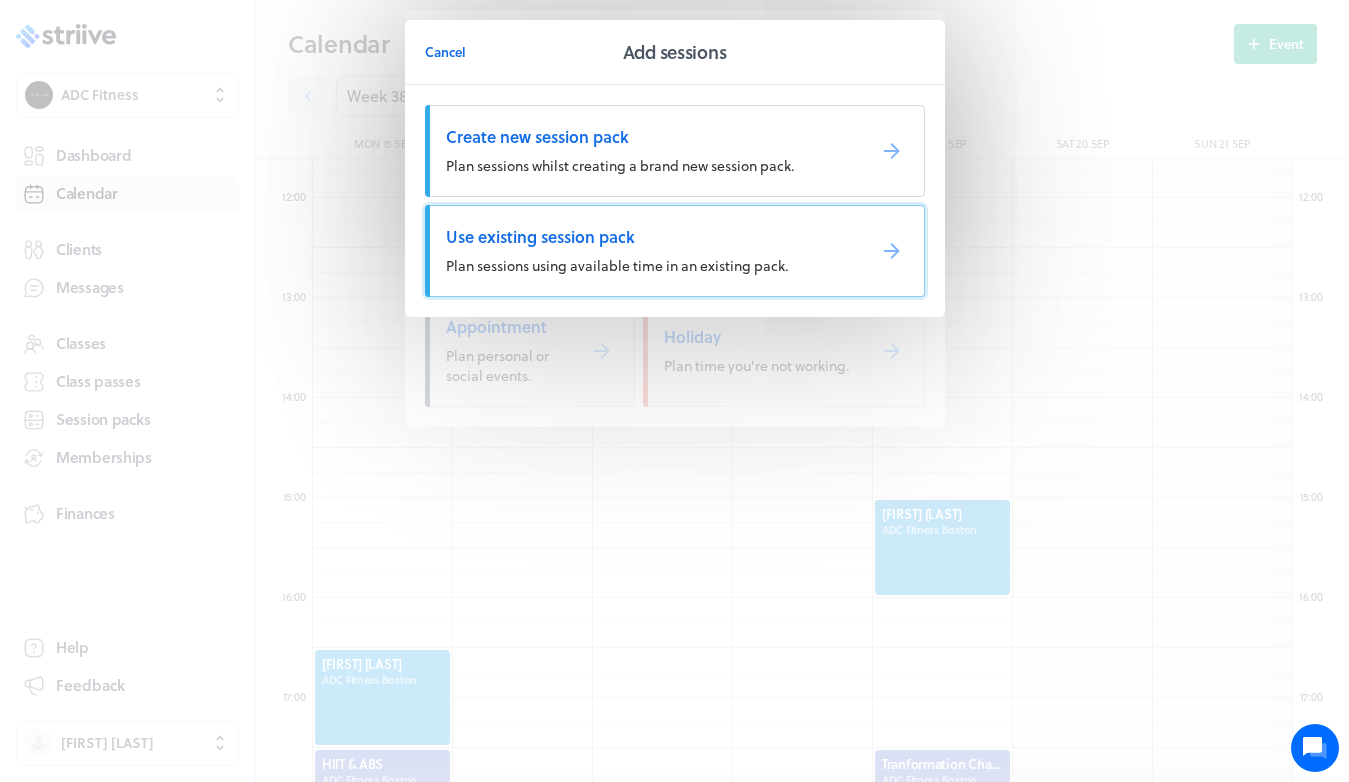 click on "Use existing session pack" at bounding box center (647, 137) 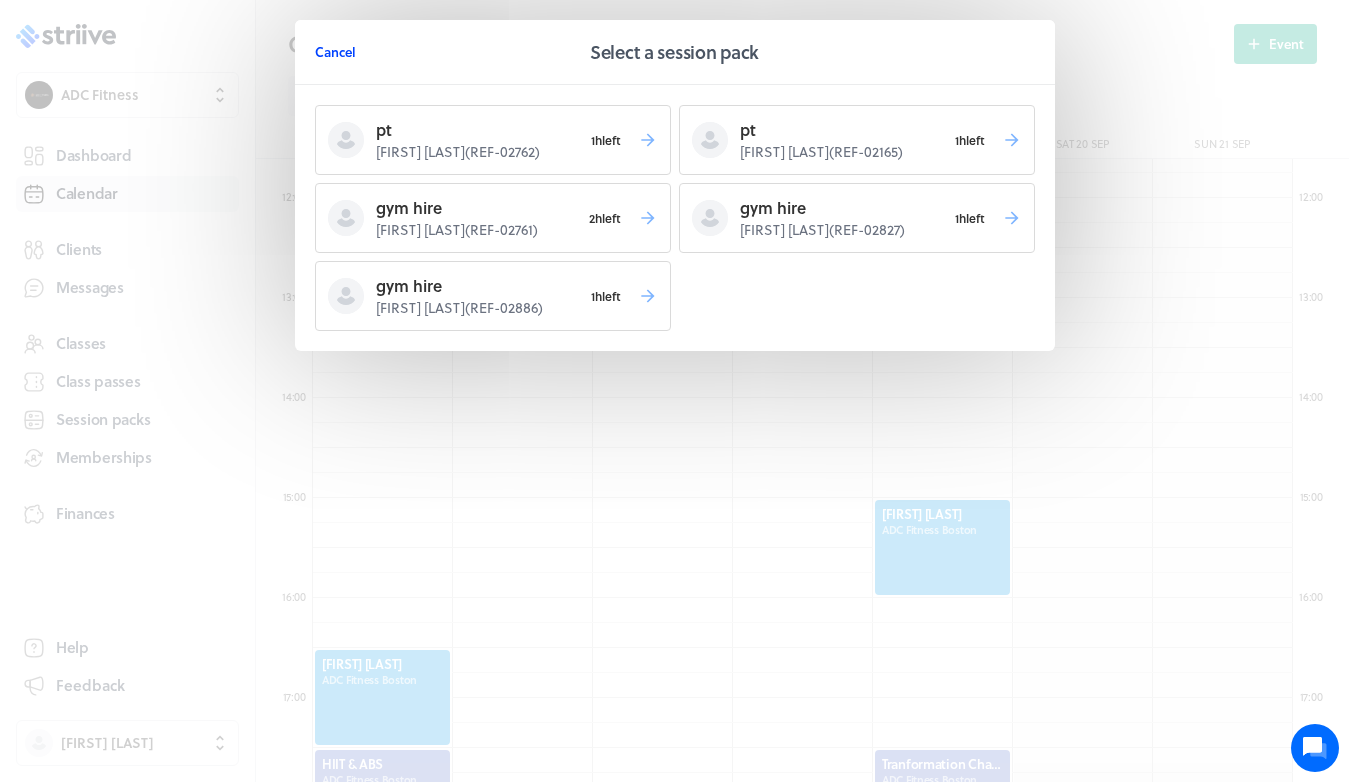 click on "Cancel" at bounding box center [335, 52] 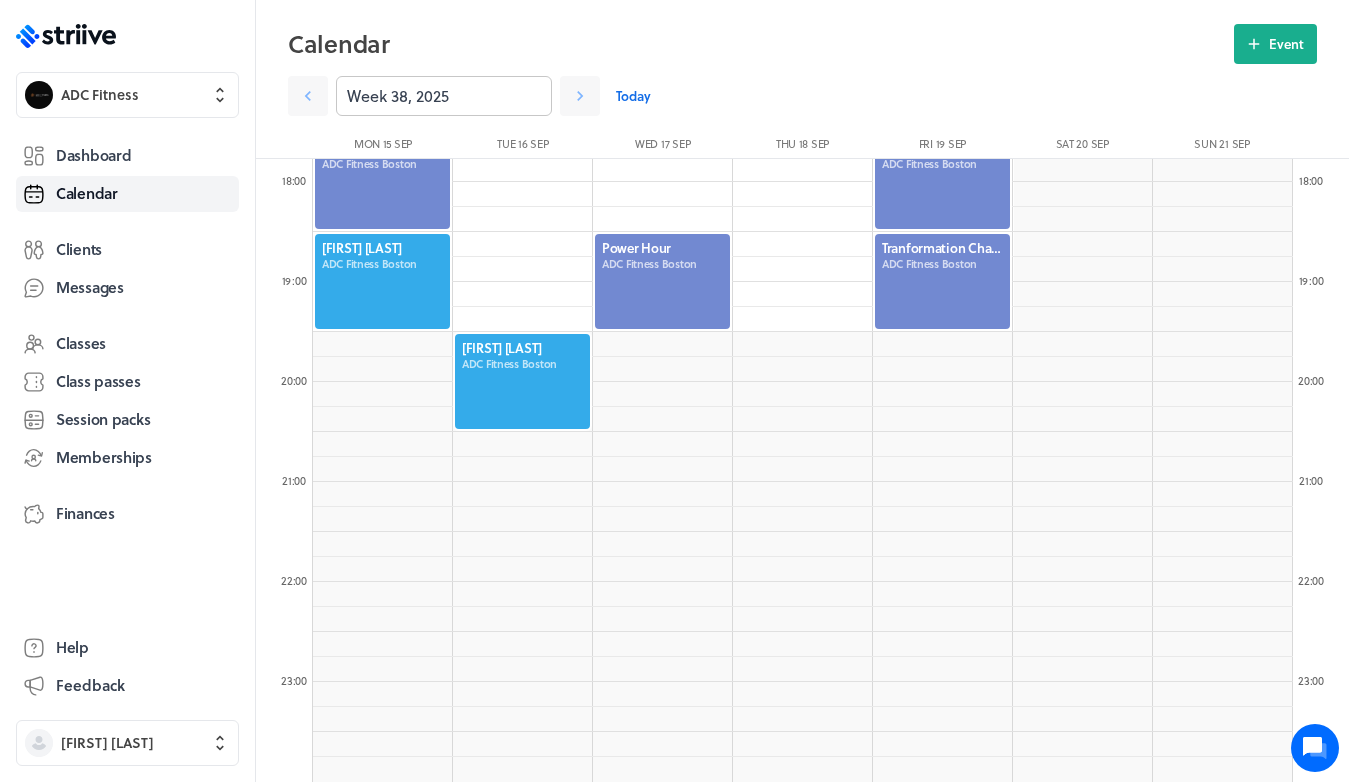 scroll, scrollTop: 1777, scrollLeft: 0, axis: vertical 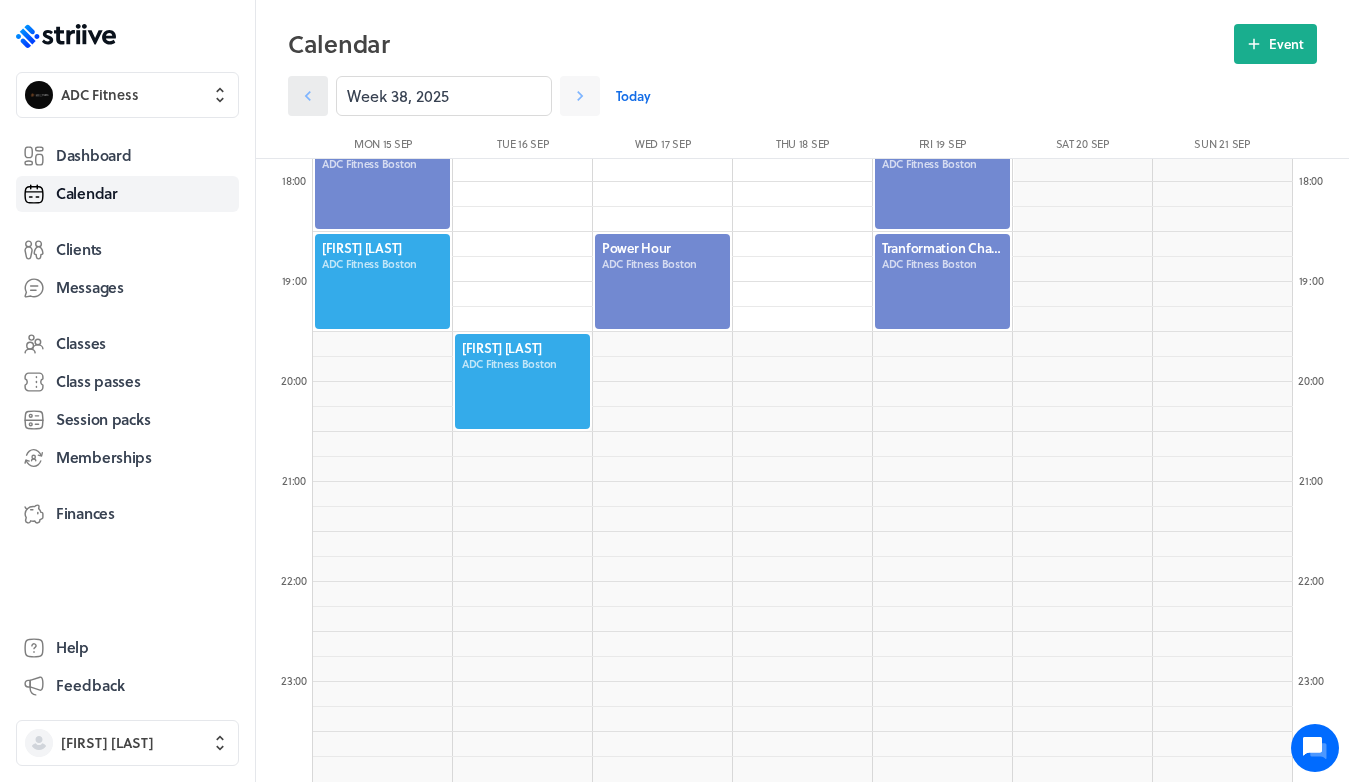 click at bounding box center [308, 96] 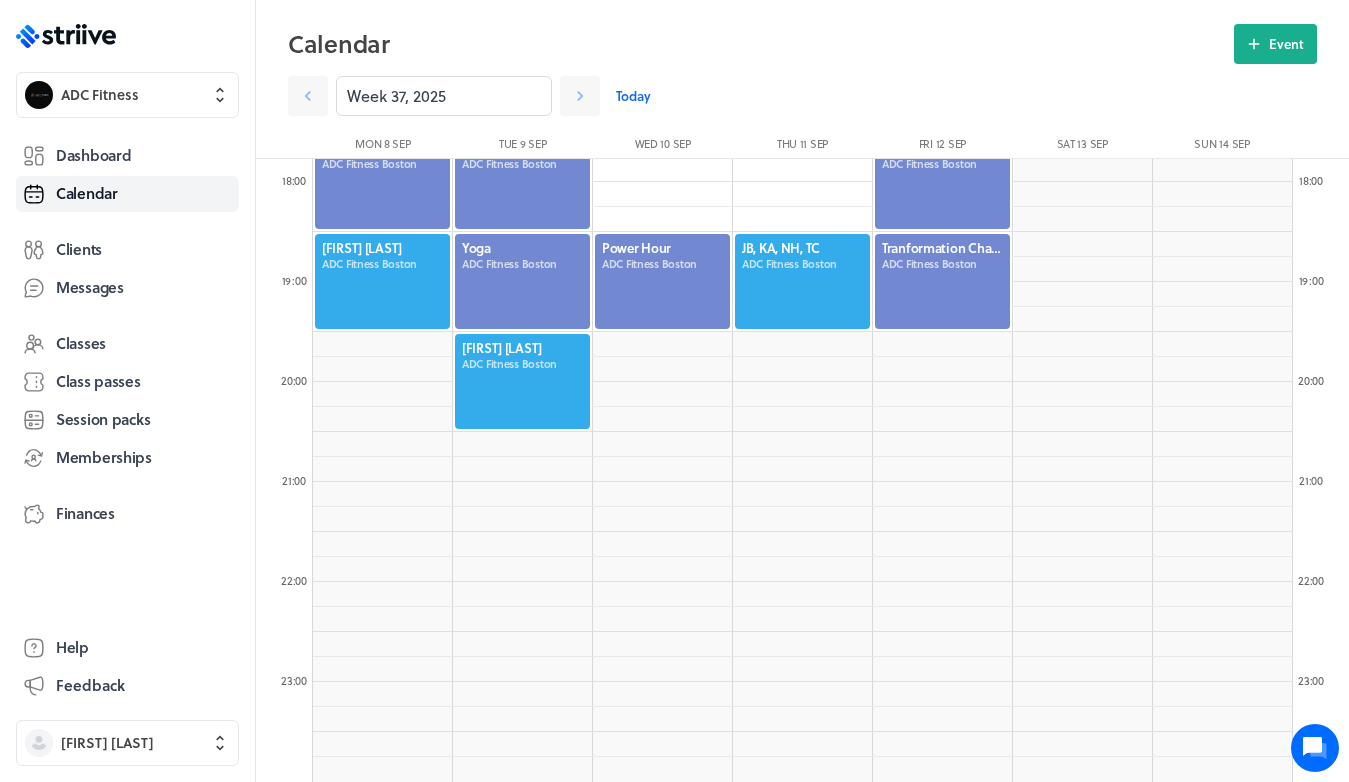 click at bounding box center (802, 281) 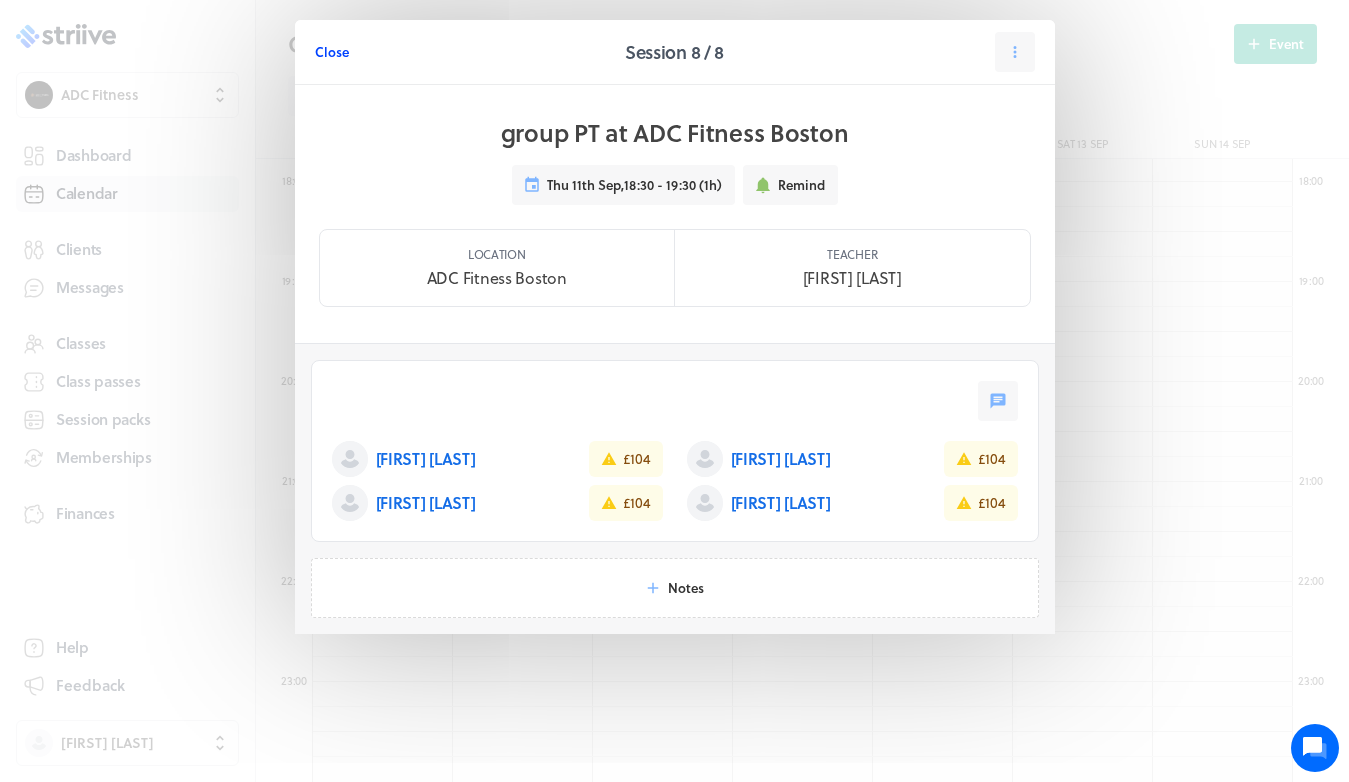 click on "Close" at bounding box center (332, 52) 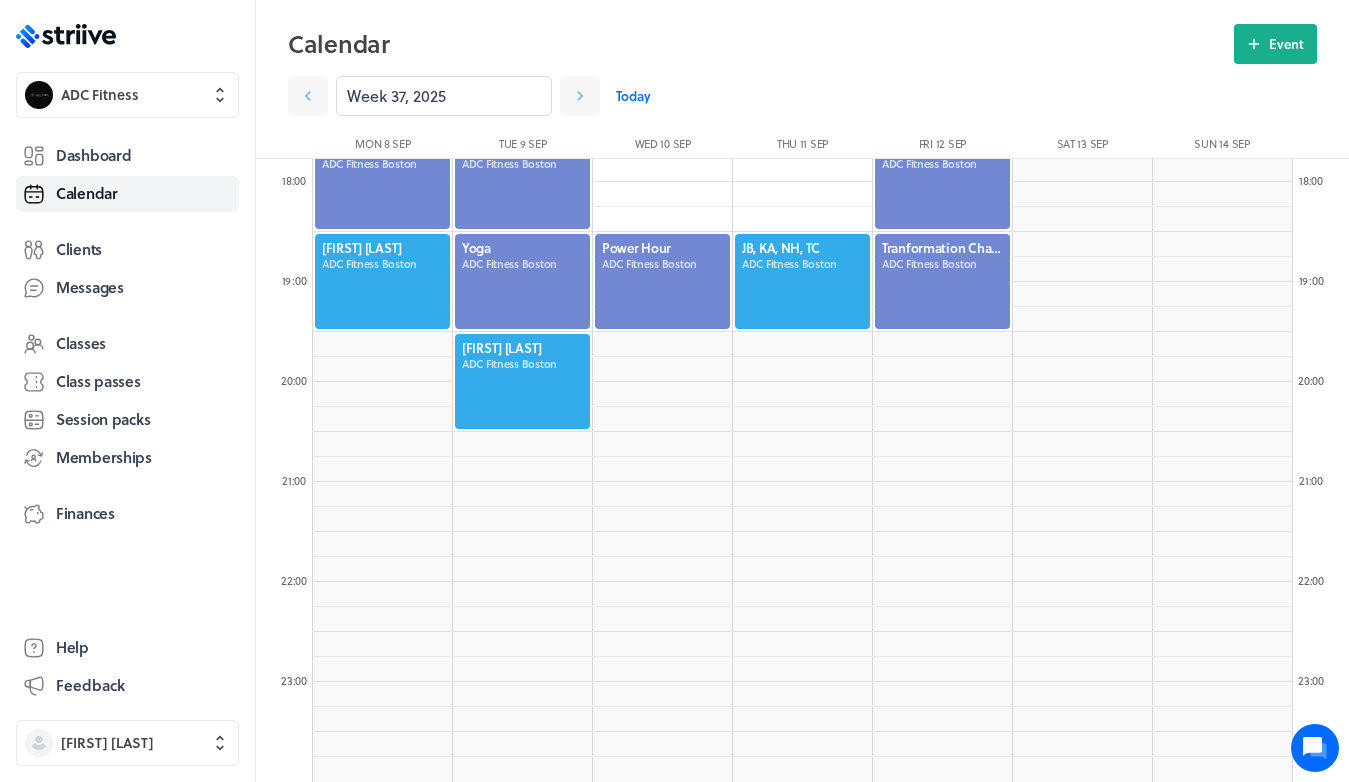 click on "Today" at bounding box center (633, 96) 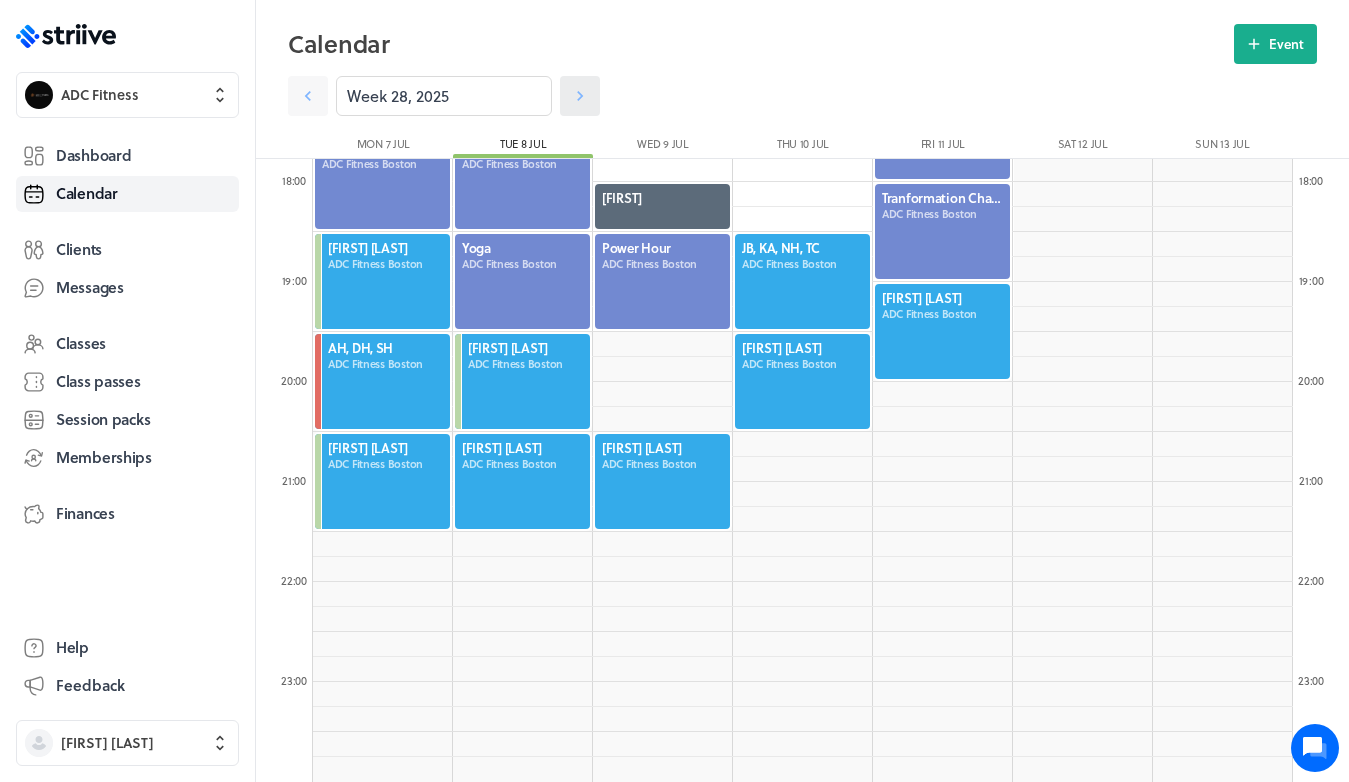 click at bounding box center (580, 96) 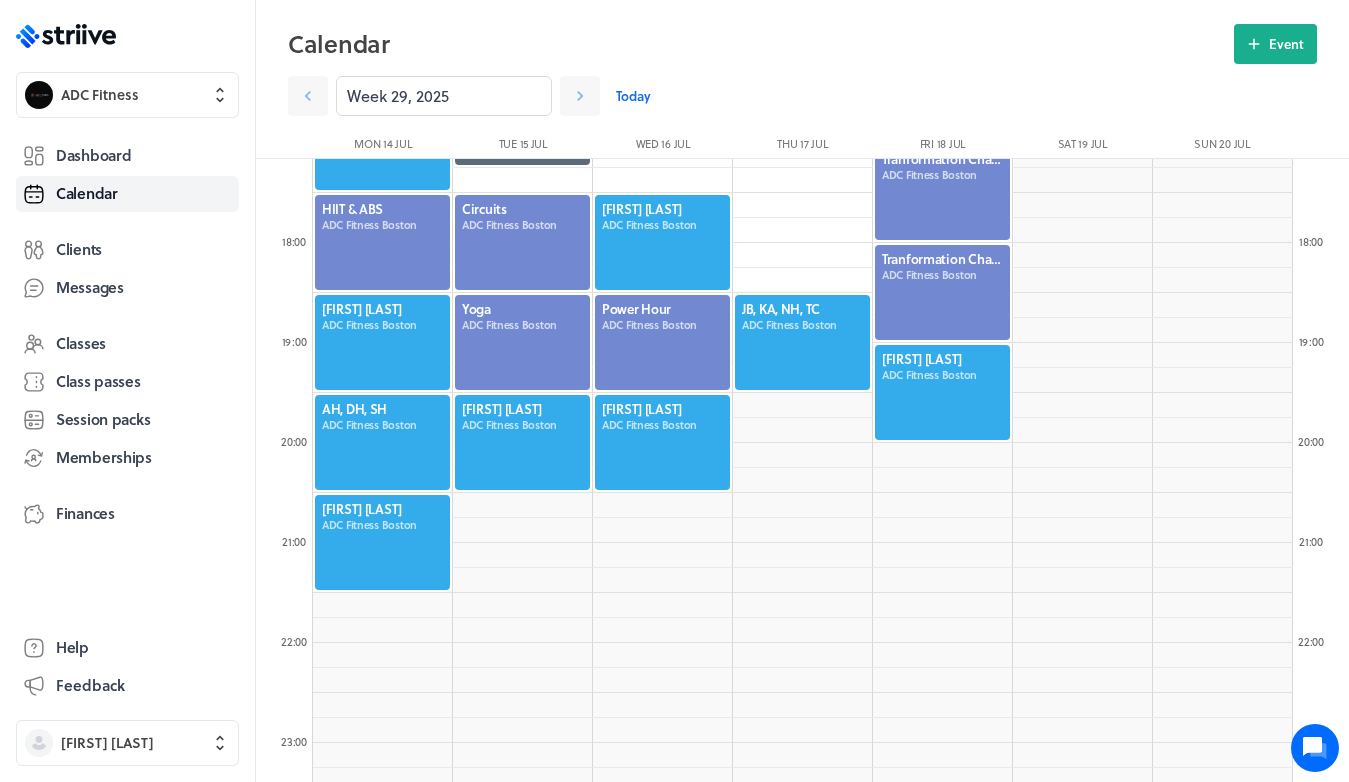 scroll, scrollTop: 1703, scrollLeft: 0, axis: vertical 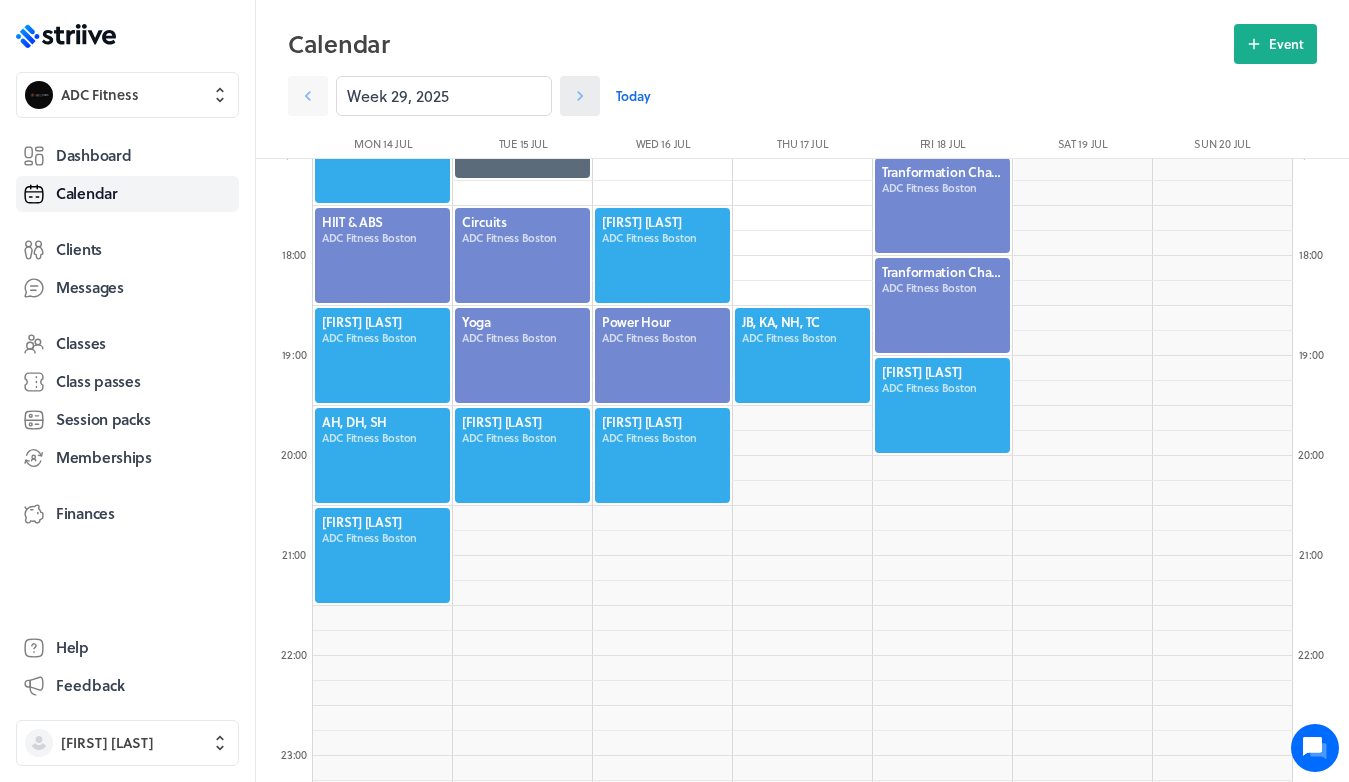 click at bounding box center [308, 96] 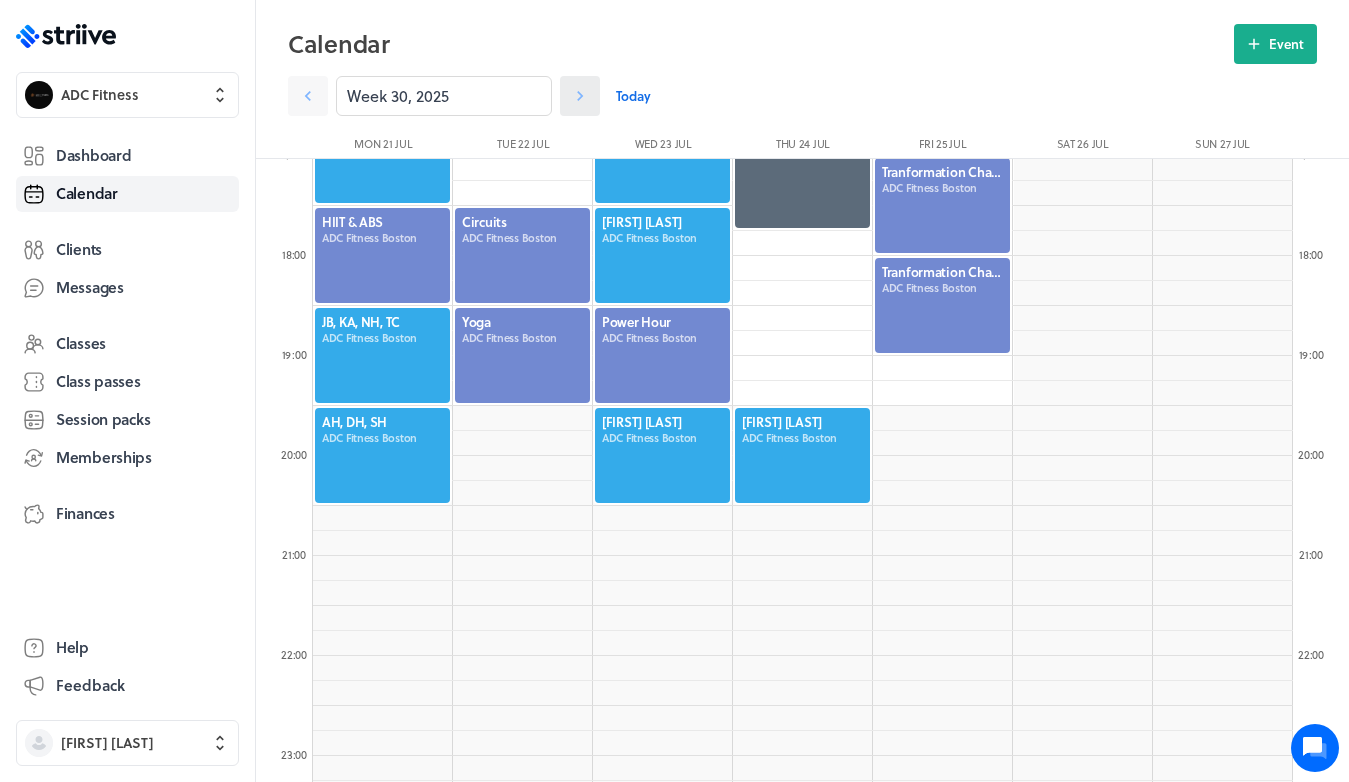 click at bounding box center (308, 96) 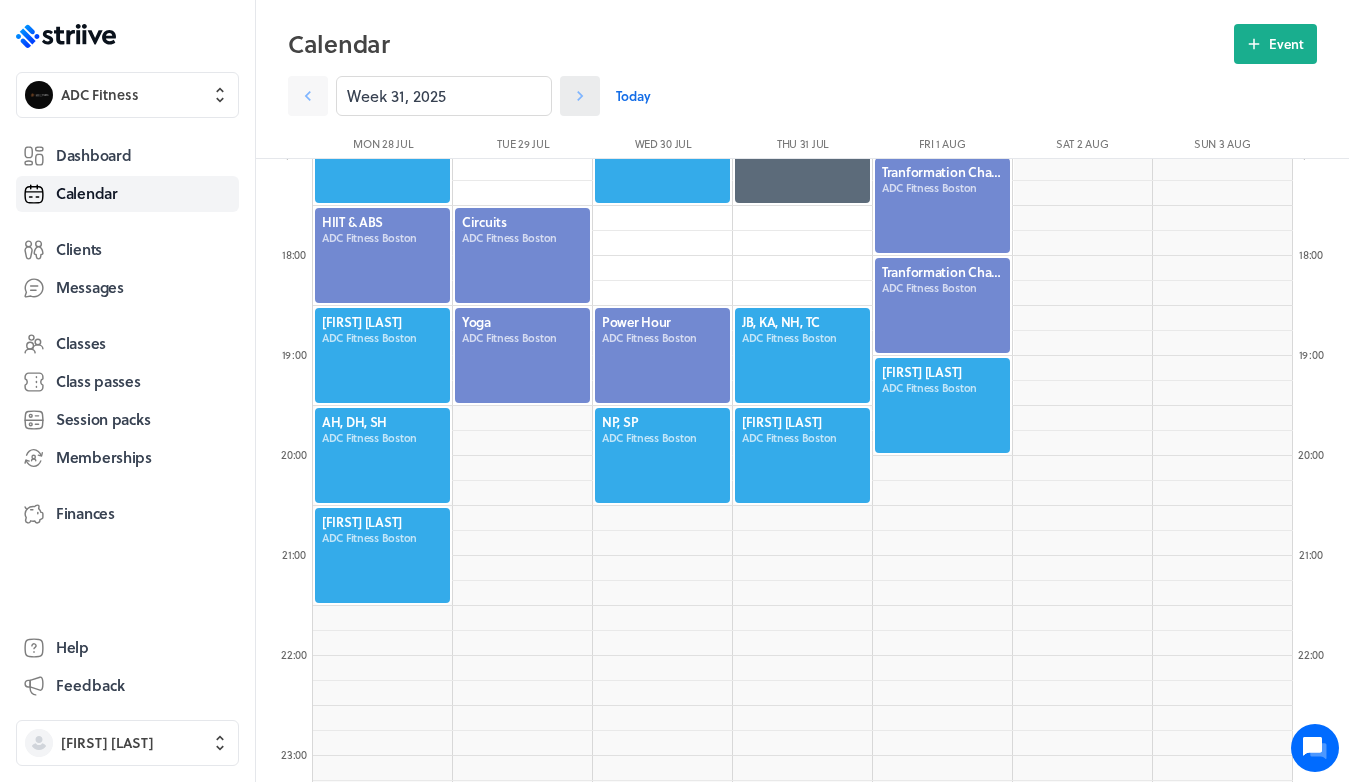 click at bounding box center (308, 96) 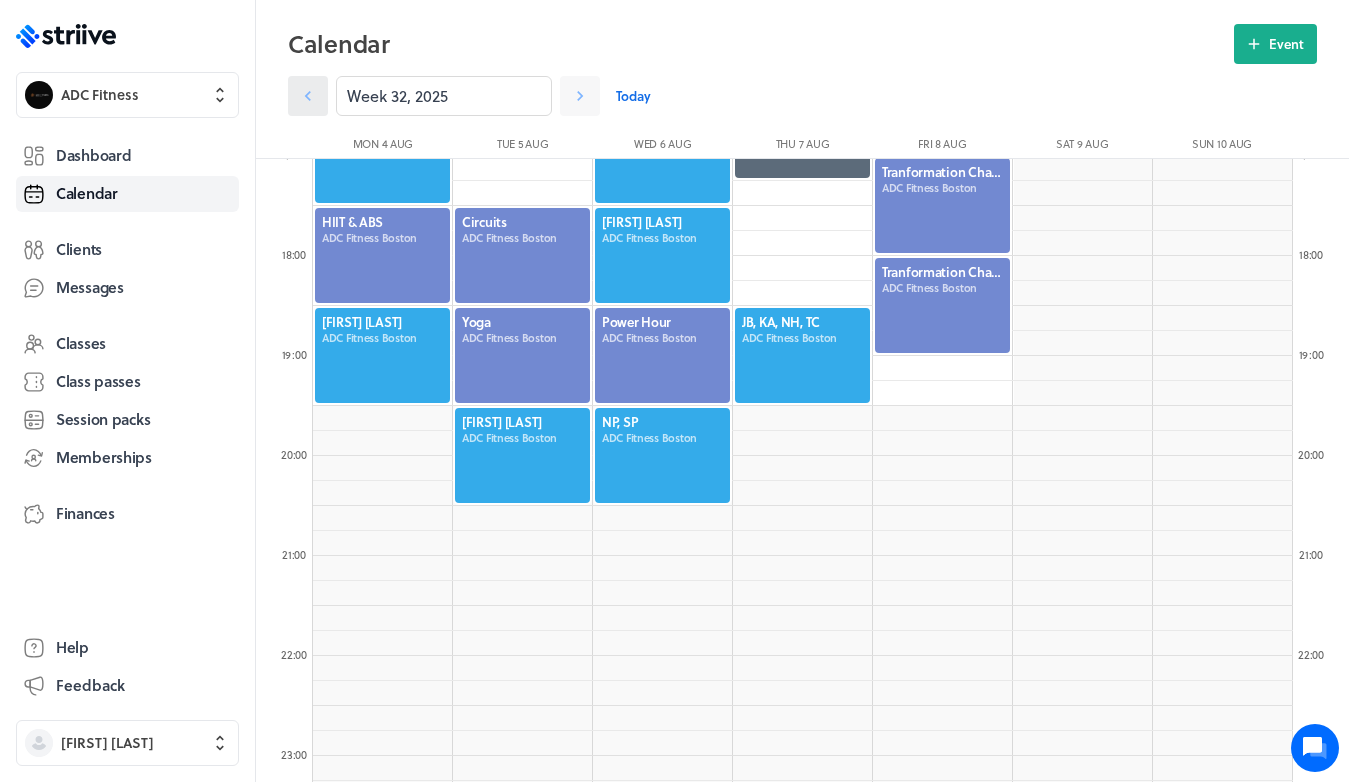 click at bounding box center (308, 96) 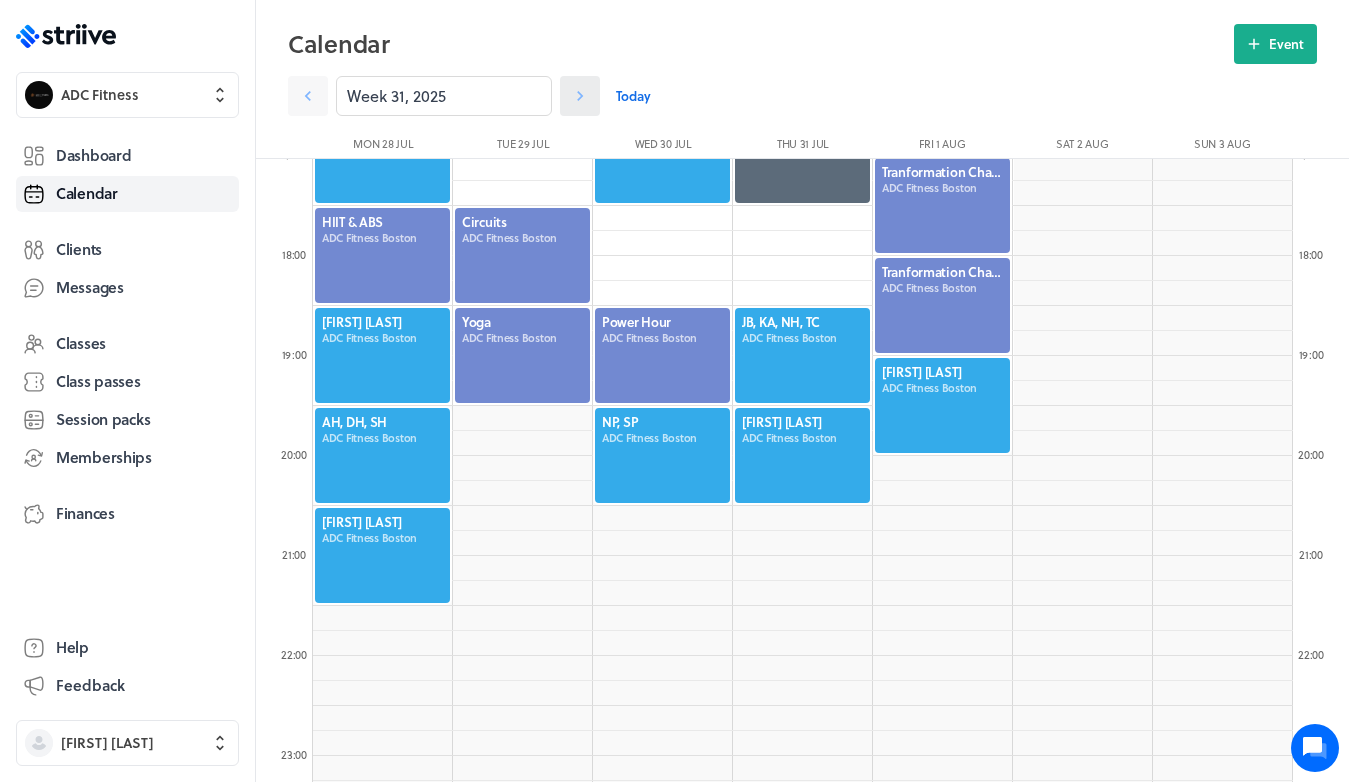 click at bounding box center [580, 96] 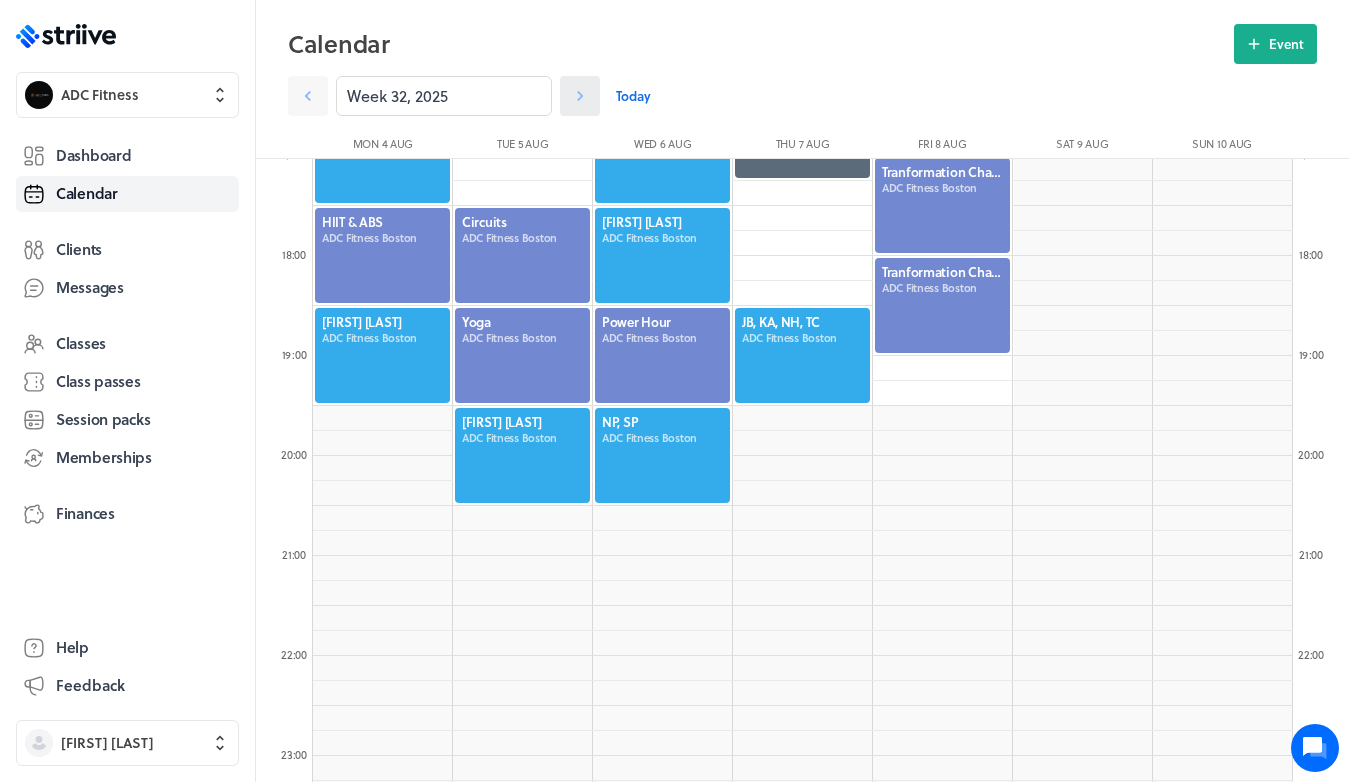 click at bounding box center [580, 96] 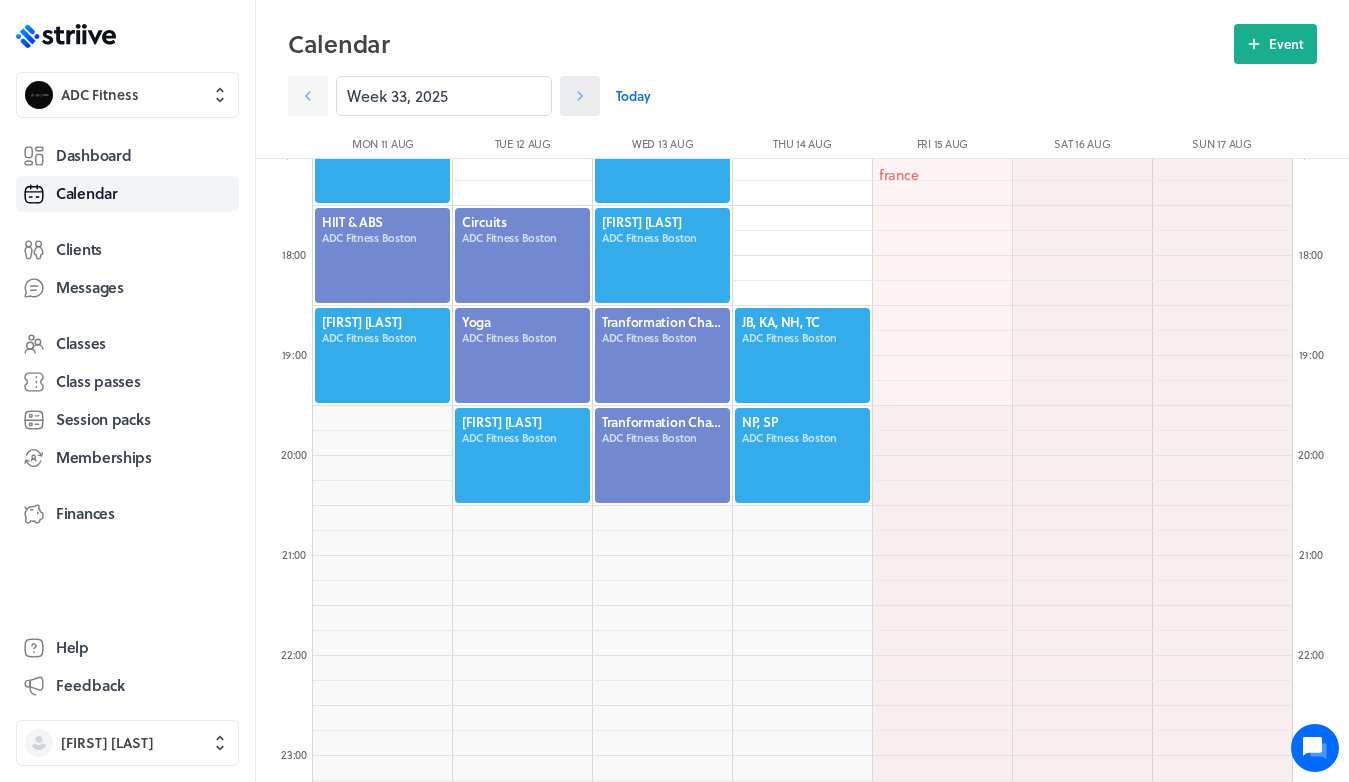click at bounding box center [580, 96] 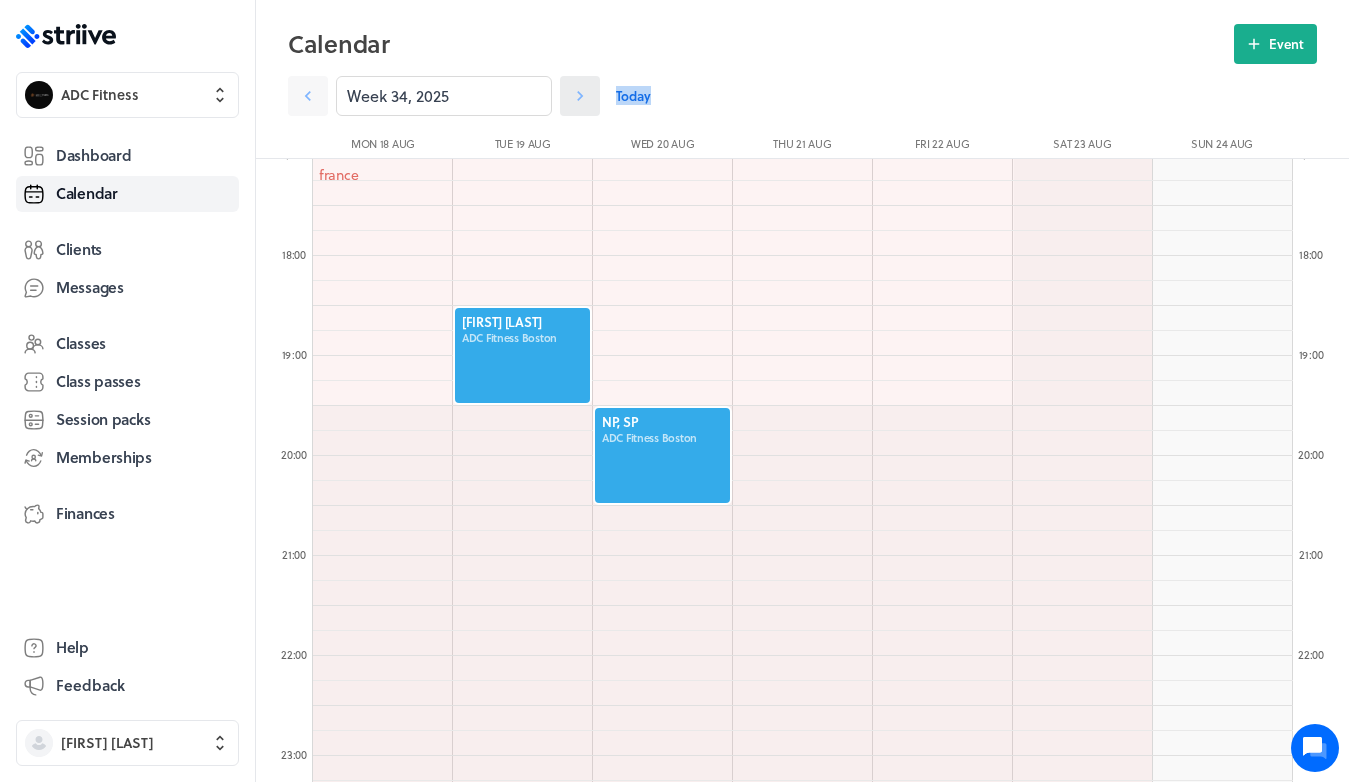 click at bounding box center [580, 96] 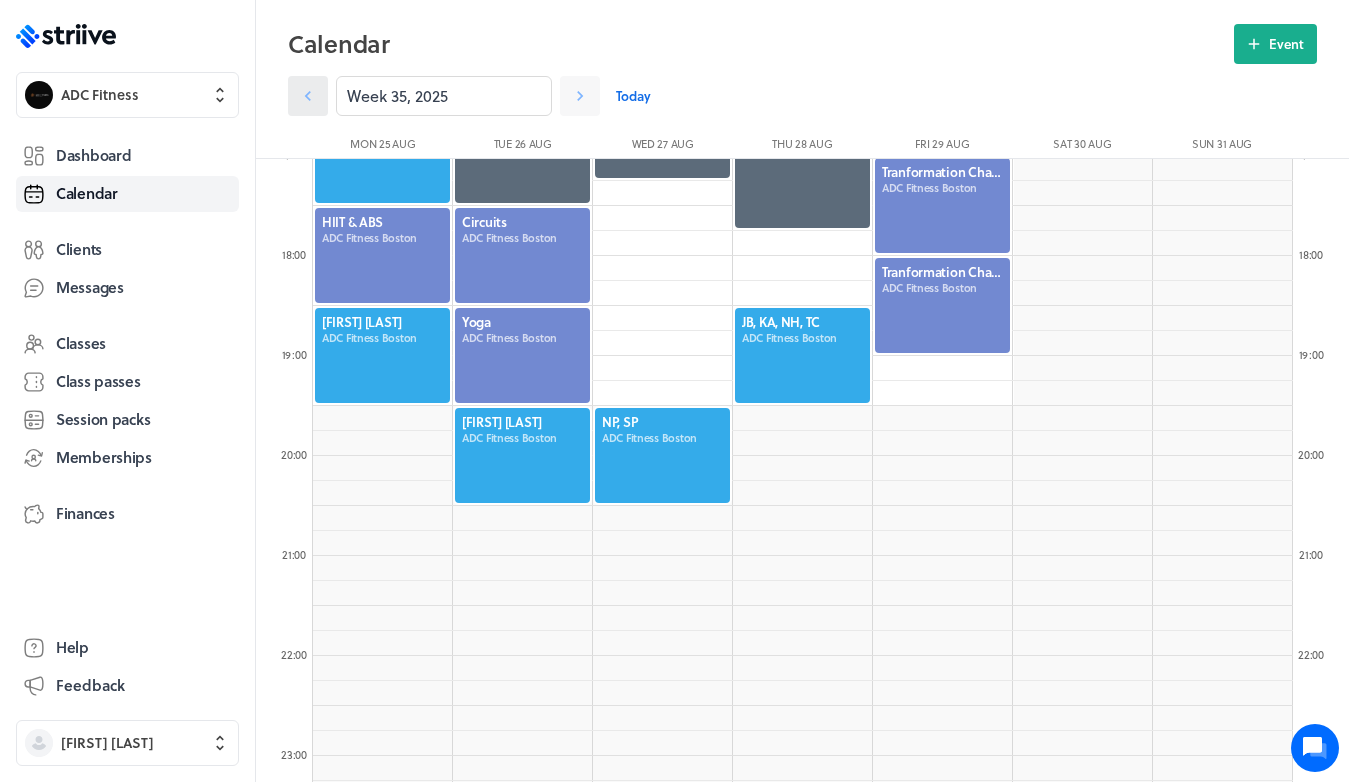 click at bounding box center (308, 96) 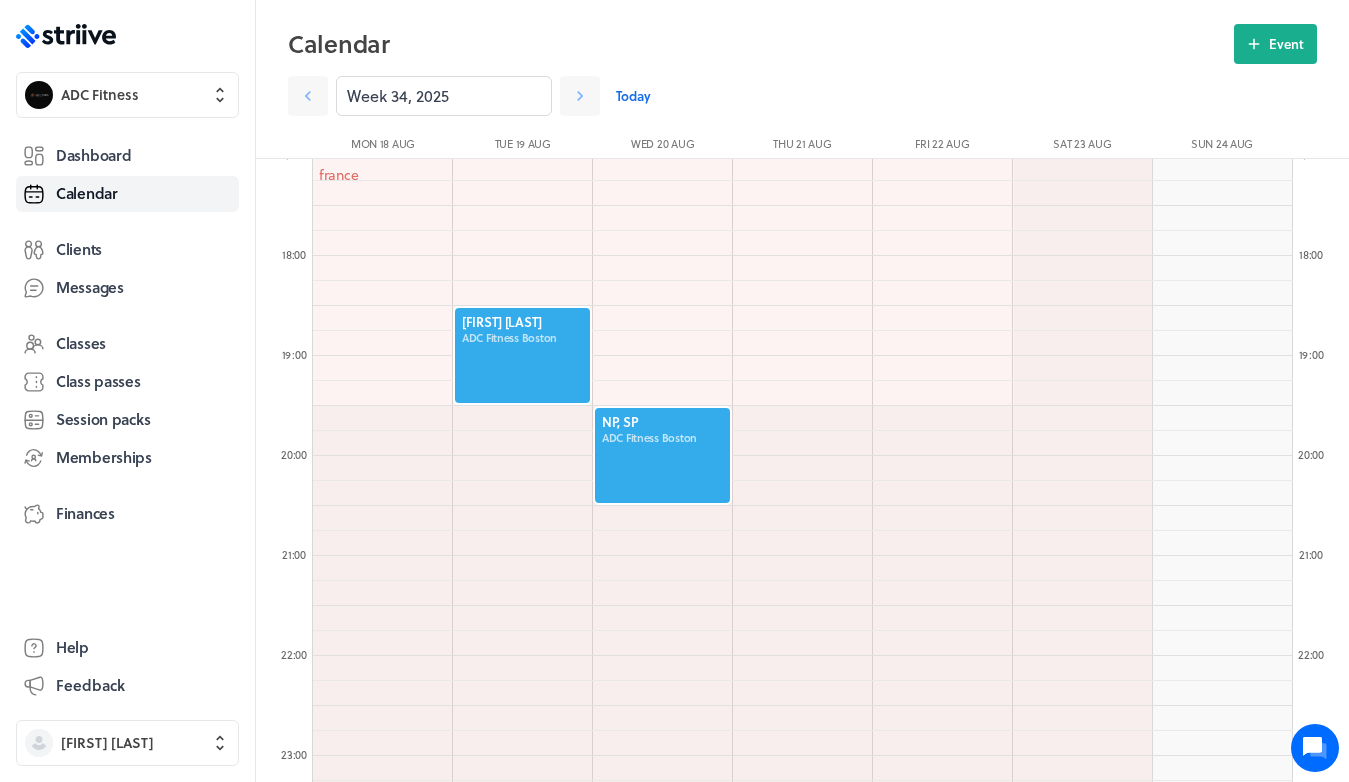 click on "Calendar
Event
Week 34, 2025
Today
Mon 18 Aug
Tue 19 Aug
Wed 20 Aug
Thu 21 Aug
Fri 22 Aug
Sat 23 Aug" at bounding box center (802, 91) 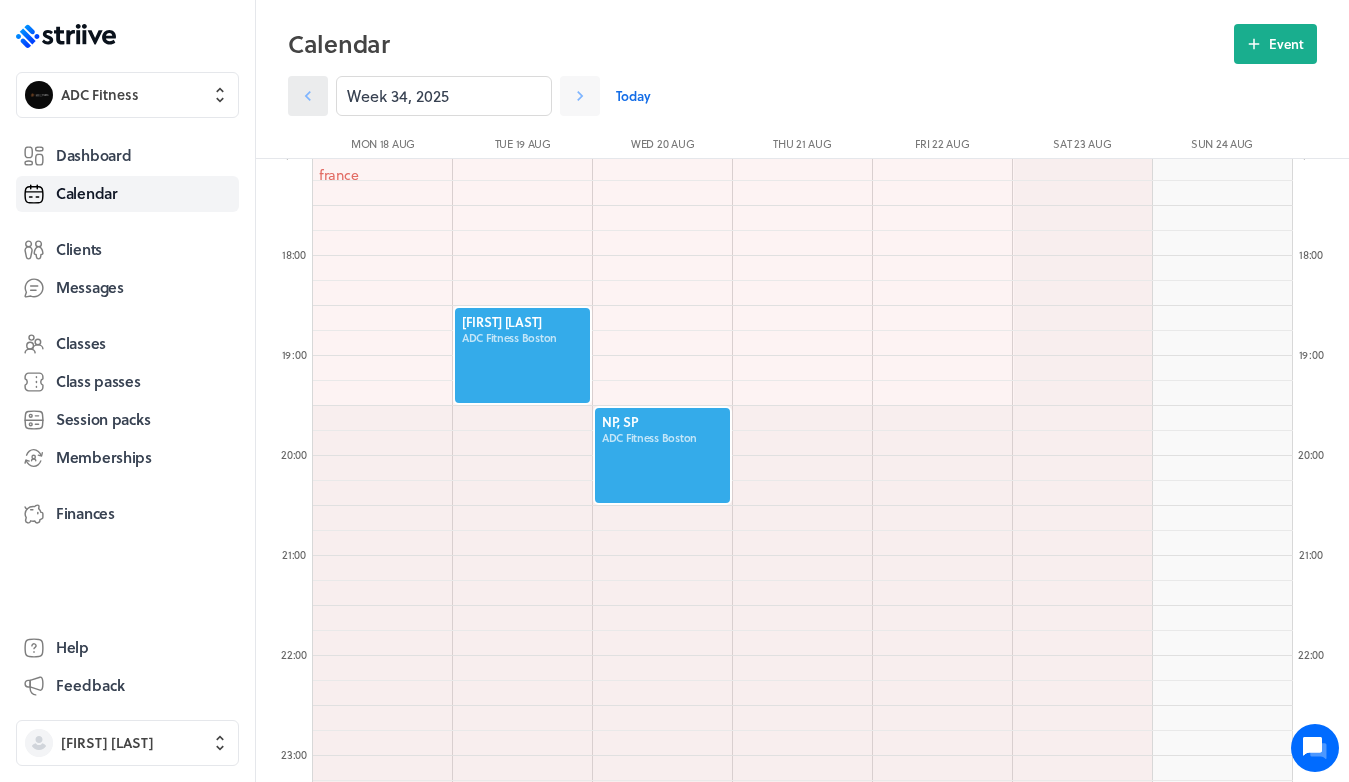 click at bounding box center (308, 96) 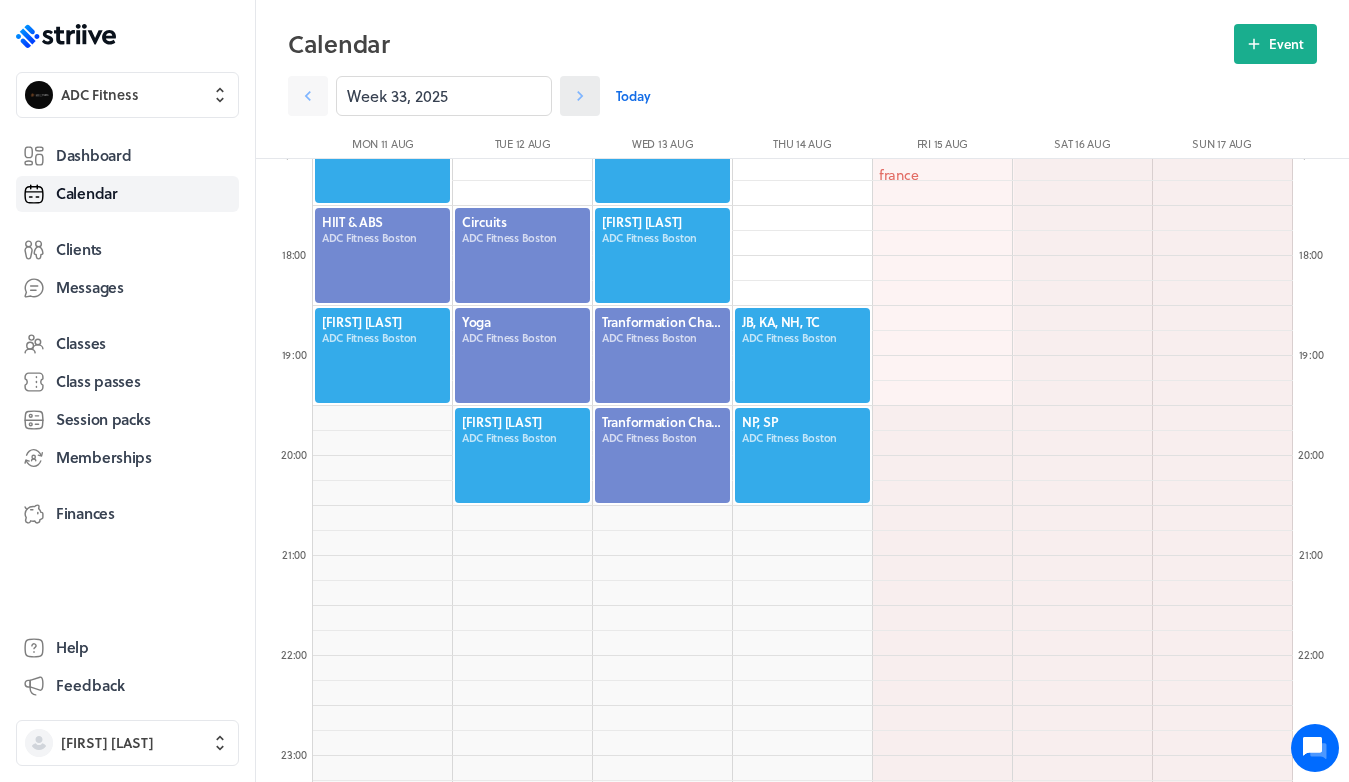 click at bounding box center (308, 96) 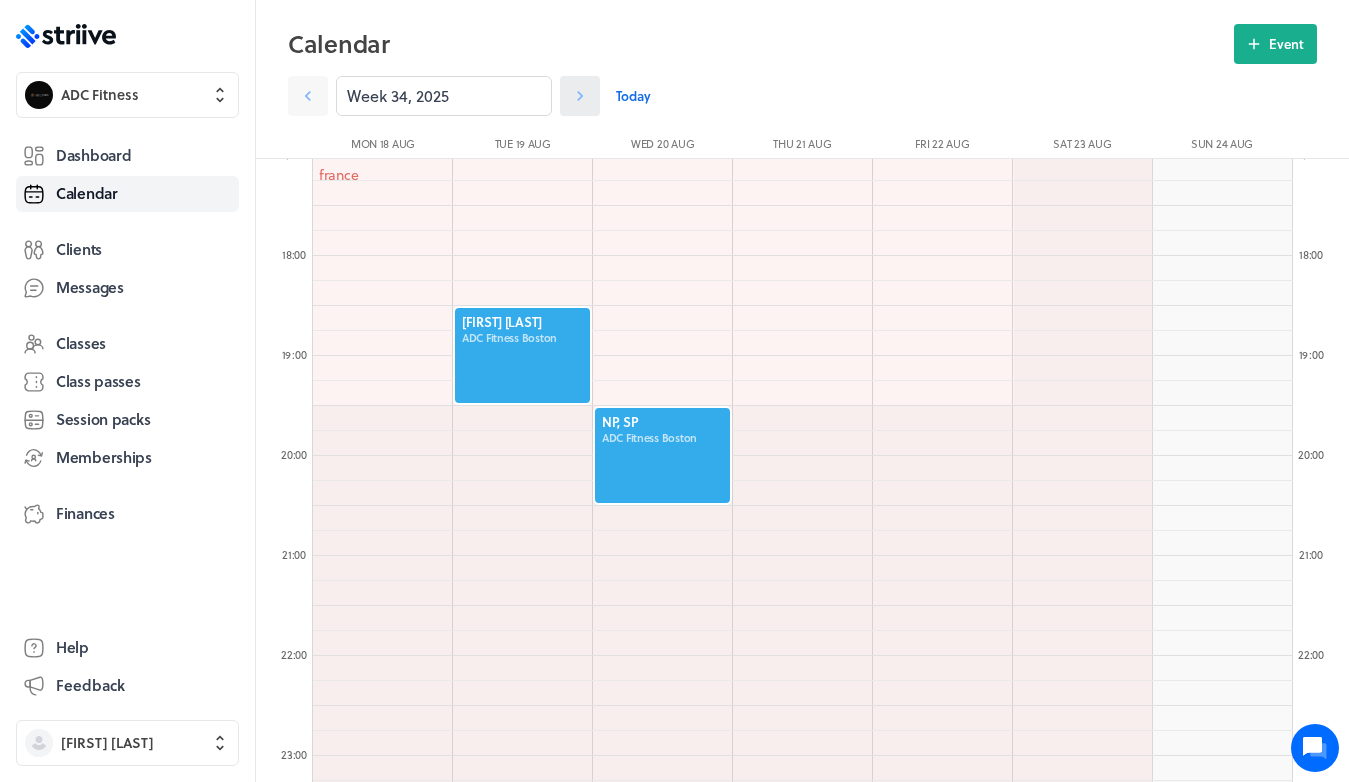 click at bounding box center [308, 96] 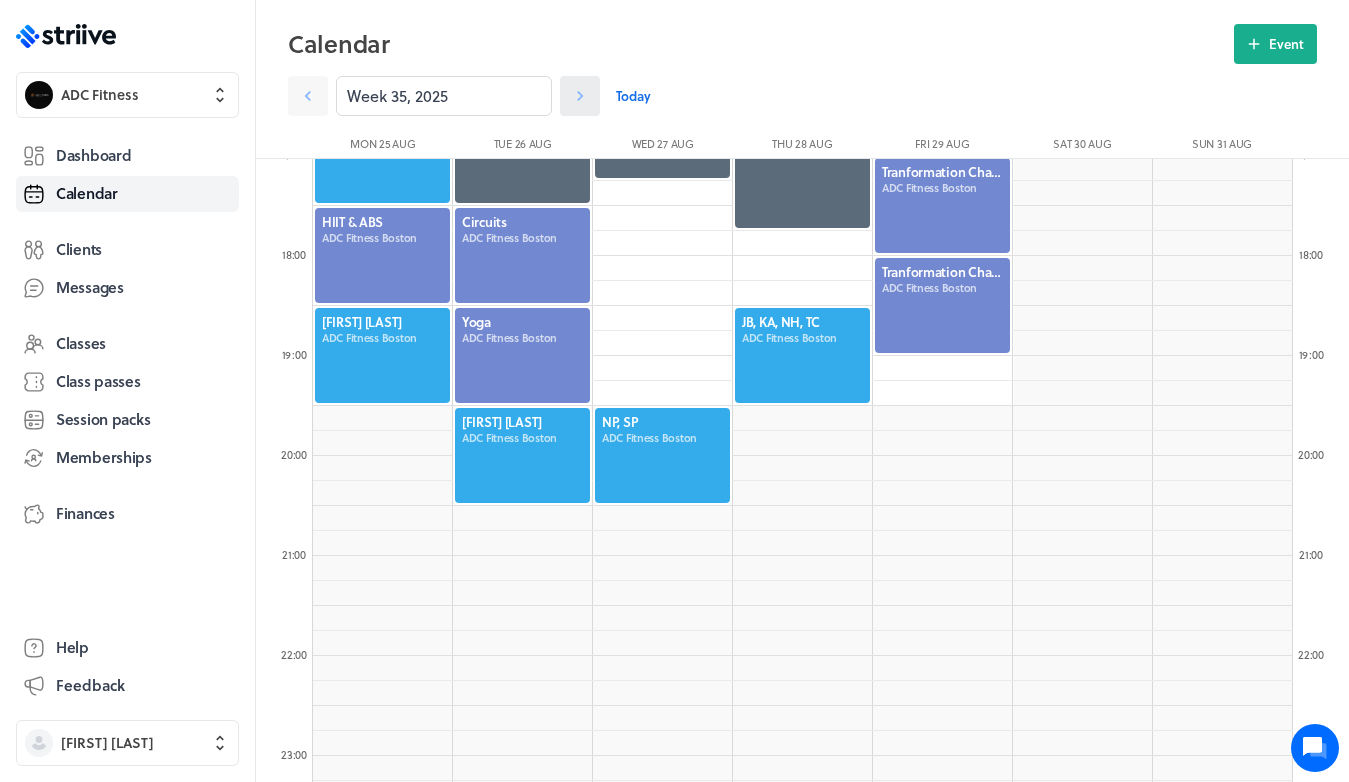 click at bounding box center [308, 96] 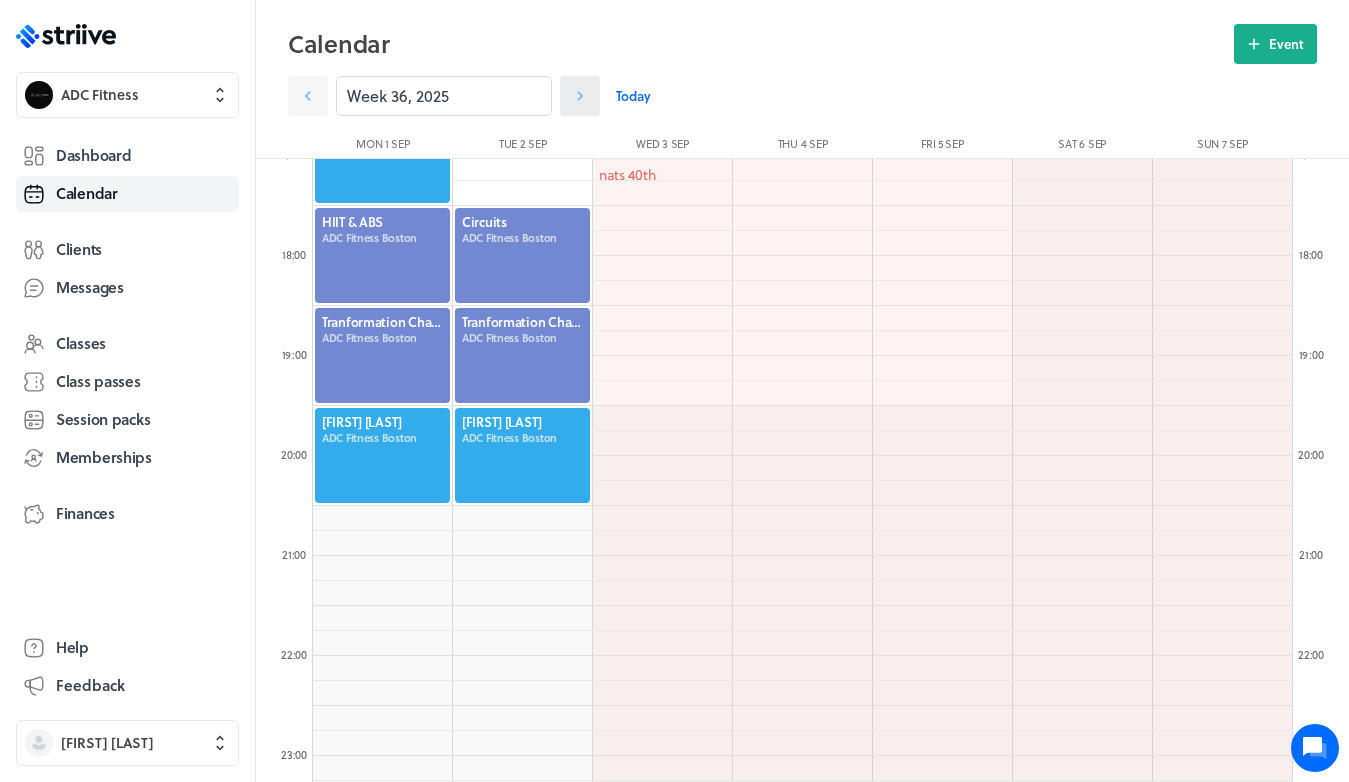 click at bounding box center [308, 96] 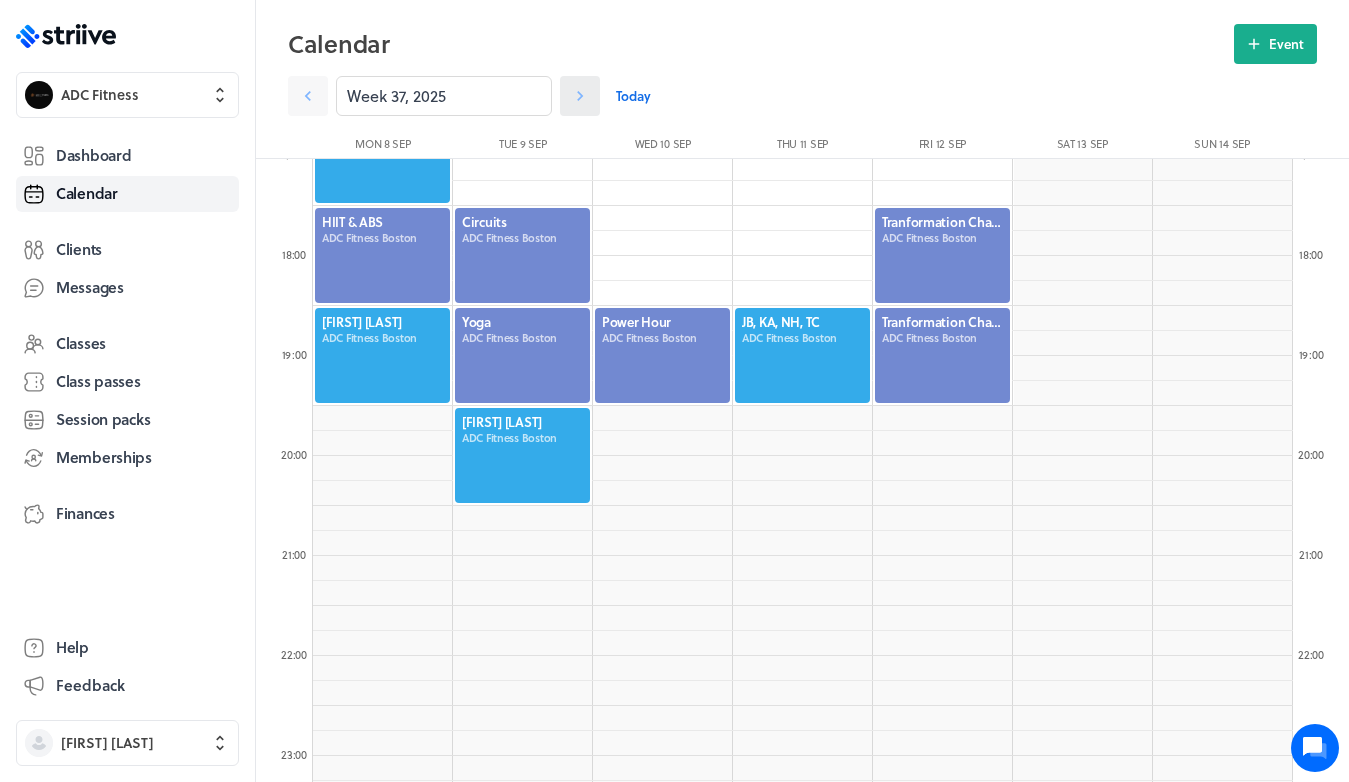 click at bounding box center [308, 96] 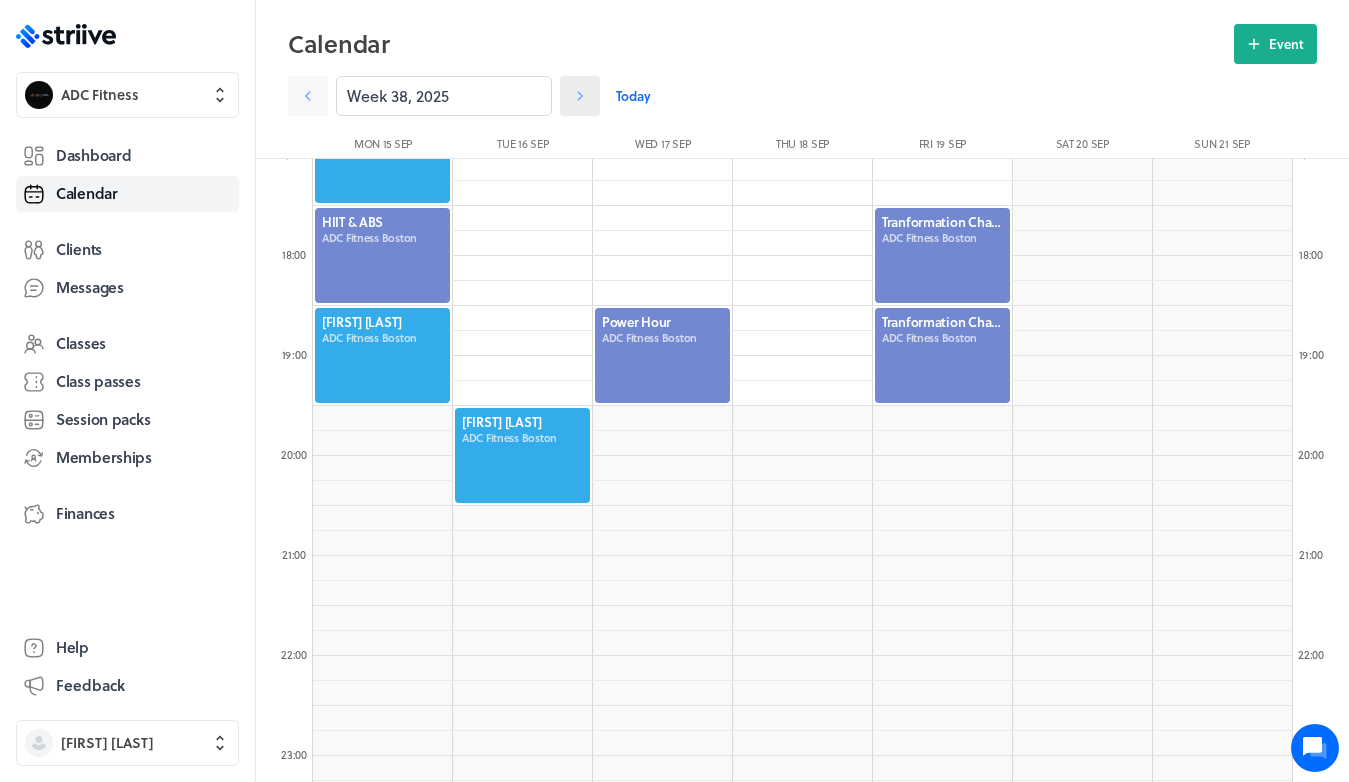 click at bounding box center [308, 96] 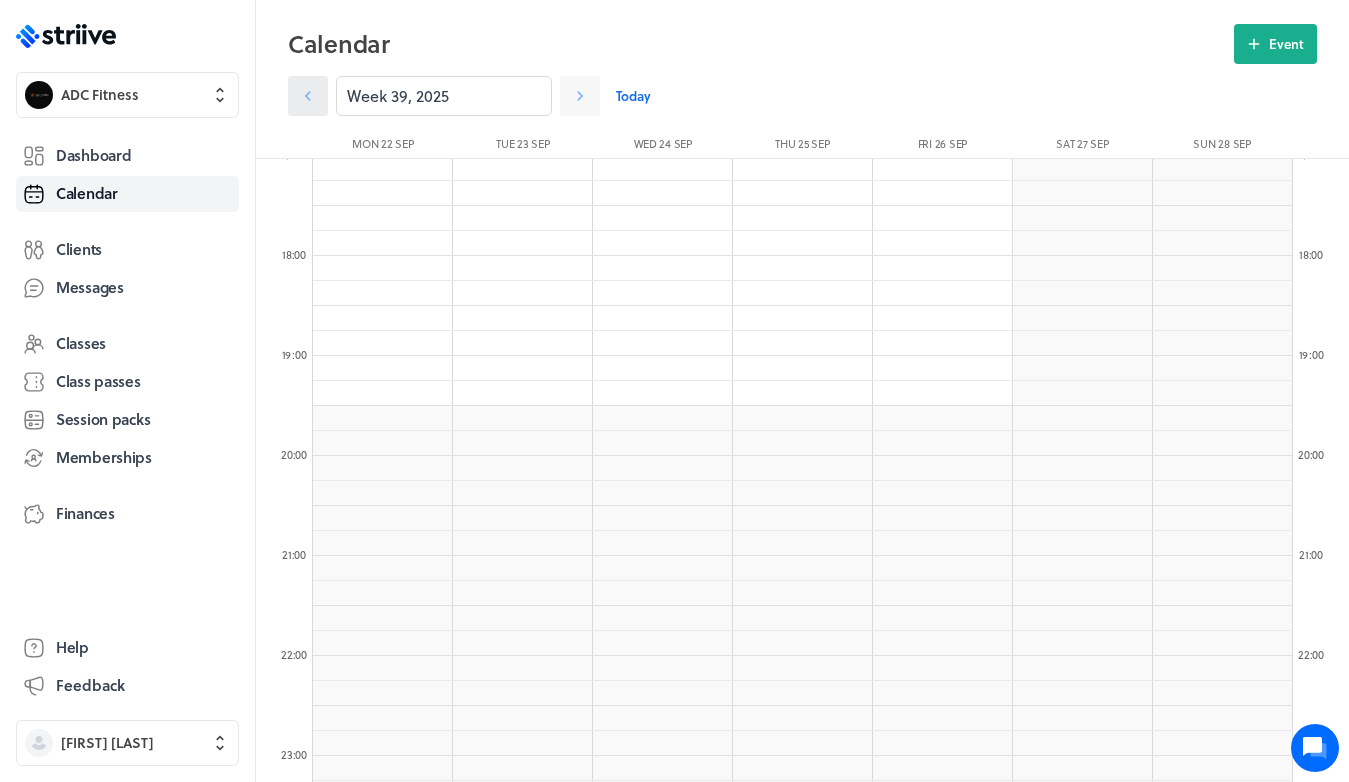 click at bounding box center [308, 96] 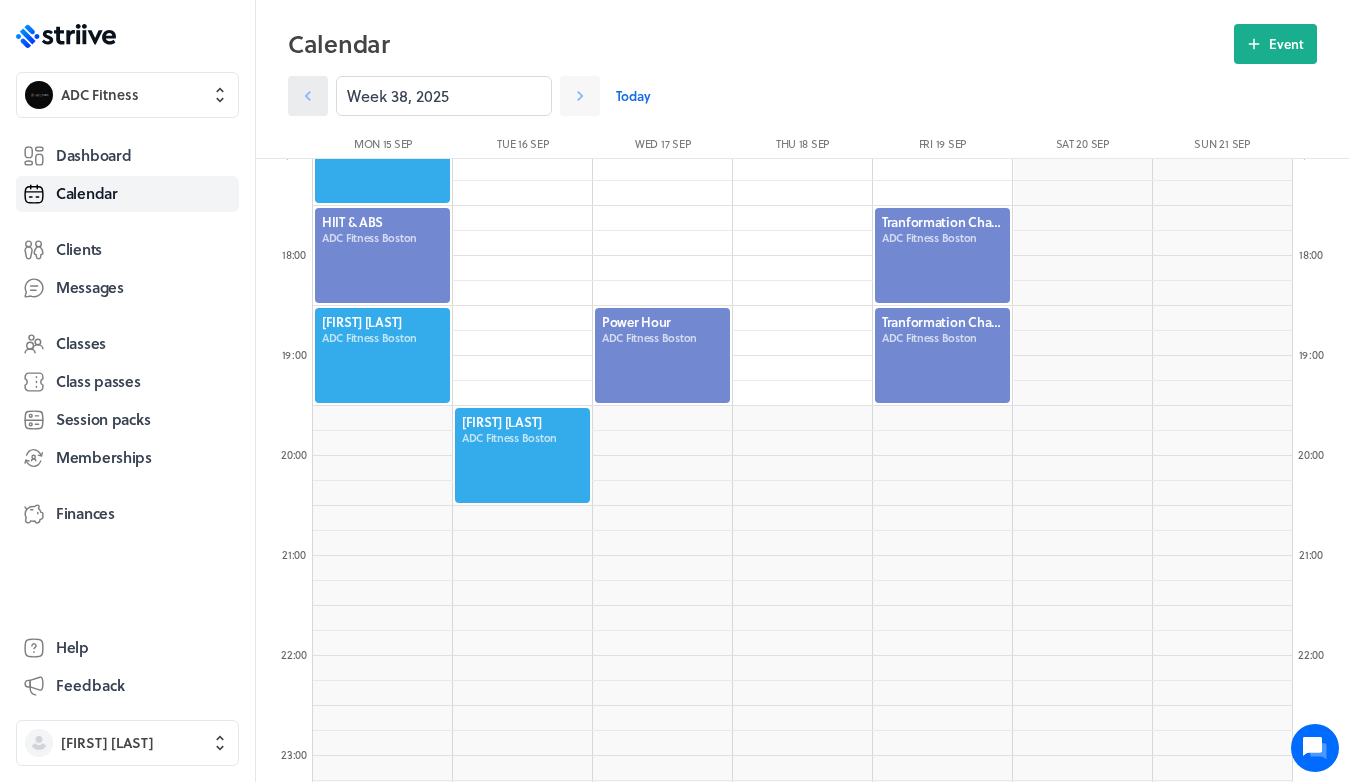 click at bounding box center (308, 96) 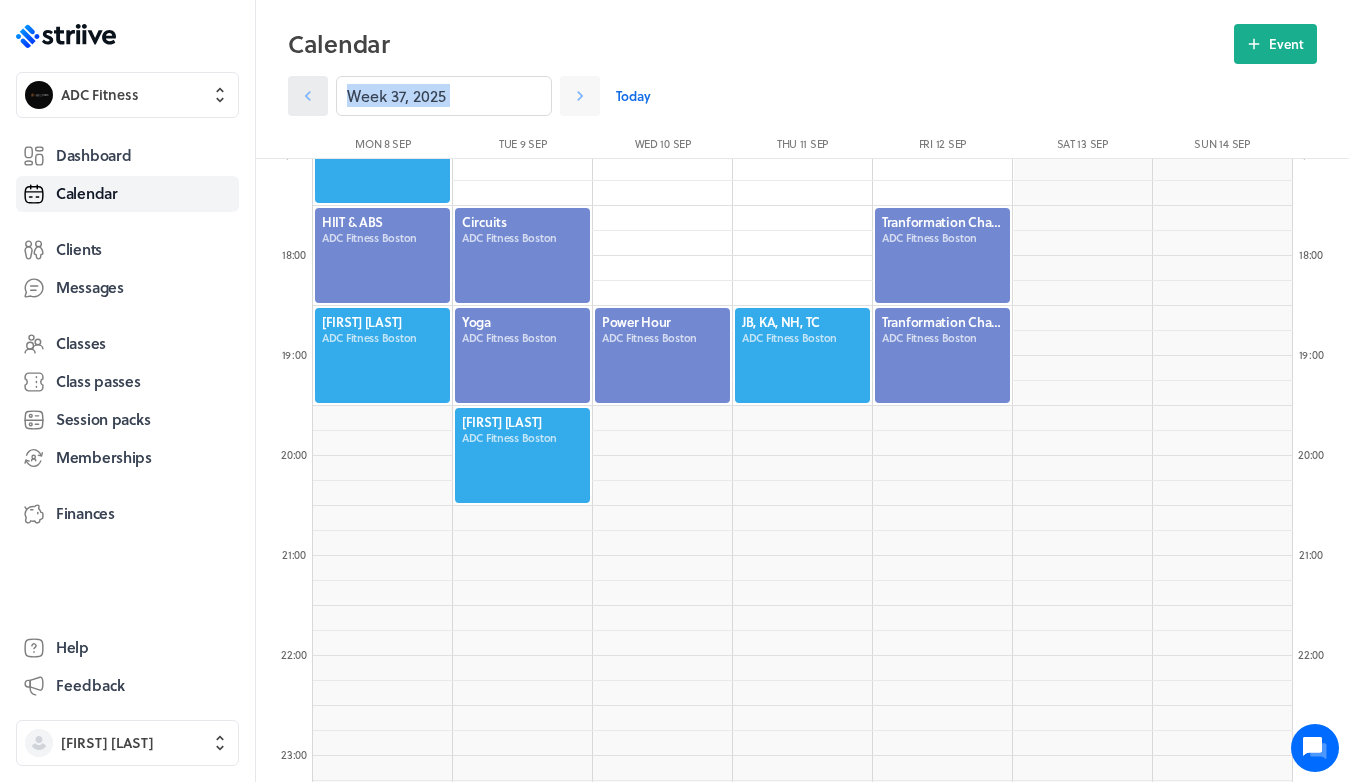 click at bounding box center (308, 96) 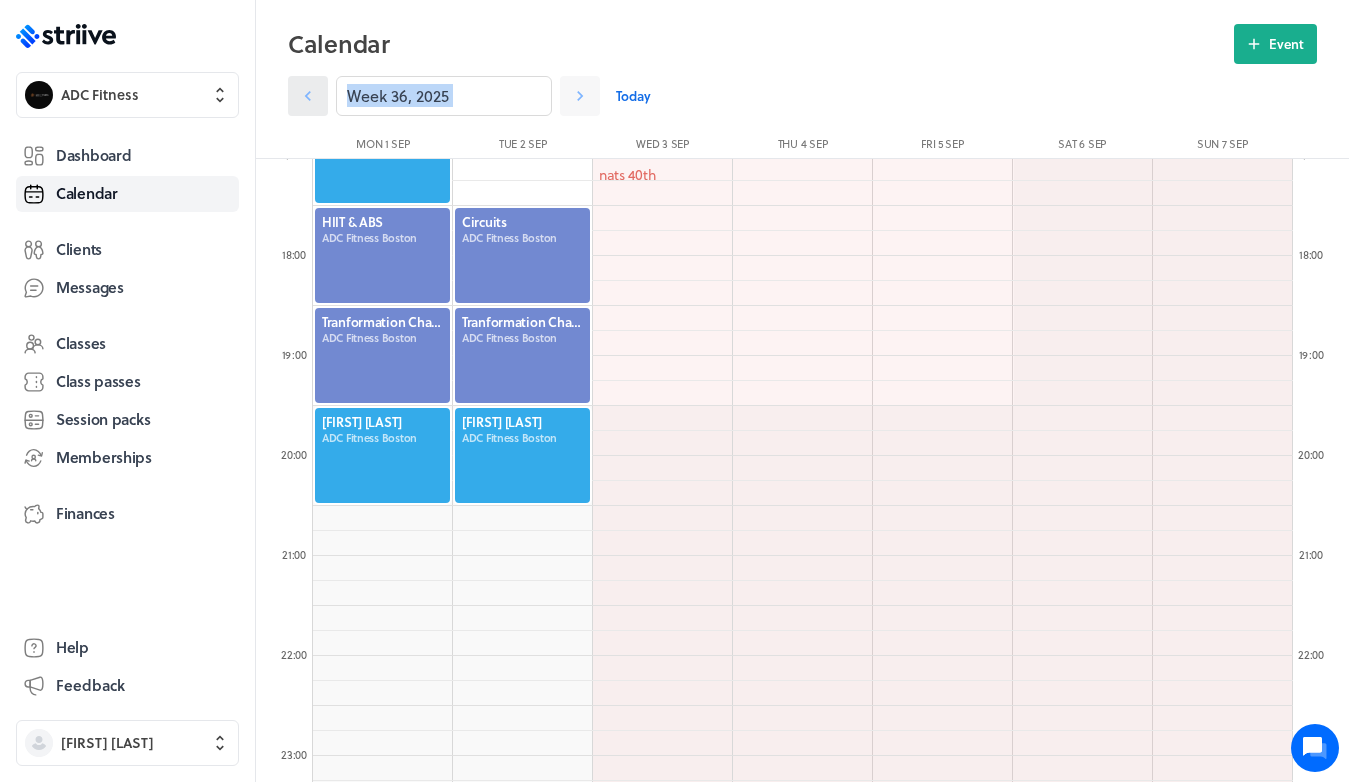 click at bounding box center (308, 96) 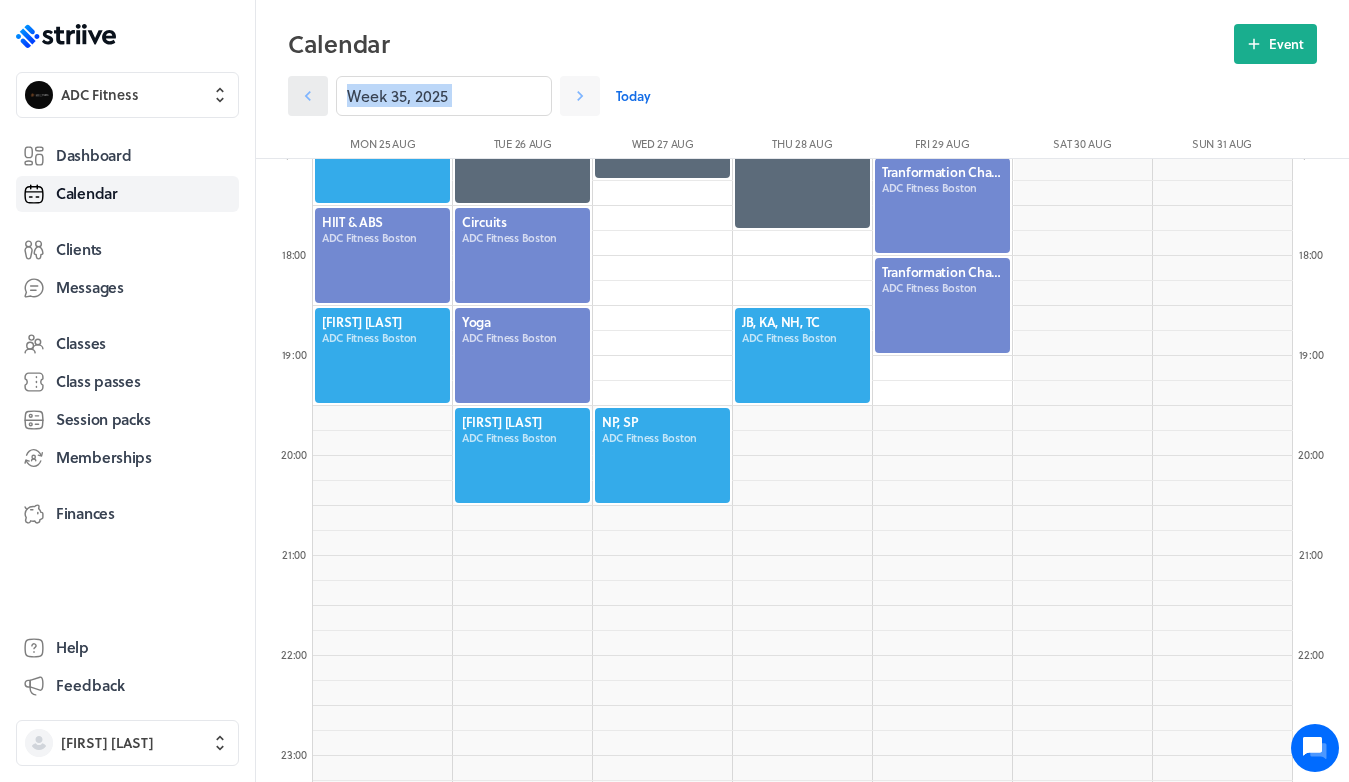 click at bounding box center (308, 96) 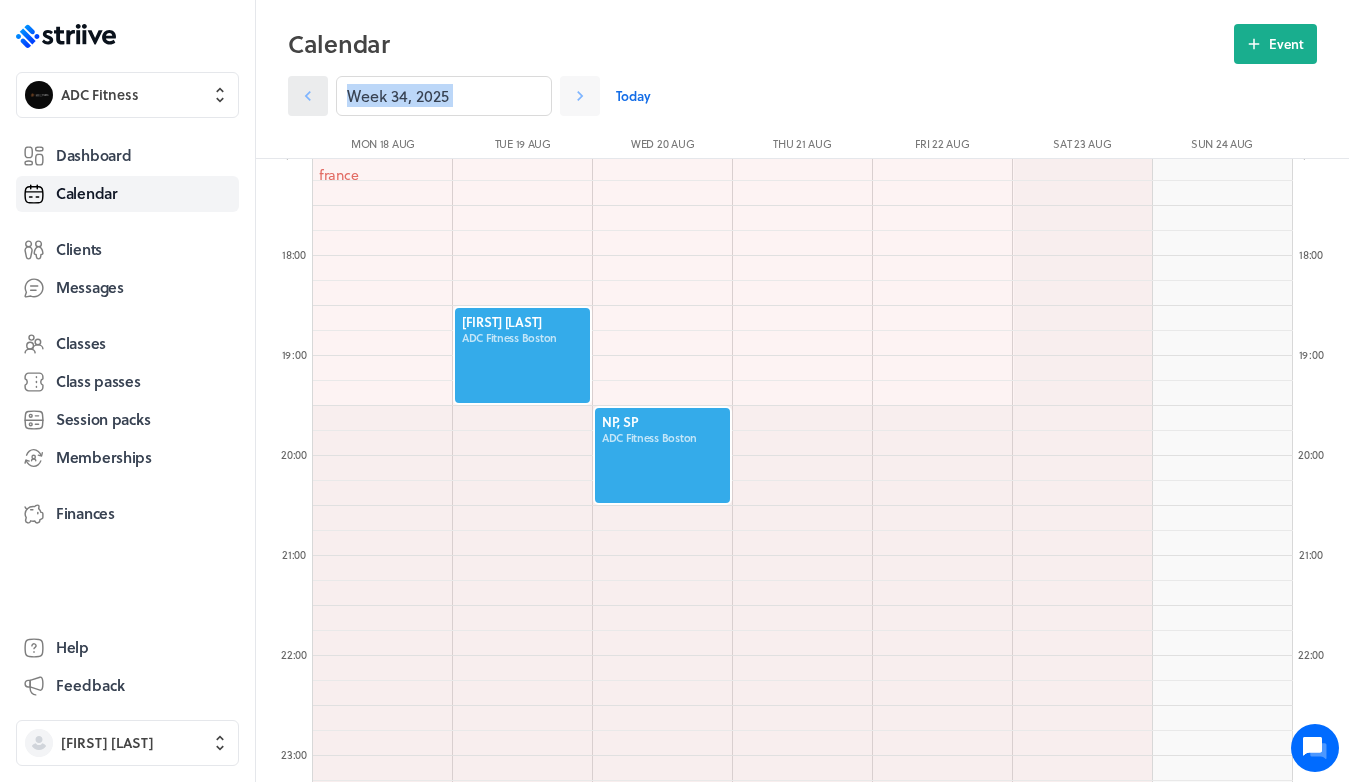click at bounding box center [308, 96] 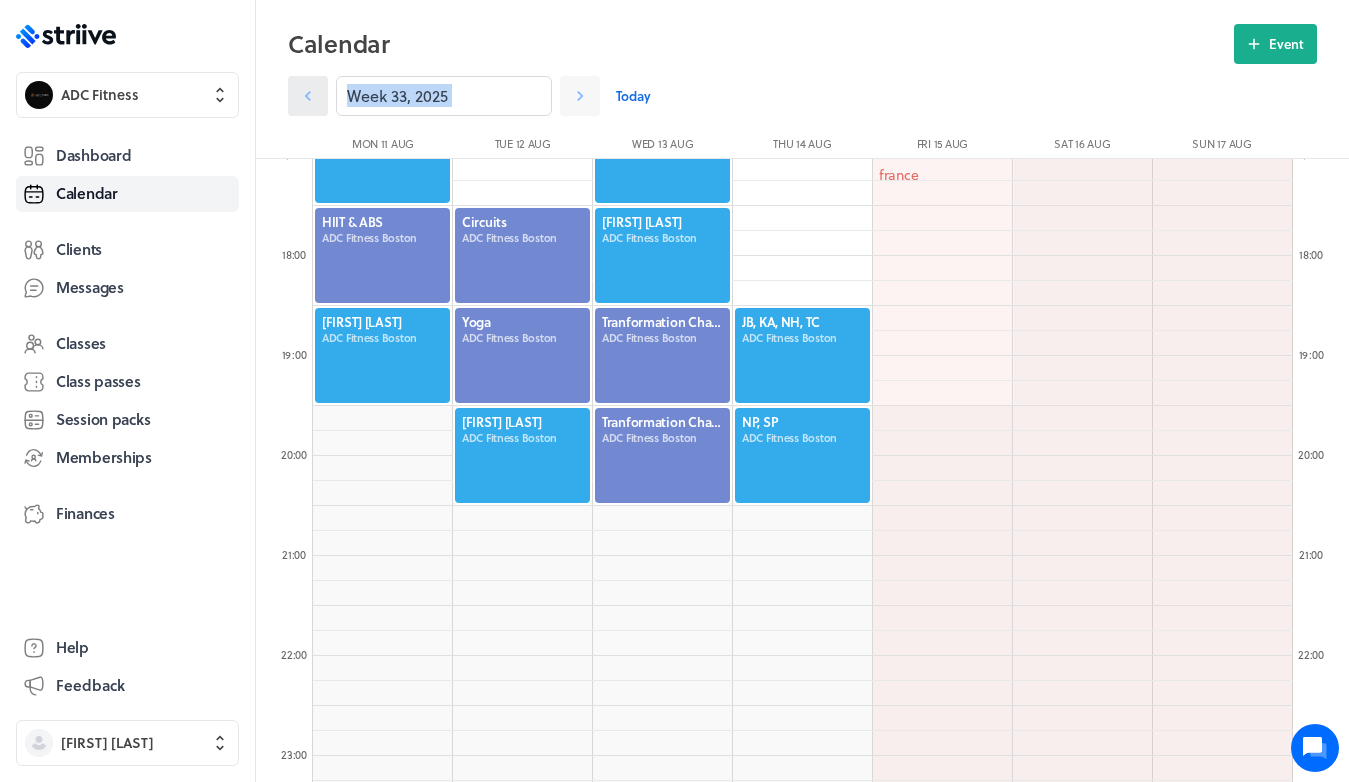 click at bounding box center [308, 96] 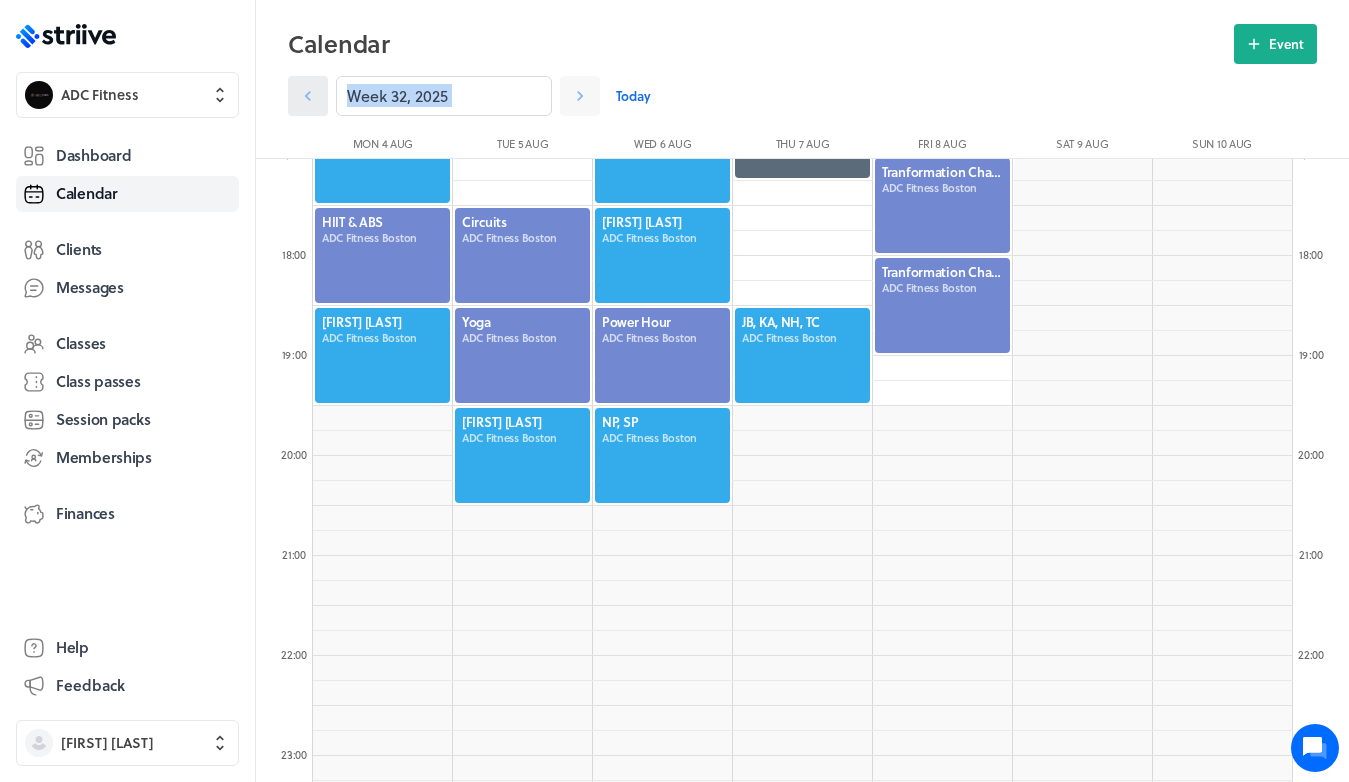 click at bounding box center (308, 96) 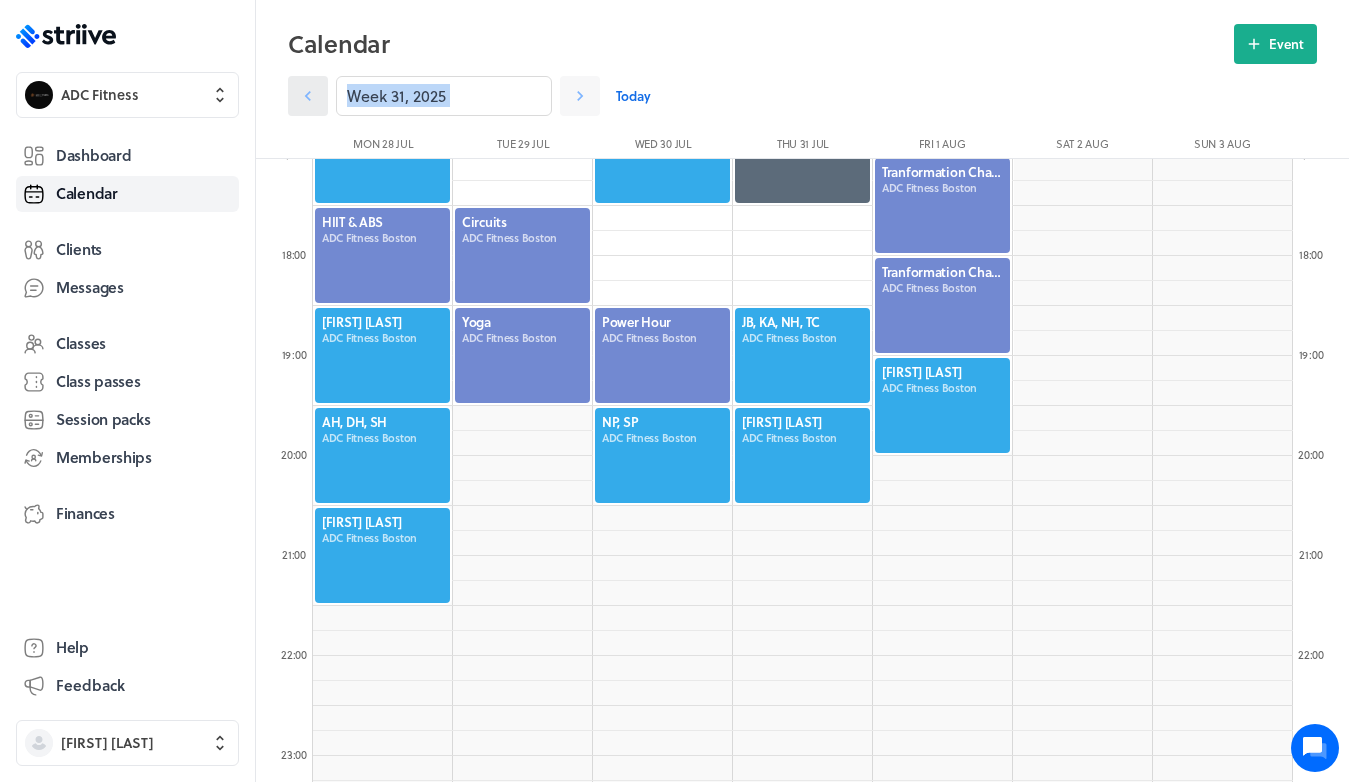 click at bounding box center [308, 96] 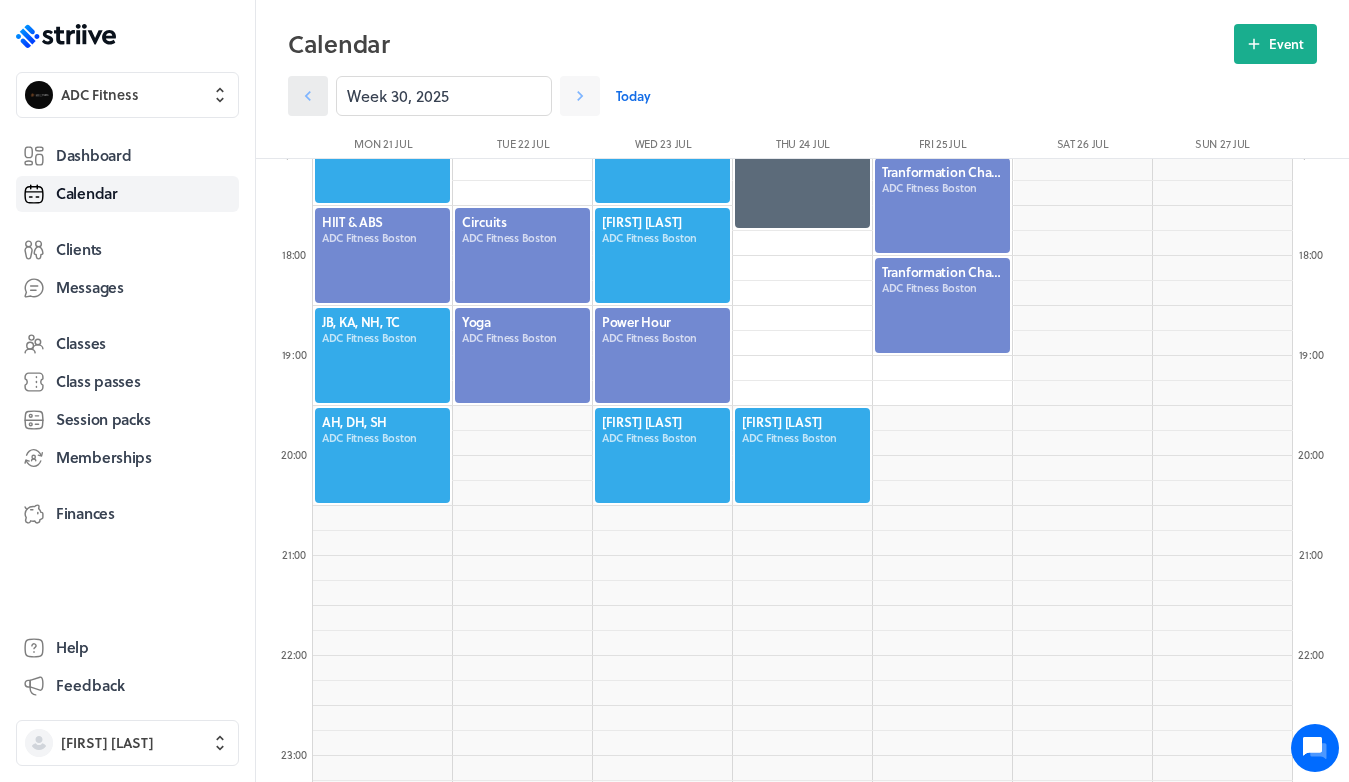 click at bounding box center [308, 96] 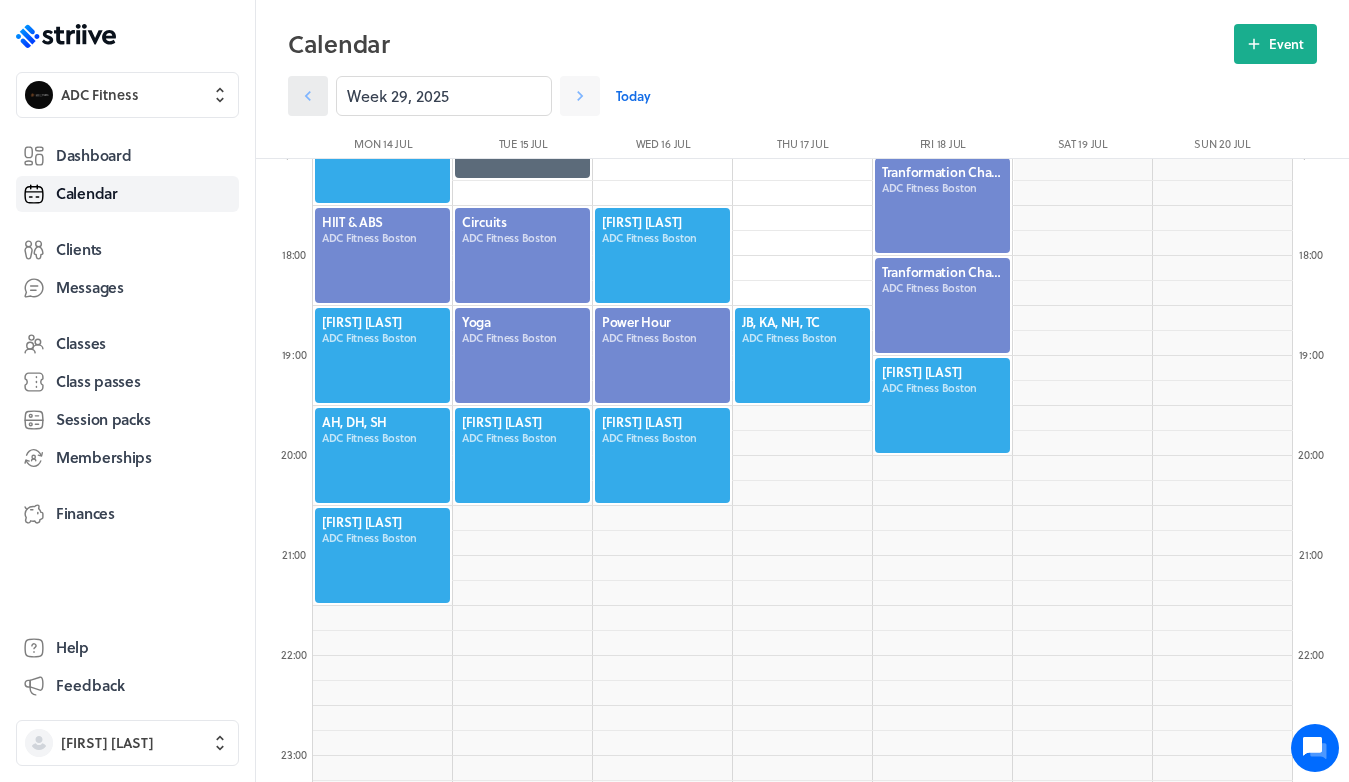 click at bounding box center [308, 96] 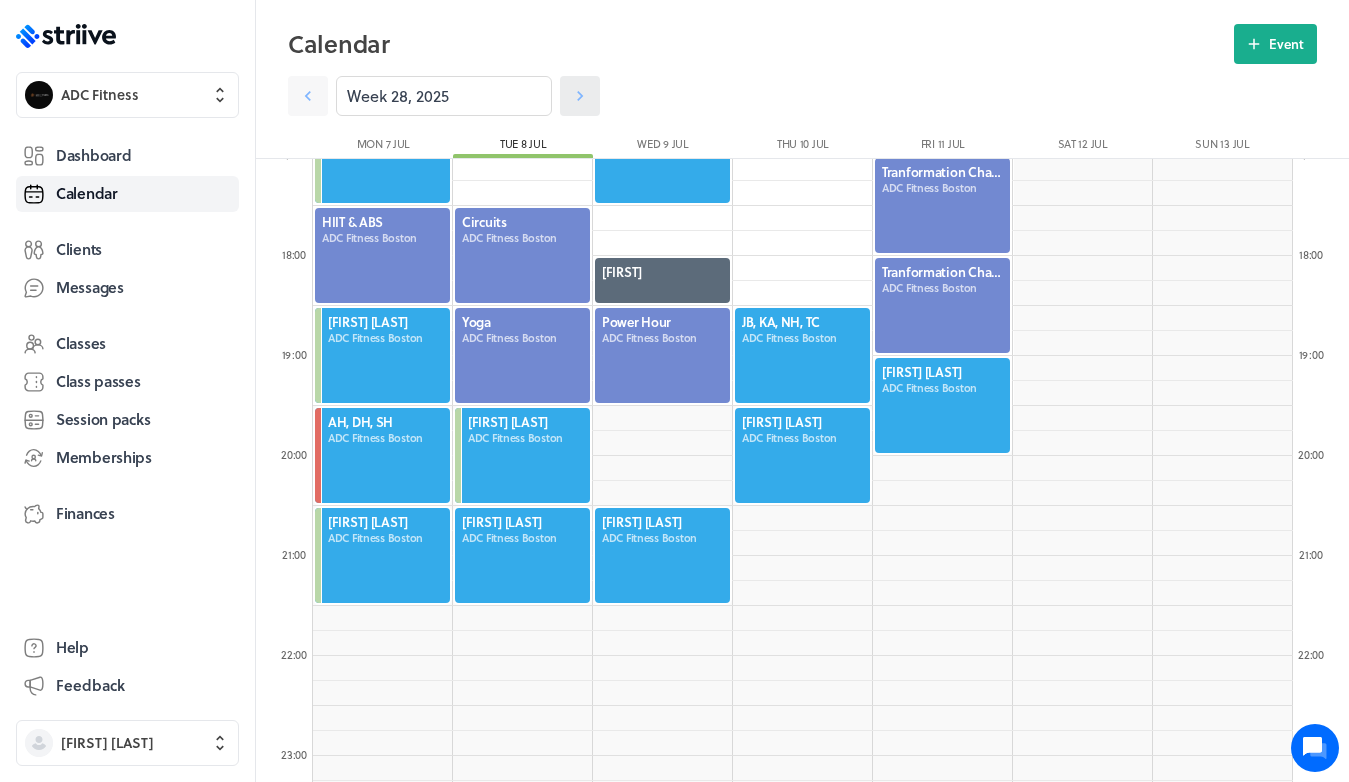 click at bounding box center [308, 96] 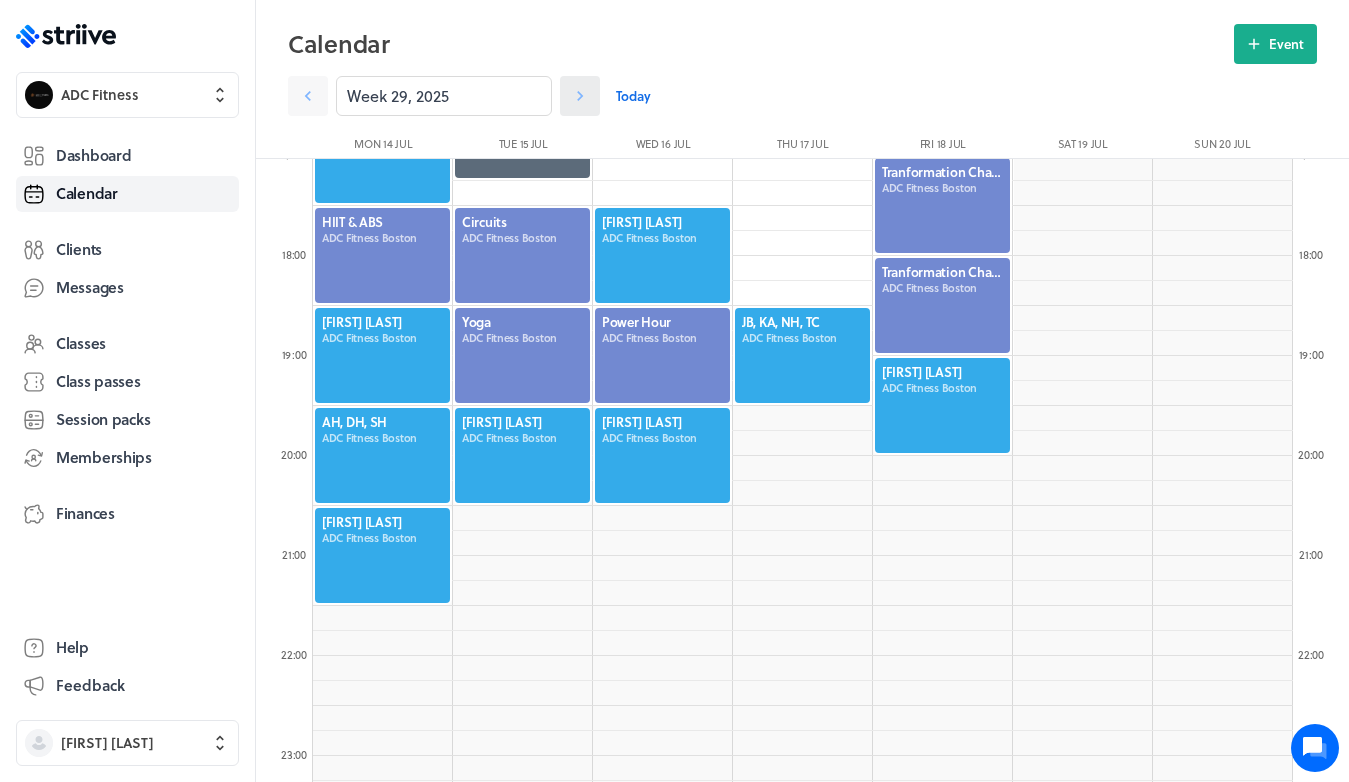 click at bounding box center [308, 96] 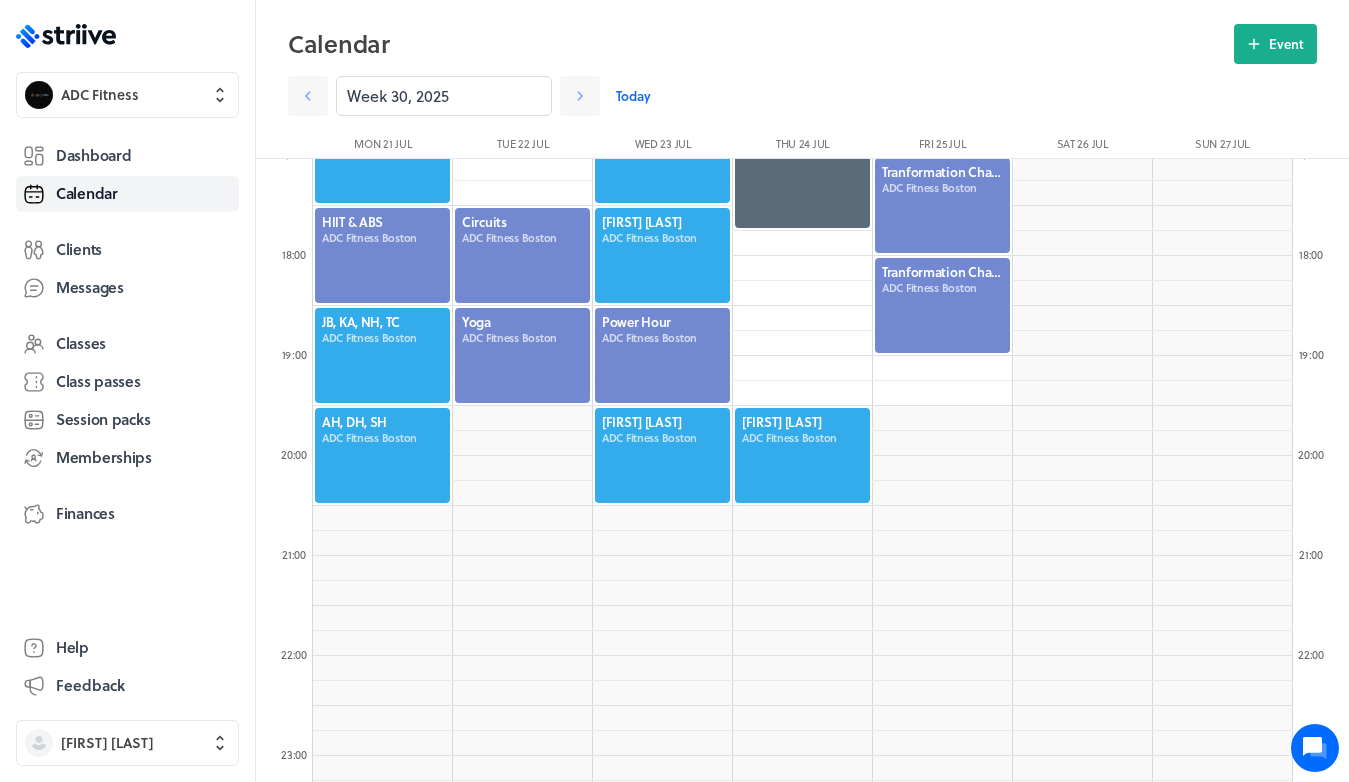 click at bounding box center (382, 355) 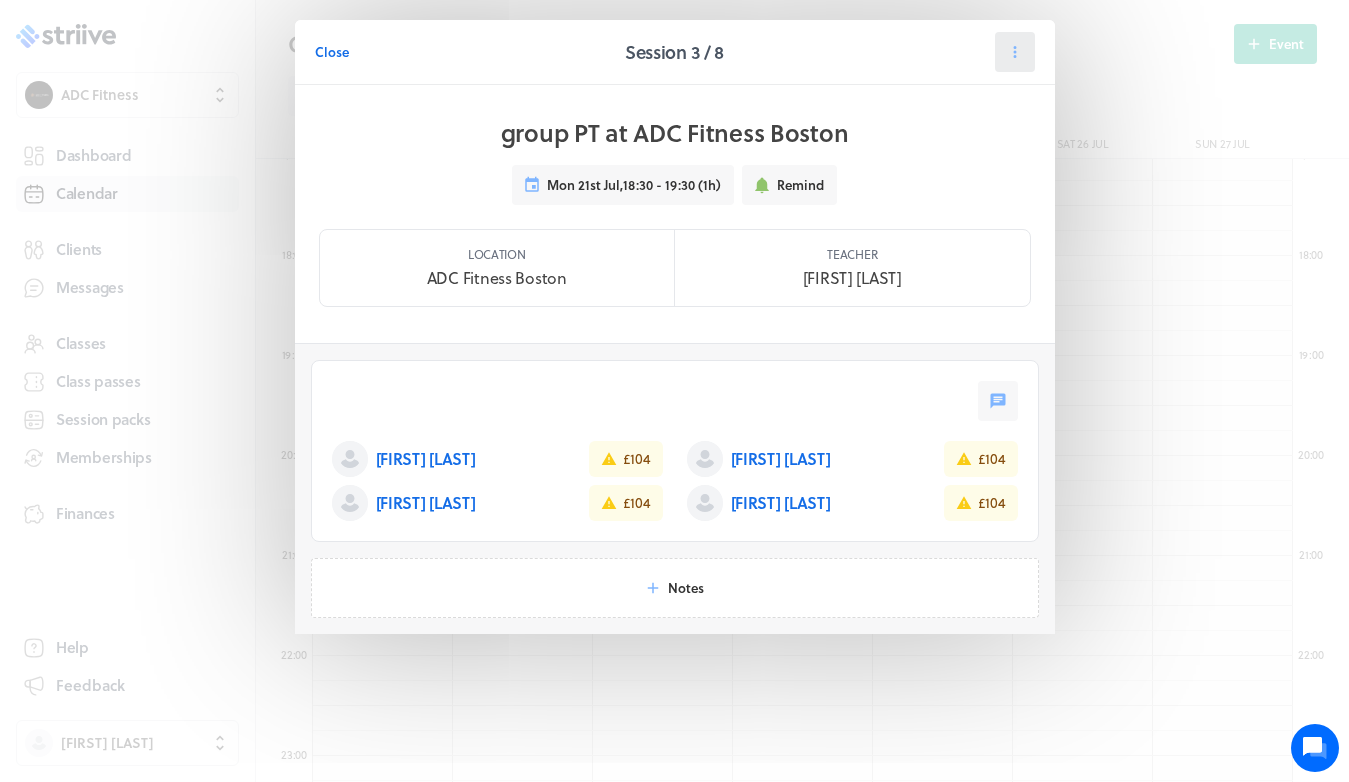 click at bounding box center [1015, 52] 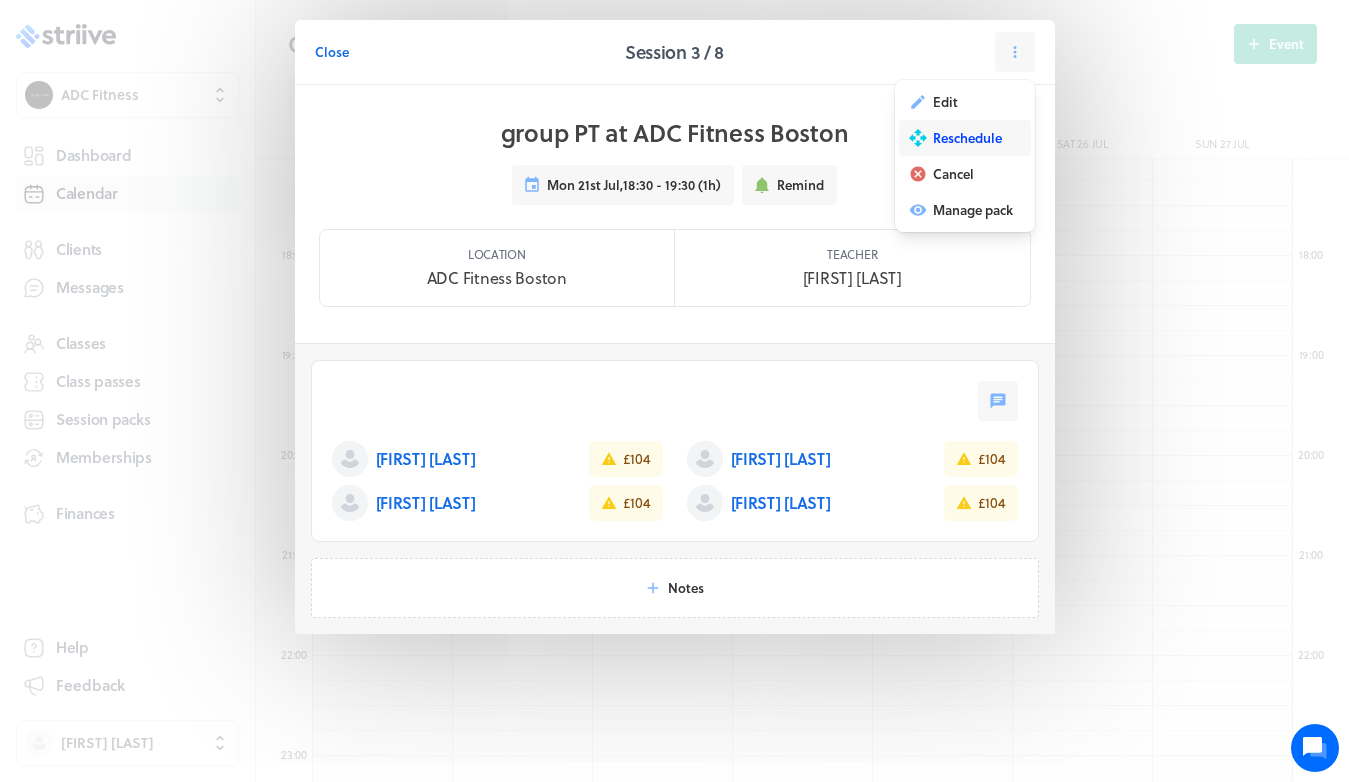 click at bounding box center [918, 102] 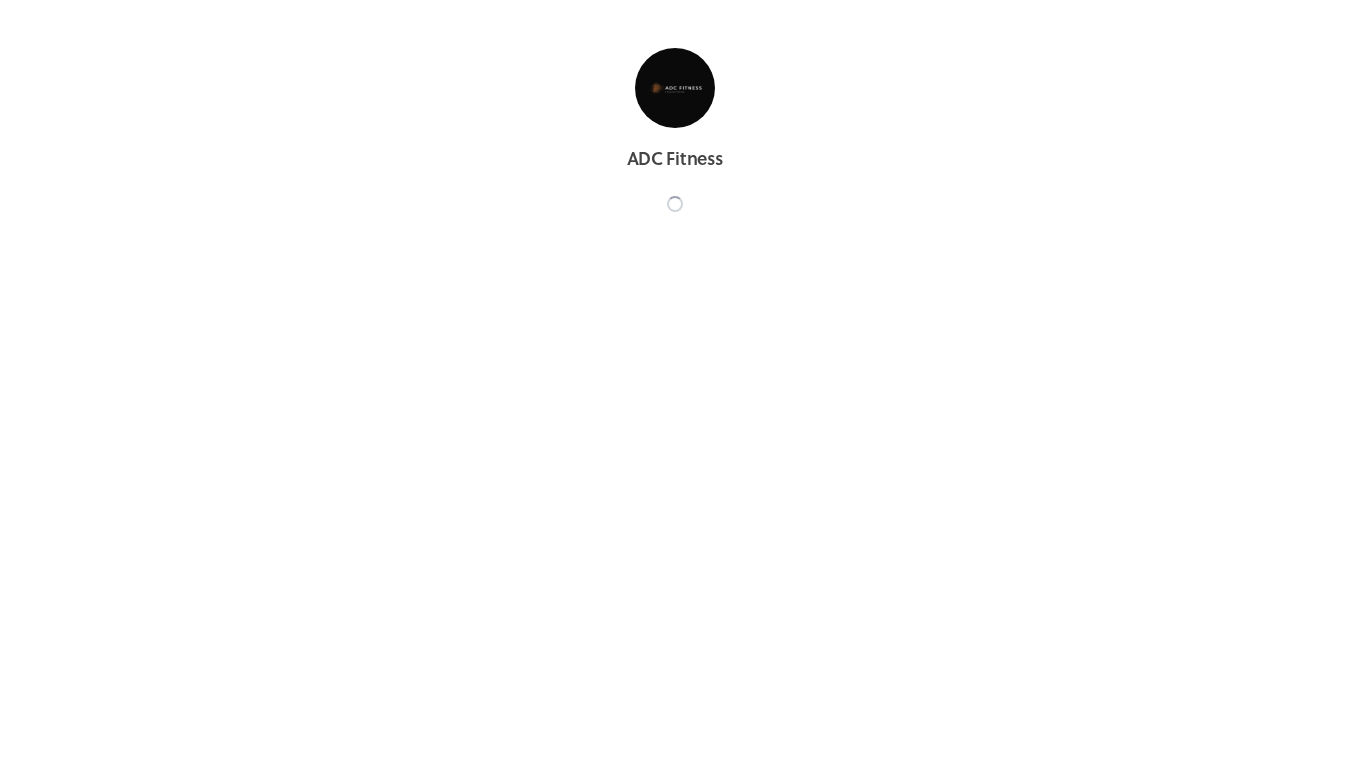 scroll, scrollTop: 0, scrollLeft: 0, axis: both 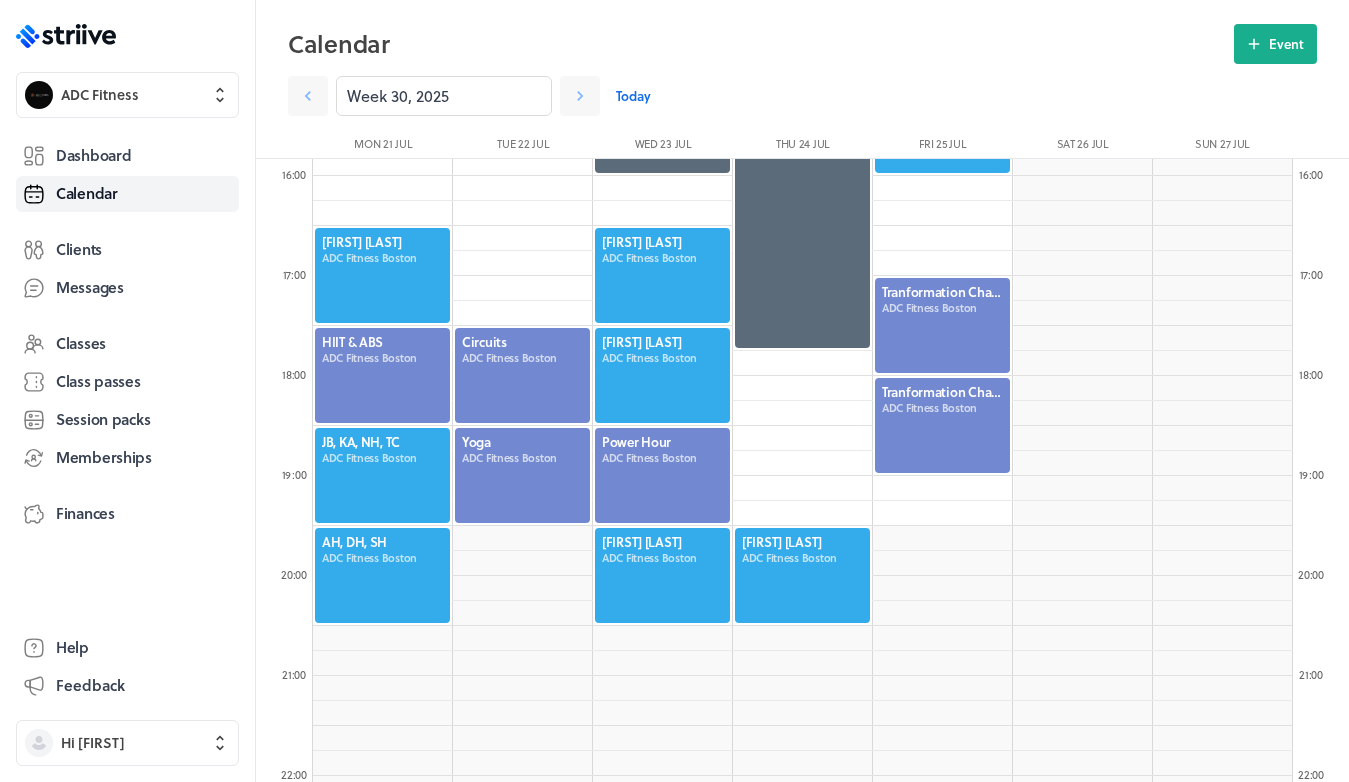 click at bounding box center [382, 475] 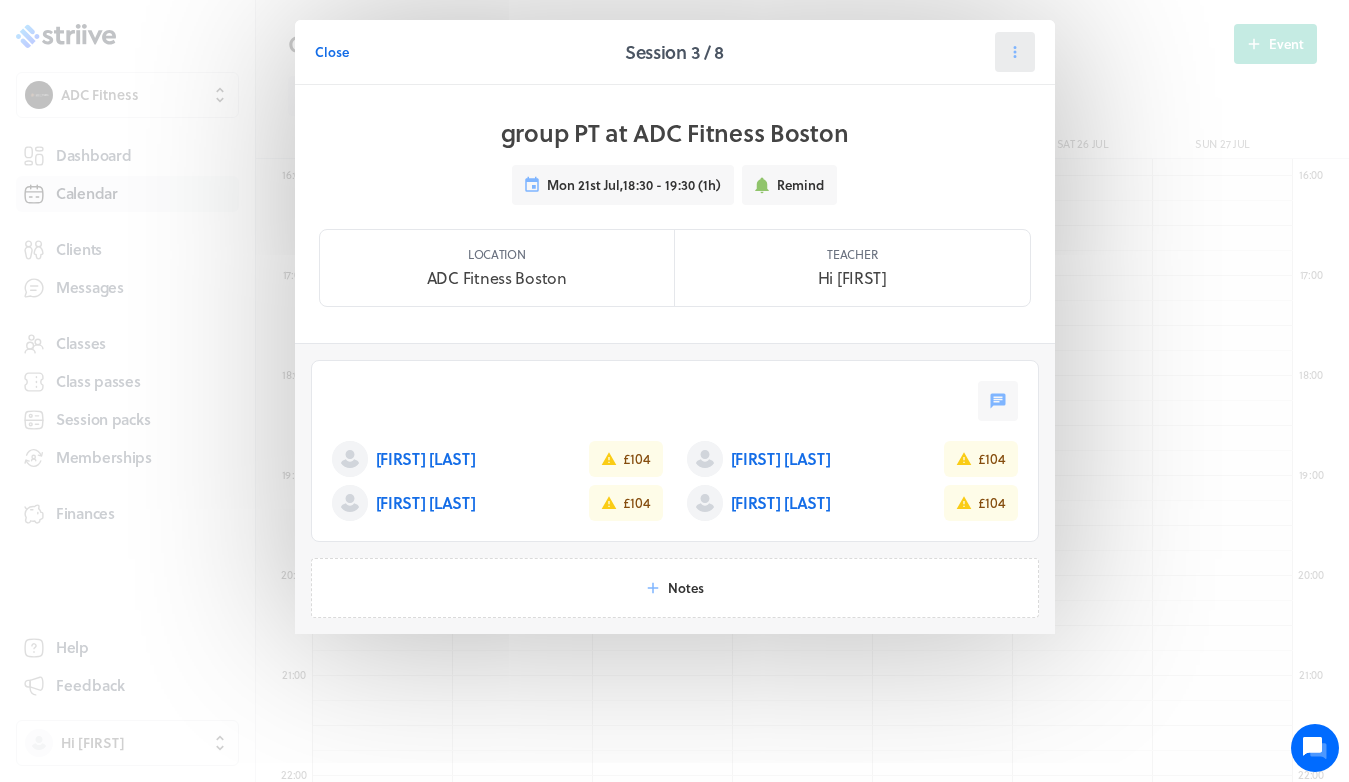 click at bounding box center (1014, 52) 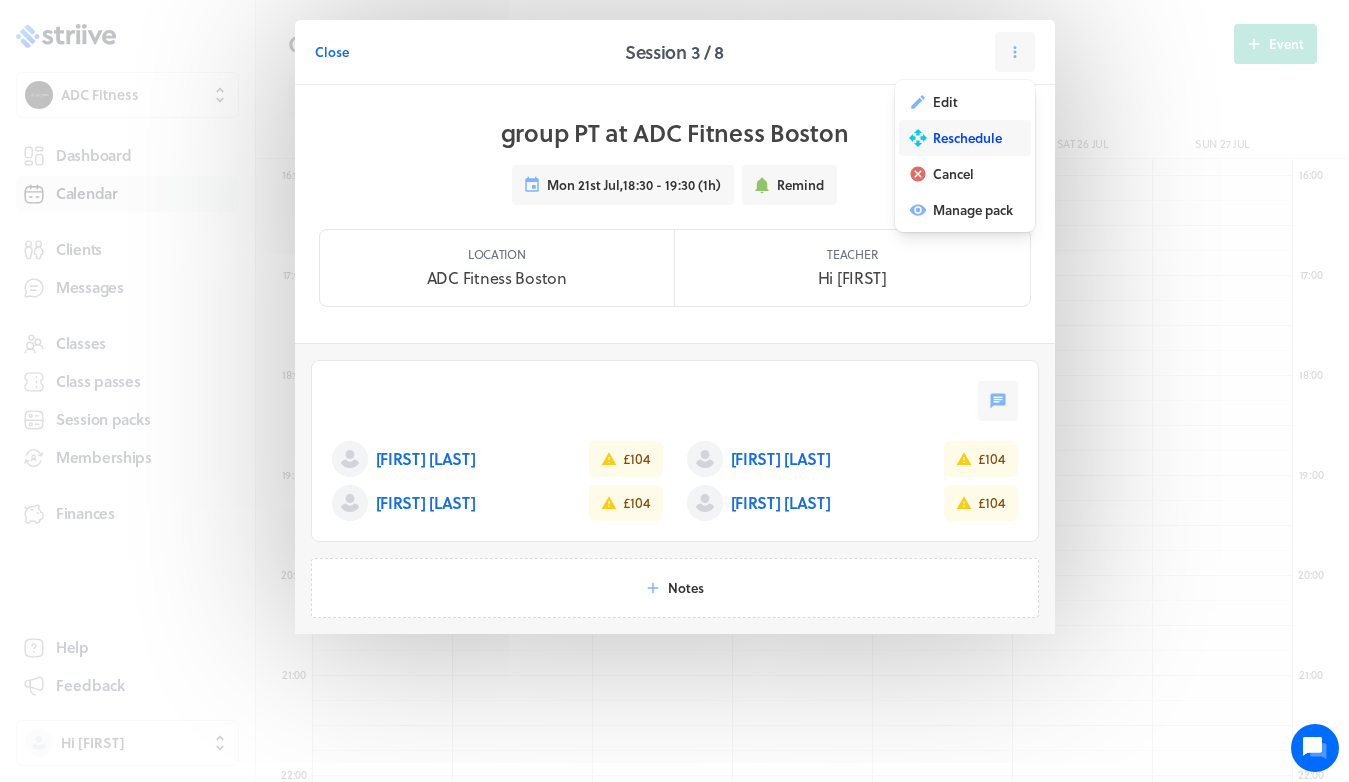 click on "Reschedule" at bounding box center (945, 102) 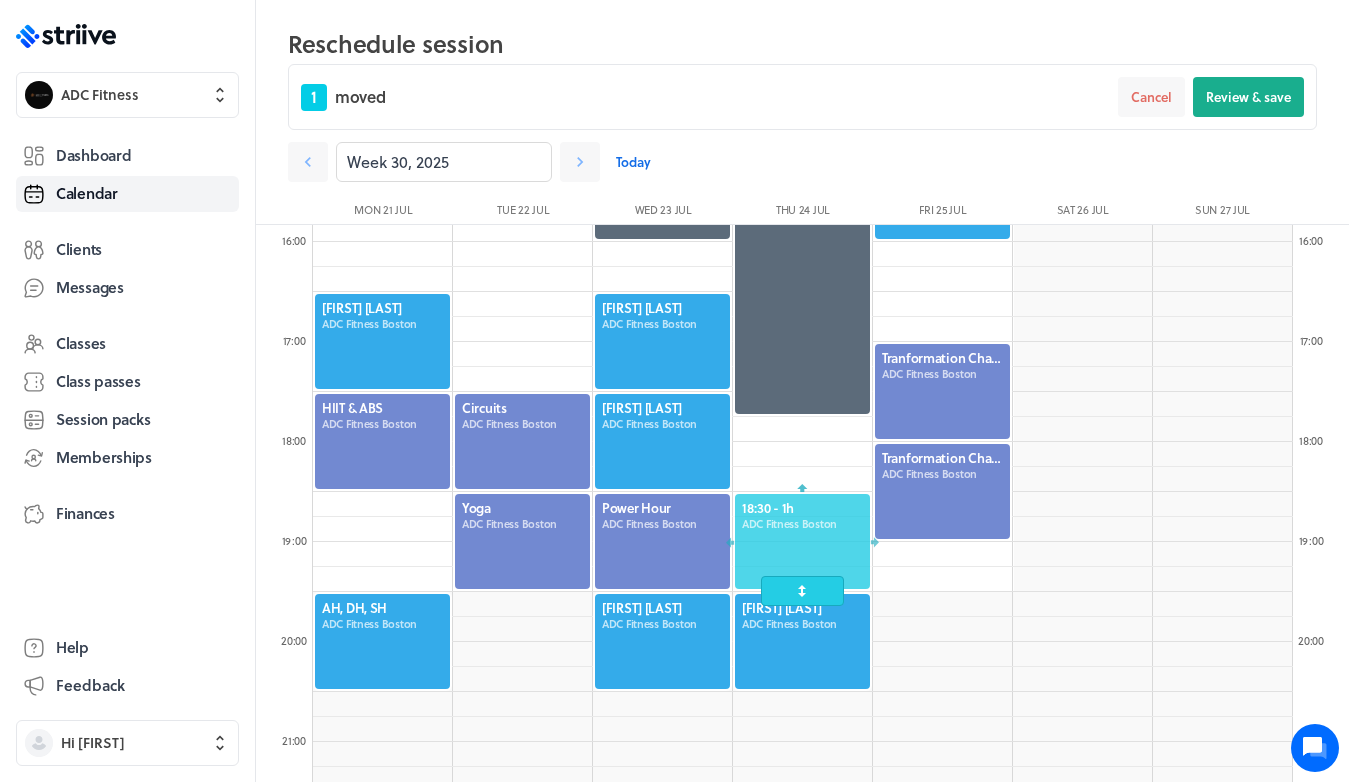 drag, startPoint x: 396, startPoint y: 522, endPoint x: 817, endPoint y: 530, distance: 421.076 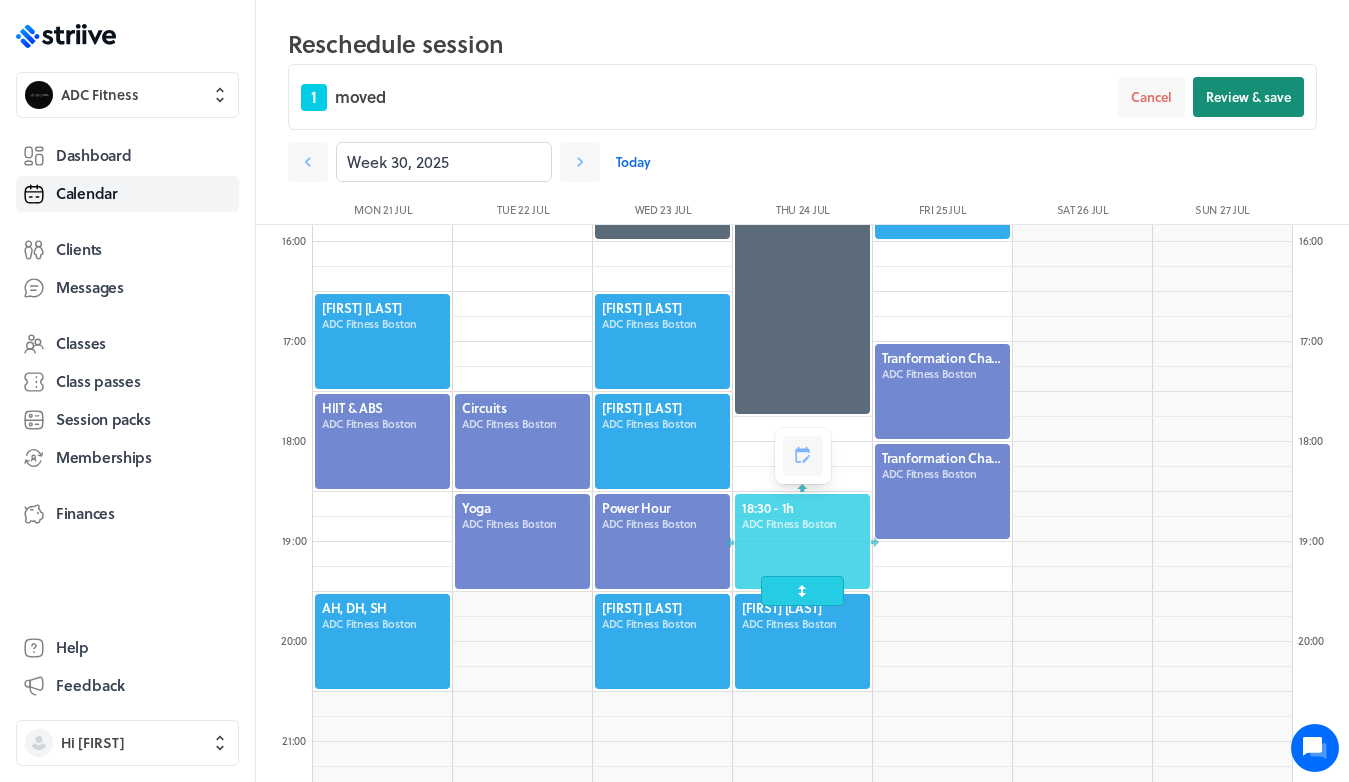 click on "Review & save" at bounding box center (1248, 97) 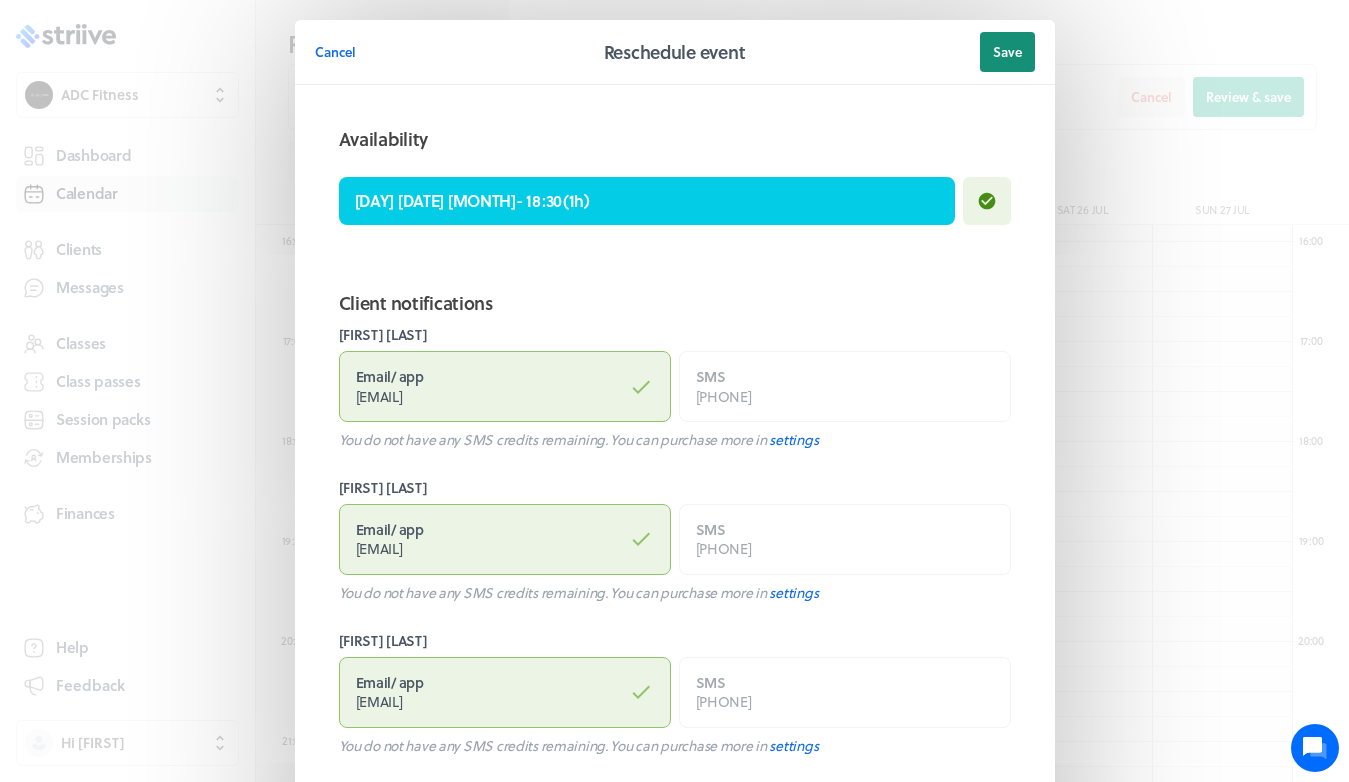 click on "Save" at bounding box center [1007, 52] 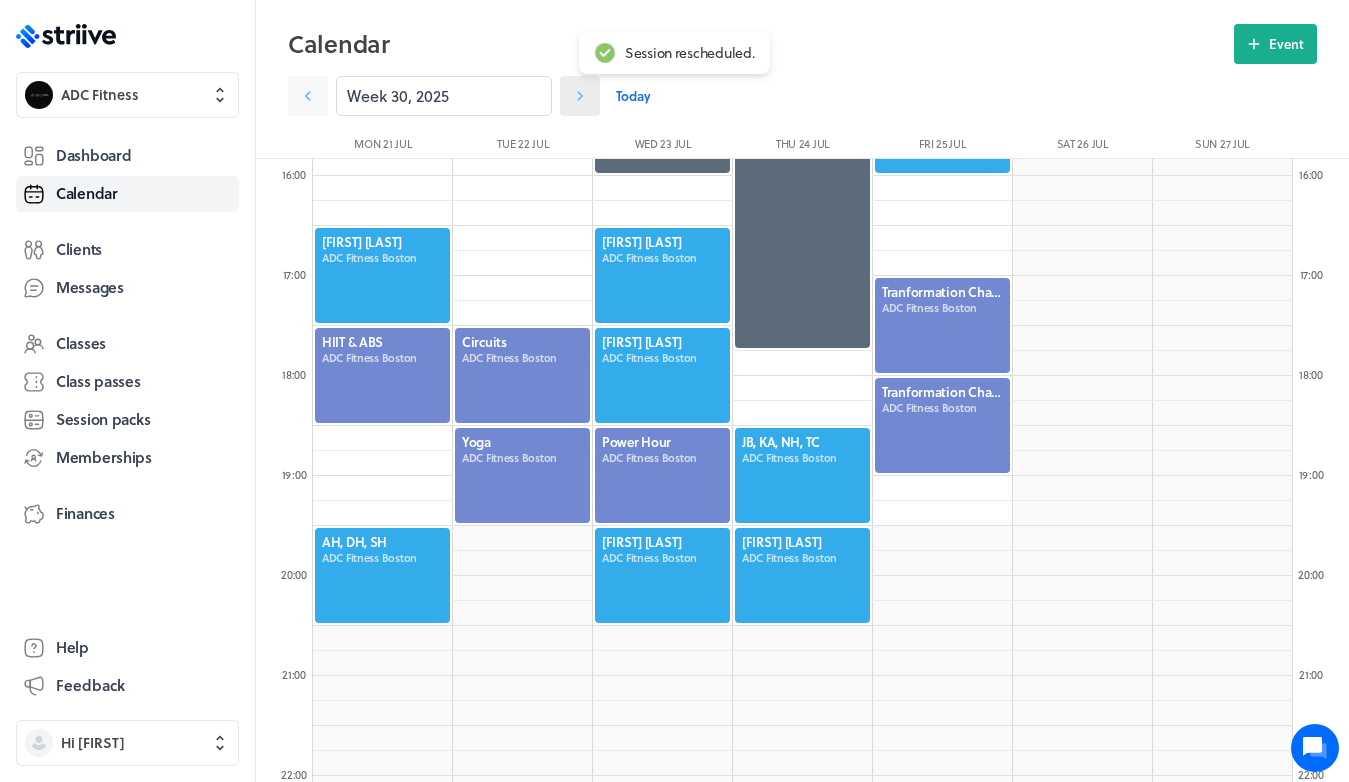 click at bounding box center [308, 96] 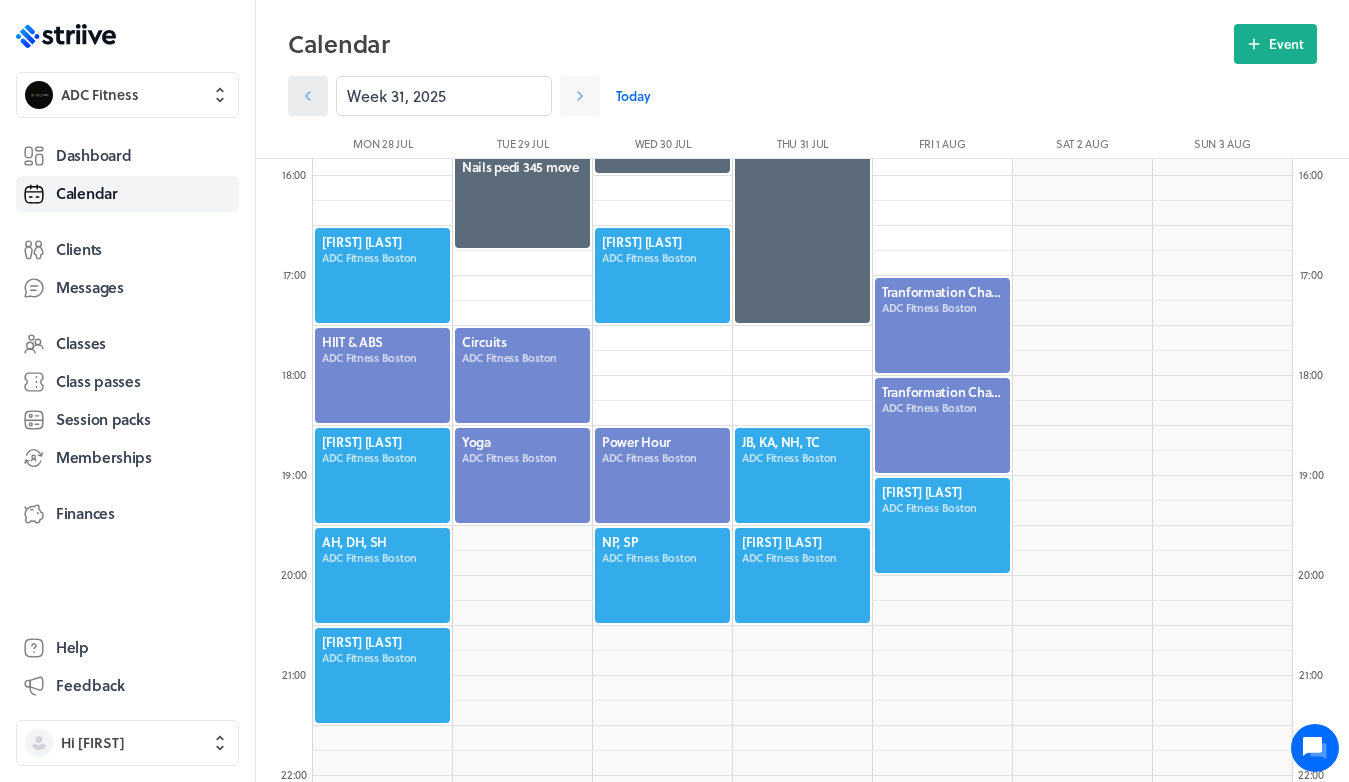 click at bounding box center (308, 96) 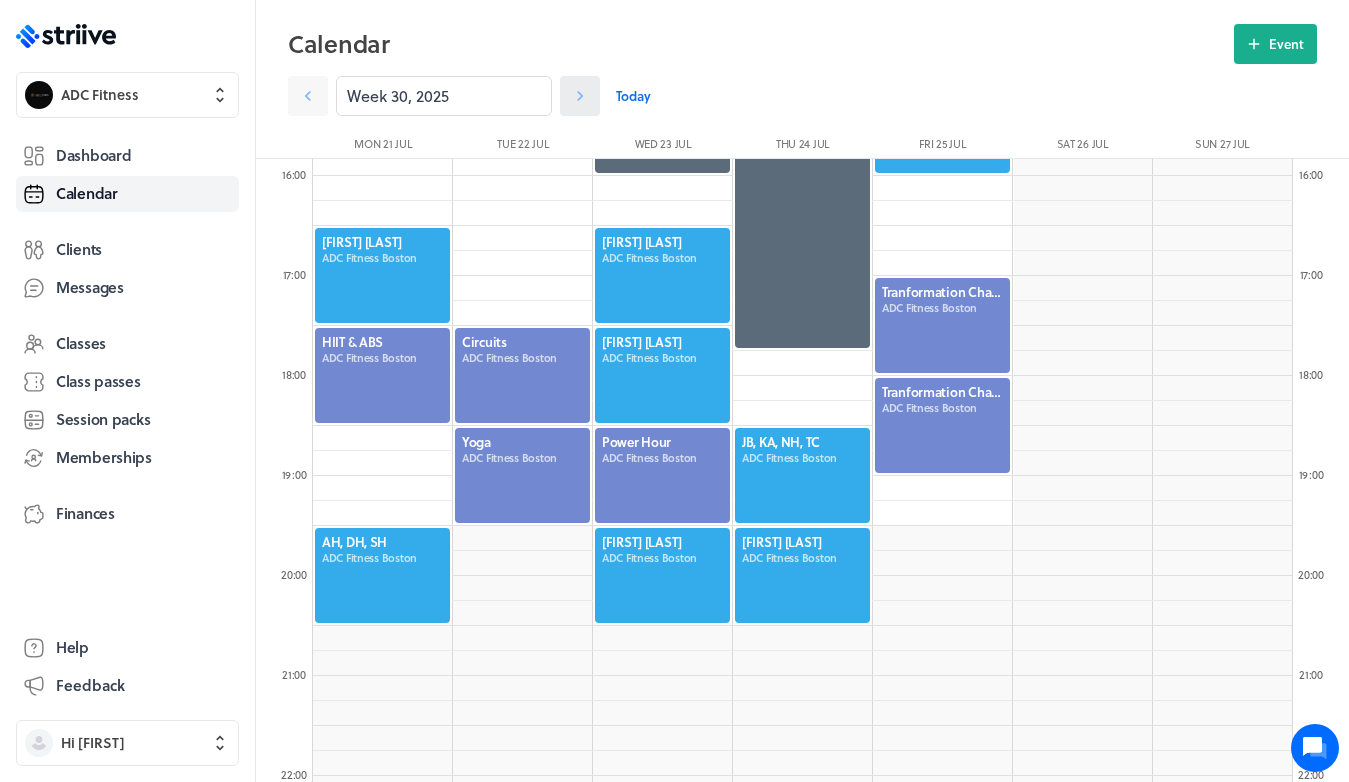 click at bounding box center [308, 96] 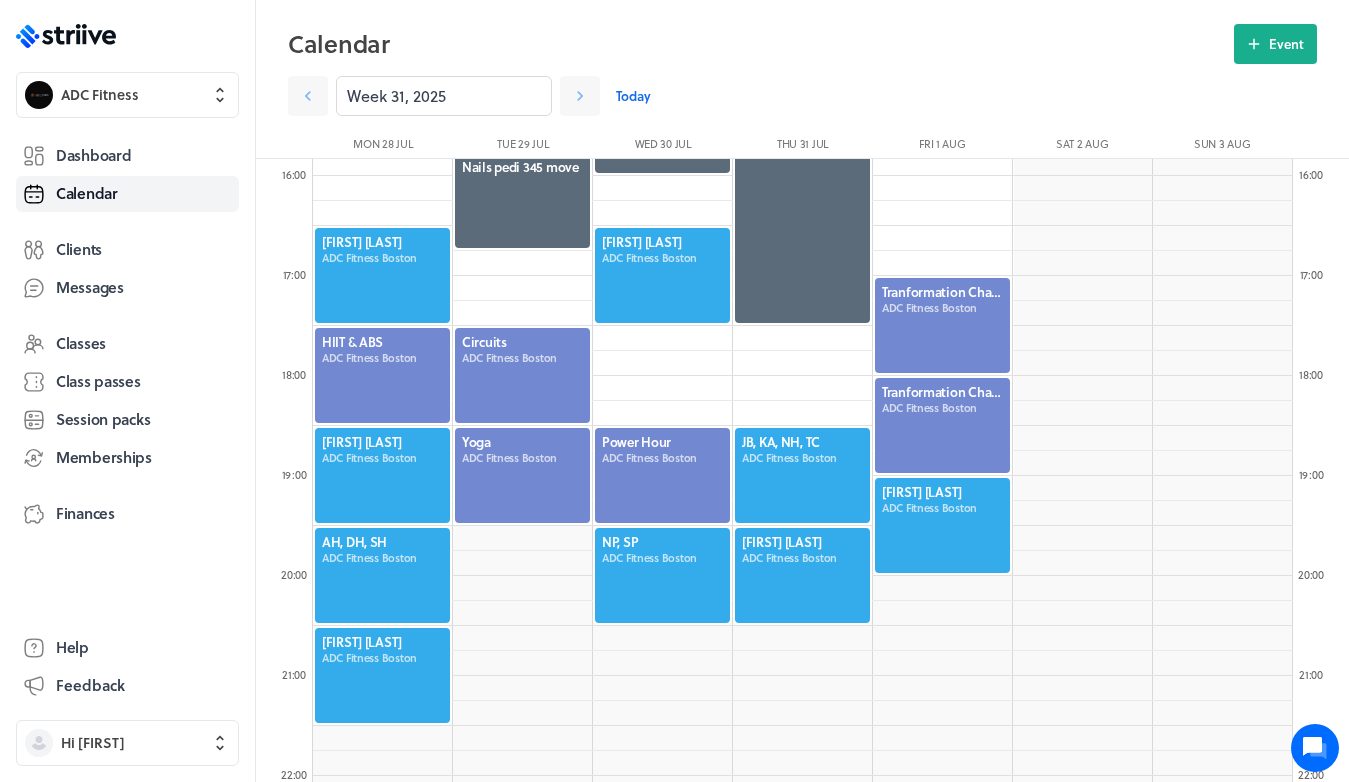 click at bounding box center [662, 575] 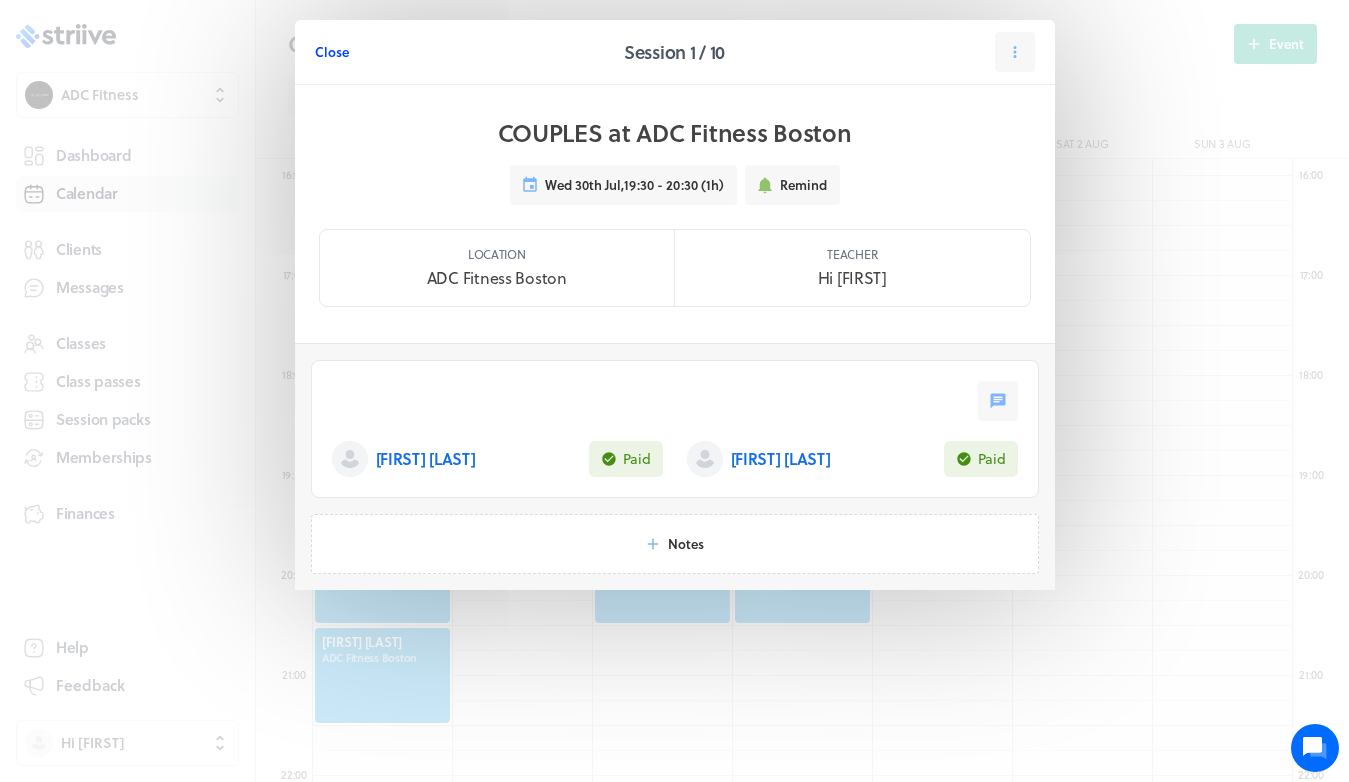 click on "Close" at bounding box center (332, 52) 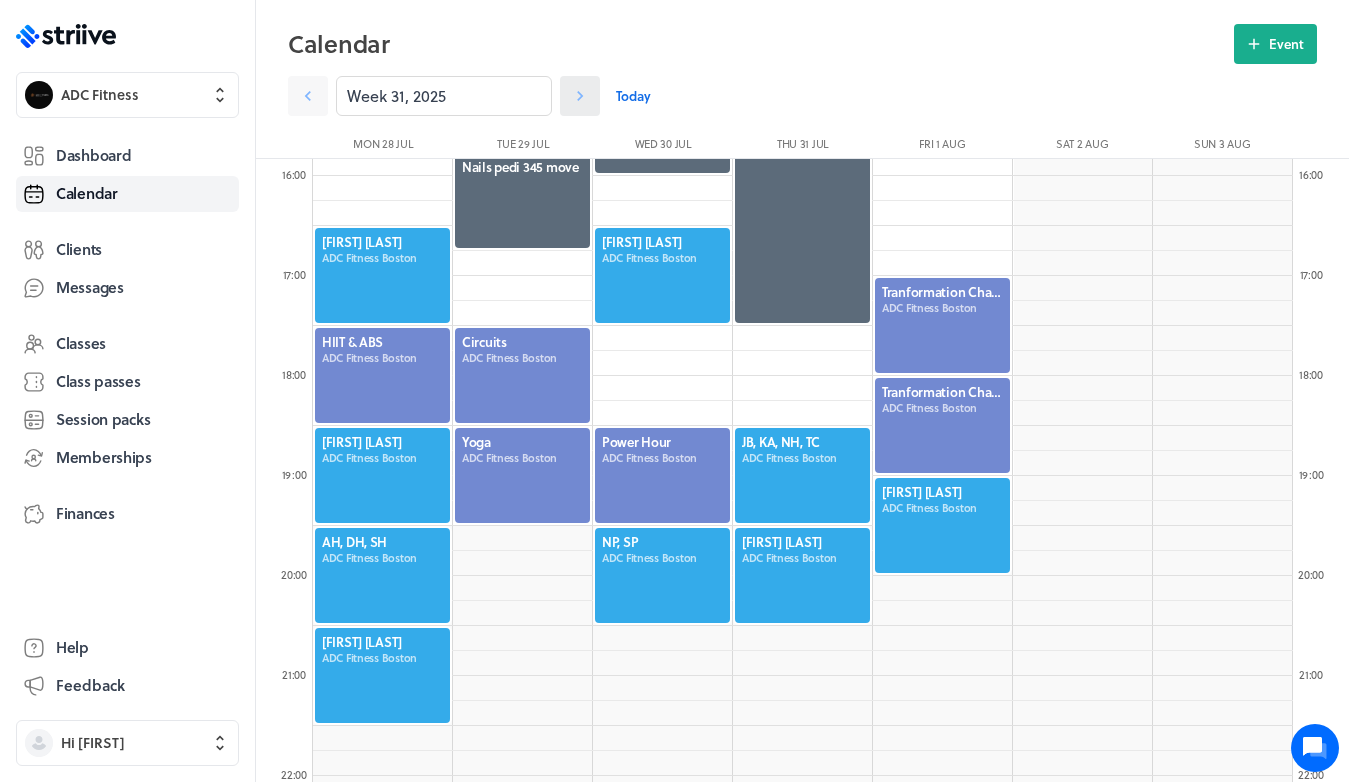 click at bounding box center [580, 96] 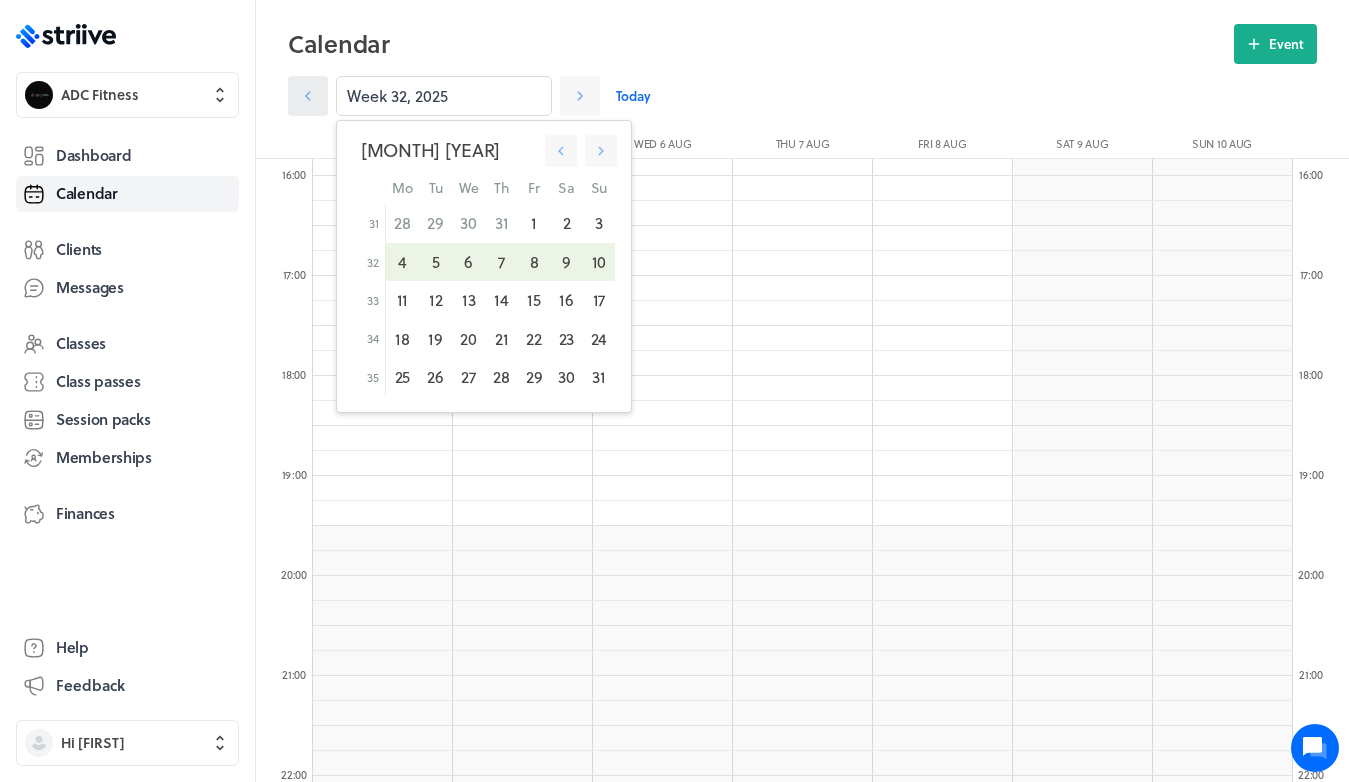 click at bounding box center [308, 96] 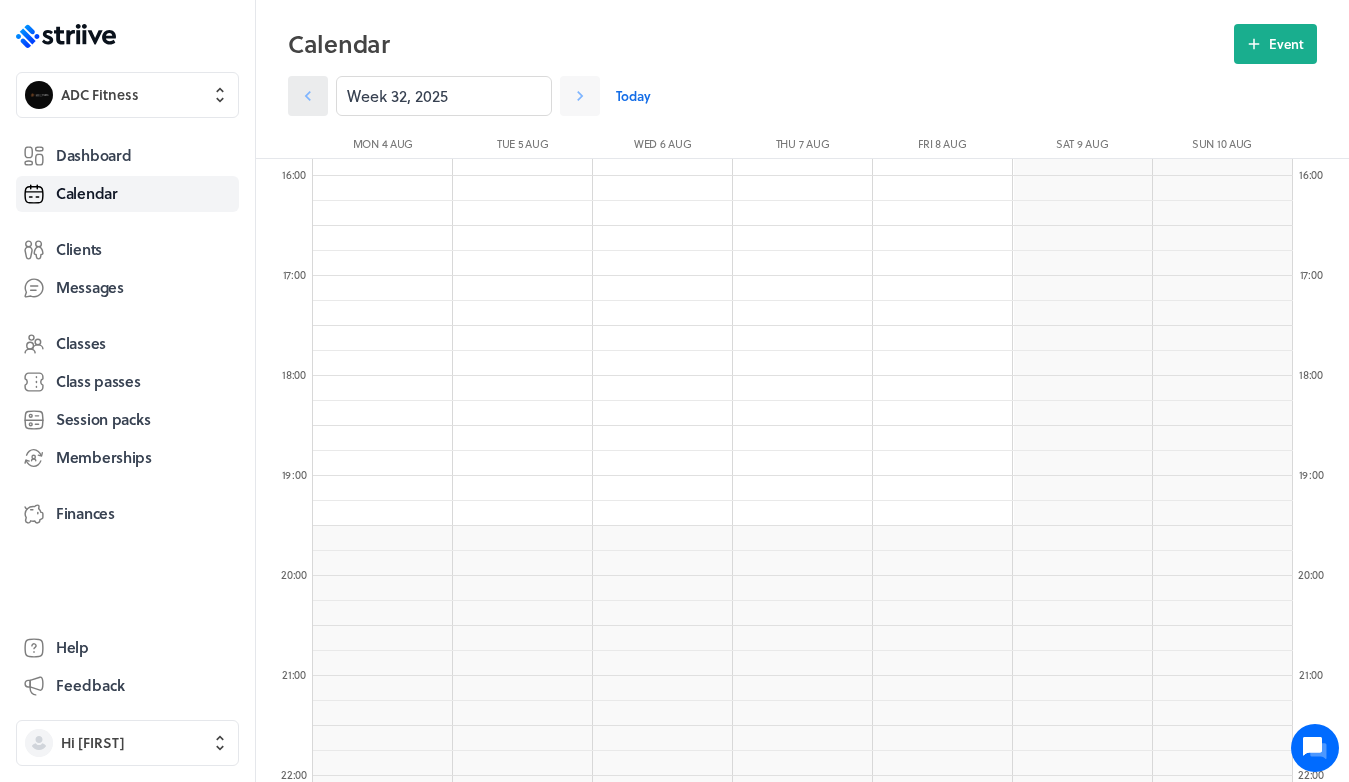 click at bounding box center [308, 96] 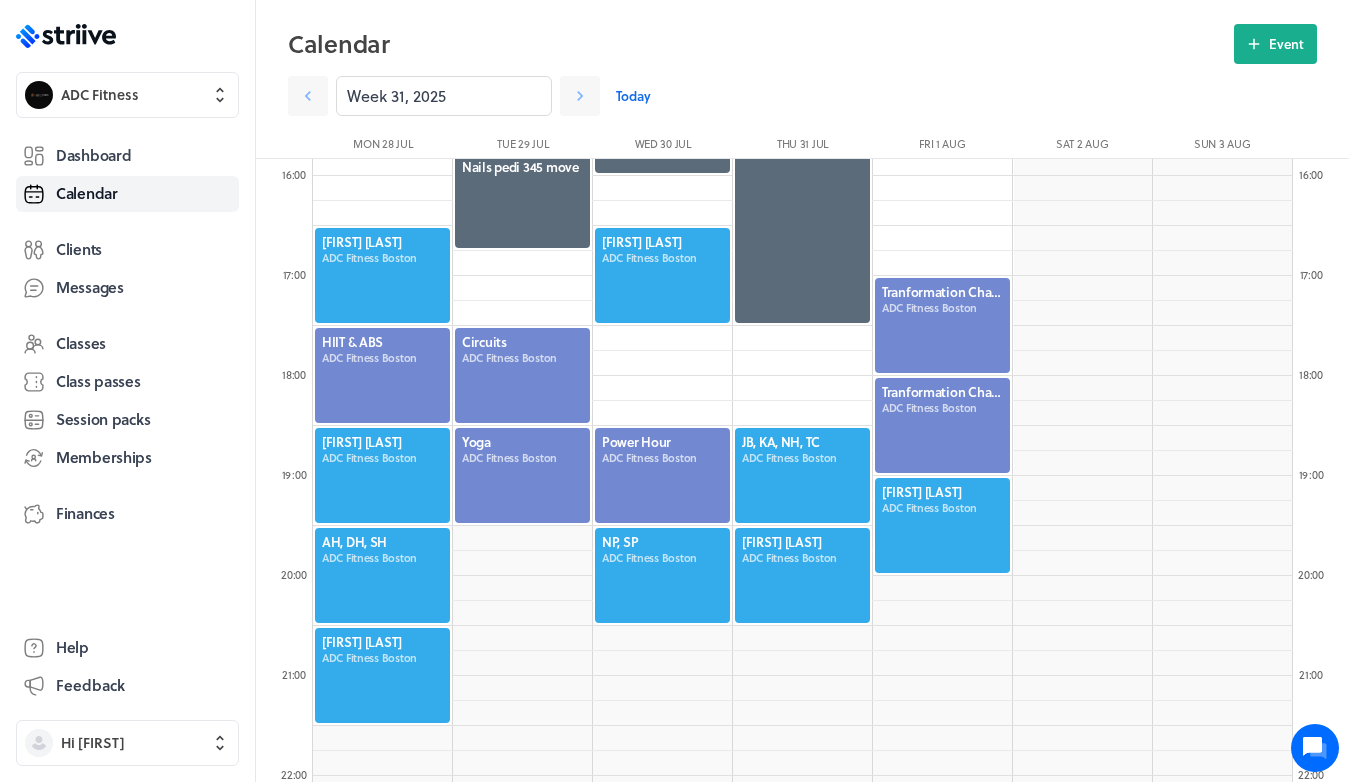 click at bounding box center (662, 575) 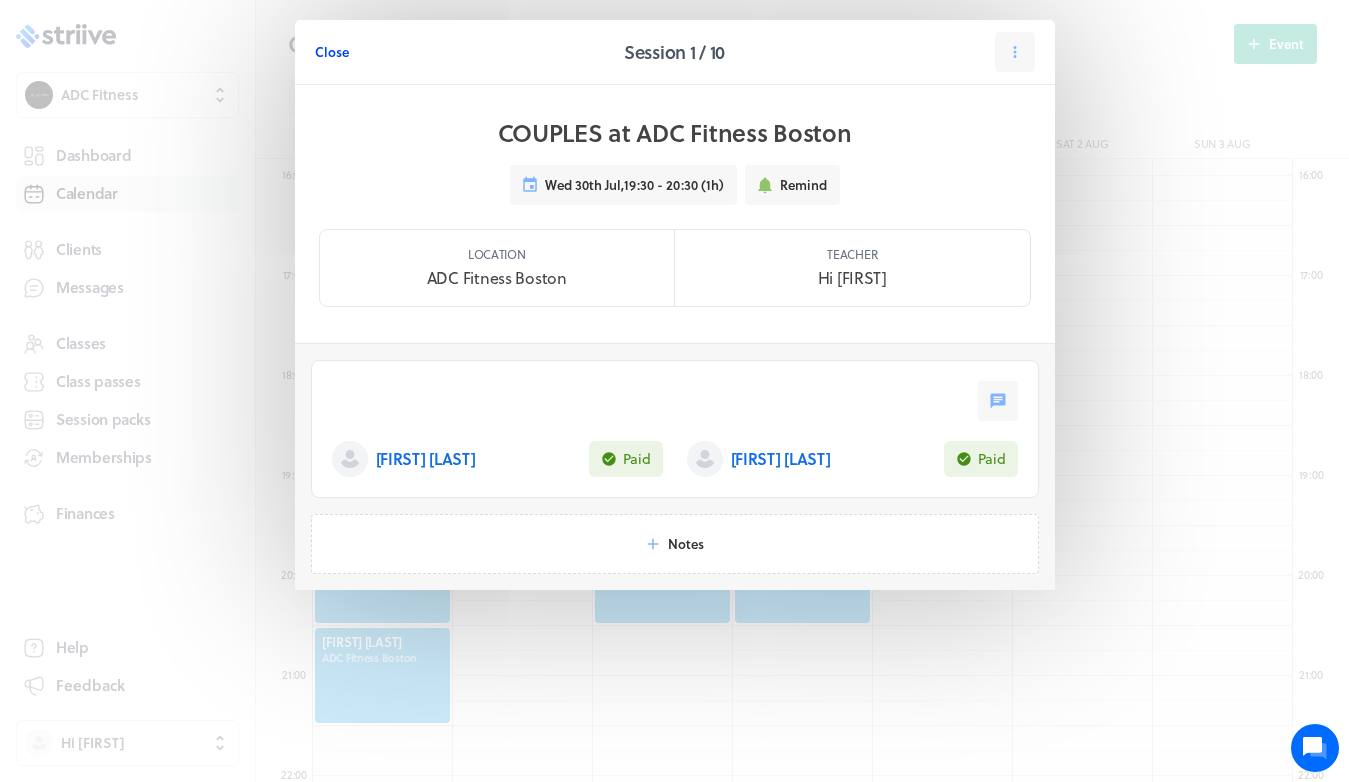 click on "Close" at bounding box center [332, 52] 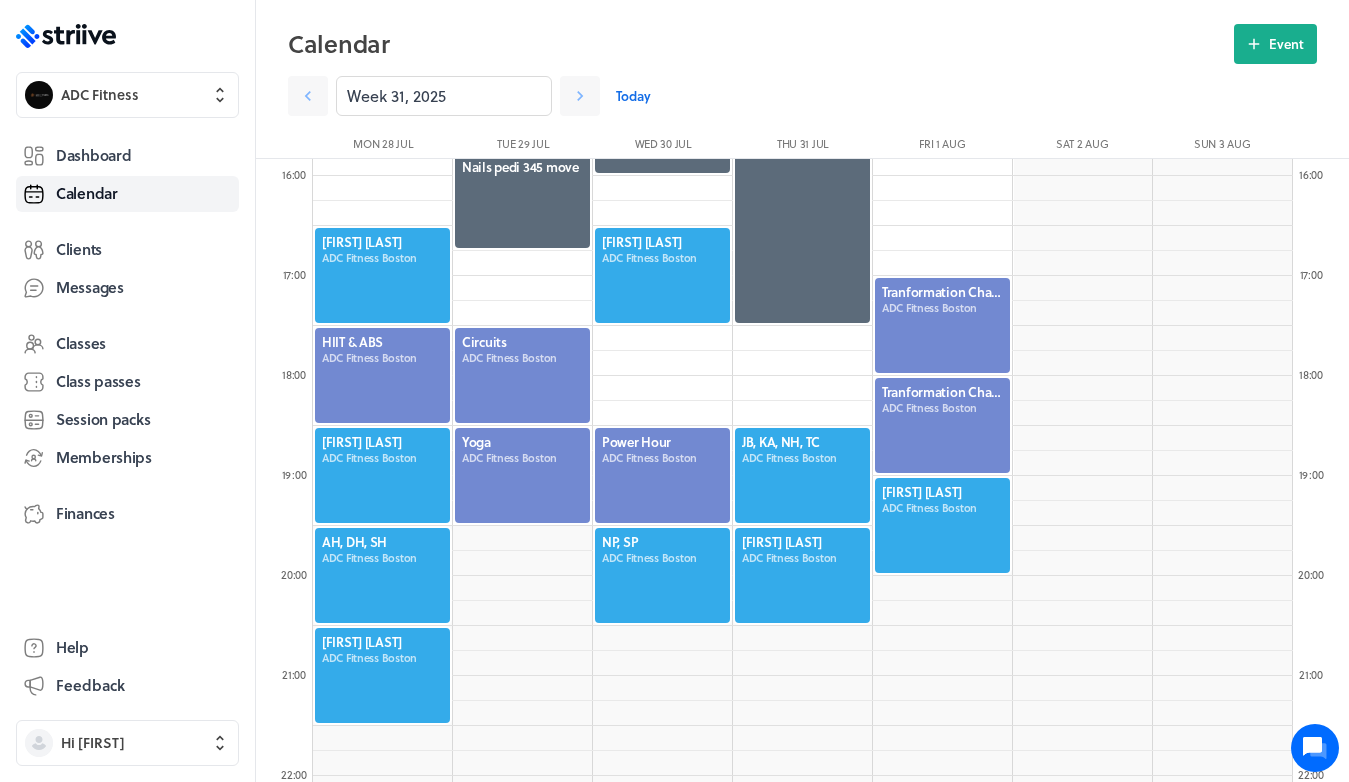 click at bounding box center [662, 575] 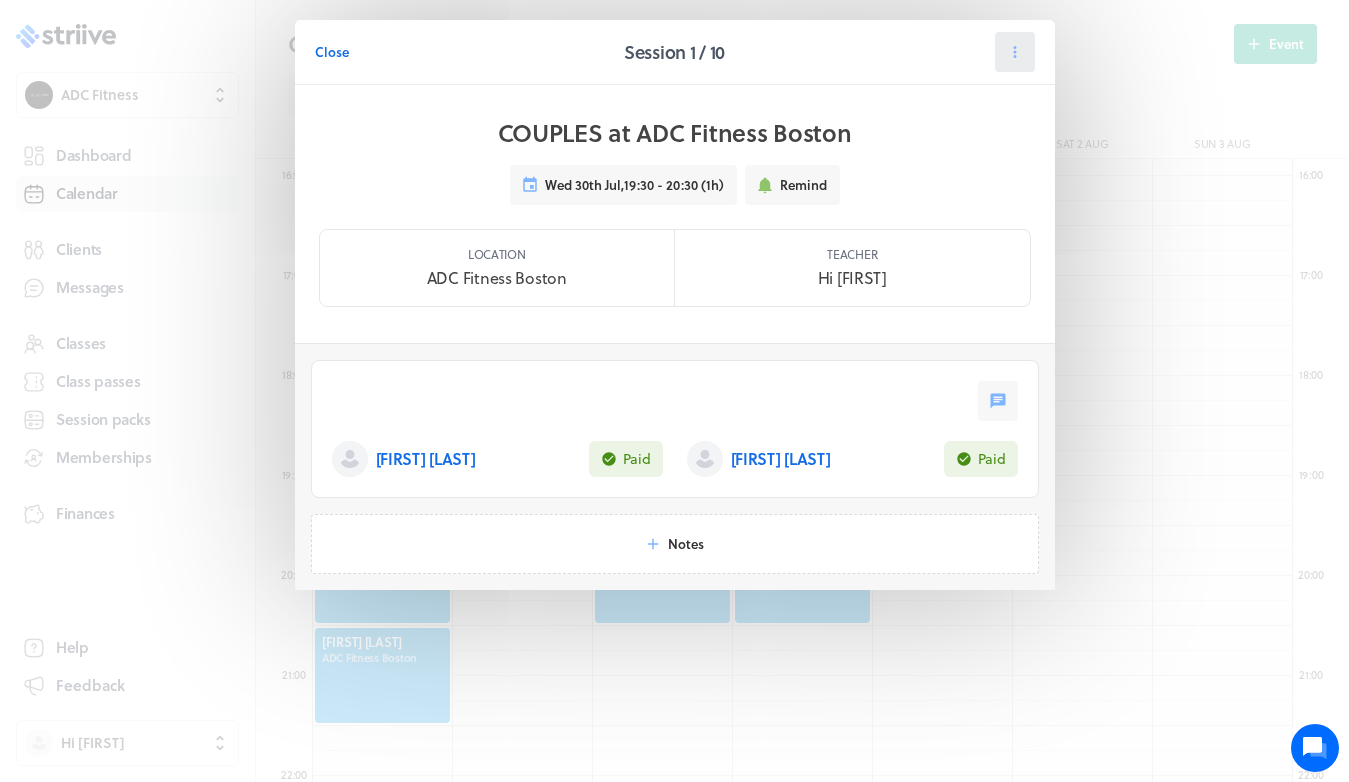 click at bounding box center [1015, 52] 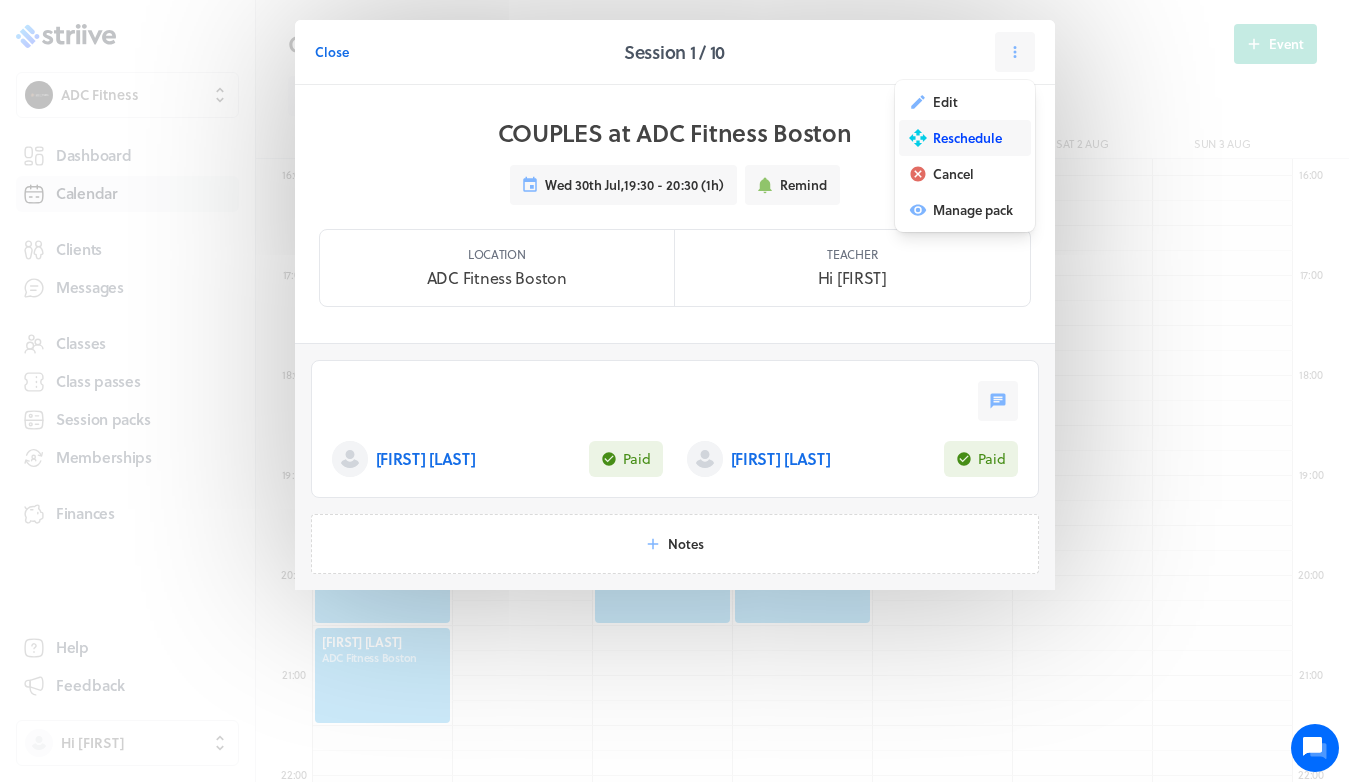 click on "Reschedule" at bounding box center [945, 102] 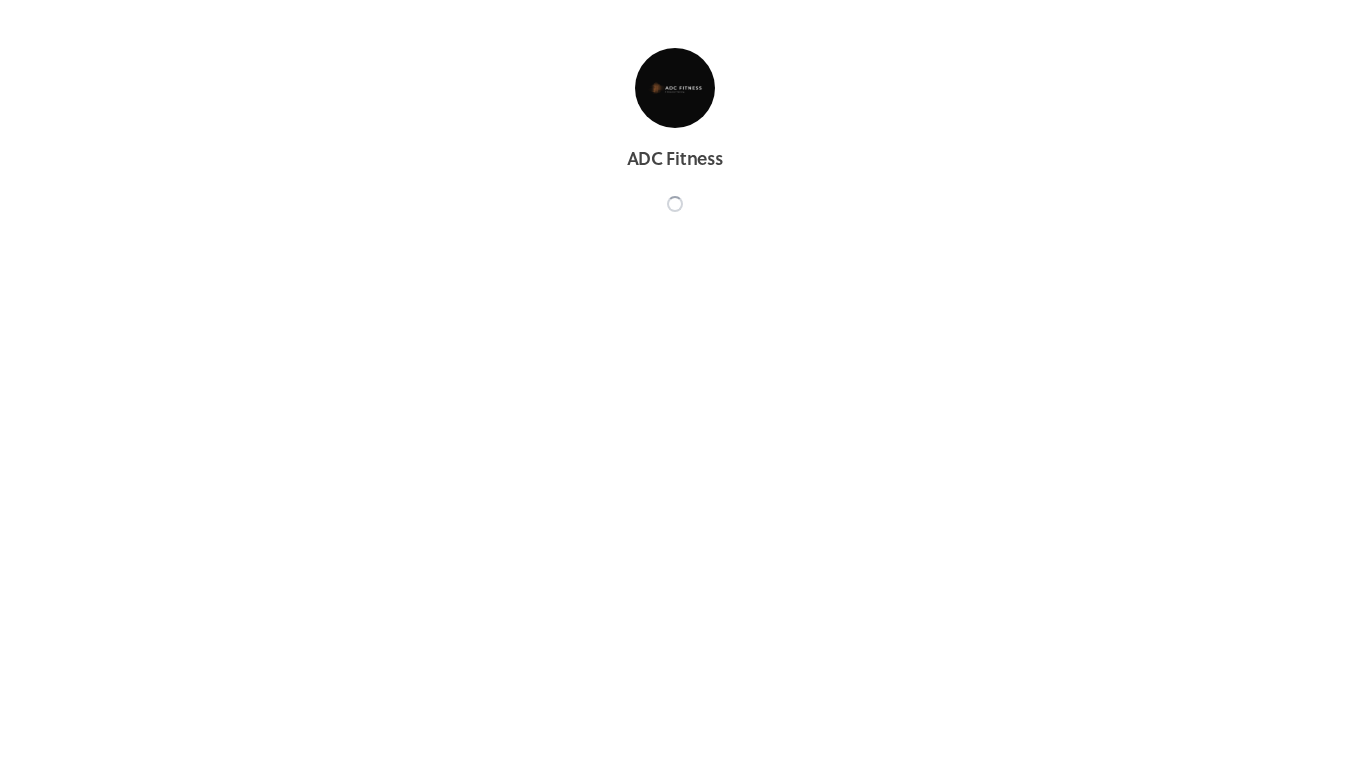 scroll, scrollTop: 0, scrollLeft: 0, axis: both 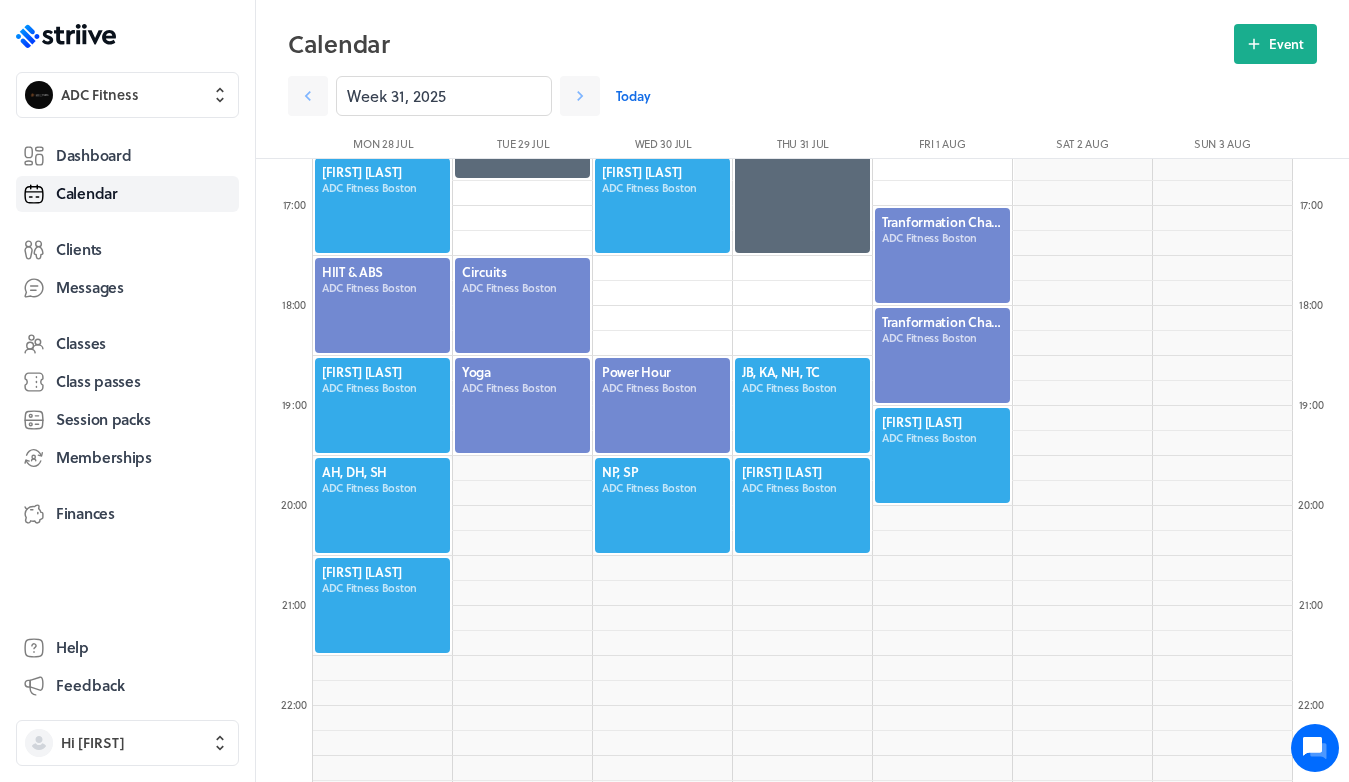 click at bounding box center (662, 505) 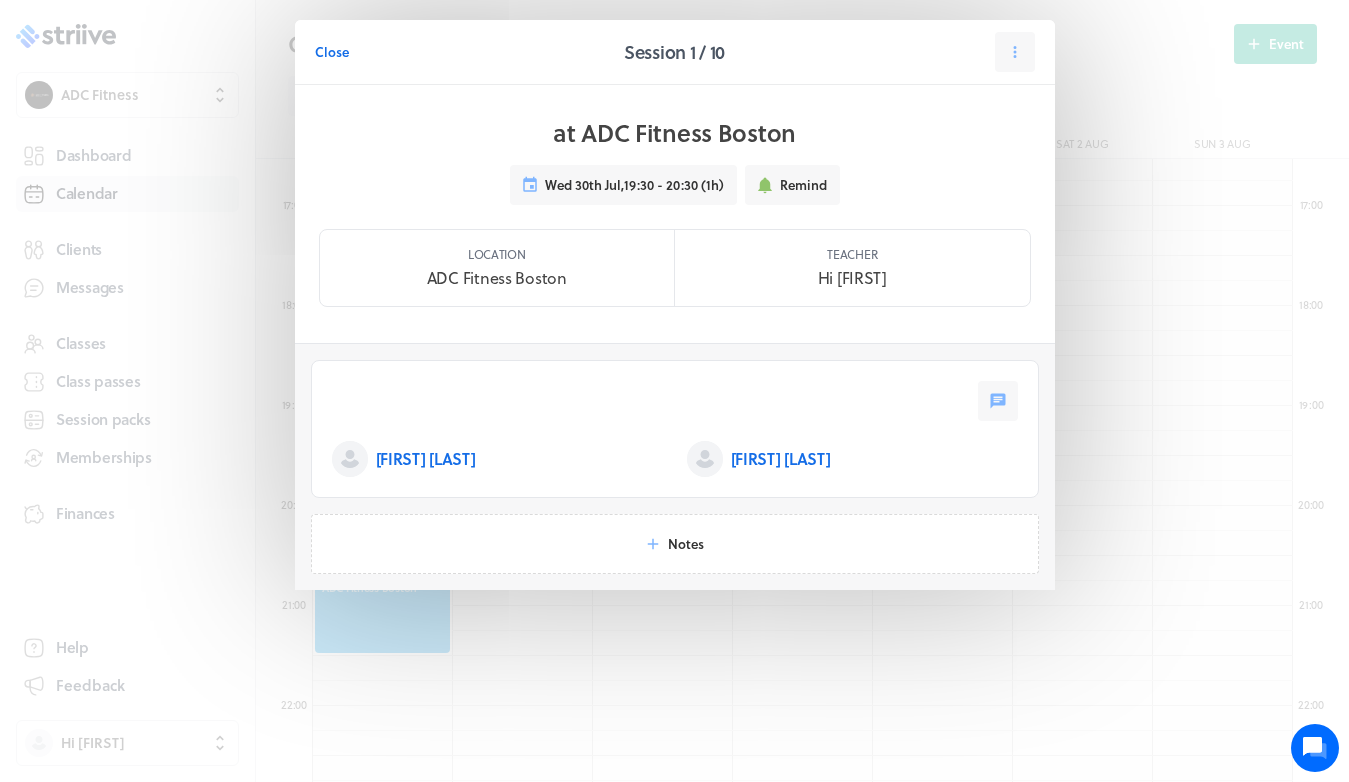 click on "Close Session 1 / 10" at bounding box center [675, 52] 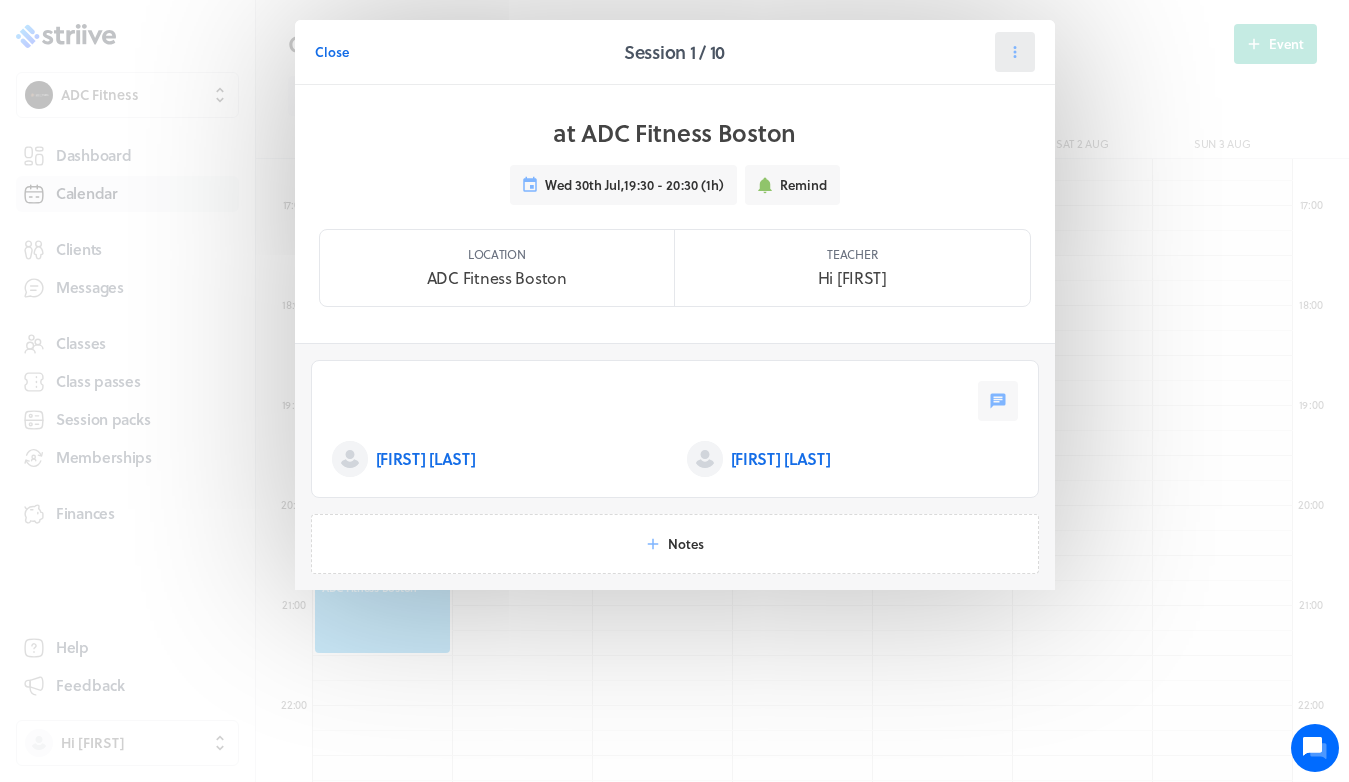 click at bounding box center (1015, 52) 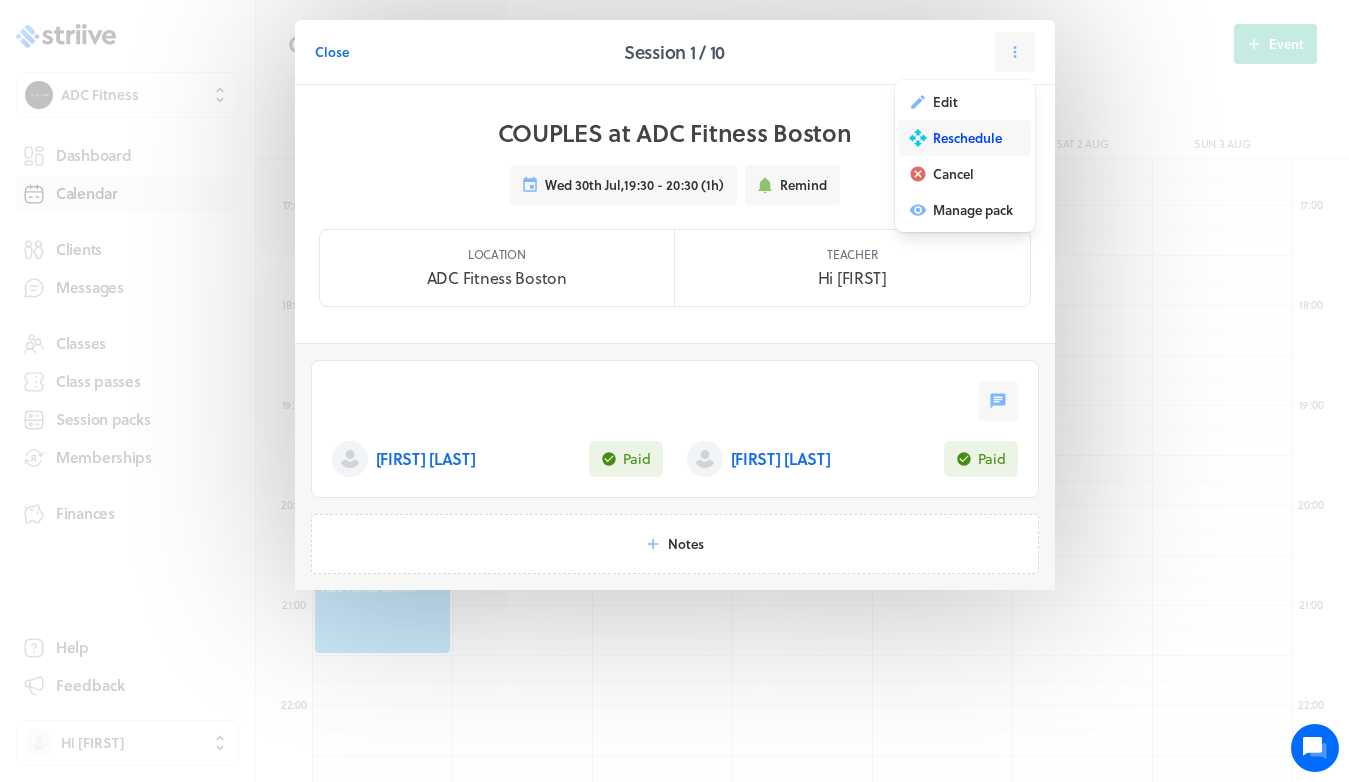 click on "Reschedule" at bounding box center (945, 102) 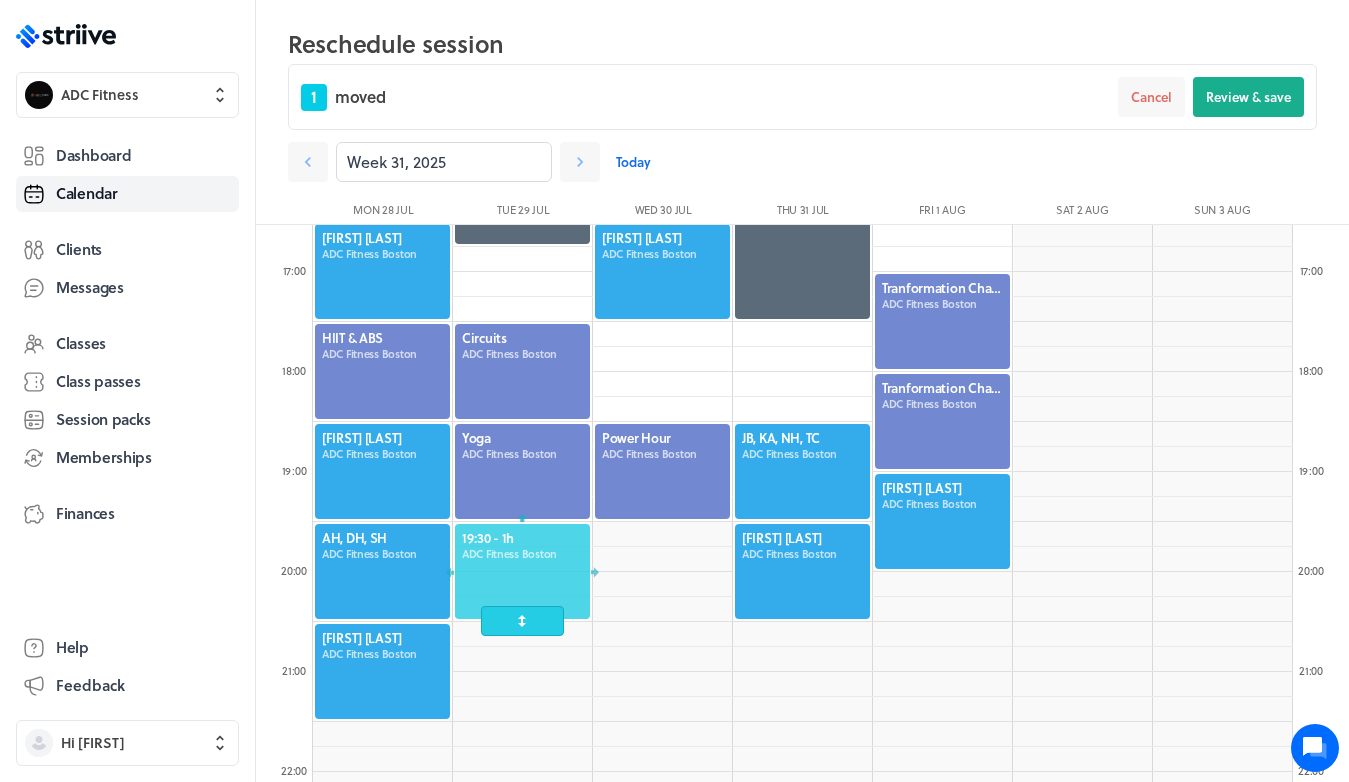 drag, startPoint x: 676, startPoint y: 561, endPoint x: 567, endPoint y: 574, distance: 109.77249 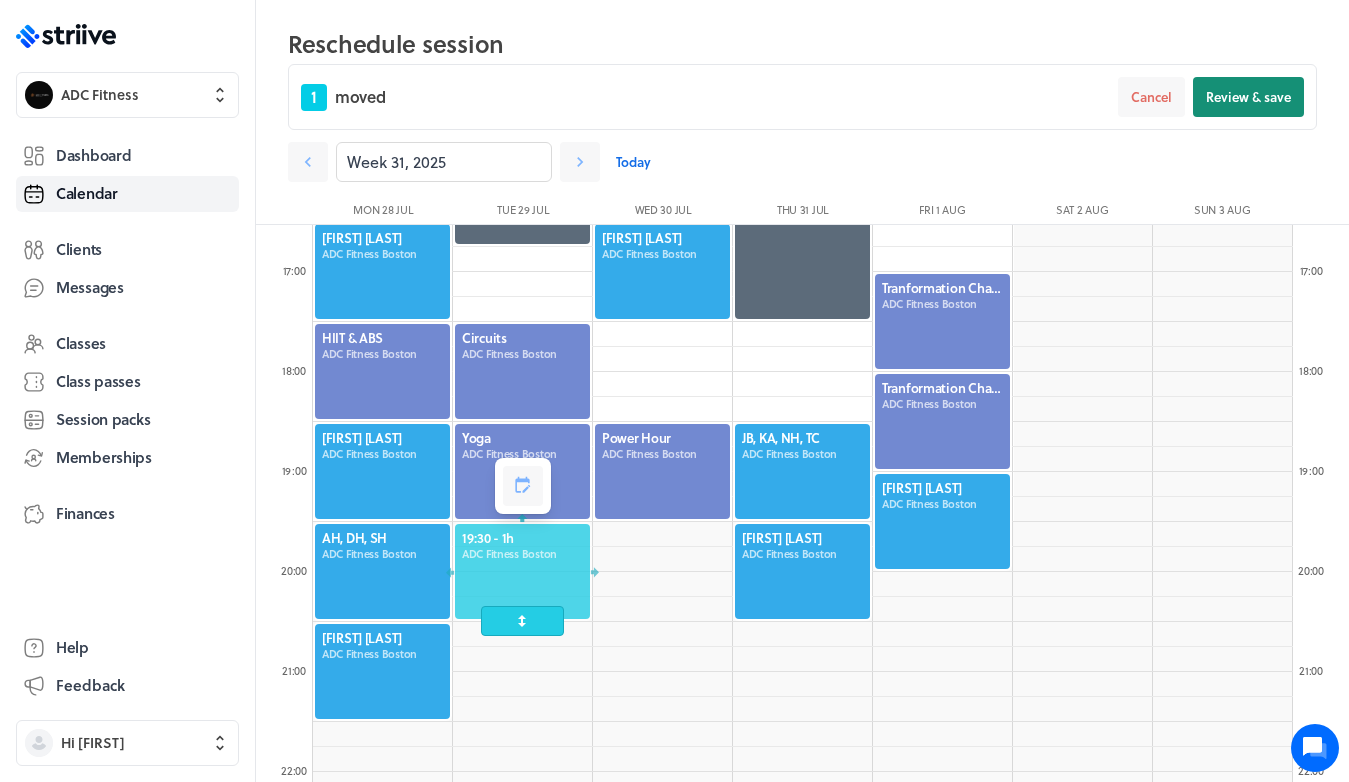 click on "Review & save" at bounding box center [1248, 97] 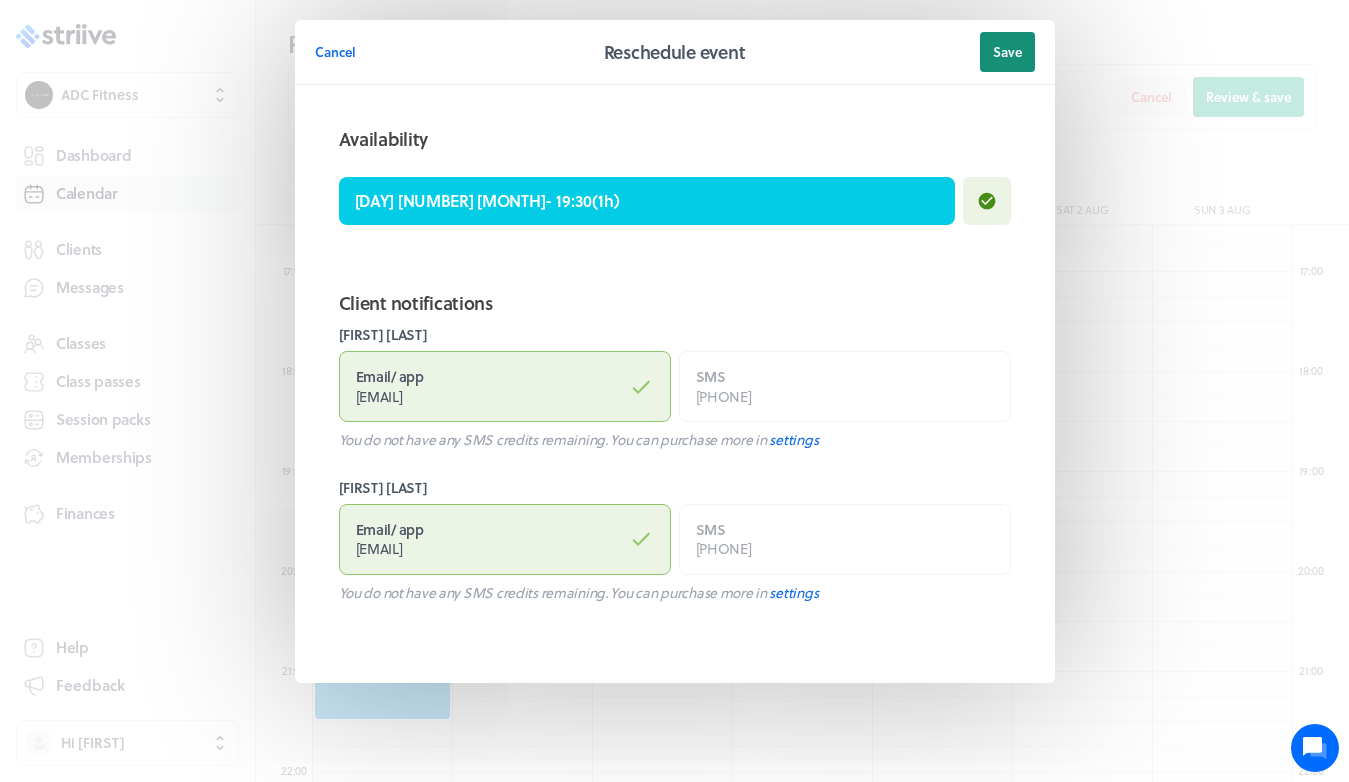 click on "Save" at bounding box center (1007, 52) 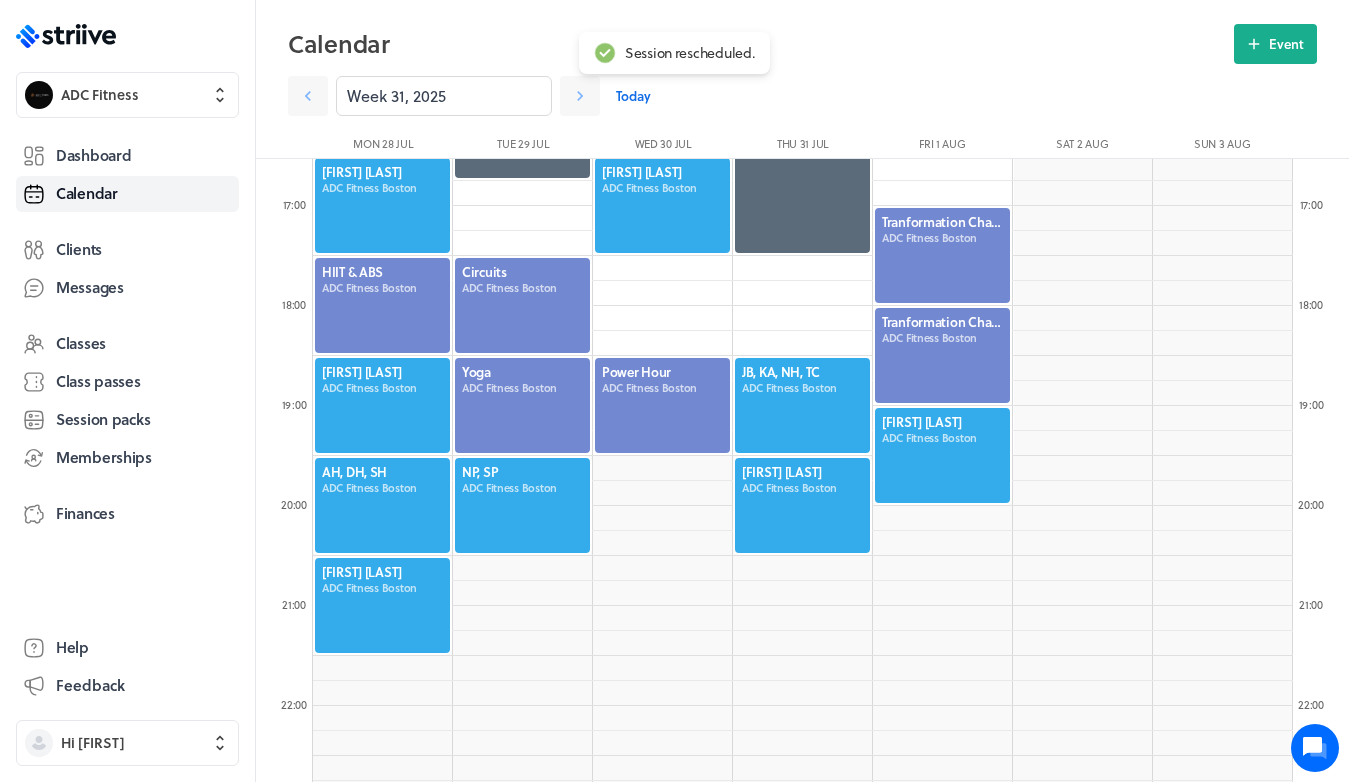 click at bounding box center (802, 405) 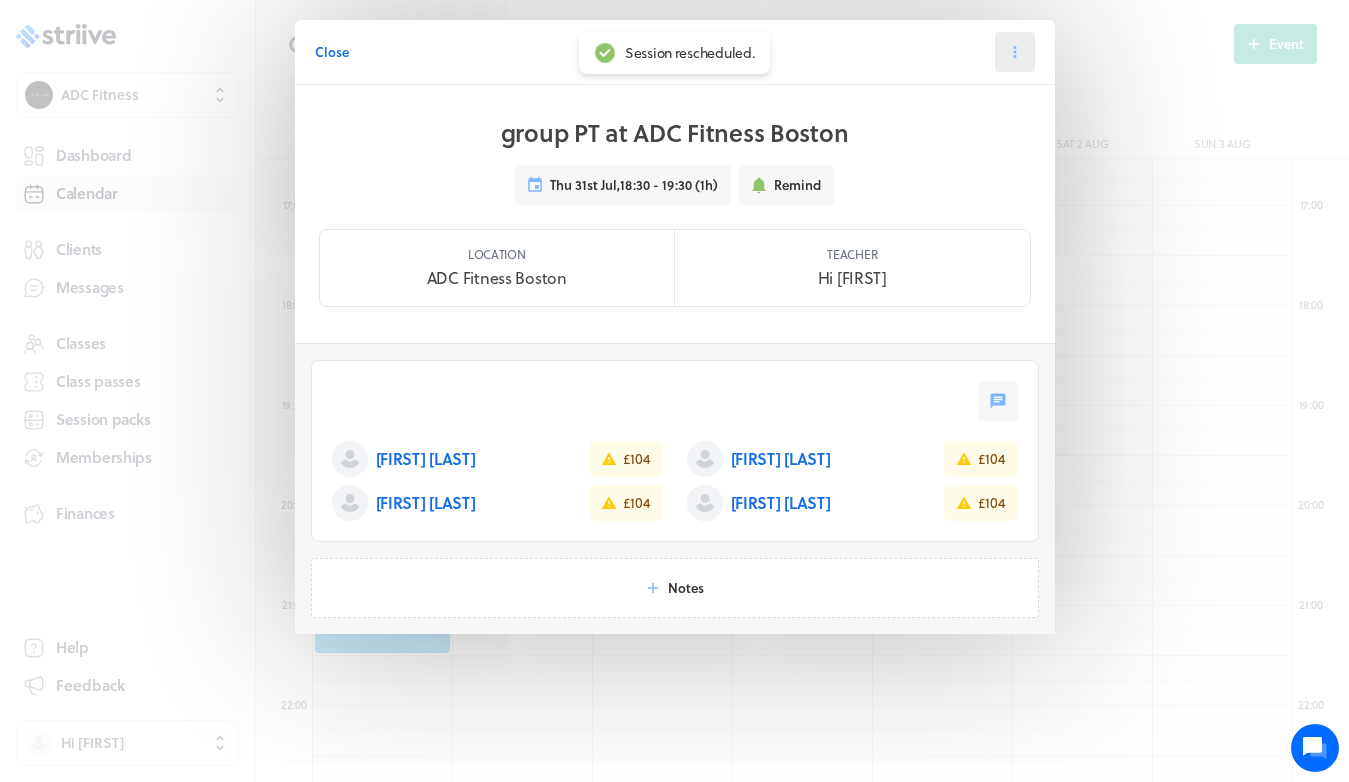 click at bounding box center [1015, 52] 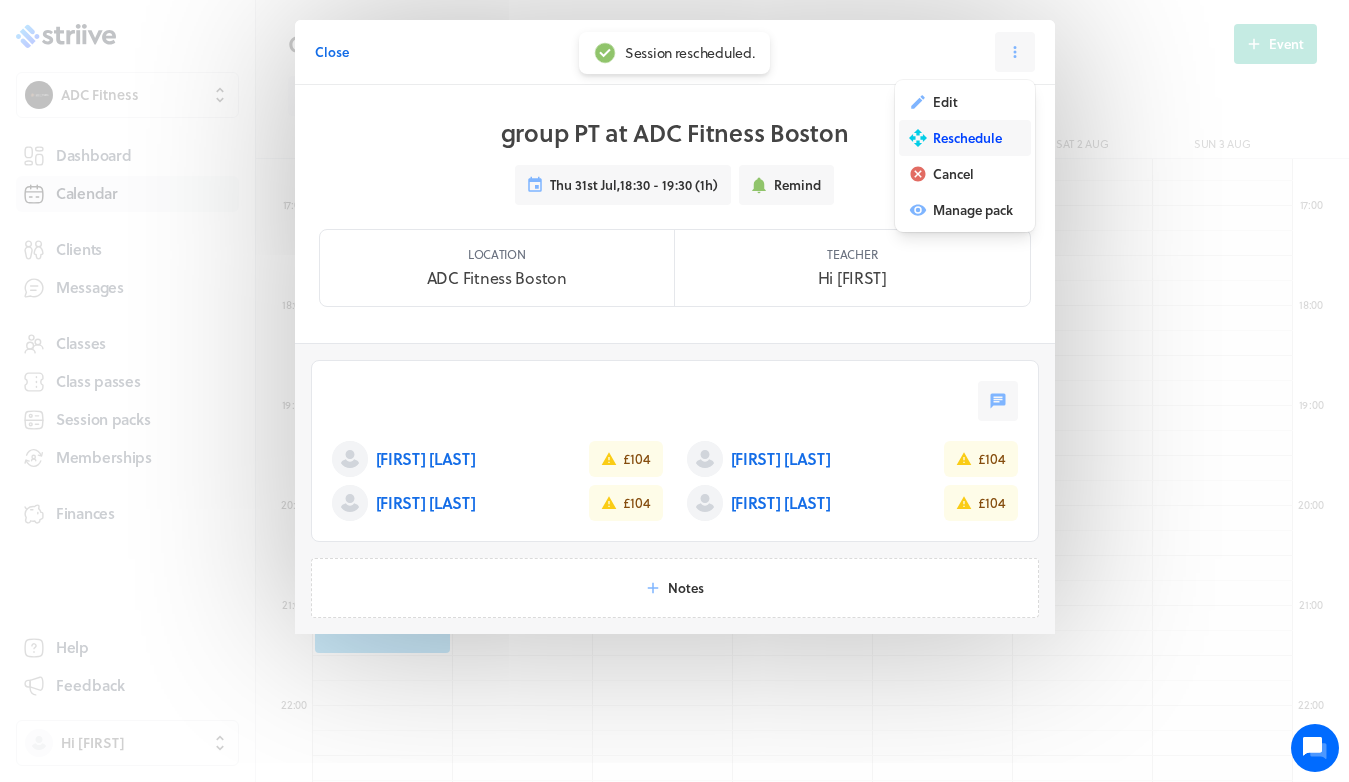 click on "Reschedule" at bounding box center (945, 102) 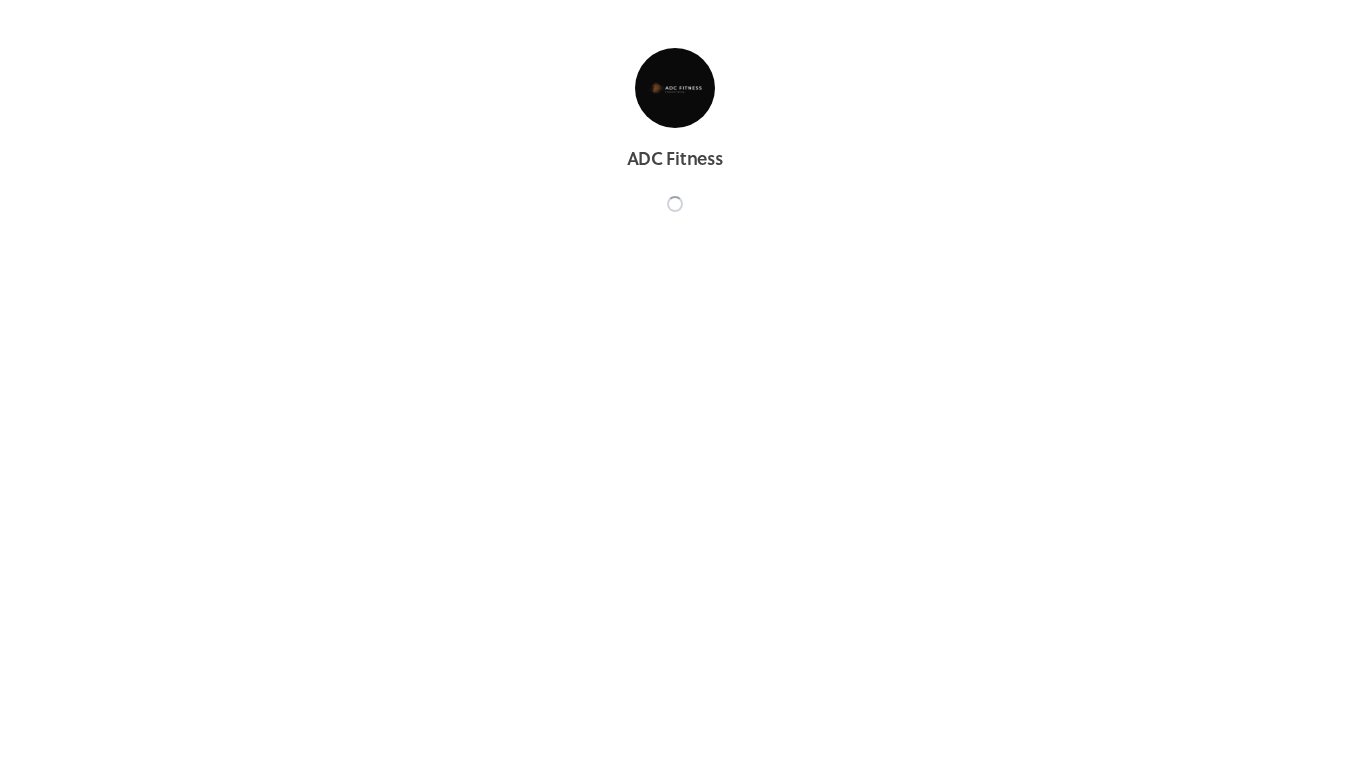 scroll, scrollTop: 0, scrollLeft: 0, axis: both 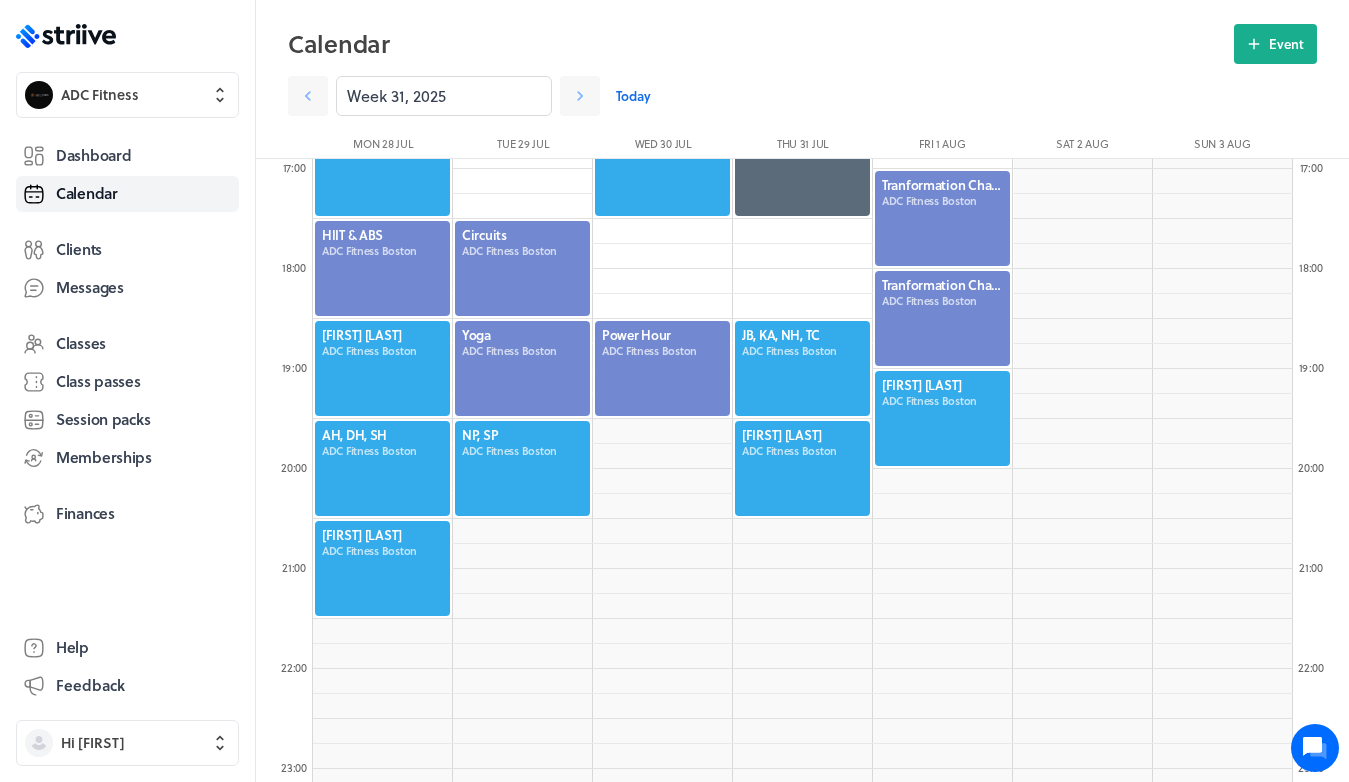click at bounding box center (802, 368) 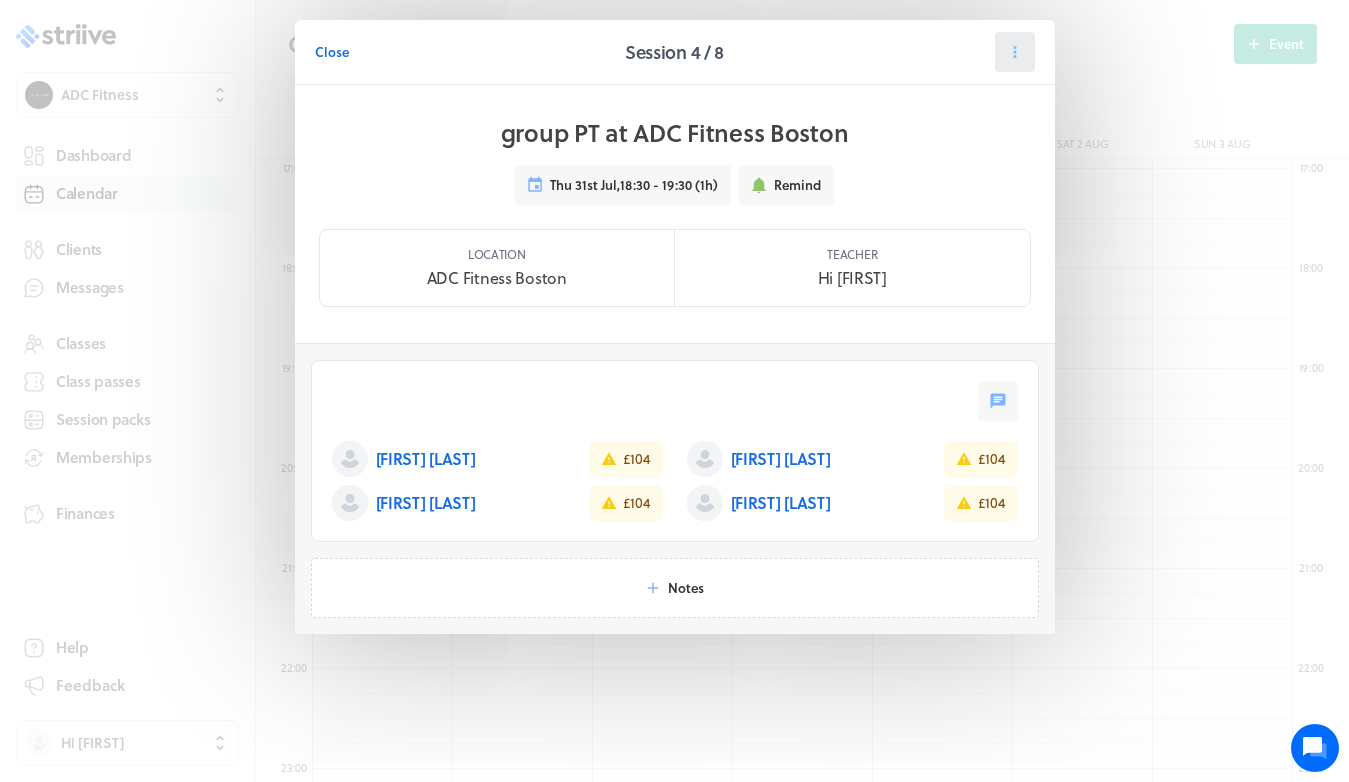 click at bounding box center (1015, 52) 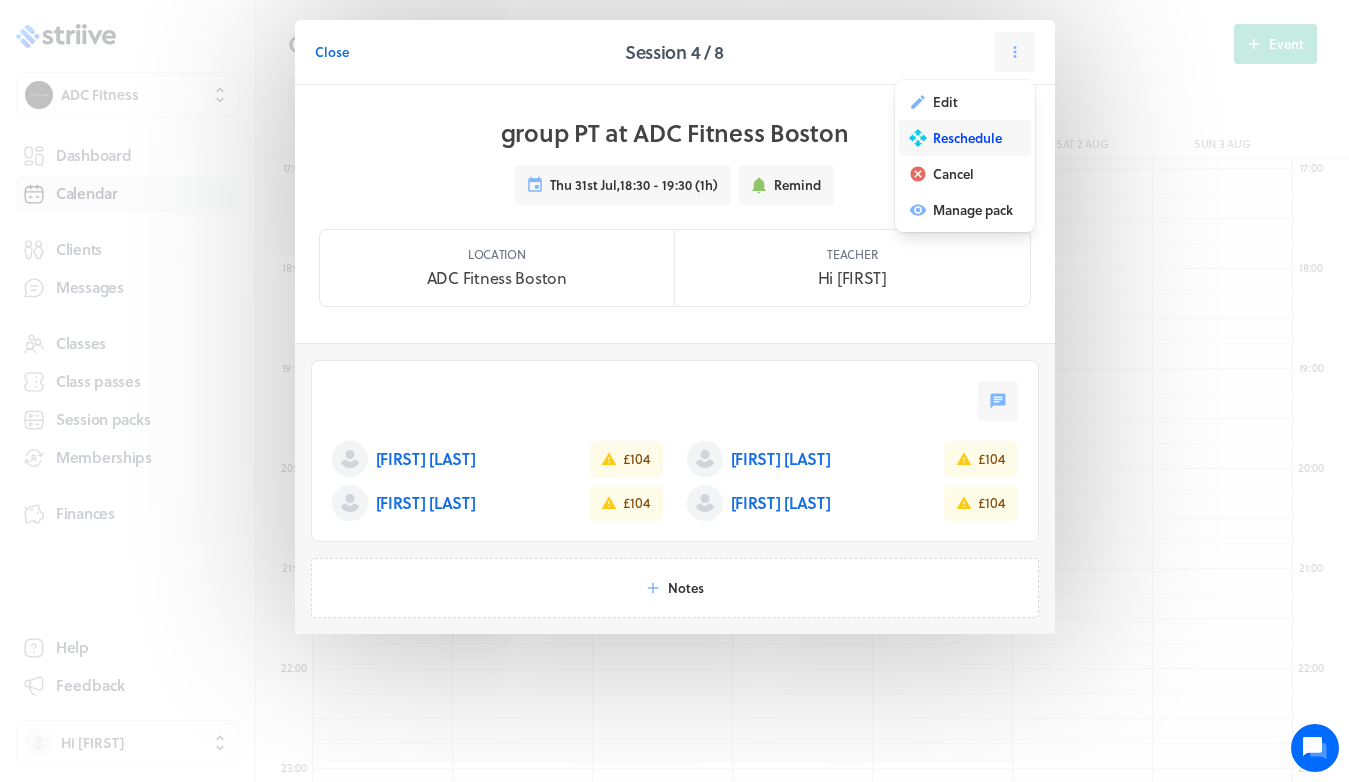 click on "Reschedule" at bounding box center [945, 102] 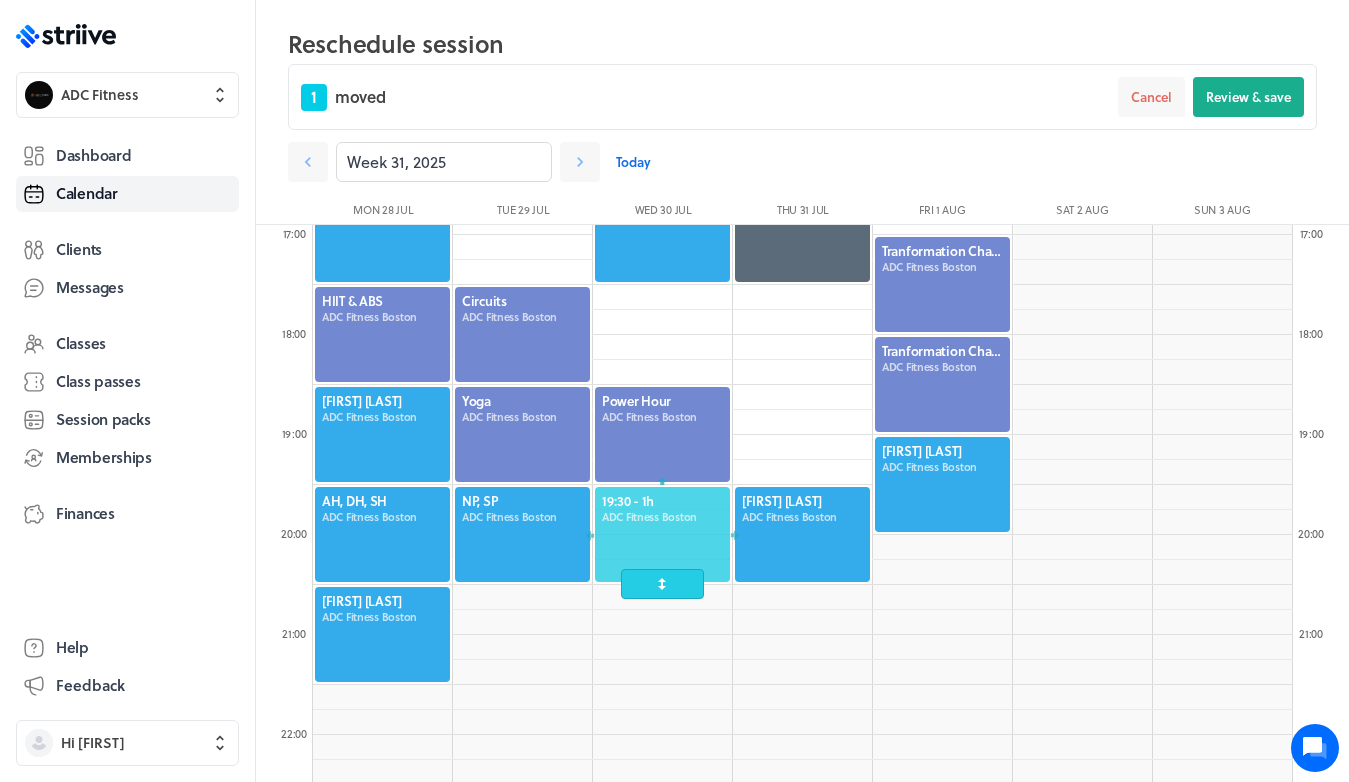 drag, startPoint x: 799, startPoint y: 430, endPoint x: 655, endPoint y: 534, distance: 177.62883 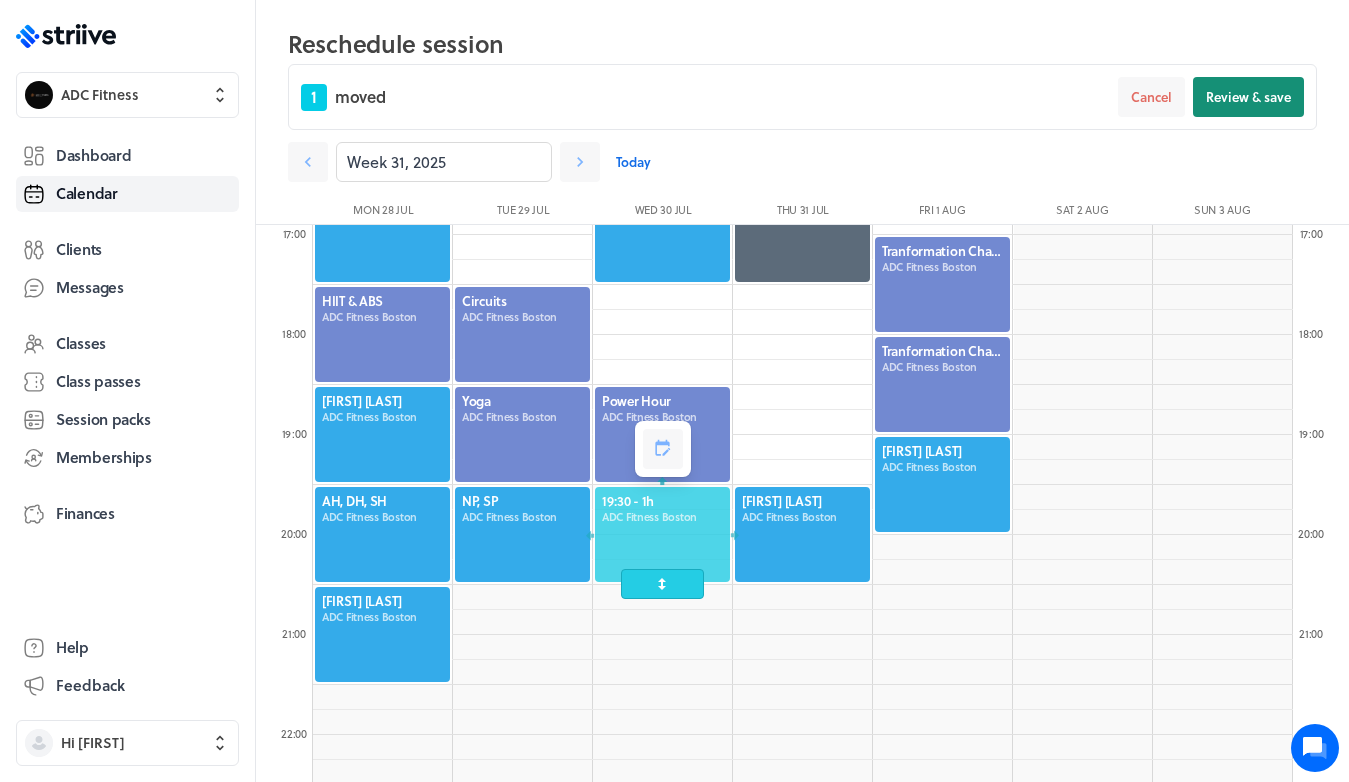 click on "Review & save" at bounding box center (1248, 97) 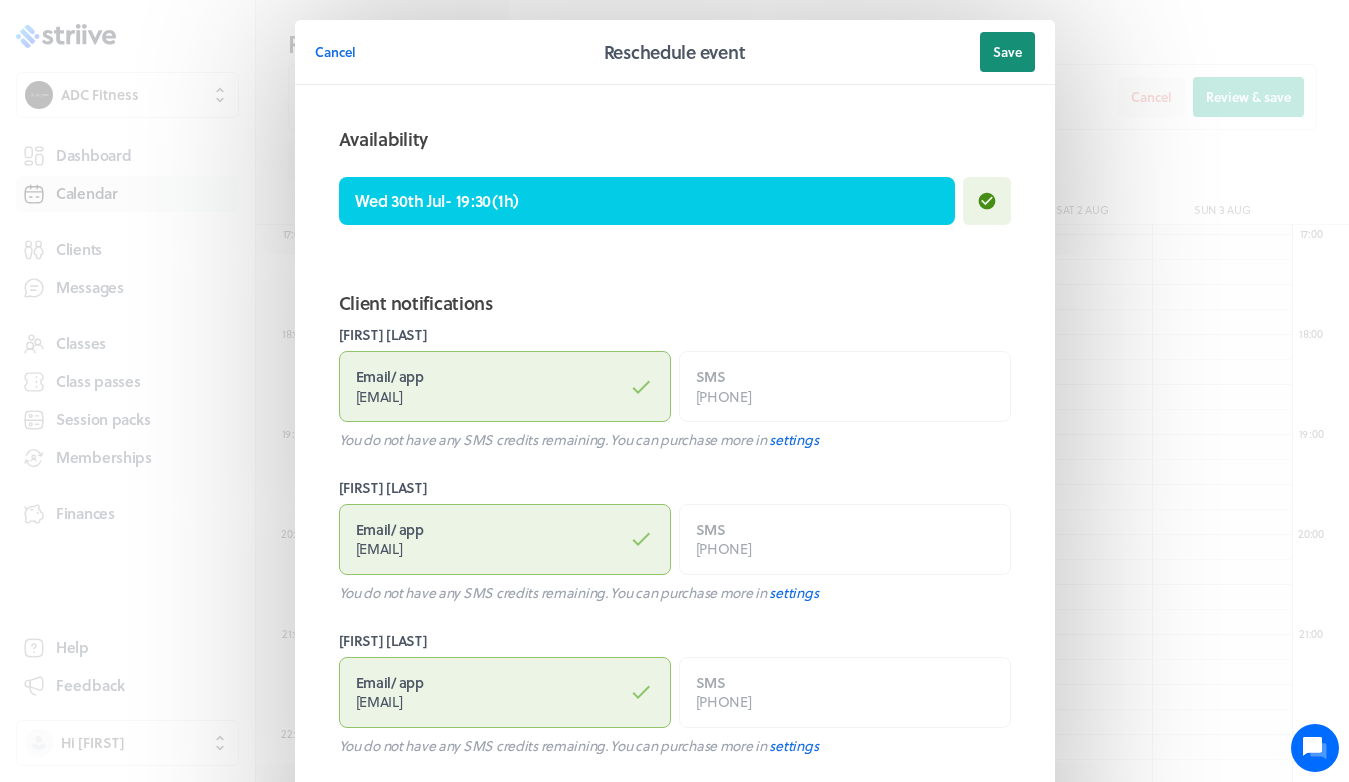 click on "Save" at bounding box center (1007, 52) 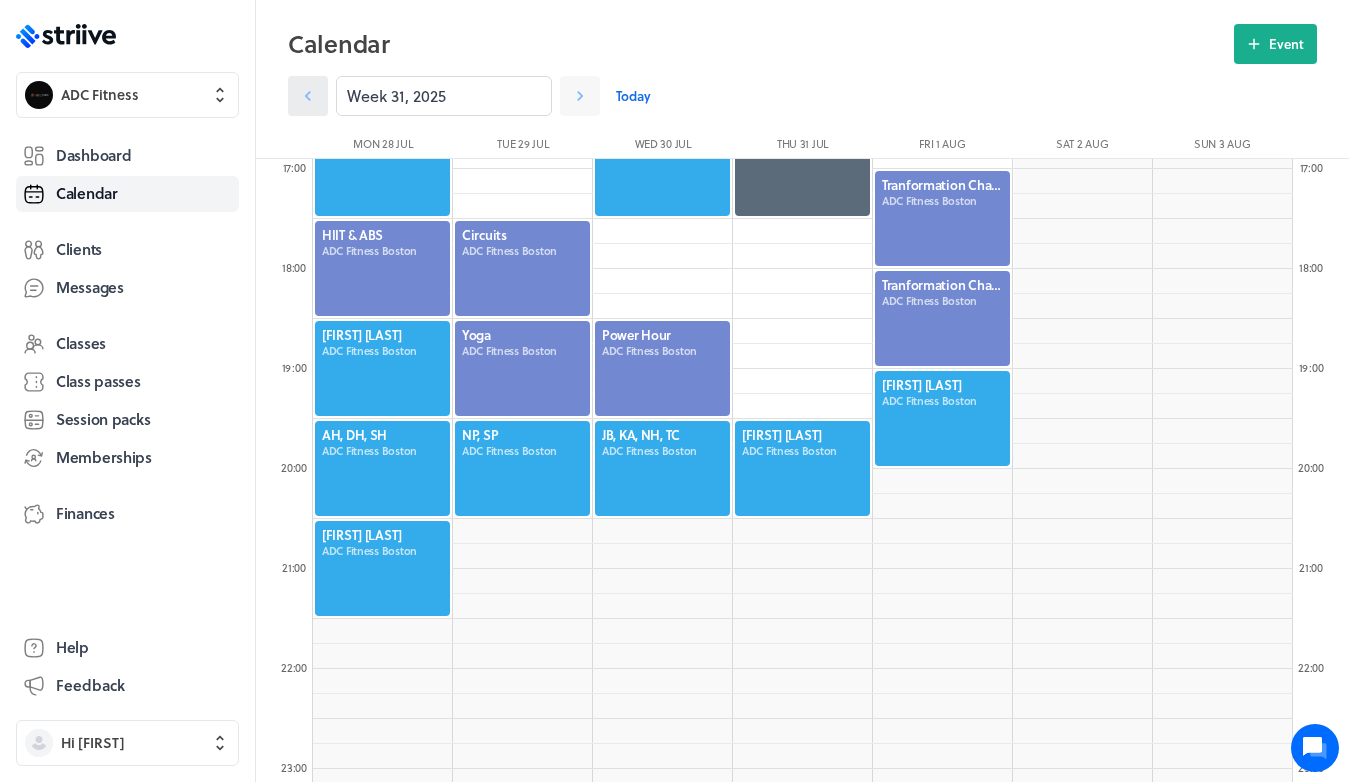 click at bounding box center [308, 96] 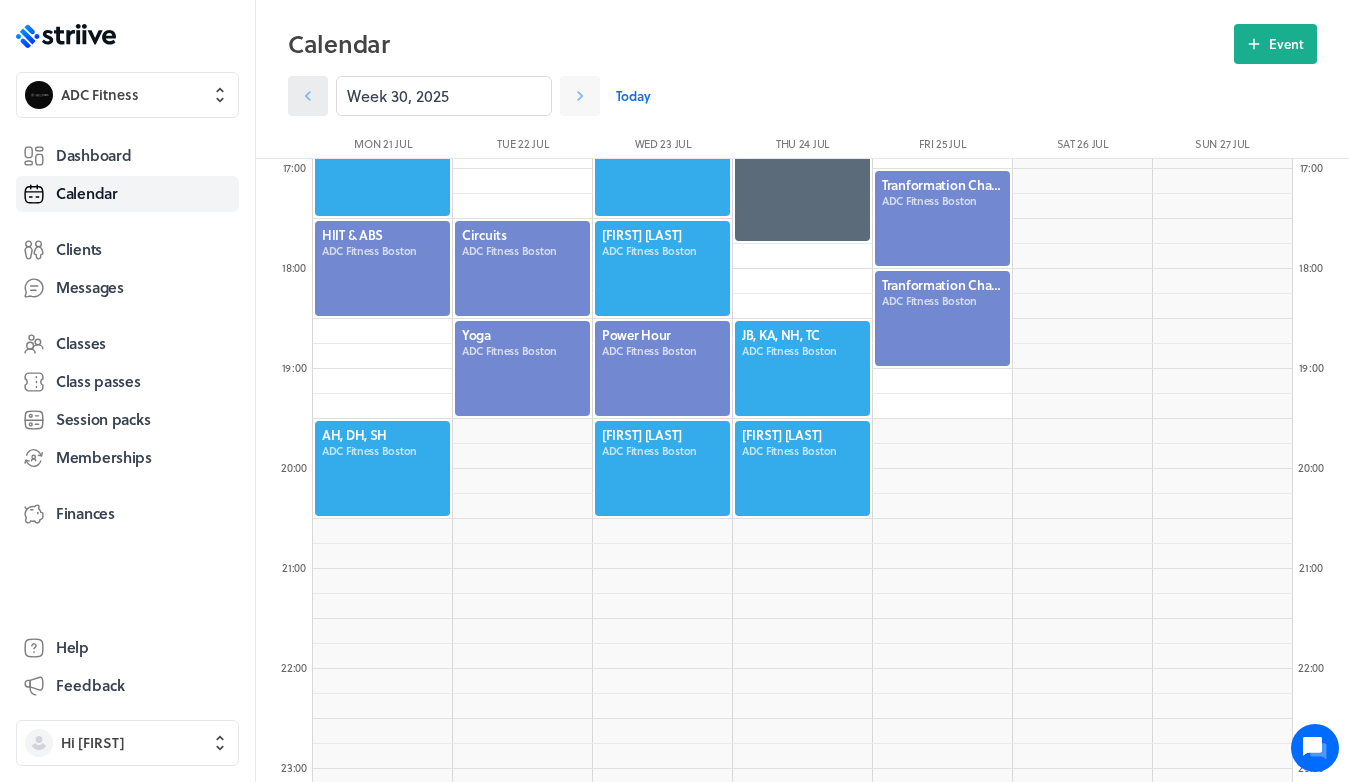 click at bounding box center [308, 96] 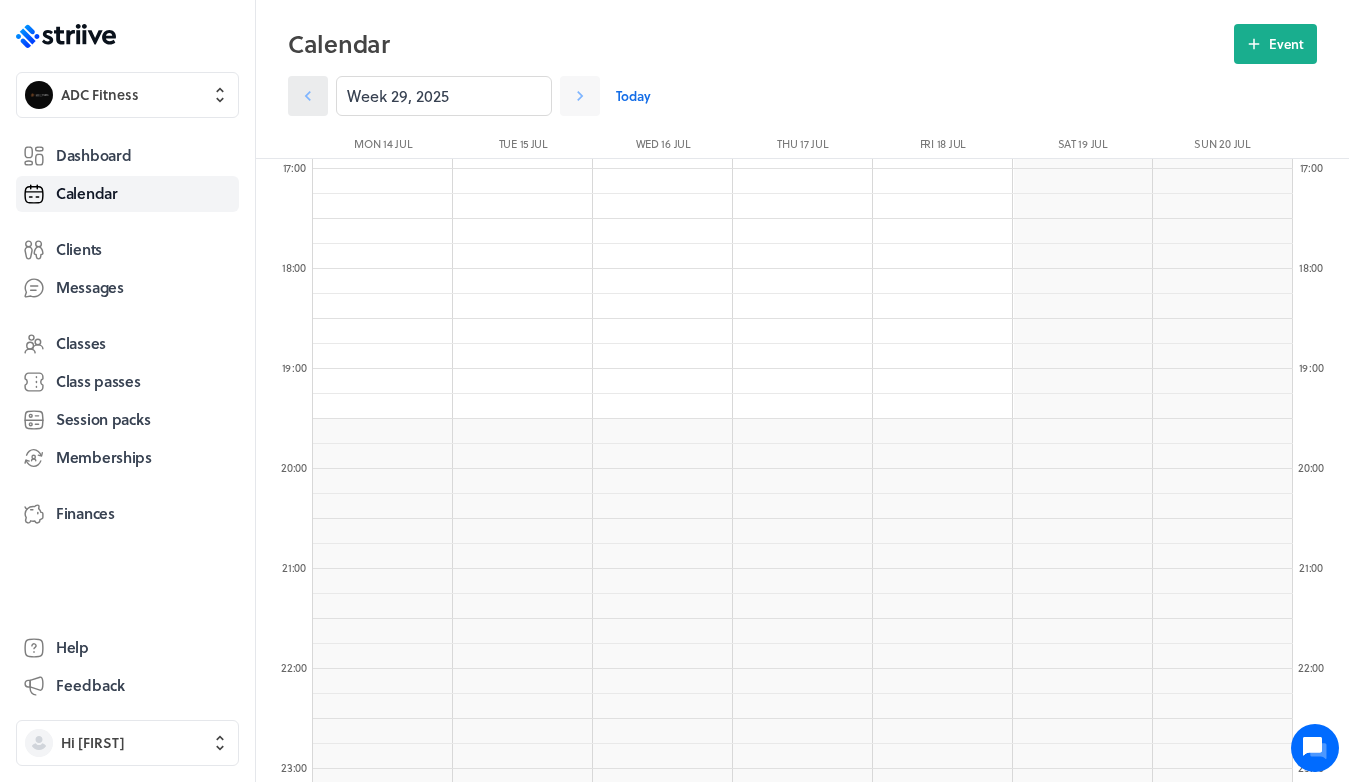 click at bounding box center (308, 96) 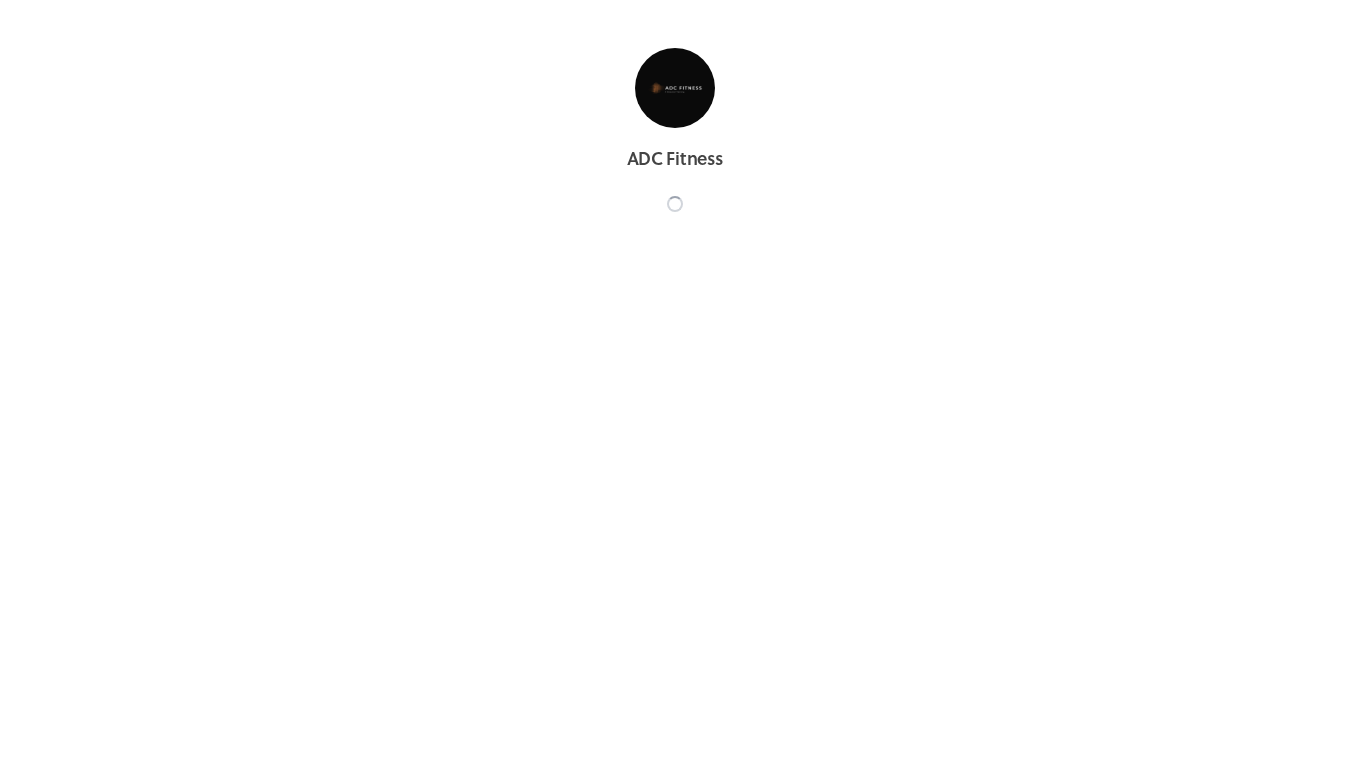 scroll, scrollTop: 0, scrollLeft: 0, axis: both 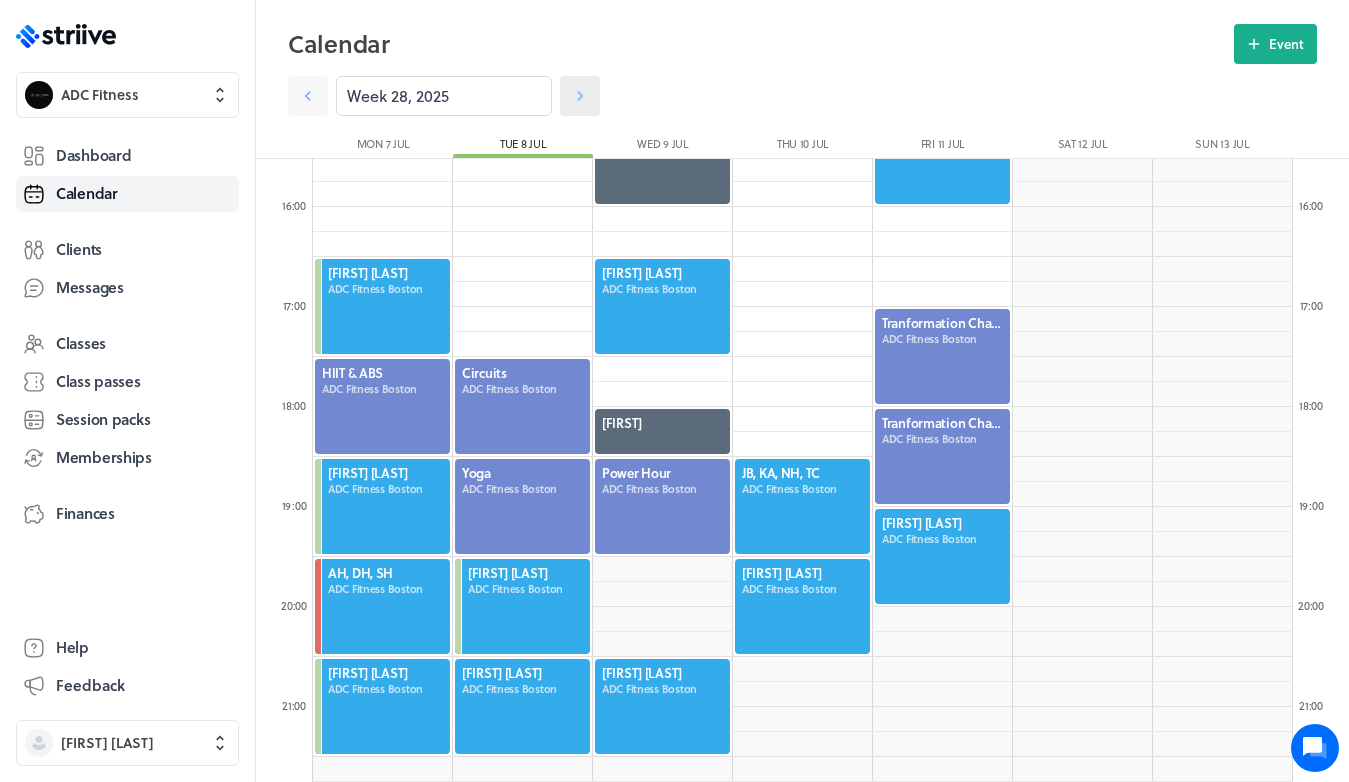 click at bounding box center (308, 96) 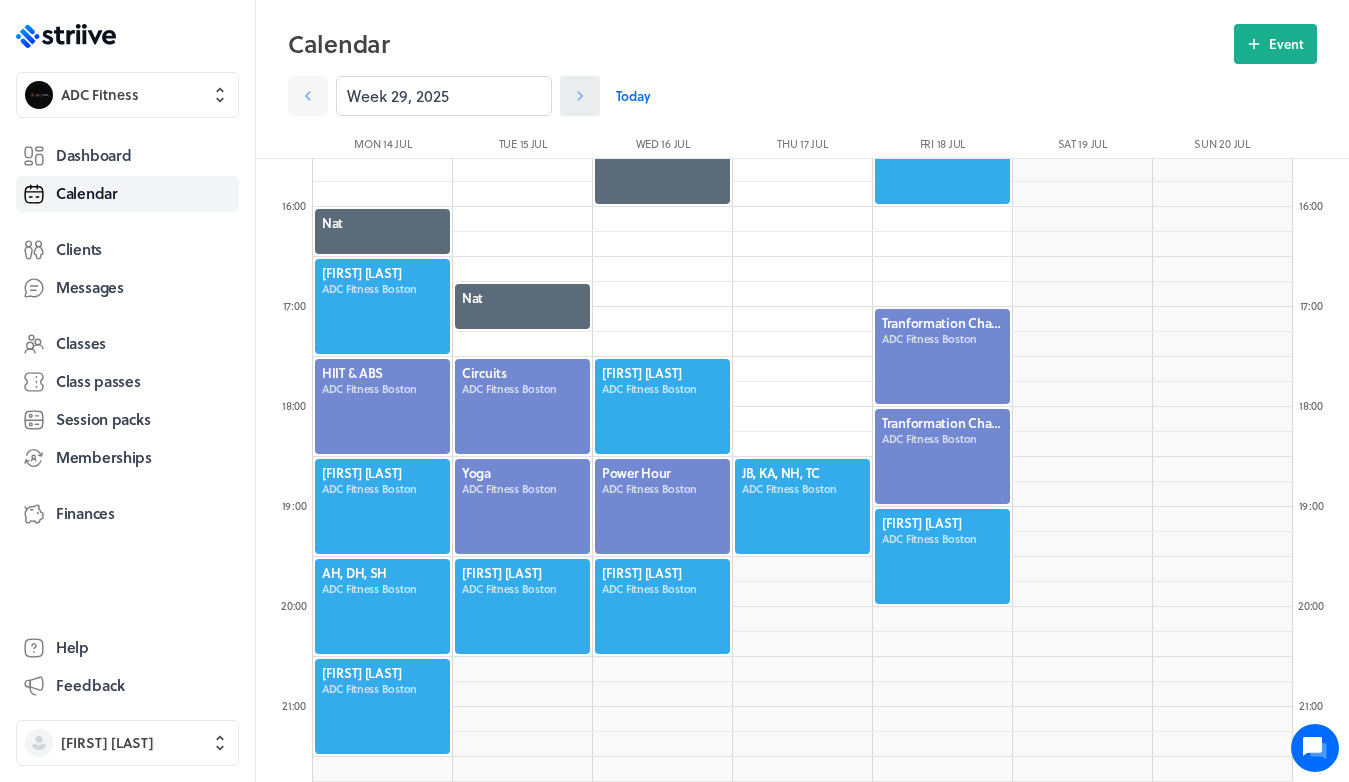 click at bounding box center [308, 96] 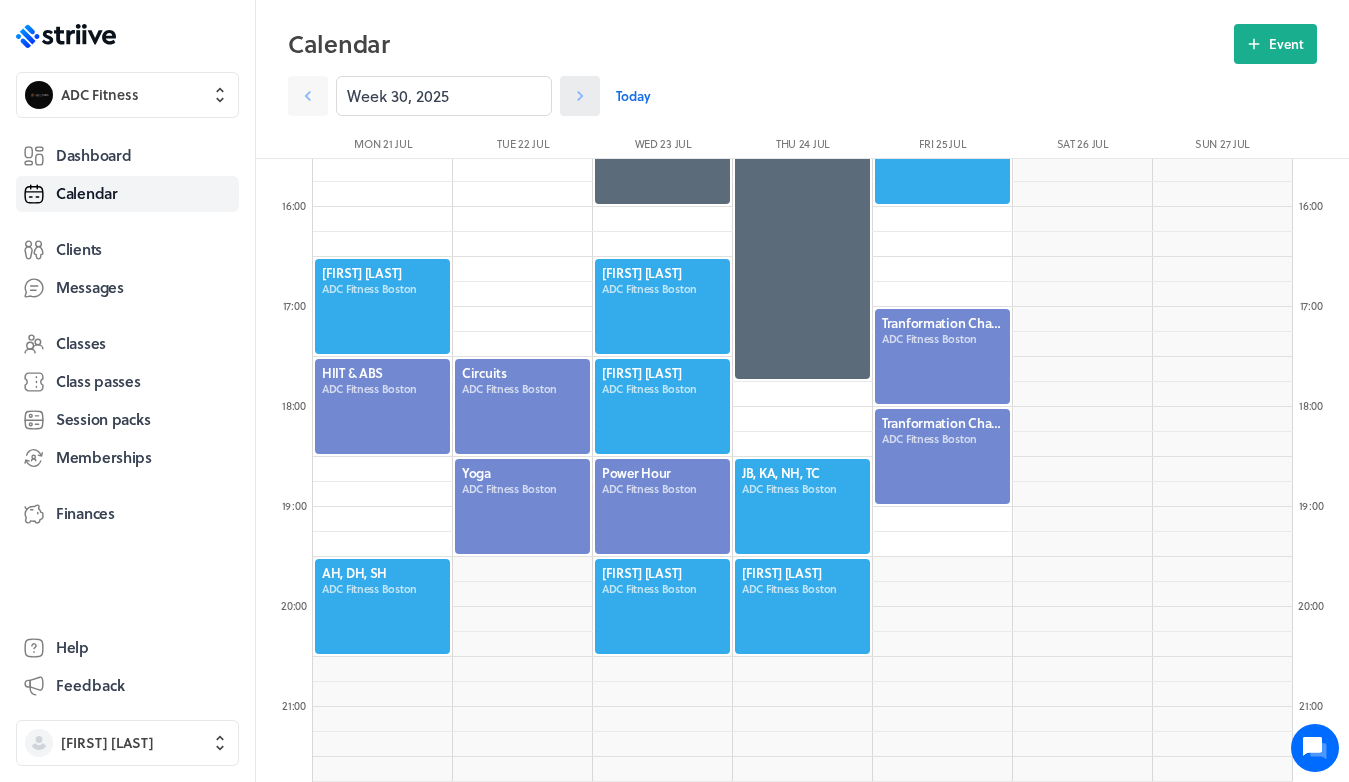 click at bounding box center [308, 96] 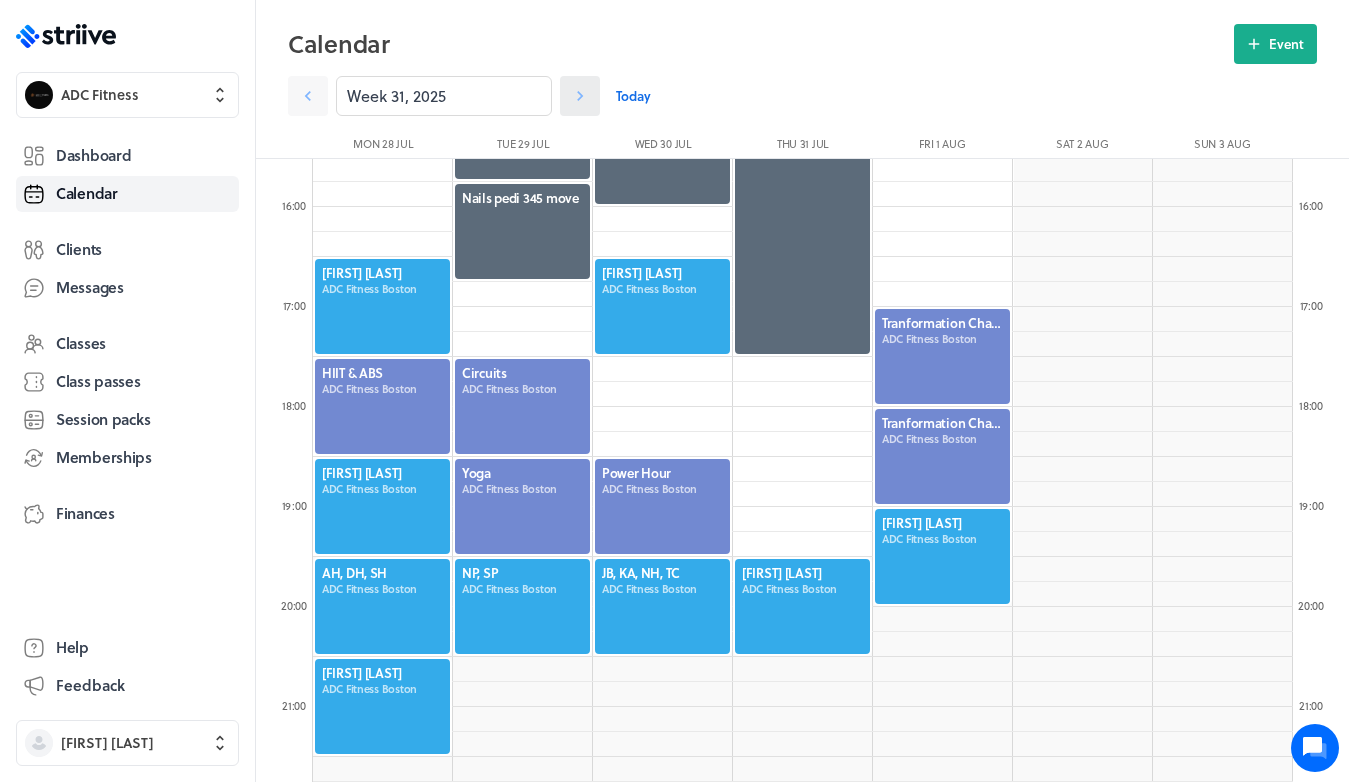 click at bounding box center (308, 96) 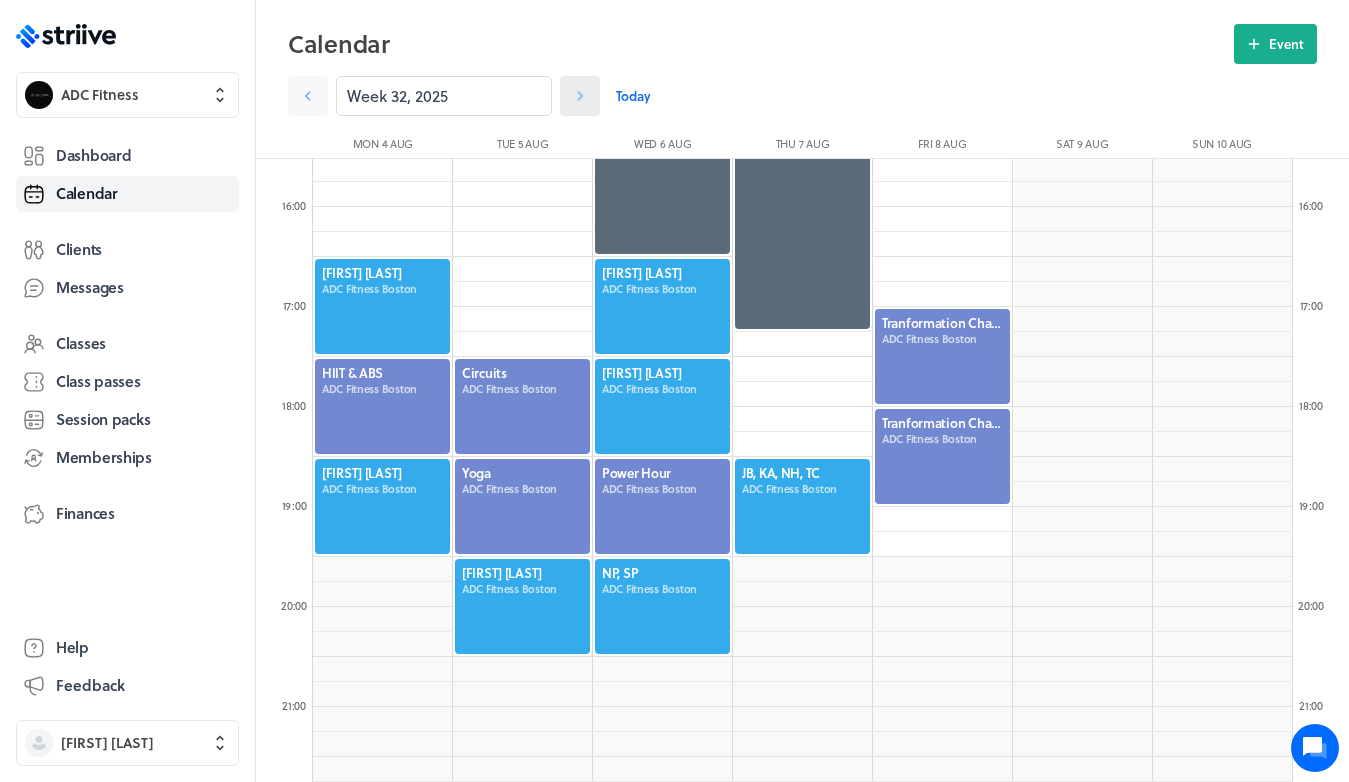 click at bounding box center [308, 96] 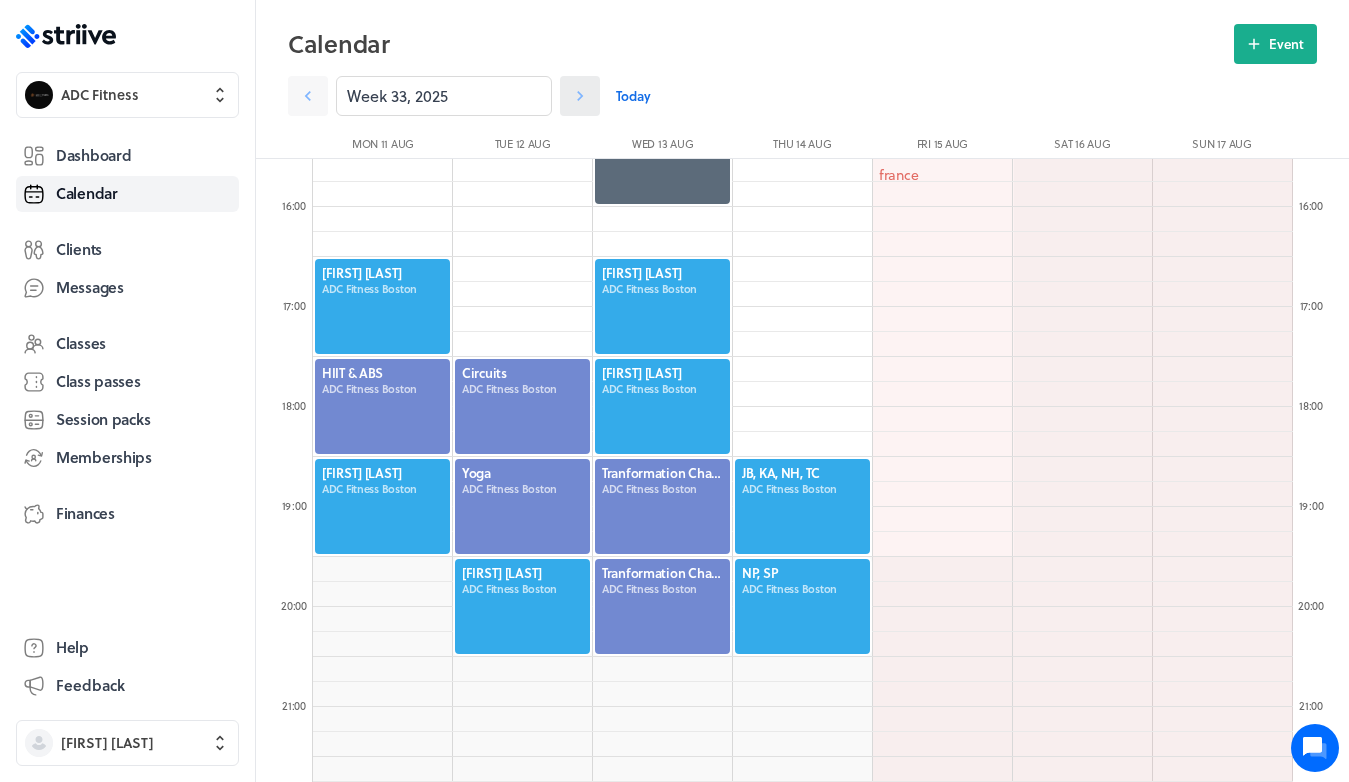 click at bounding box center [308, 96] 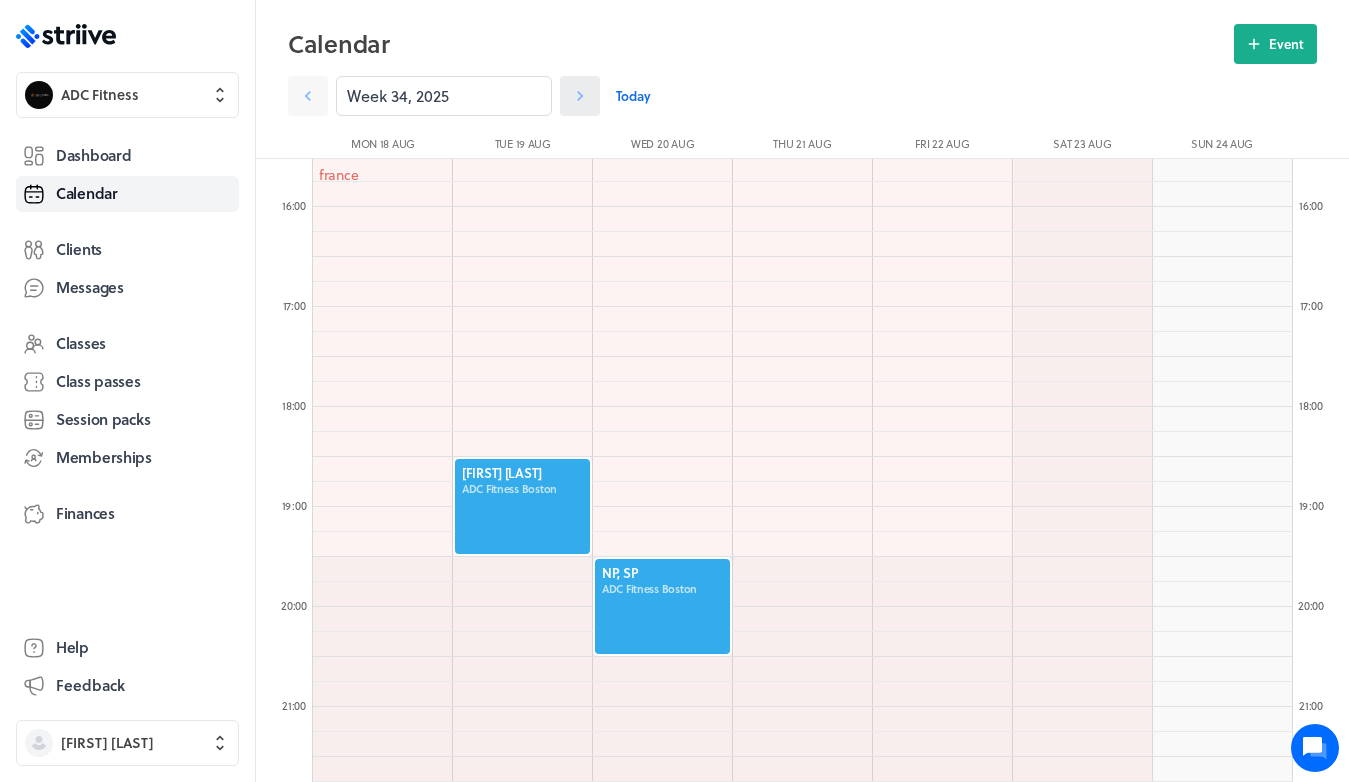 click at bounding box center (308, 96) 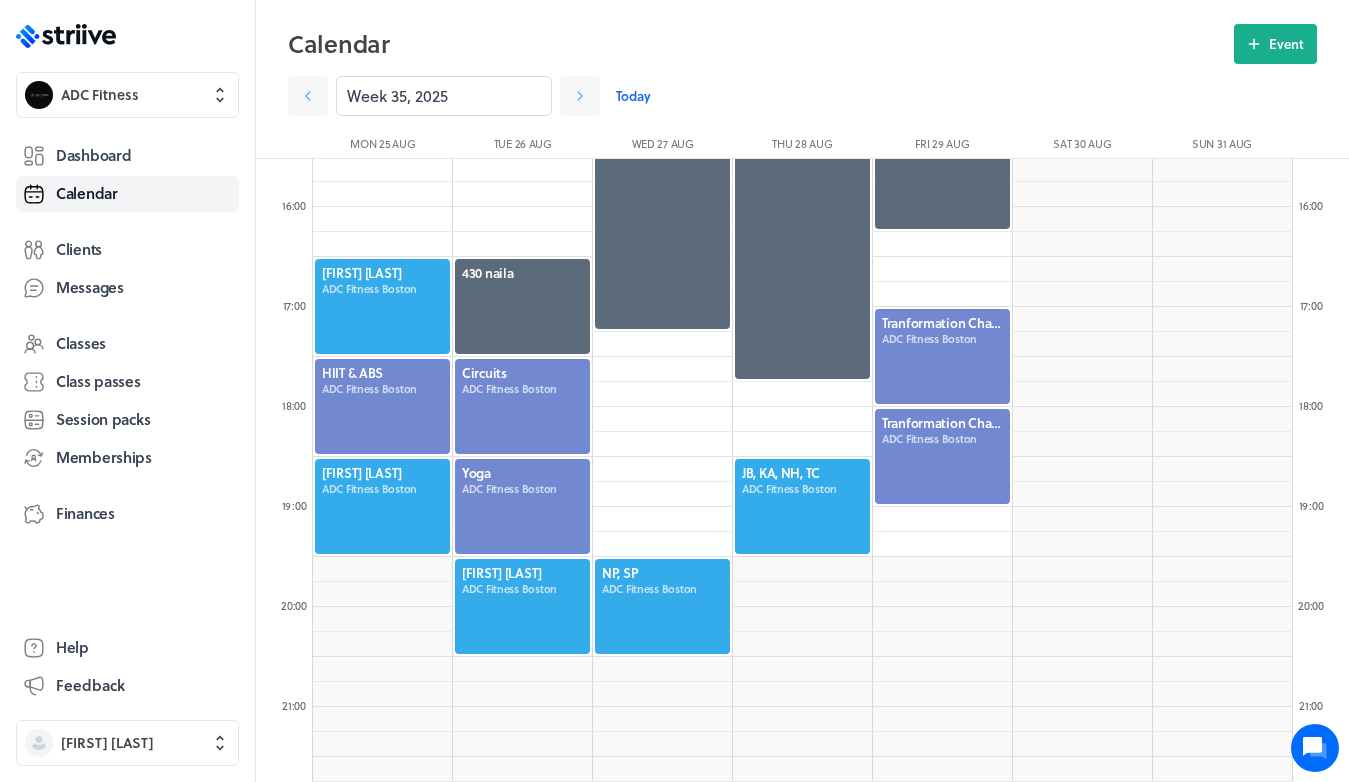 click on "Today" at bounding box center (633, 96) 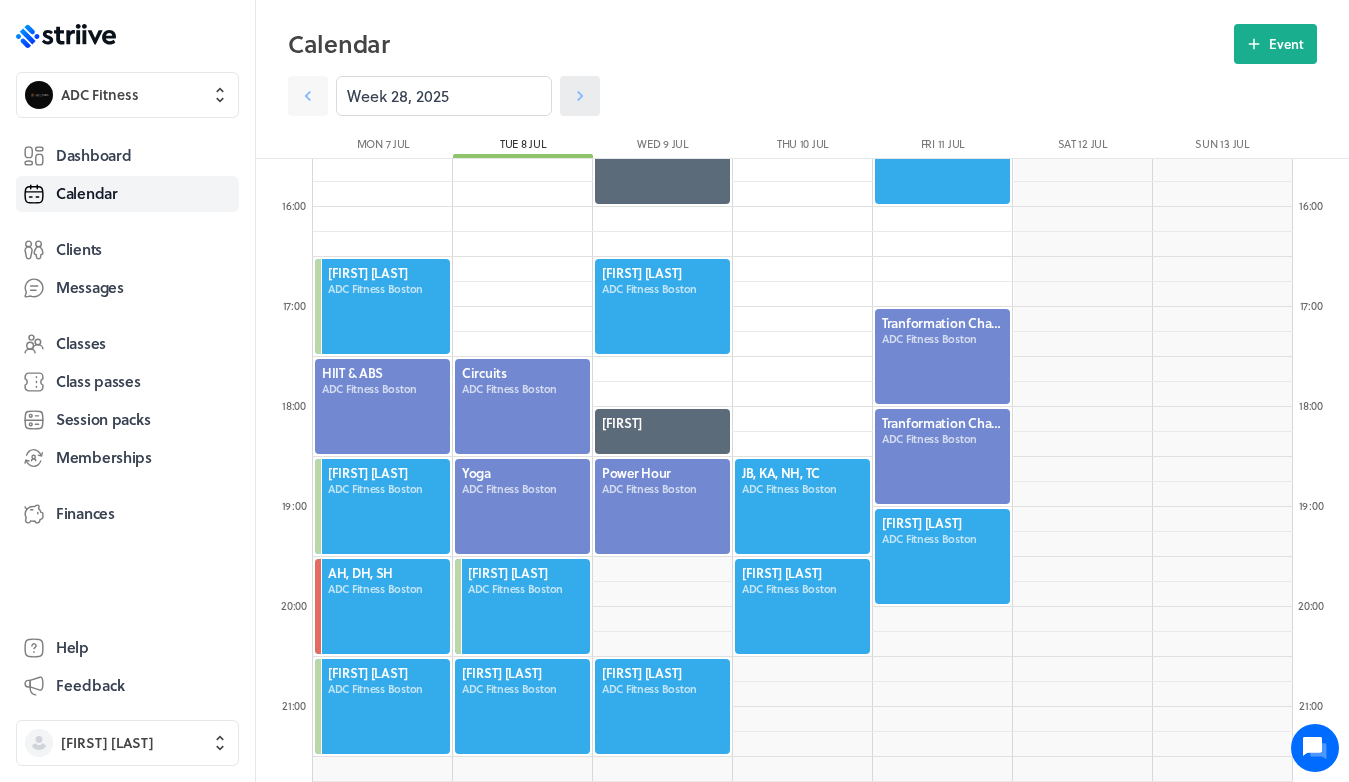 click at bounding box center (308, 96) 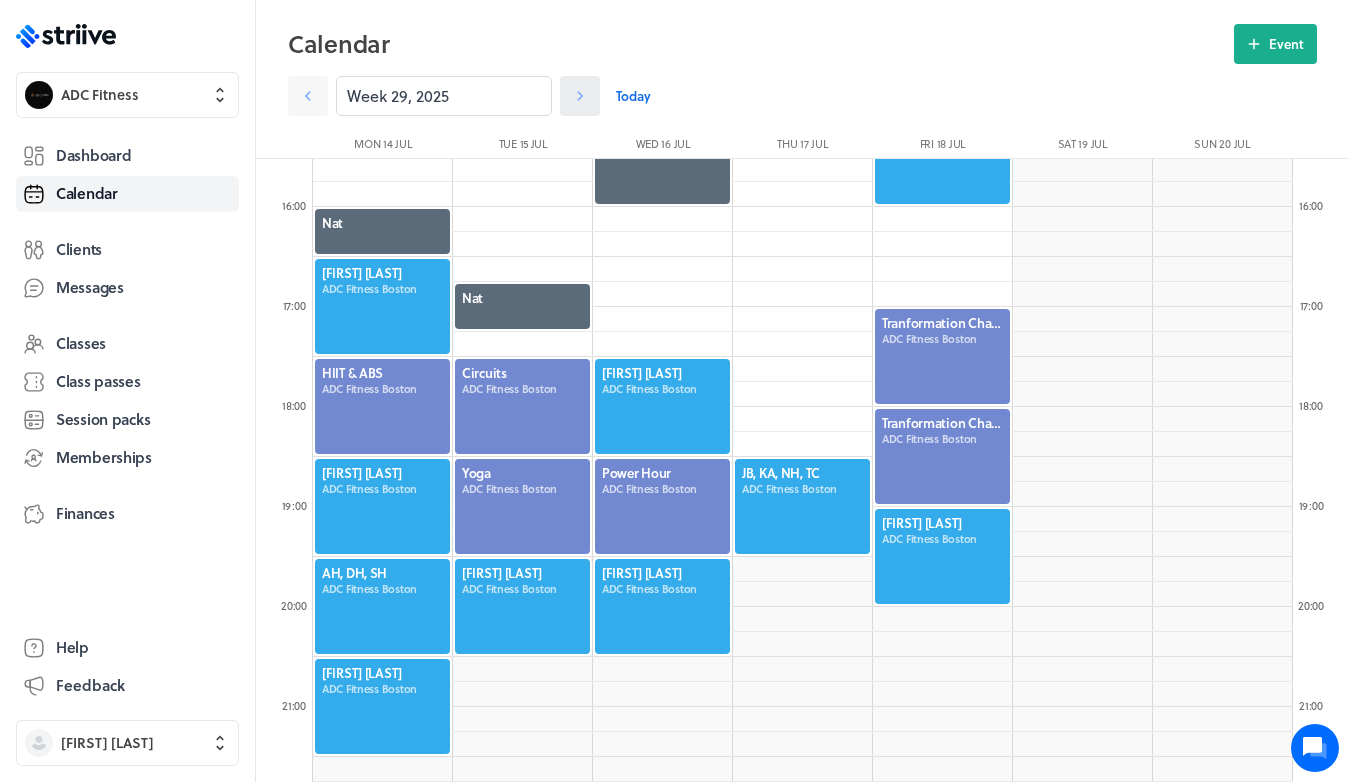 click at bounding box center (308, 96) 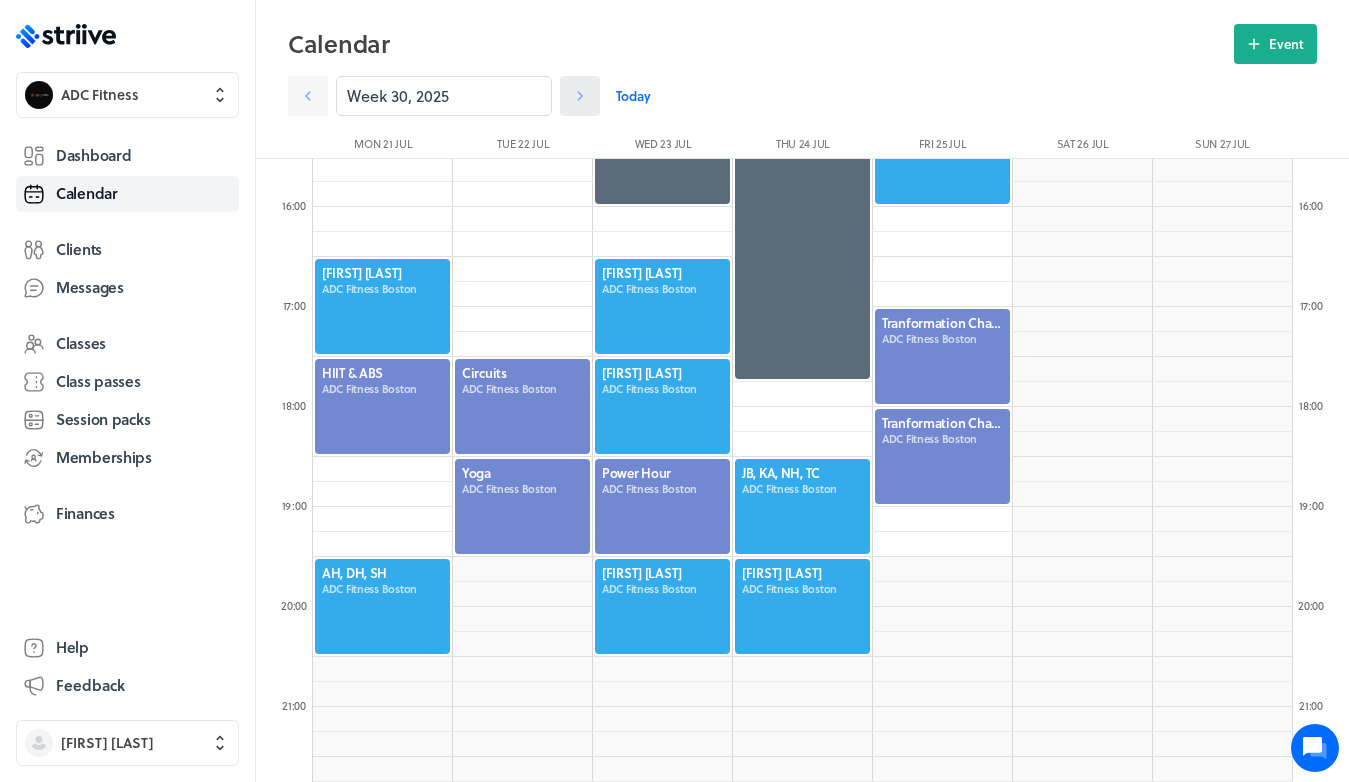 click at bounding box center (308, 96) 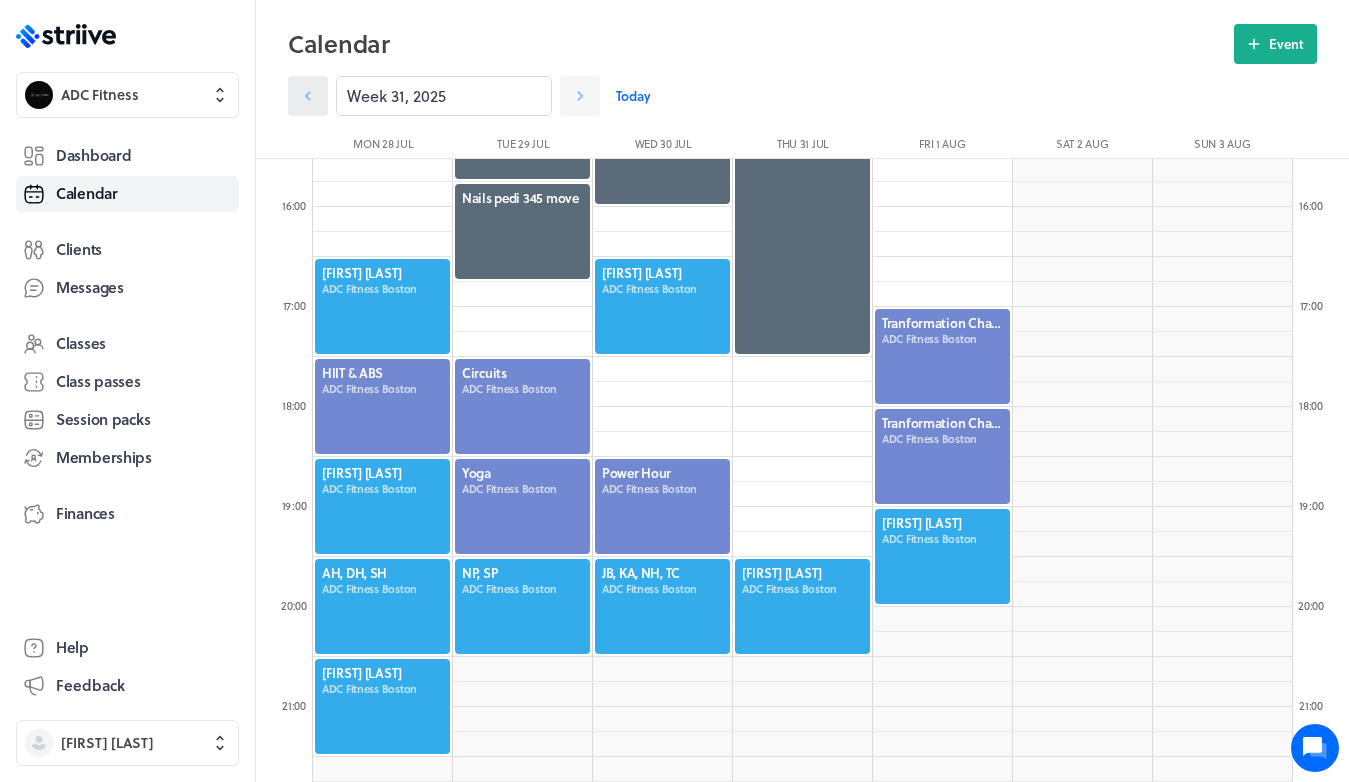 click at bounding box center [308, 96] 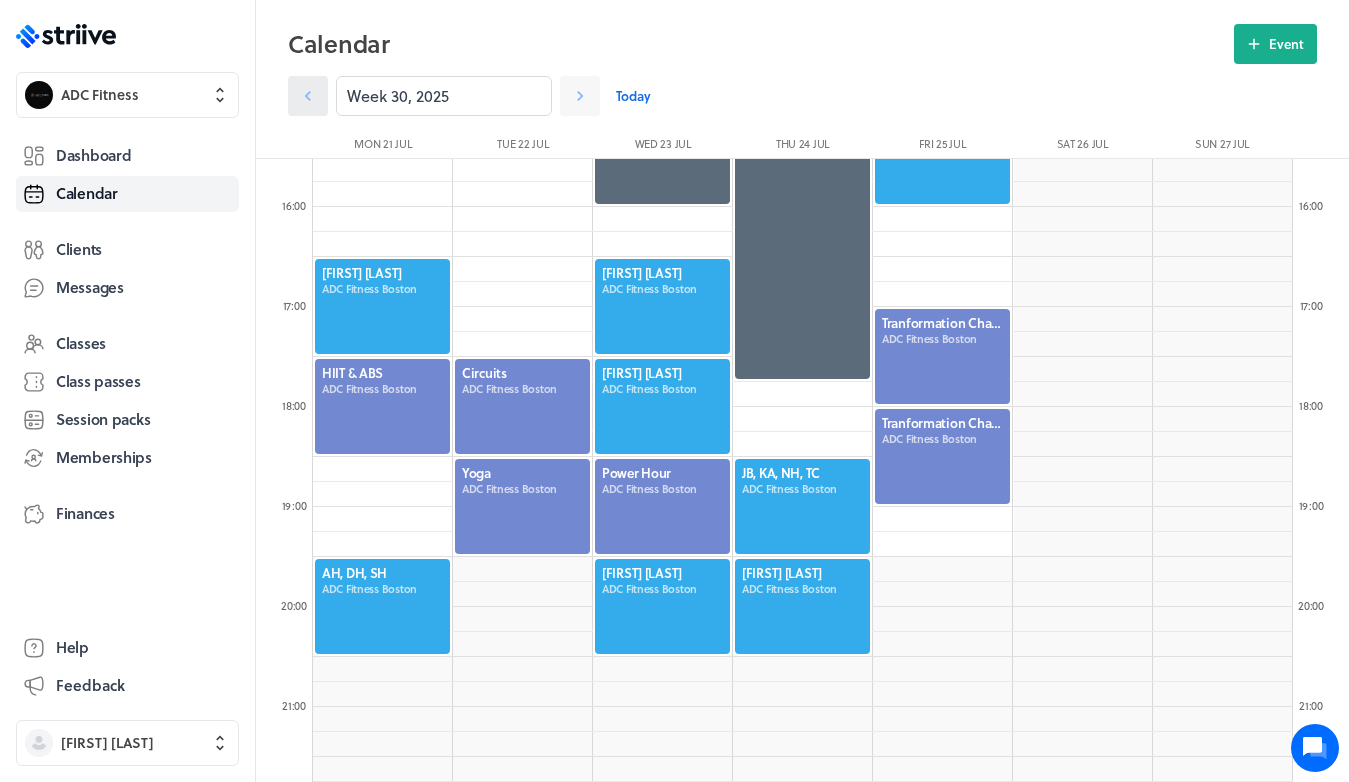 click at bounding box center [308, 96] 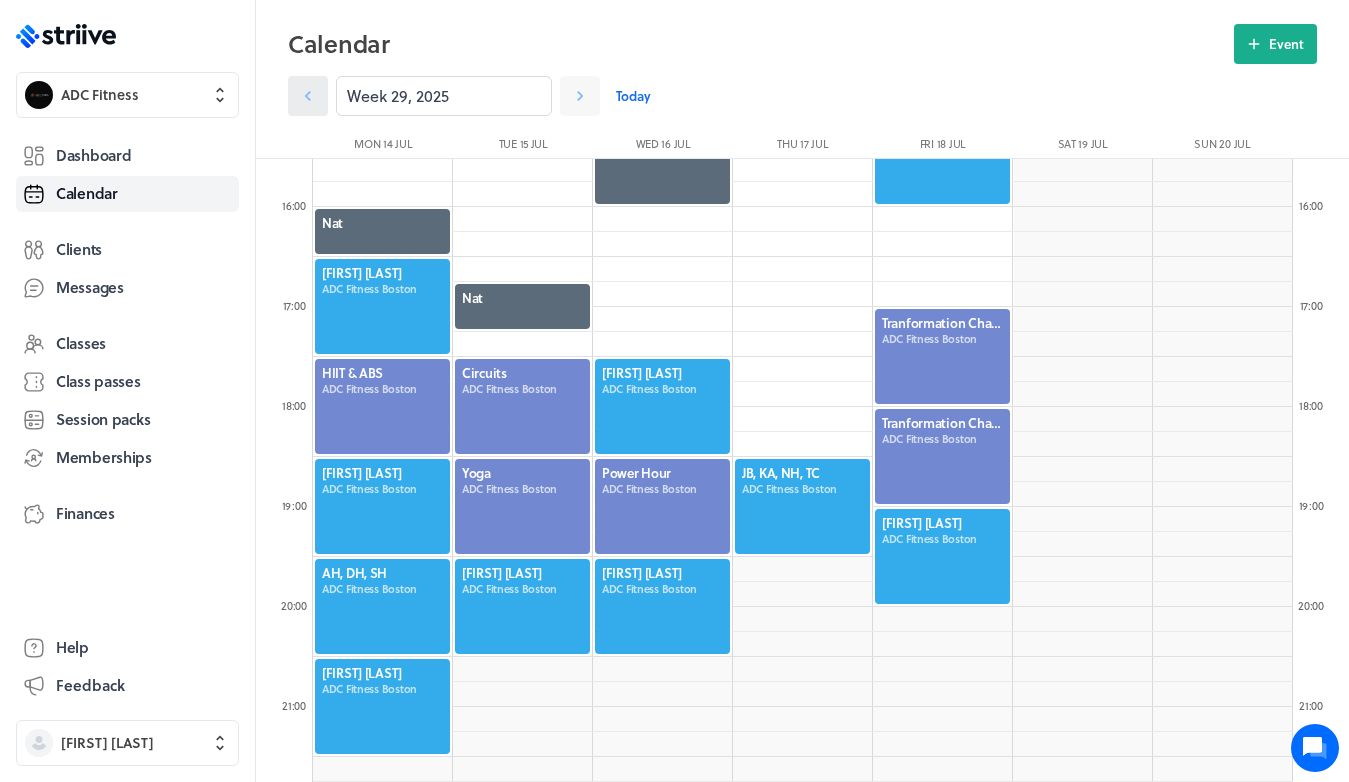 click at bounding box center (308, 96) 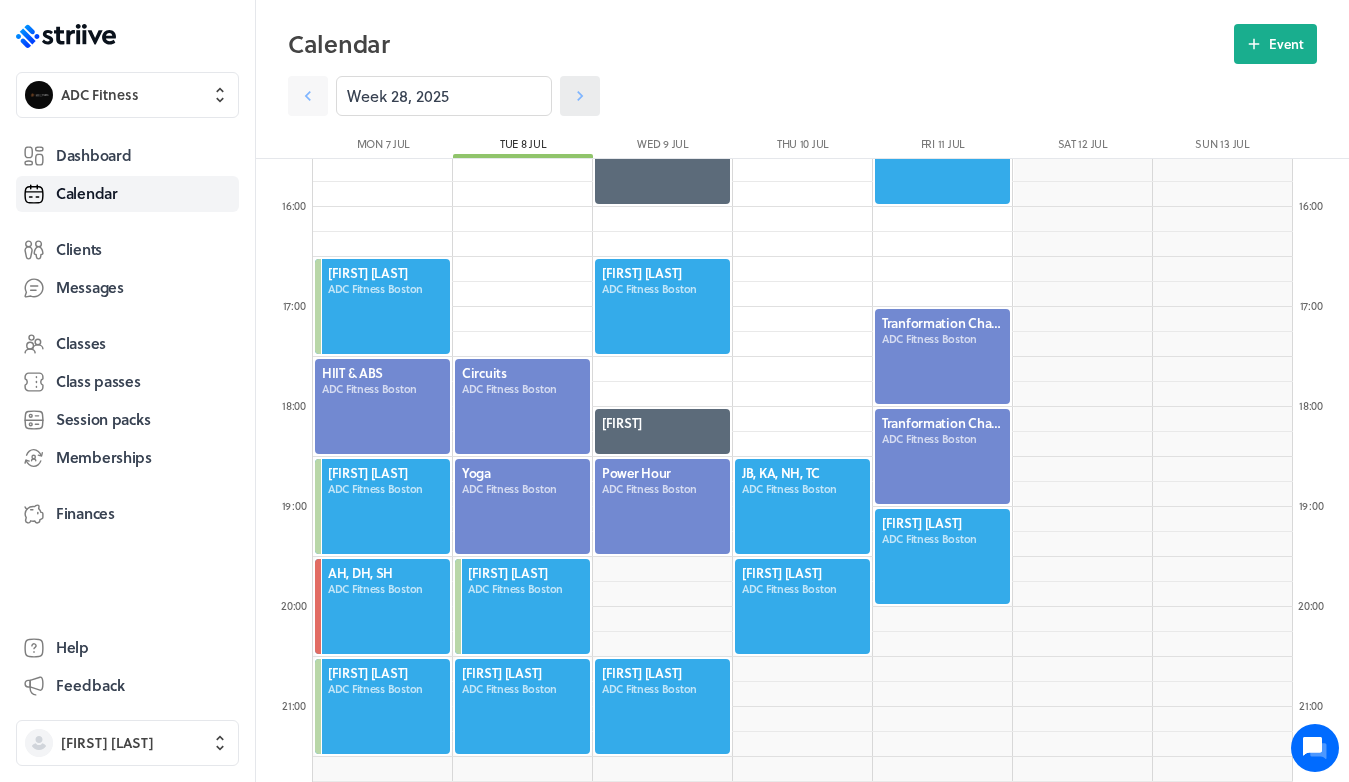 click at bounding box center [308, 96] 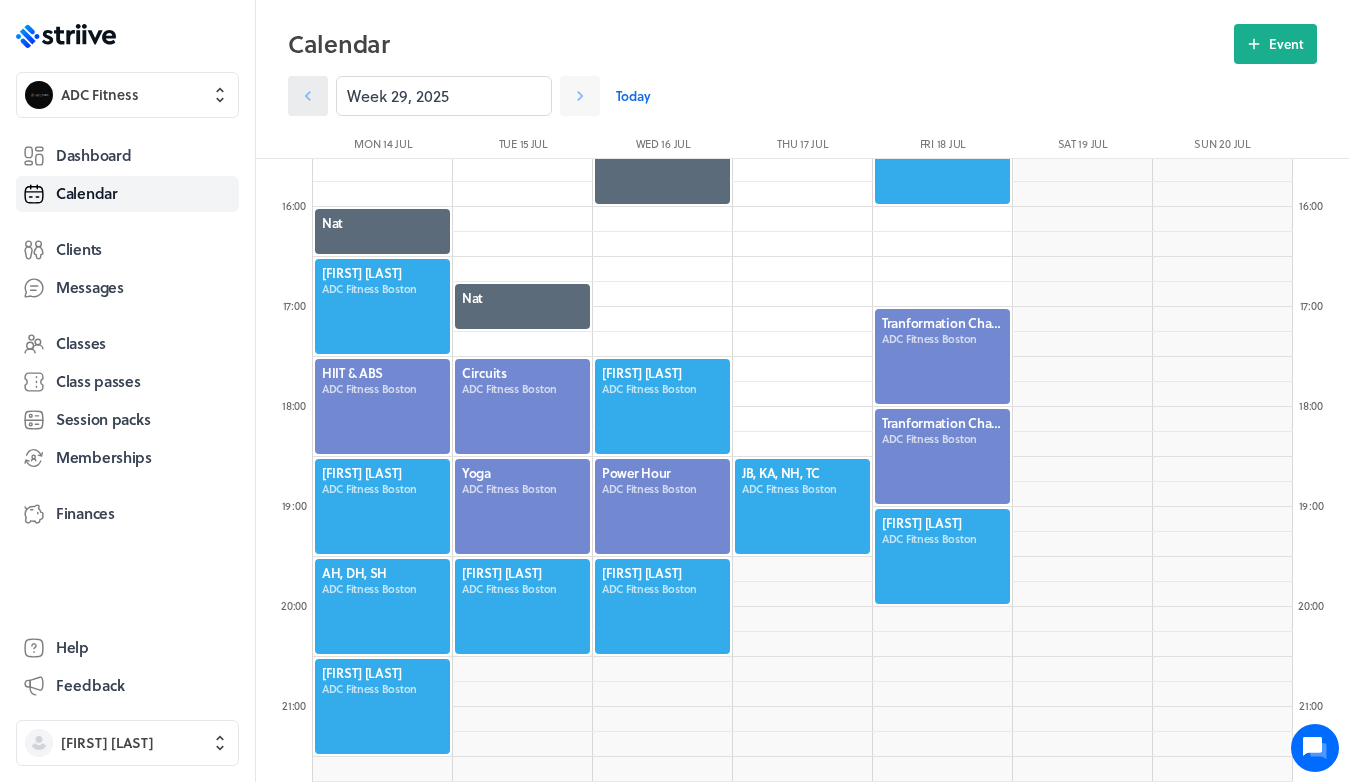 click at bounding box center (308, 96) 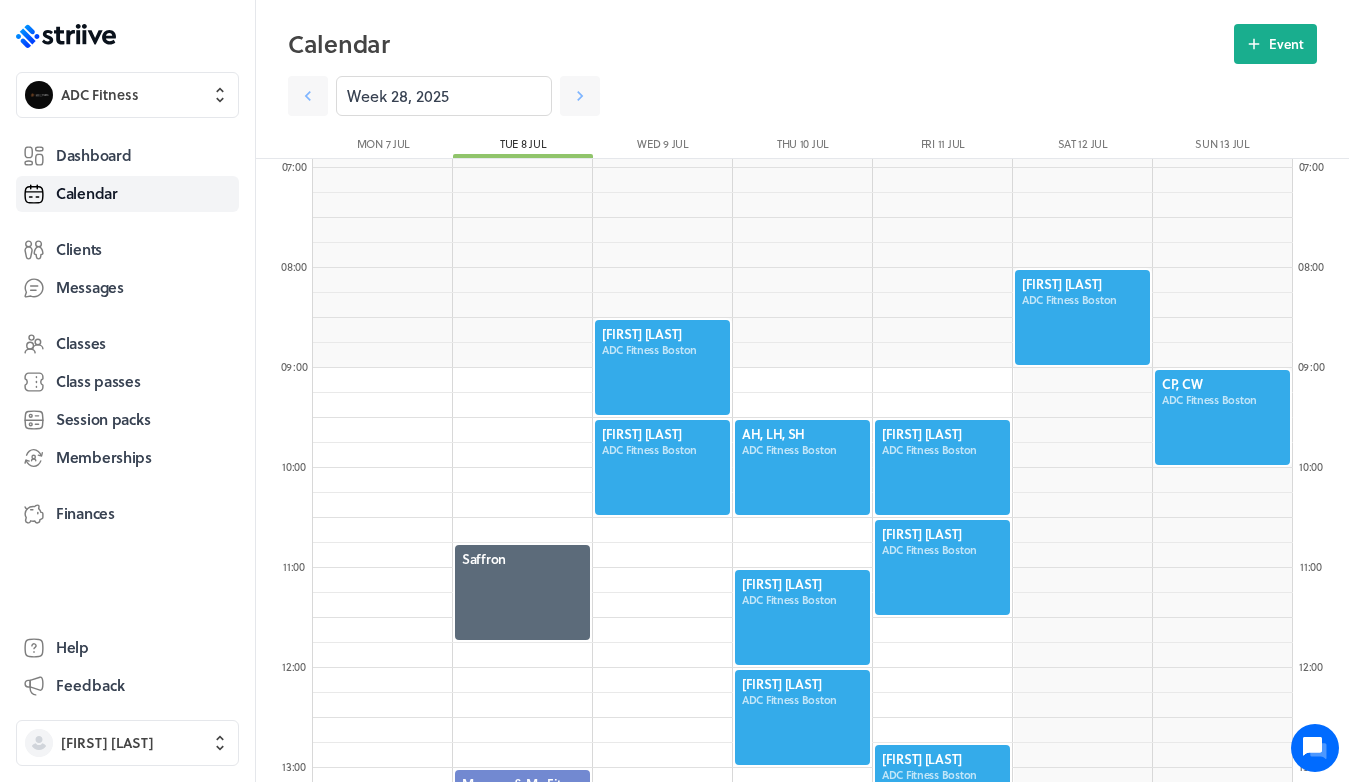 scroll, scrollTop: 686, scrollLeft: 0, axis: vertical 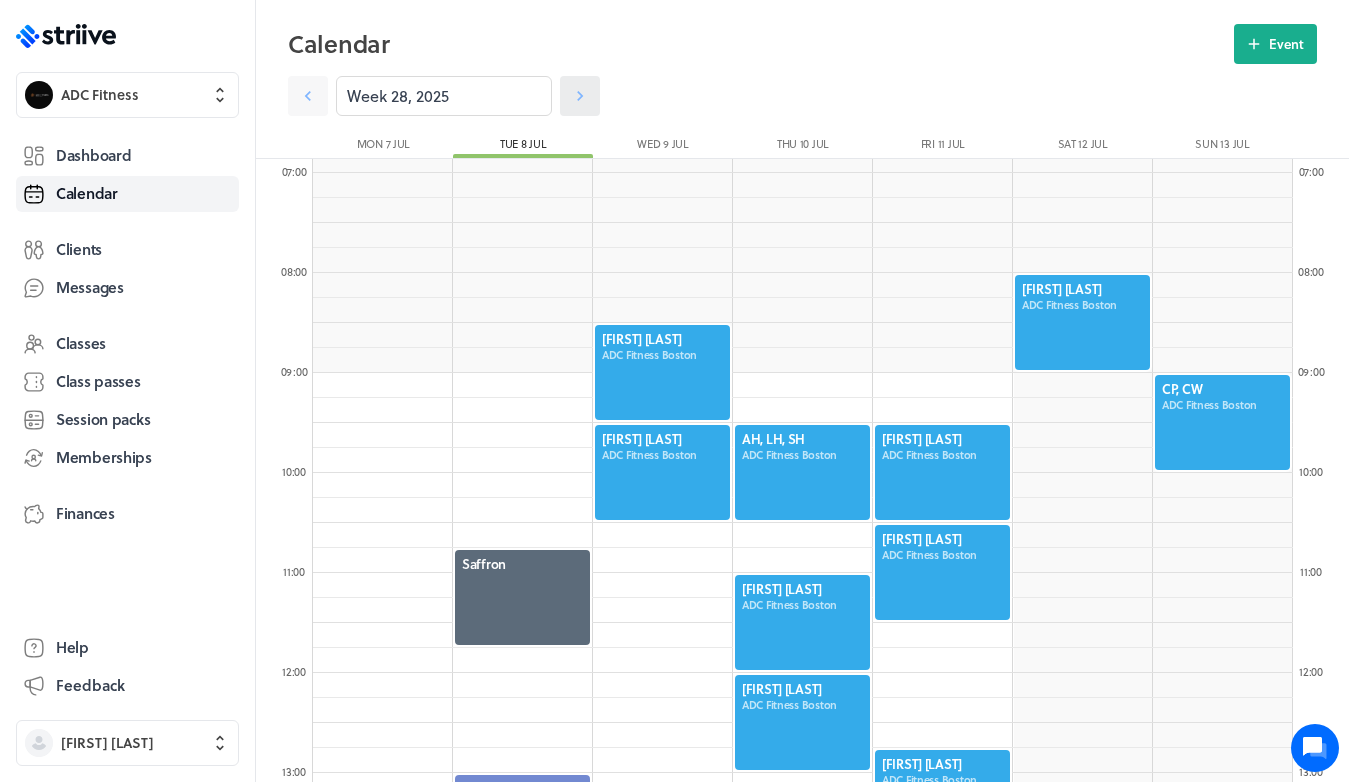 click at bounding box center (580, 96) 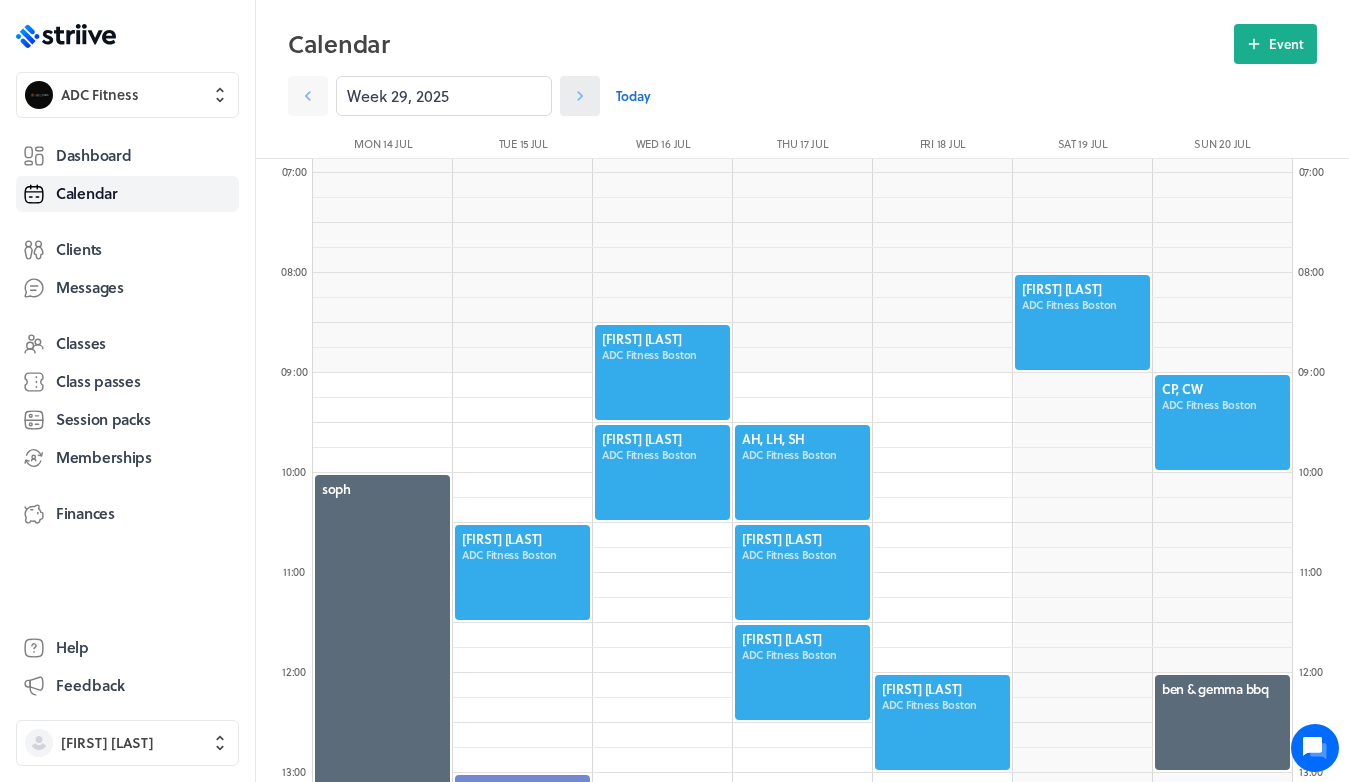 click at bounding box center [580, 96] 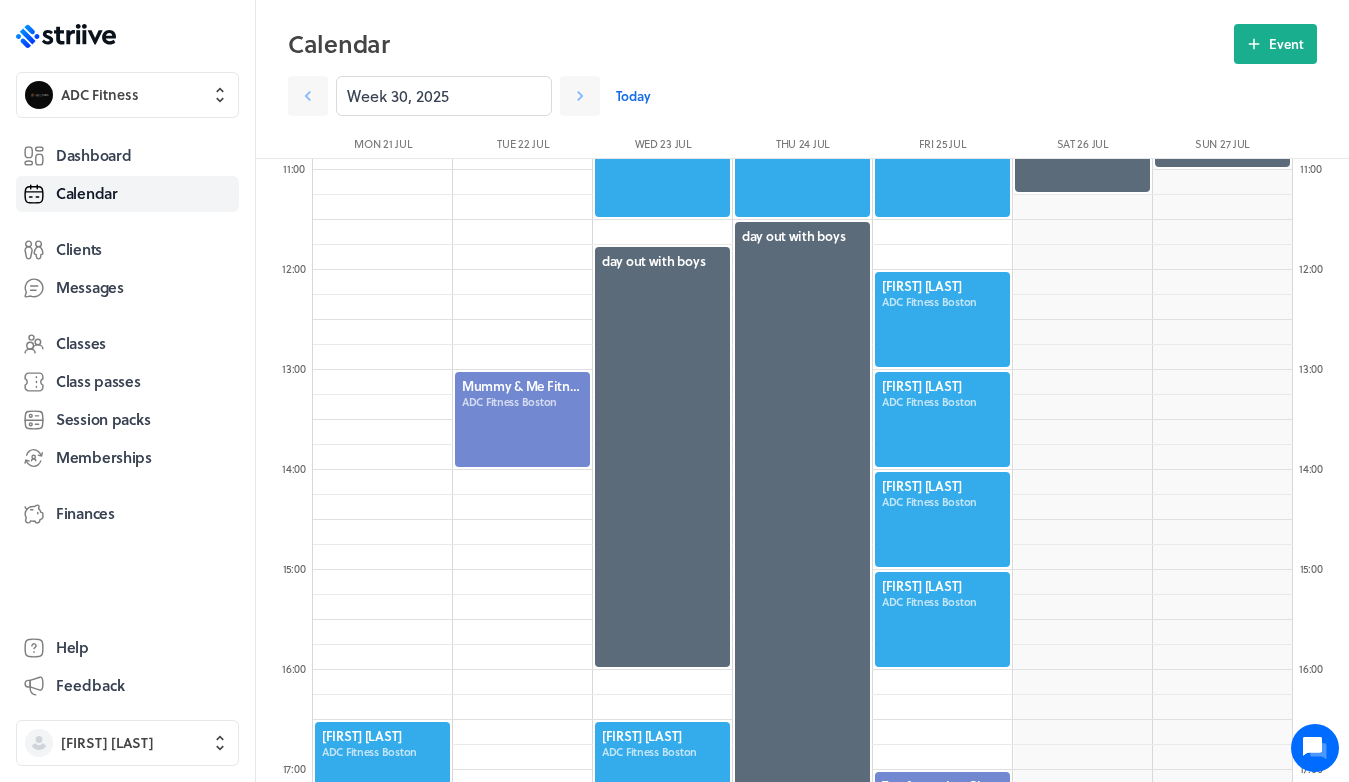 scroll, scrollTop: 1100, scrollLeft: 0, axis: vertical 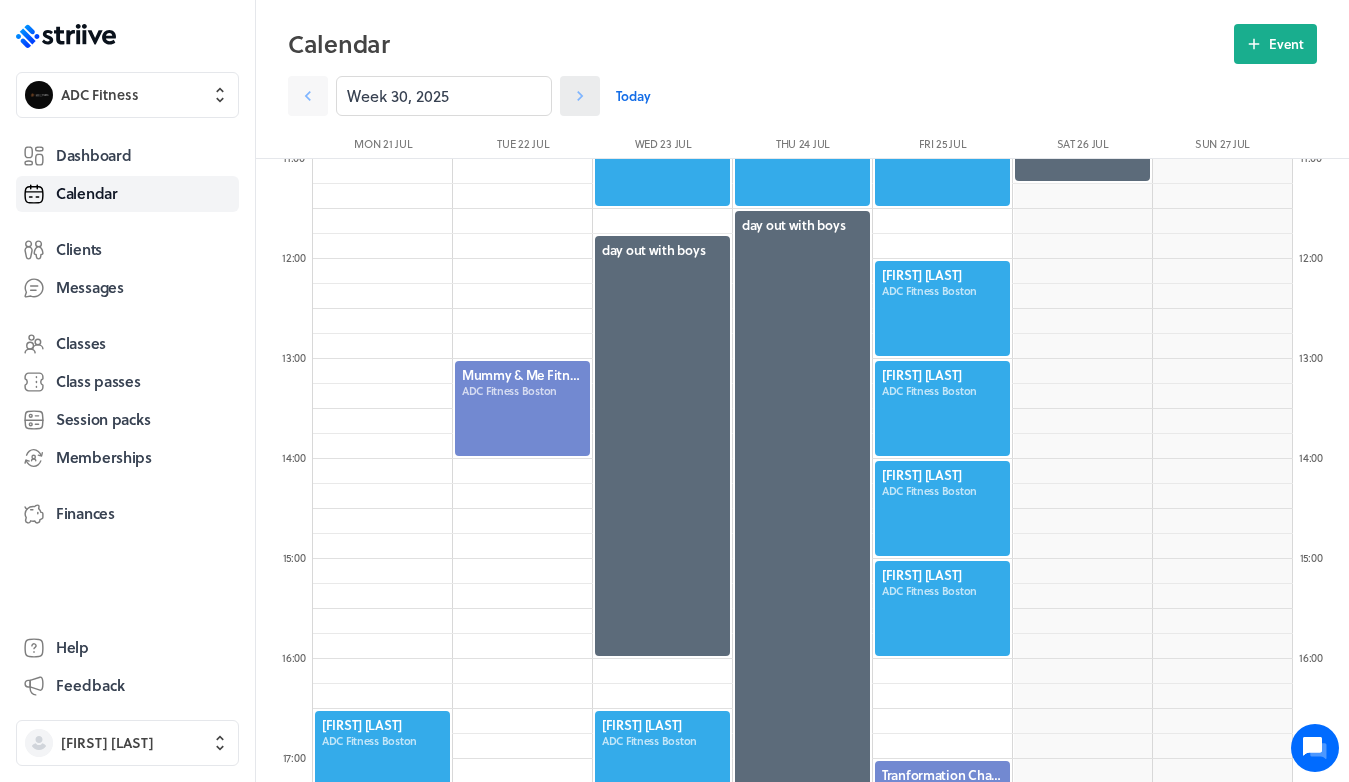click at bounding box center [308, 96] 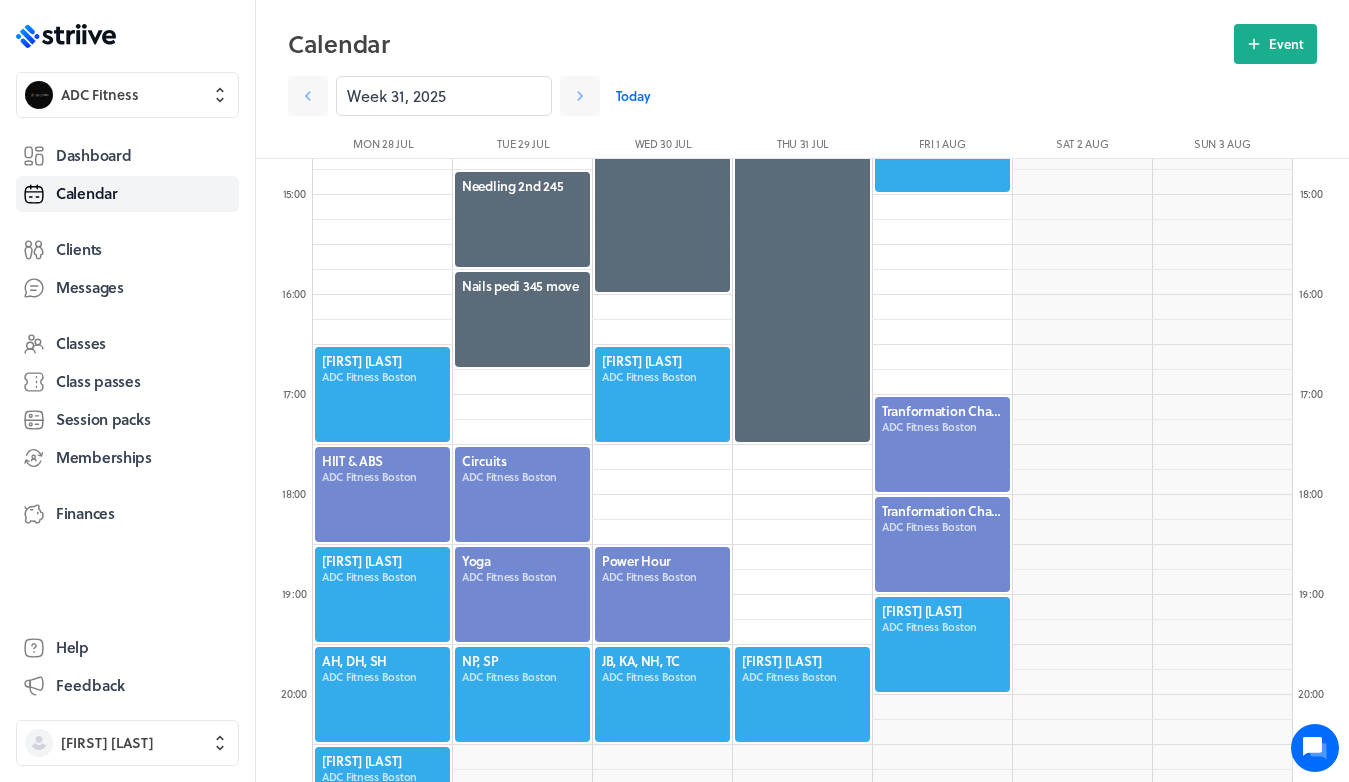 scroll, scrollTop: 1468, scrollLeft: 0, axis: vertical 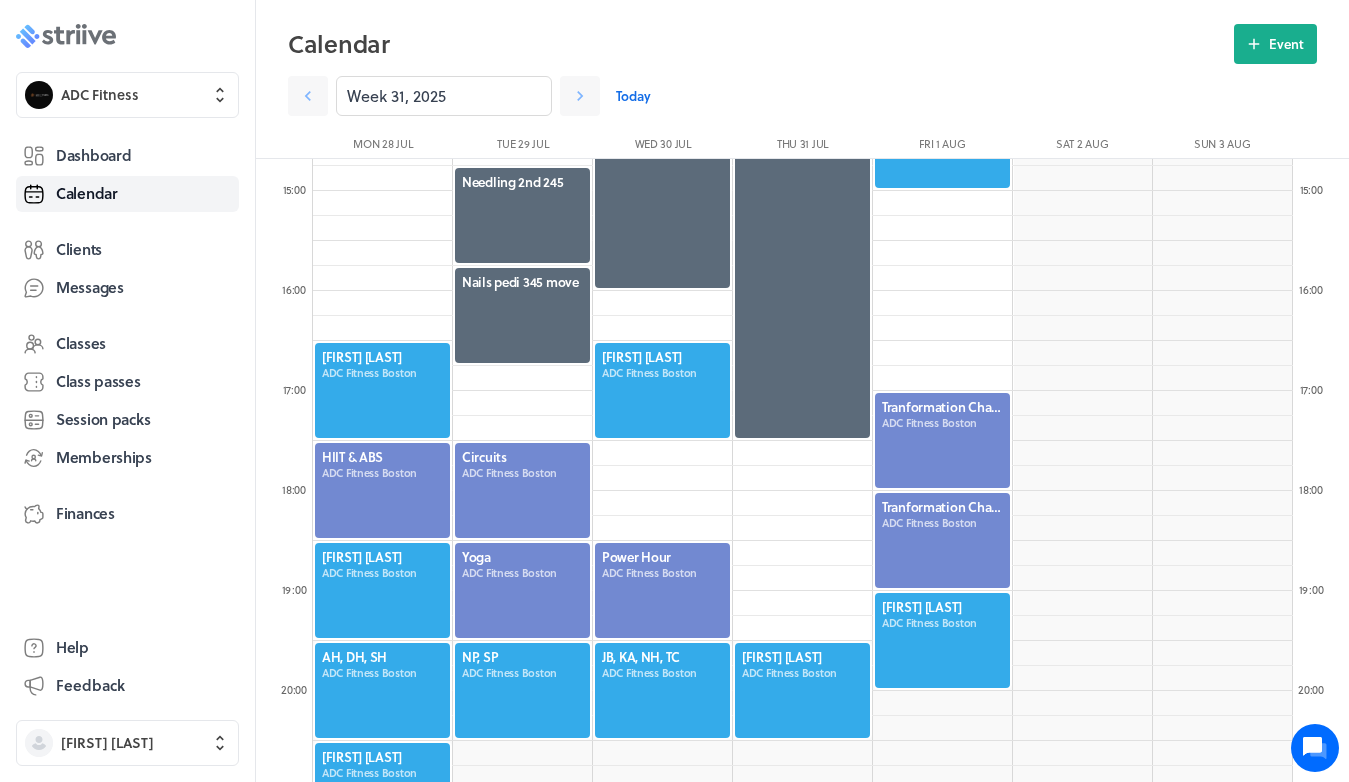 click on ".st0{fill:#006BFF;}
.st1{fill:#0A121C;}
.st2{fill:url(#SVGID_1_);}
.st3{fill:url(#SVGID_2_);}
.st4{fill:url(#SVGID_3_);}
.st5{fill:url(#SVGID_4_);}
.st6{fill:url(#SVGID_5_);}
.st7{fill:#FFFFFF;}
.st8{fill:url(#SVGID_6_);}
.st9{fill:url(#SVGID_7_);}
.st10{fill:url(#SVGID_8_);}
.st11{fill:url(#SVGID_9_);}
.st12{fill:url(#SVGID_10_);}
.st13{fill:url(#SVGID_11_);}" at bounding box center [66, 36] 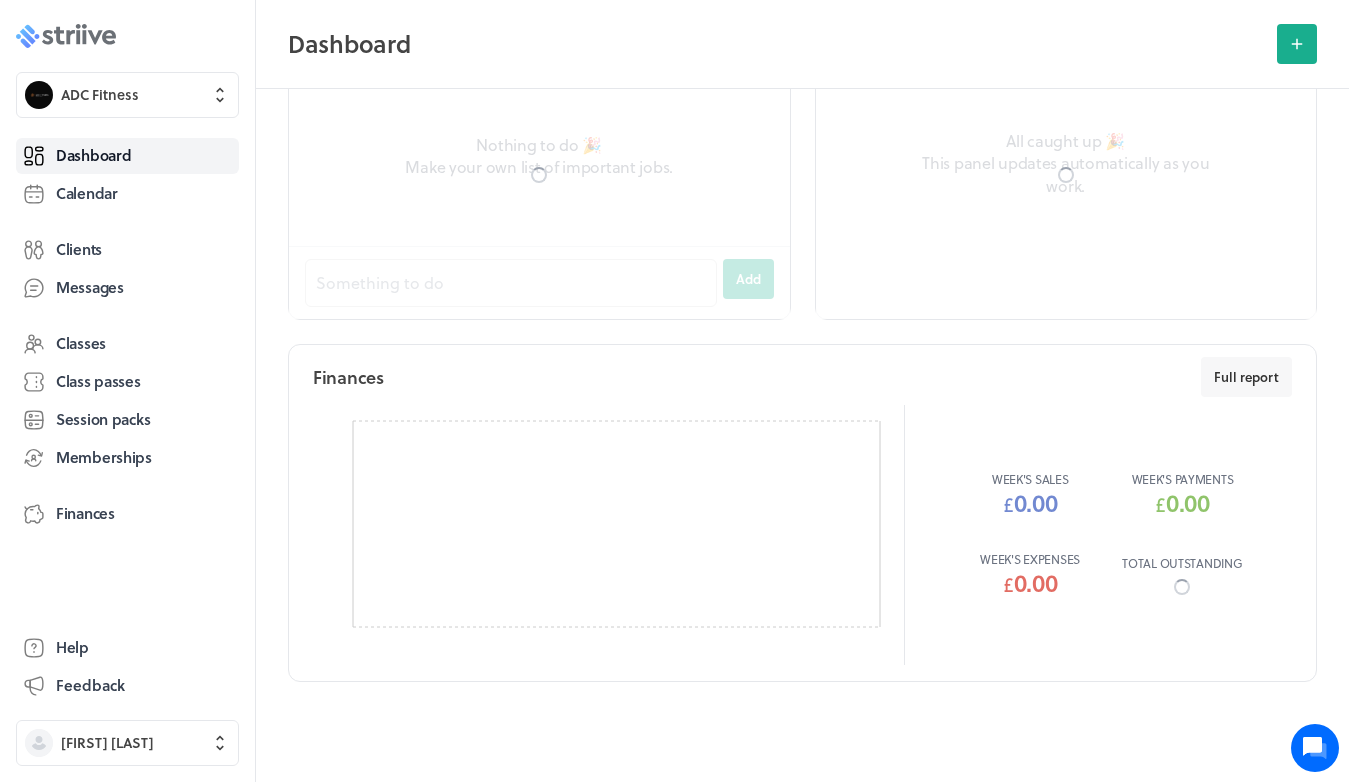scroll, scrollTop: 0, scrollLeft: 0, axis: both 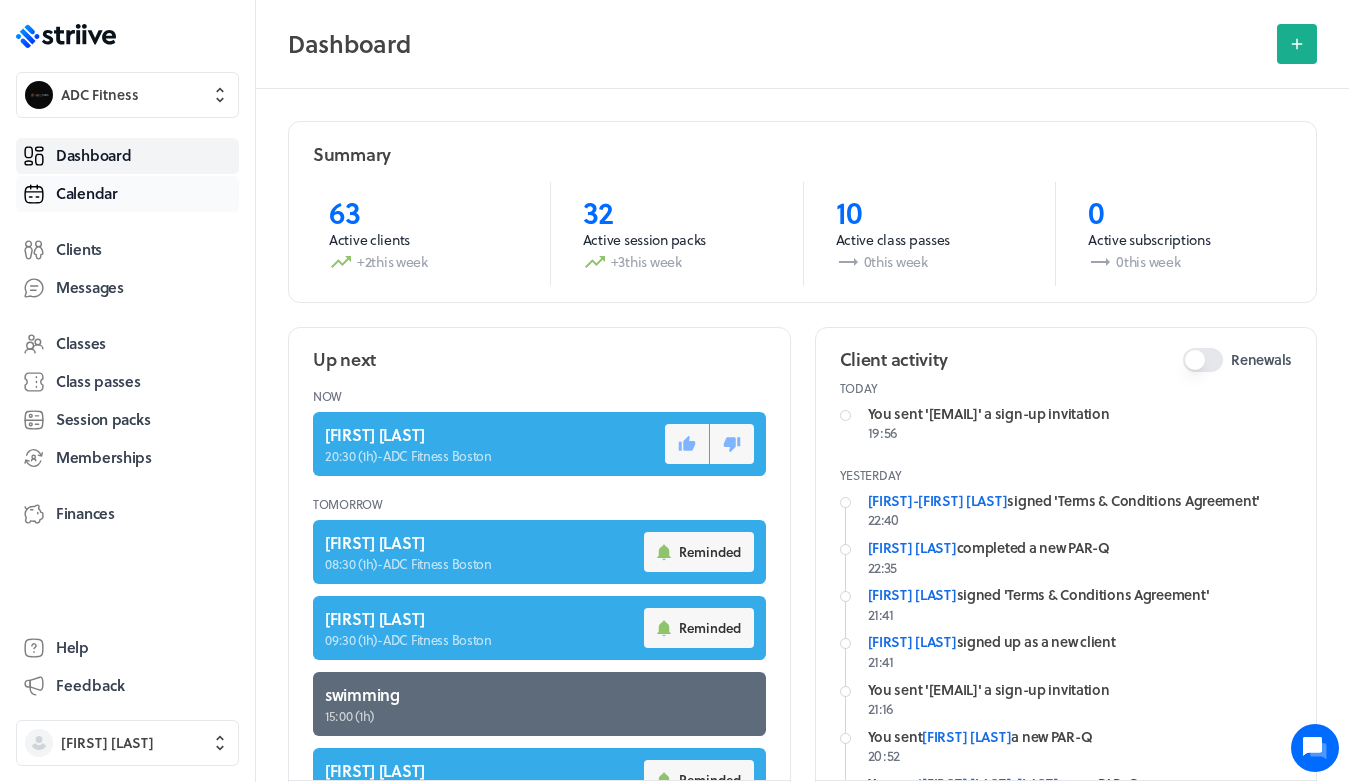 click on "Calendar" at bounding box center (87, 193) 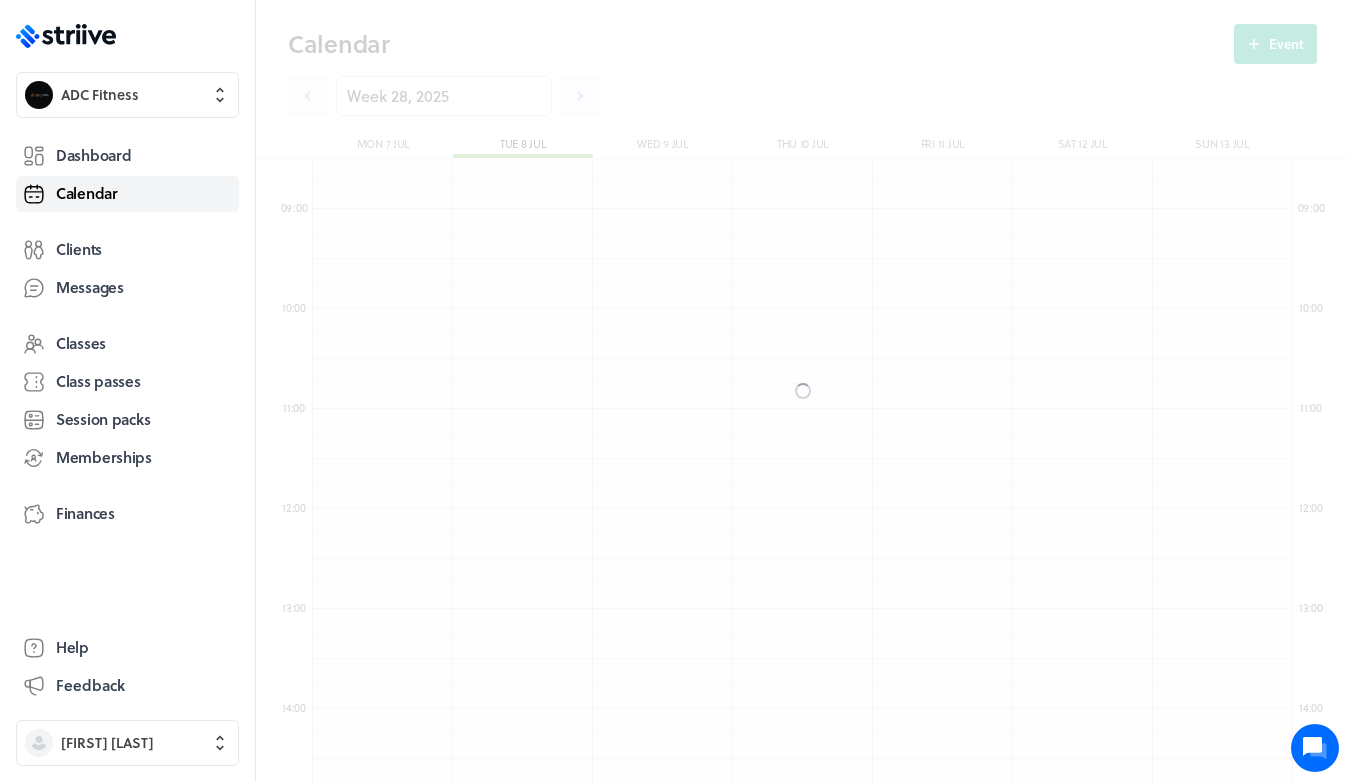 scroll, scrollTop: 10, scrollLeft: 11, axis: both 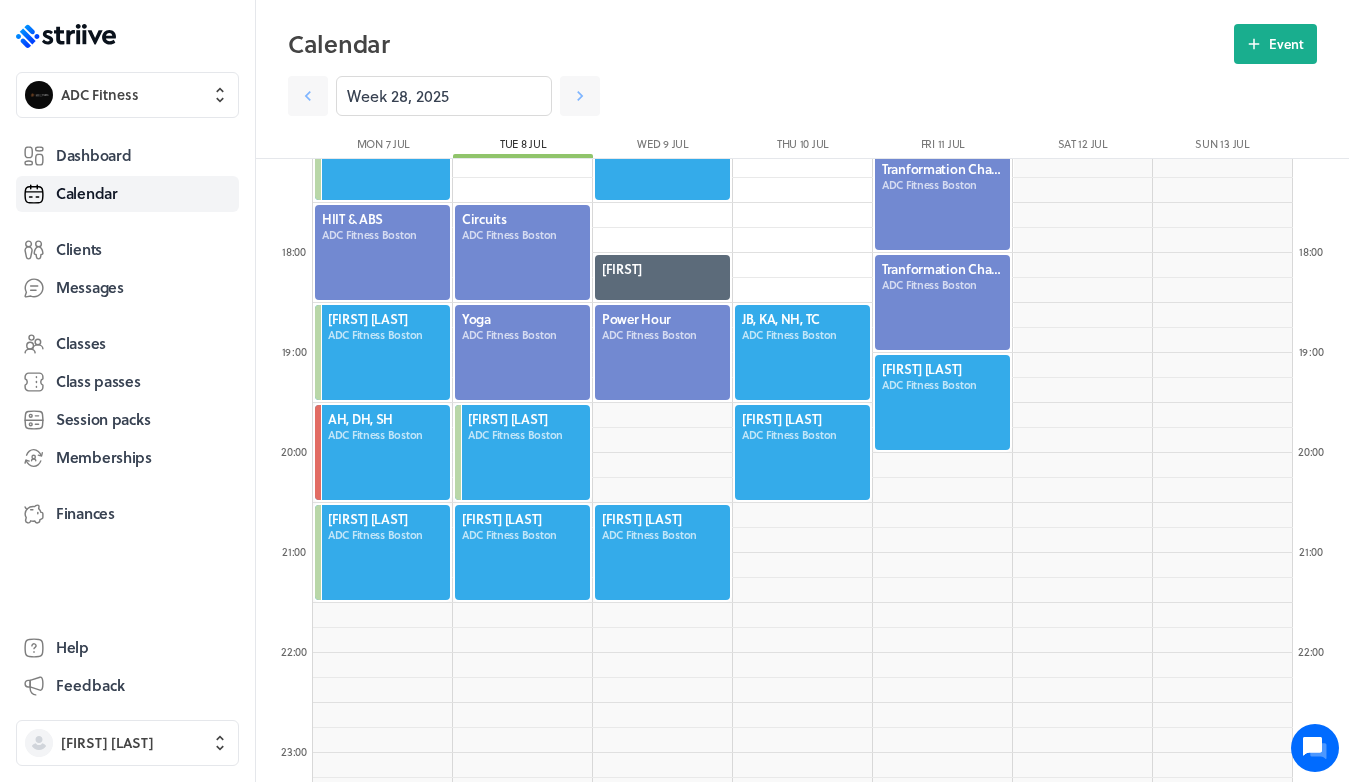click at bounding box center (522, 552) 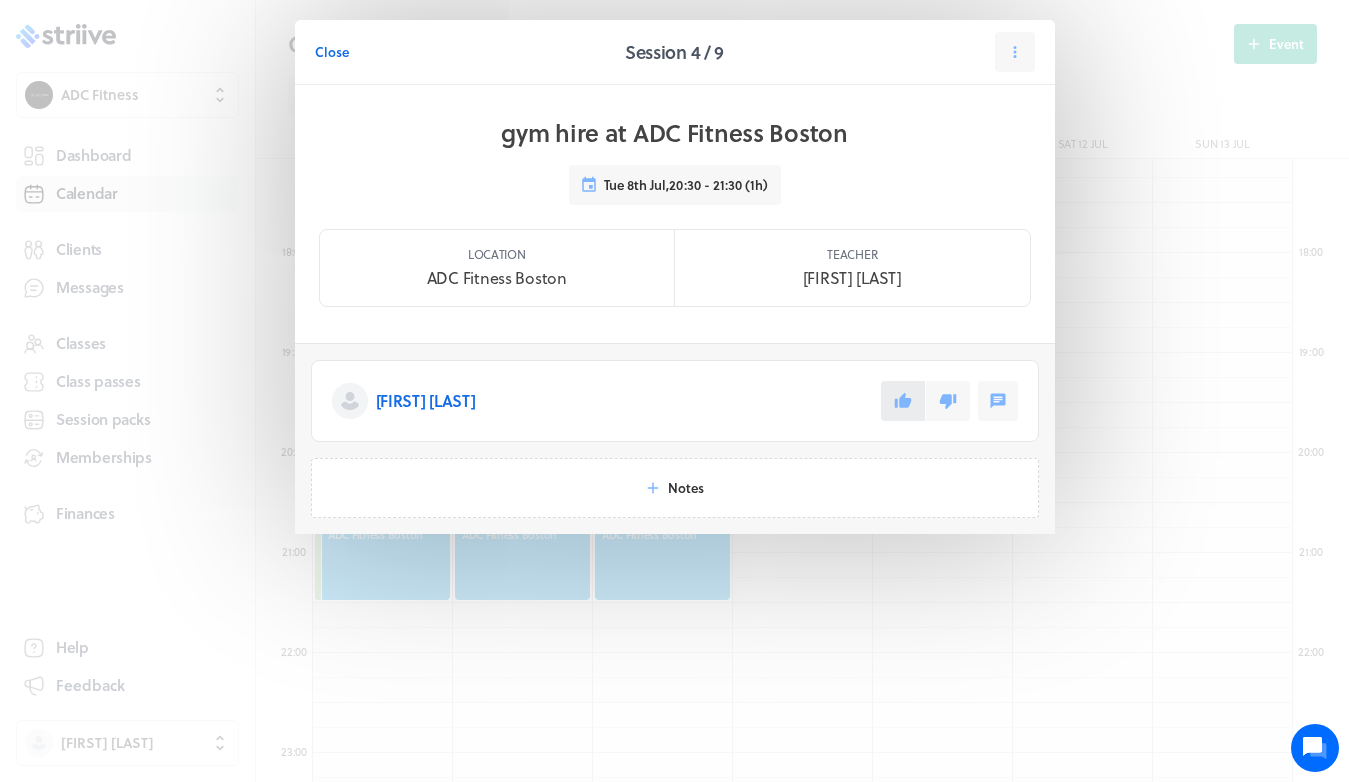 click at bounding box center (902, 400) 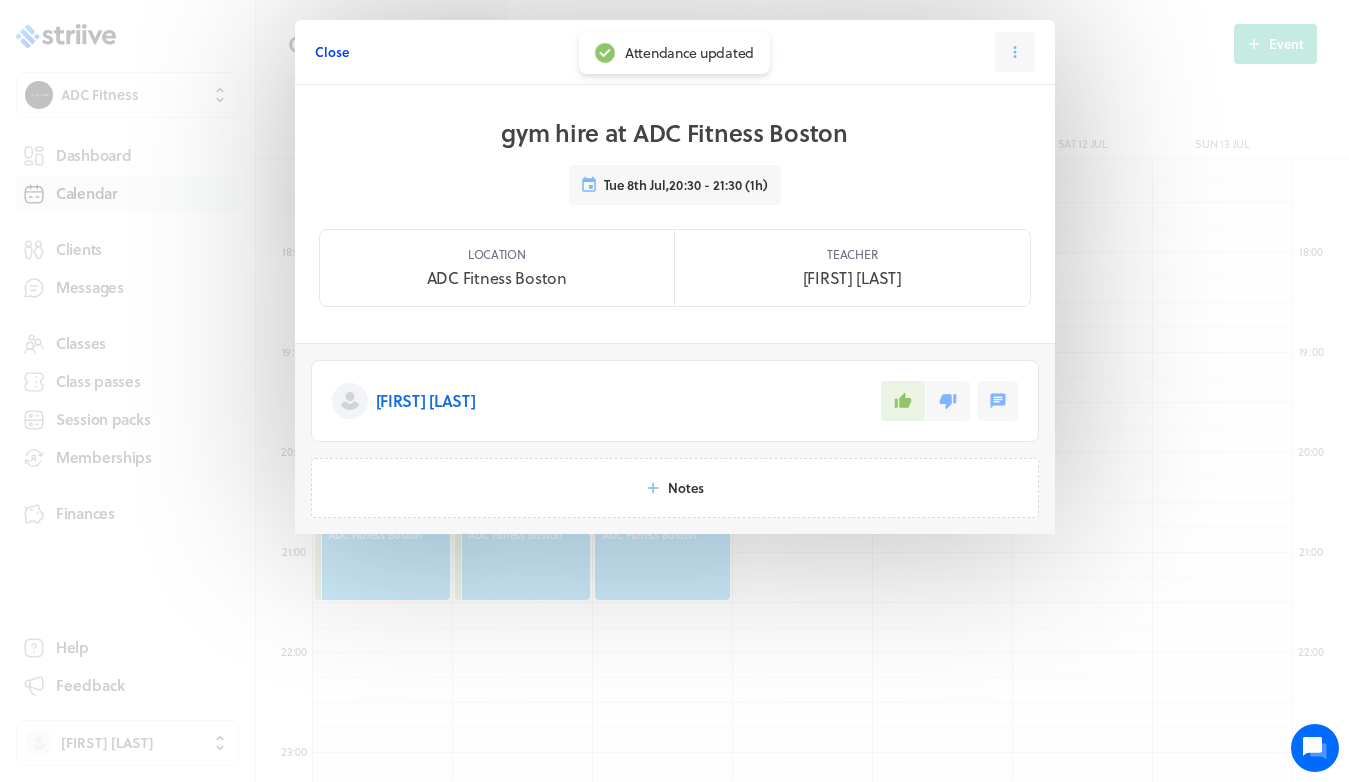 click on "Close" at bounding box center (332, 52) 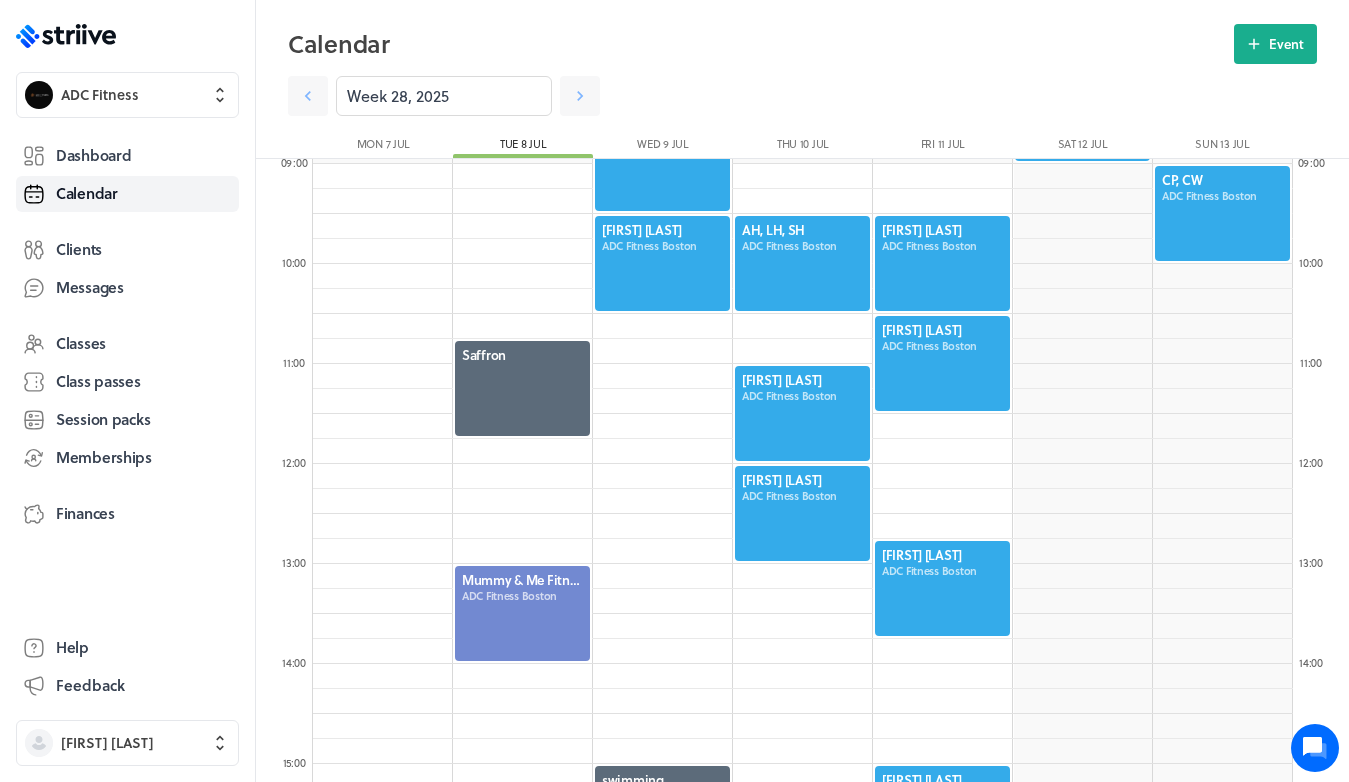 scroll, scrollTop: 897, scrollLeft: 0, axis: vertical 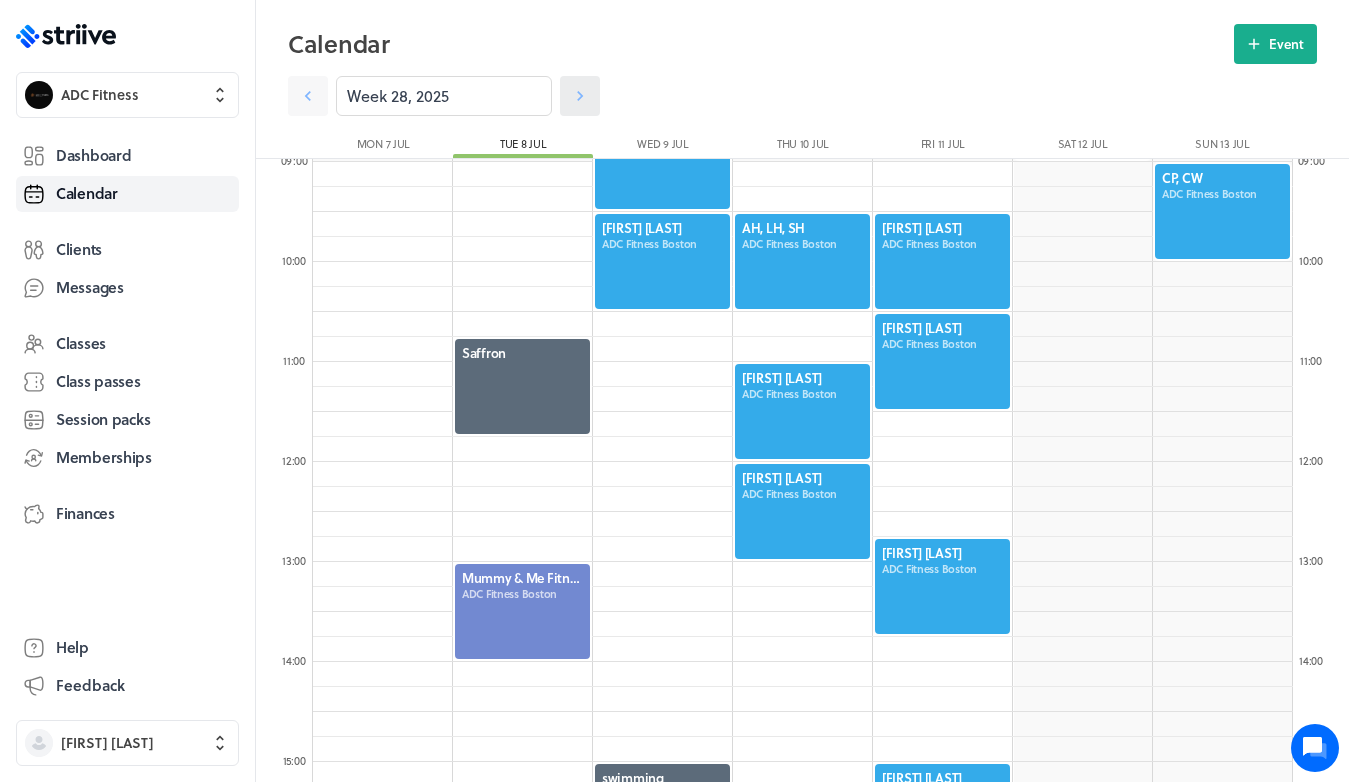 click at bounding box center (308, 96) 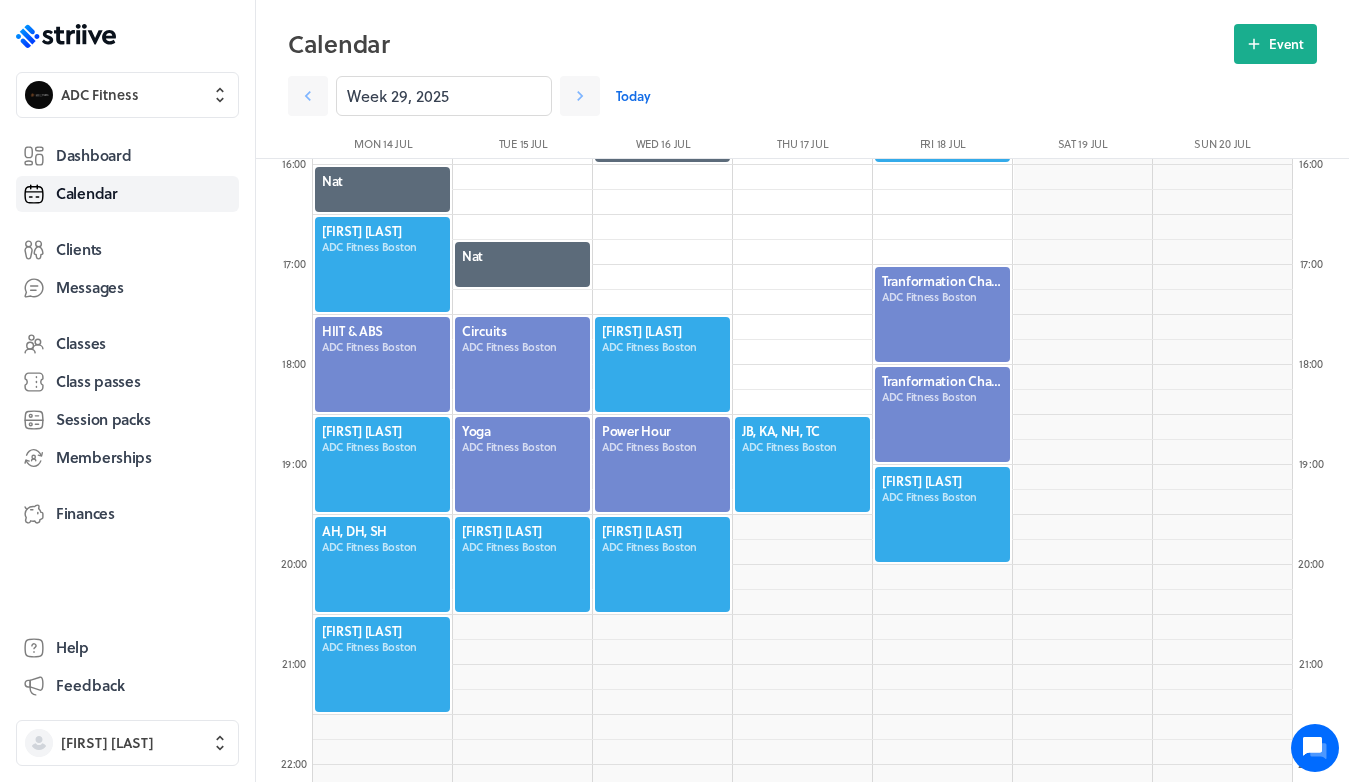 scroll, scrollTop: 1589, scrollLeft: 0, axis: vertical 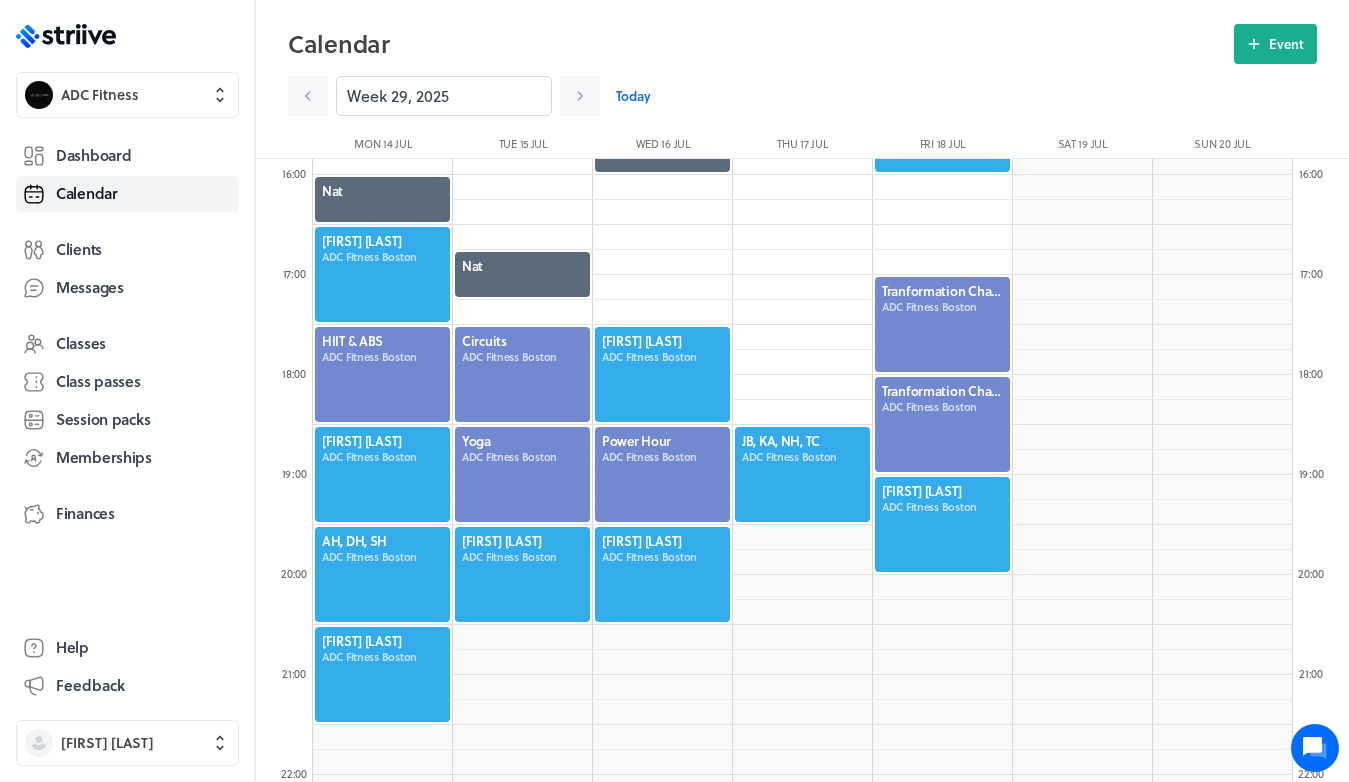 click at bounding box center (382, 474) 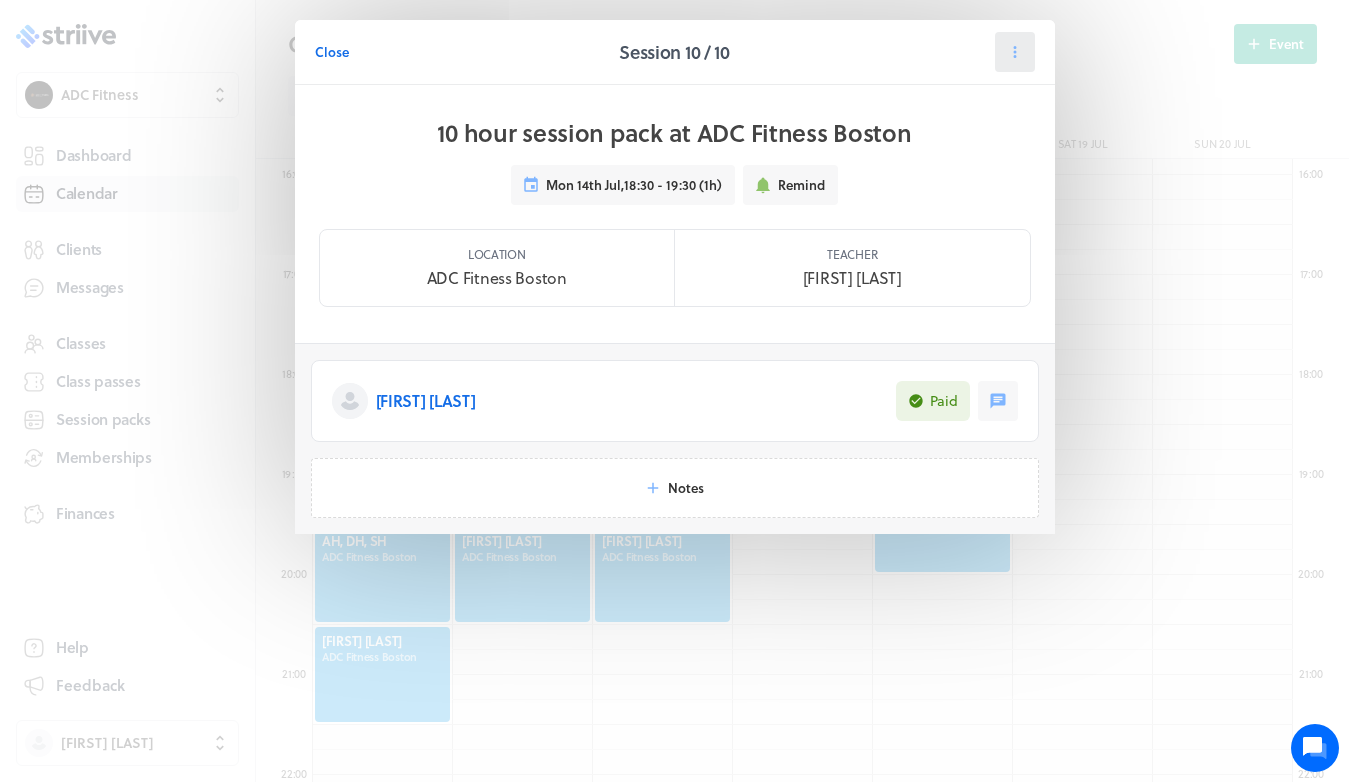click at bounding box center [1015, 52] 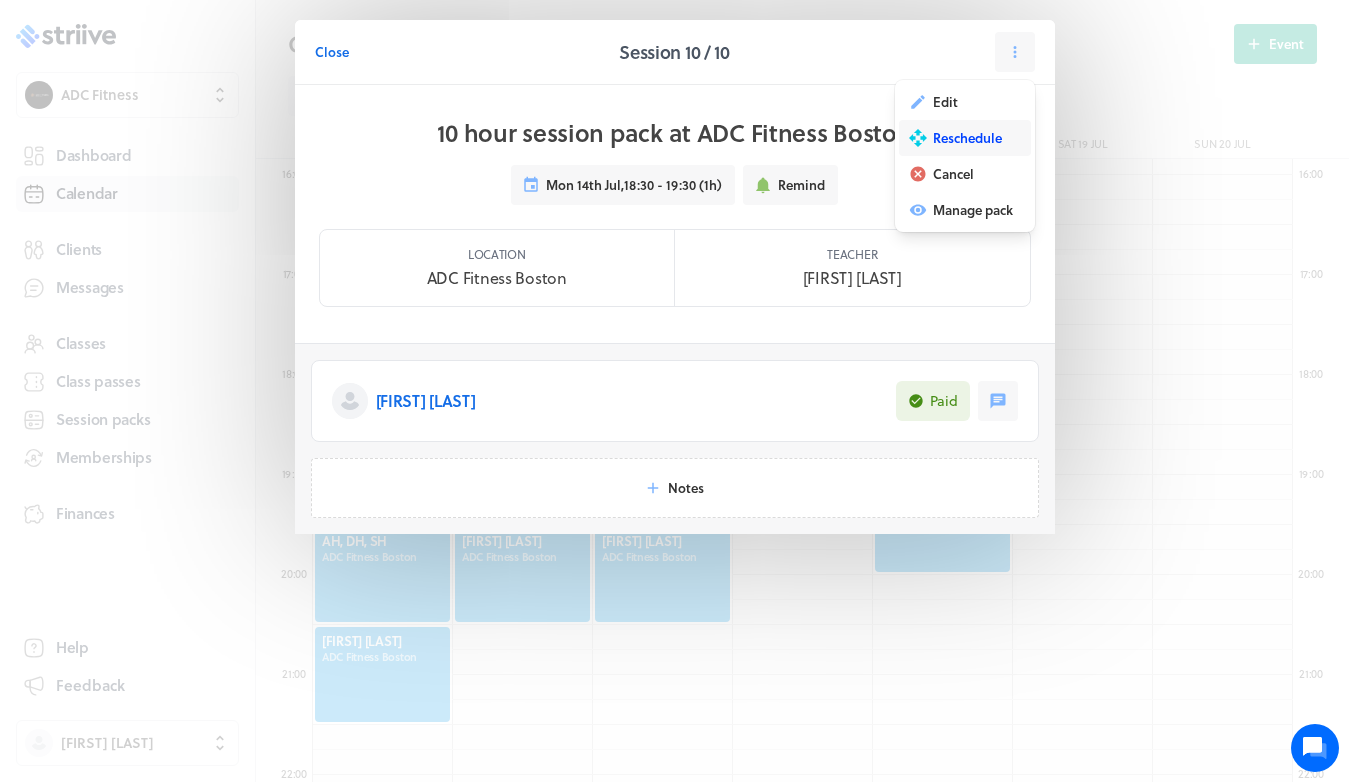click on "Reschedule" at bounding box center (945, 102) 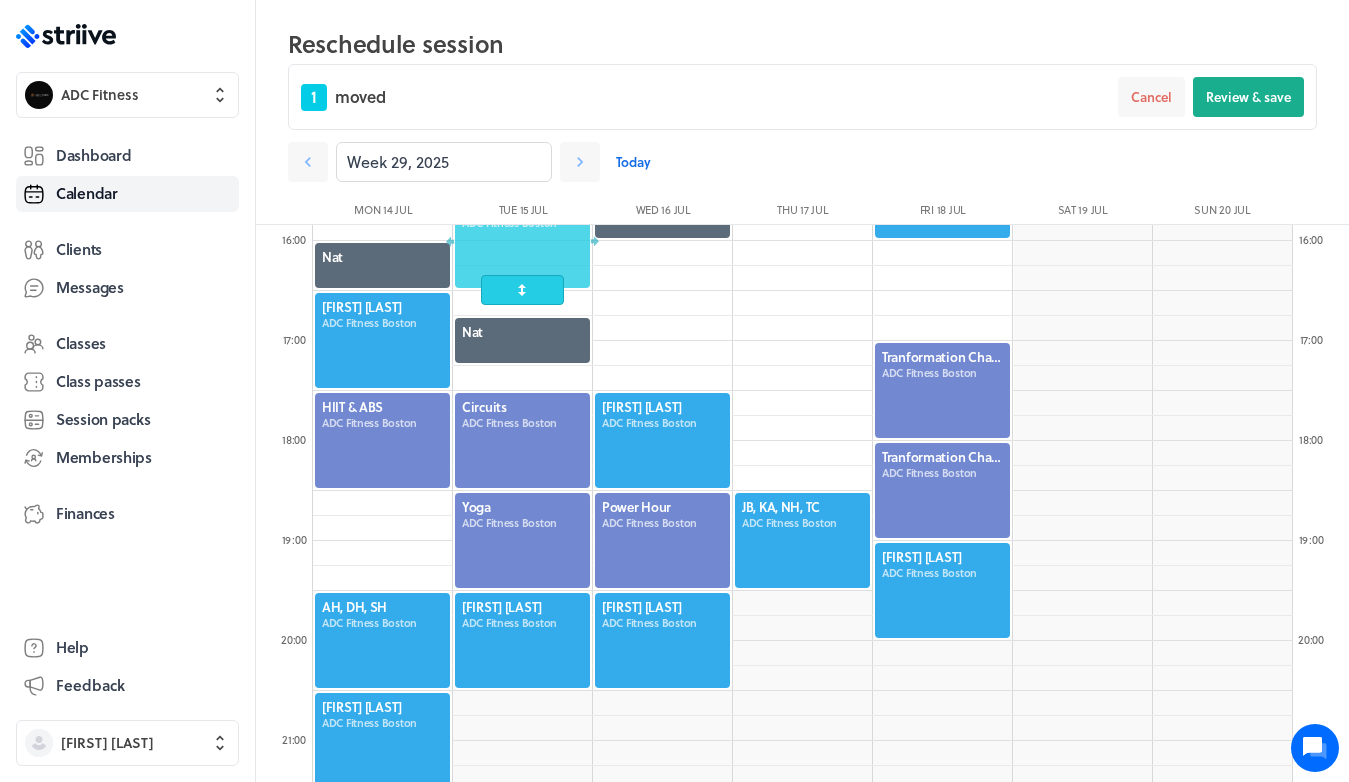 drag, startPoint x: 383, startPoint y: 524, endPoint x: 548, endPoint y: 236, distance: 331.91714 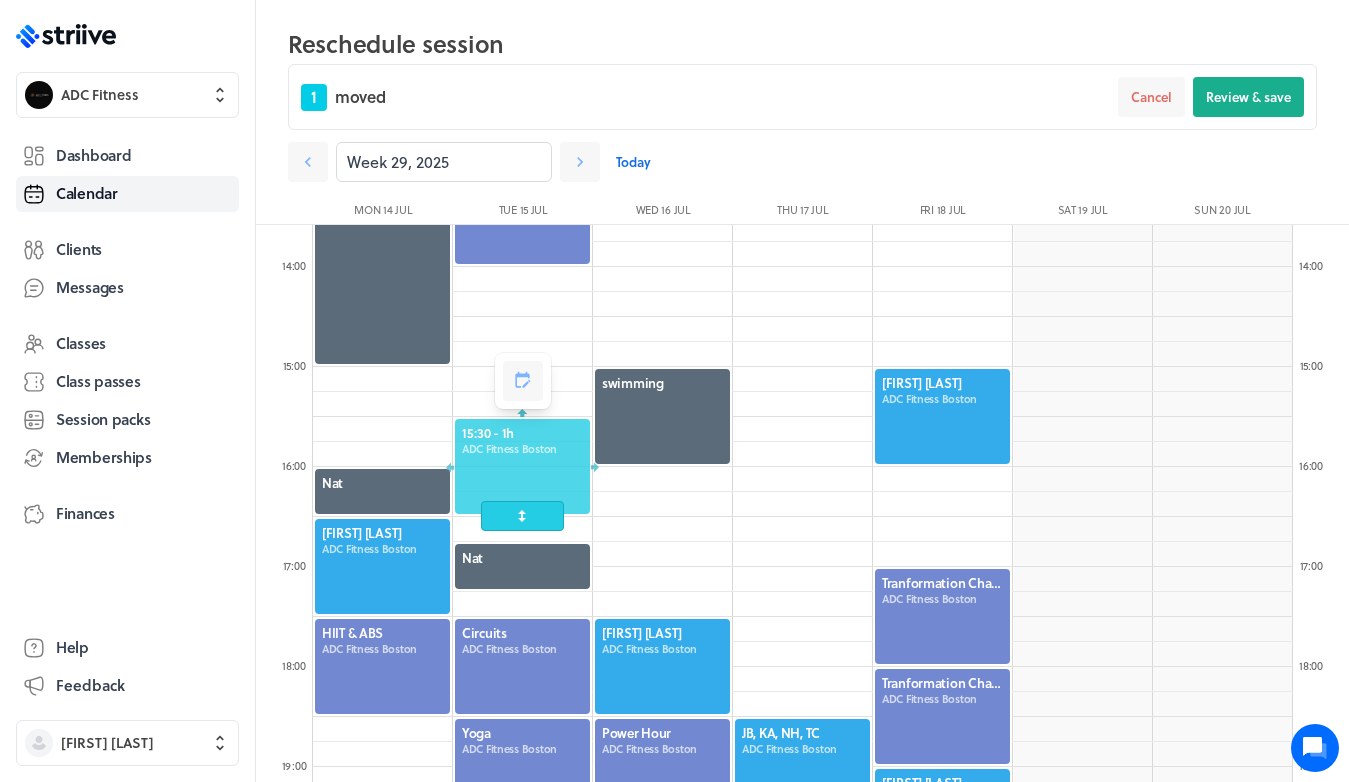 scroll, scrollTop: 1301, scrollLeft: 0, axis: vertical 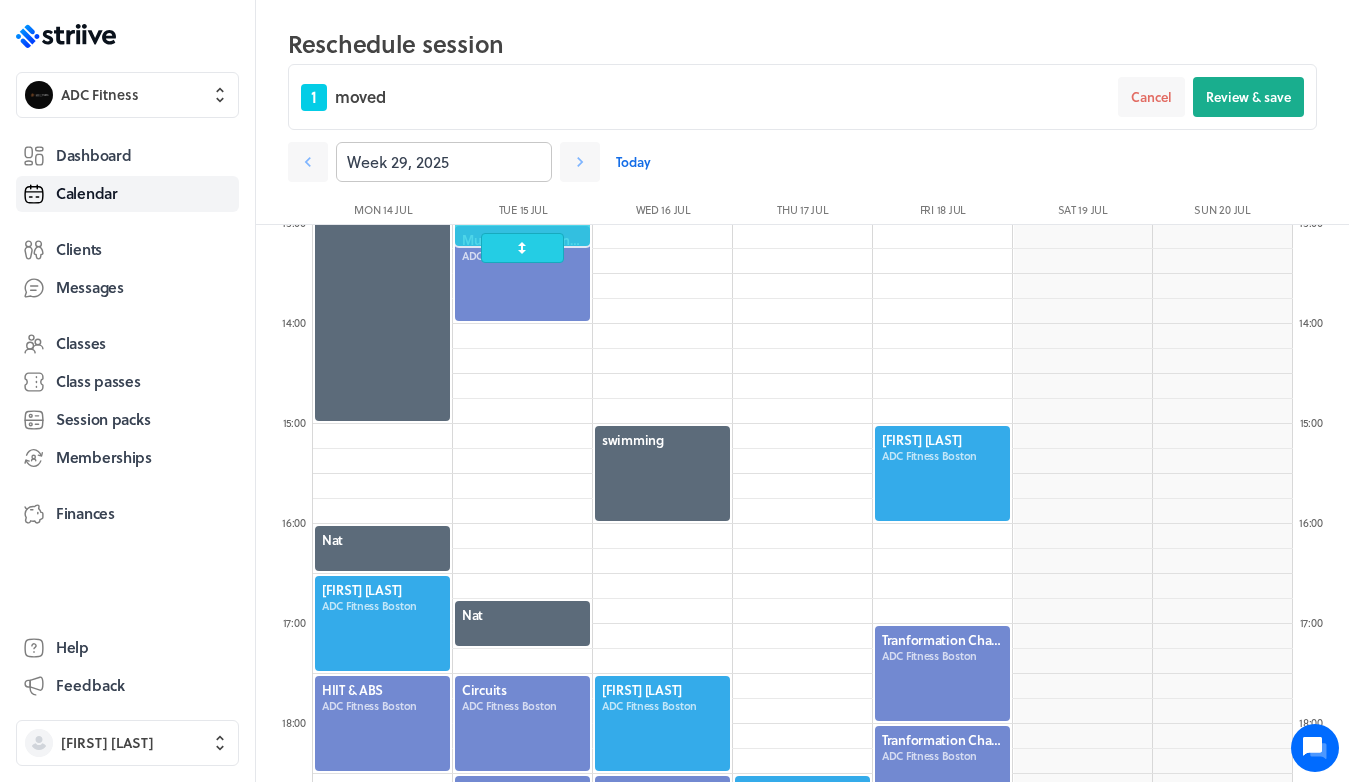 drag, startPoint x: 496, startPoint y: 421, endPoint x: 530, endPoint y: 159, distance: 264.1969 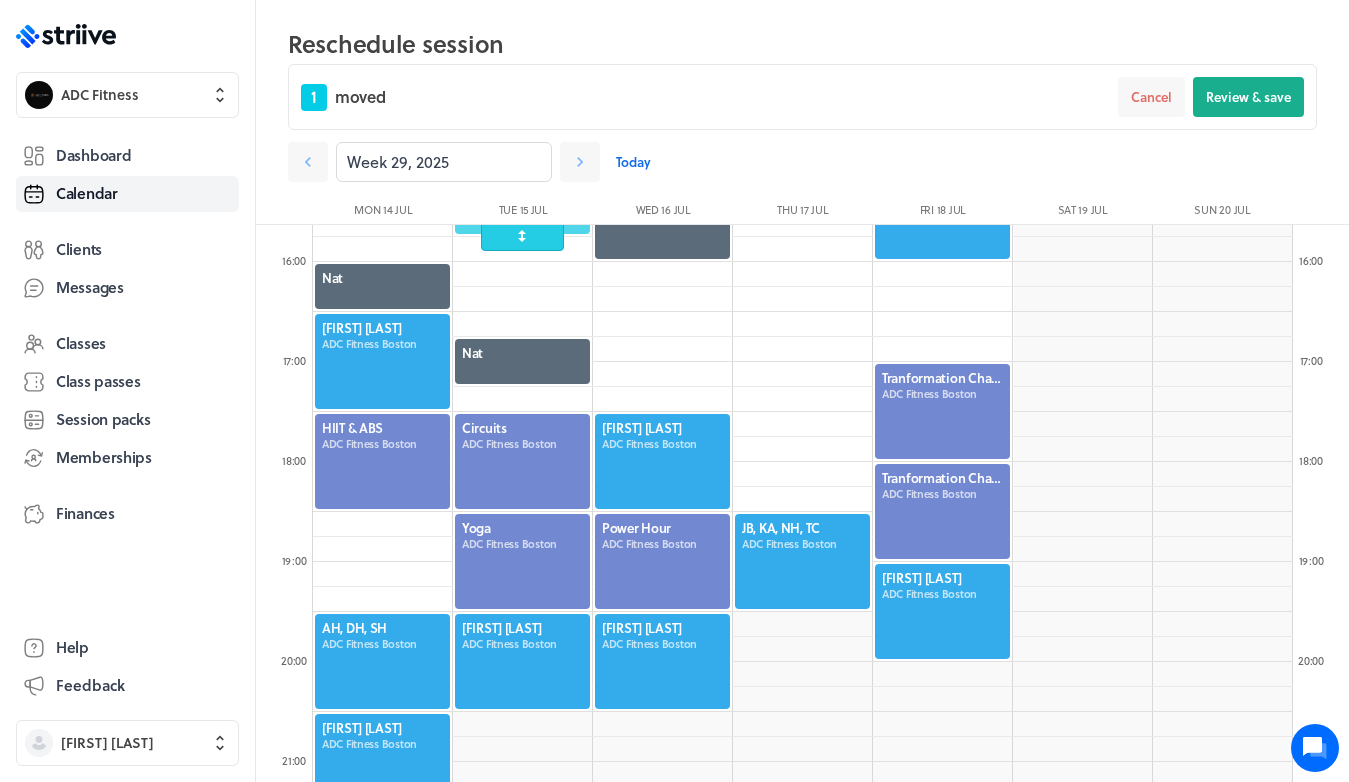 scroll, scrollTop: 1565, scrollLeft: 0, axis: vertical 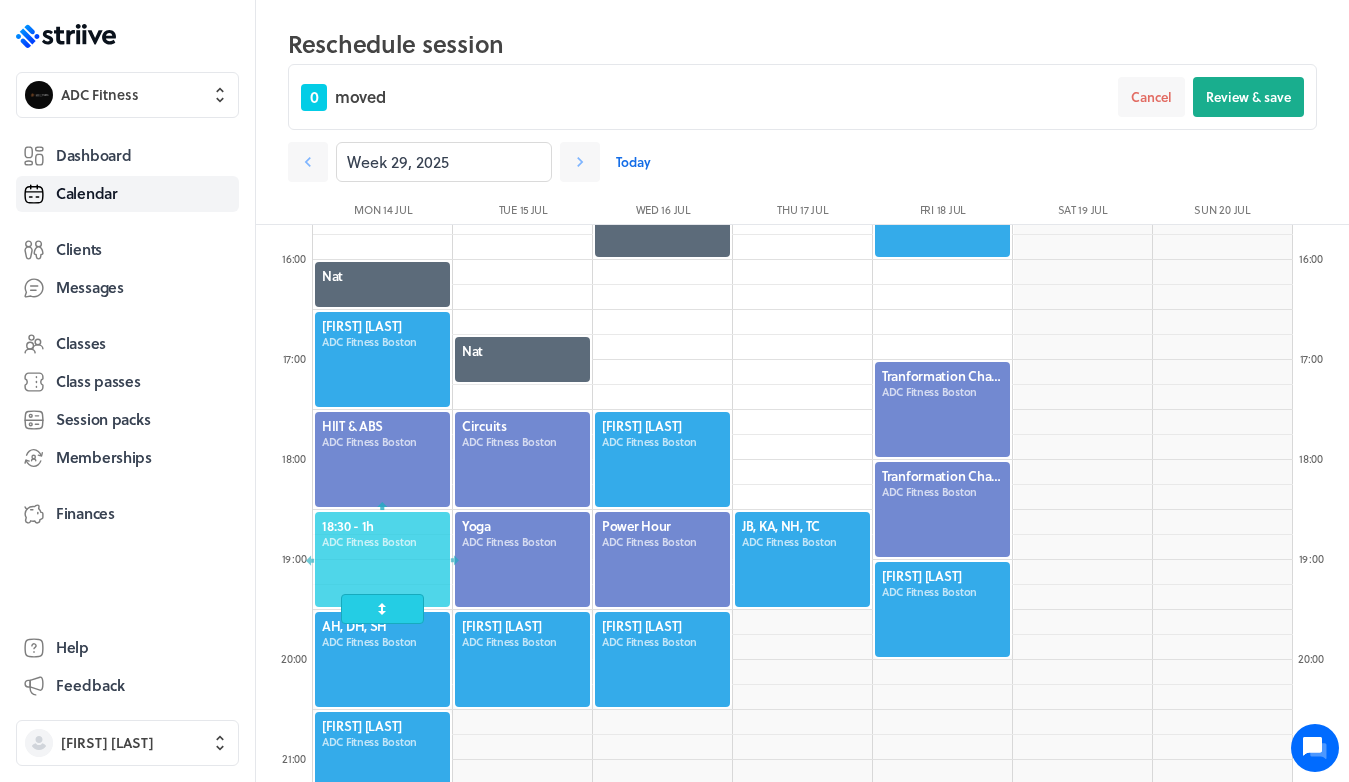 click at bounding box center (382, 559) 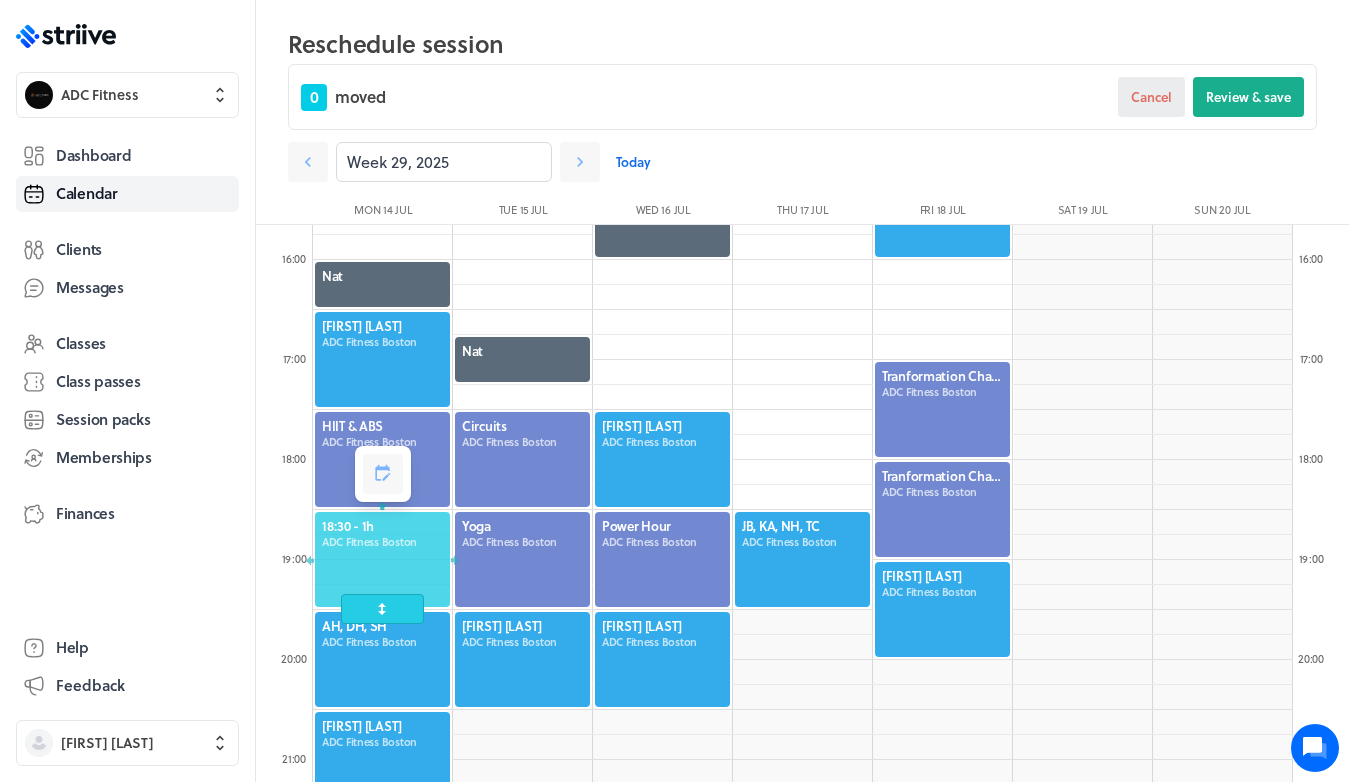 click on "Cancel" at bounding box center [1151, 97] 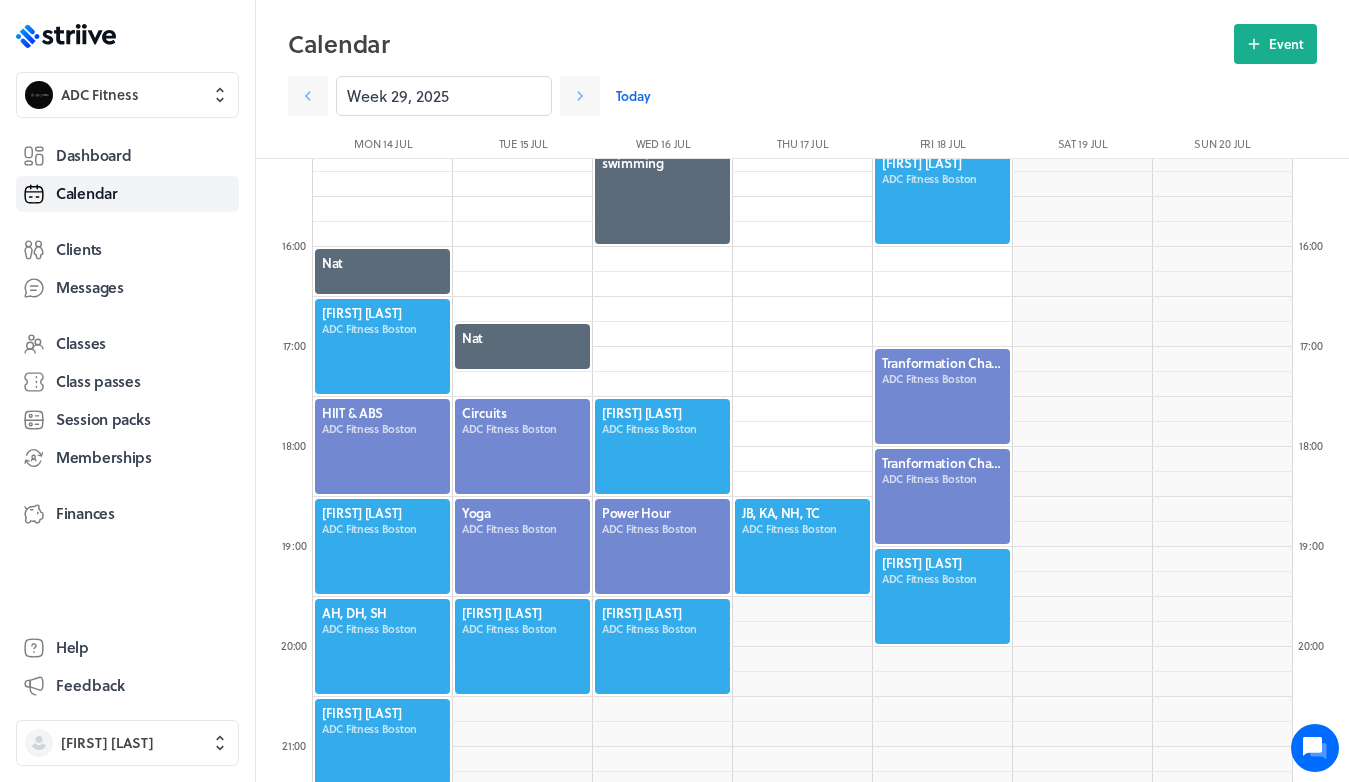 scroll, scrollTop: 1513, scrollLeft: 0, axis: vertical 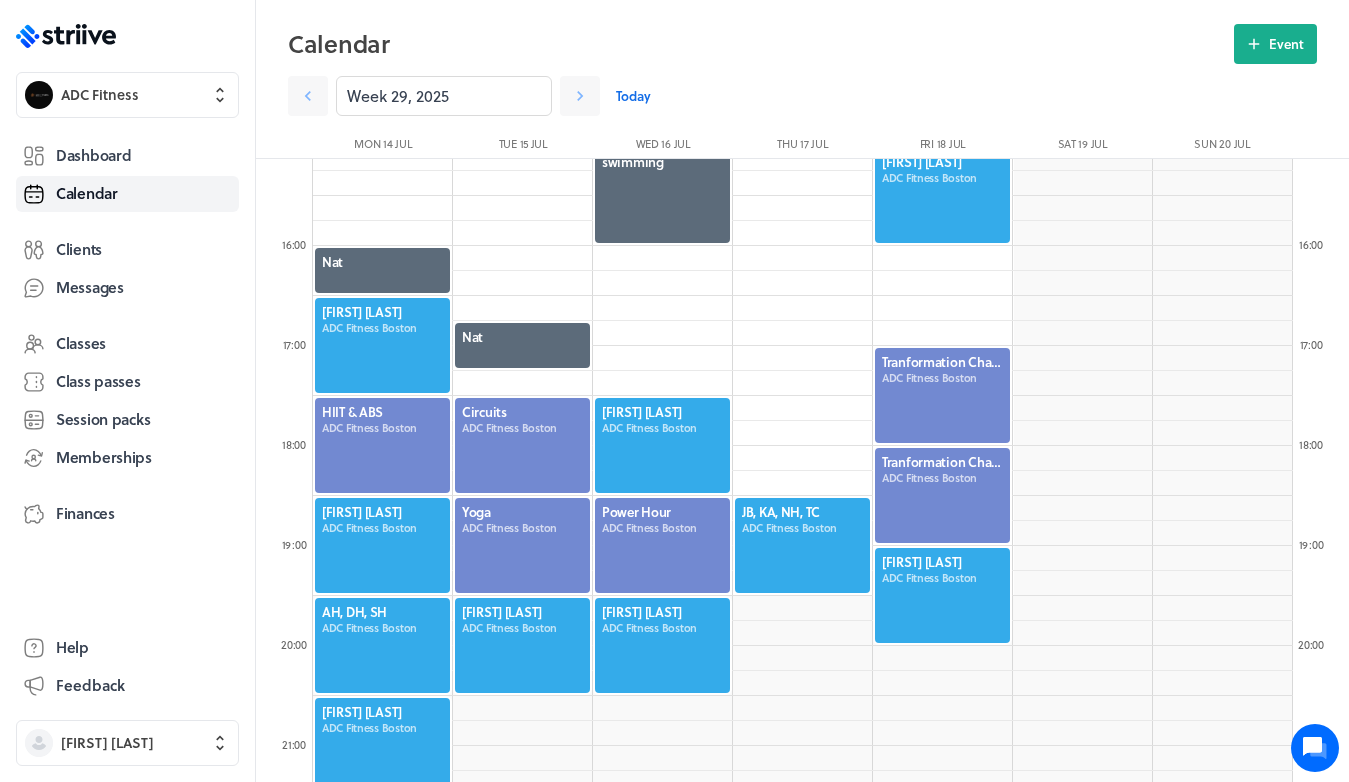 click on "Today" at bounding box center (633, 96) 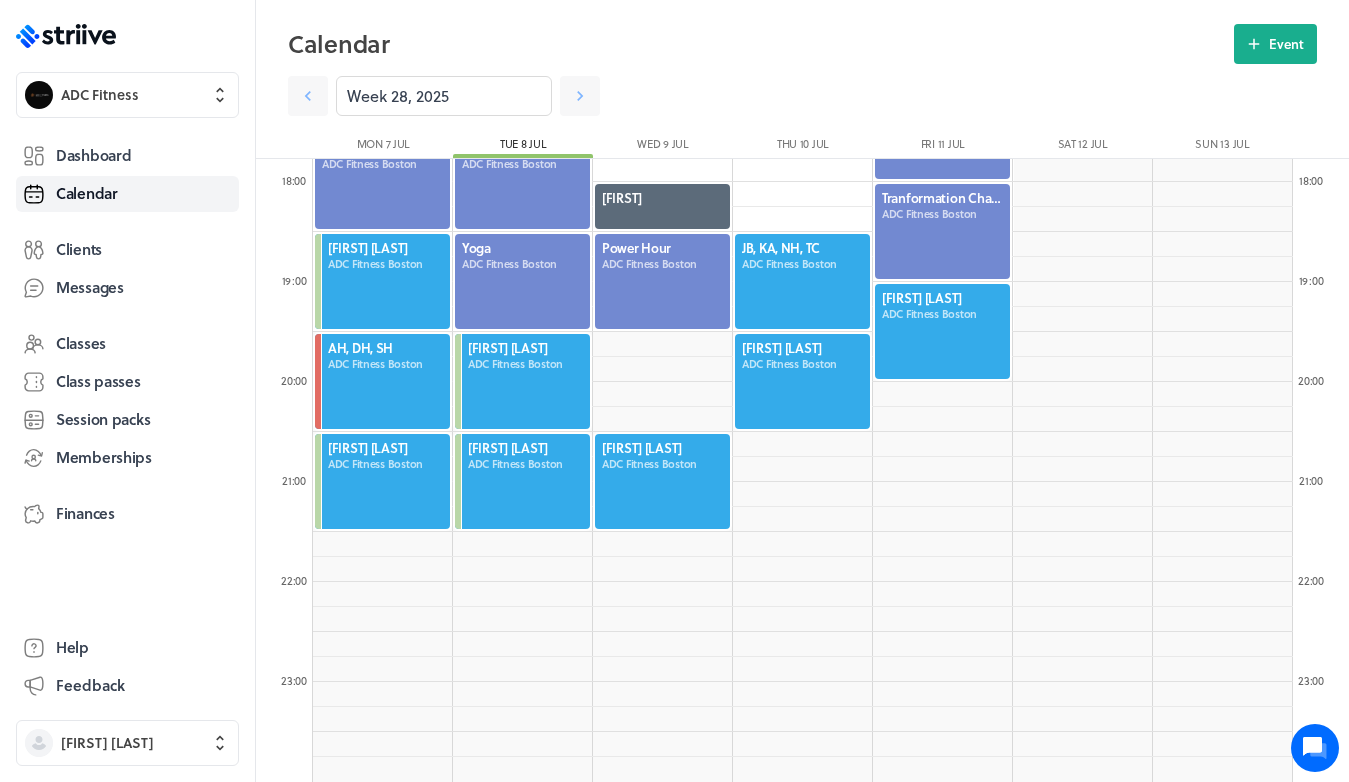 click at bounding box center (662, 481) 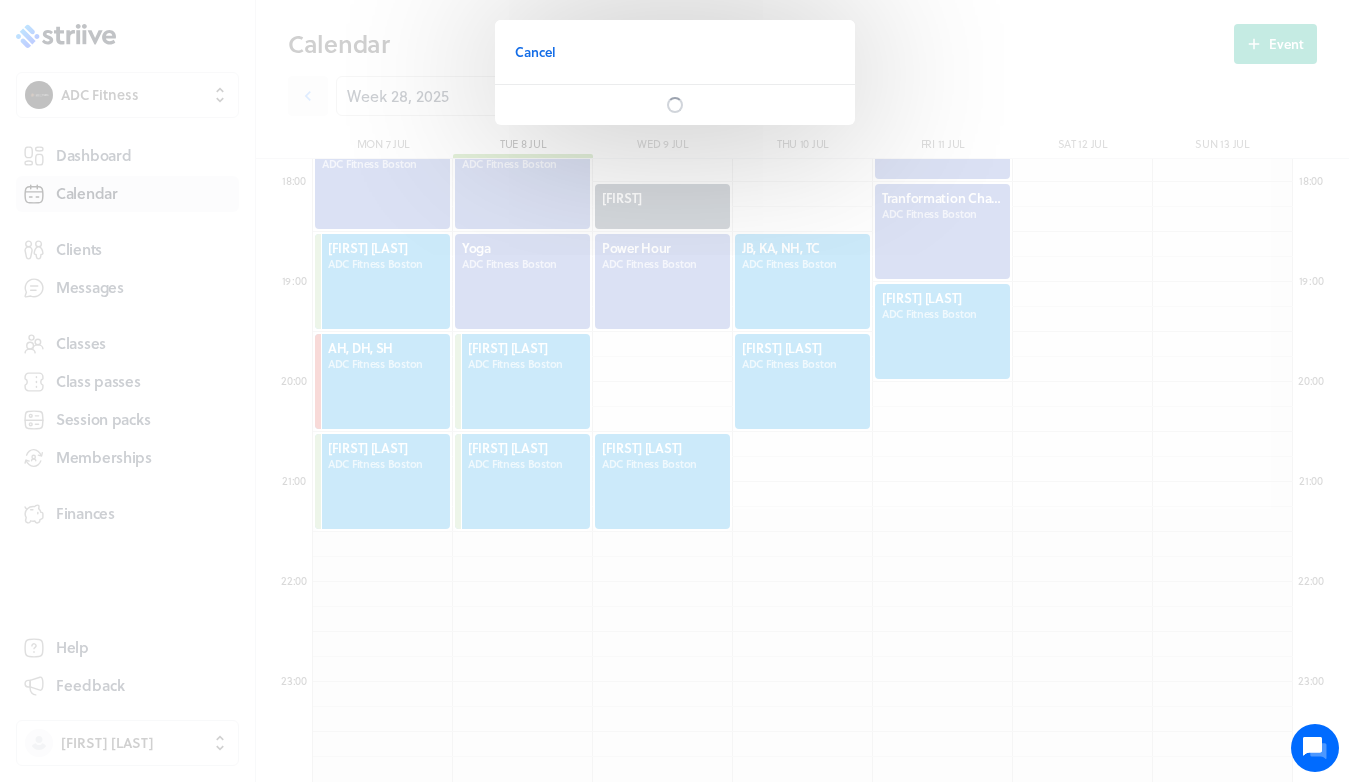 scroll, scrollTop: 1777, scrollLeft: 0, axis: vertical 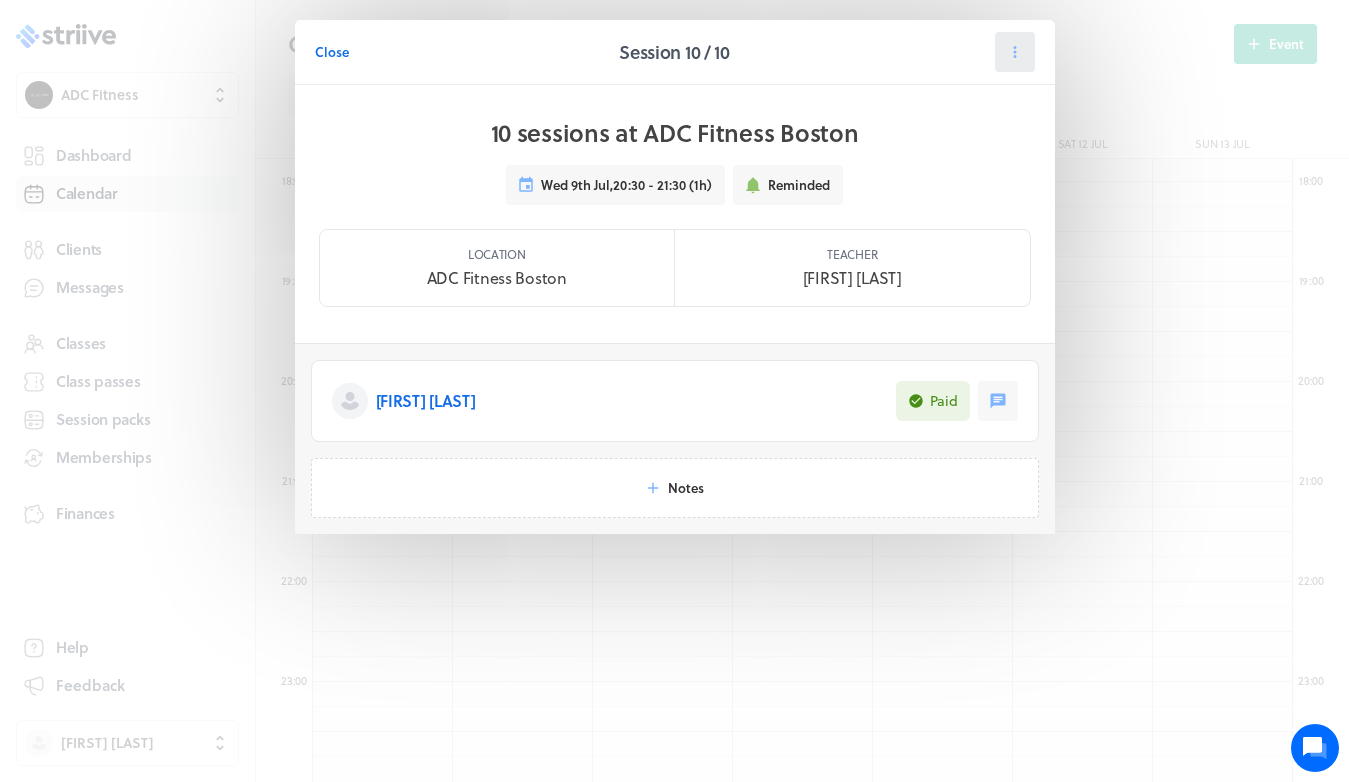 click at bounding box center [1015, 52] 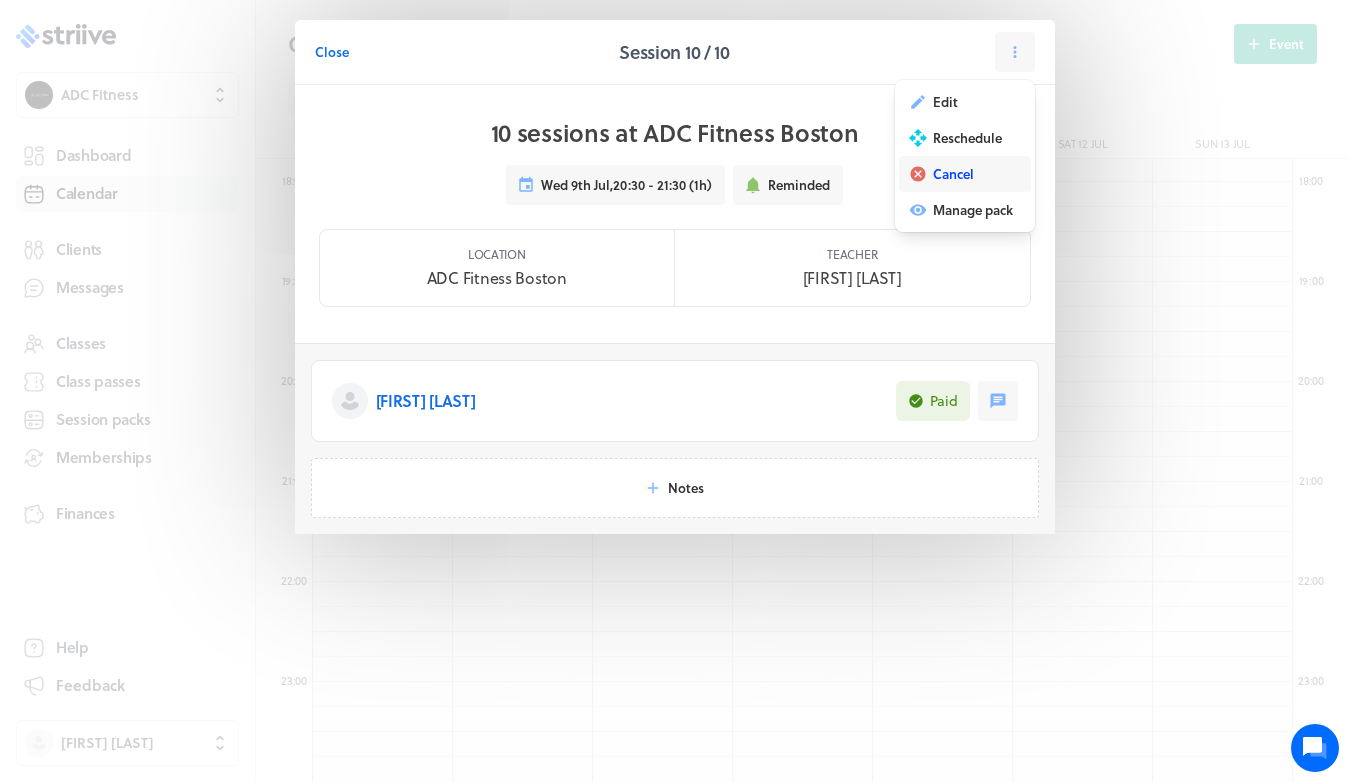 click on "Cancel" at bounding box center (945, 102) 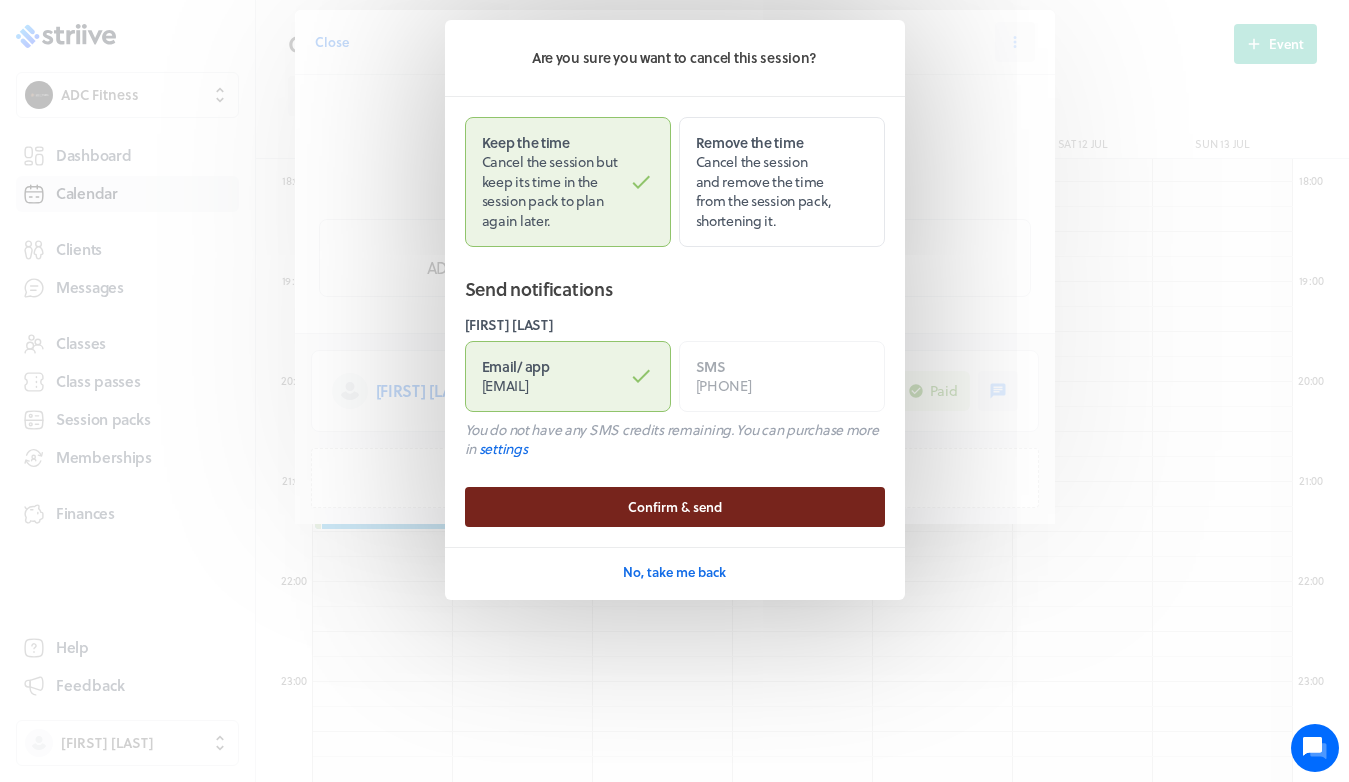 click on "Confirm & send" at bounding box center [675, 507] 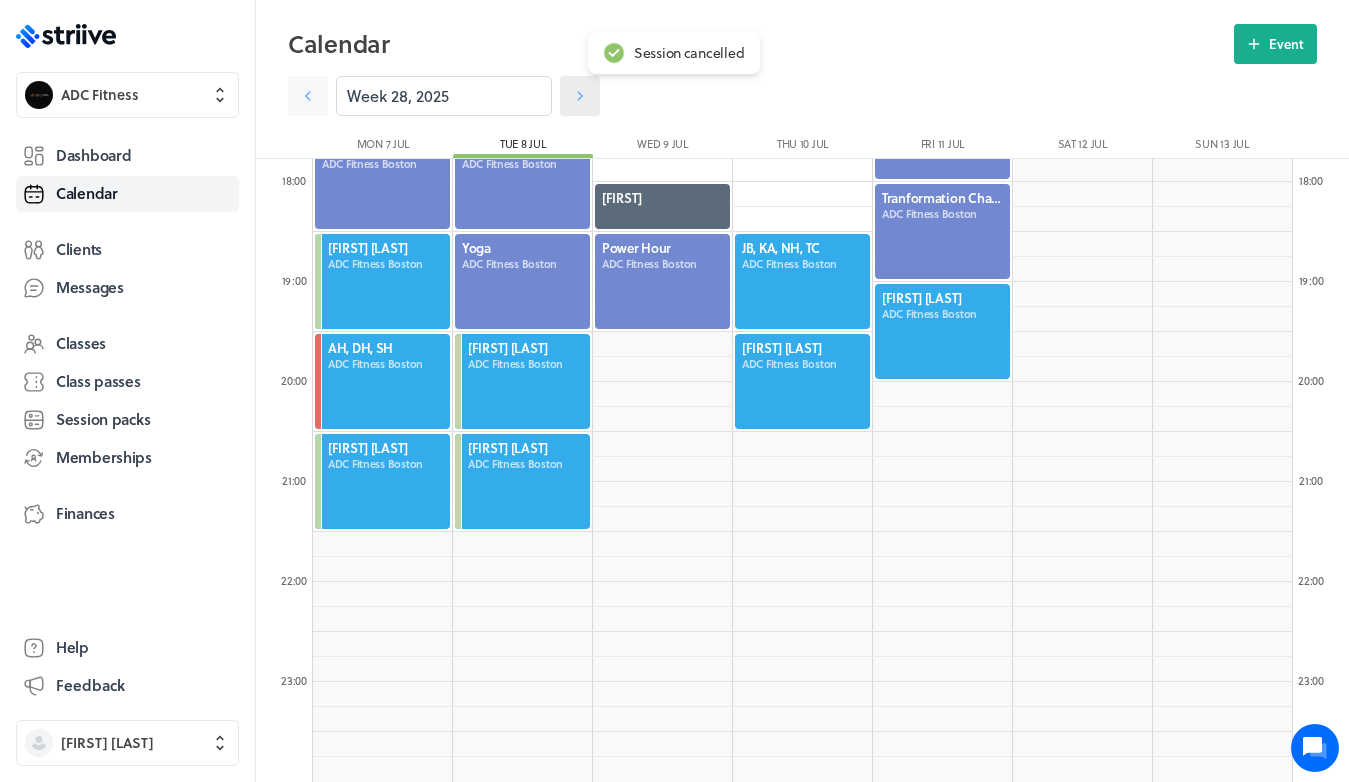 click at bounding box center [308, 96] 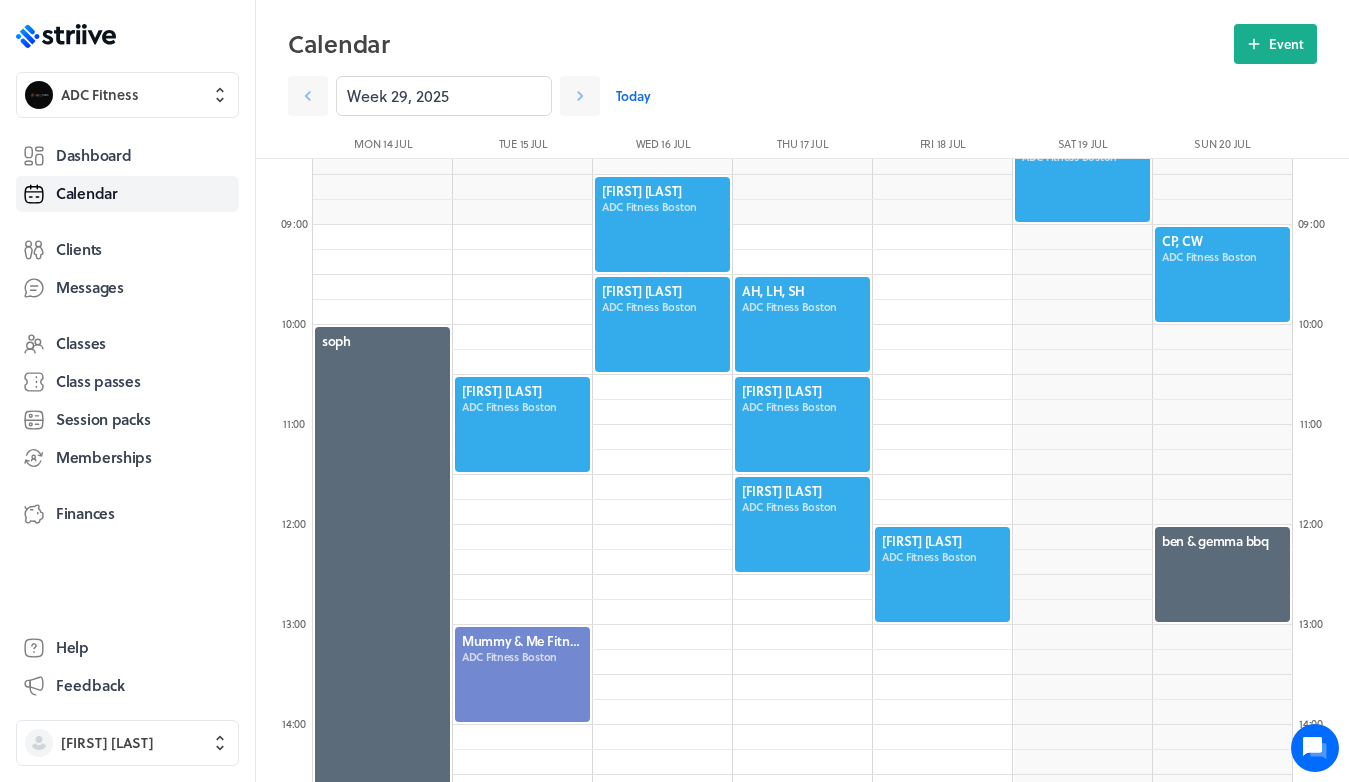 scroll, scrollTop: 831, scrollLeft: 0, axis: vertical 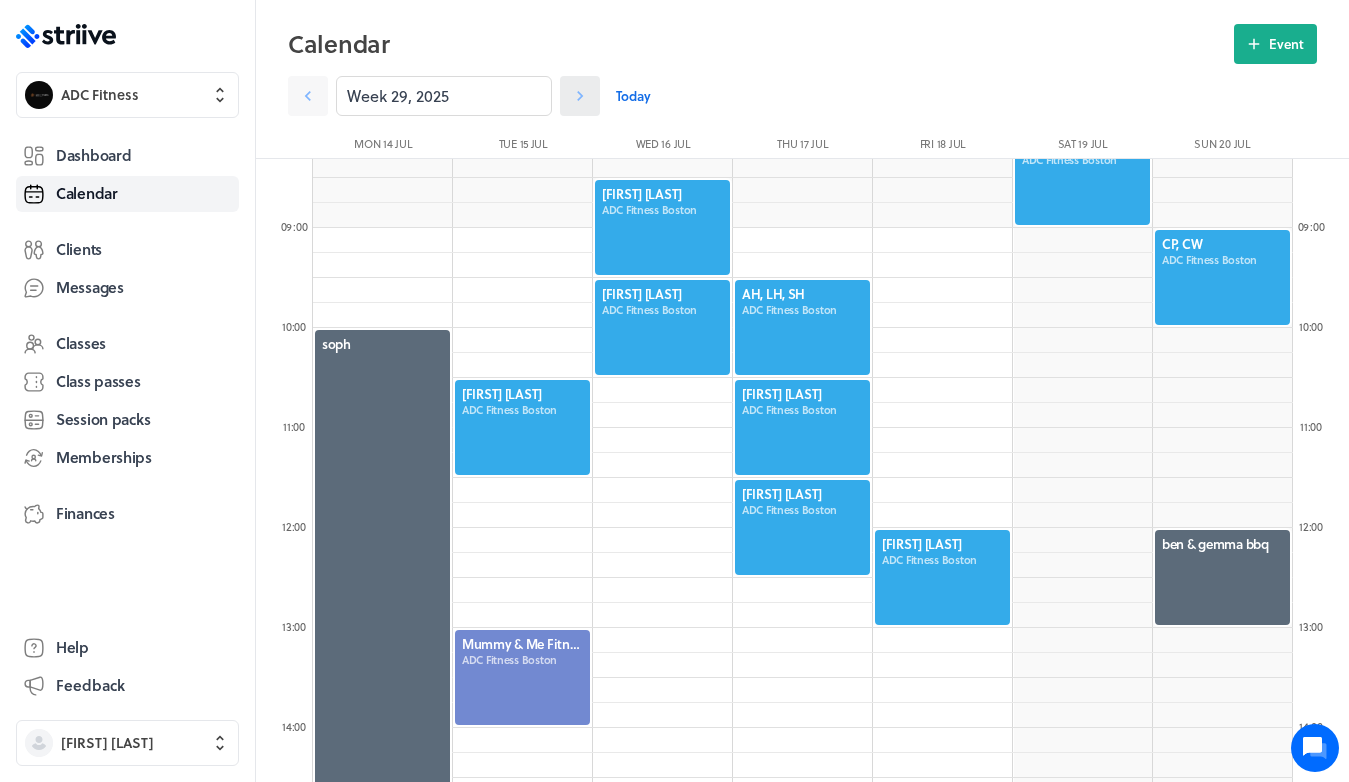 click at bounding box center [308, 96] 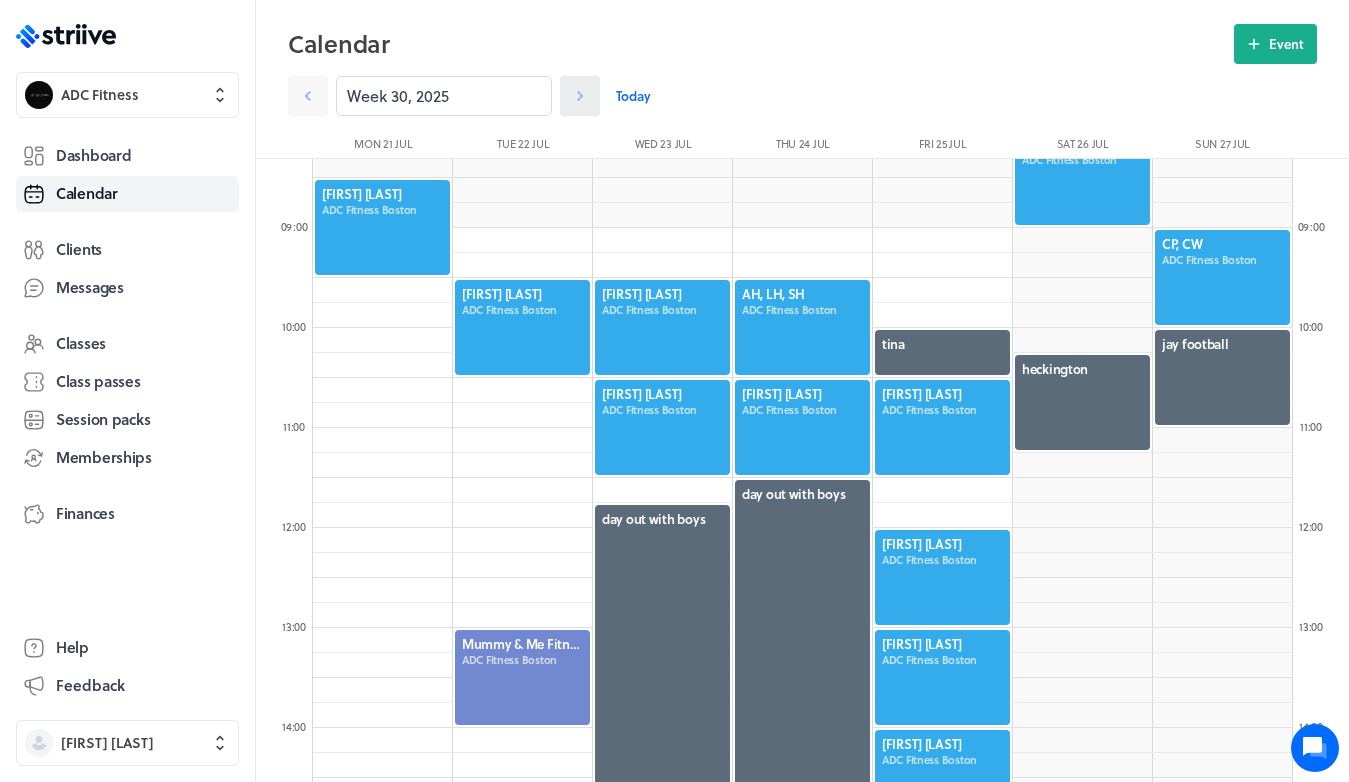 click at bounding box center (308, 96) 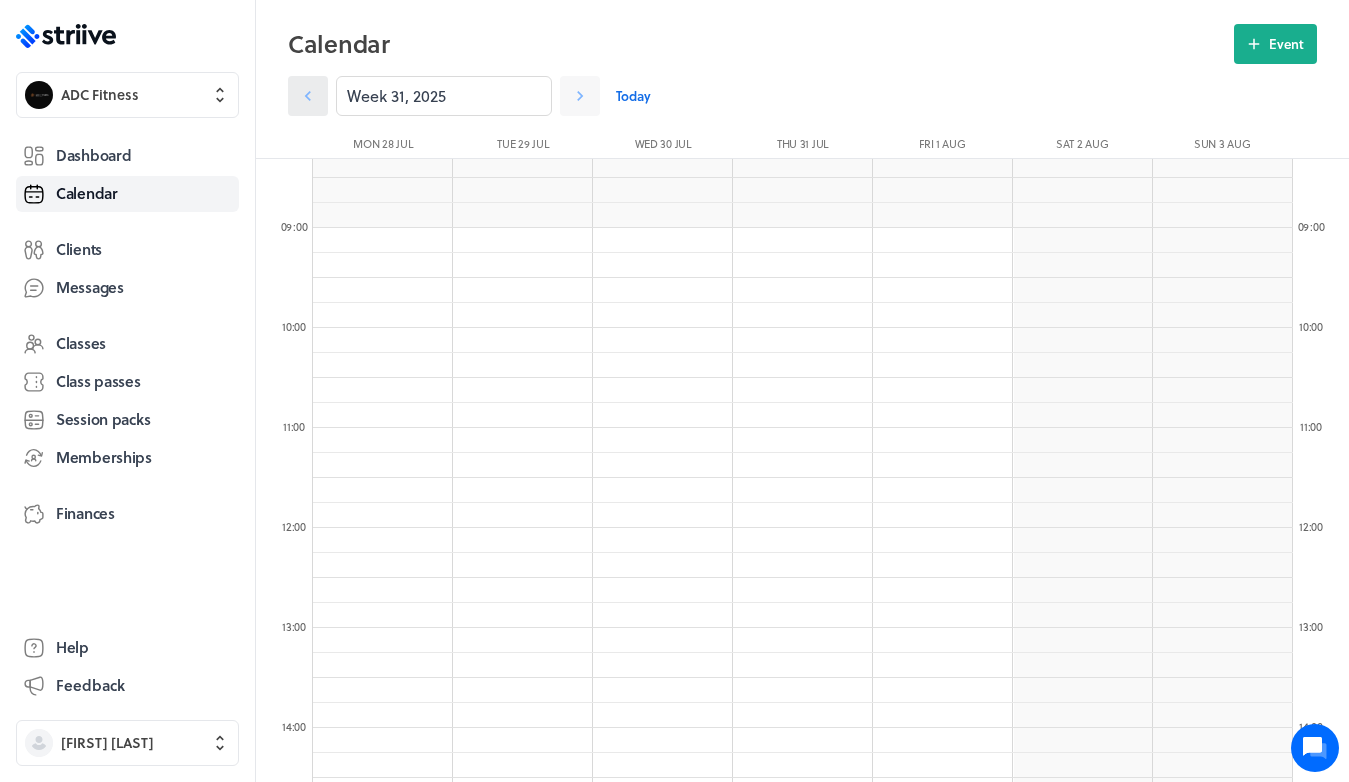 click at bounding box center (308, 96) 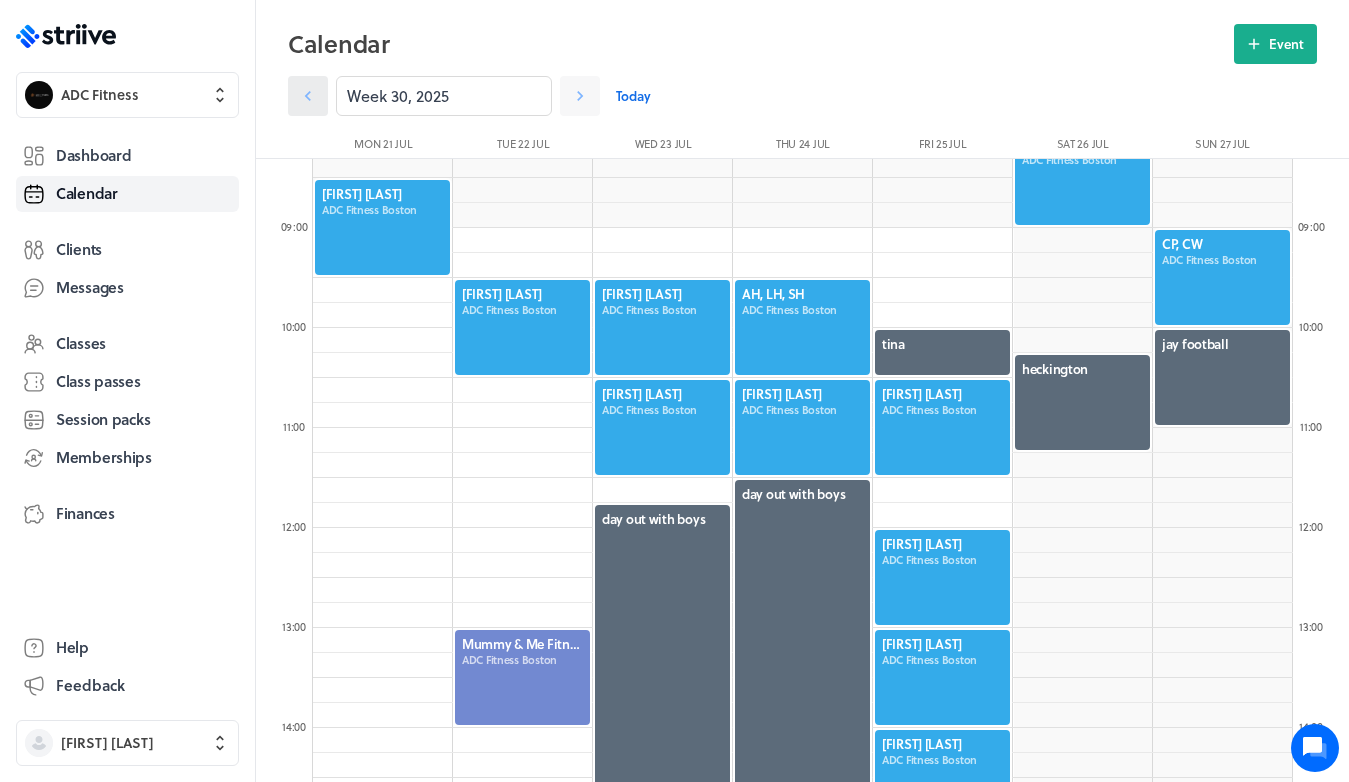 click at bounding box center (308, 96) 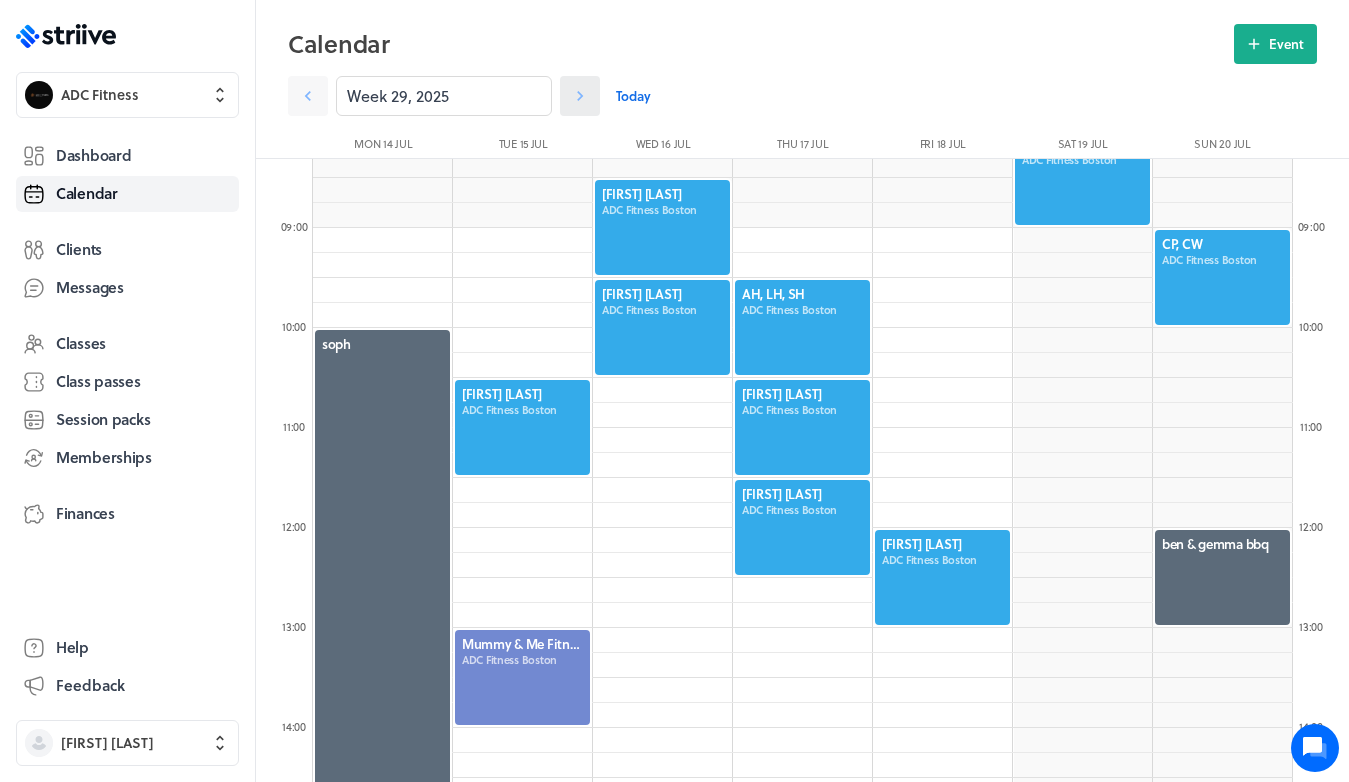 click at bounding box center [580, 96] 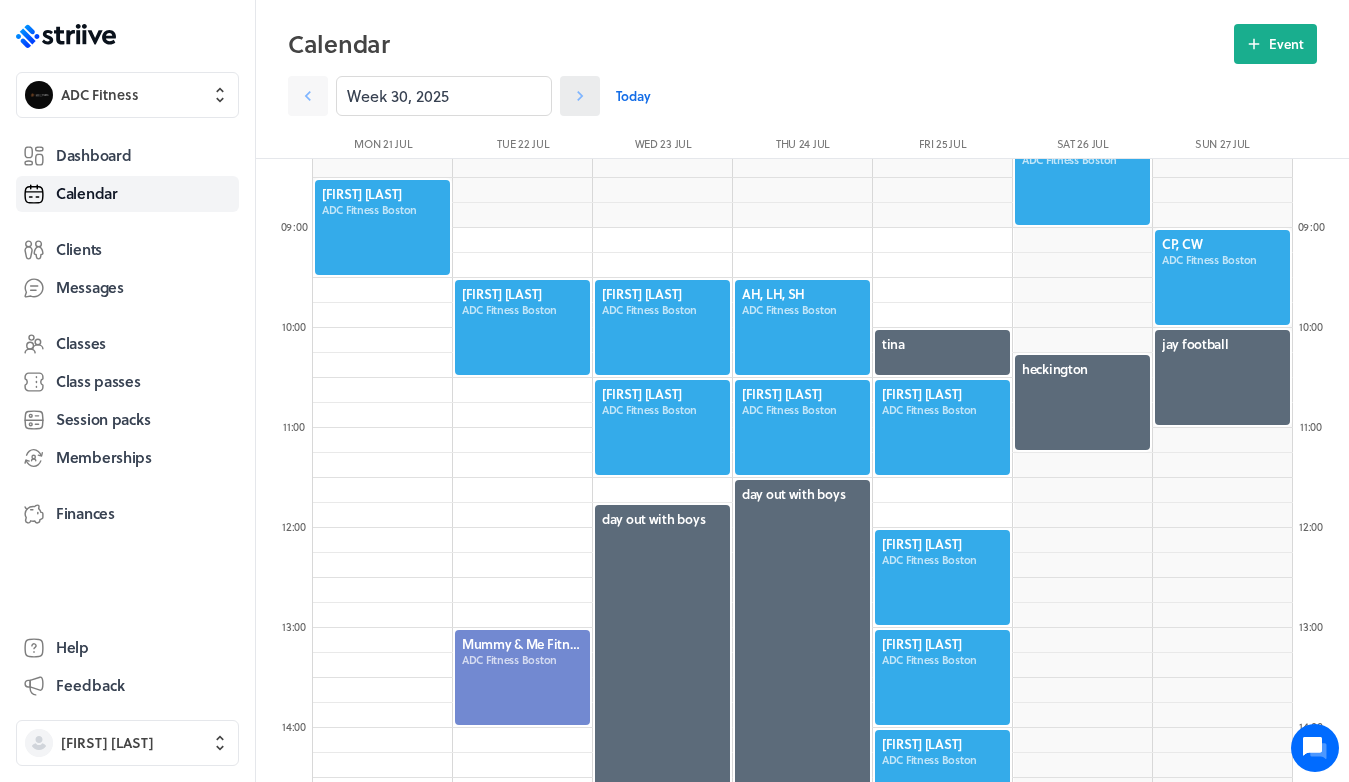 click at bounding box center [580, 96] 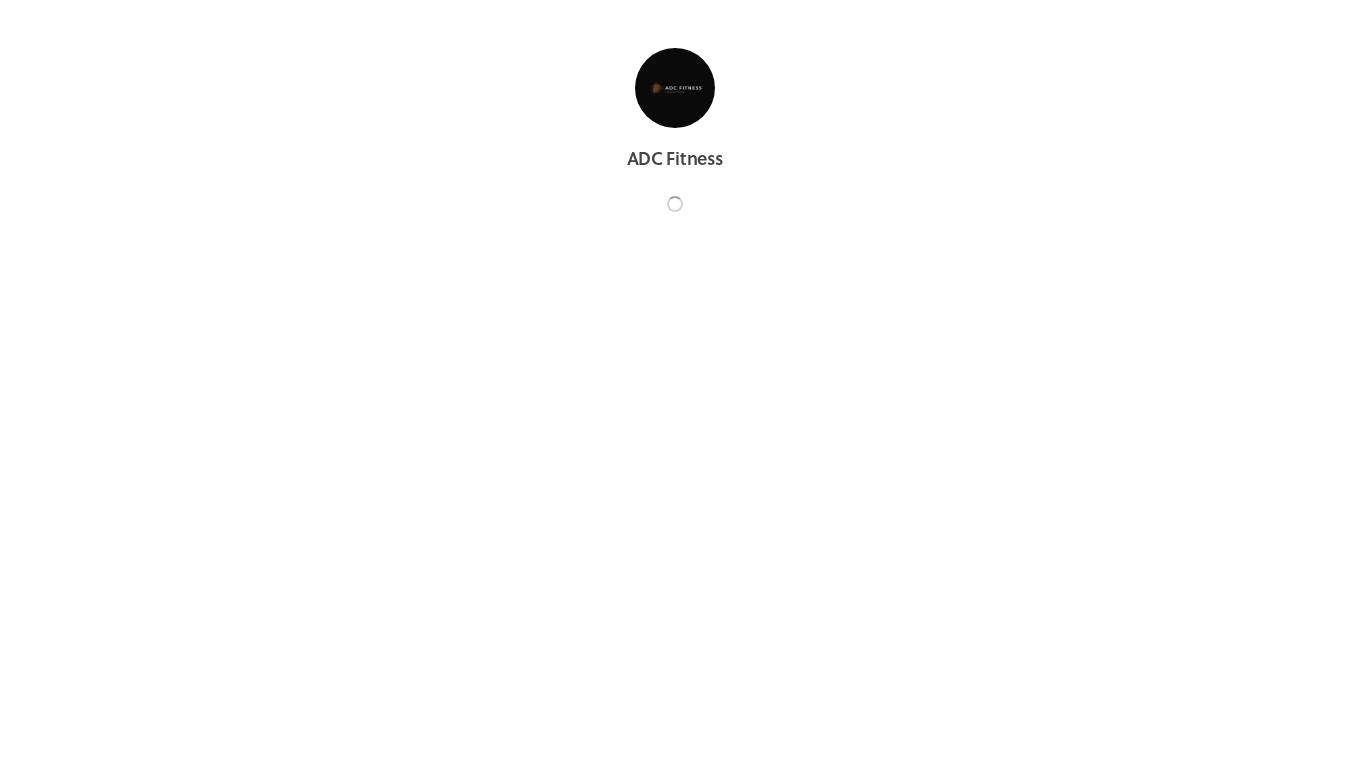 scroll, scrollTop: 0, scrollLeft: 0, axis: both 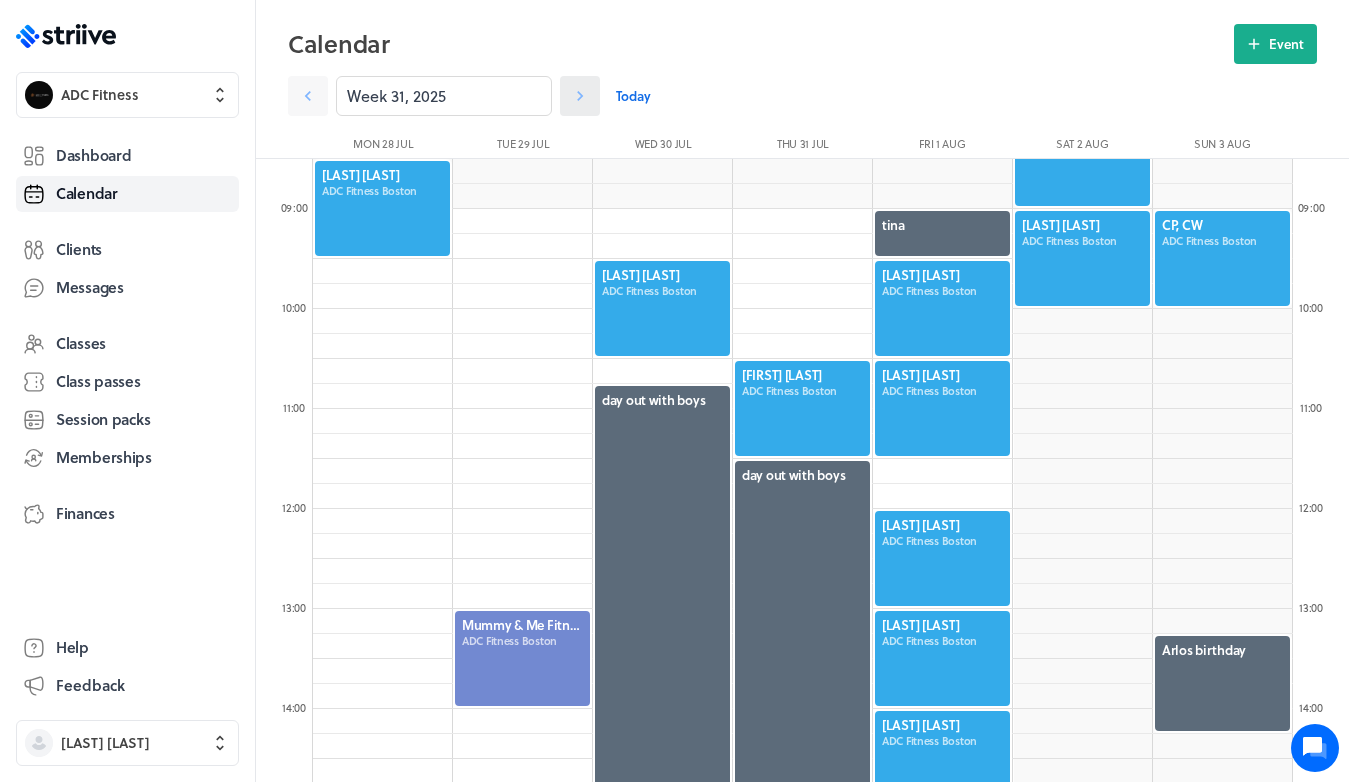 click at bounding box center (580, 96) 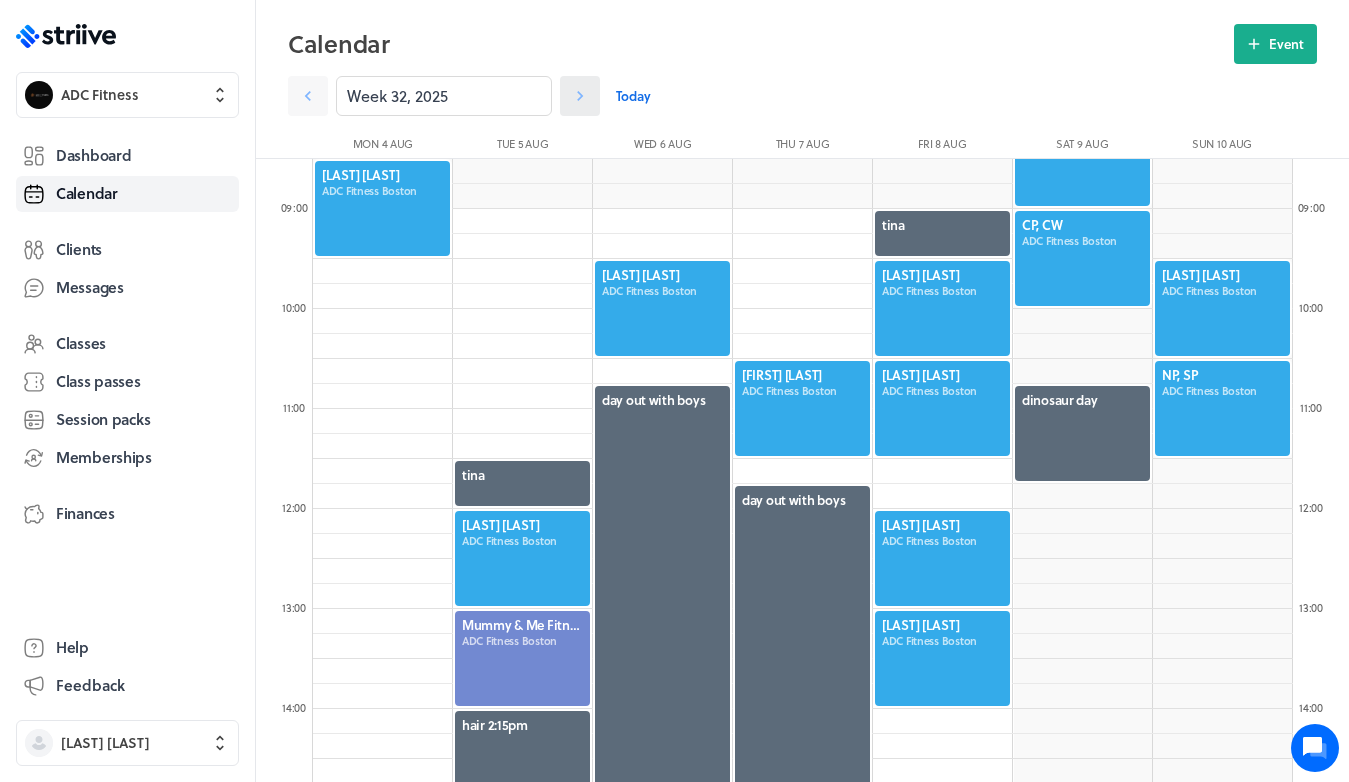 click at bounding box center [308, 96] 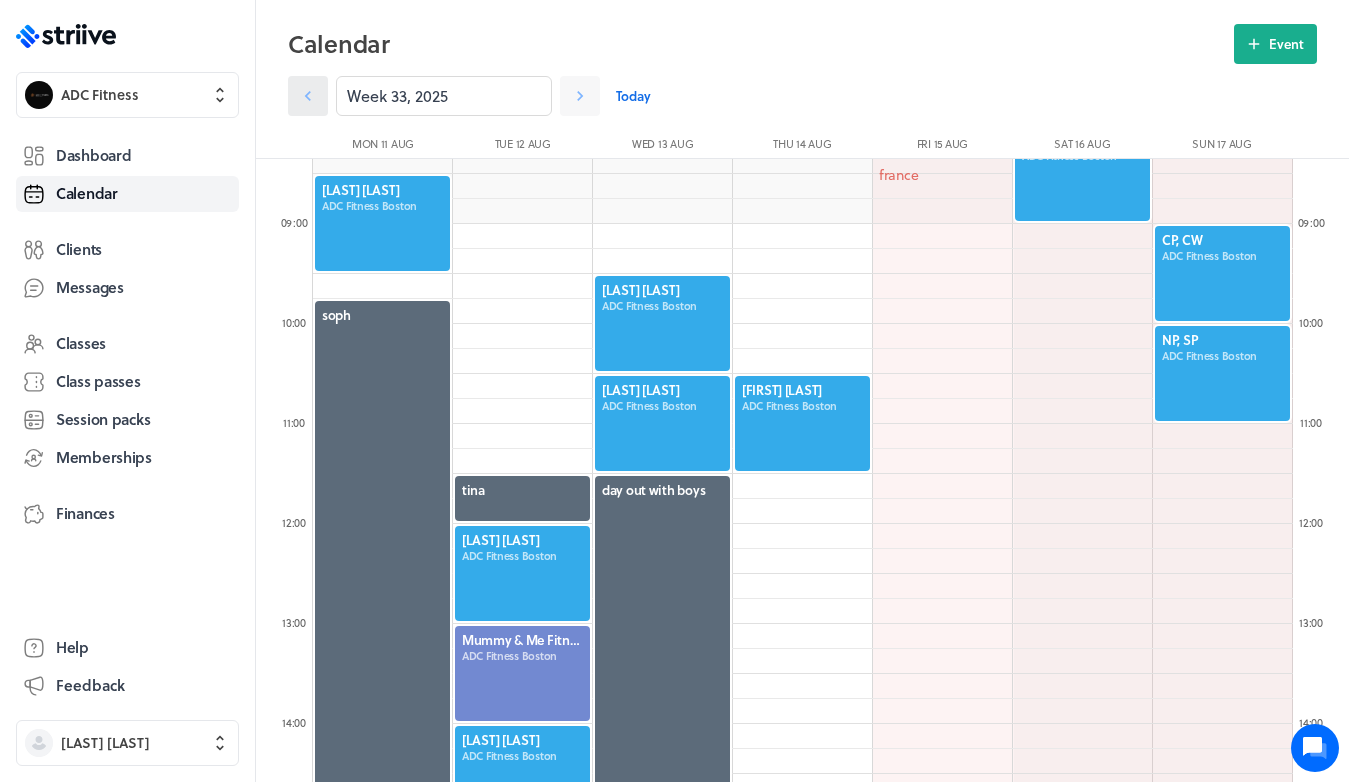 scroll, scrollTop: 831, scrollLeft: 0, axis: vertical 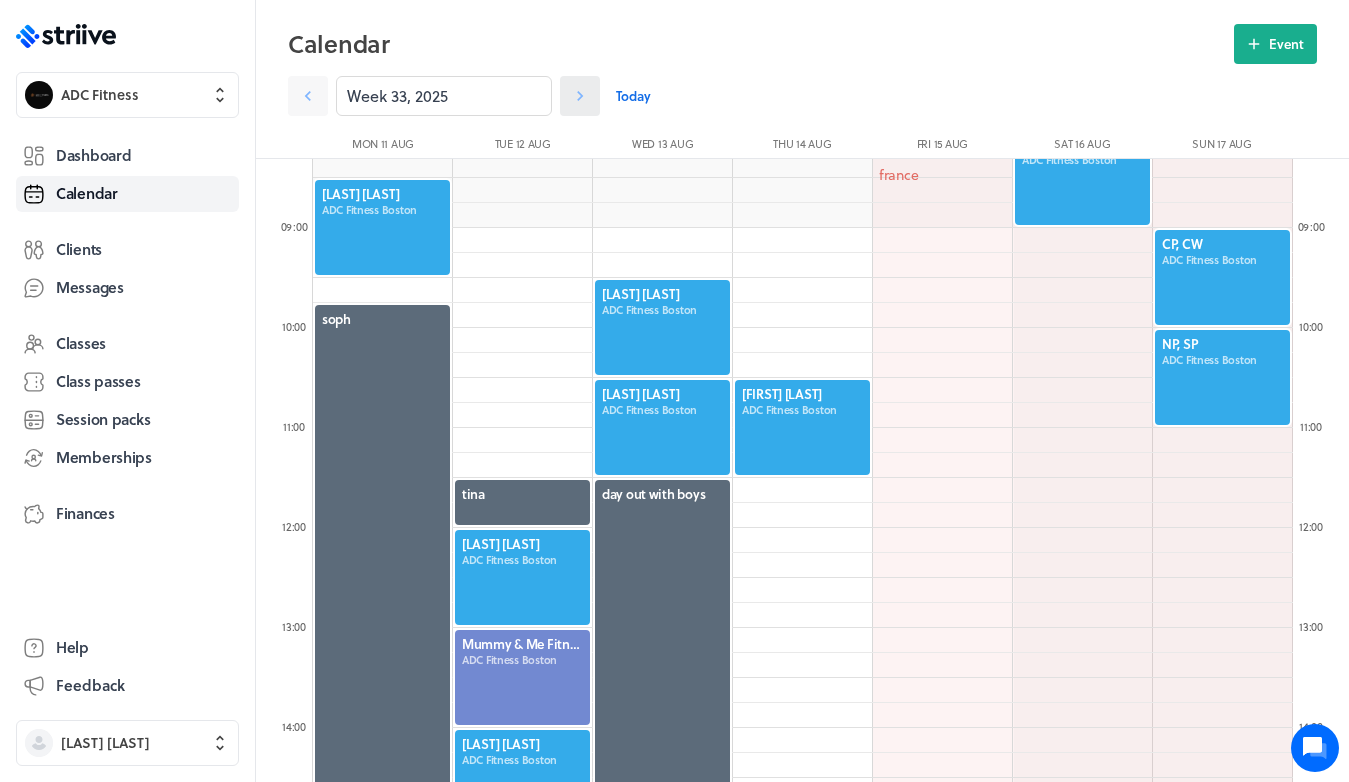 click at bounding box center [308, 96] 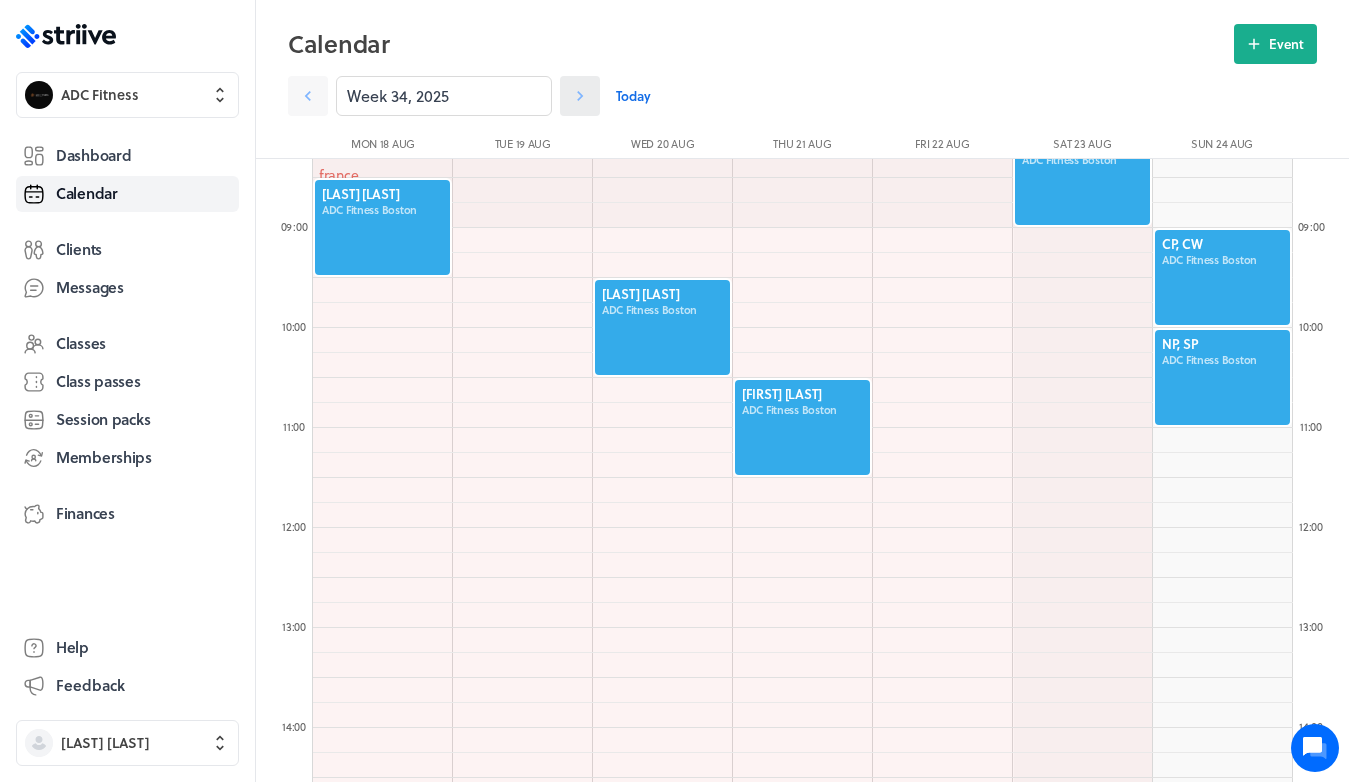 click at bounding box center (308, 96) 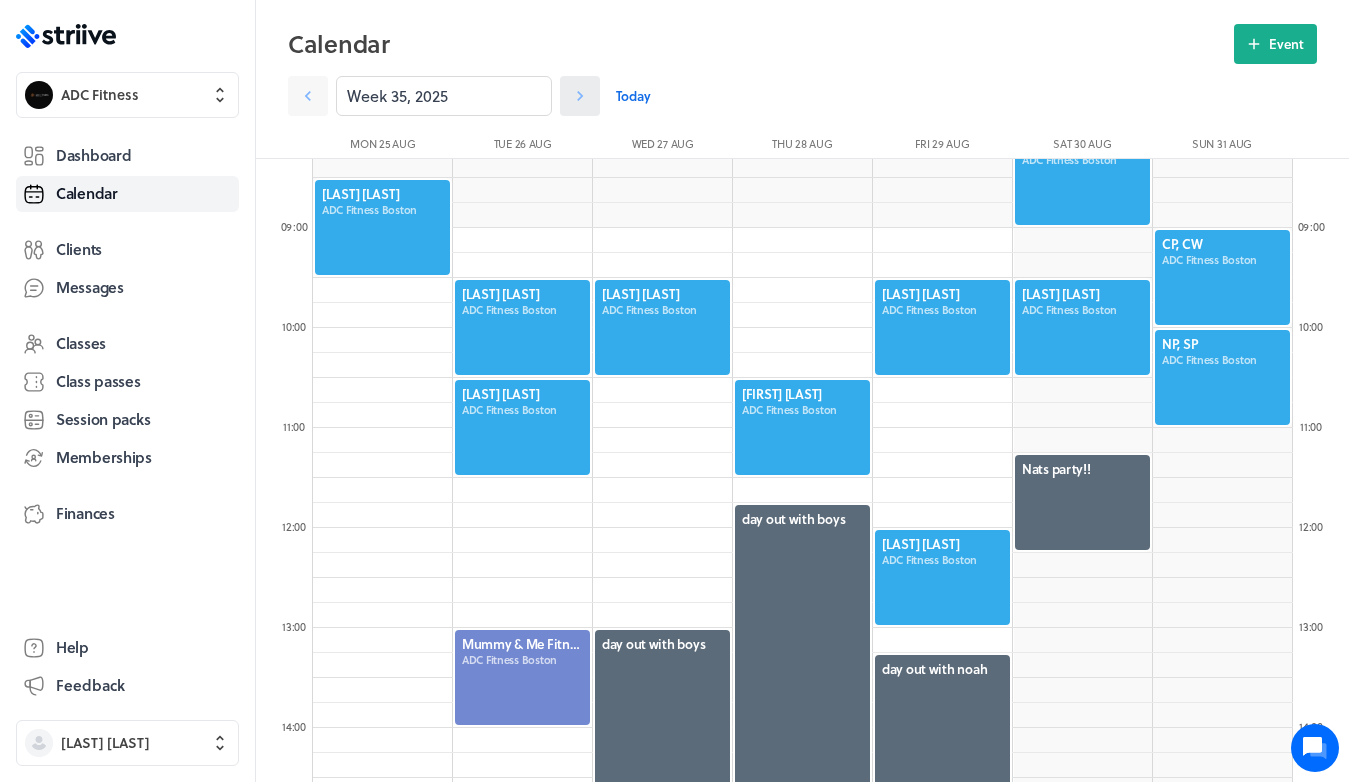 click at bounding box center (580, 96) 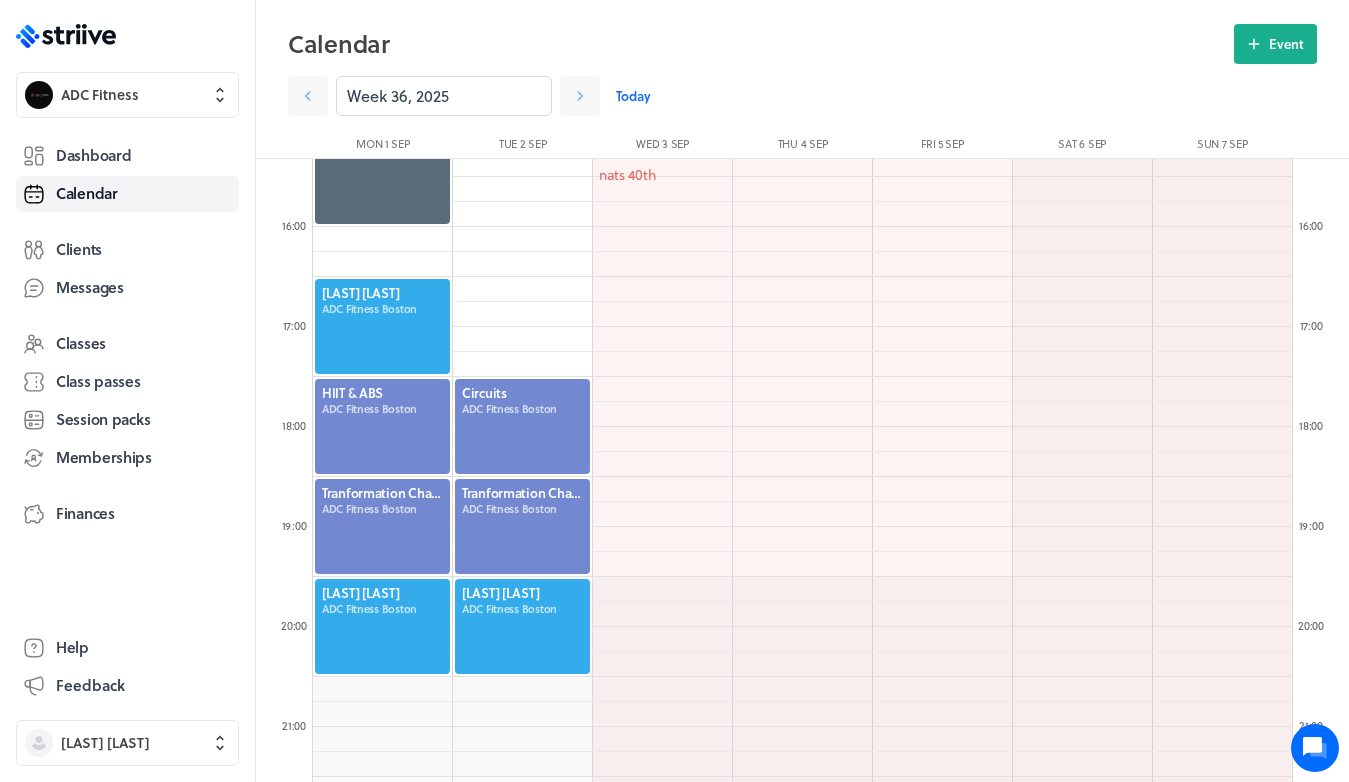 scroll, scrollTop: 1538, scrollLeft: 0, axis: vertical 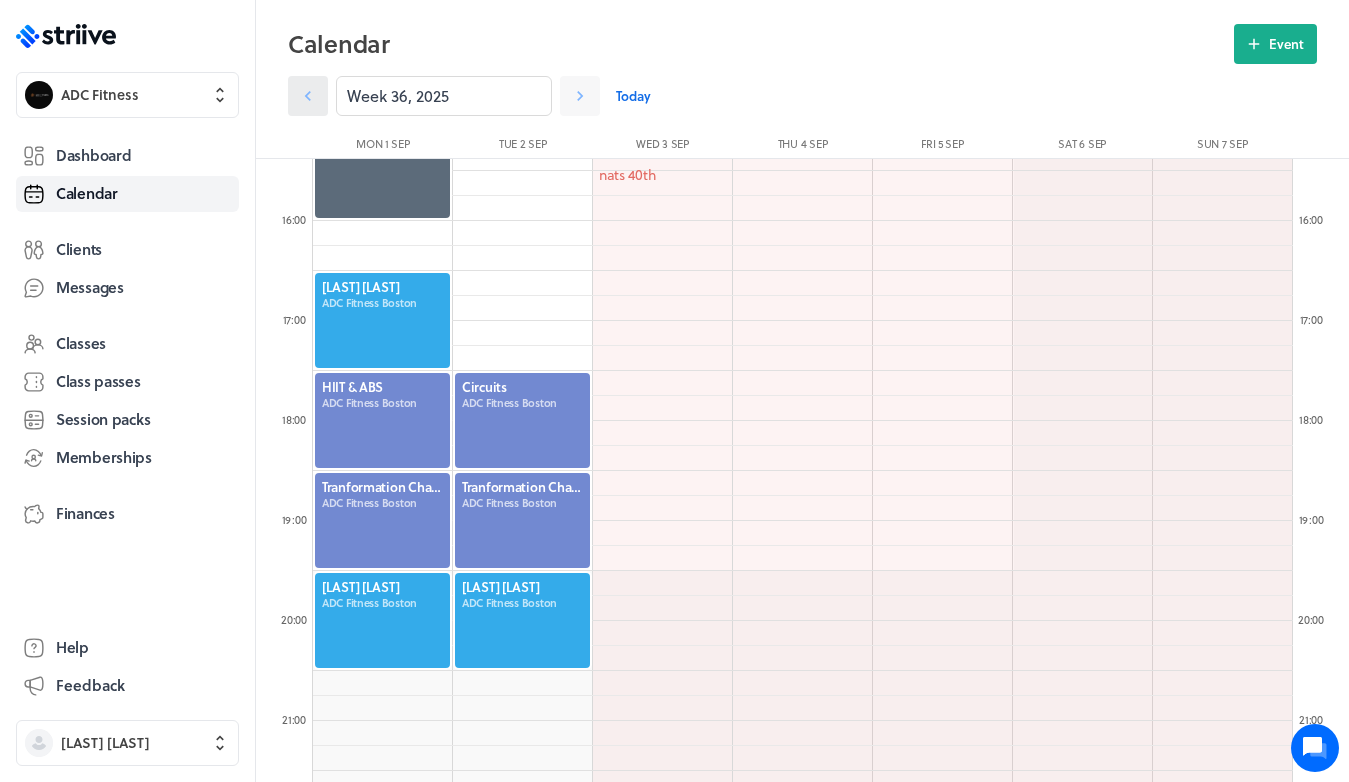 click at bounding box center [308, 96] 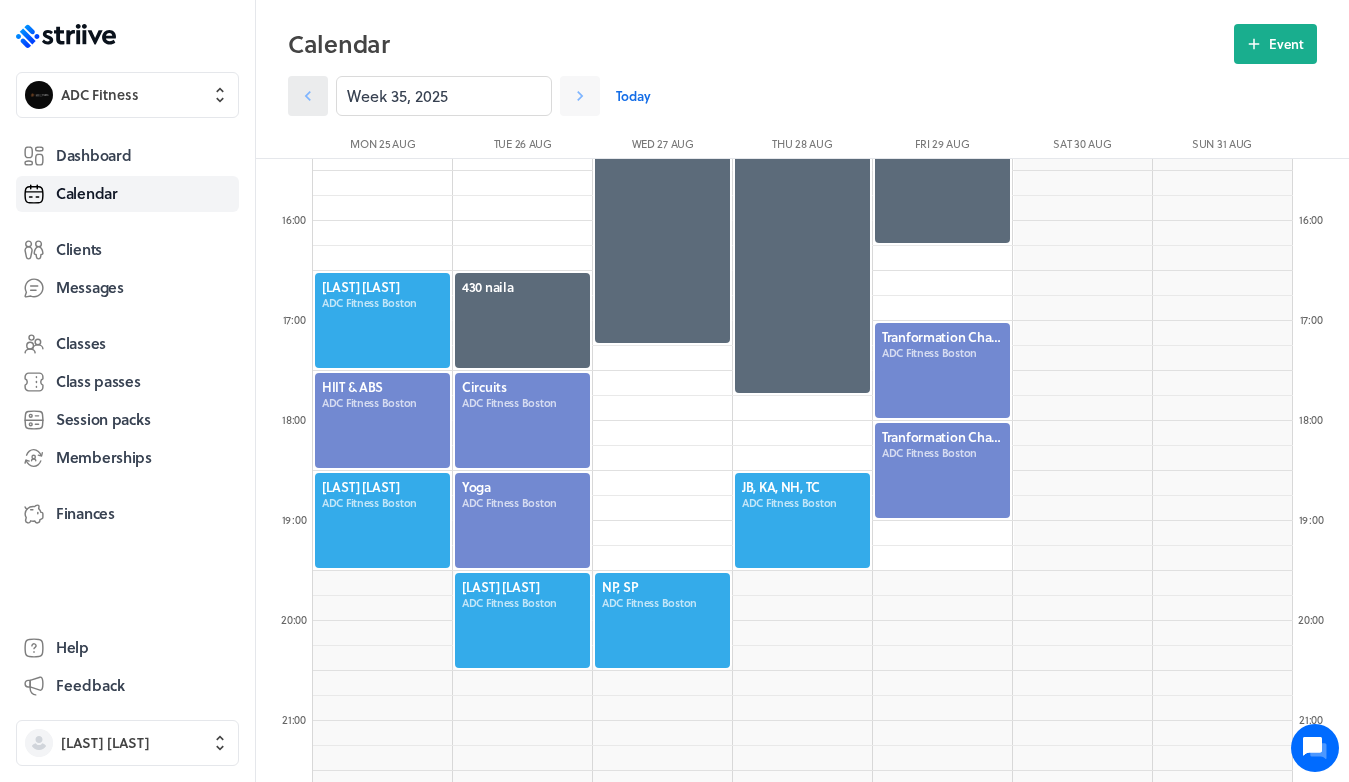 click at bounding box center (308, 96) 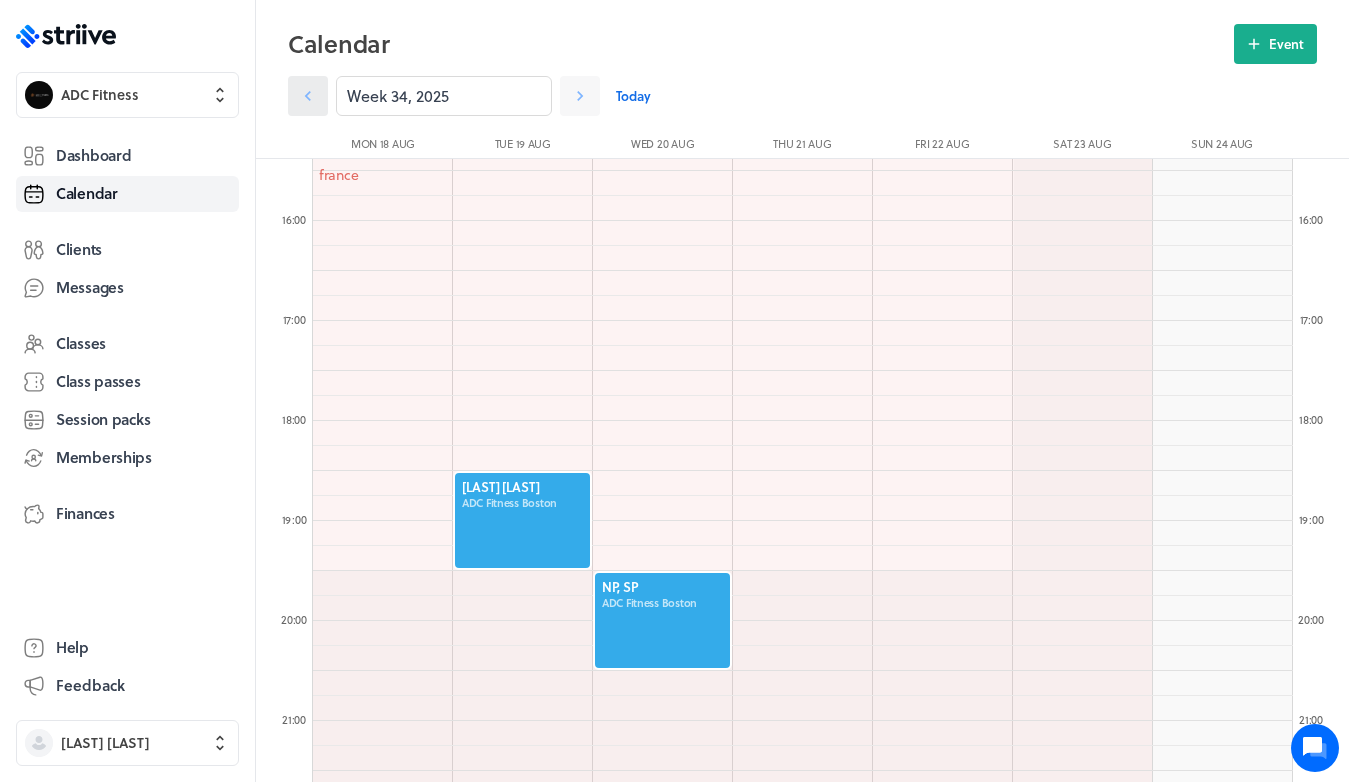 click at bounding box center (308, 96) 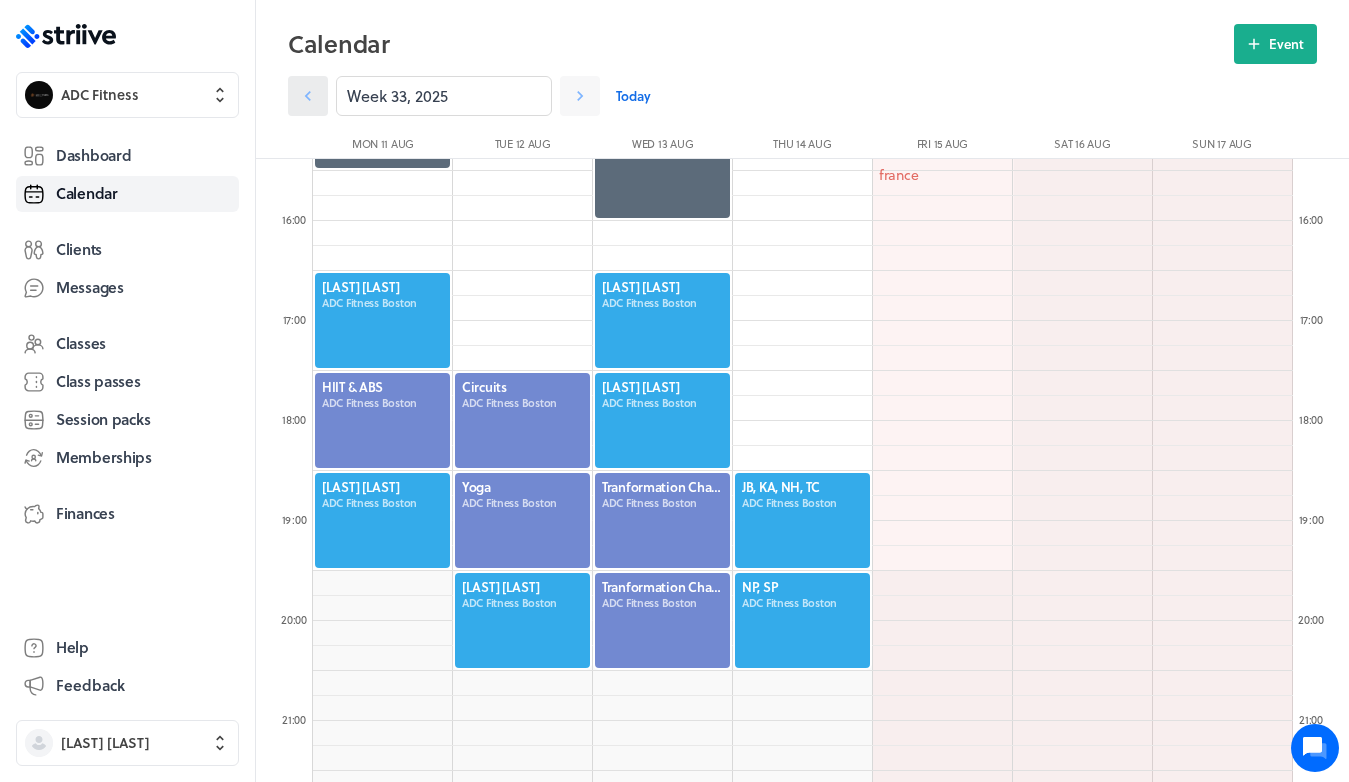 click at bounding box center [308, 96] 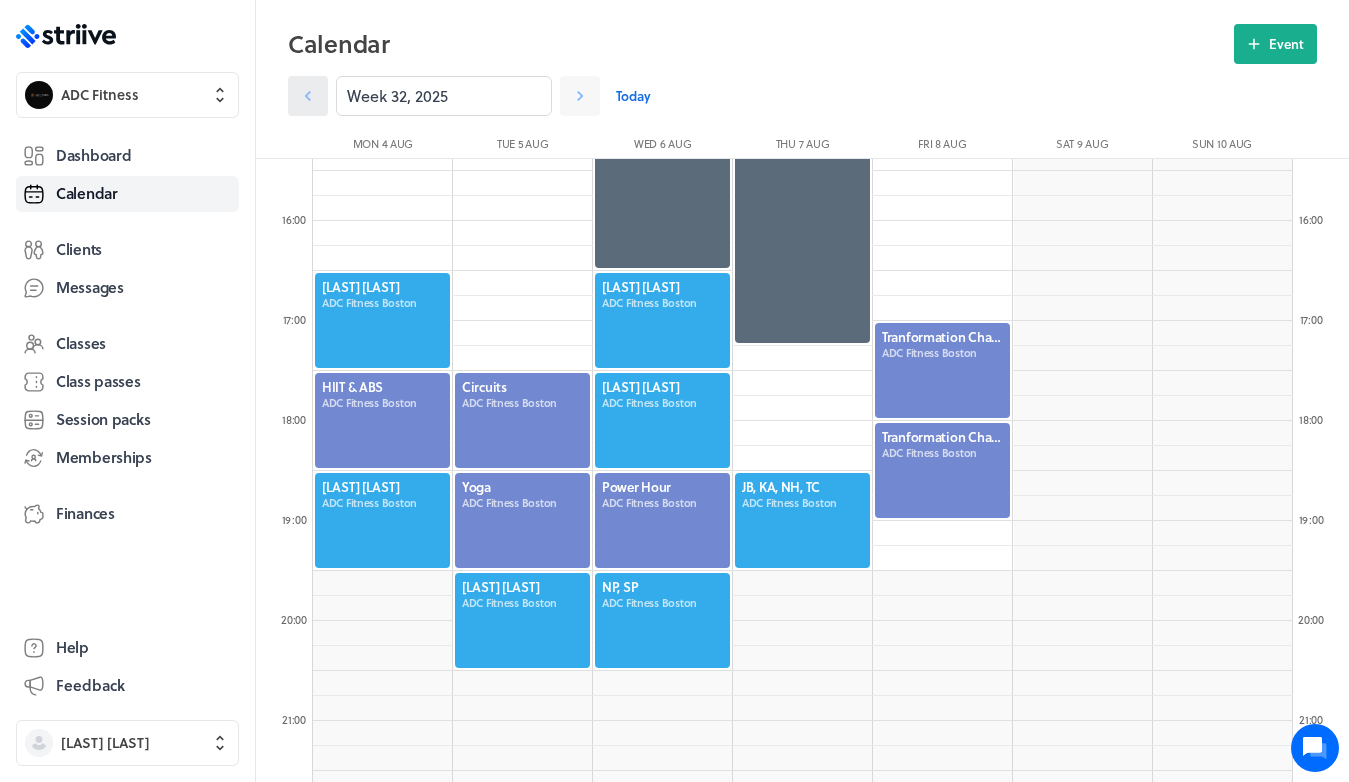click at bounding box center (308, 96) 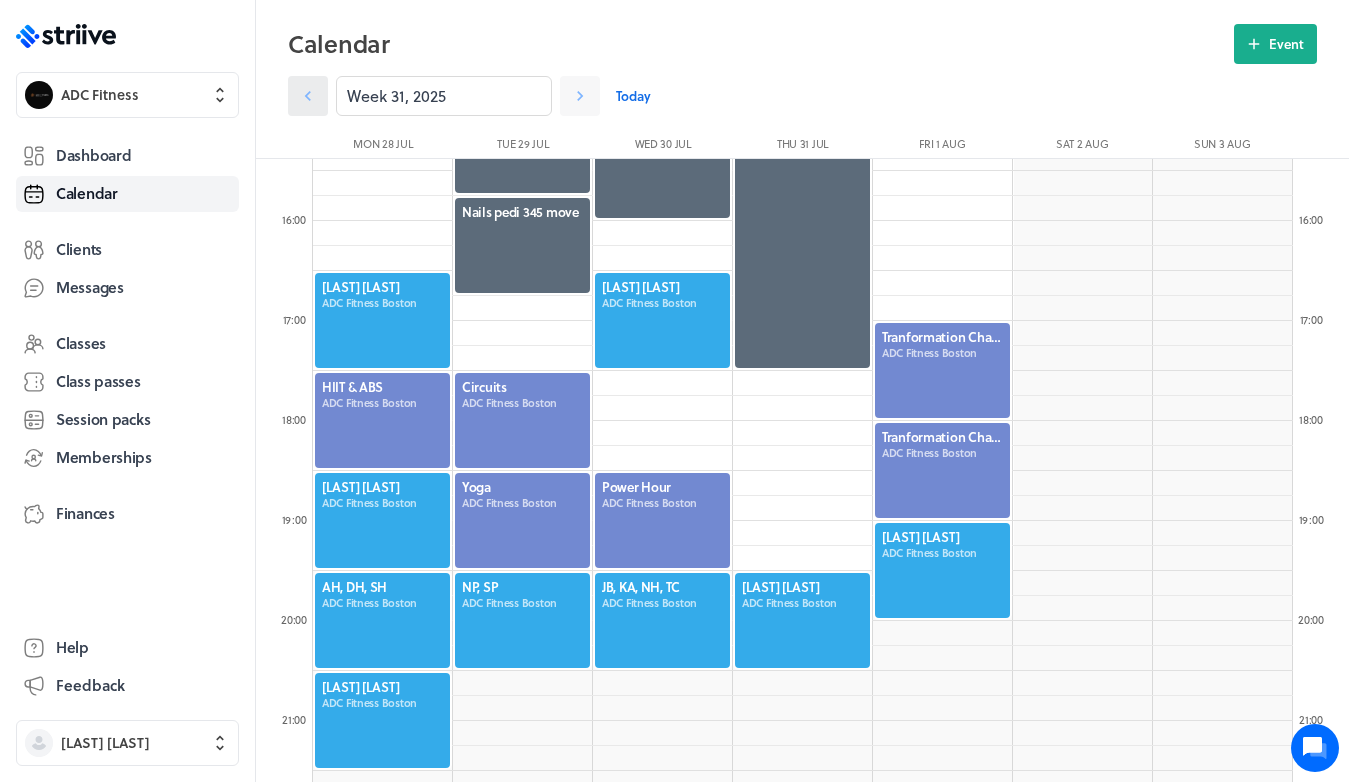 click at bounding box center (308, 96) 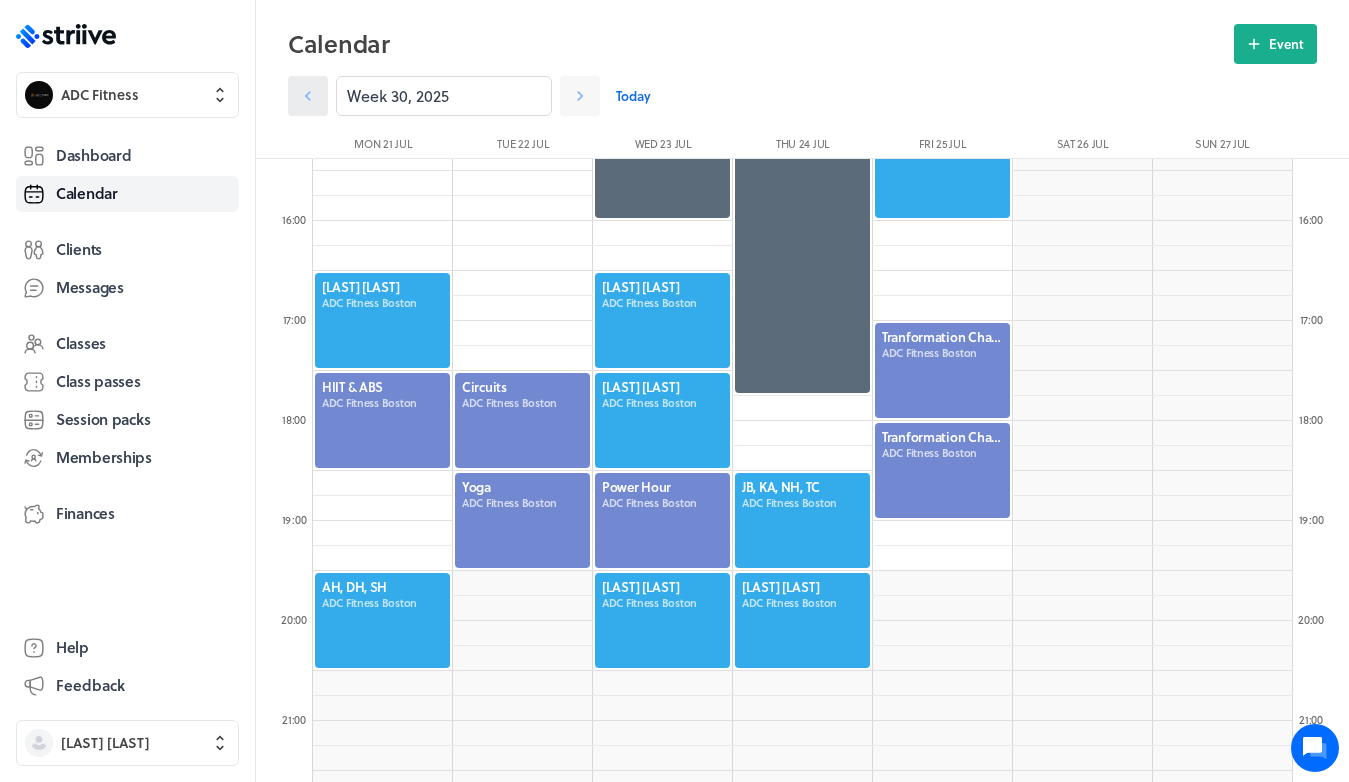 click at bounding box center (308, 96) 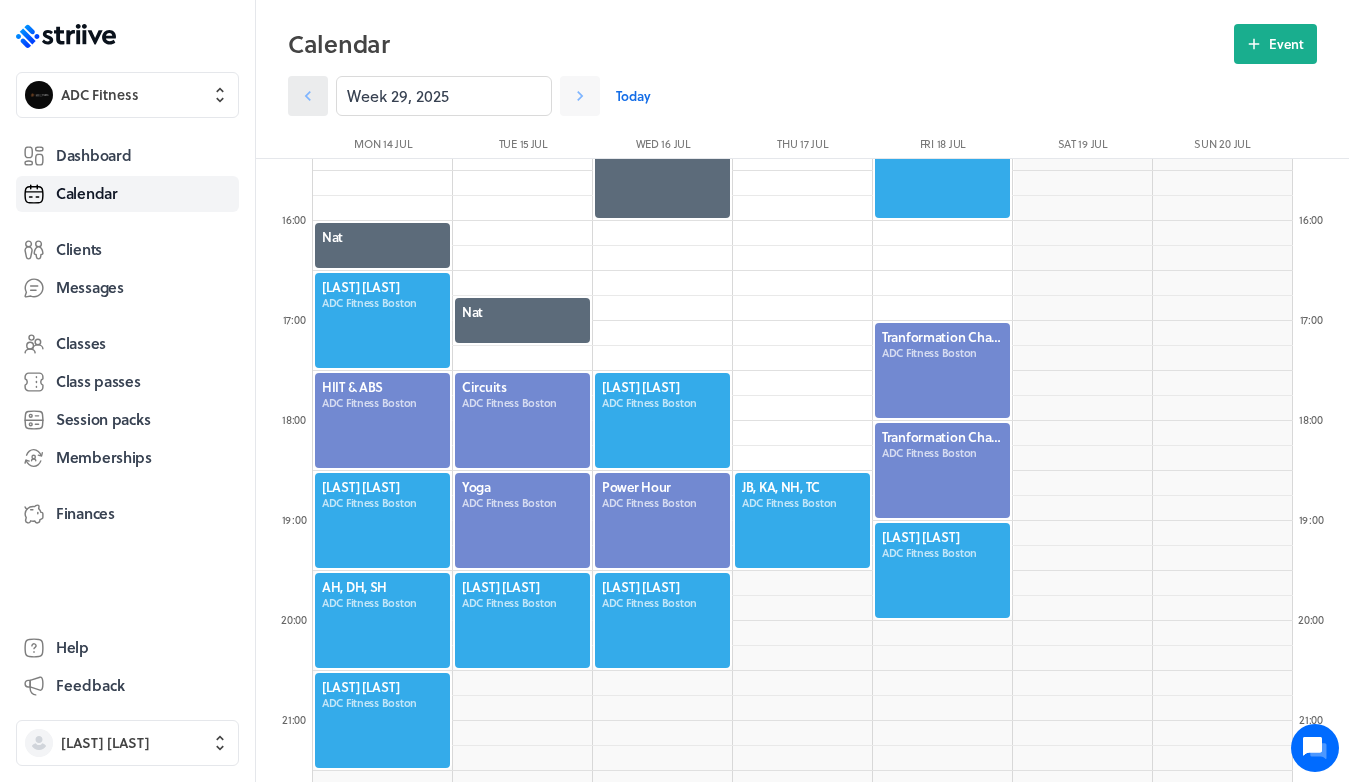 click at bounding box center (308, 96) 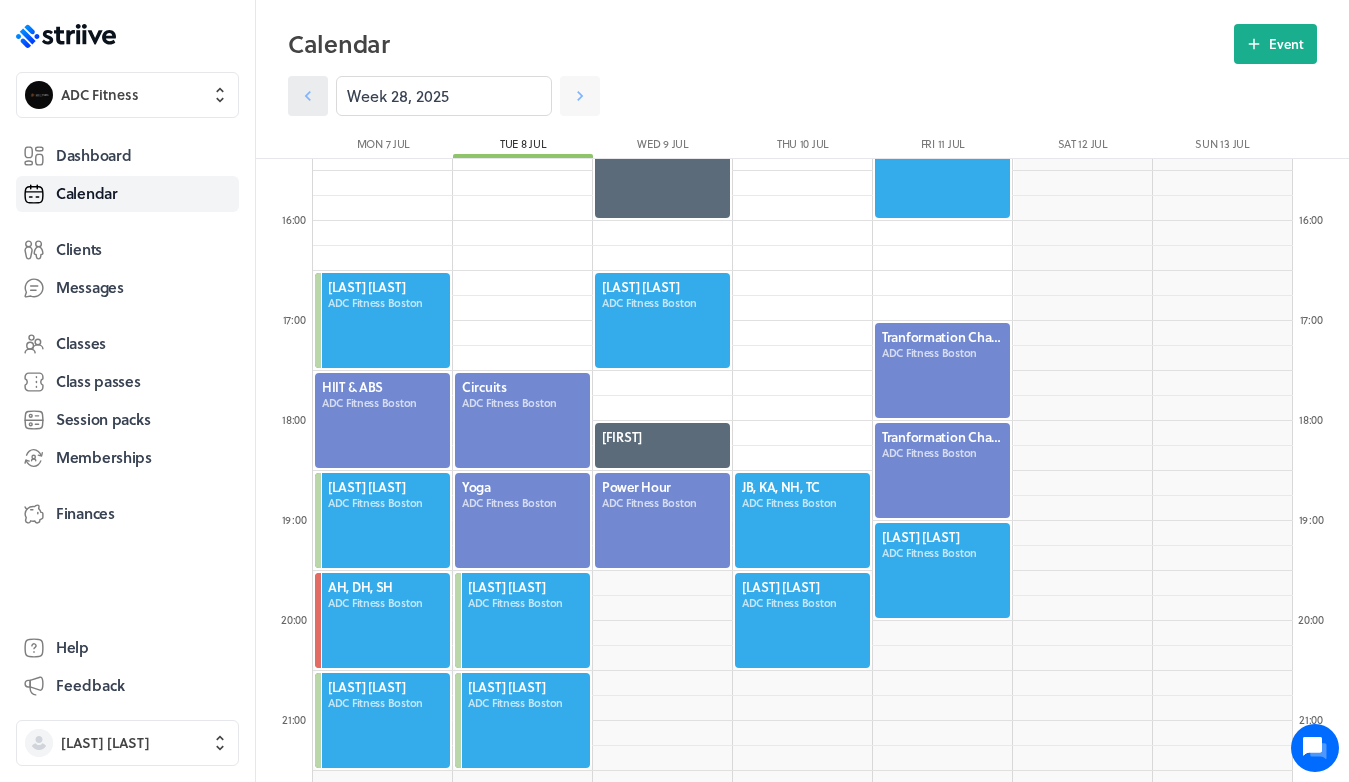 click at bounding box center [308, 96] 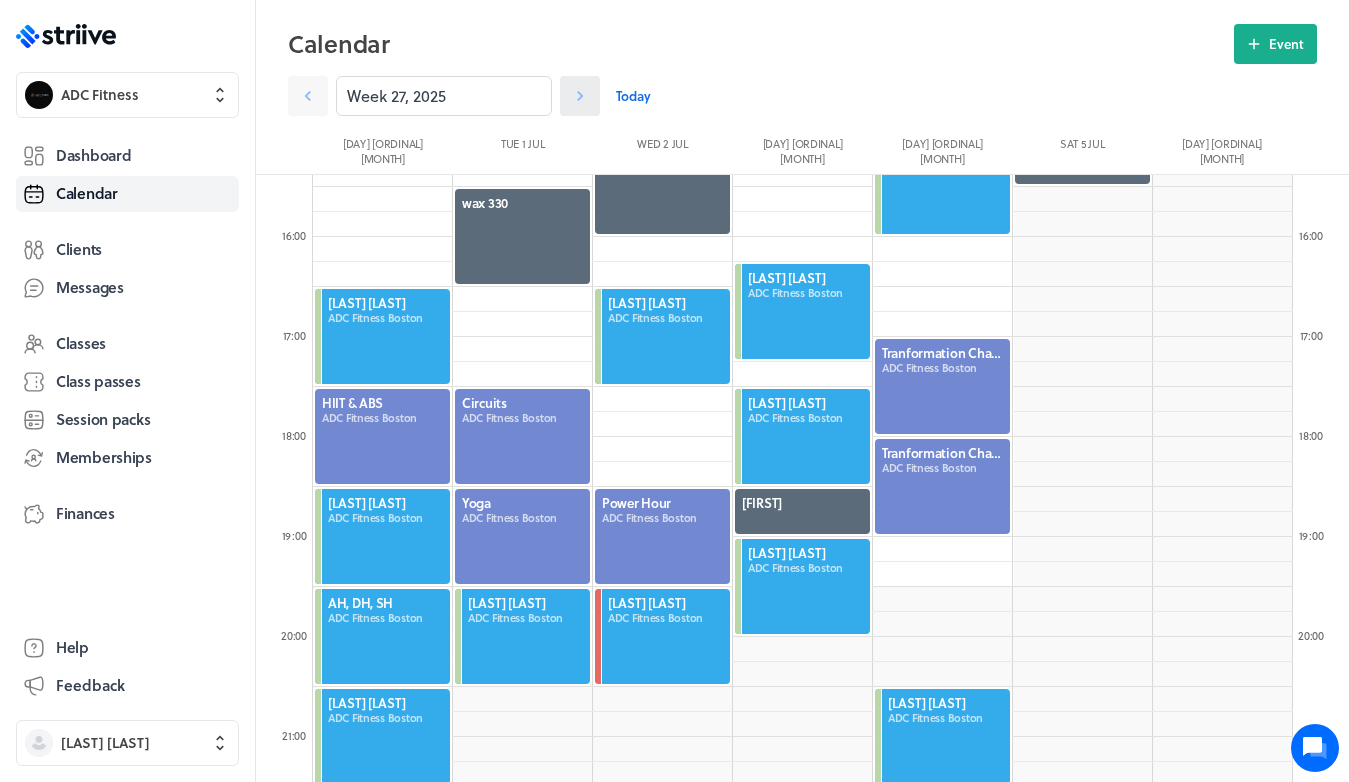 click at bounding box center [308, 96] 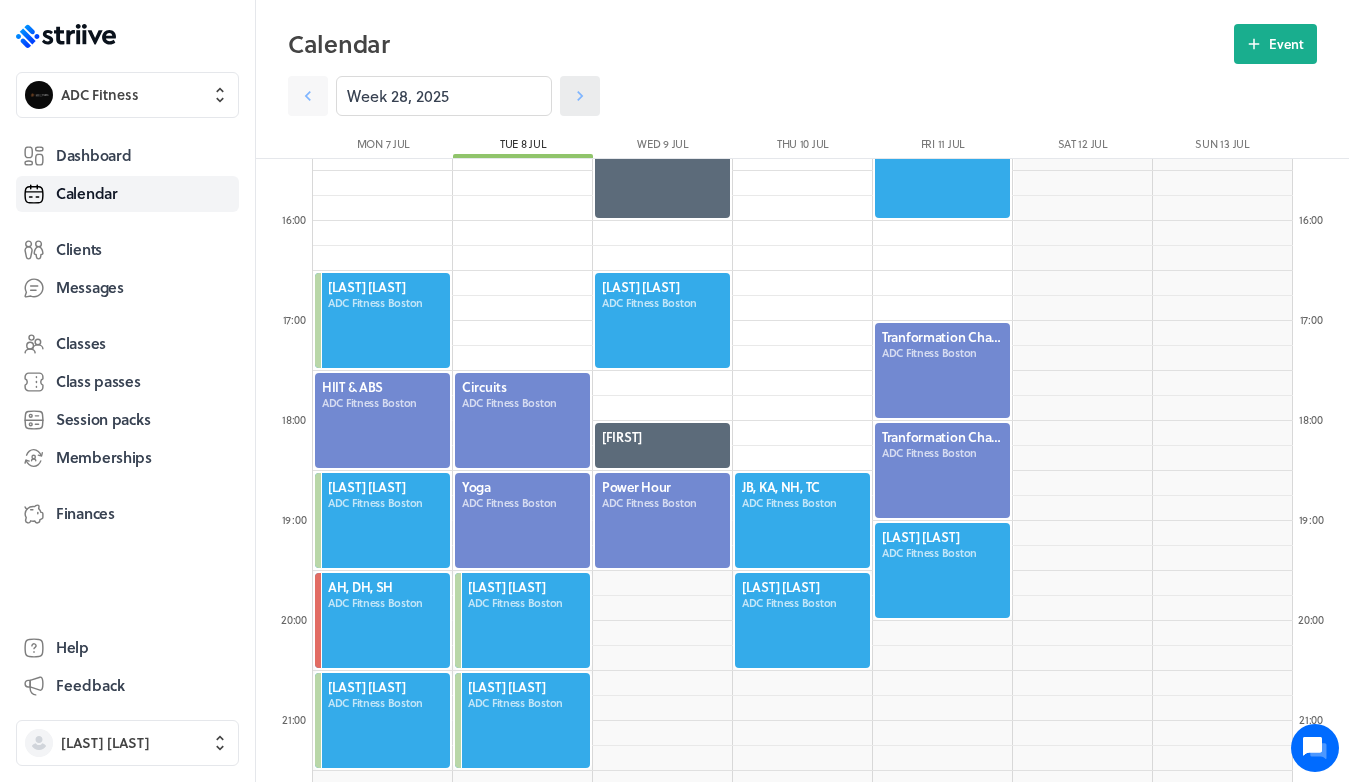 click at bounding box center [308, 96] 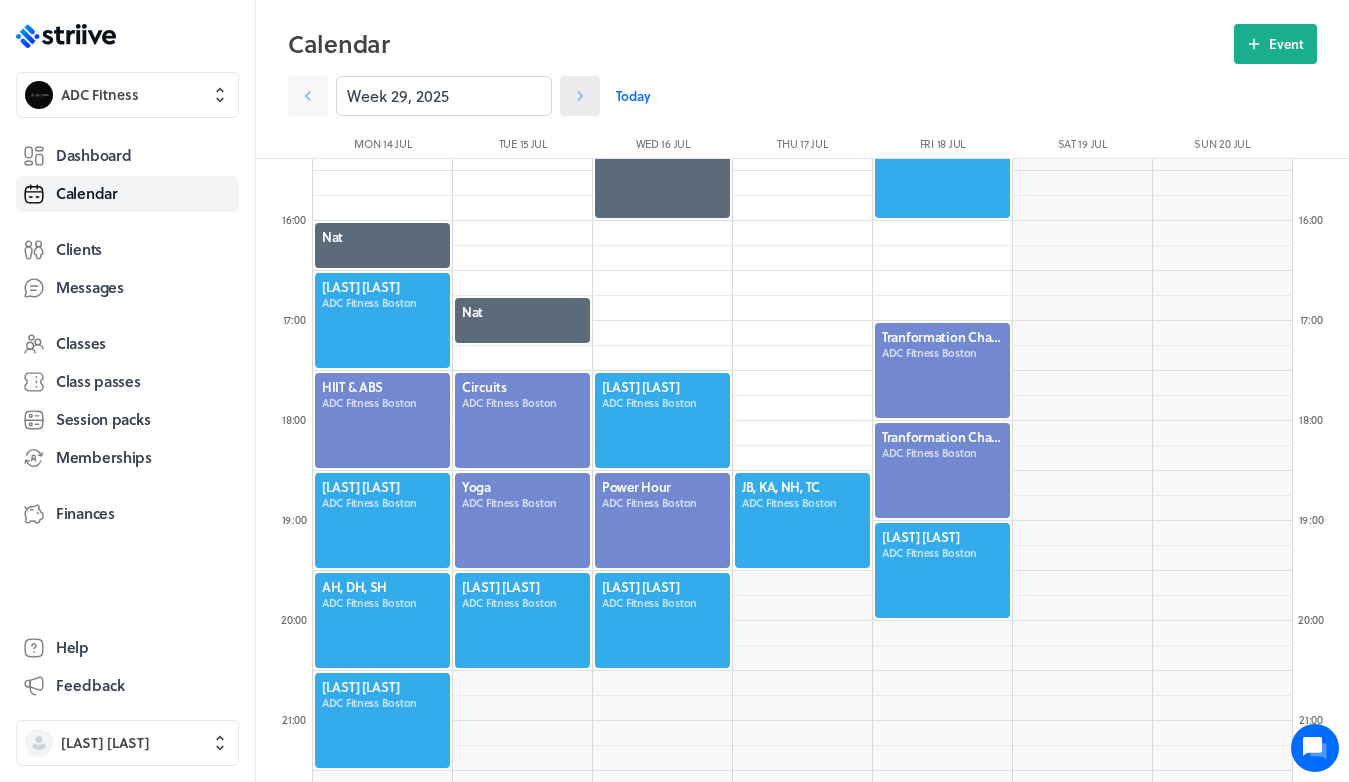 click at bounding box center (308, 96) 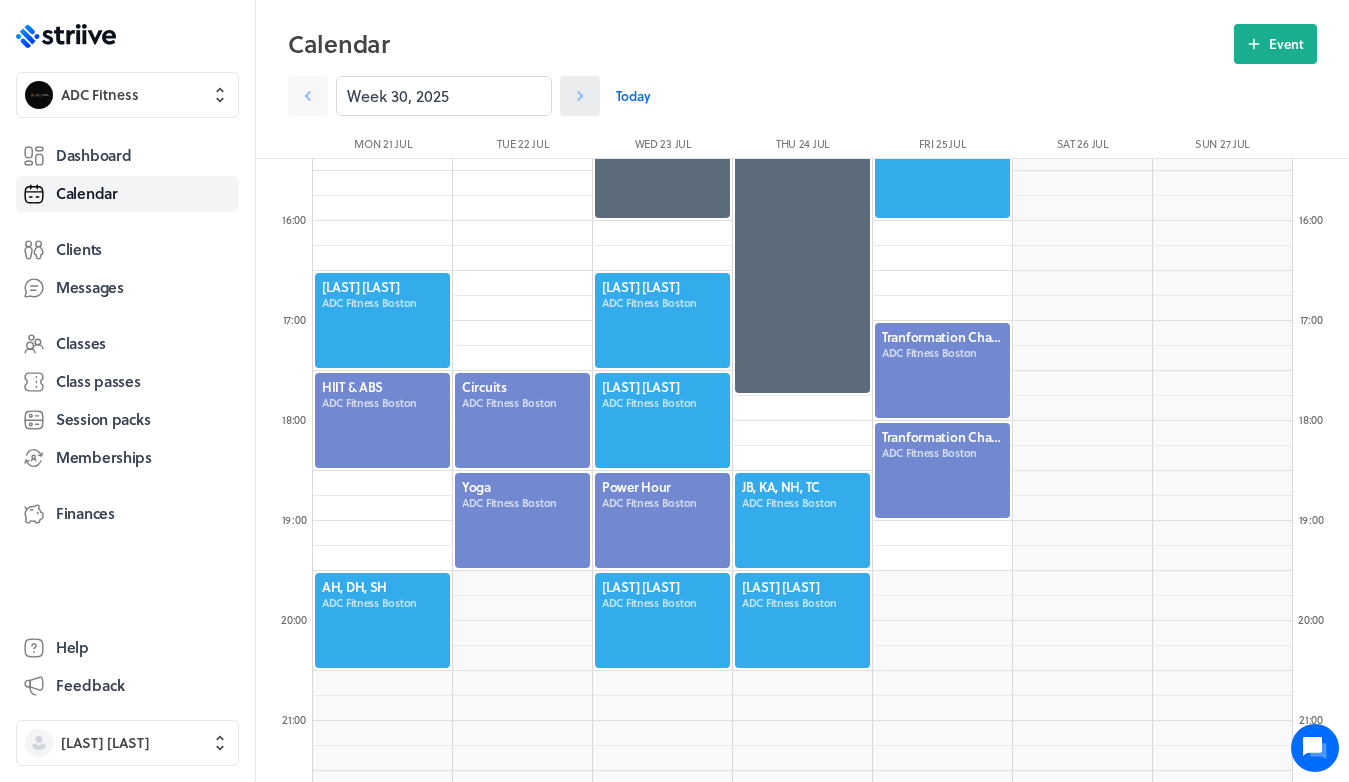 click at bounding box center [308, 96] 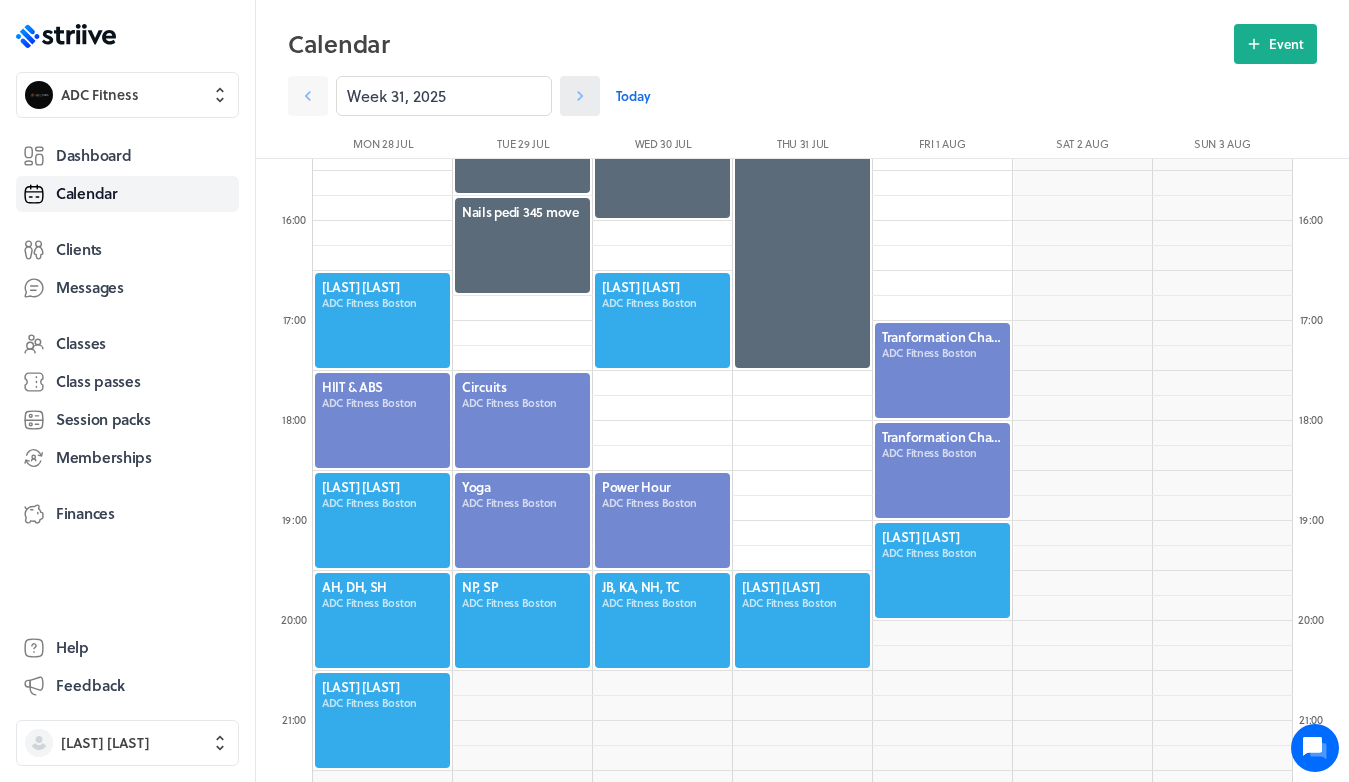 click at bounding box center (308, 96) 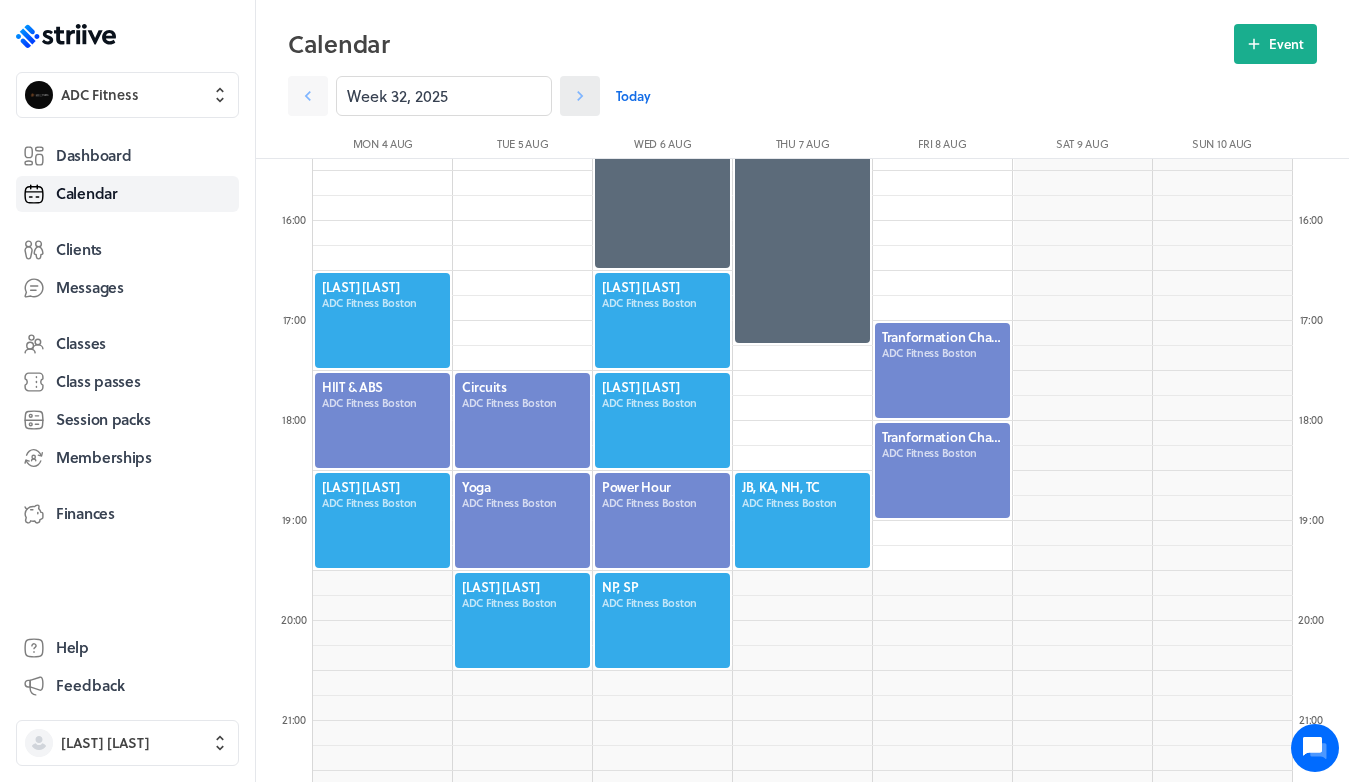 click at bounding box center (308, 96) 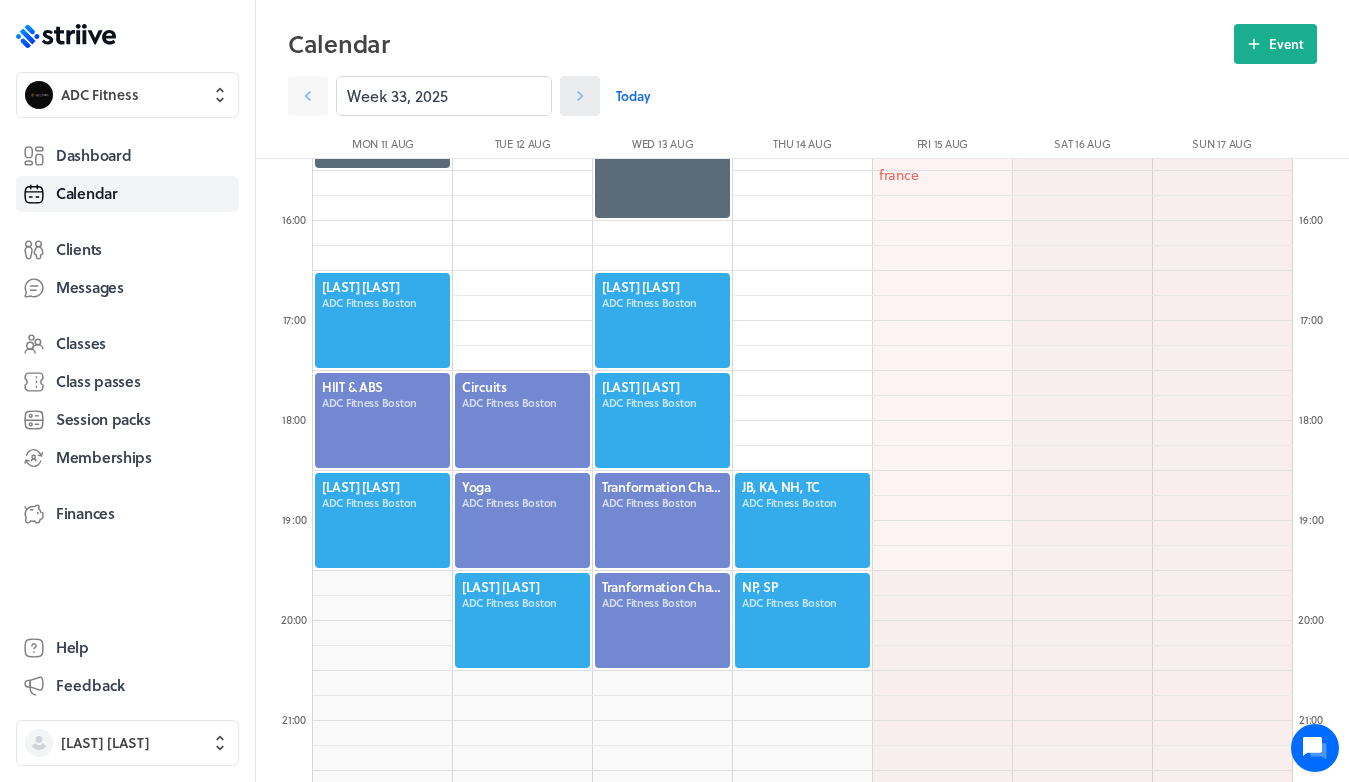 click at bounding box center [308, 96] 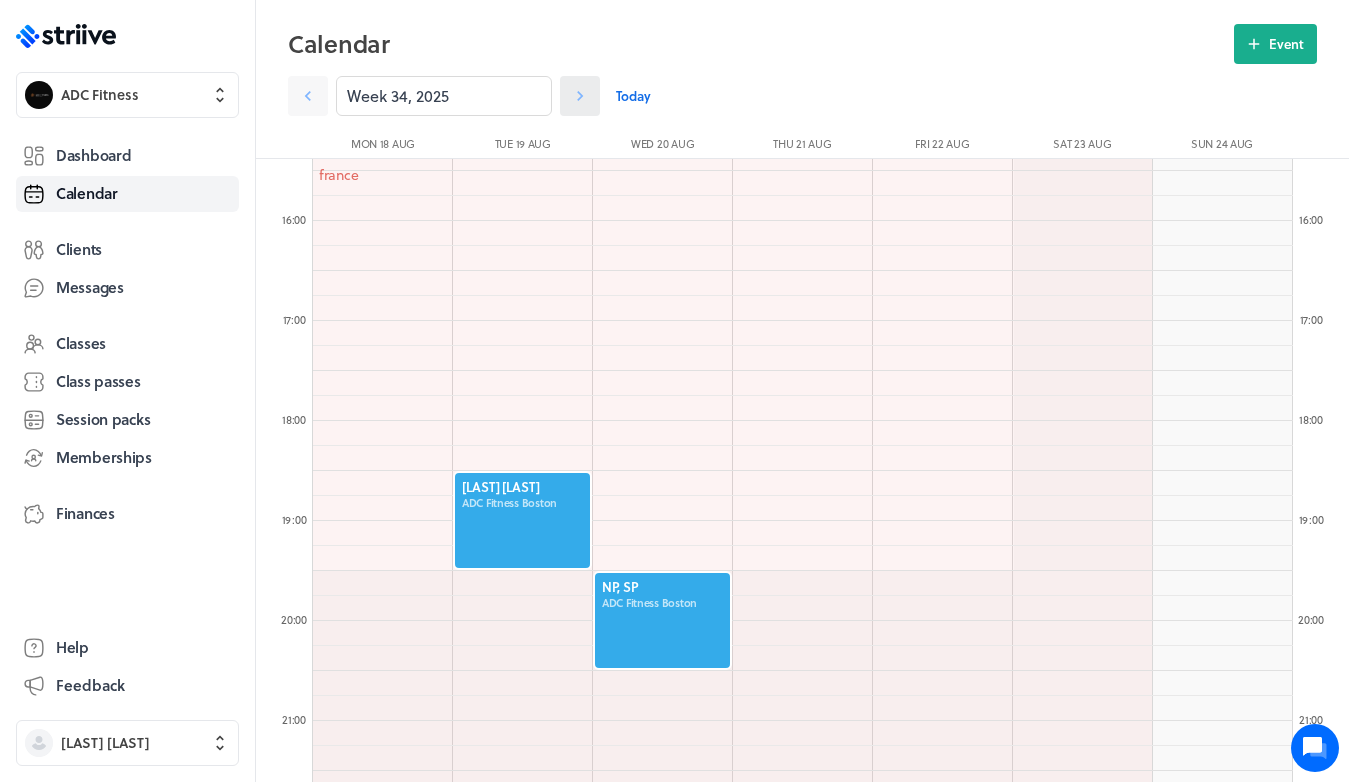 click at bounding box center (308, 96) 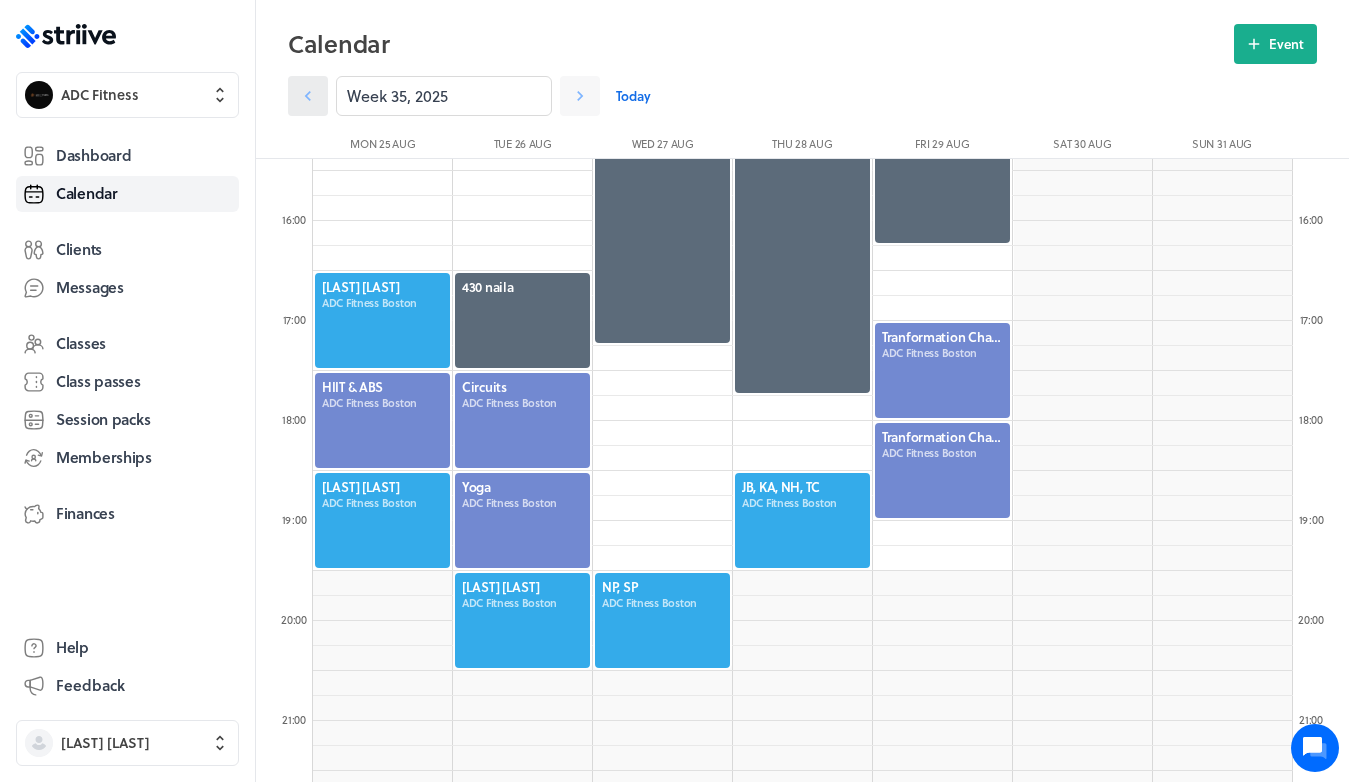 click at bounding box center [308, 96] 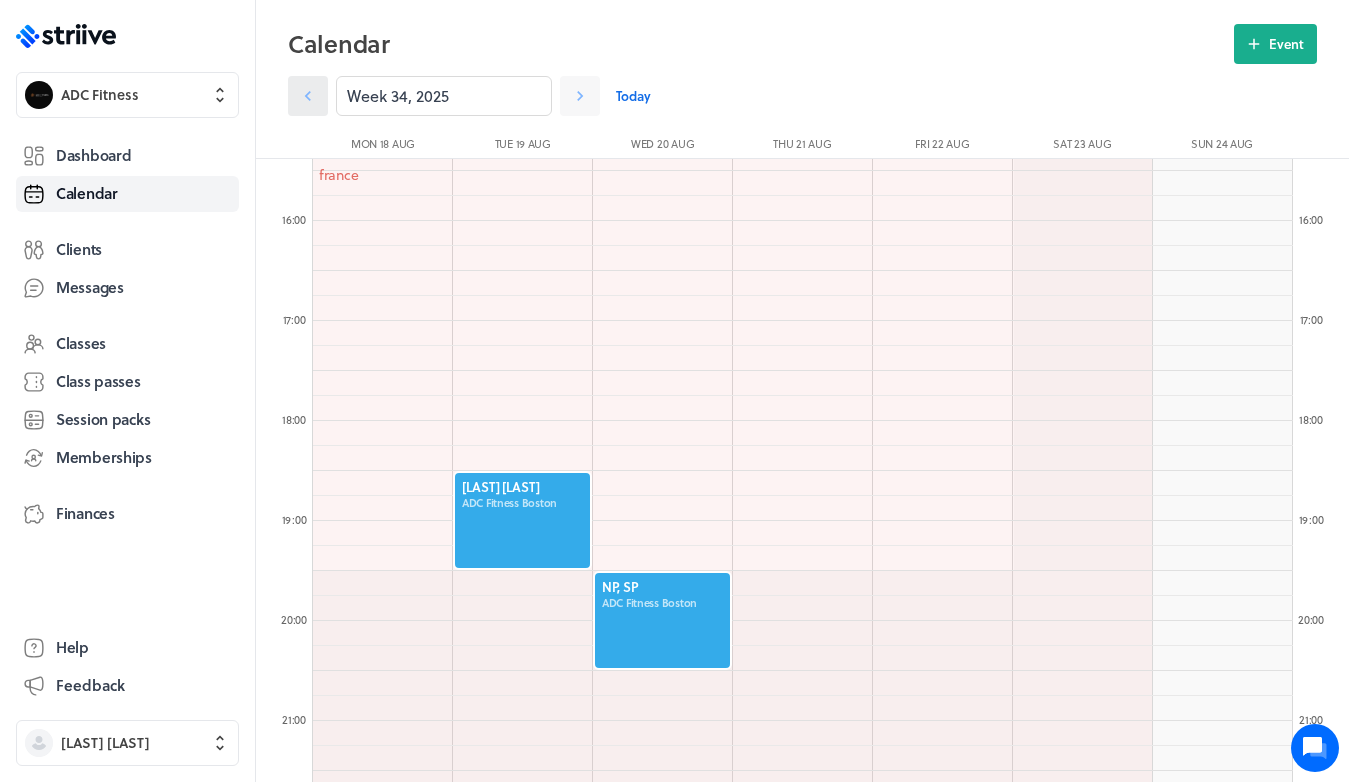 click at bounding box center [308, 96] 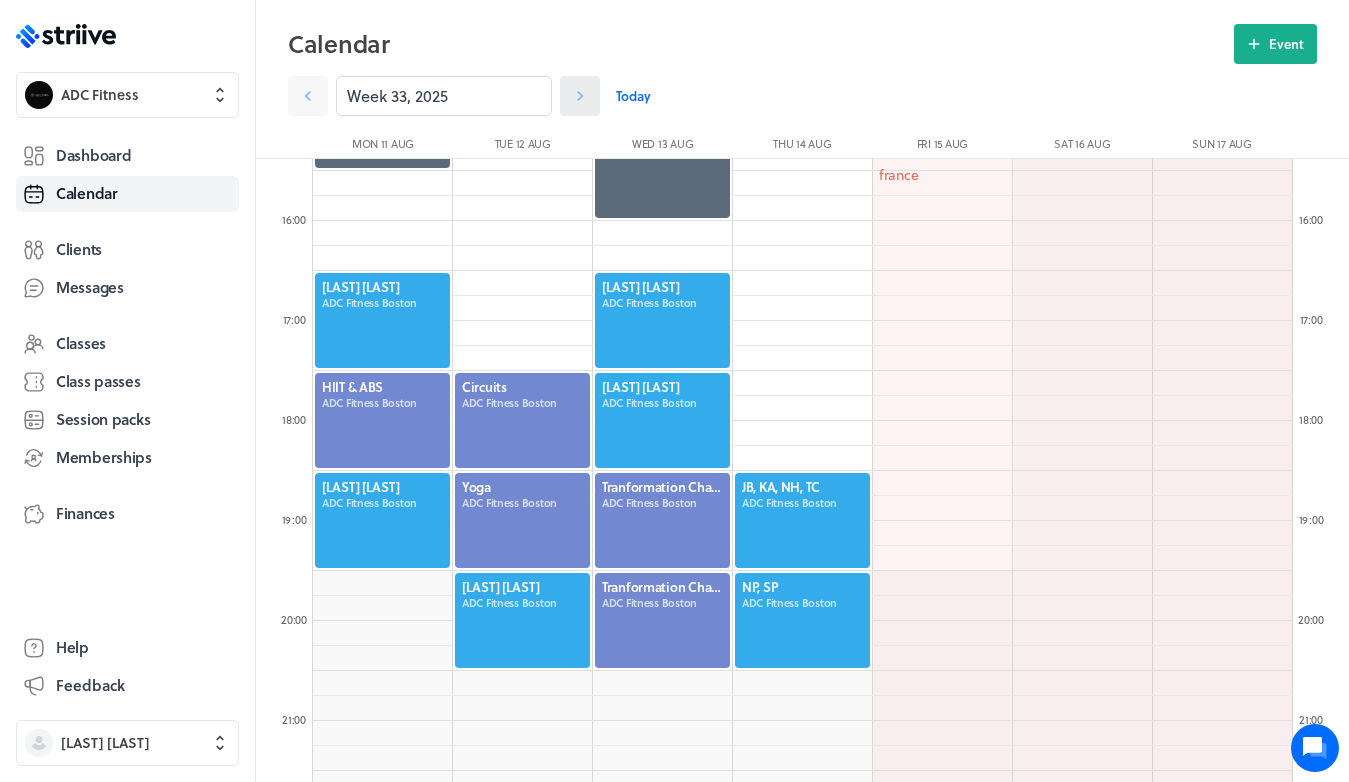 click at bounding box center [308, 96] 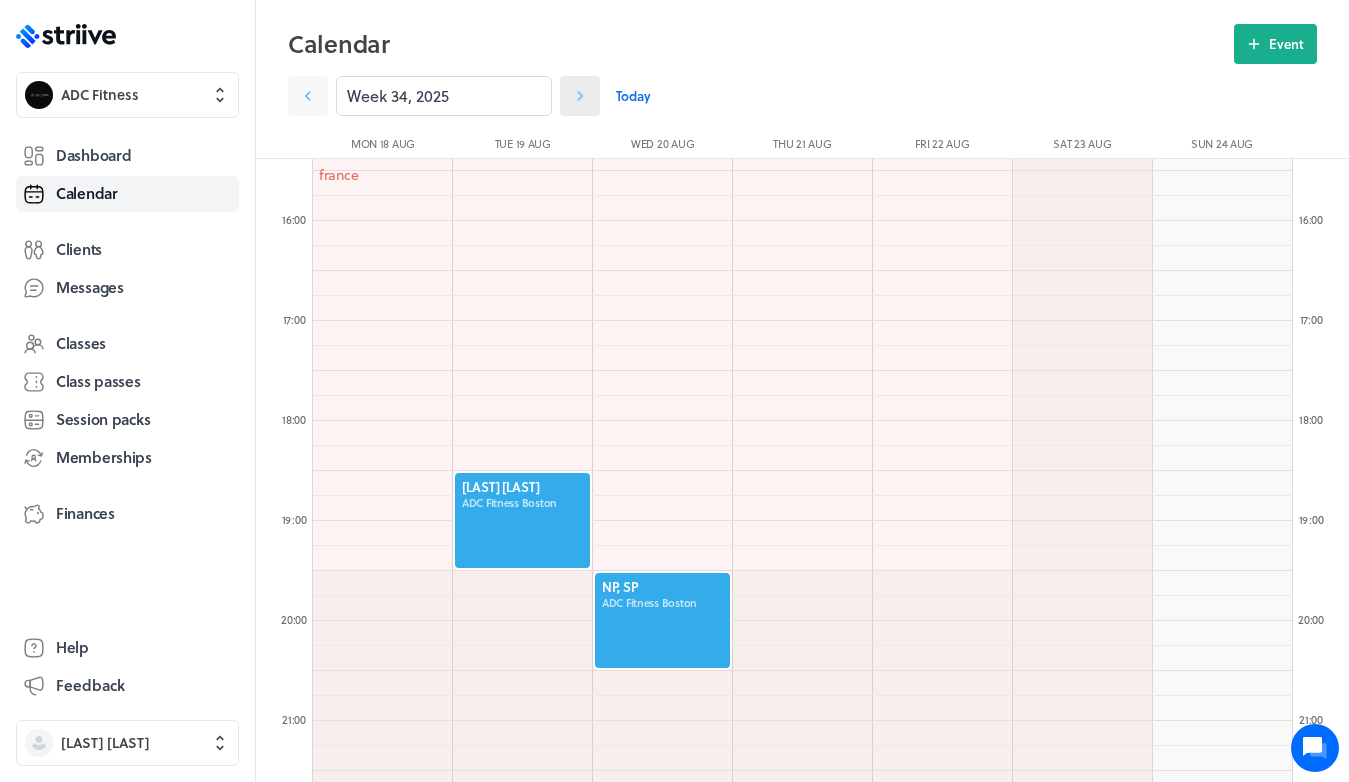 click at bounding box center [308, 96] 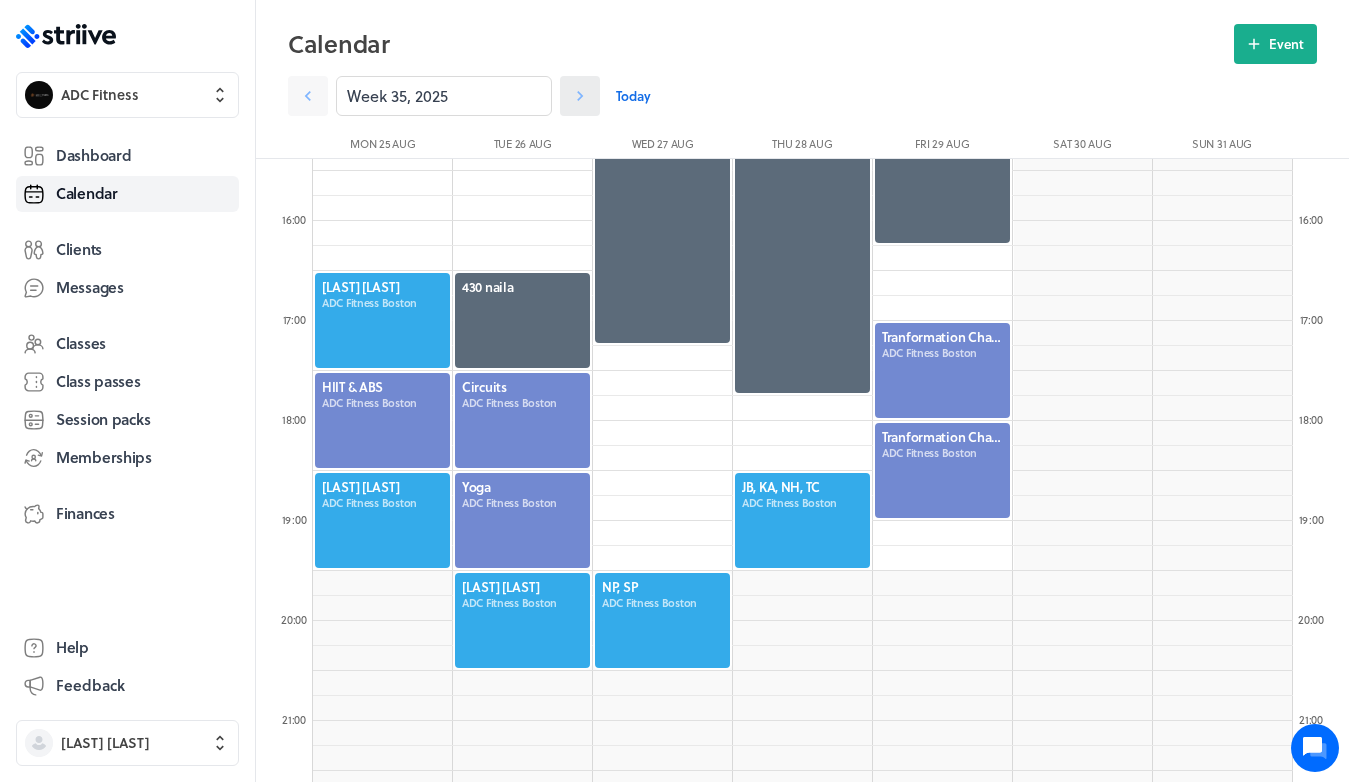 click at bounding box center [308, 96] 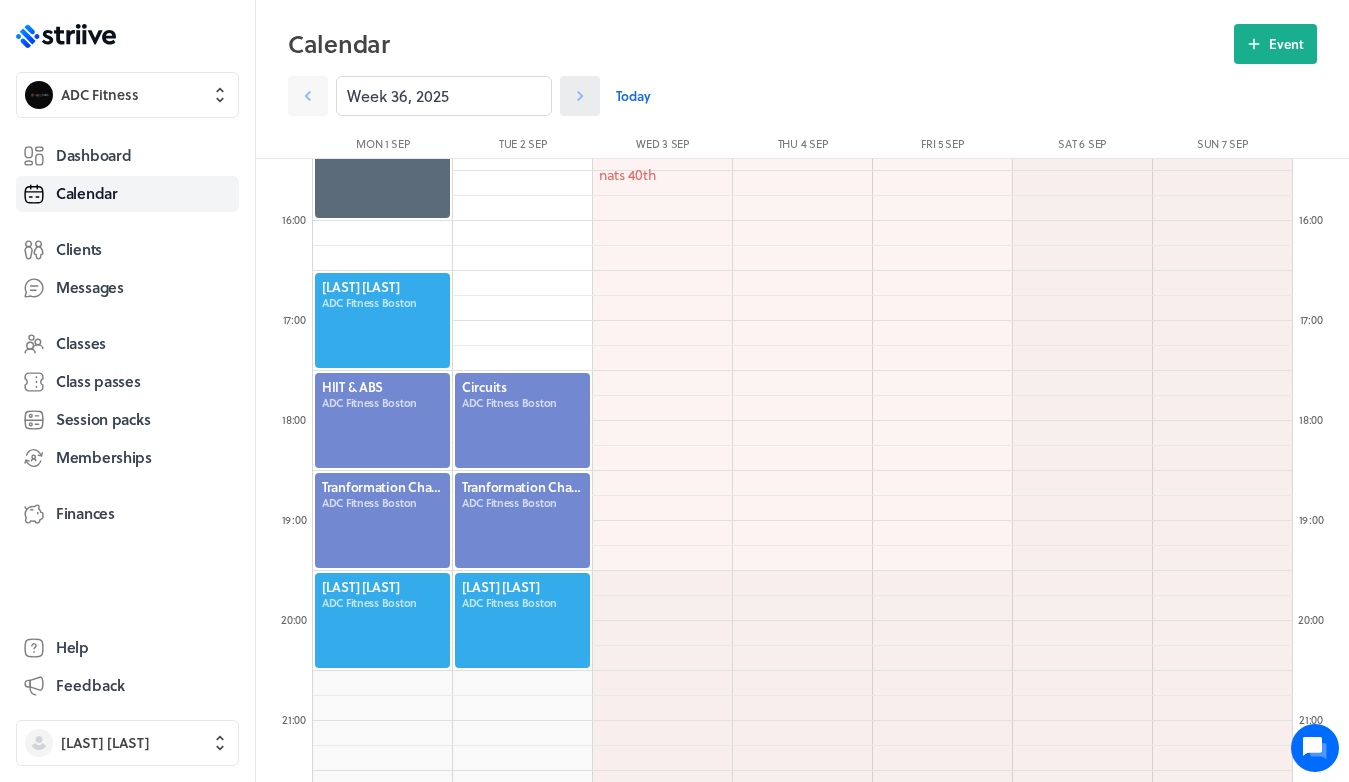 click at bounding box center [308, 96] 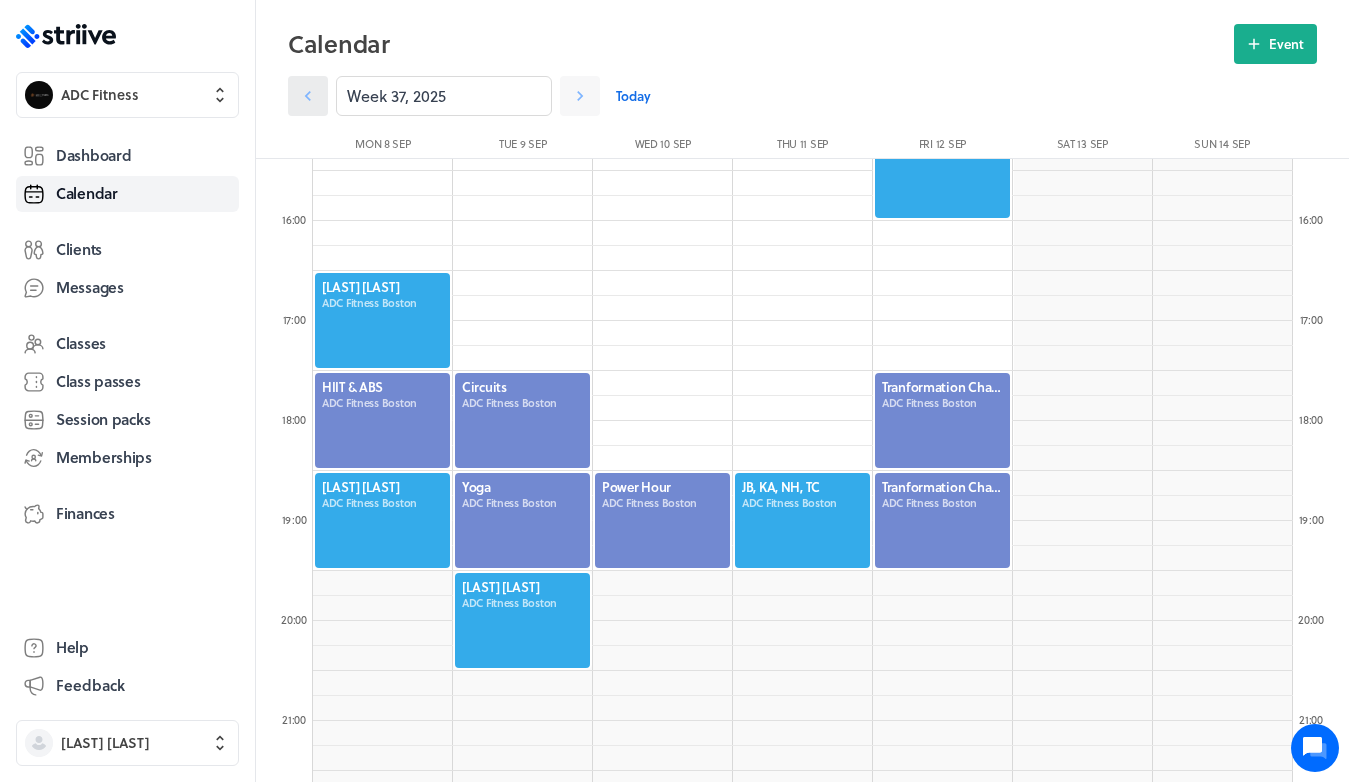 click at bounding box center (308, 96) 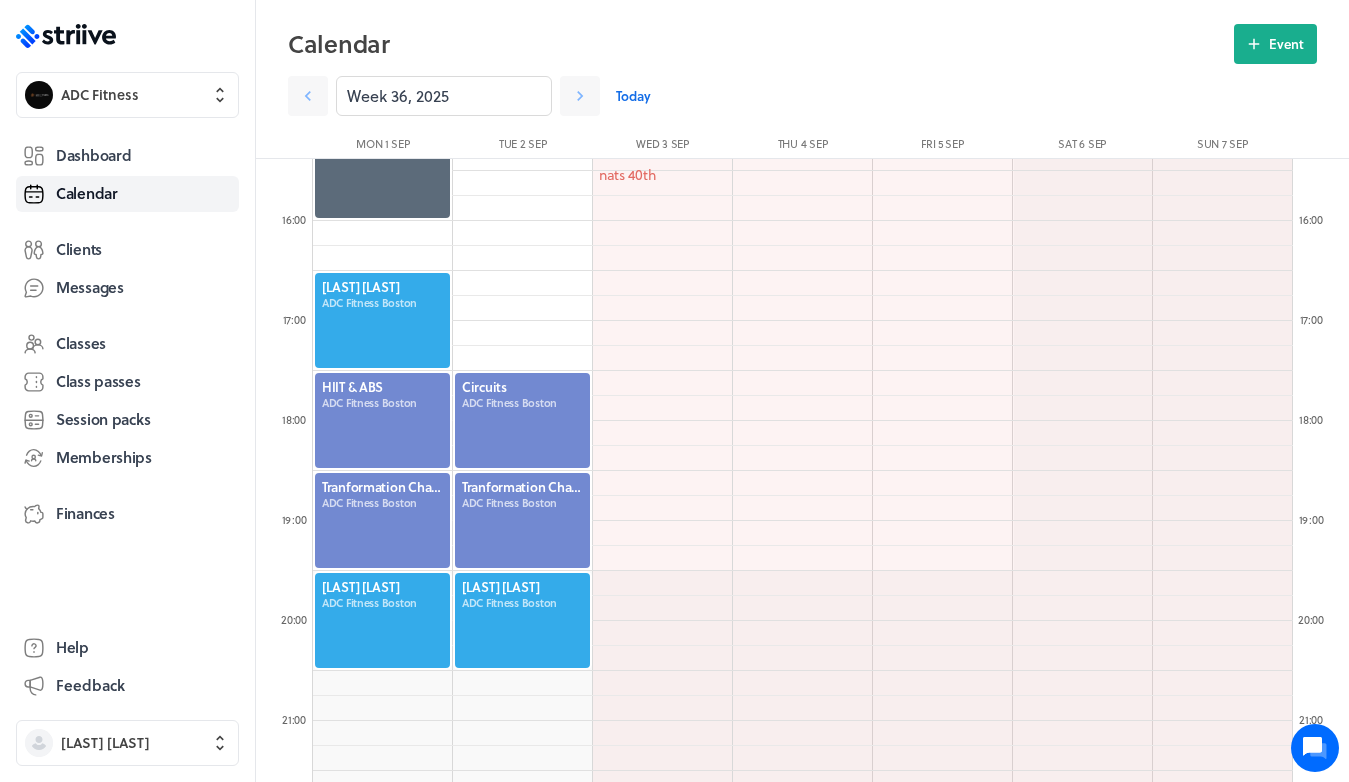 click on "Calendar
Event
Week 36, 2025
Today
Mon 1 Sep
Tue 2 Sep
Wed 3 Sep
Thu 4 Sep
Fri 5 Sep
Sat 6 Sep" at bounding box center [802, 91] 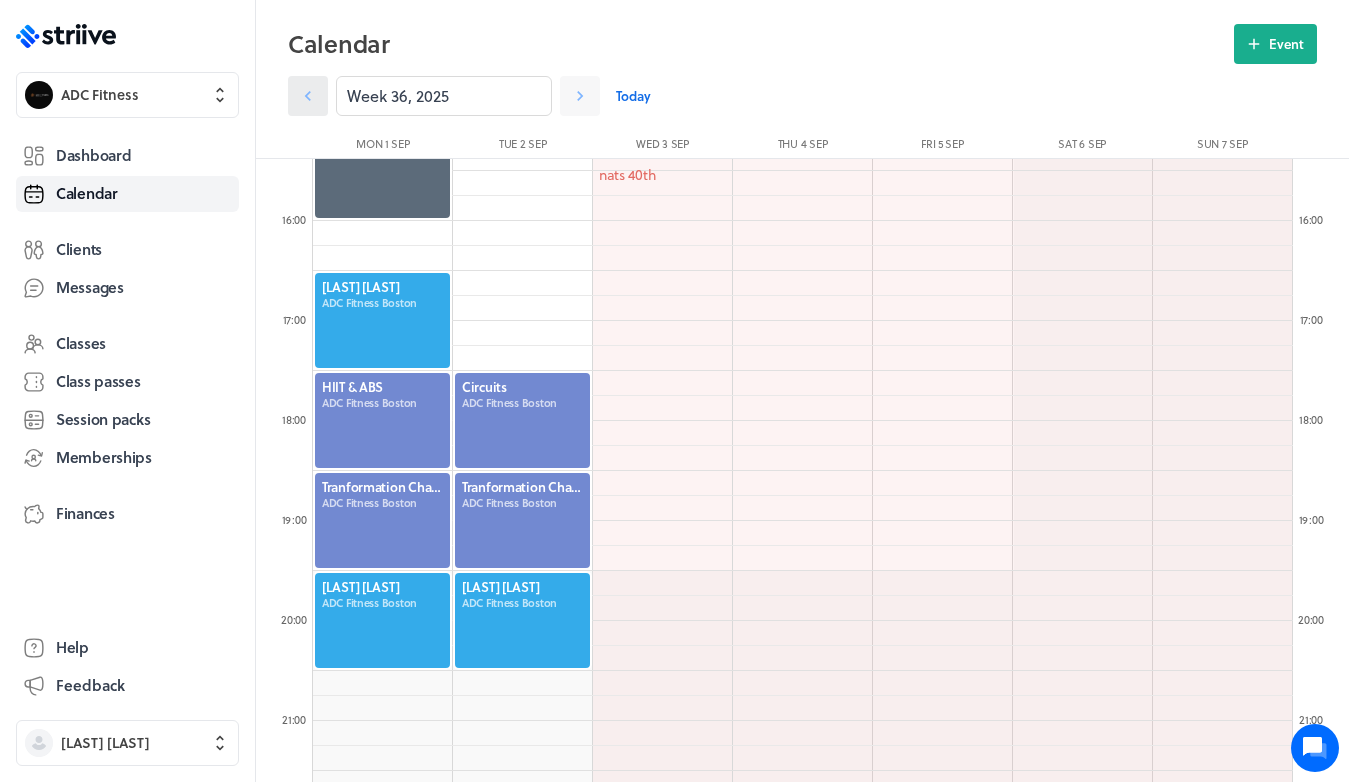 click at bounding box center [308, 96] 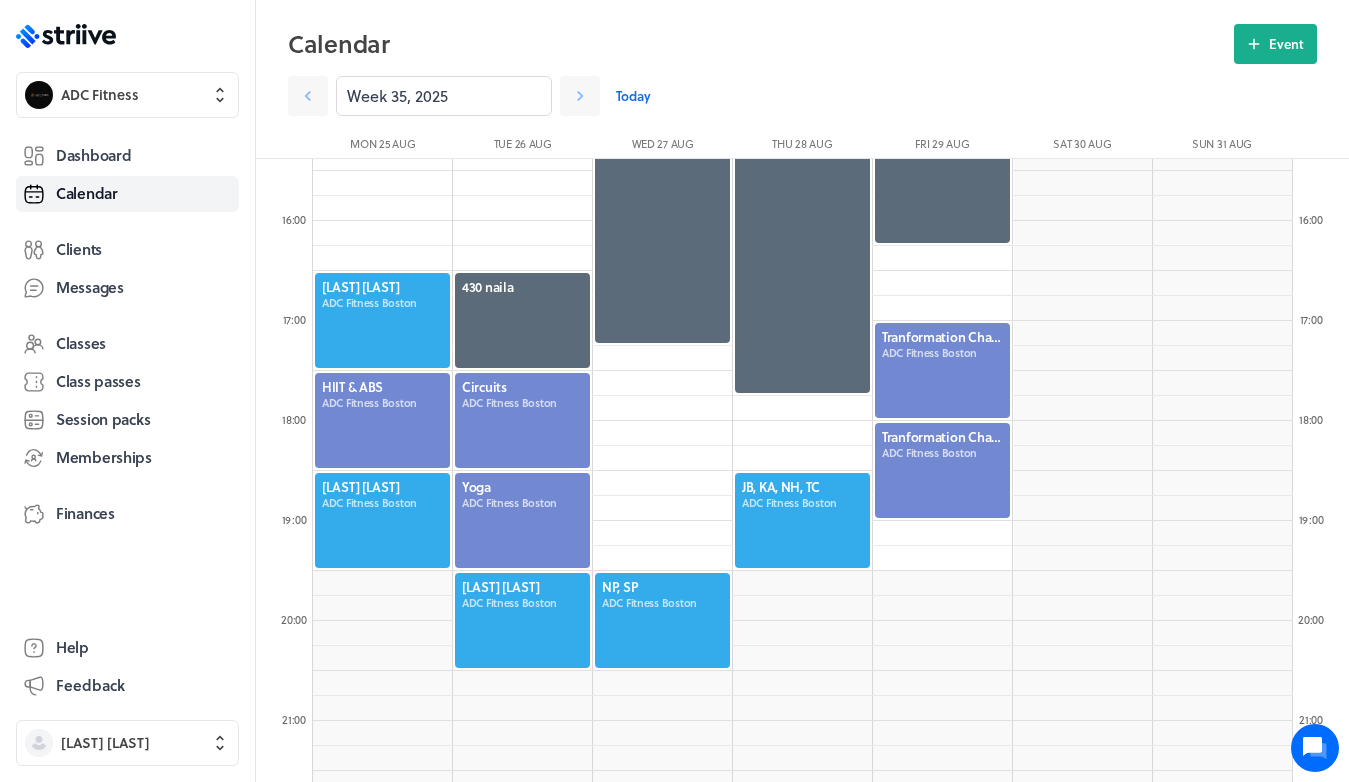 click at bounding box center (662, 620) 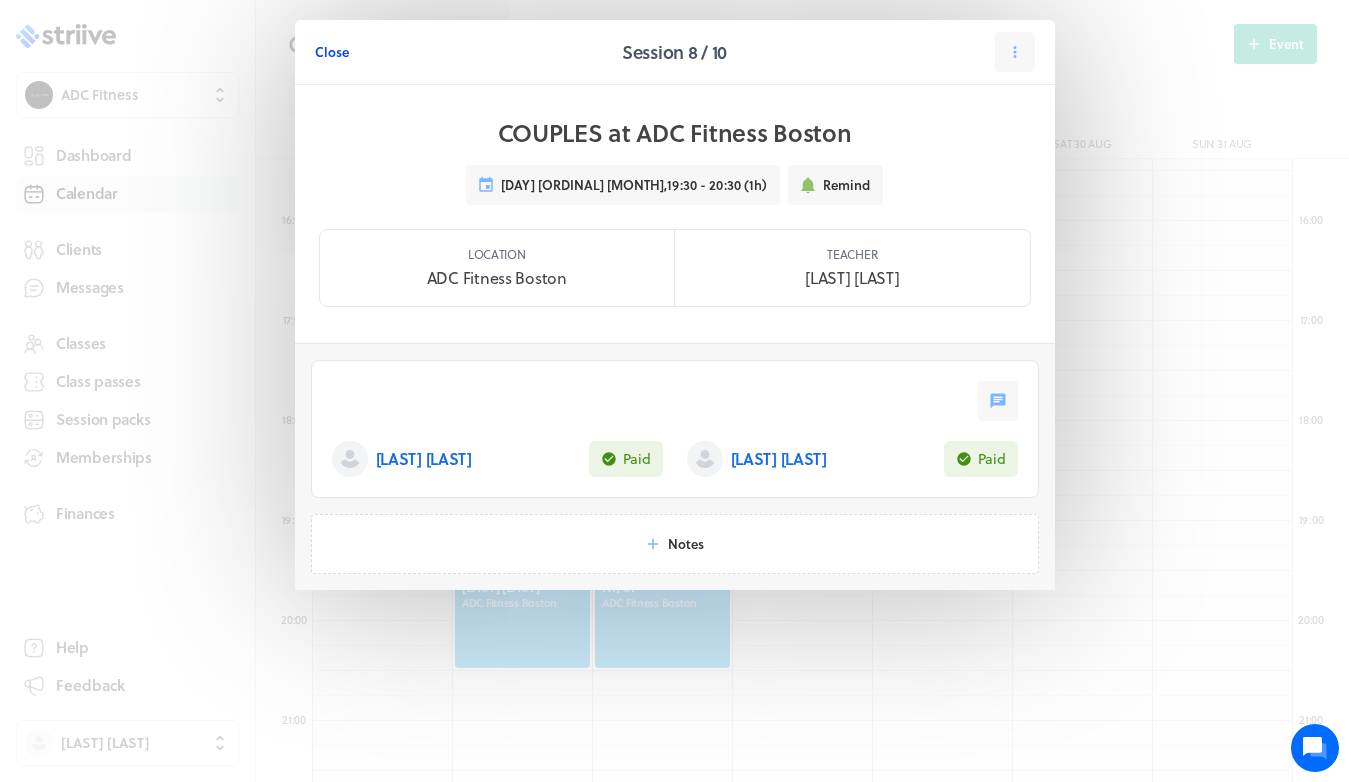 click on "Close" at bounding box center (332, 52) 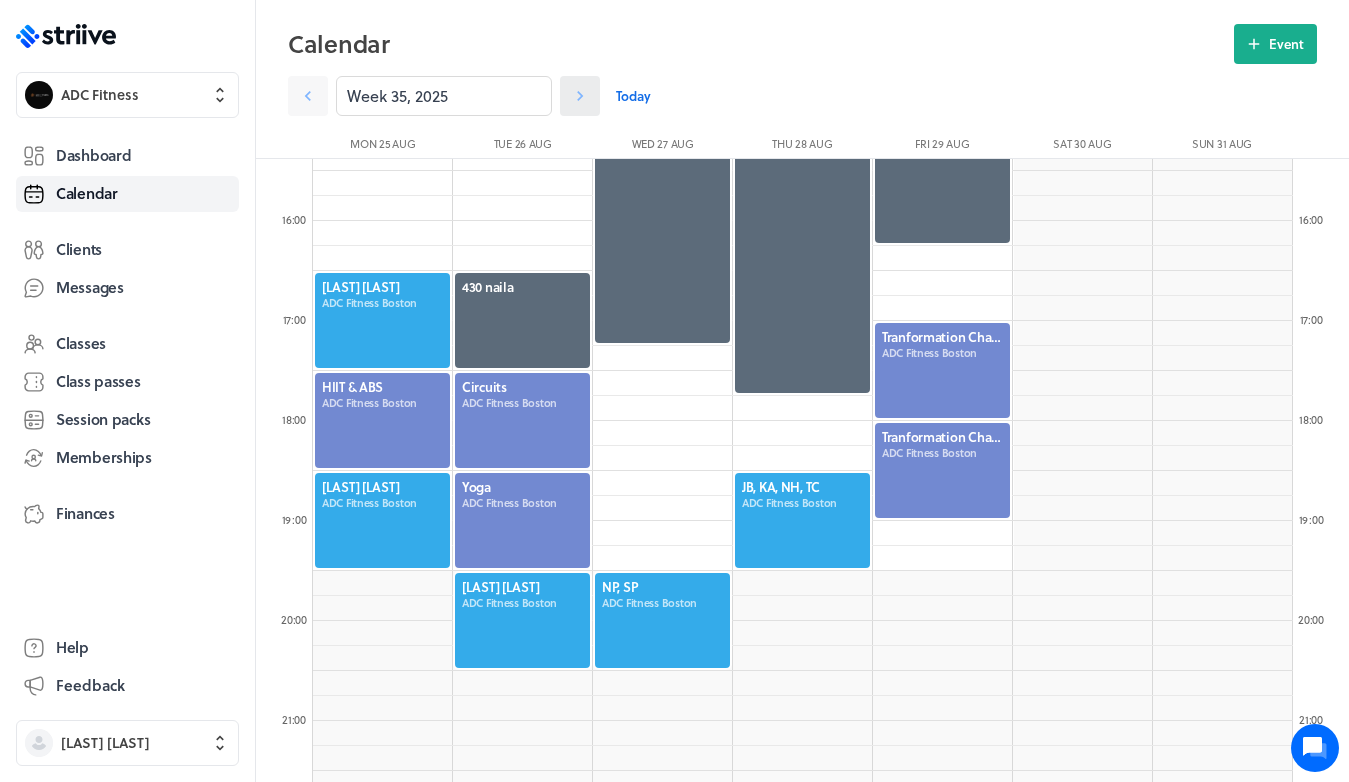 click at bounding box center [308, 96] 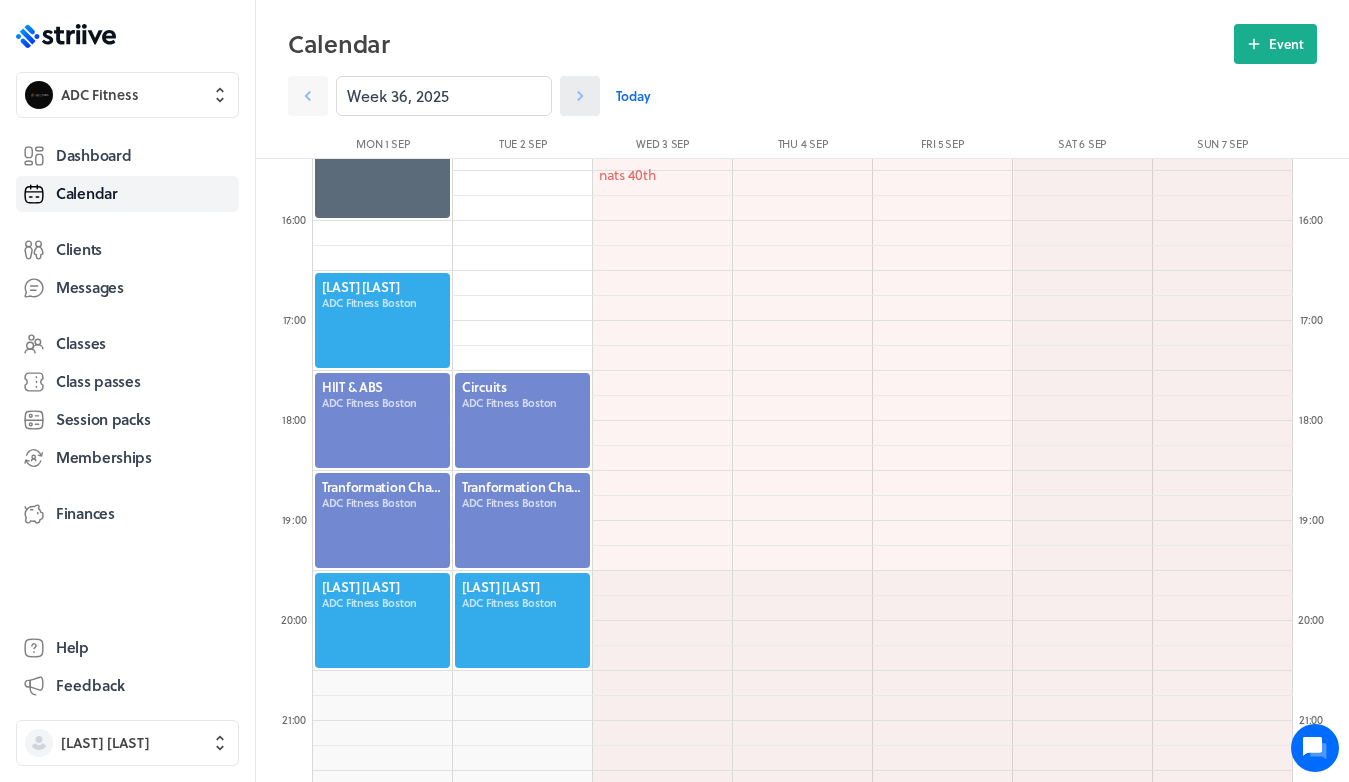 click at bounding box center (308, 96) 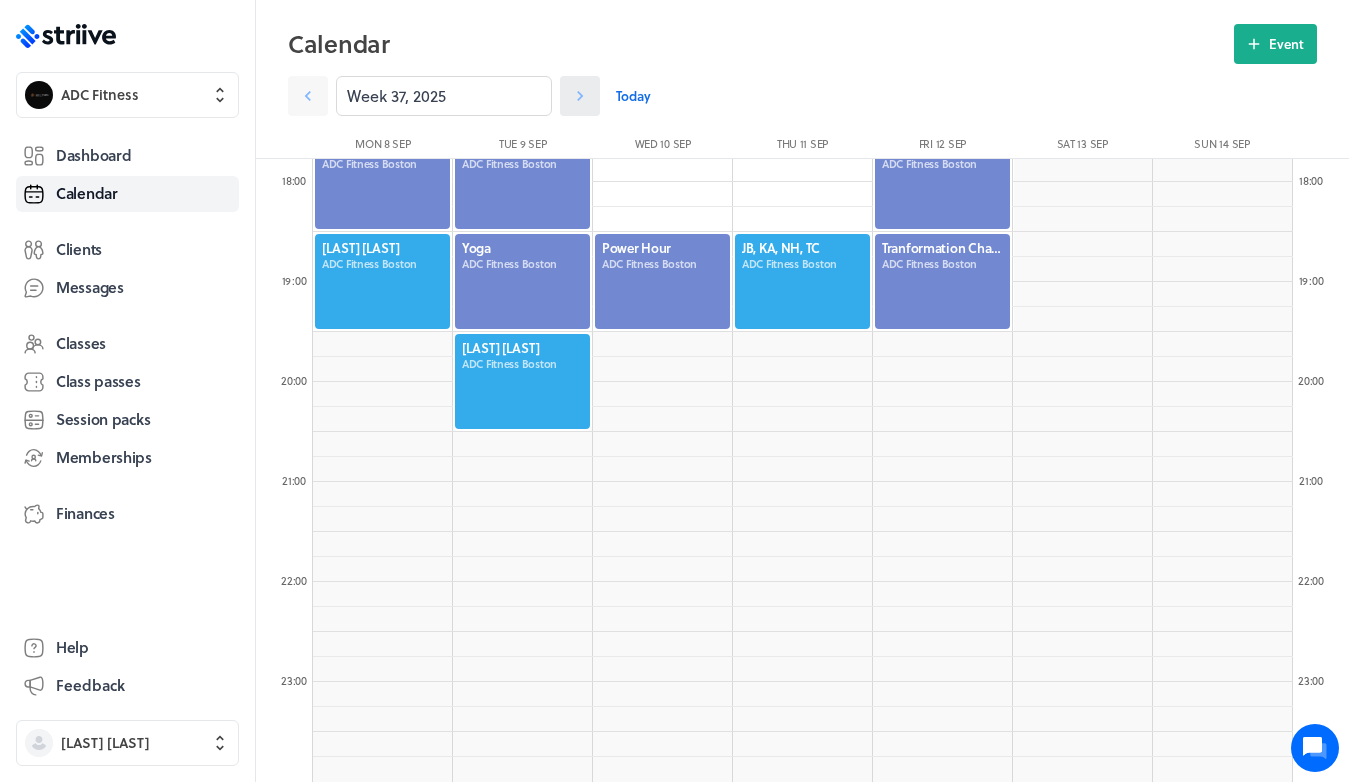 scroll, scrollTop: 1777, scrollLeft: 0, axis: vertical 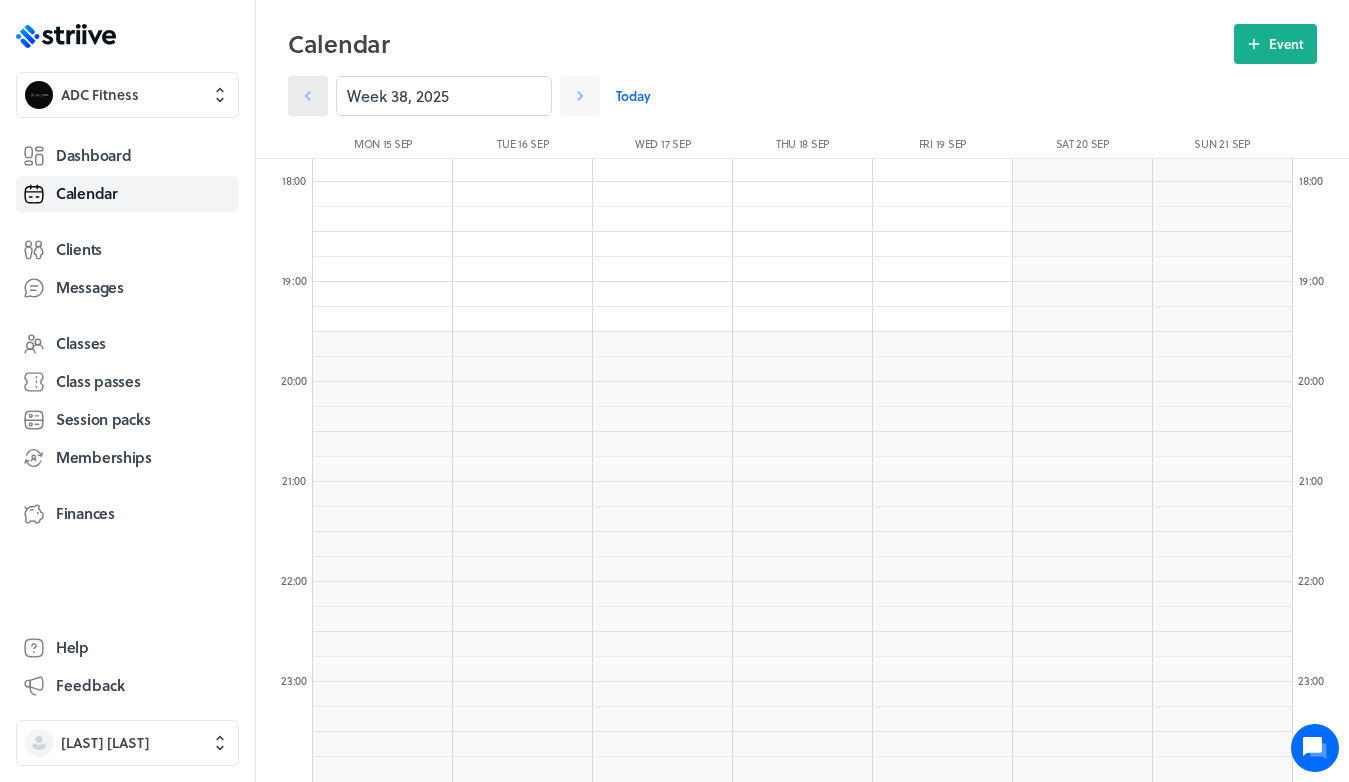 click at bounding box center [308, 96] 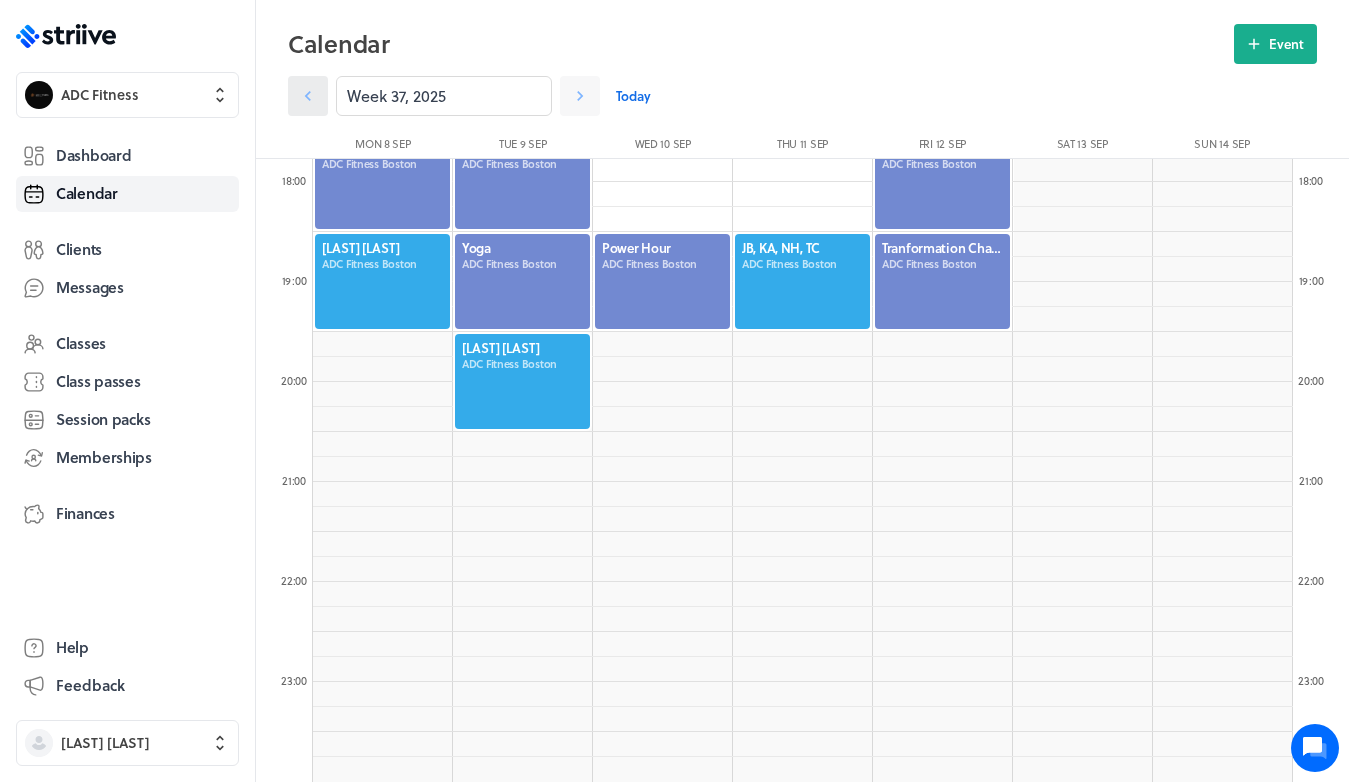 click at bounding box center (308, 96) 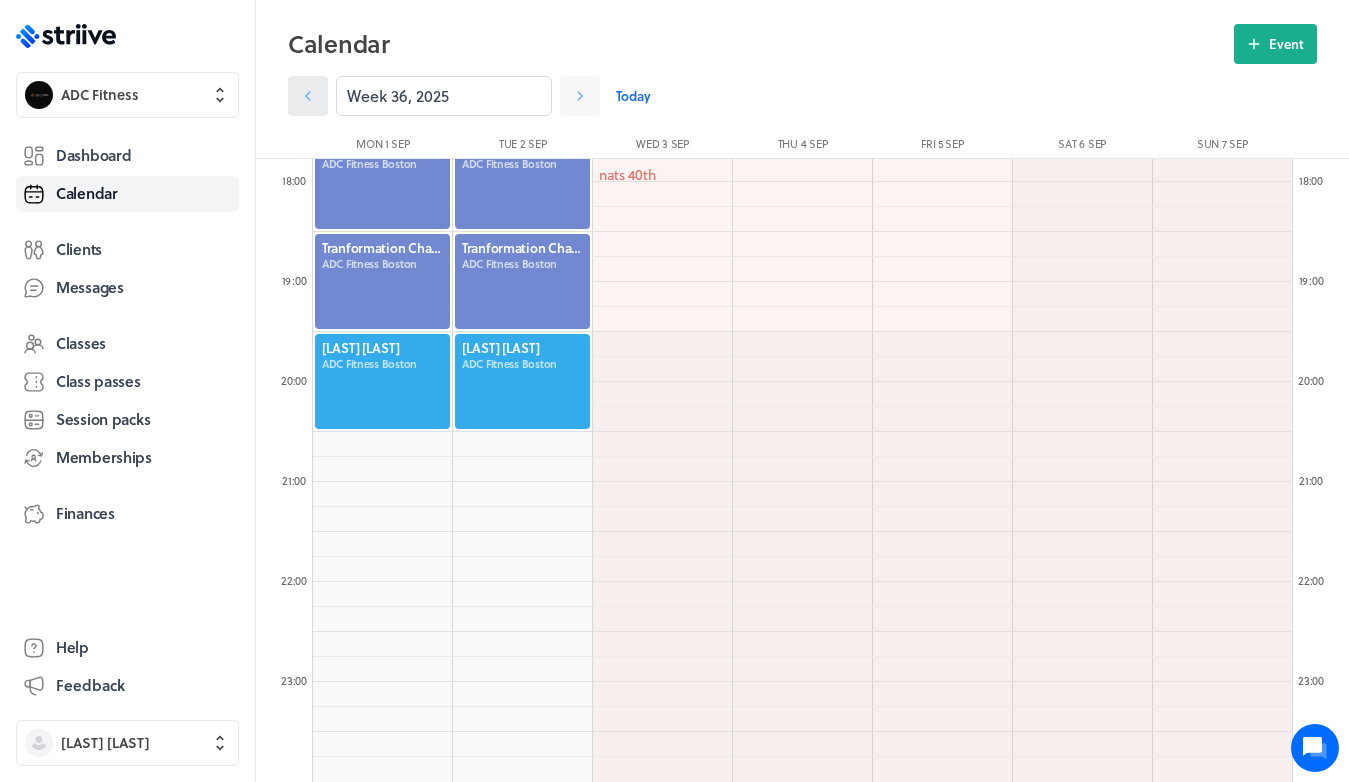click at bounding box center [308, 96] 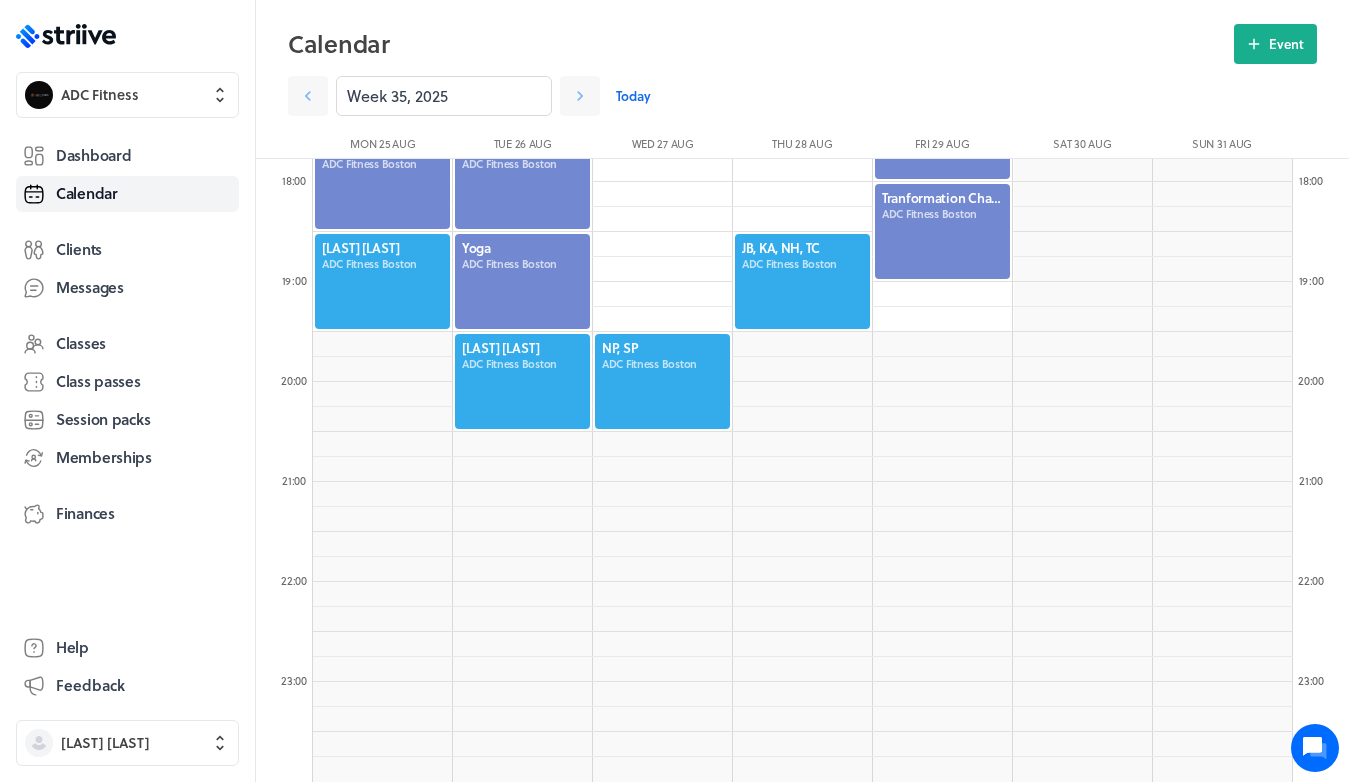click at bounding box center [662, 381] 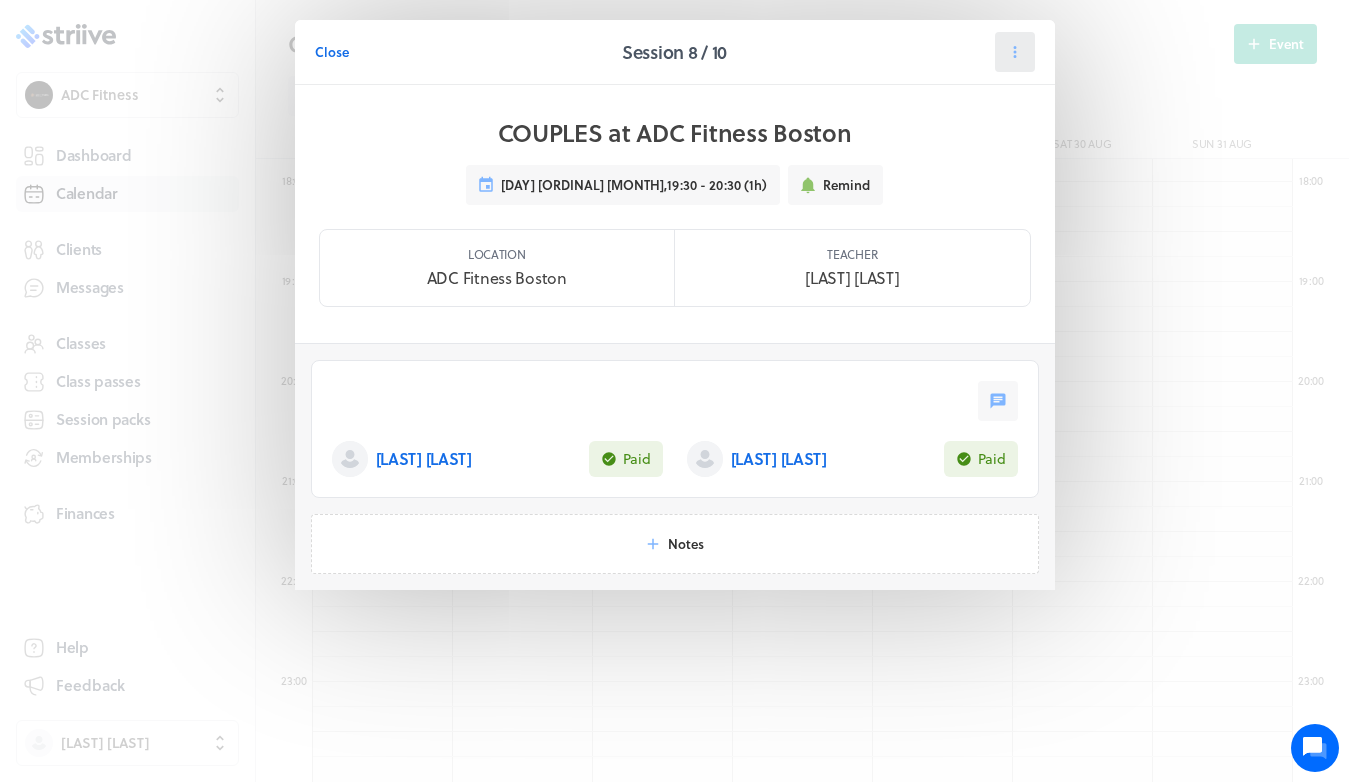 click at bounding box center [1015, 52] 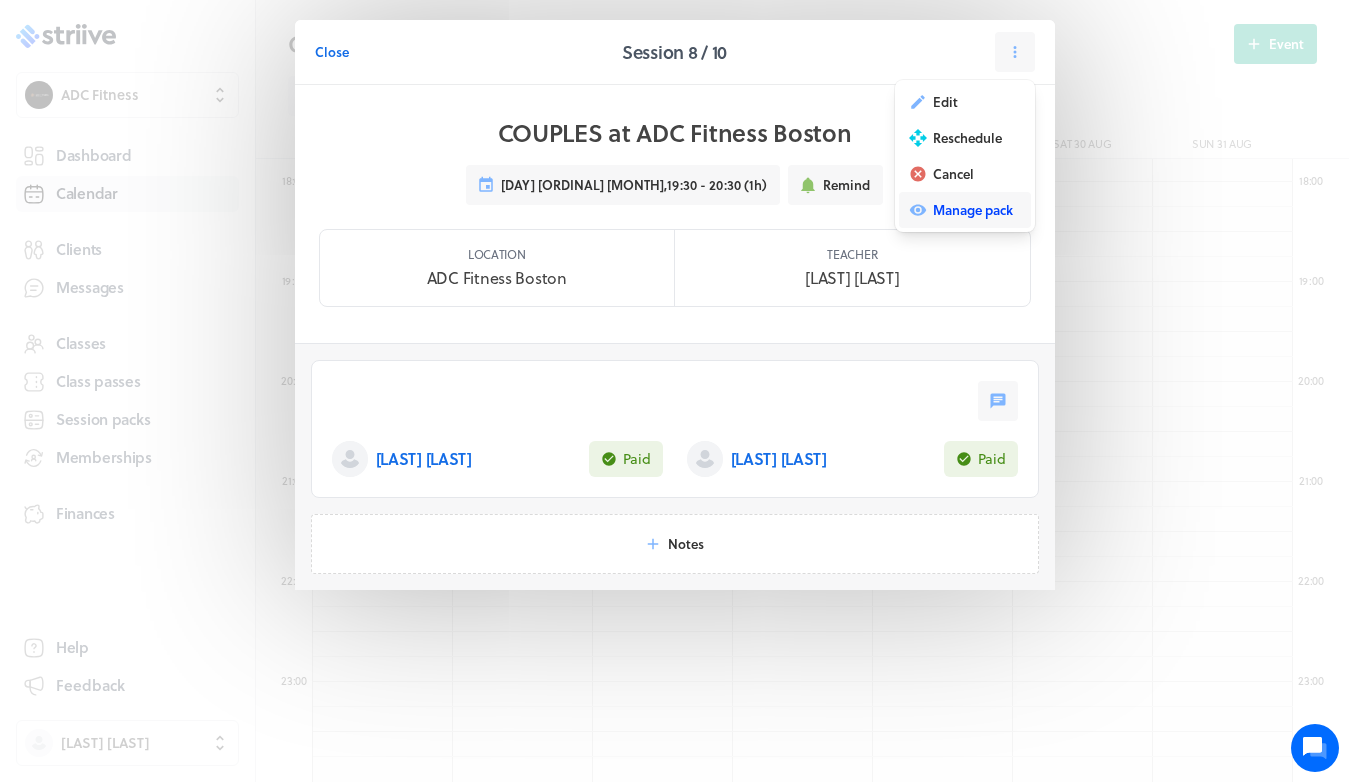 click on "Manage pack" at bounding box center [945, 102] 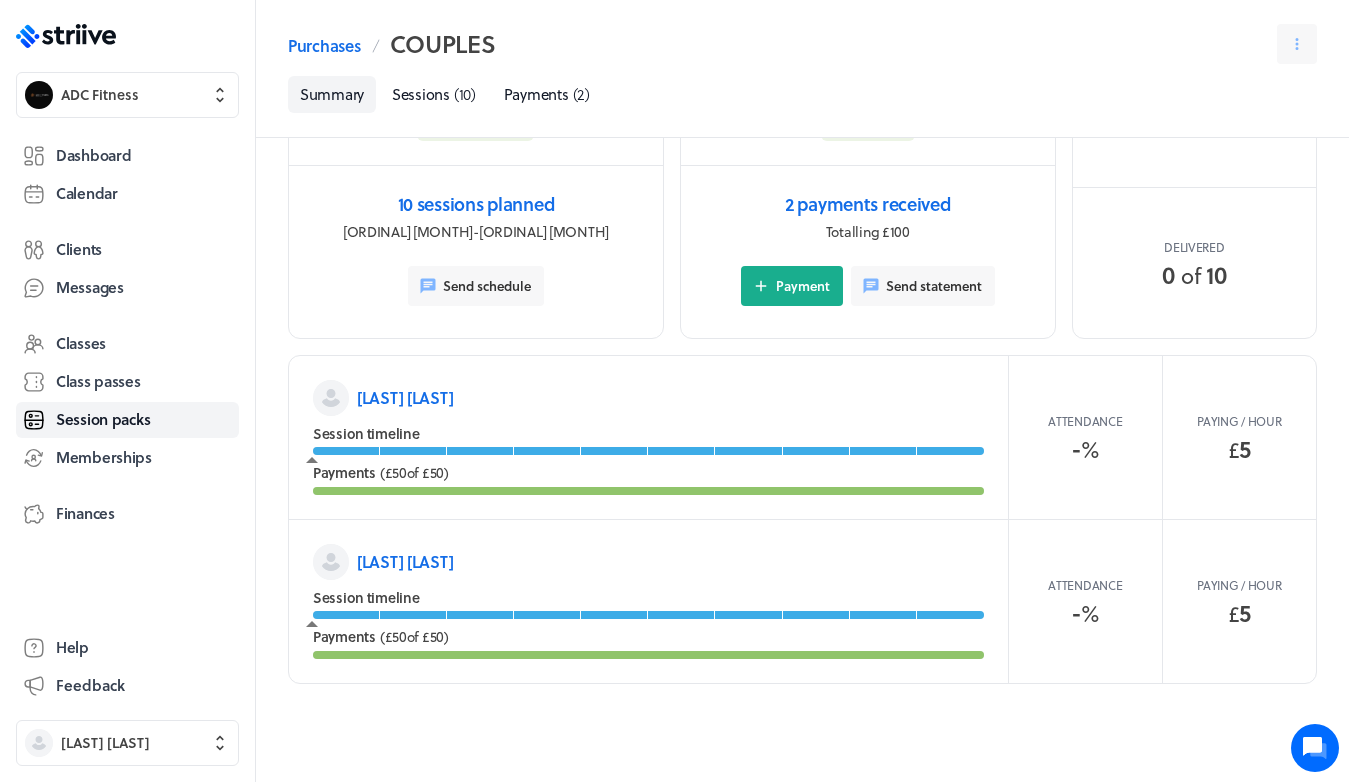 scroll, scrollTop: 133, scrollLeft: 0, axis: vertical 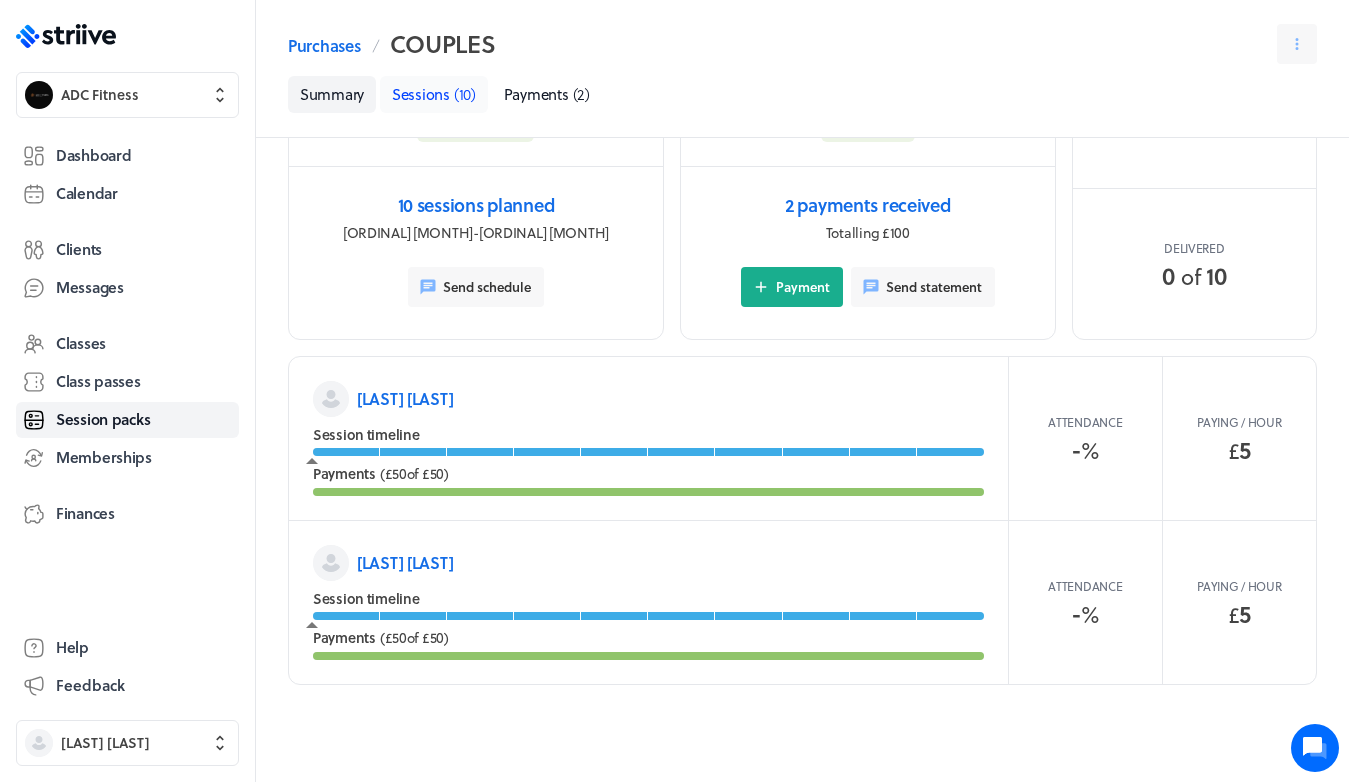 click on "Sessions ( 10 )" at bounding box center (434, 94) 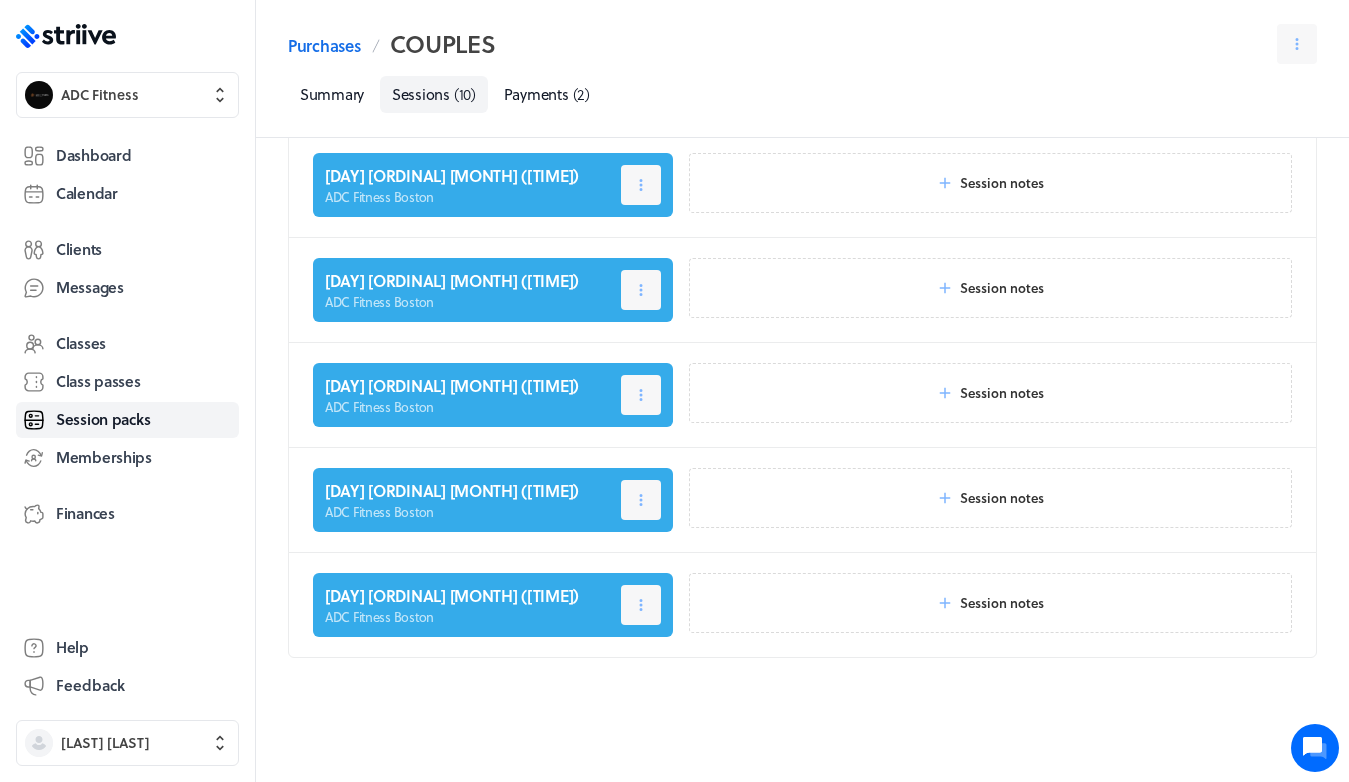 scroll, scrollTop: 595, scrollLeft: 0, axis: vertical 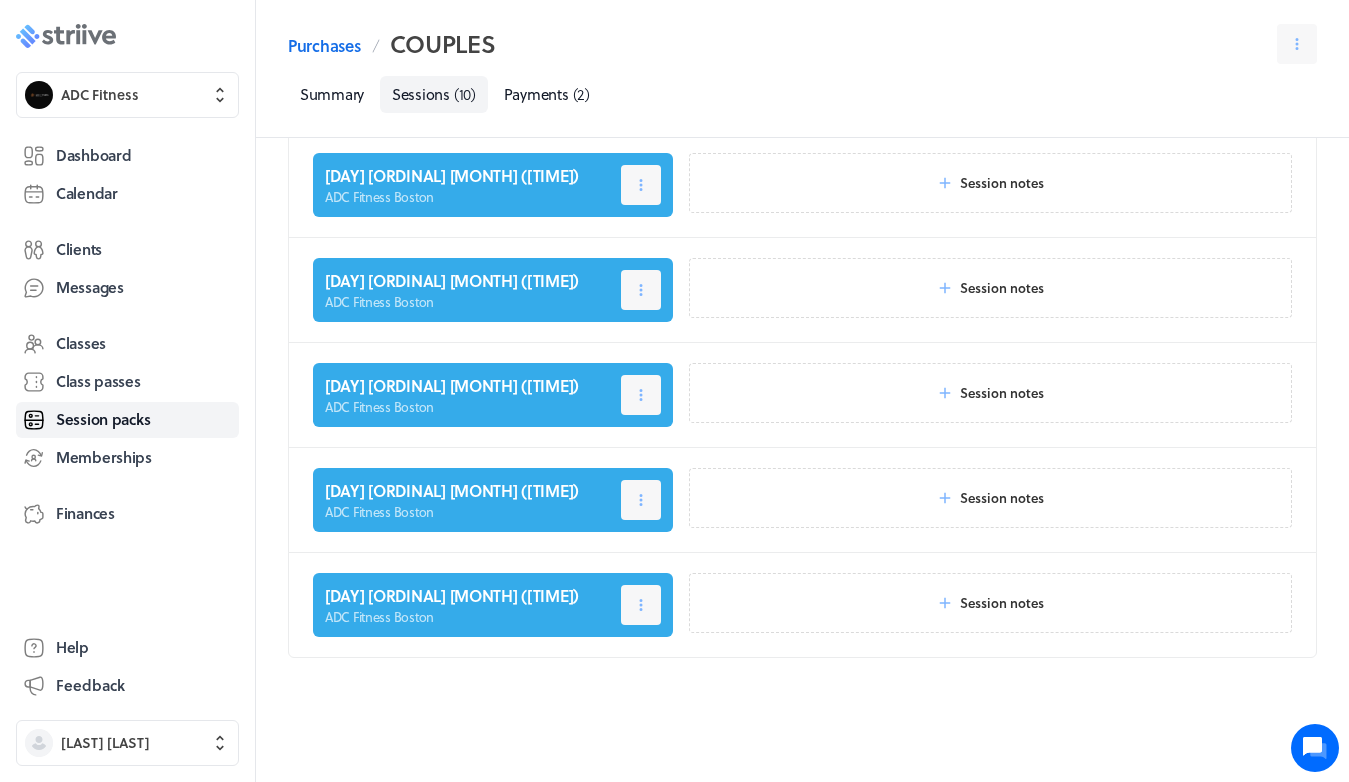 click at bounding box center (70, 37) 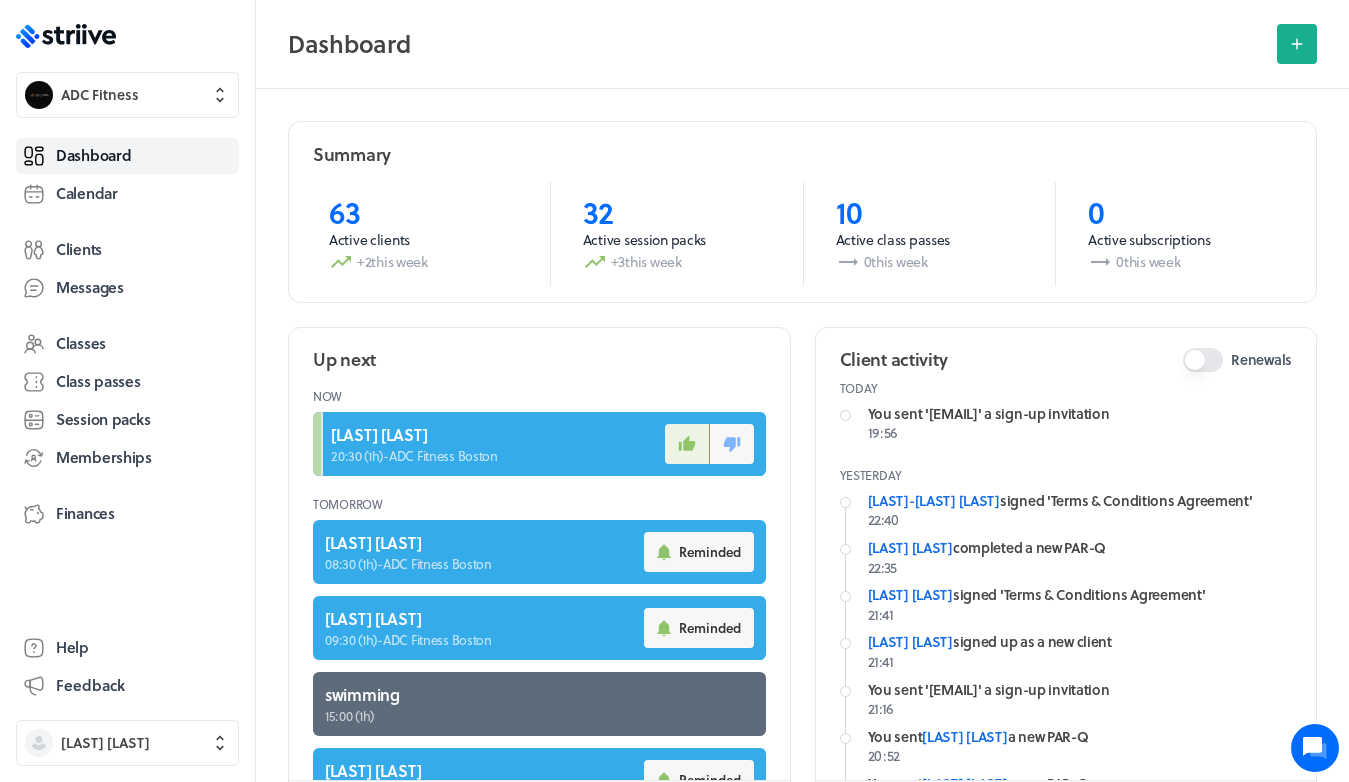 click on ".st0{fill:#006BFF;}
.st1{fill:#0A121C;}
.st2{fill:url(#SVGID_1_);}
.st3{fill:url(#SVGID_2_);}
.st4{fill:url(#SVGID_3_);}
.st5{fill:url(#SVGID_4_);}
.st6{fill:url(#SVGID_5_);}
.st7{fill:#FFFFFF;}
.st8{fill:url(#SVGID_6_);}
.st9{fill:url(#SVGID_7_);}
.st10{fill:url(#SVGID_8_);}
.st11{fill:url(#SVGID_9_);}
.st12{fill:url(#SVGID_10_);}
.st13{fill:url(#SVGID_11_);}
ADC Fitness Dashboard Calendar Clients Messages Classes Class passes Session packs Memberships Finances Help Feedback Alex Coe" at bounding box center (127, 391) 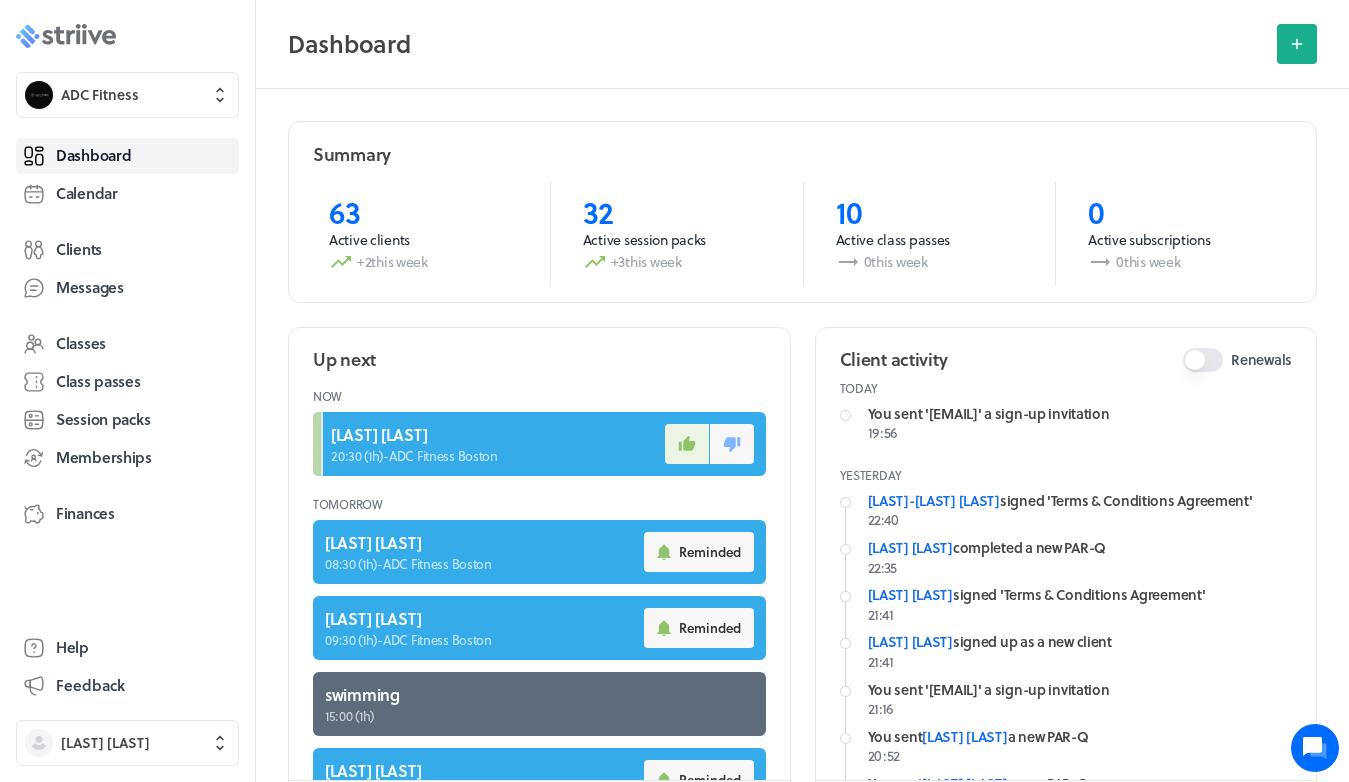 click on ".st0{fill:#006BFF;}
.st1{fill:#0A121C;}
.st2{fill:url(#SVGID_1_);}
.st3{fill:url(#SVGID_2_);}
.st4{fill:url(#SVGID_3_);}
.st5{fill:url(#SVGID_4_);}
.st6{fill:url(#SVGID_5_);}
.st7{fill:#FFFFFF;}
.st8{fill:url(#SVGID_6_);}
.st9{fill:url(#SVGID_7_);}
.st10{fill:url(#SVGID_8_);}
.st11{fill:url(#SVGID_9_);}
.st12{fill:url(#SVGID_10_);}
.st13{fill:url(#SVGID_11_);}" at bounding box center (66, 36) 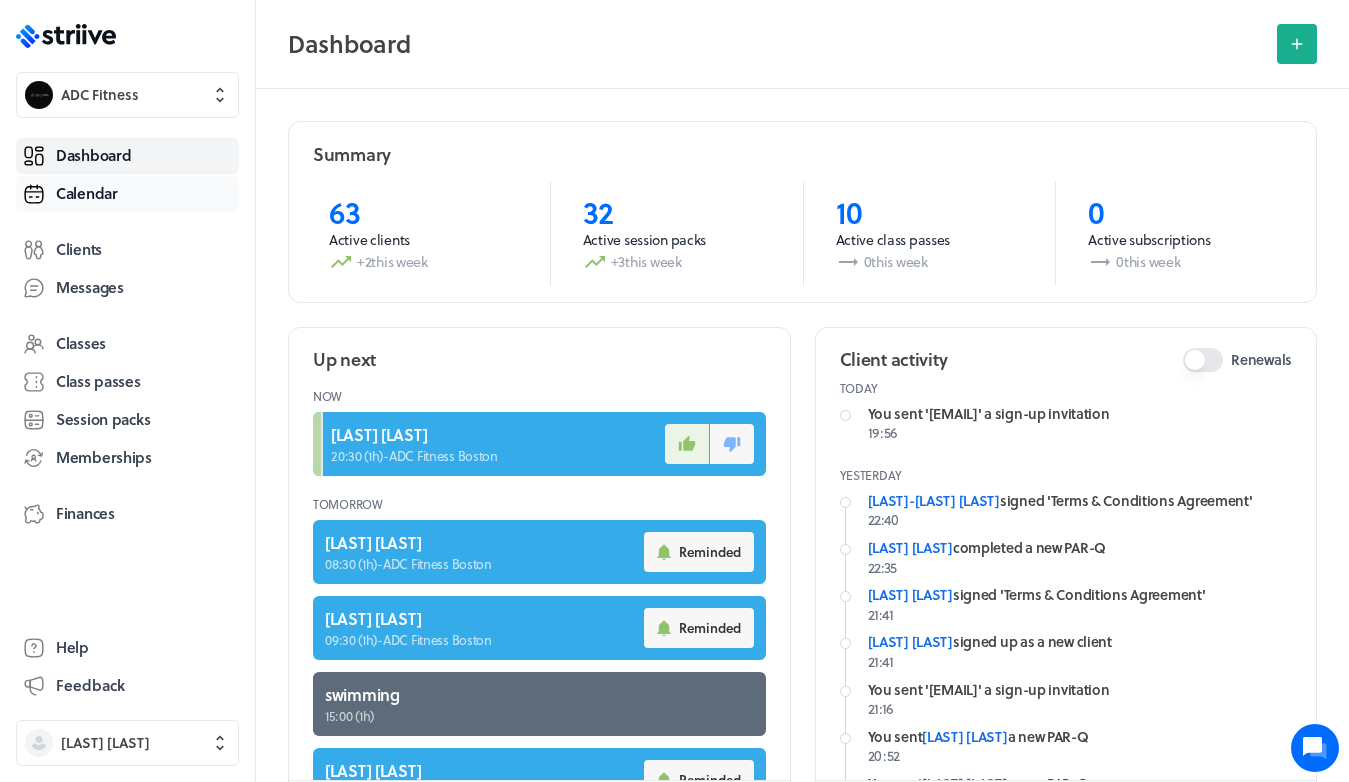 click on "Calendar" at bounding box center (87, 193) 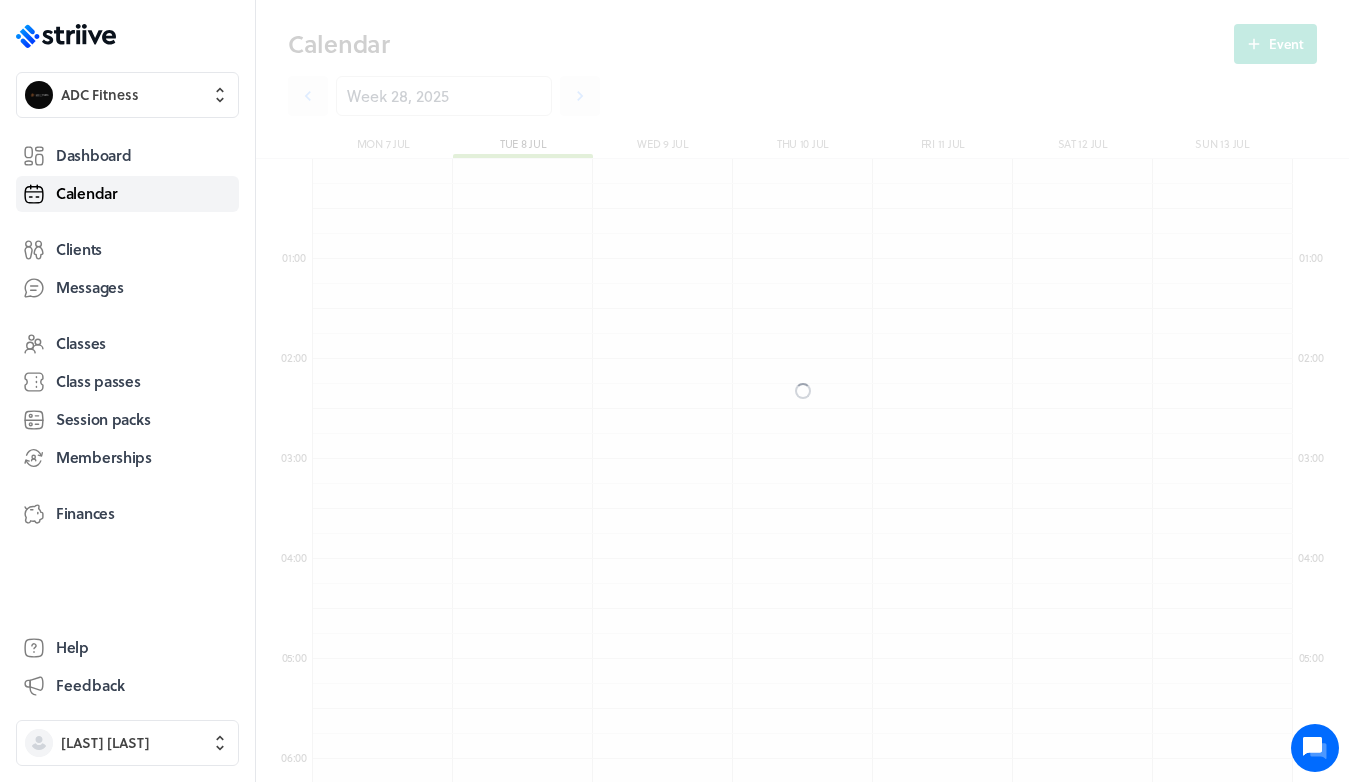 scroll, scrollTop: 850, scrollLeft: 0, axis: vertical 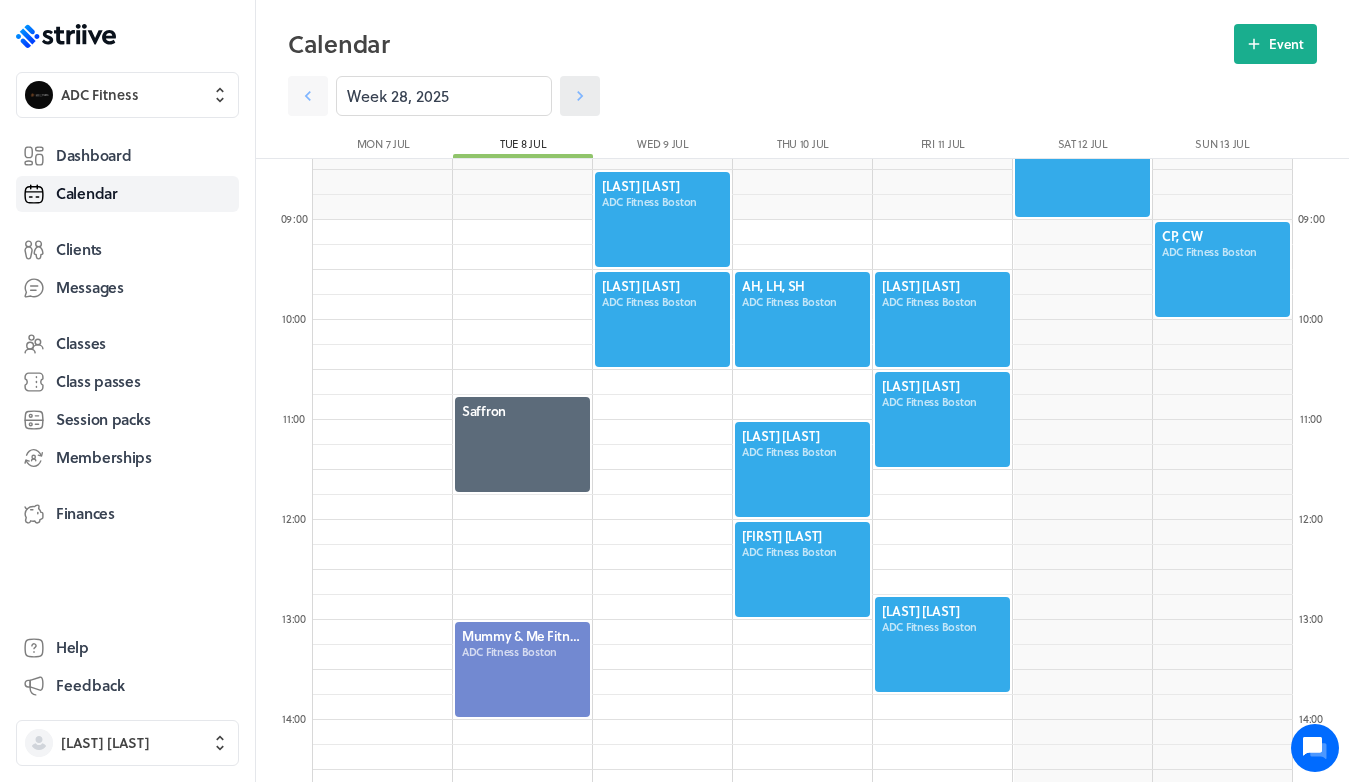 click at bounding box center [308, 96] 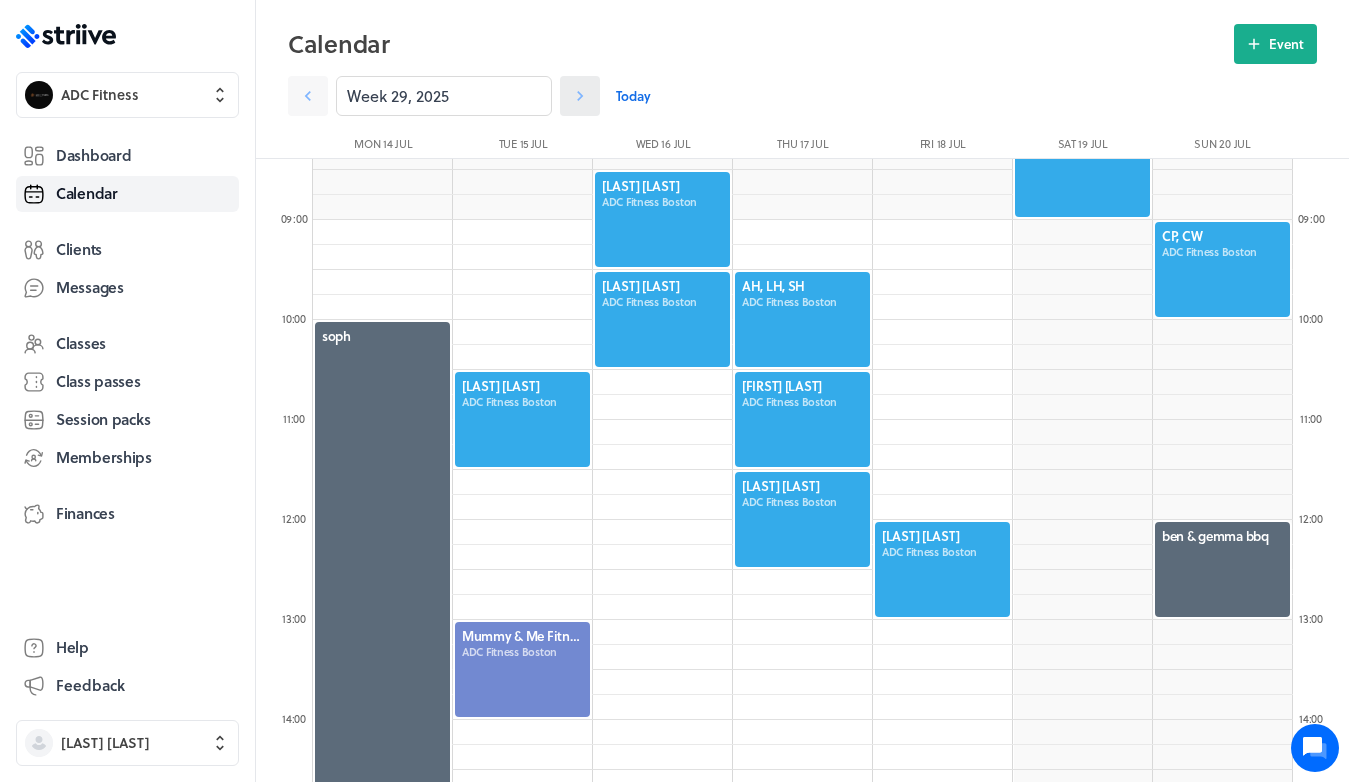 click at bounding box center [308, 96] 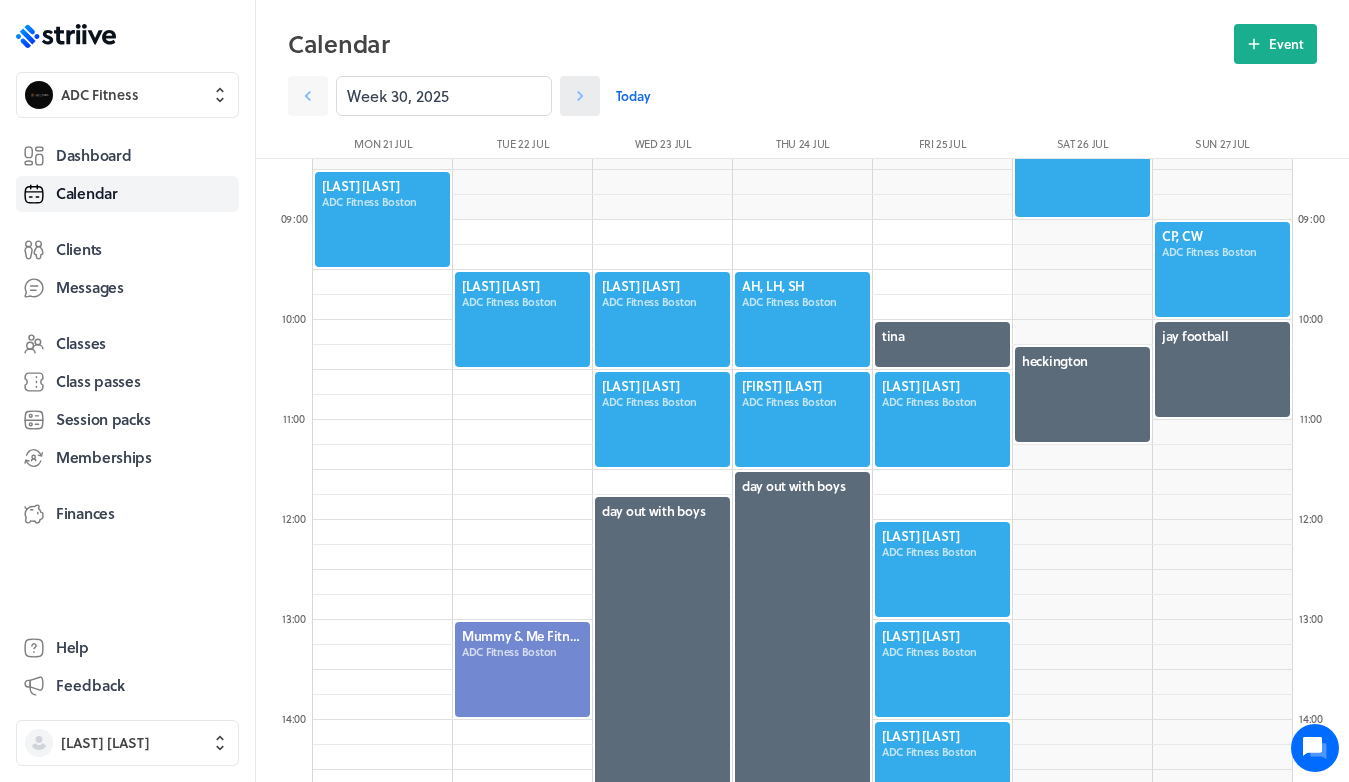 click at bounding box center [308, 96] 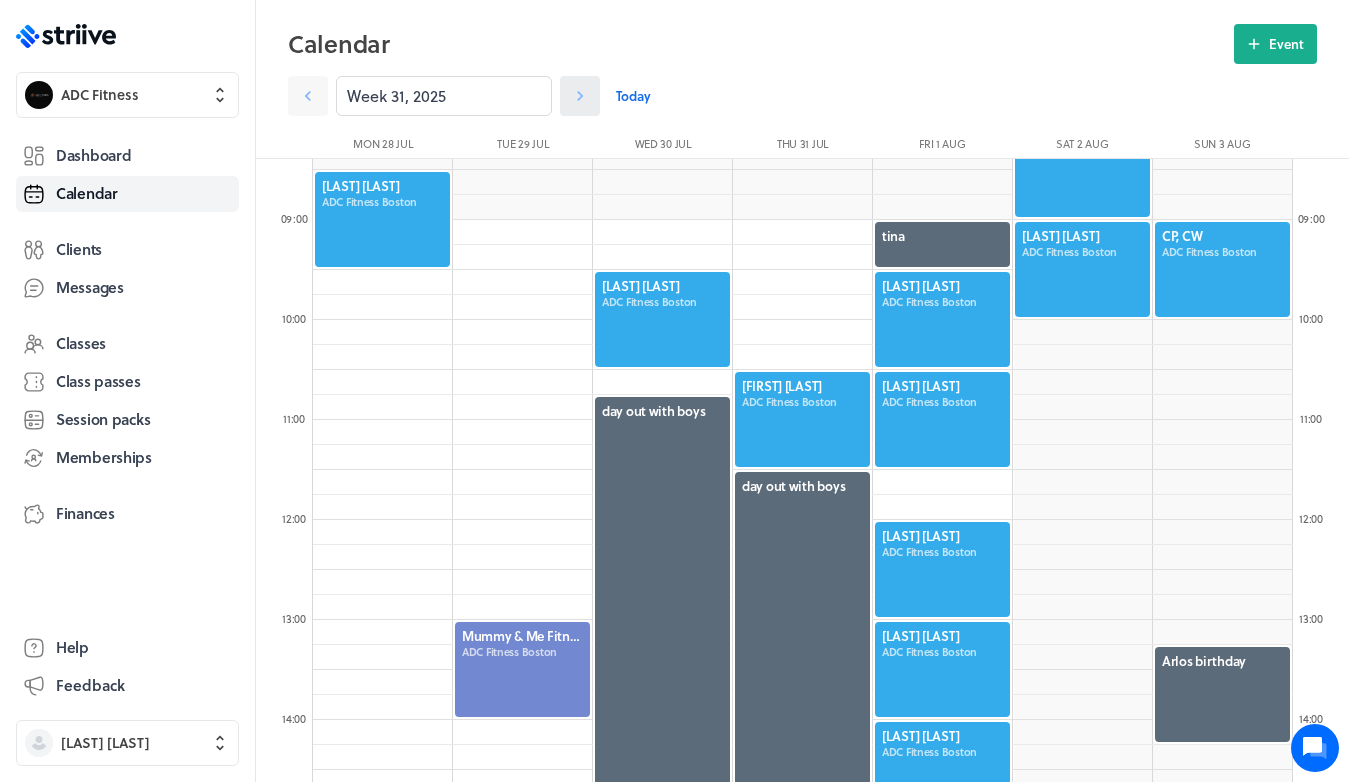 click at bounding box center [580, 96] 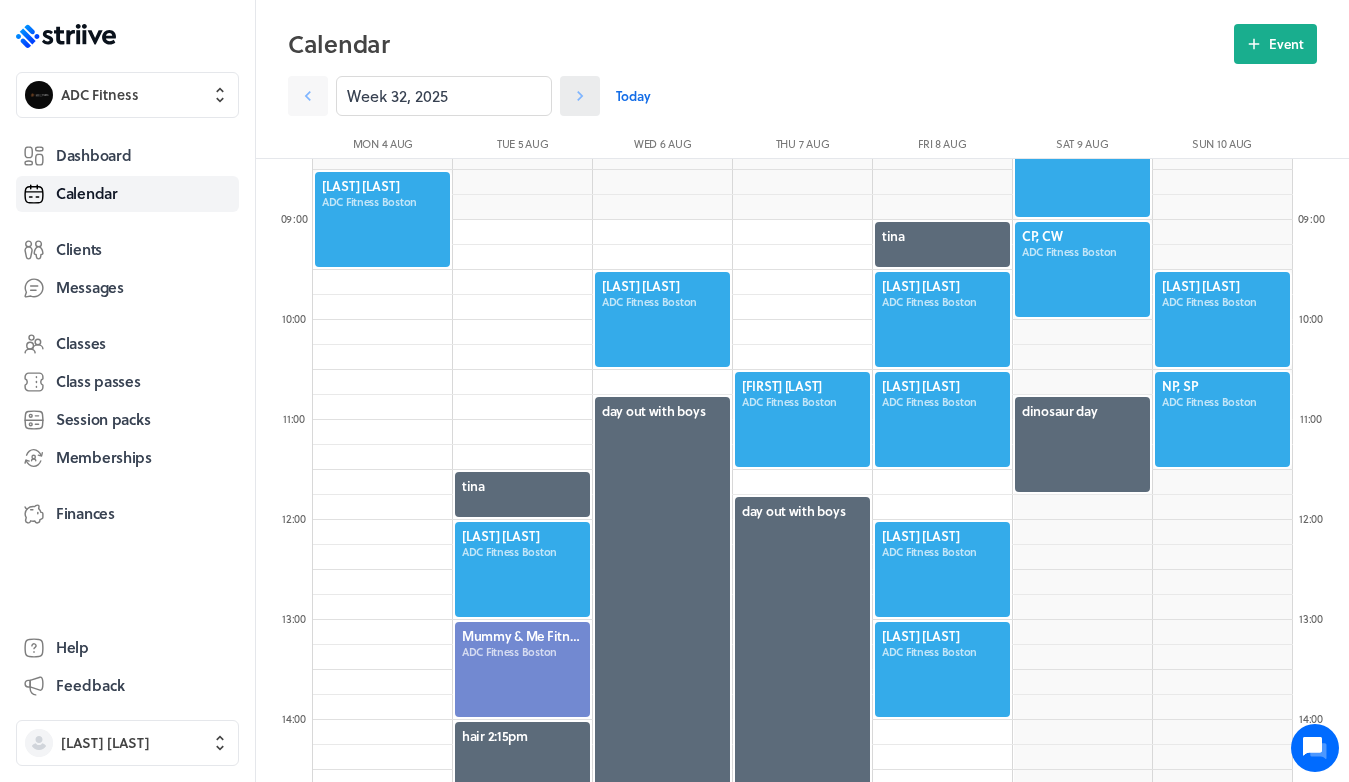 click at bounding box center (580, 96) 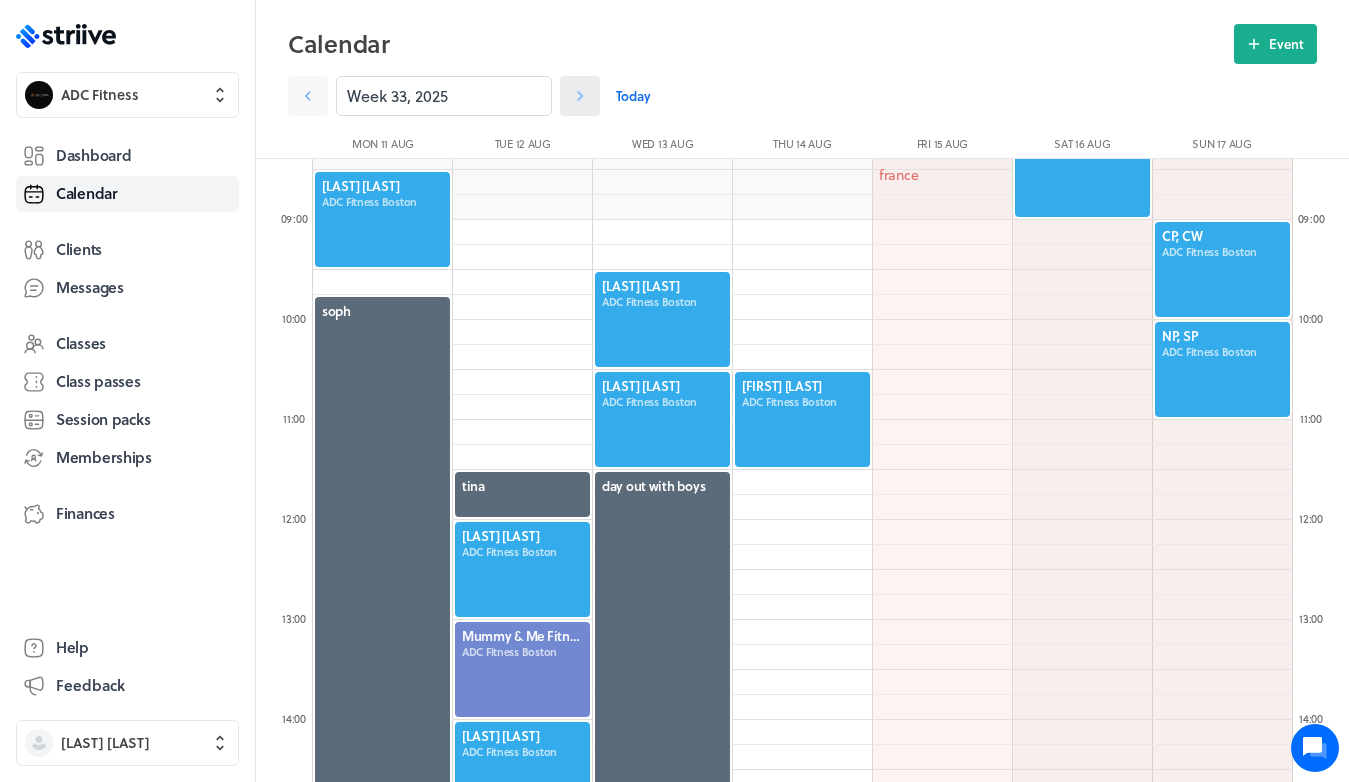 click at bounding box center [308, 96] 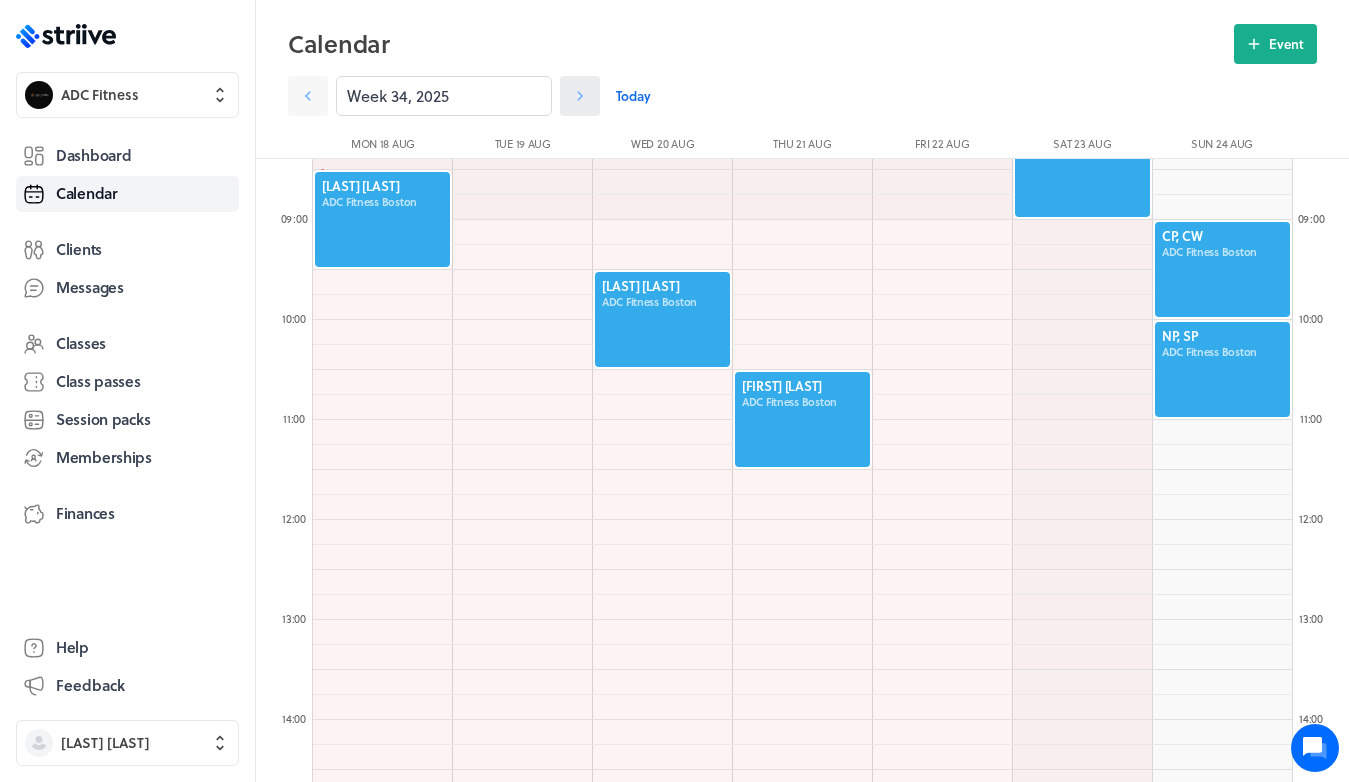 click at bounding box center [308, 96] 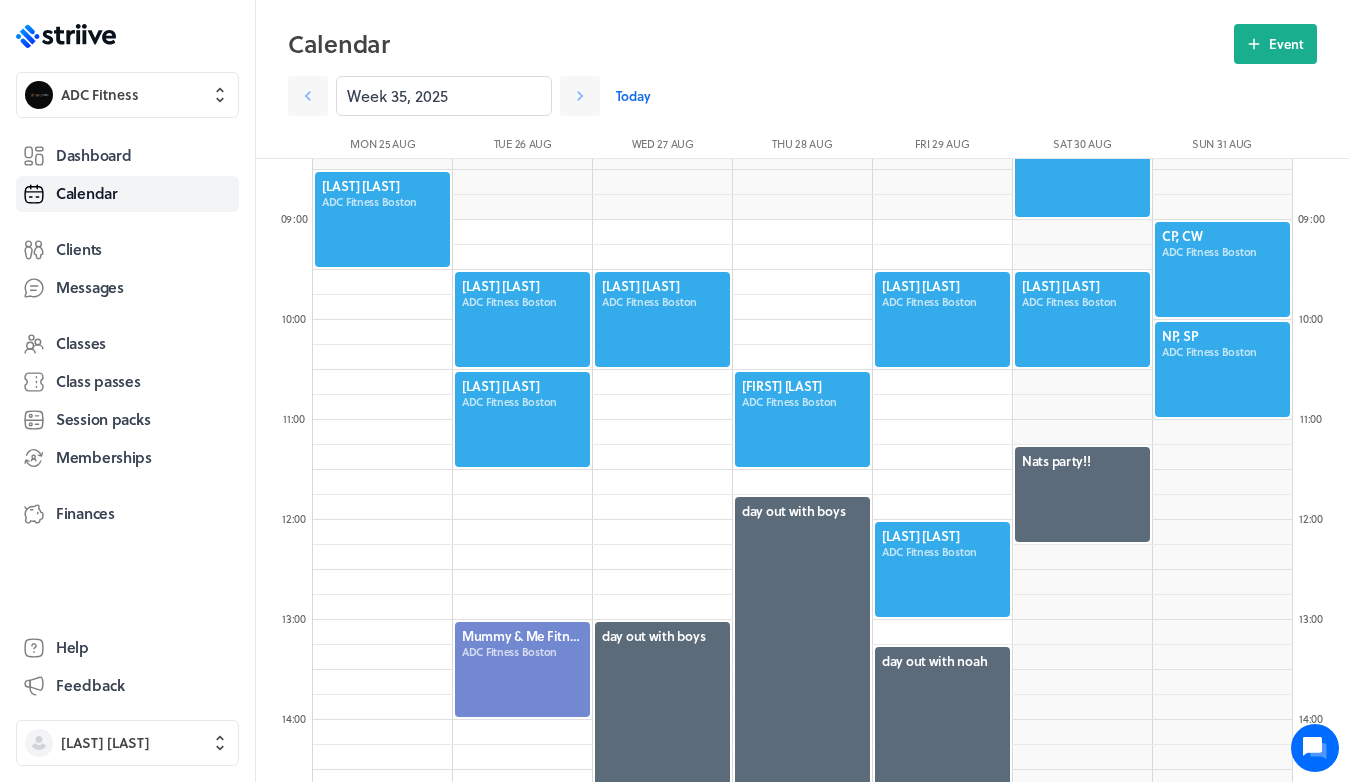 click on "Week 35, 2025" at bounding box center [444, 96] 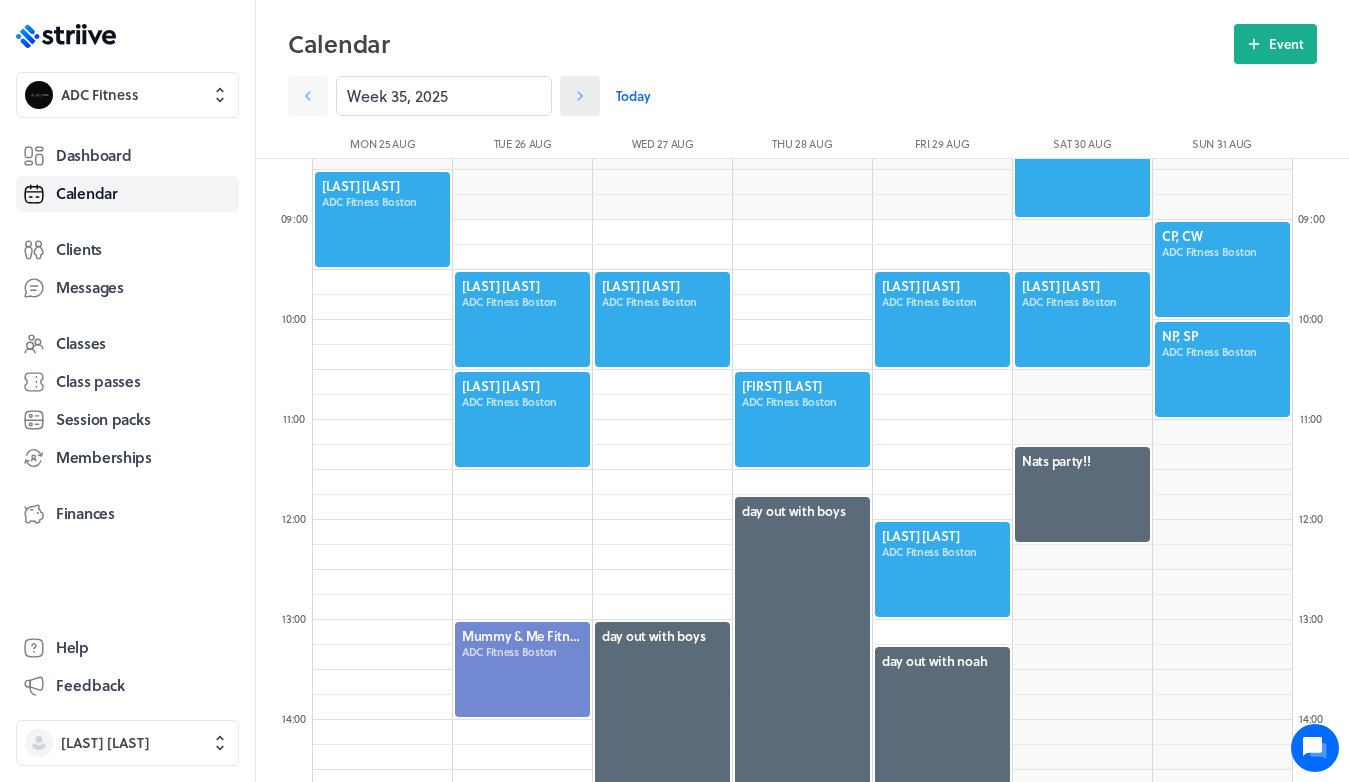 click at bounding box center (580, 96) 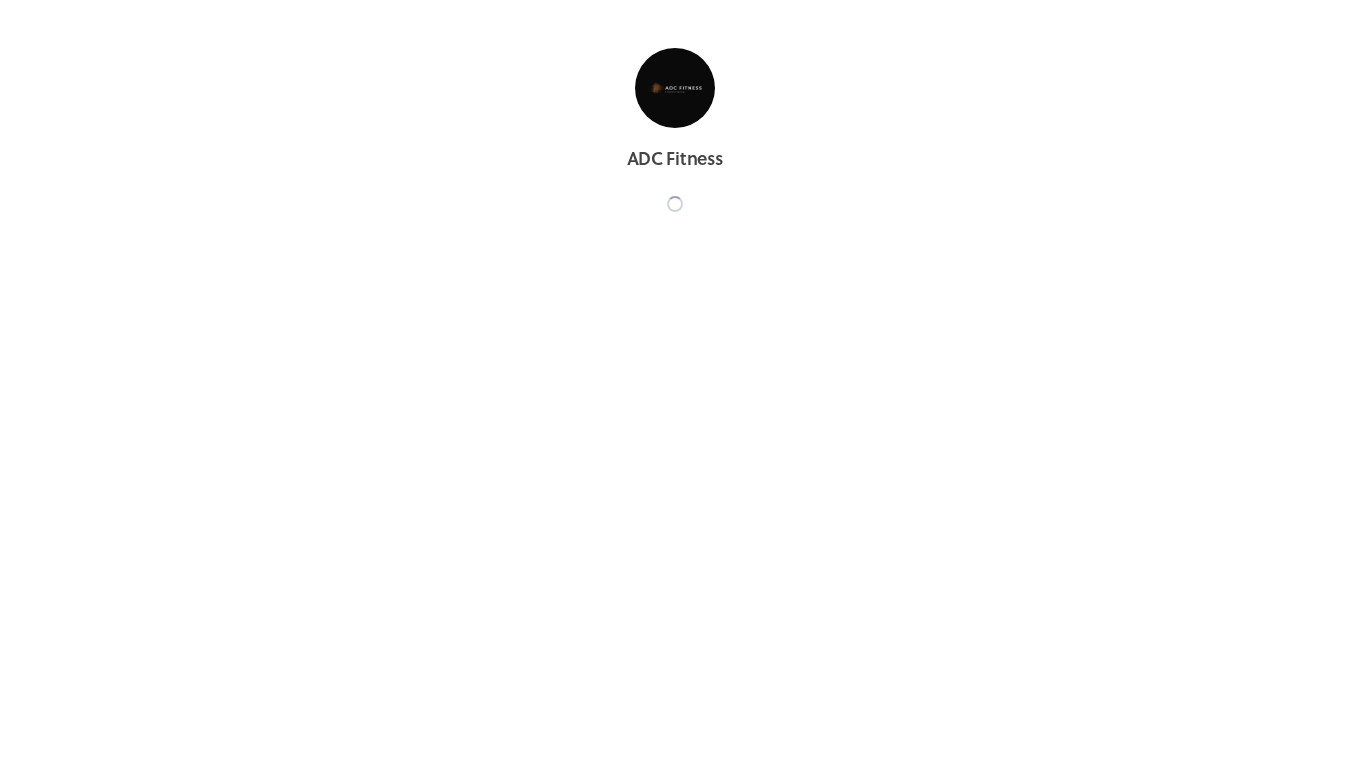 scroll, scrollTop: 0, scrollLeft: 0, axis: both 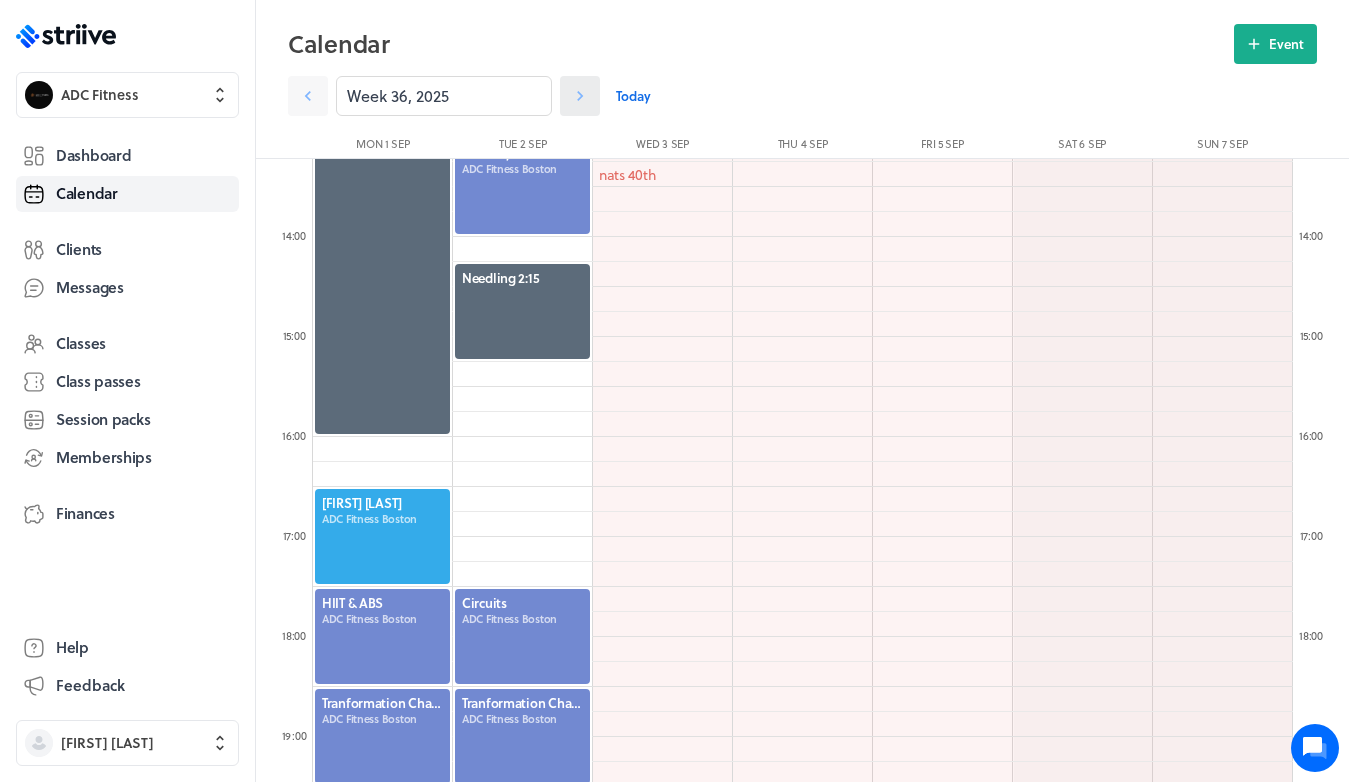 click at bounding box center (308, 96) 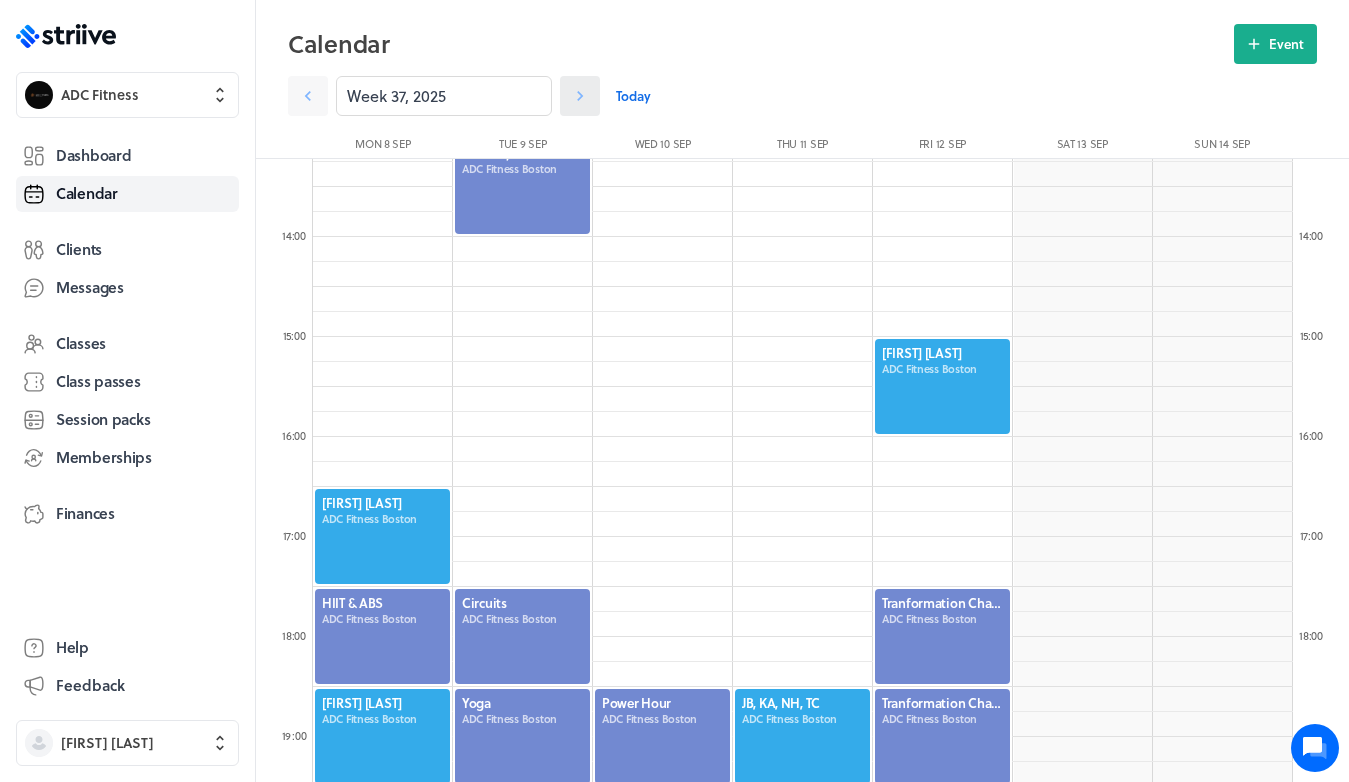 click at bounding box center [308, 96] 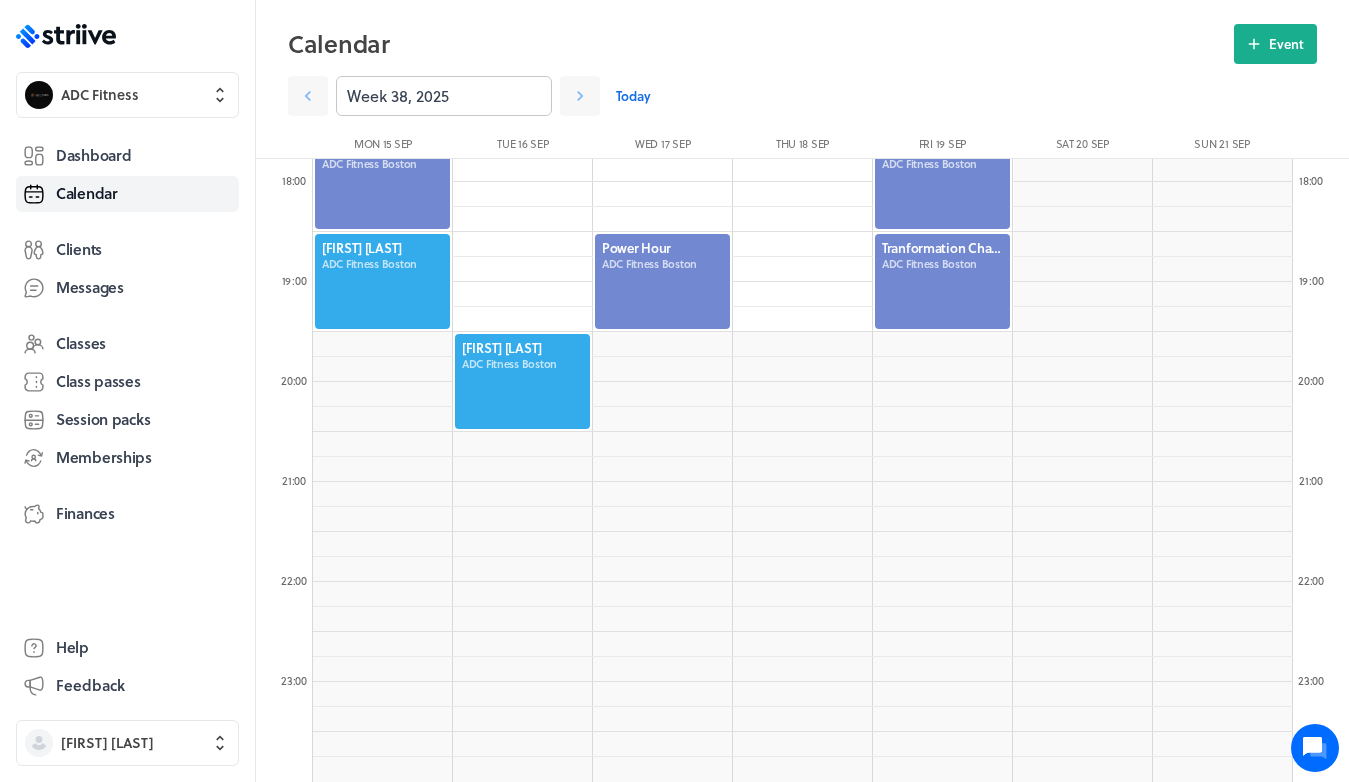scroll, scrollTop: 1777, scrollLeft: 0, axis: vertical 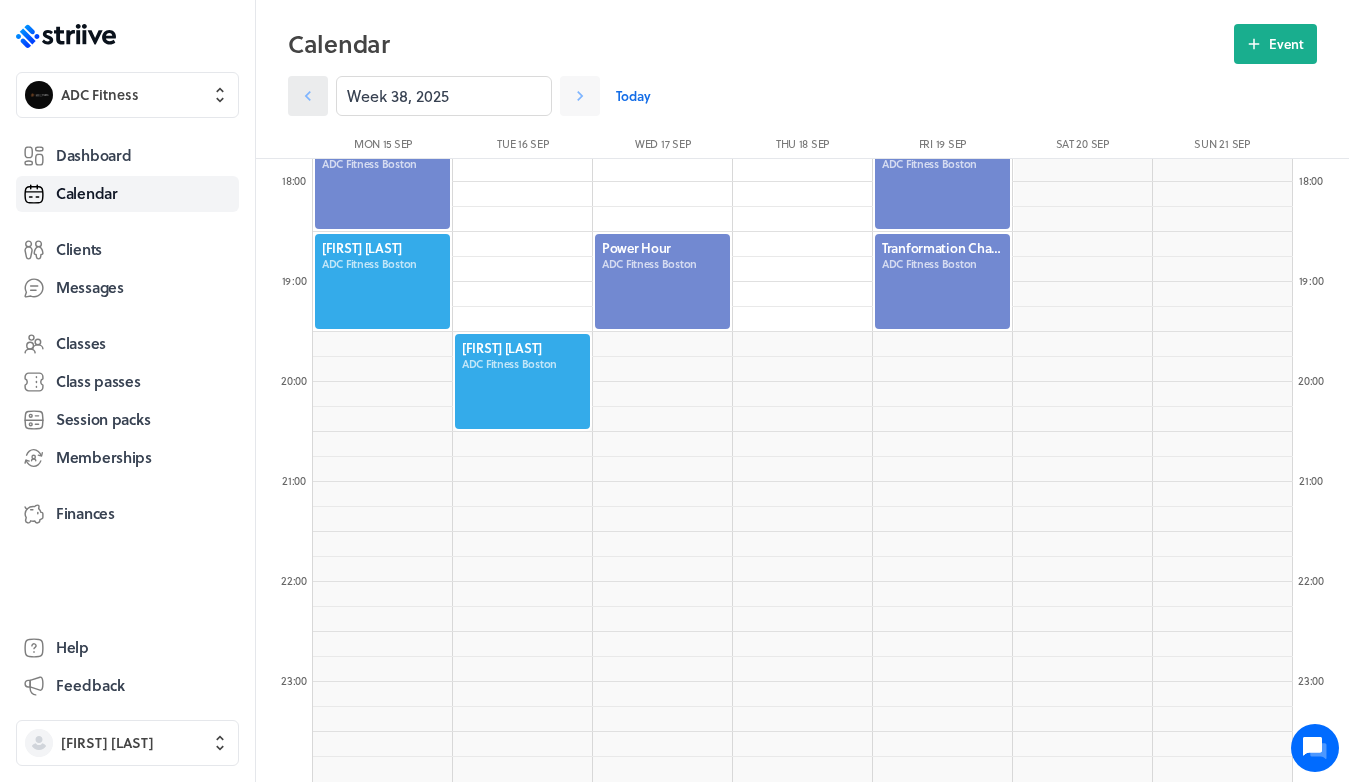 click at bounding box center [308, 96] 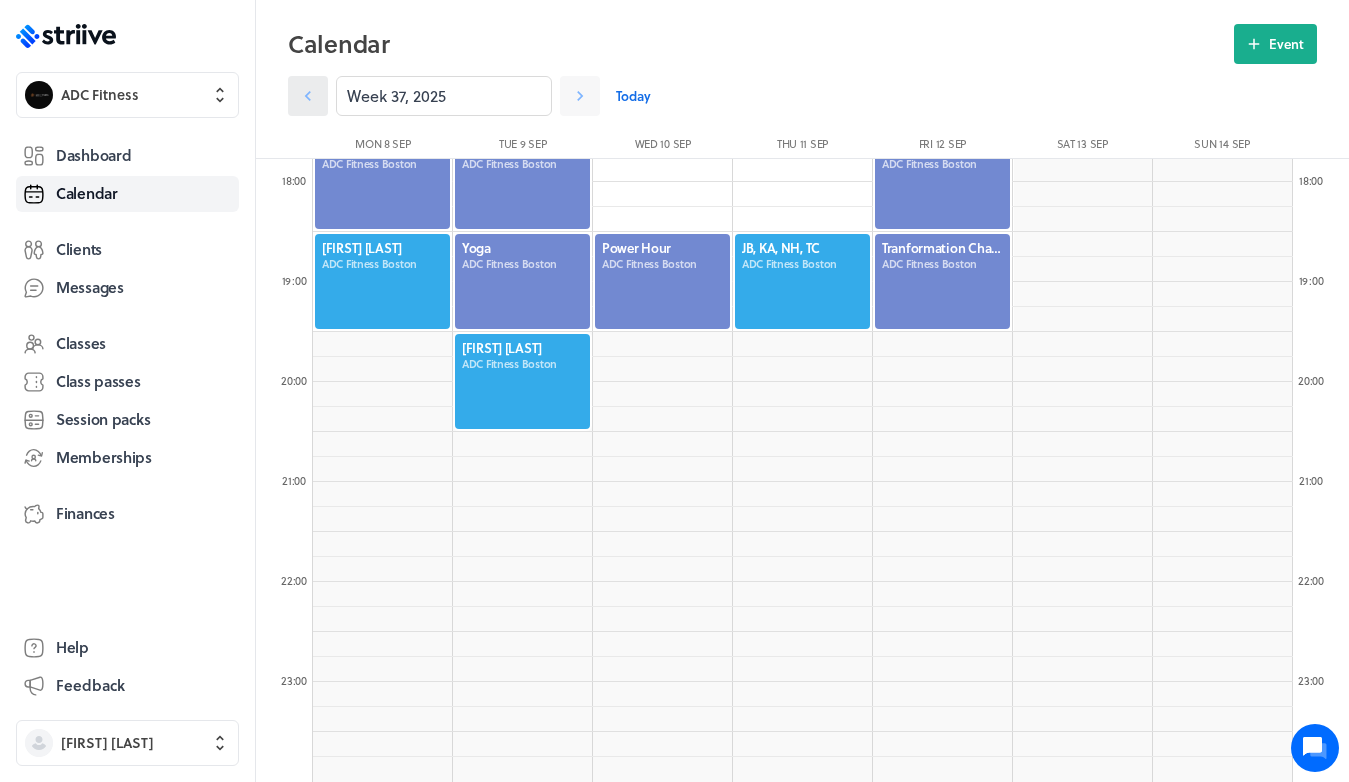 click at bounding box center (308, 96) 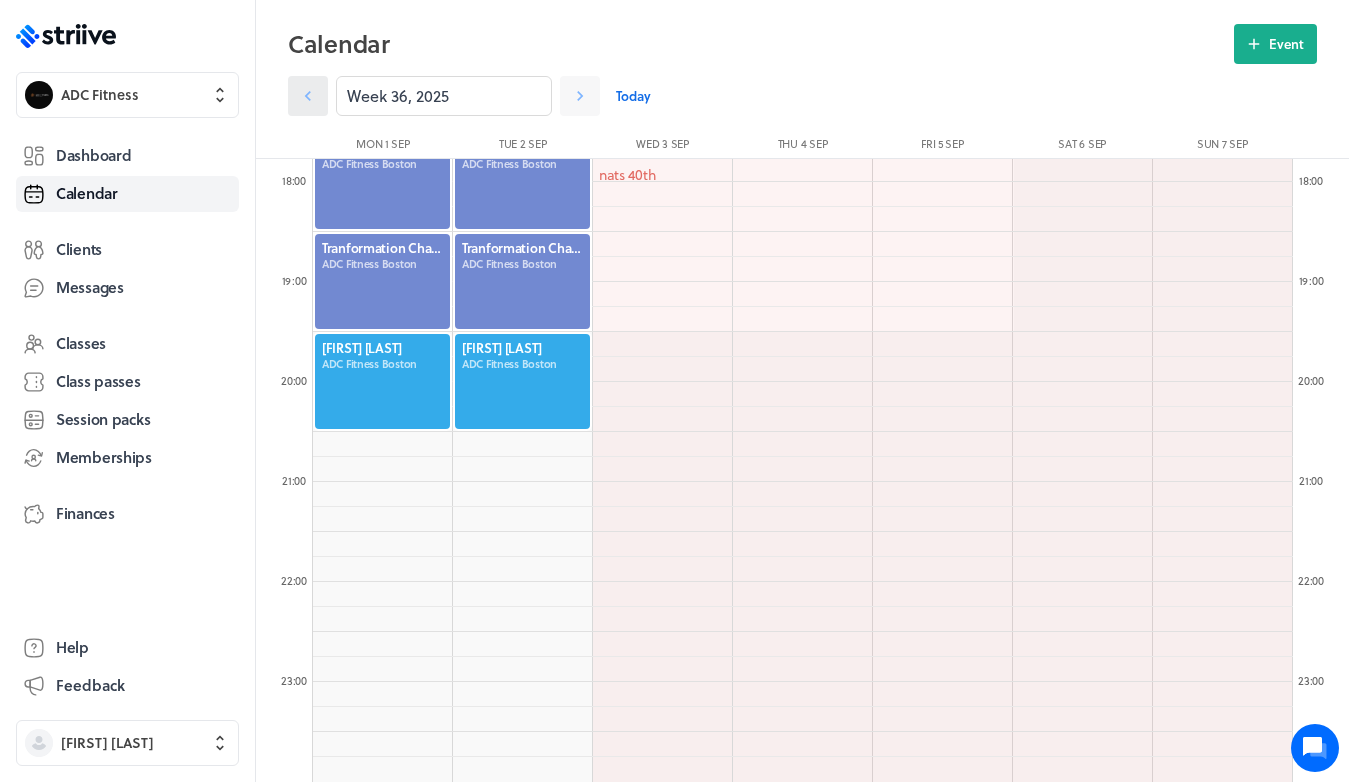 click at bounding box center (308, 96) 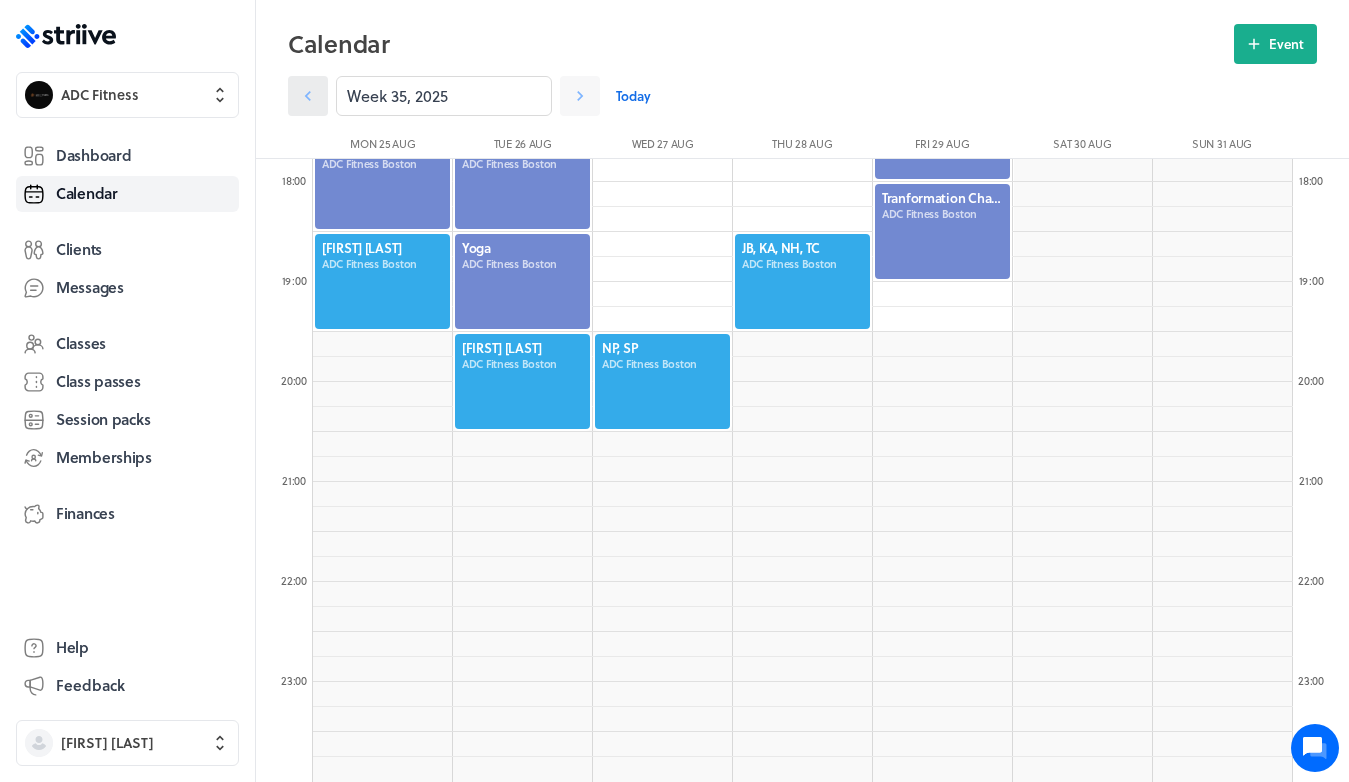 click at bounding box center (308, 96) 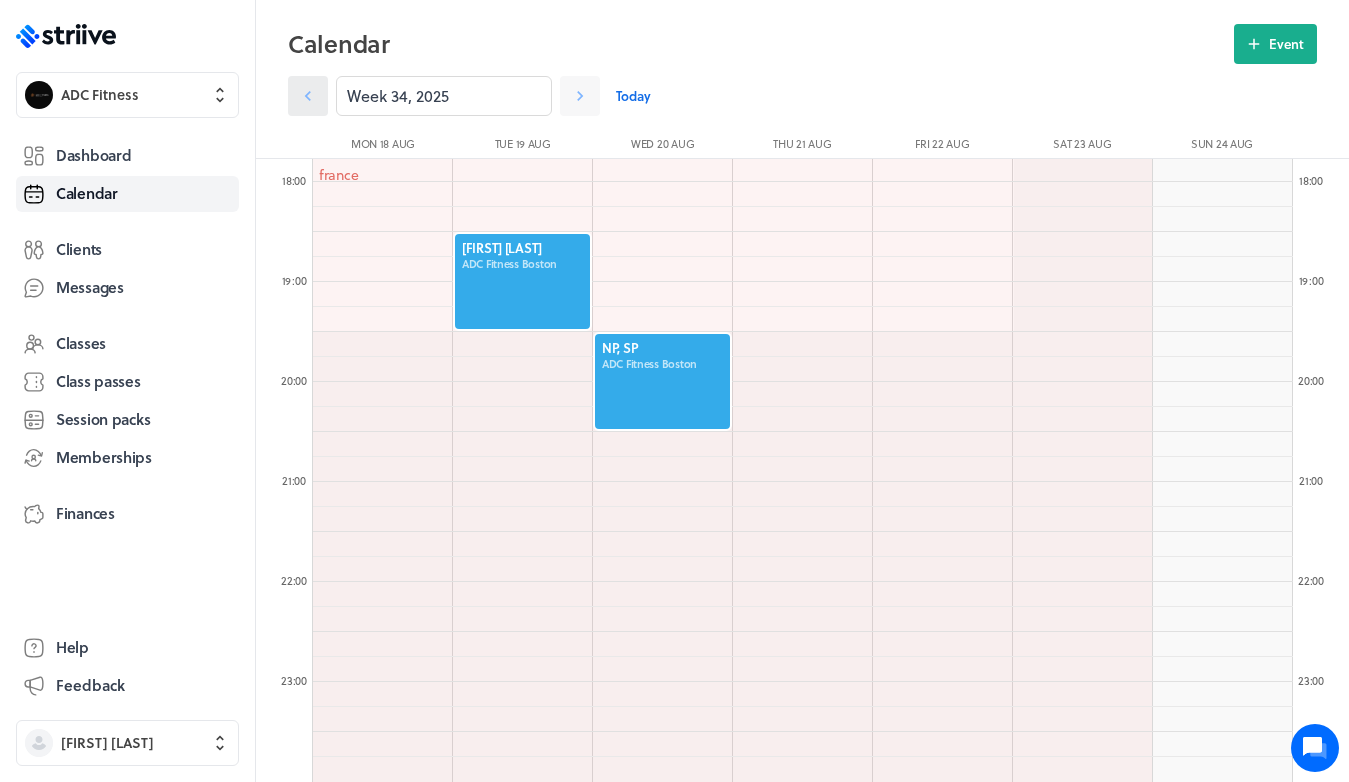 click at bounding box center (308, 96) 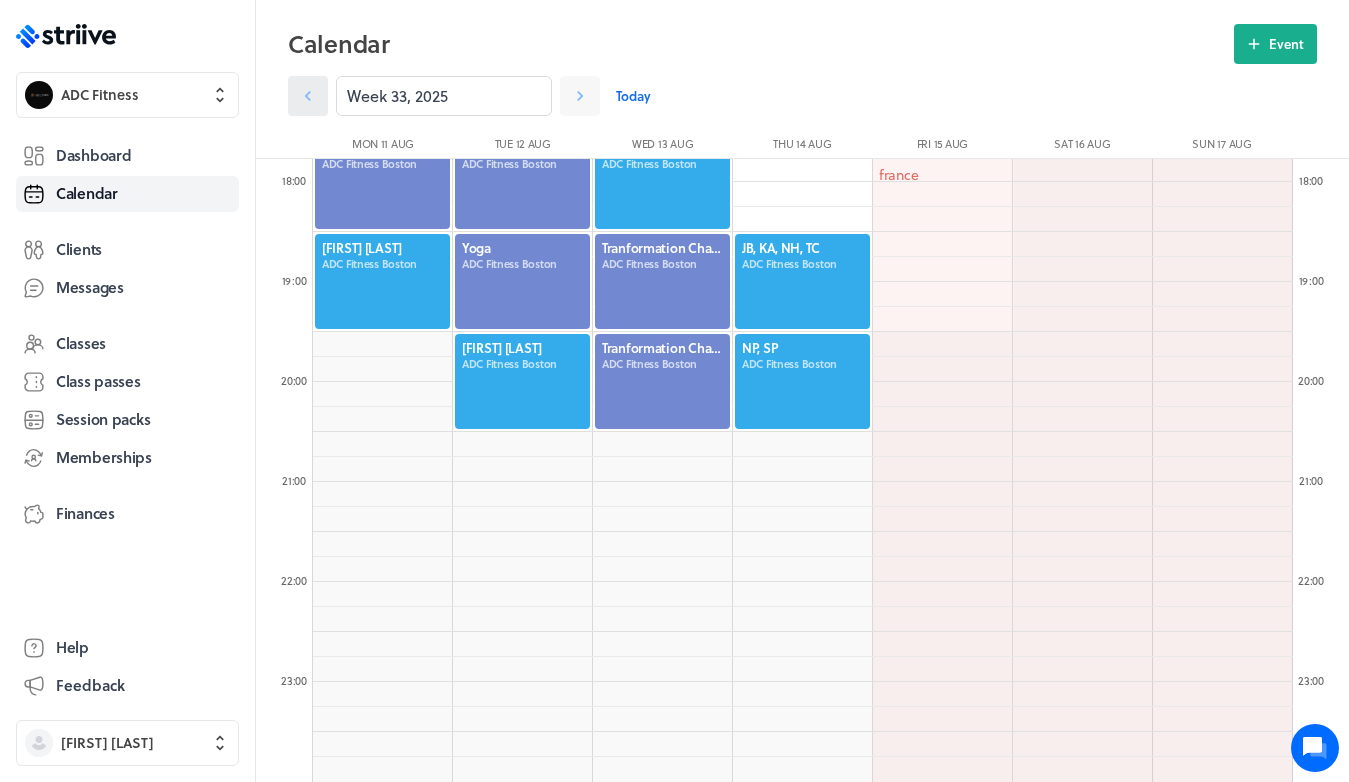 click at bounding box center [308, 96] 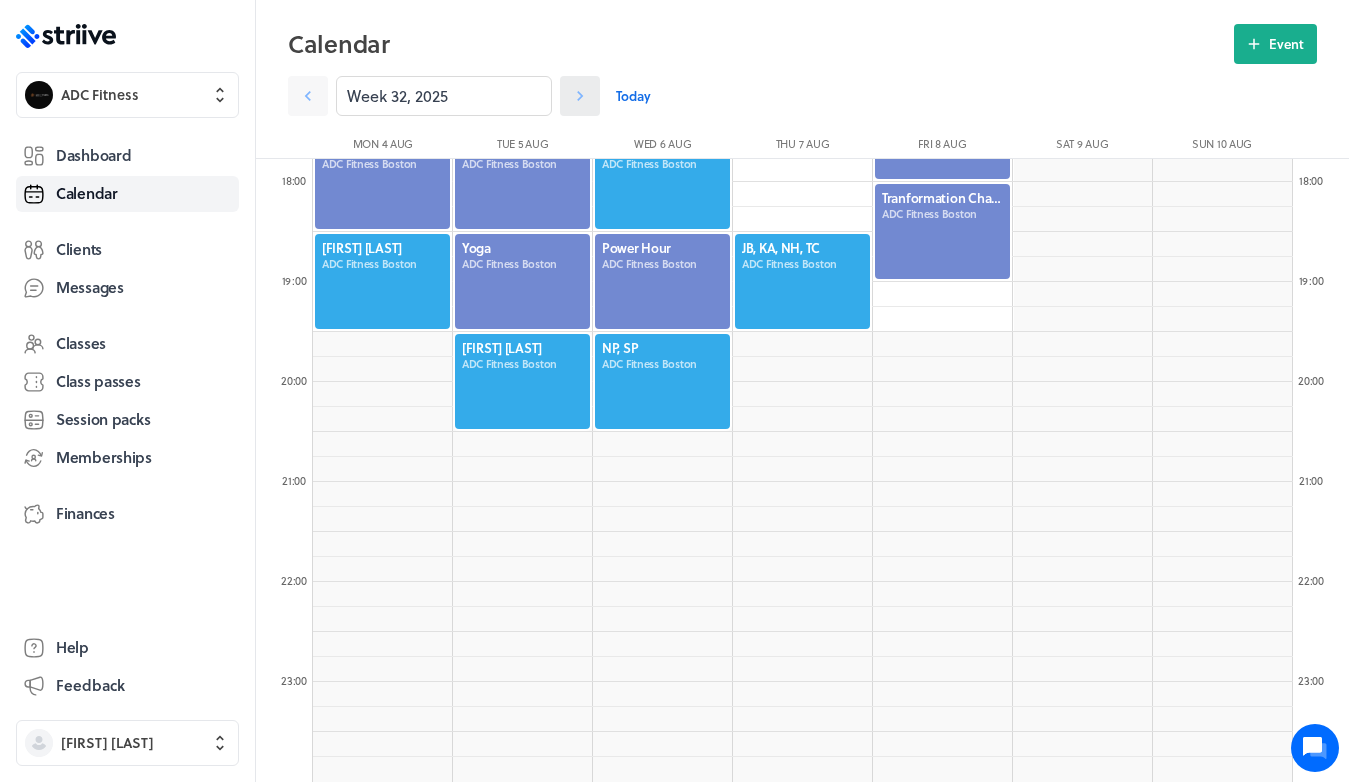 click at bounding box center [308, 96] 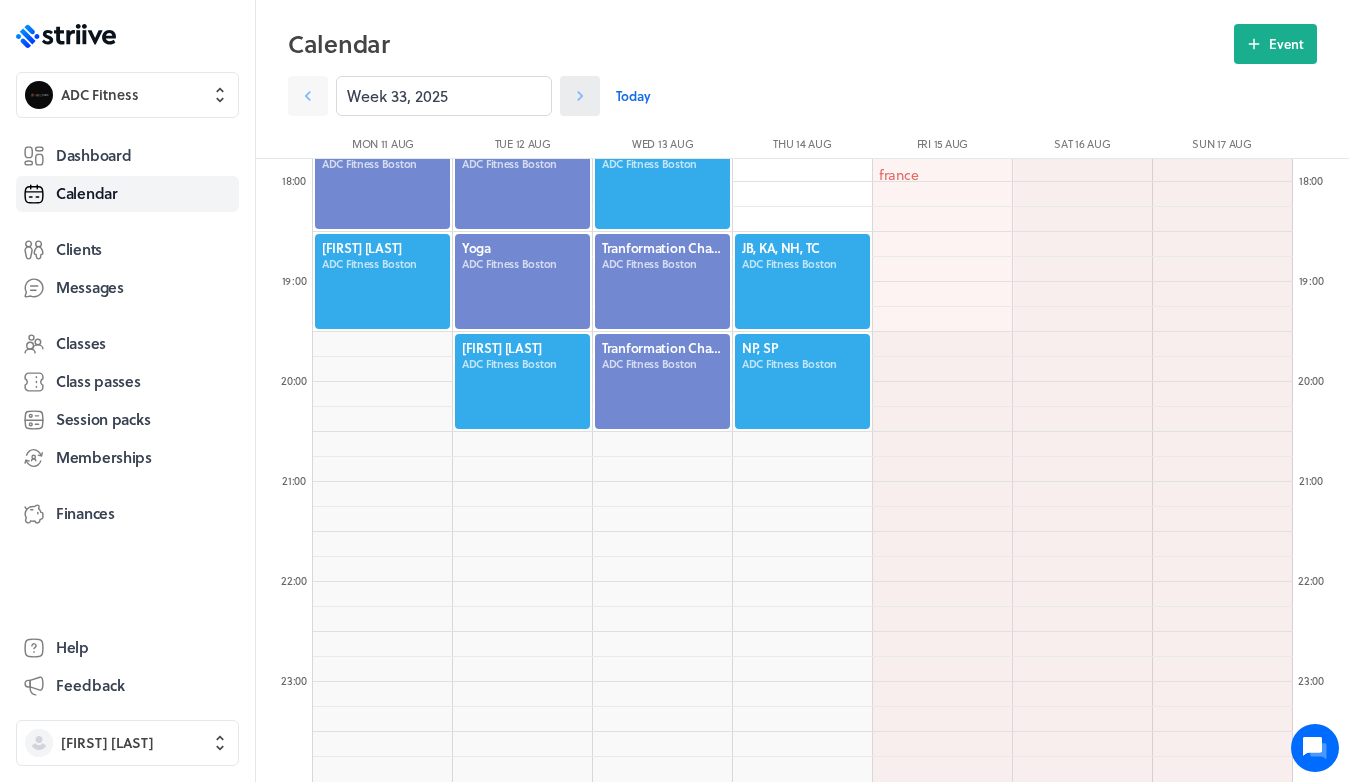 click at bounding box center (308, 96) 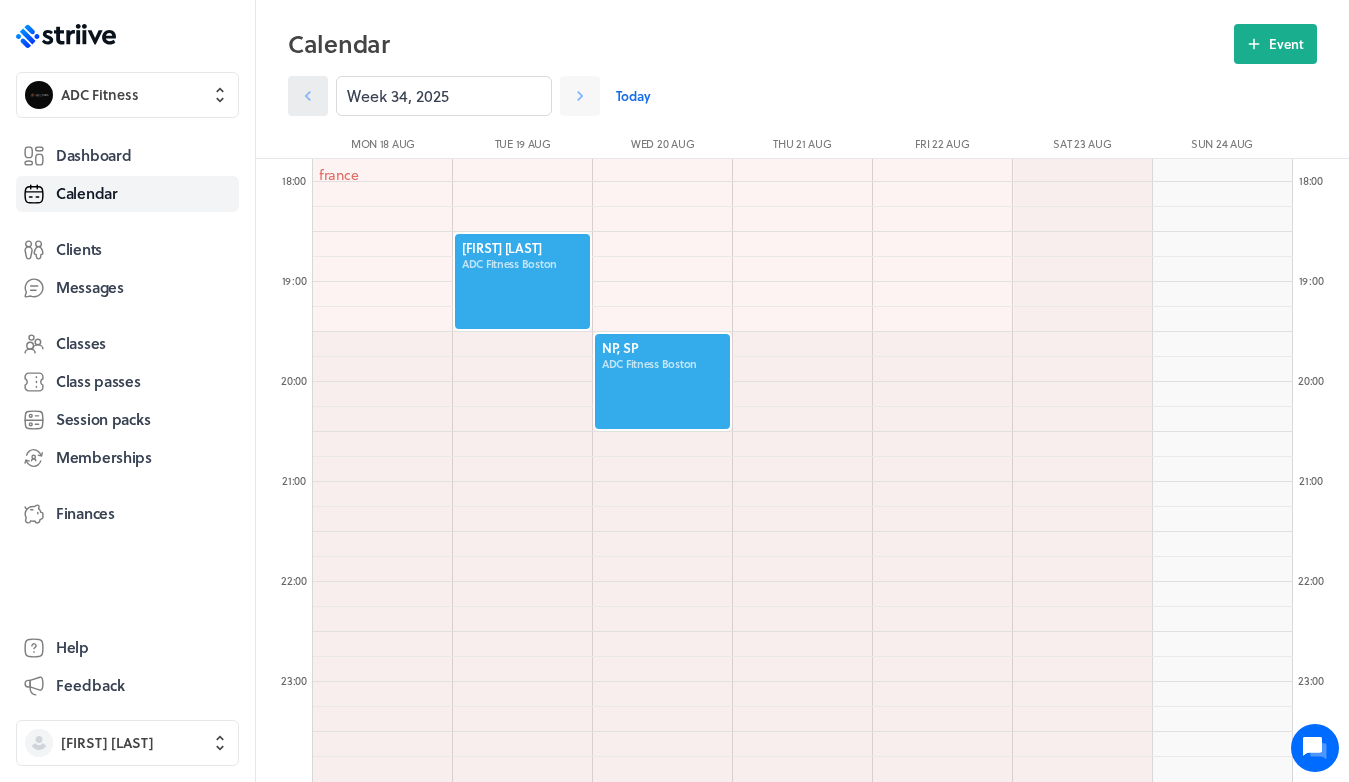 click at bounding box center [308, 96] 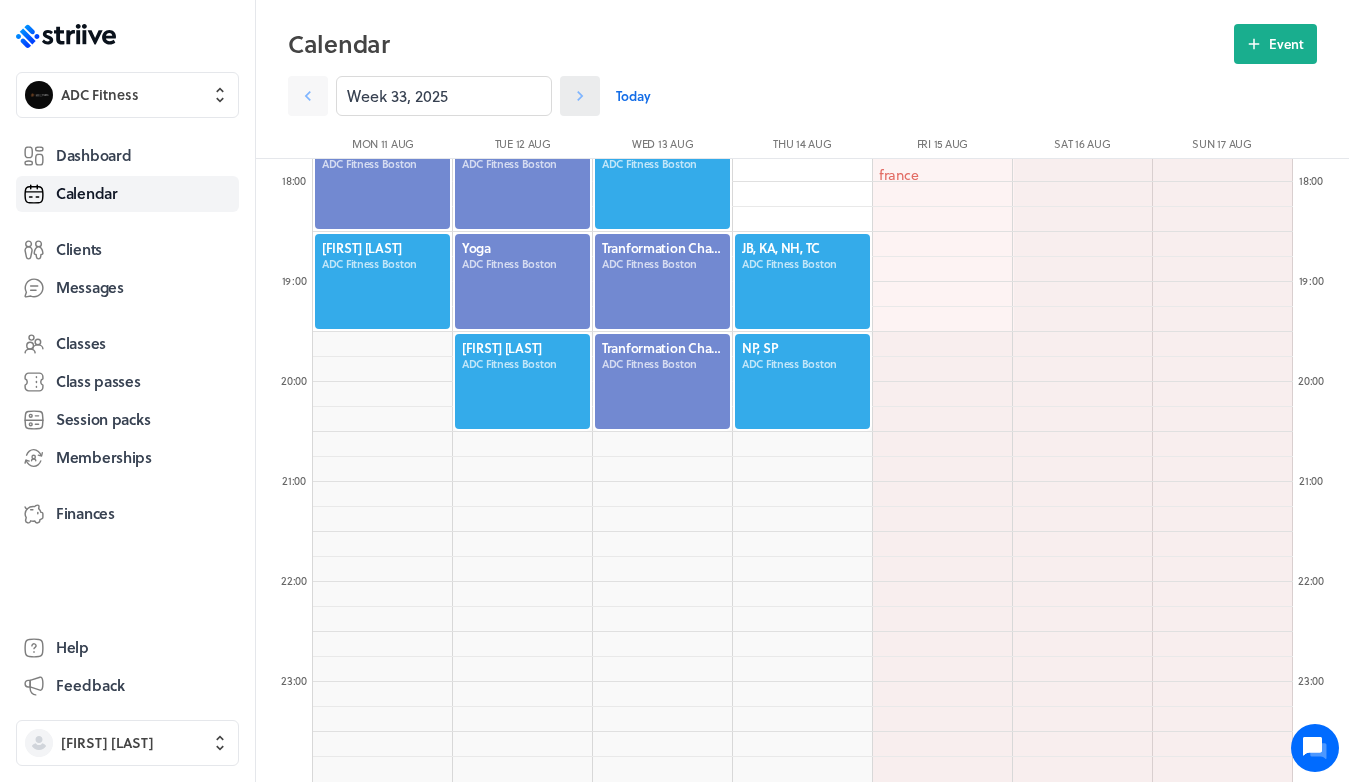 click at bounding box center [580, 96] 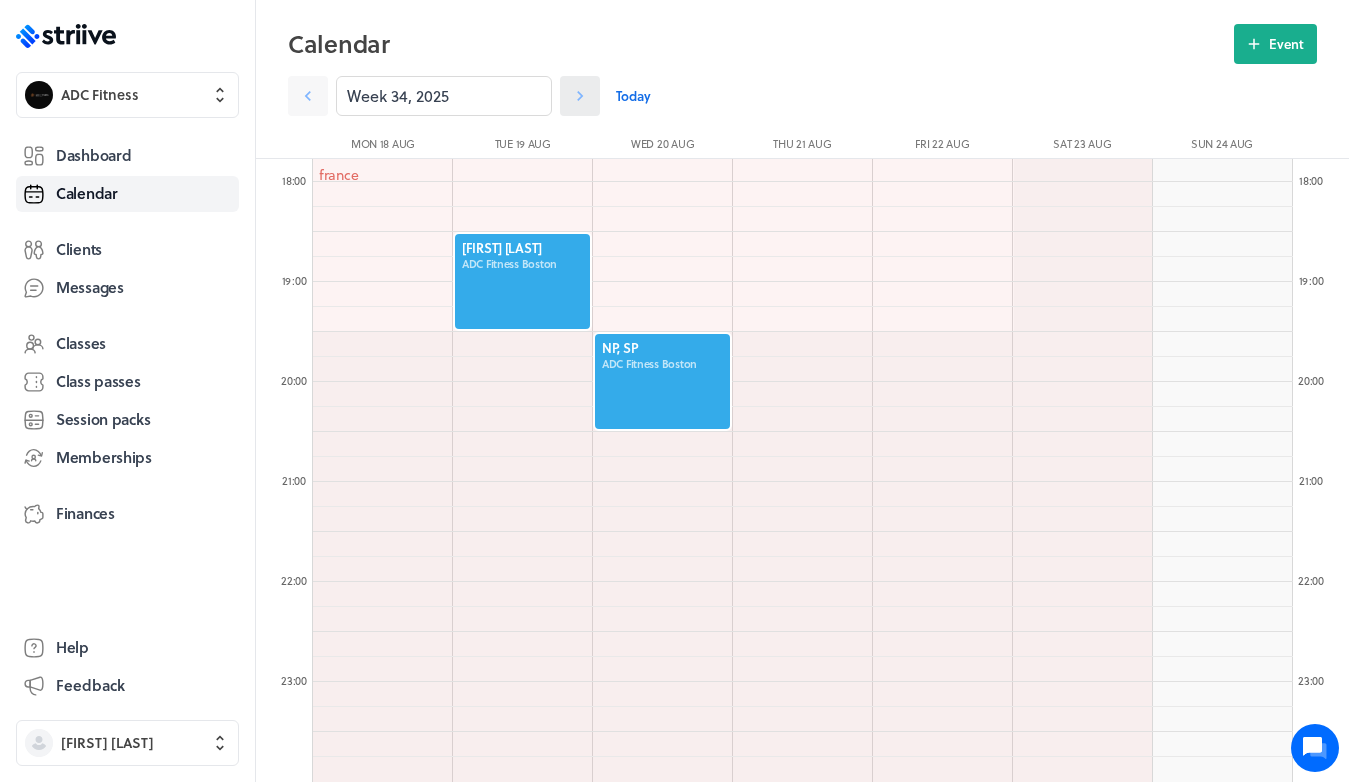 click at bounding box center (580, 96) 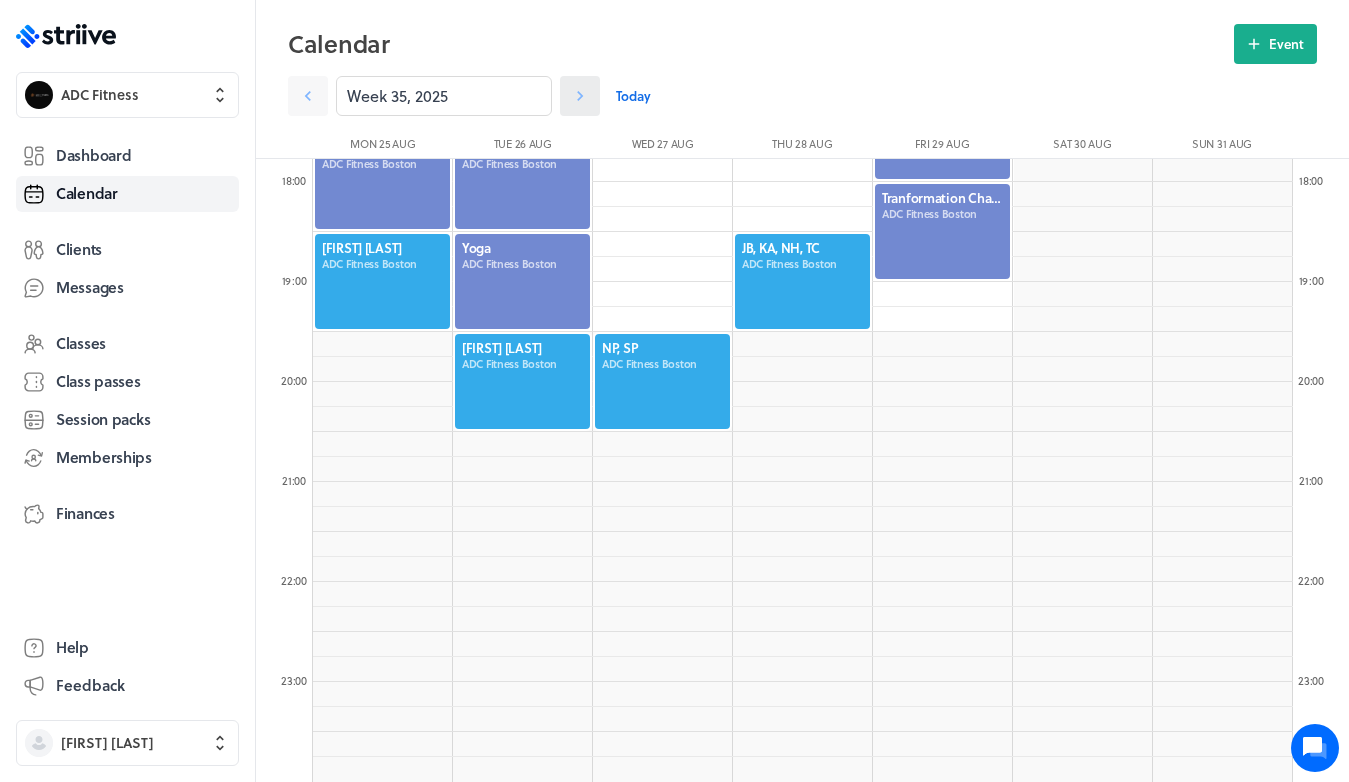 click at bounding box center [580, 96] 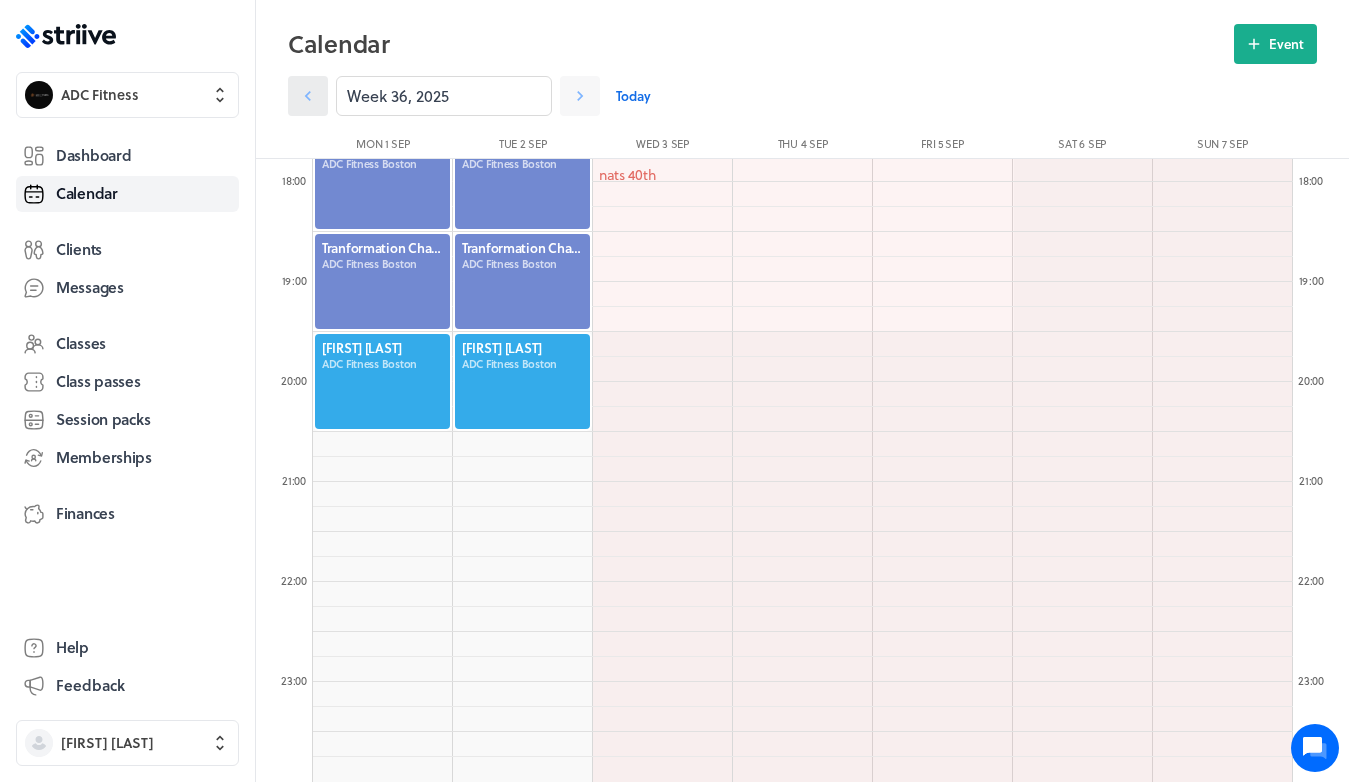click at bounding box center (308, 96) 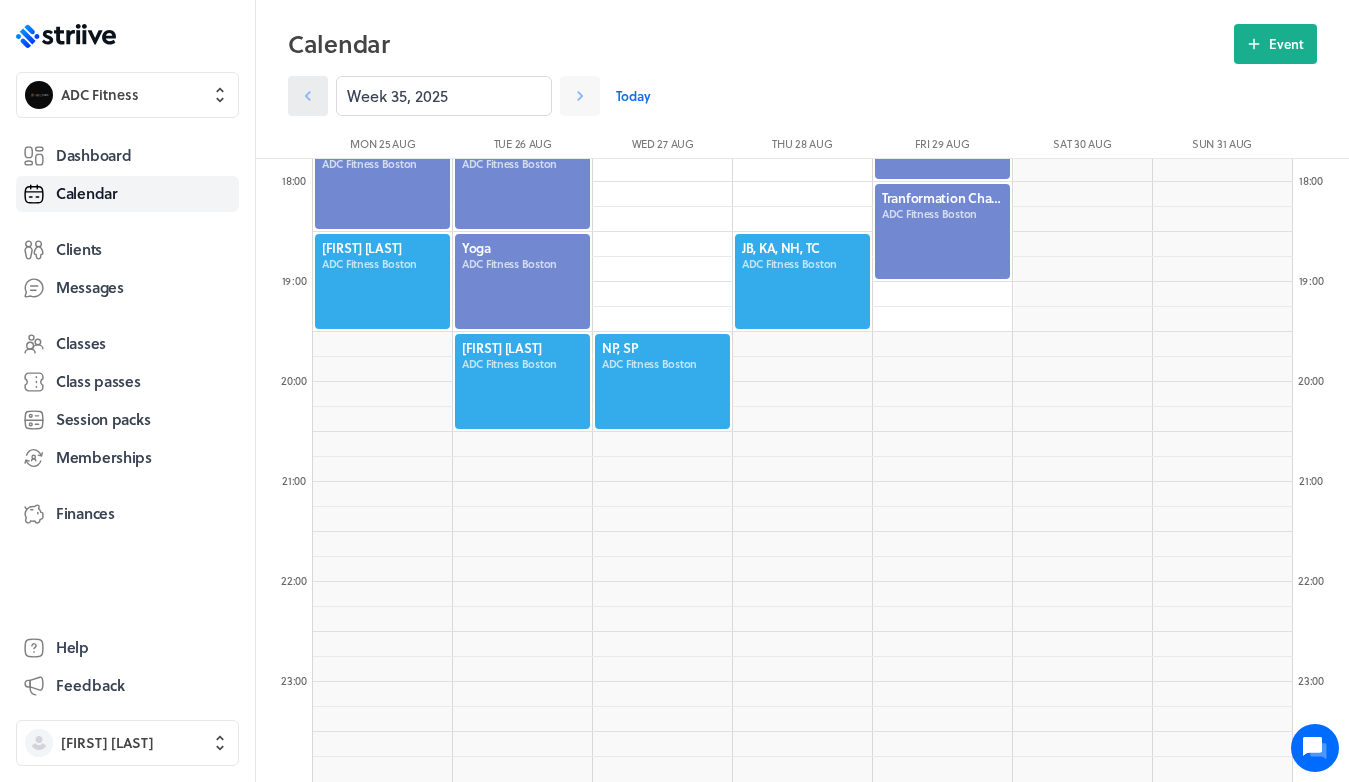 click at bounding box center [308, 96] 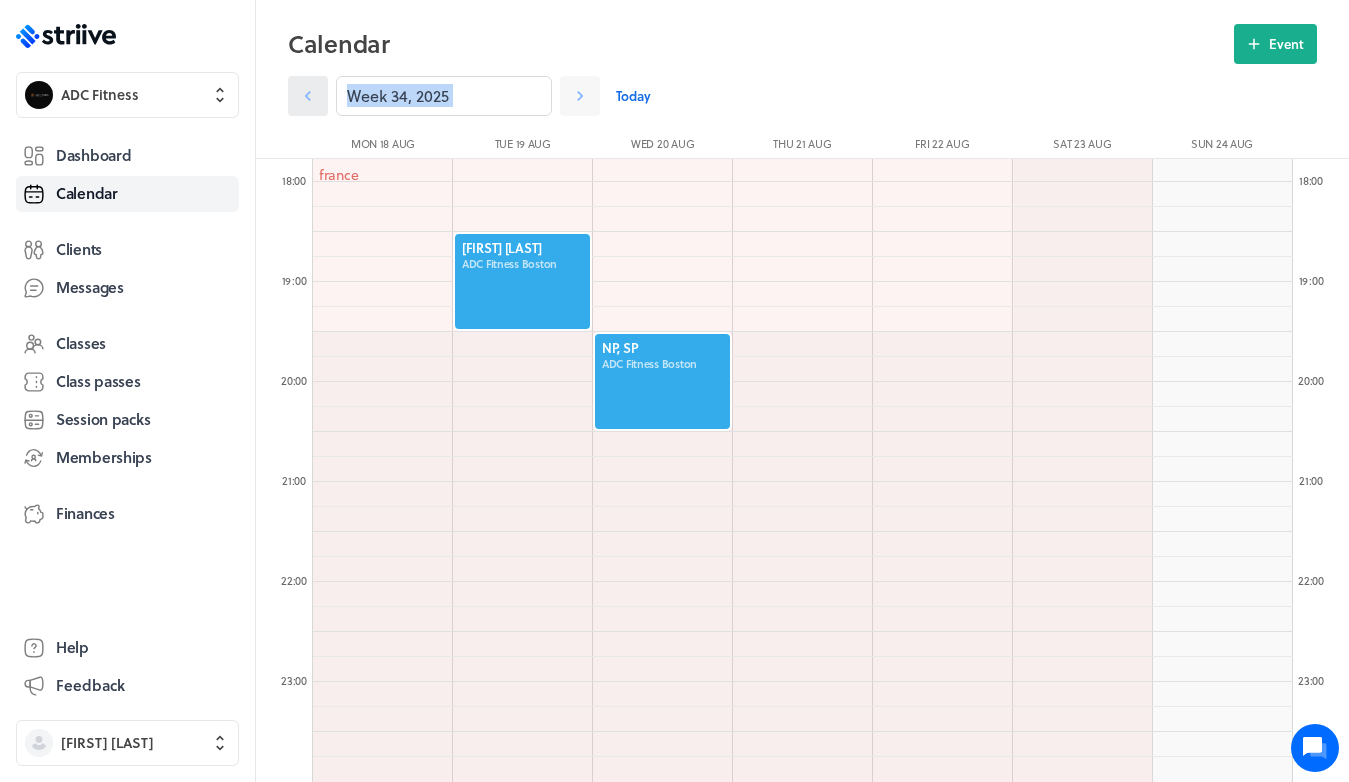 click at bounding box center (308, 96) 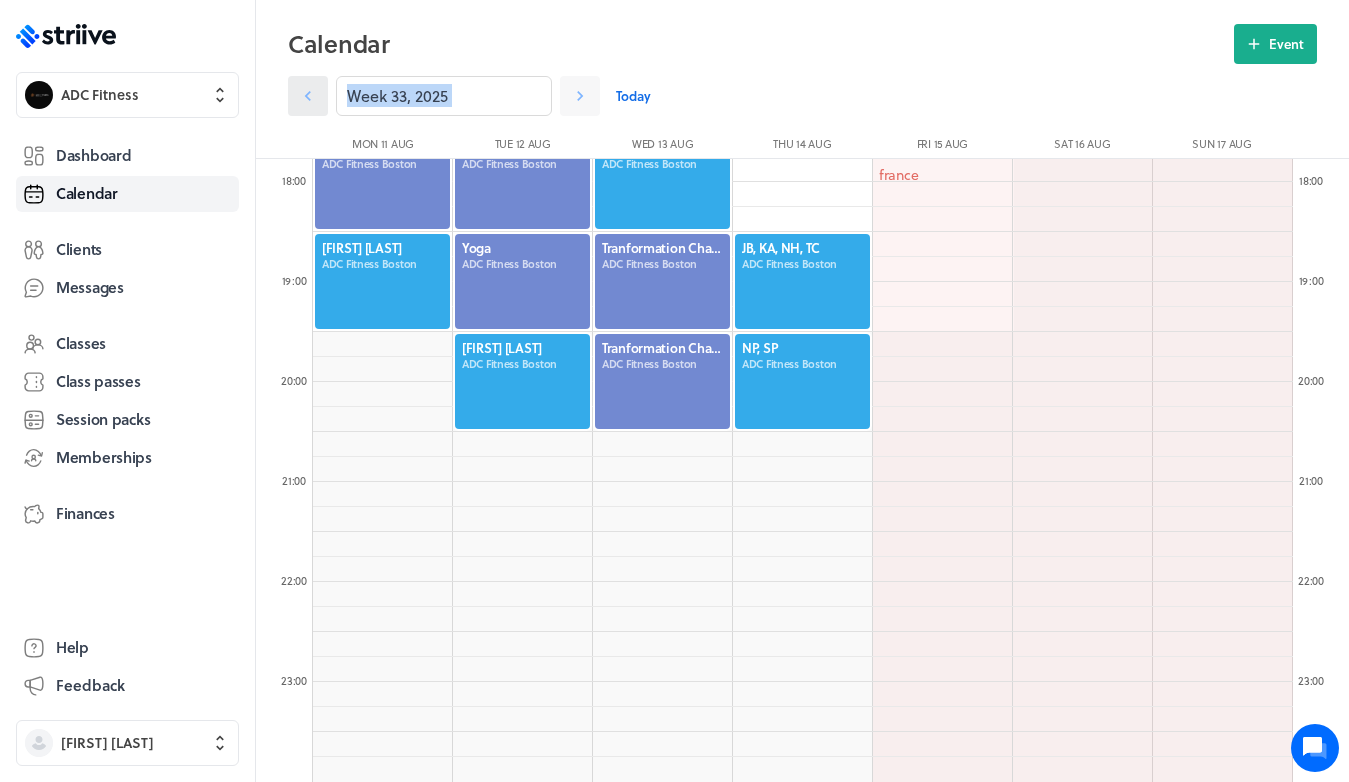 click at bounding box center (308, 96) 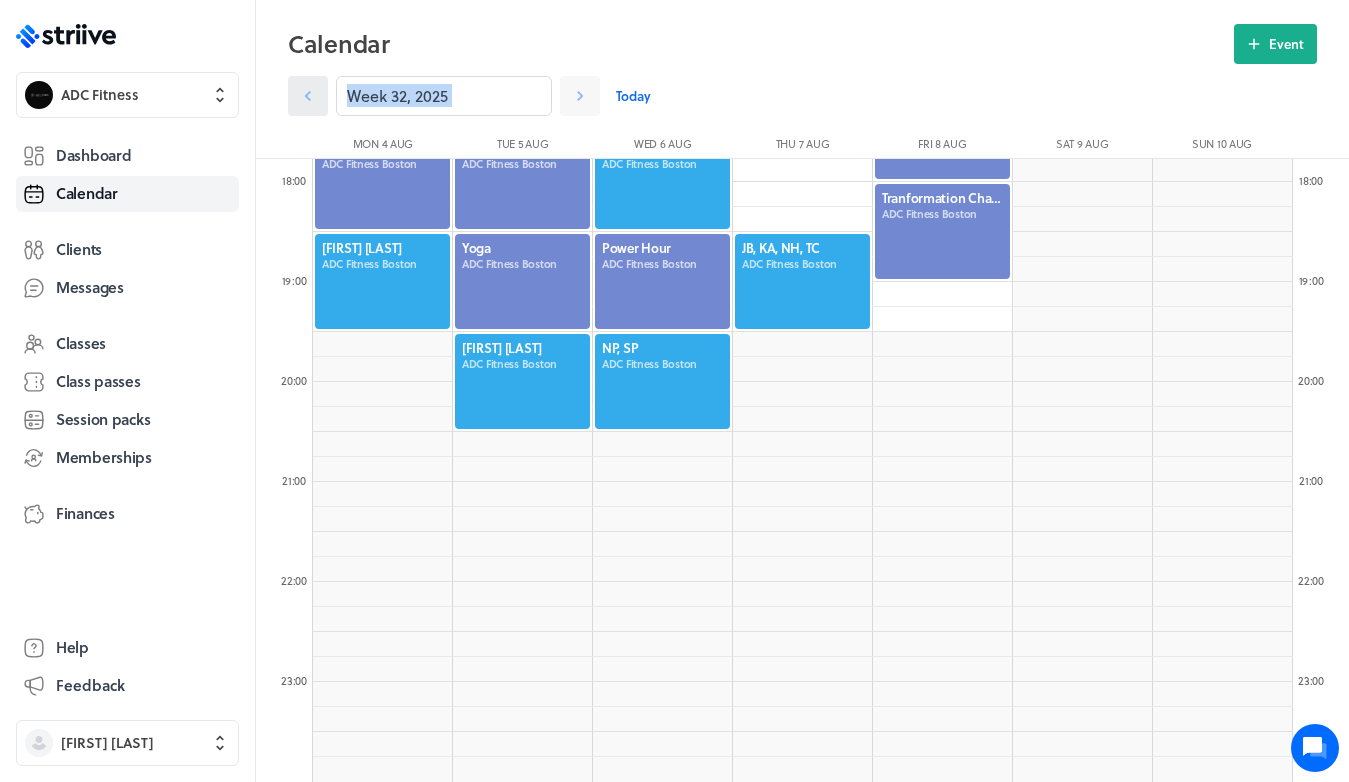 click at bounding box center [308, 96] 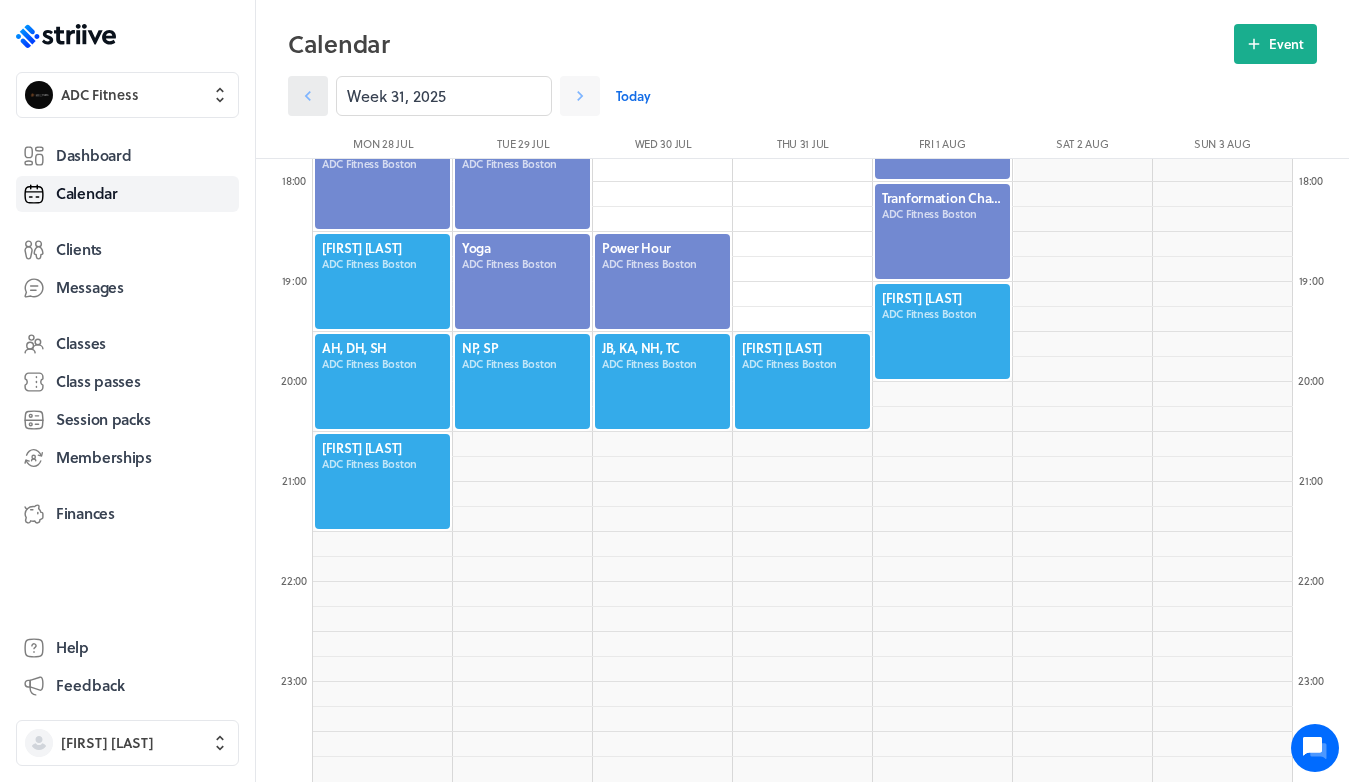click at bounding box center (308, 96) 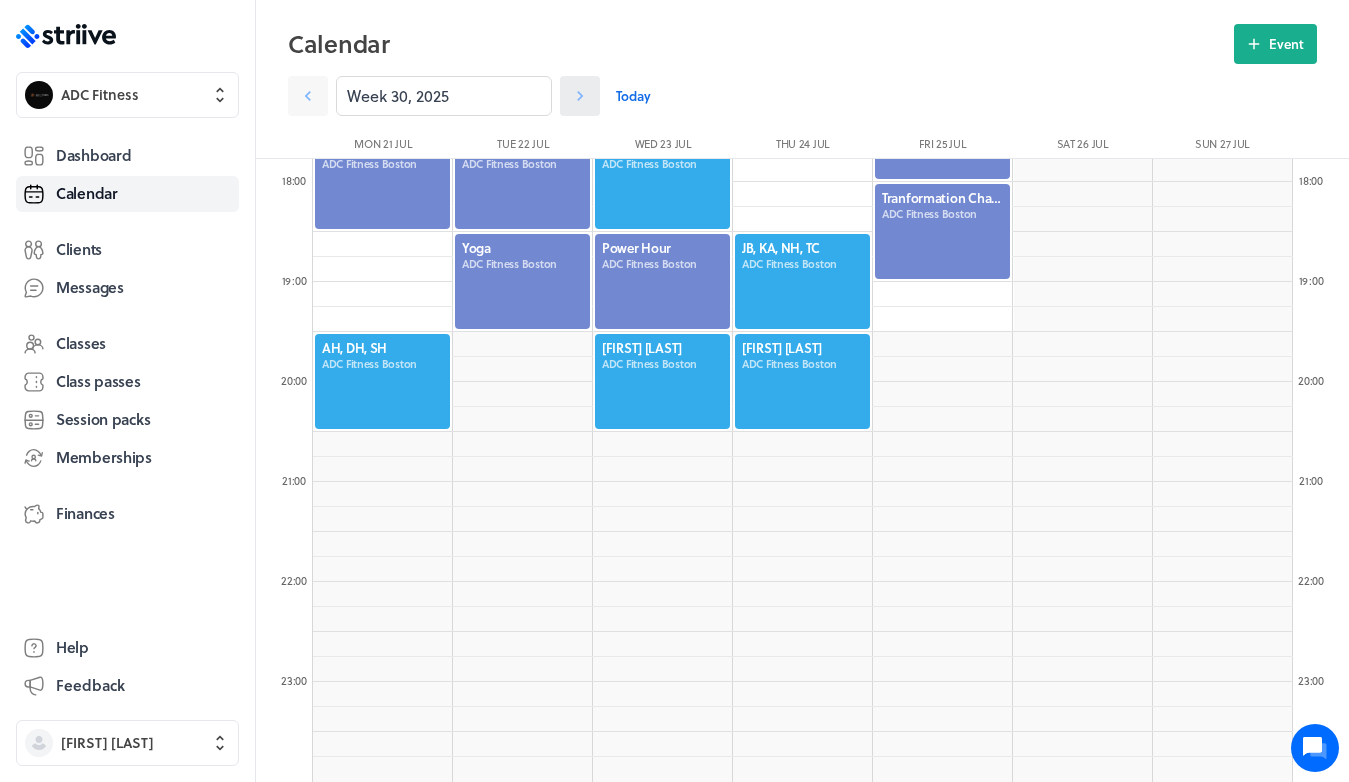 click at bounding box center [308, 96] 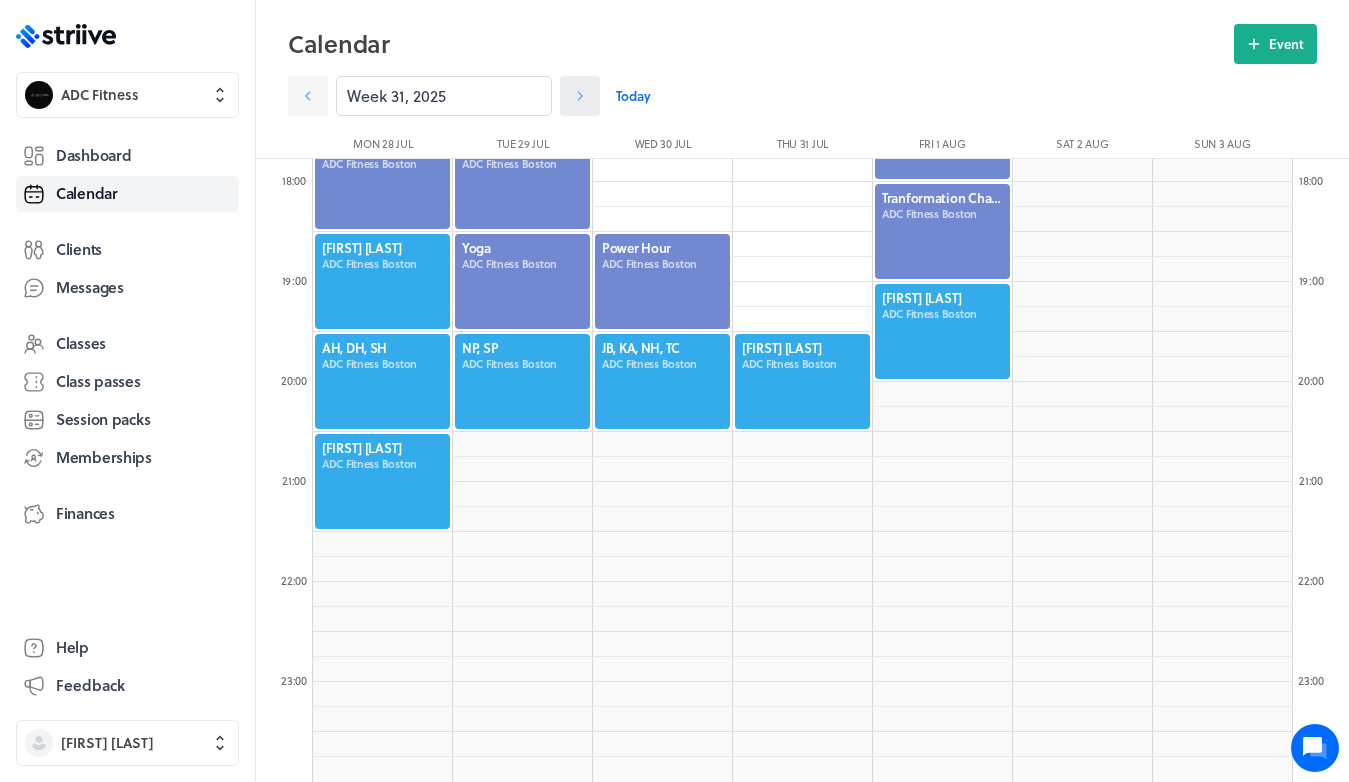 click at bounding box center [308, 96] 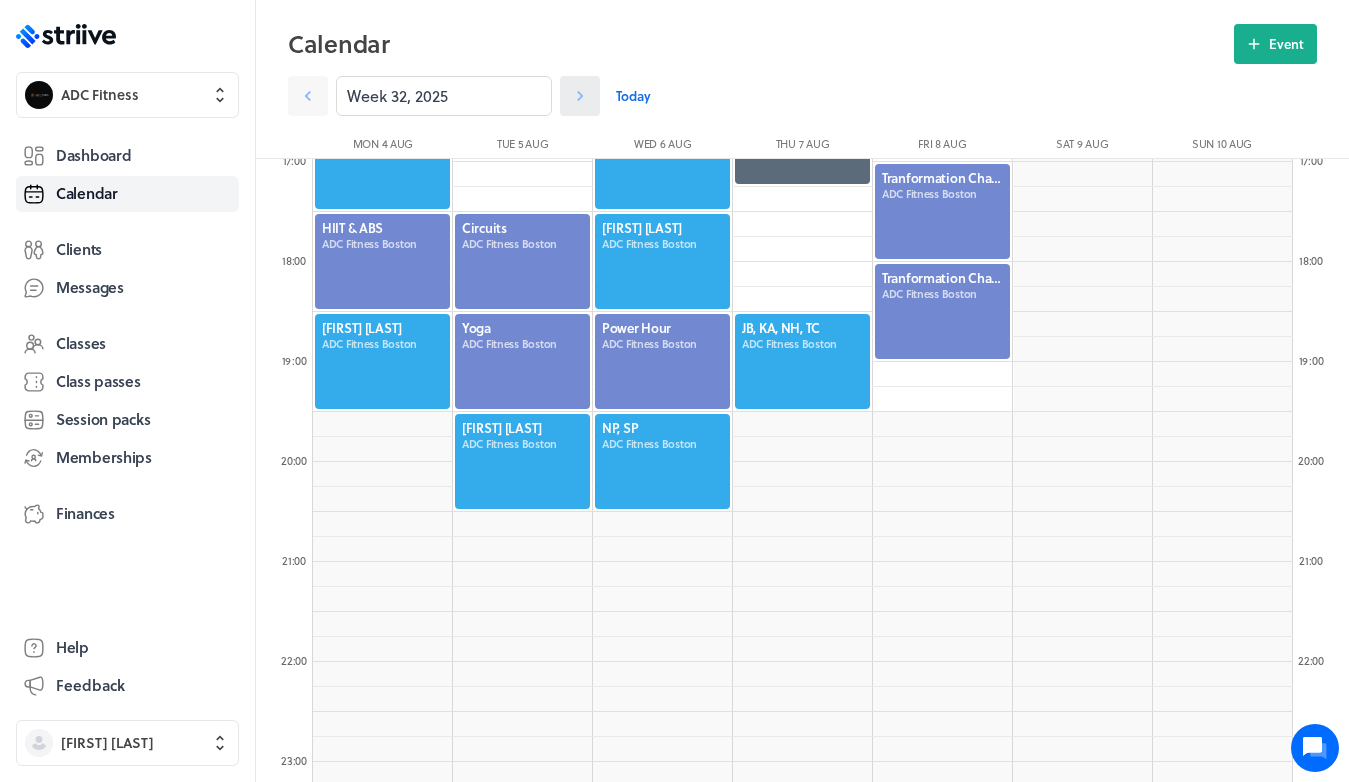 scroll, scrollTop: 1687, scrollLeft: 0, axis: vertical 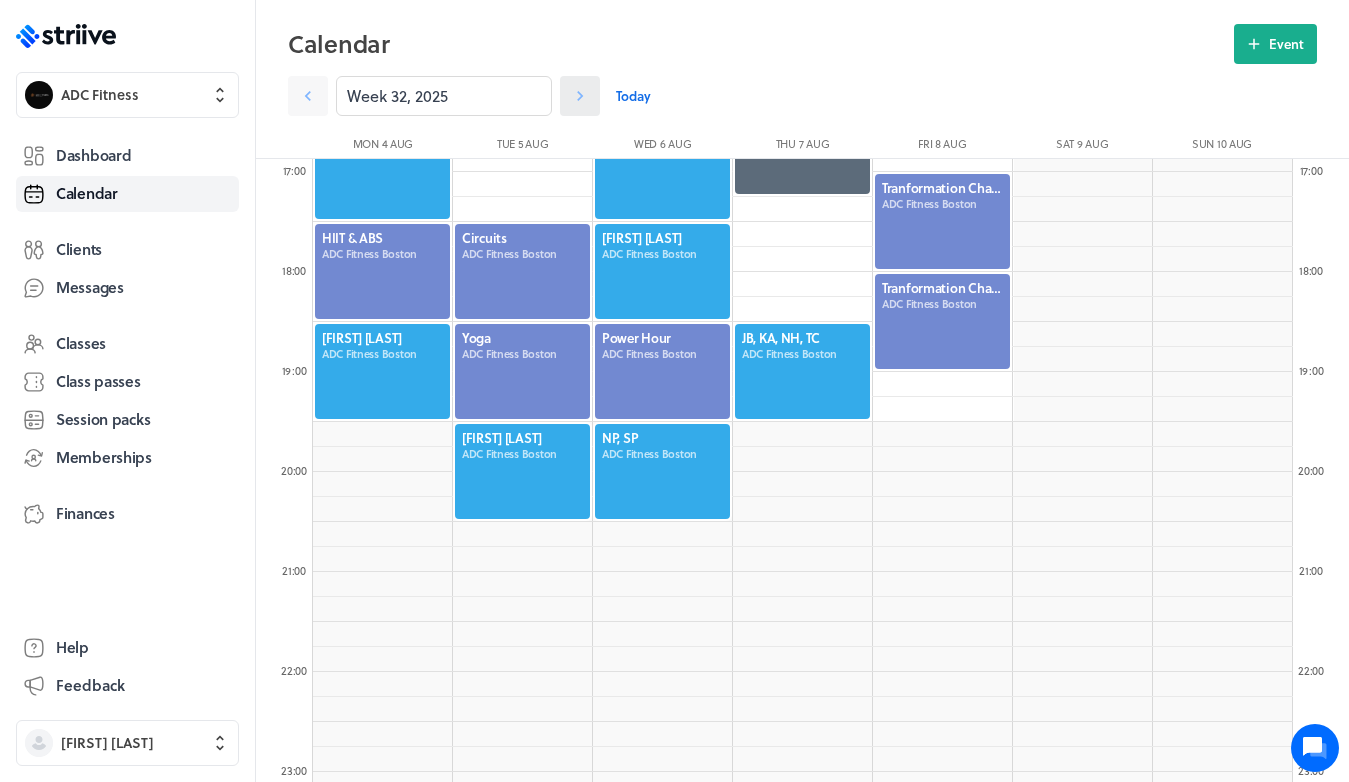 click at bounding box center (308, 96) 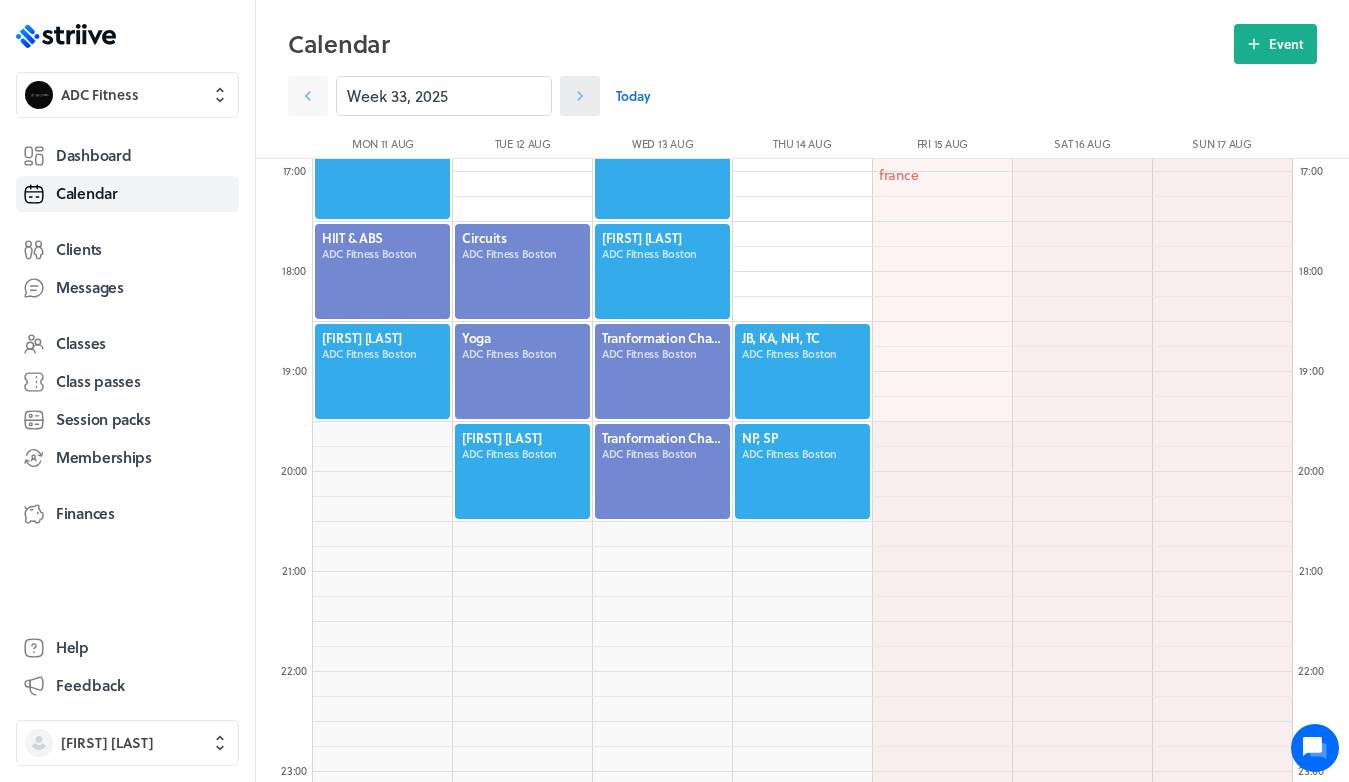 click at bounding box center (308, 96) 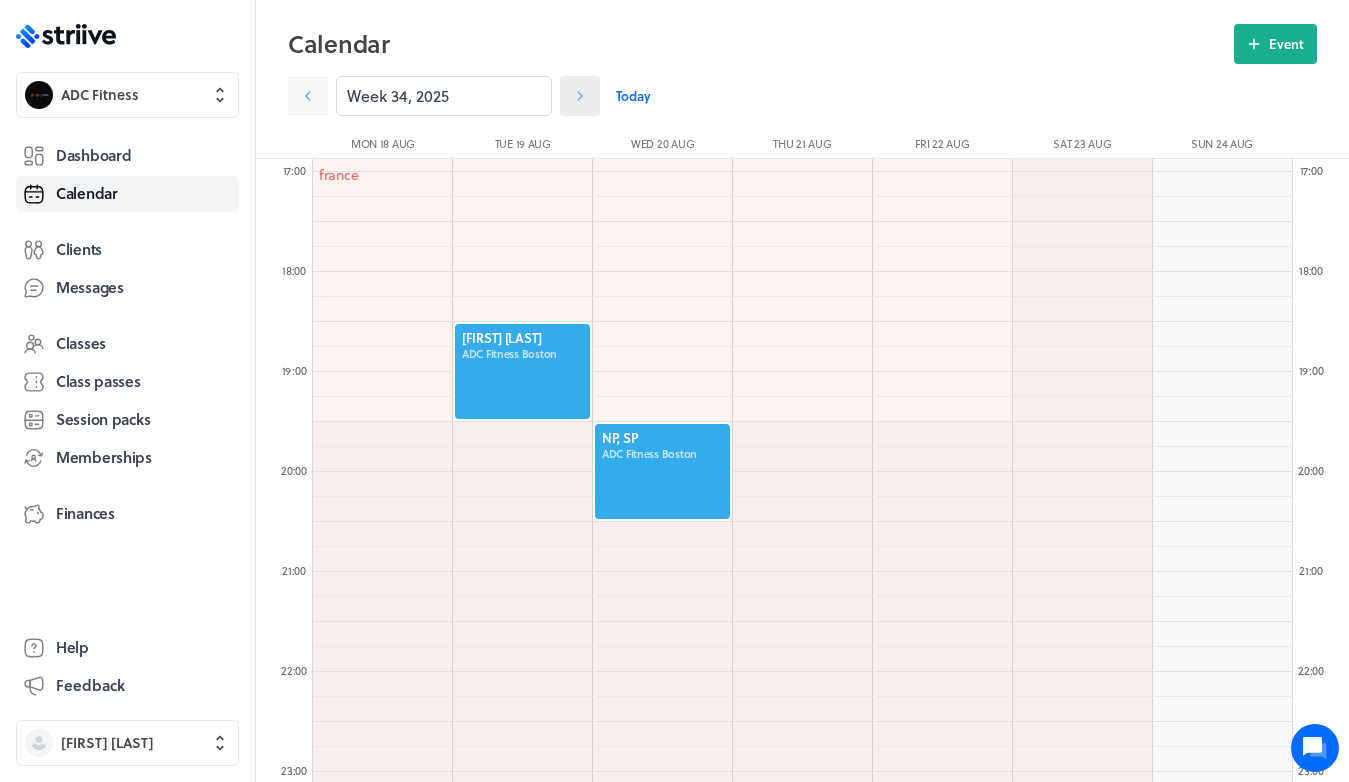click at bounding box center (308, 96) 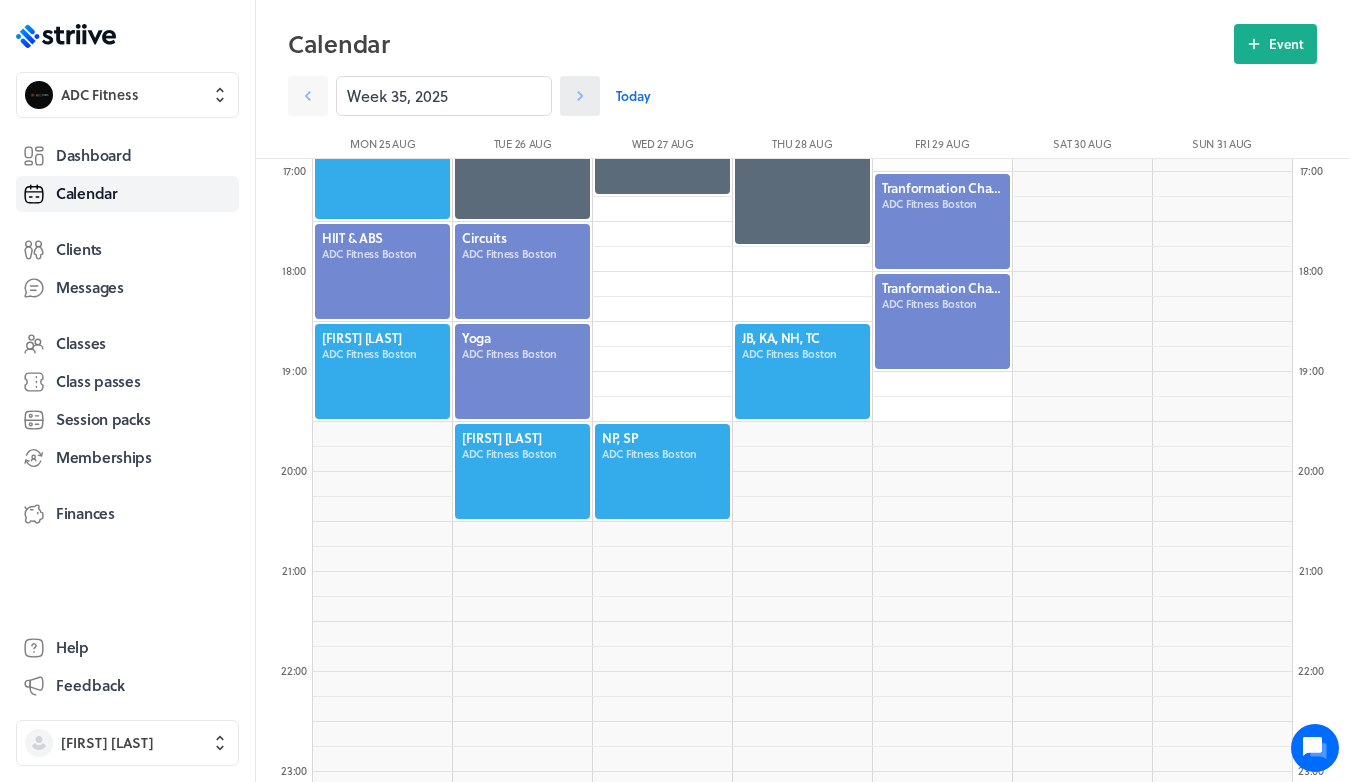 click at bounding box center [308, 96] 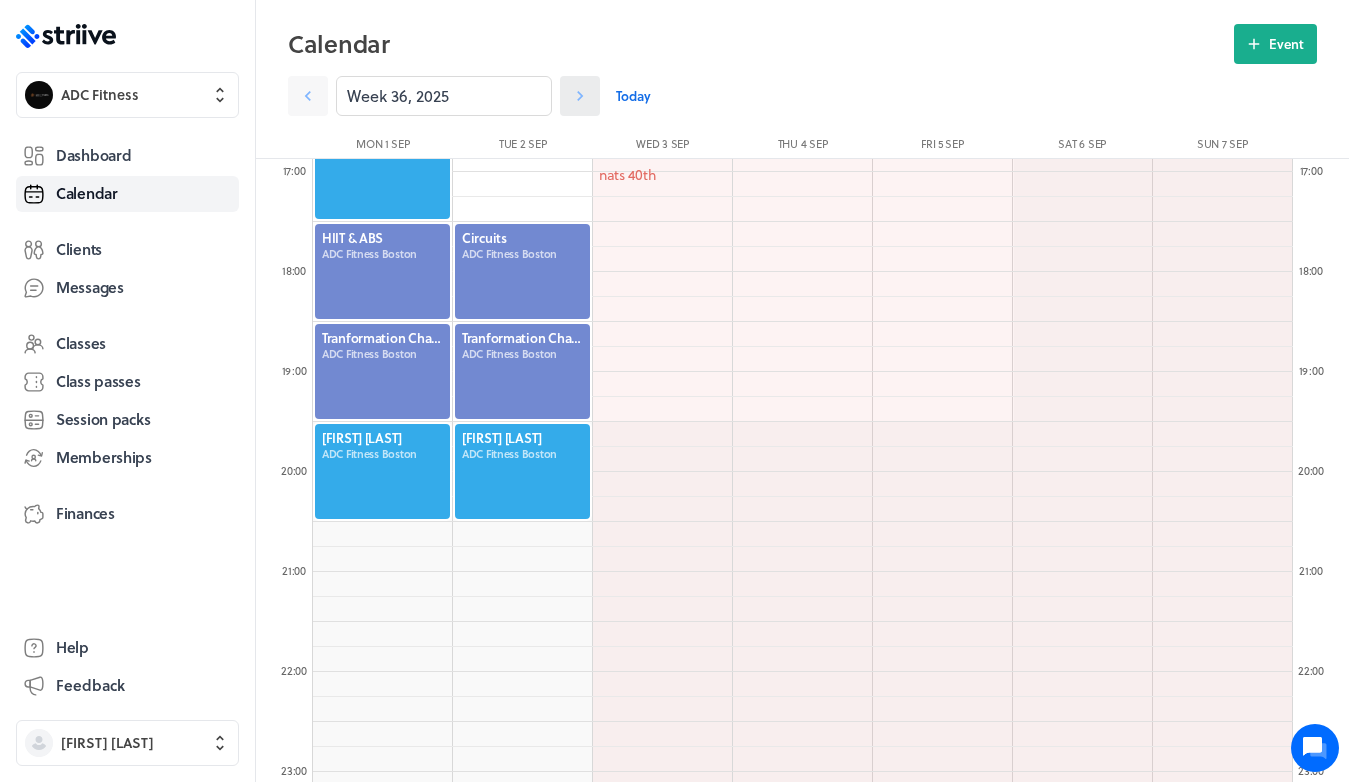 click at bounding box center (308, 96) 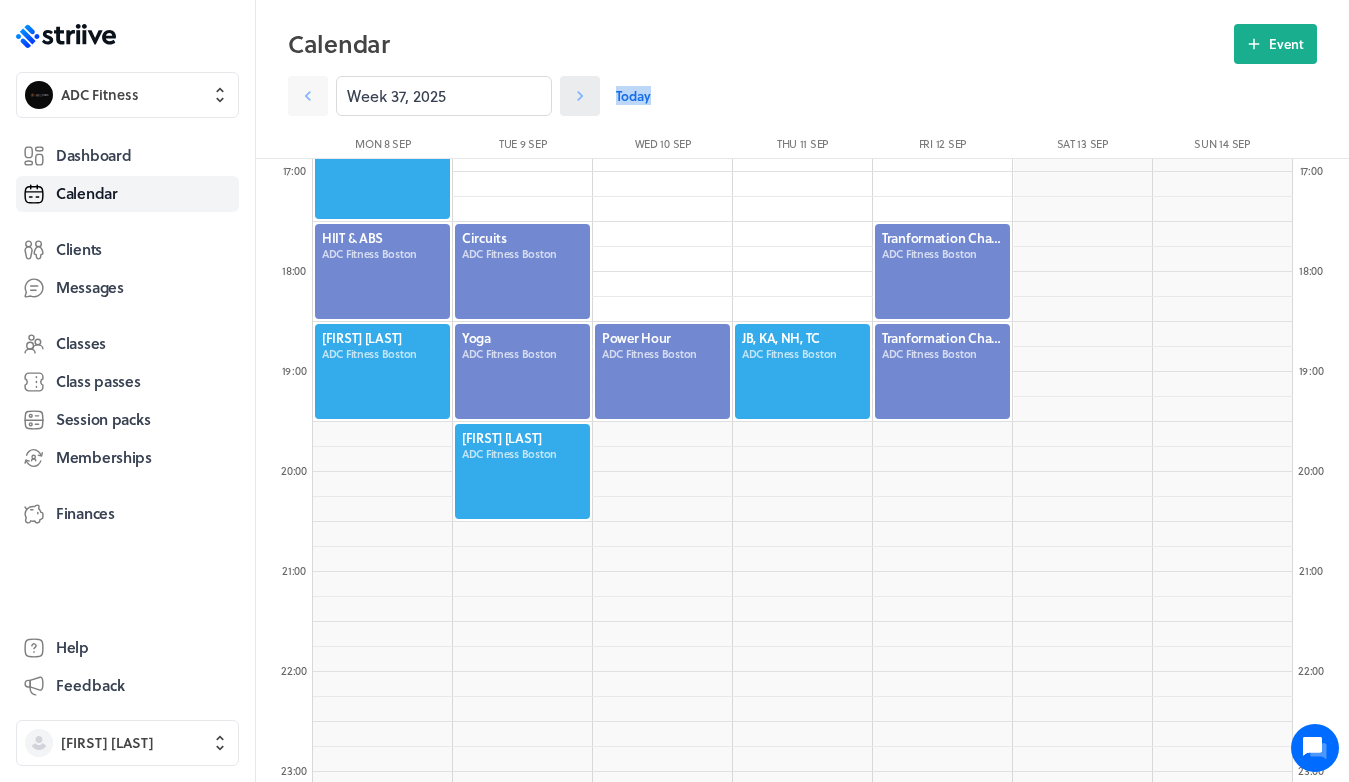 click at bounding box center (308, 96) 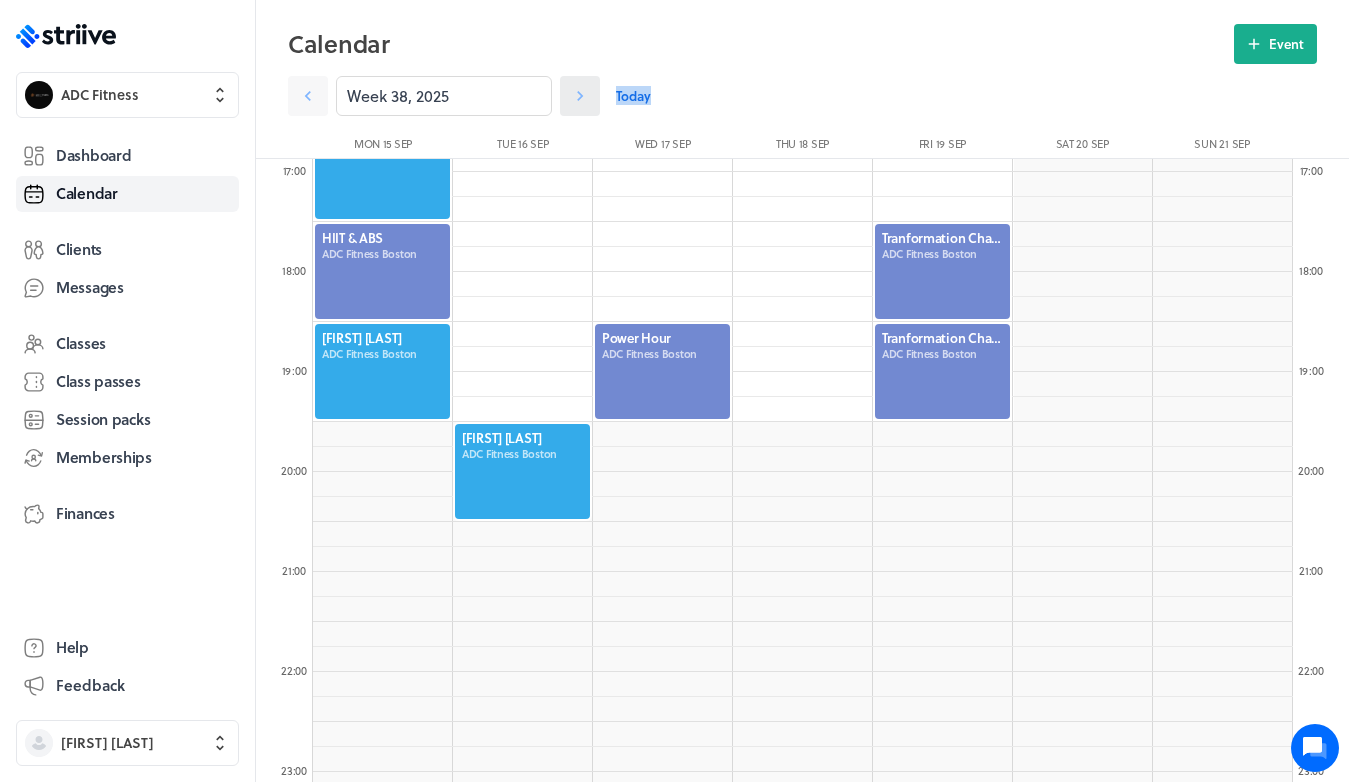 click at bounding box center [308, 96] 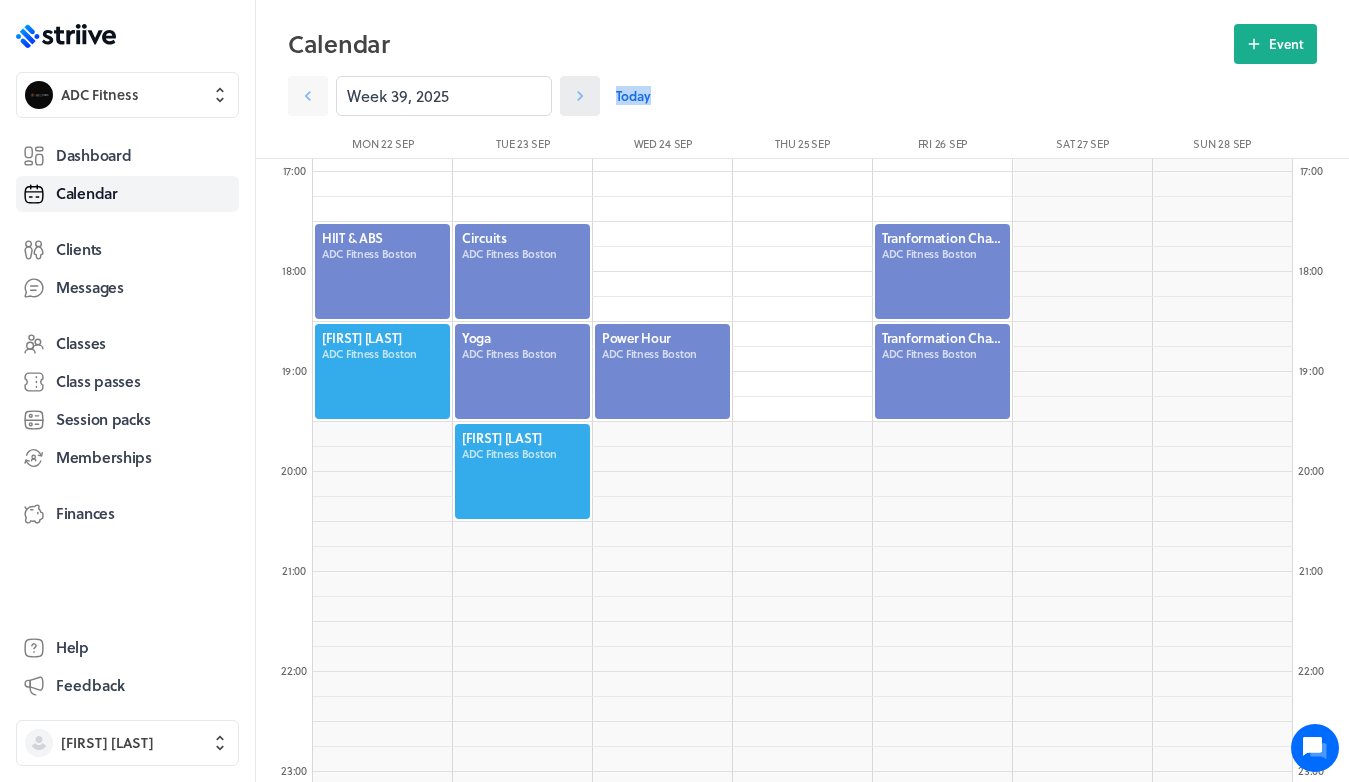 click at bounding box center (308, 96) 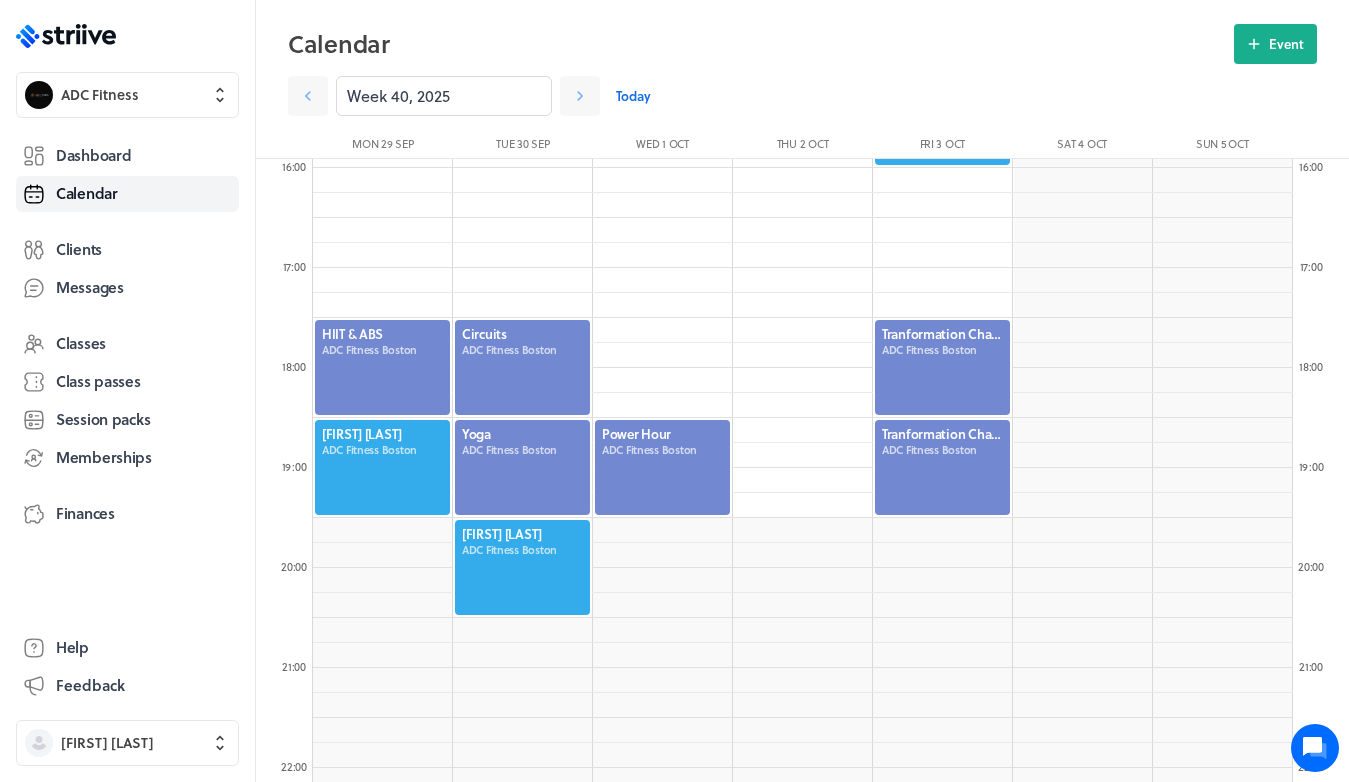 scroll, scrollTop: 1577, scrollLeft: 0, axis: vertical 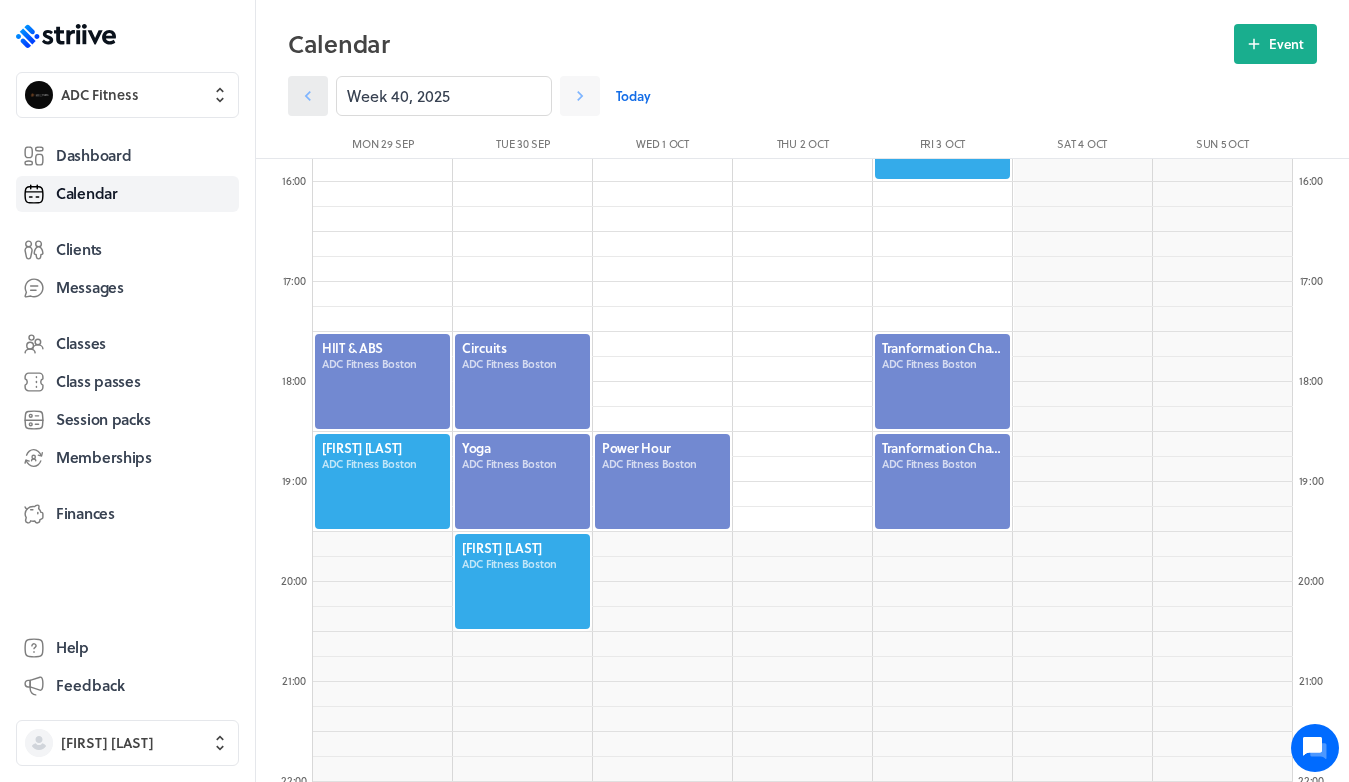 click at bounding box center [308, 96] 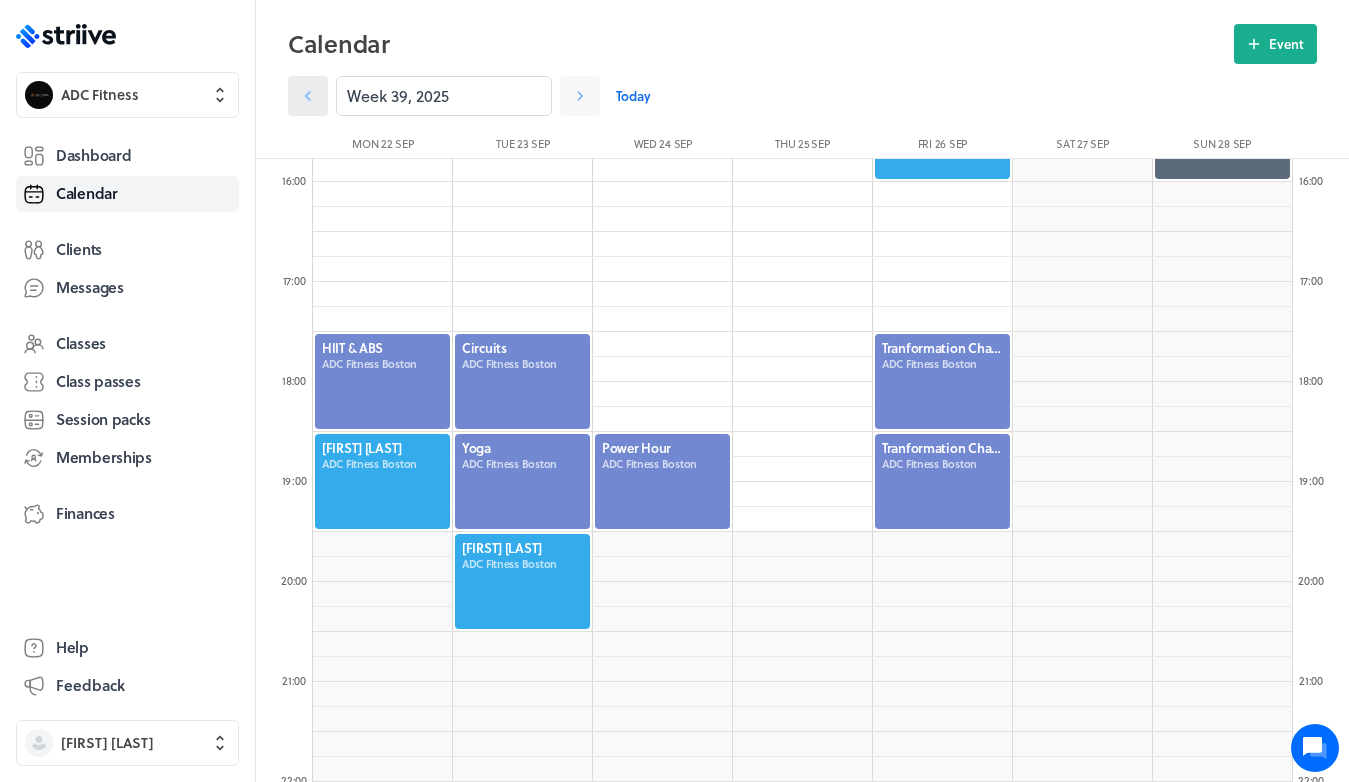 click at bounding box center (308, 96) 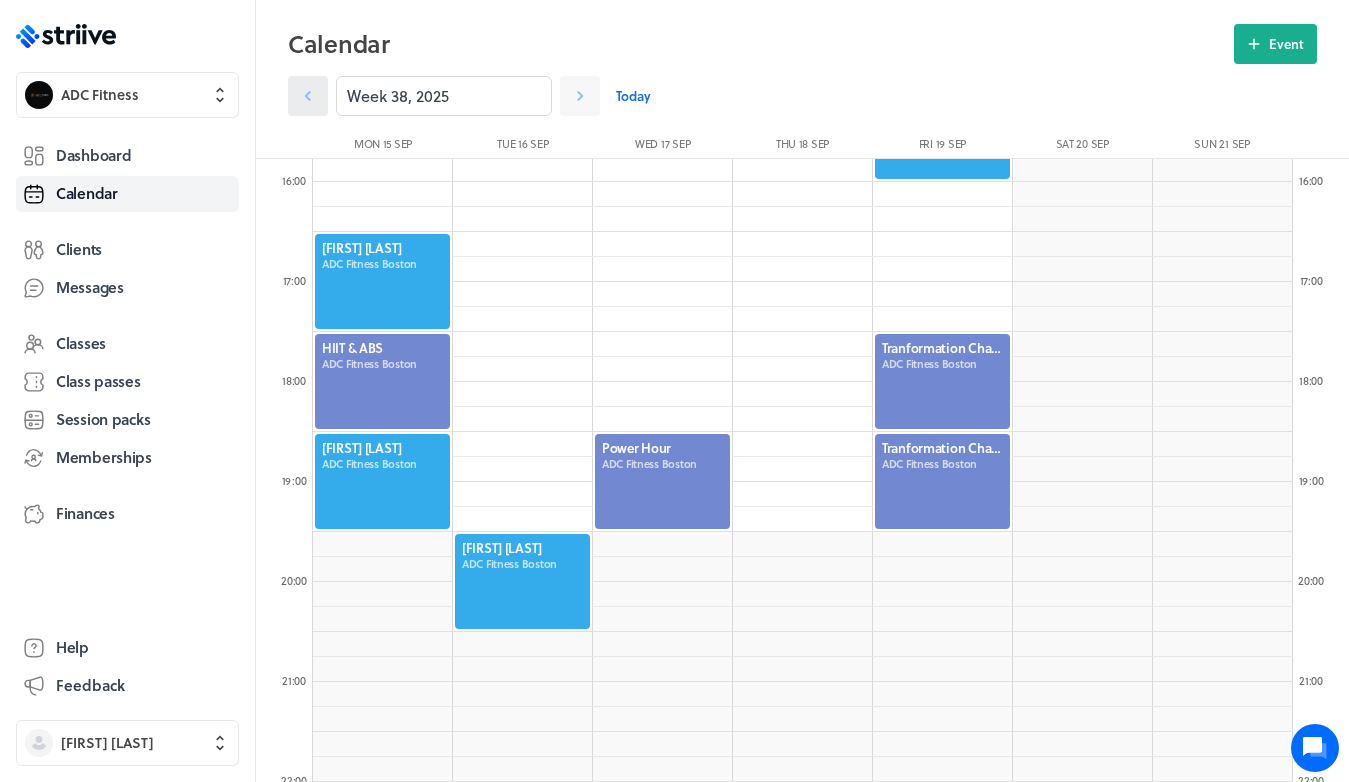 click at bounding box center [308, 96] 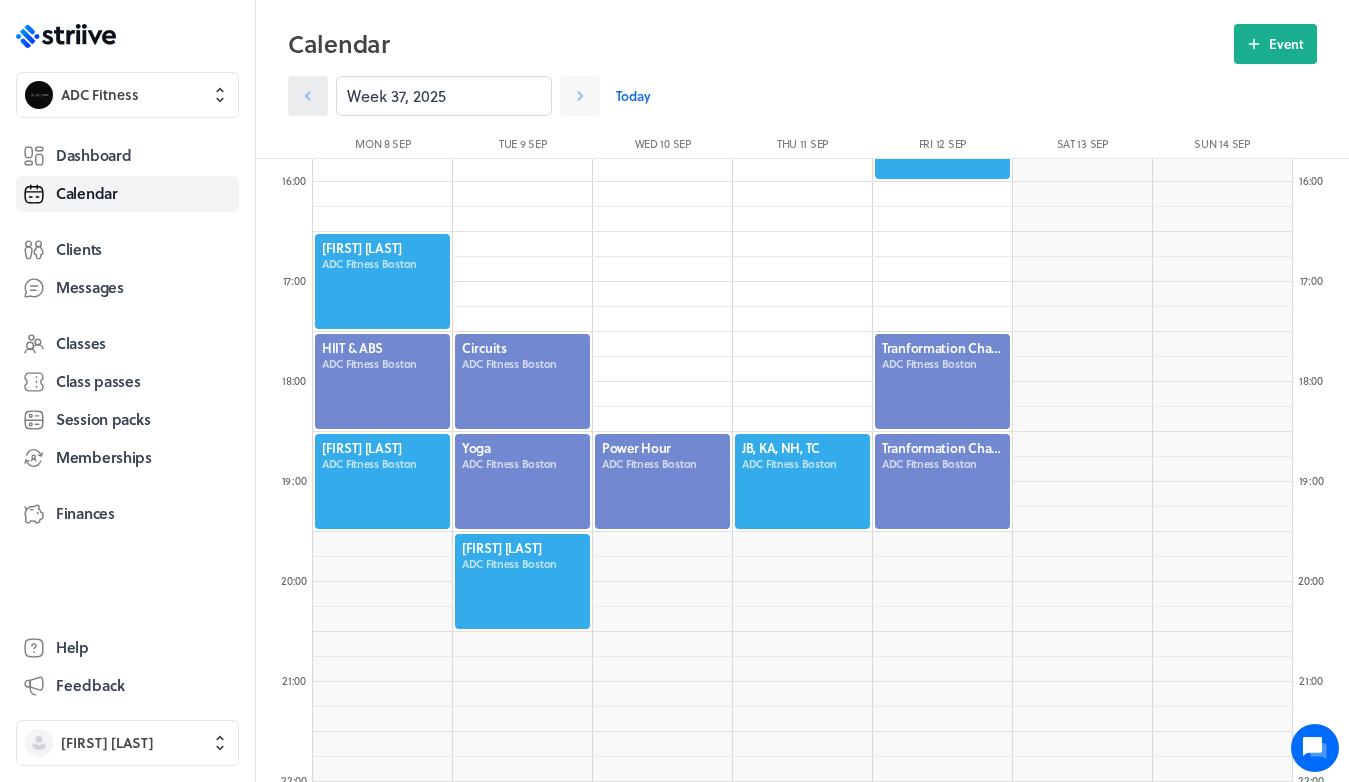 click at bounding box center (308, 96) 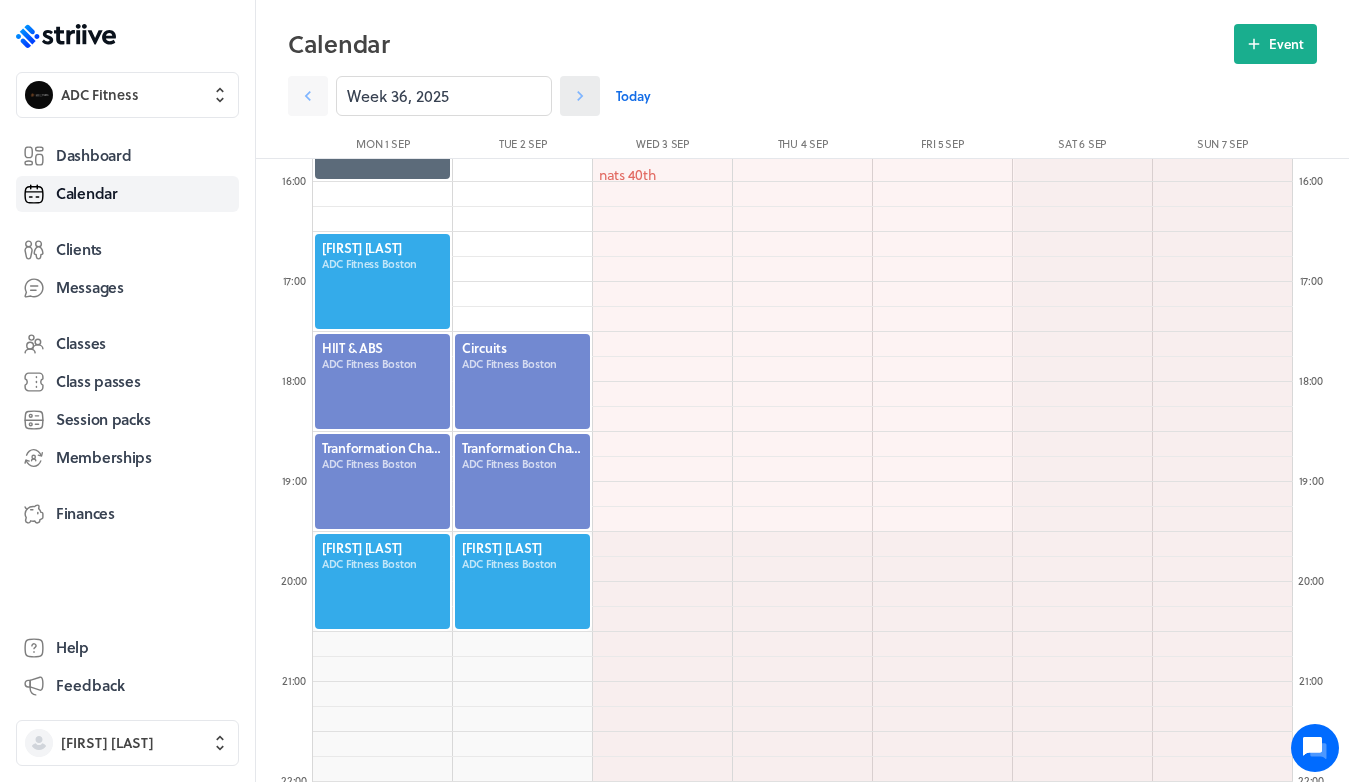 click at bounding box center (580, 96) 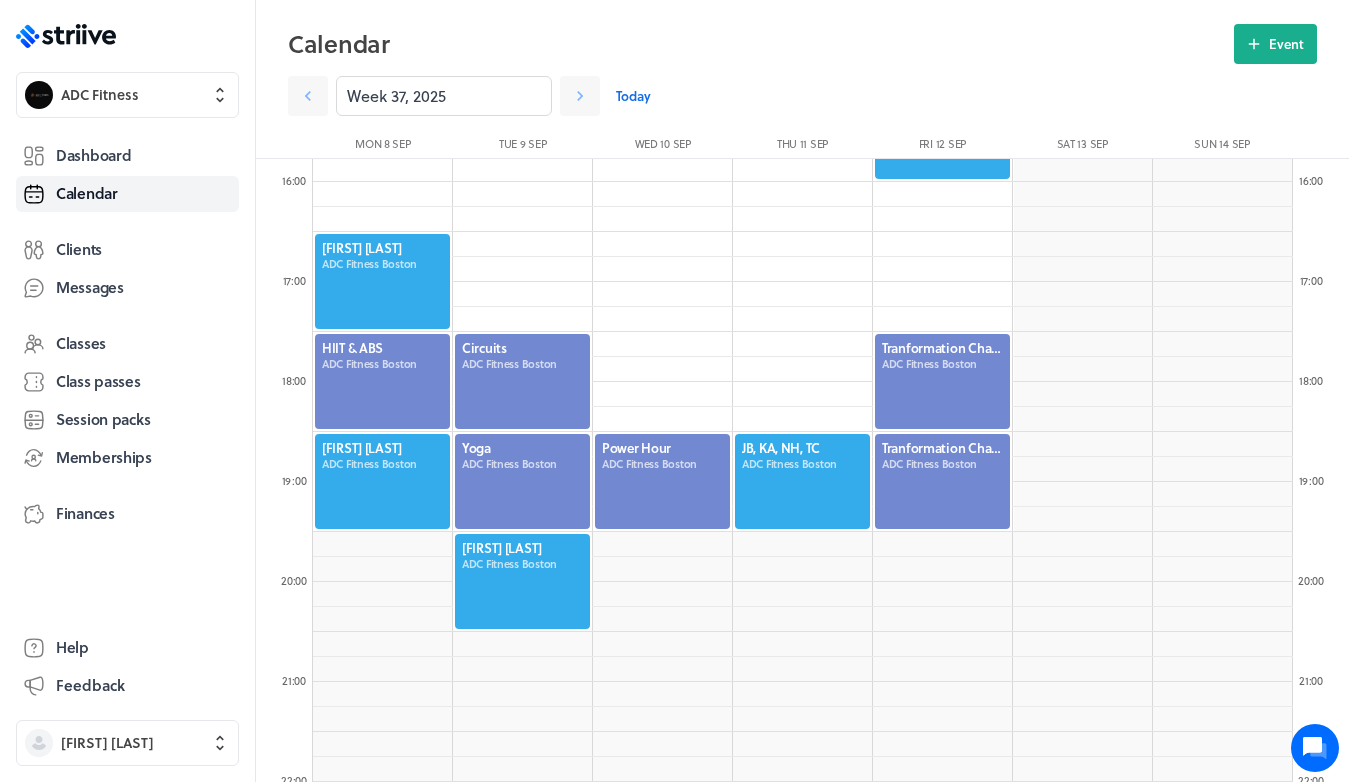 click at bounding box center (942, 381) 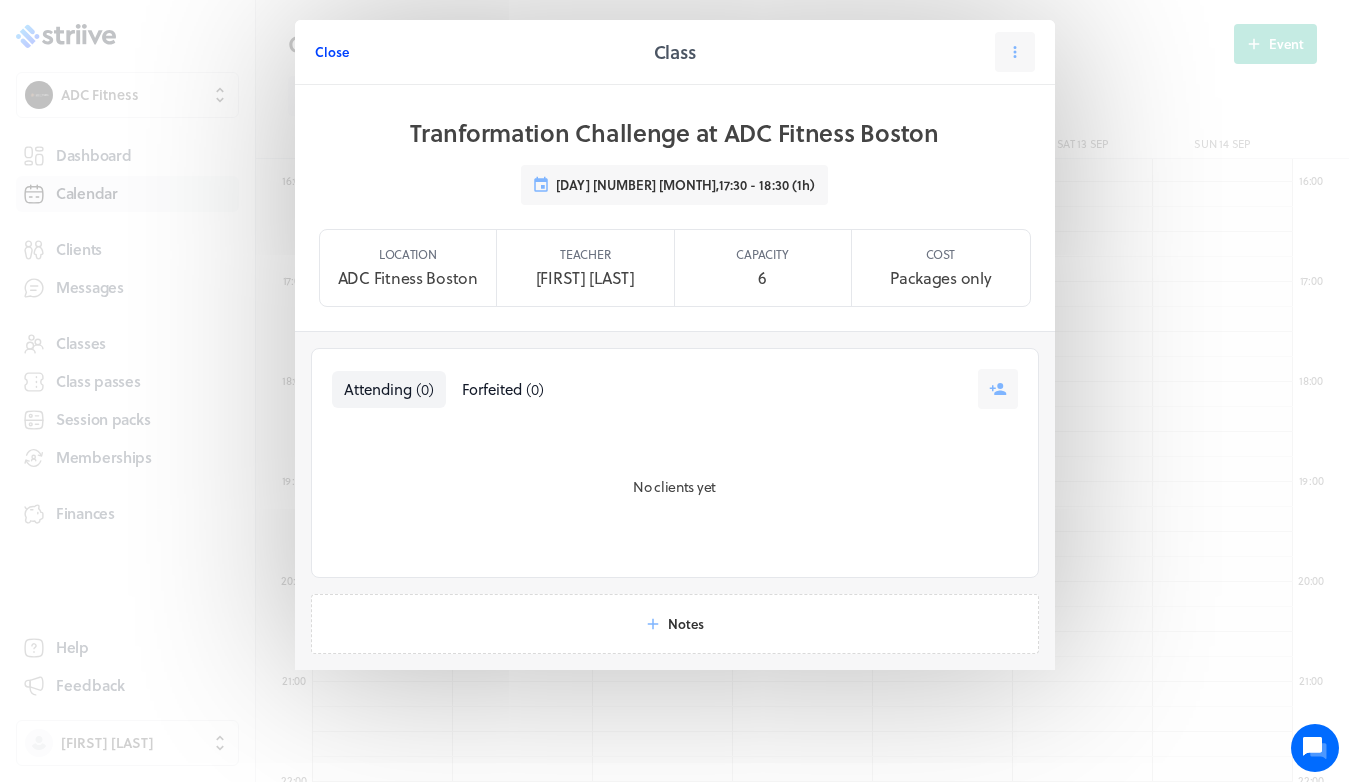 click on "Close" at bounding box center (332, 52) 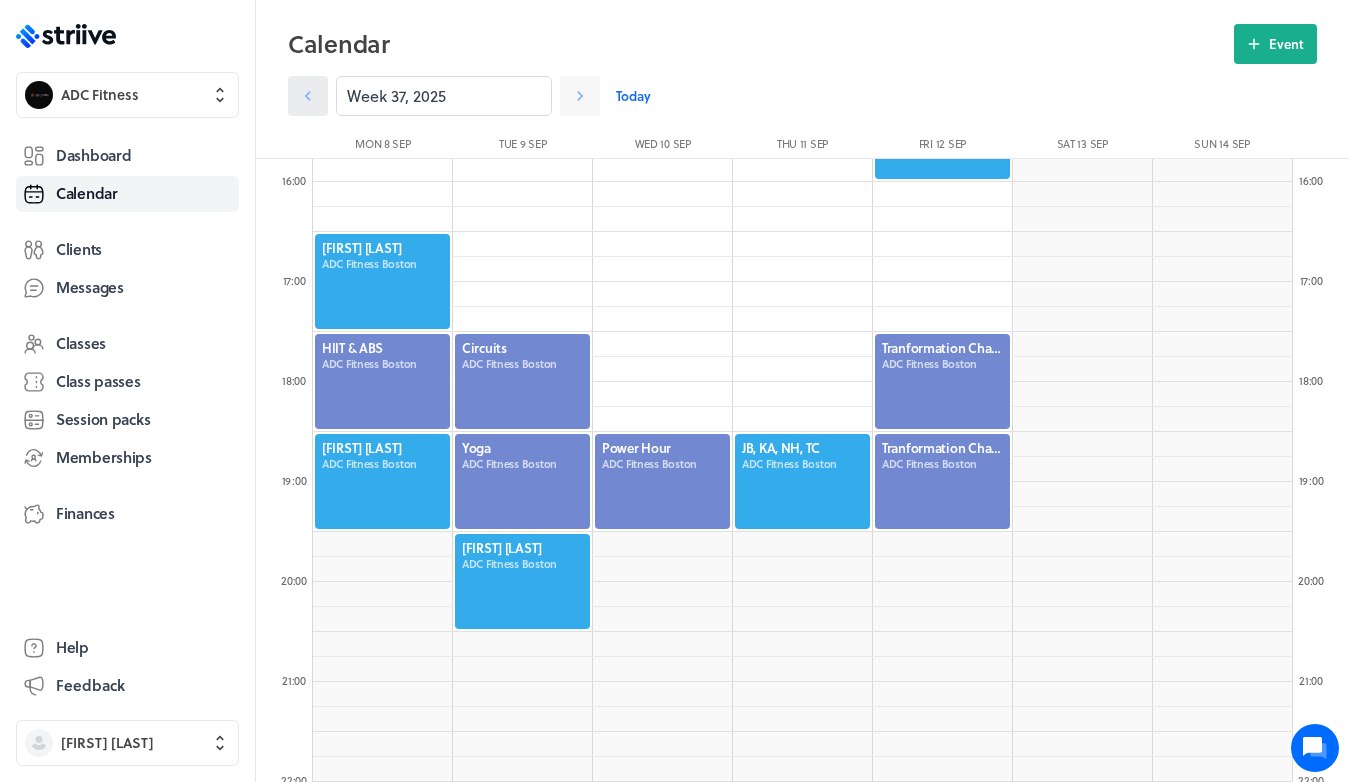 click at bounding box center [308, 96] 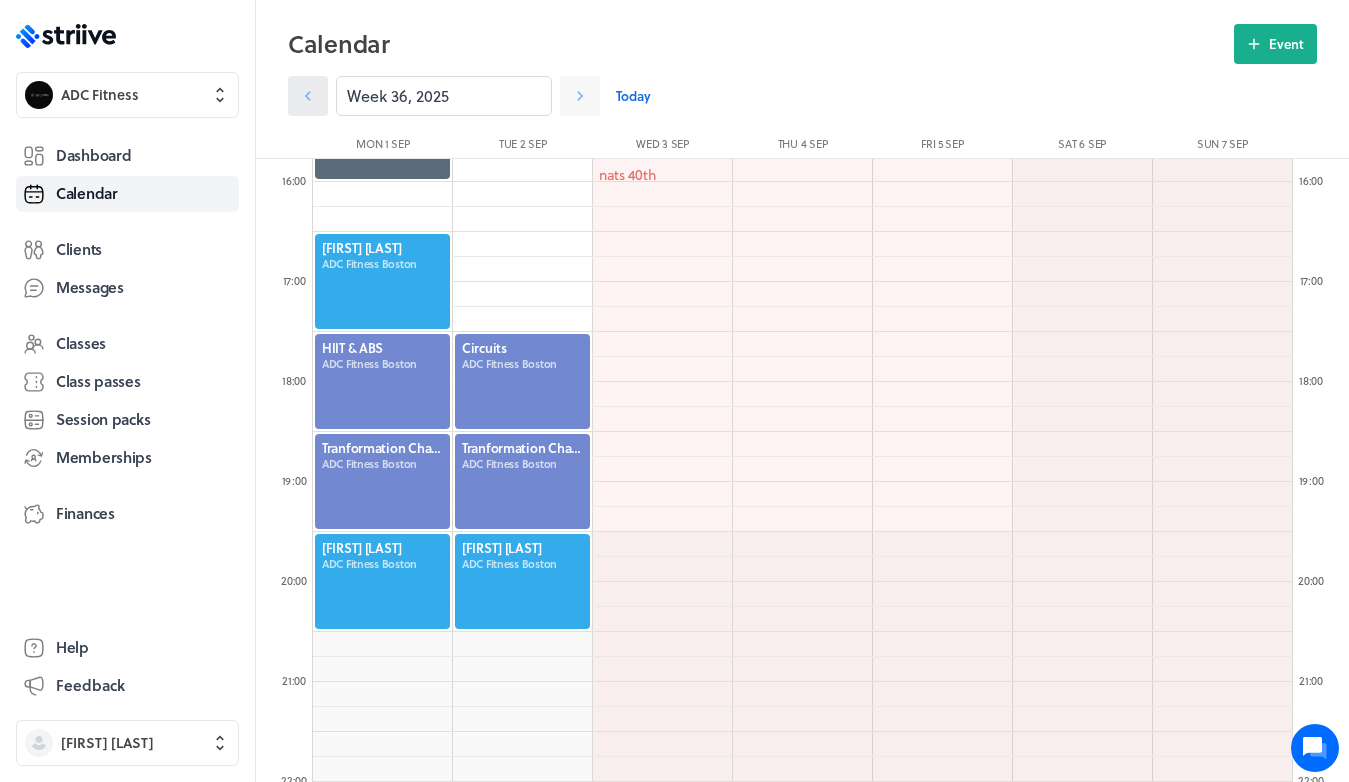 click at bounding box center [308, 96] 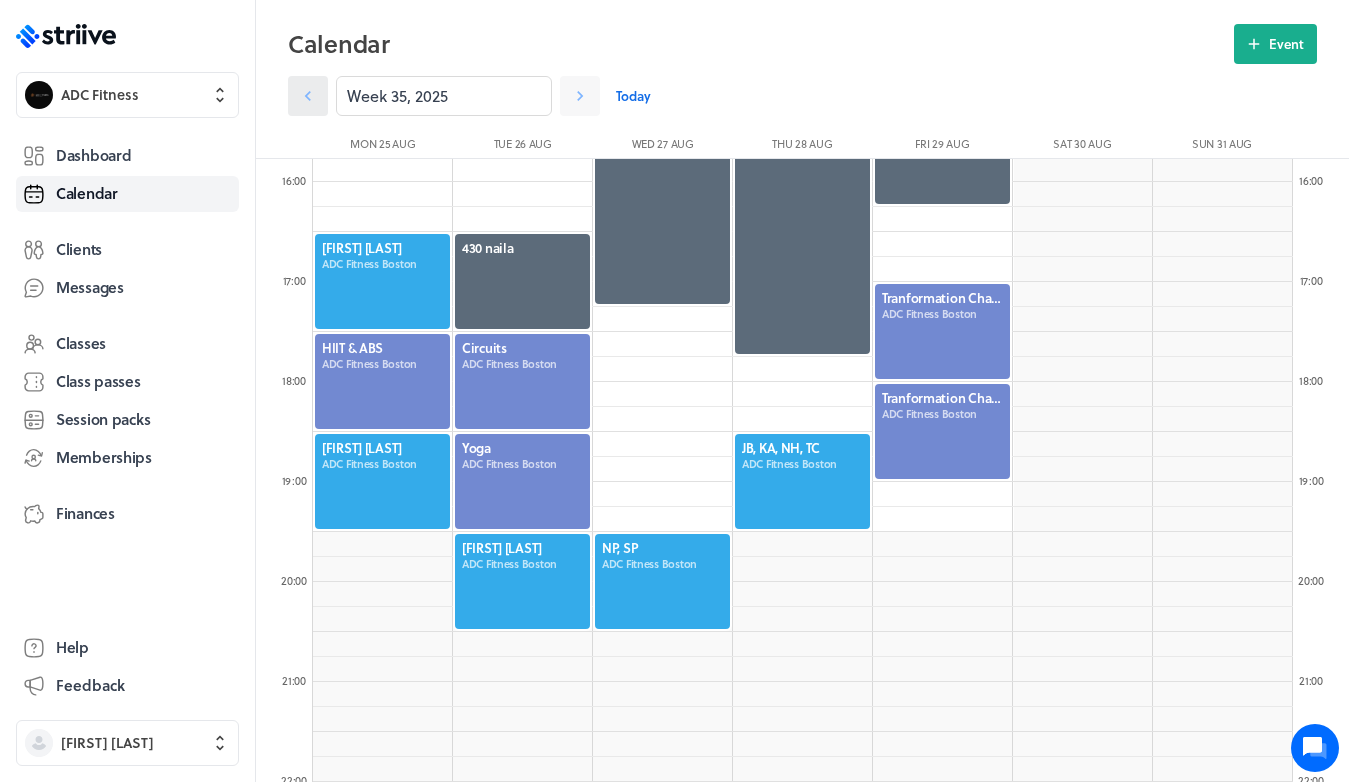 click at bounding box center [308, 96] 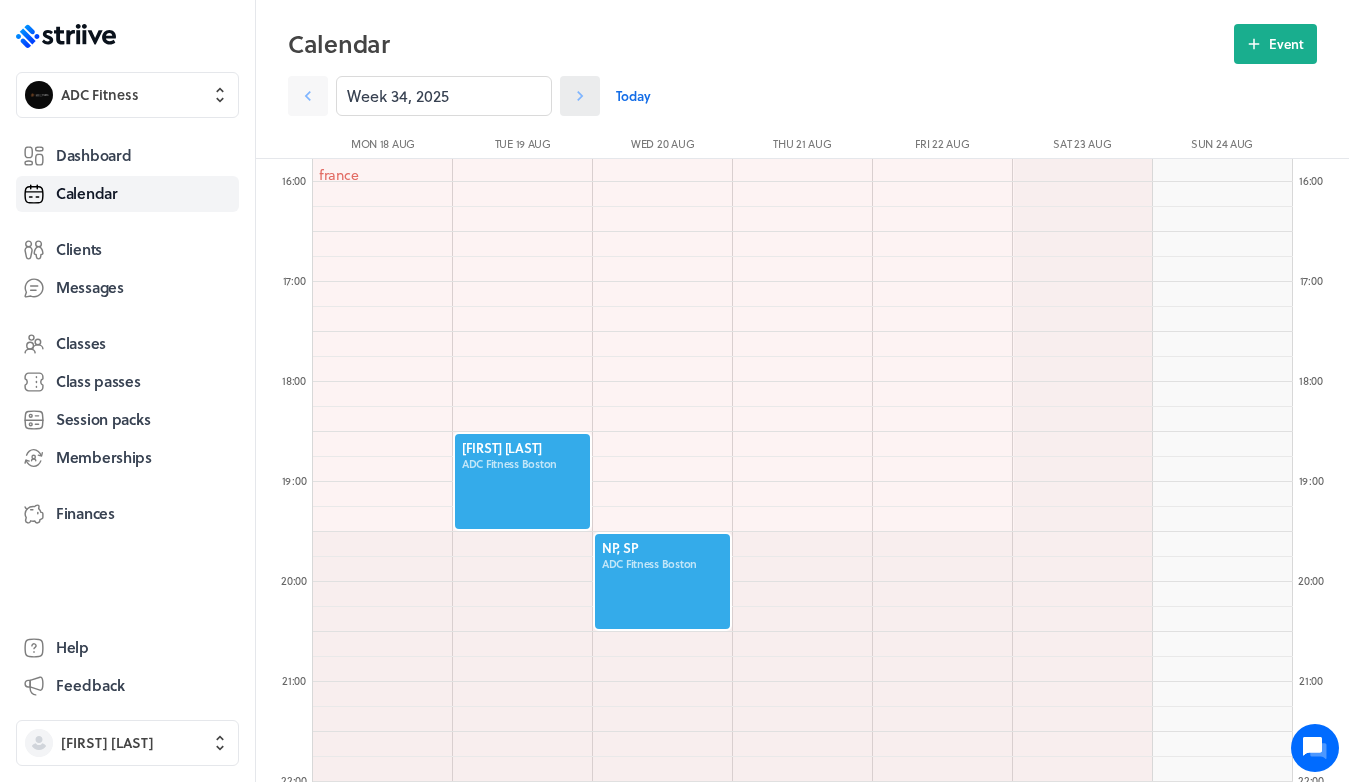 click at bounding box center [308, 96] 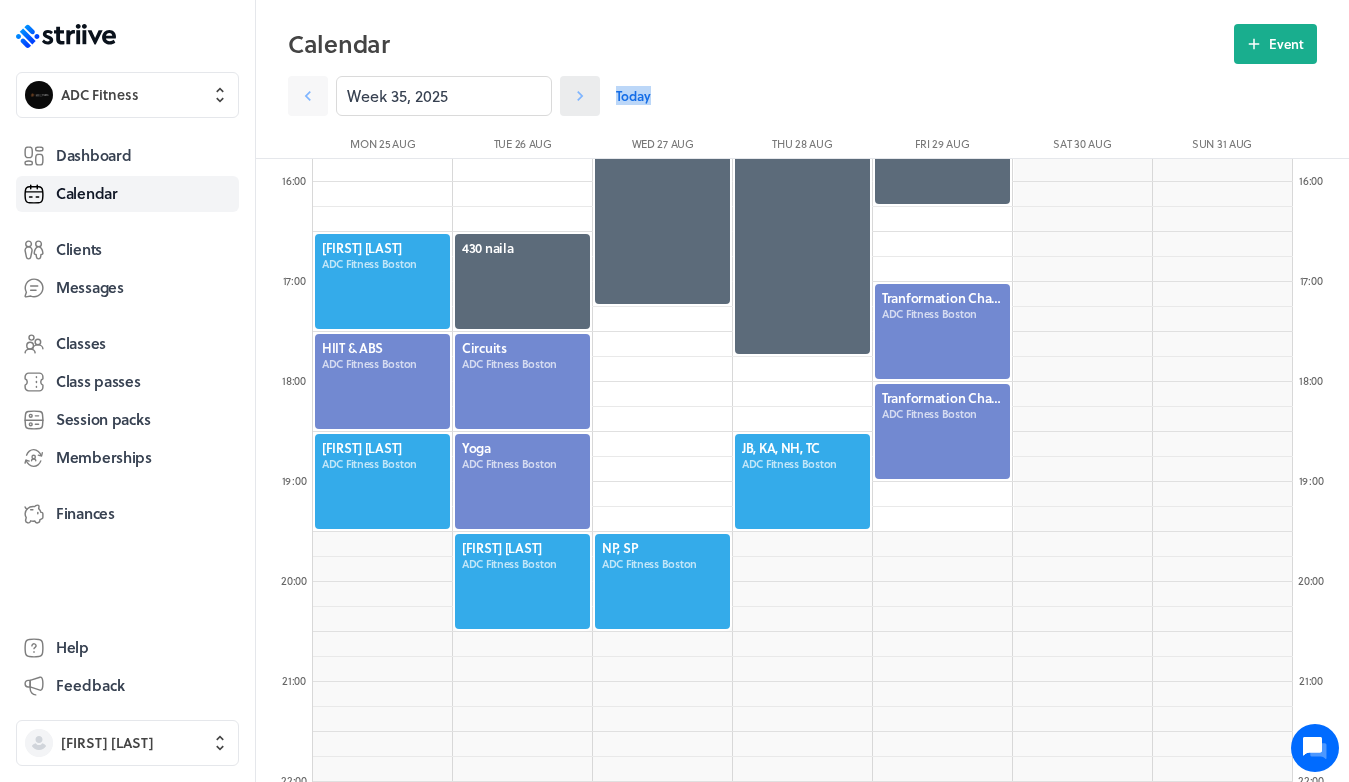 click at bounding box center [308, 96] 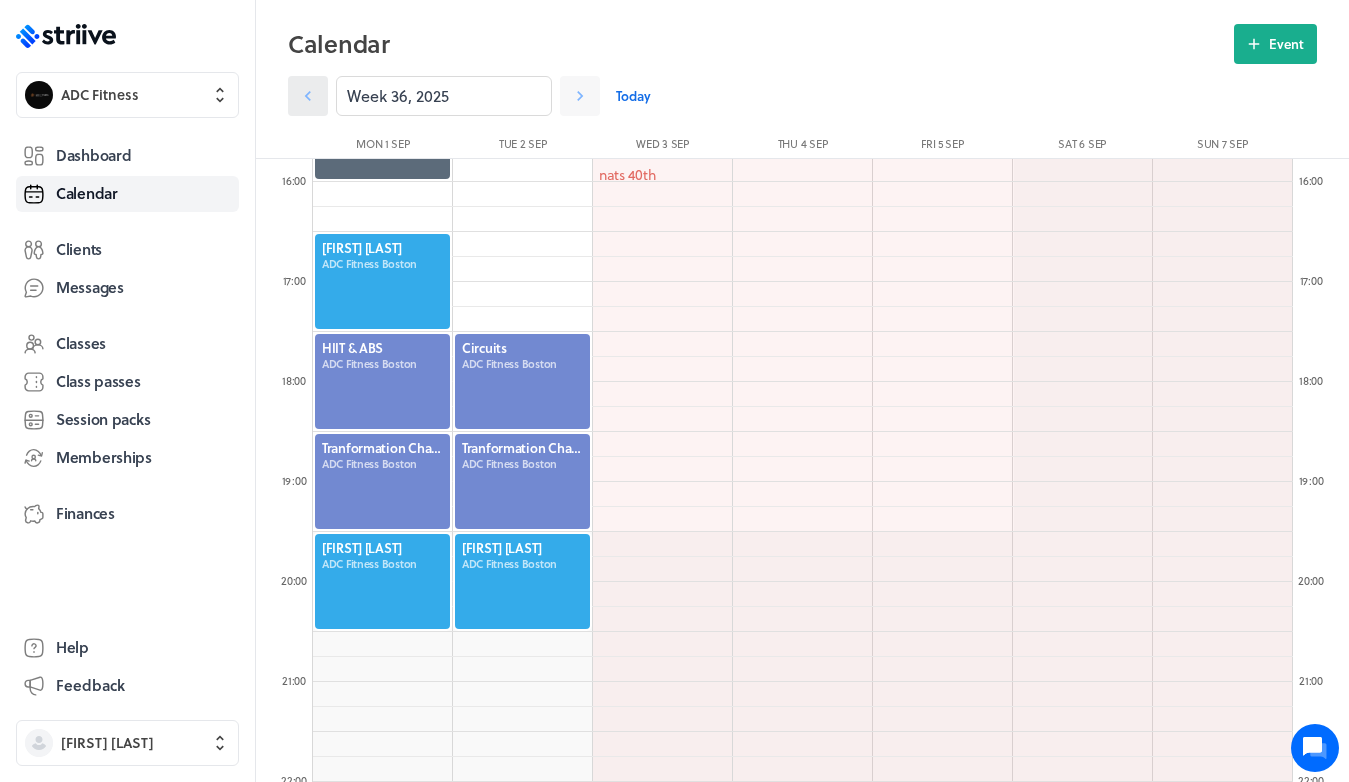 click at bounding box center (308, 96) 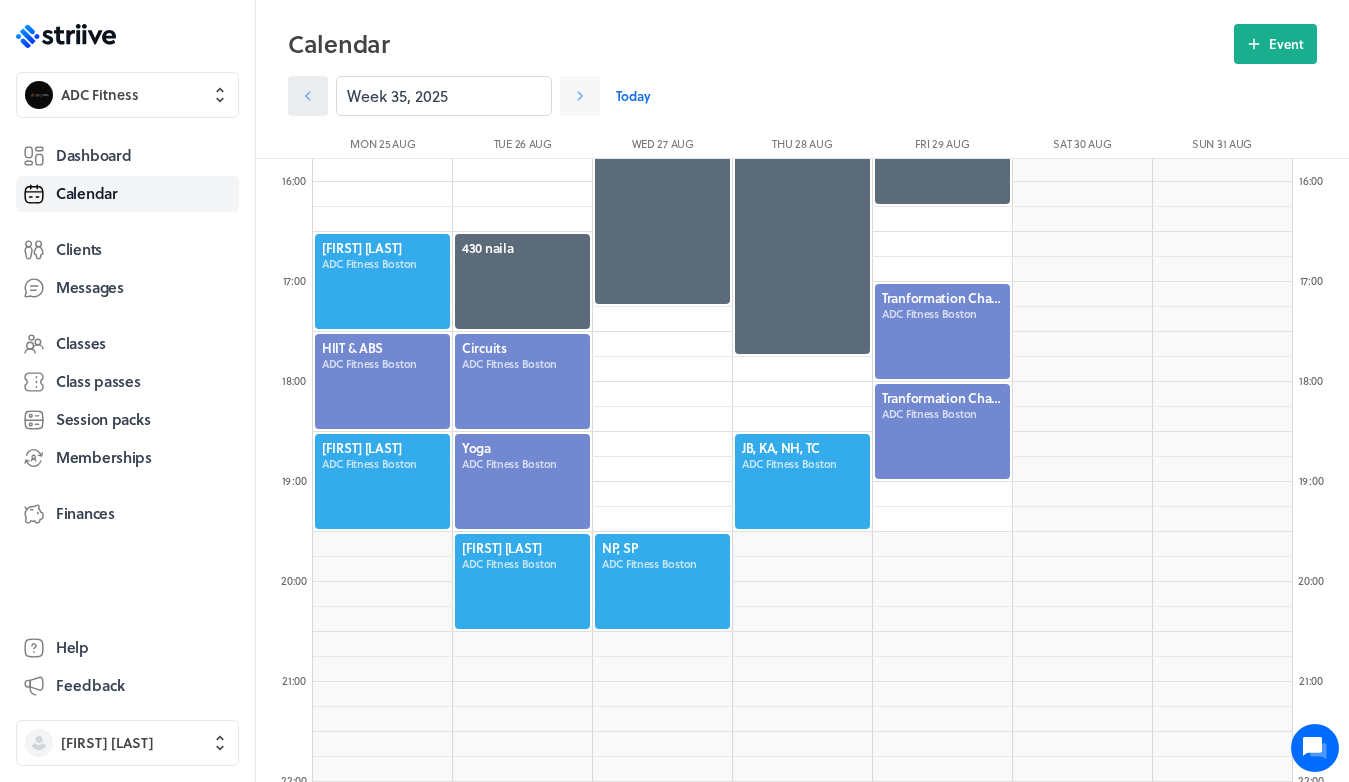 click at bounding box center [308, 96] 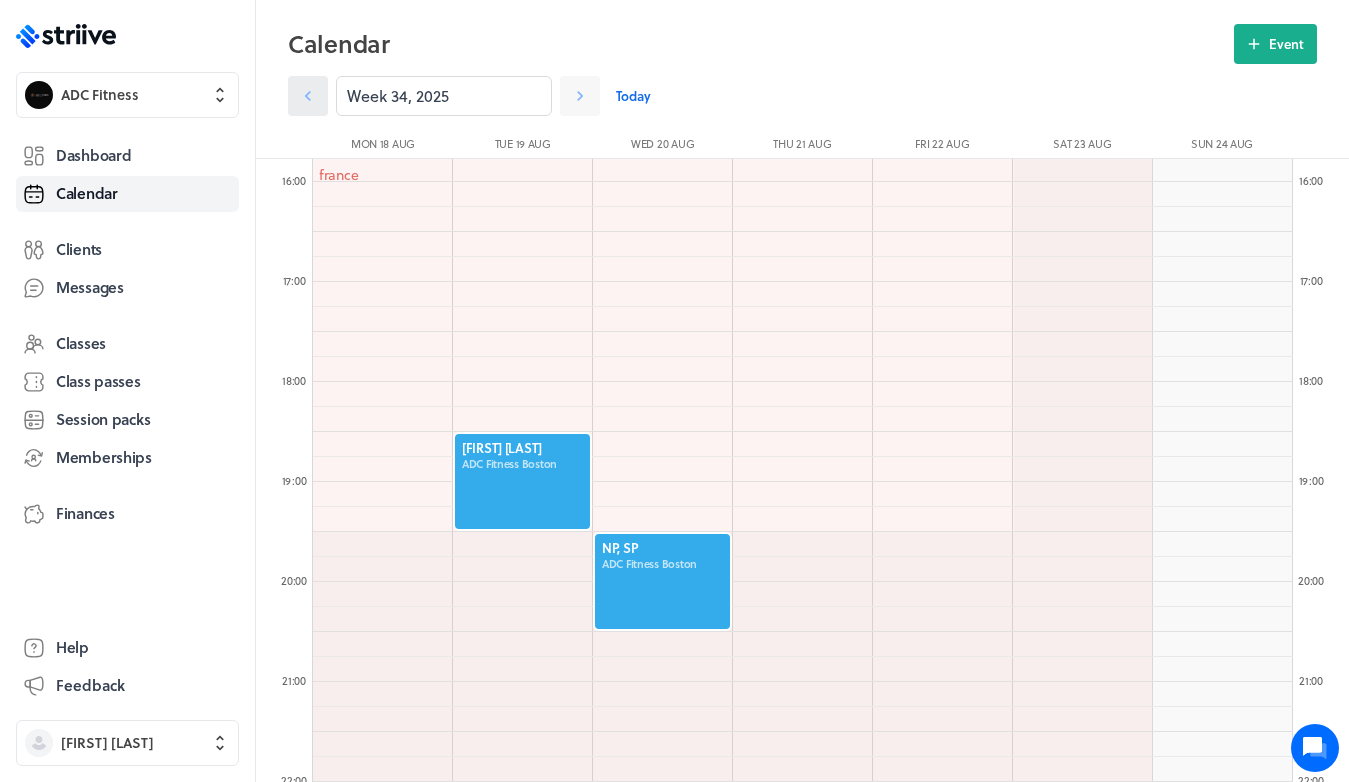 click at bounding box center [308, 96] 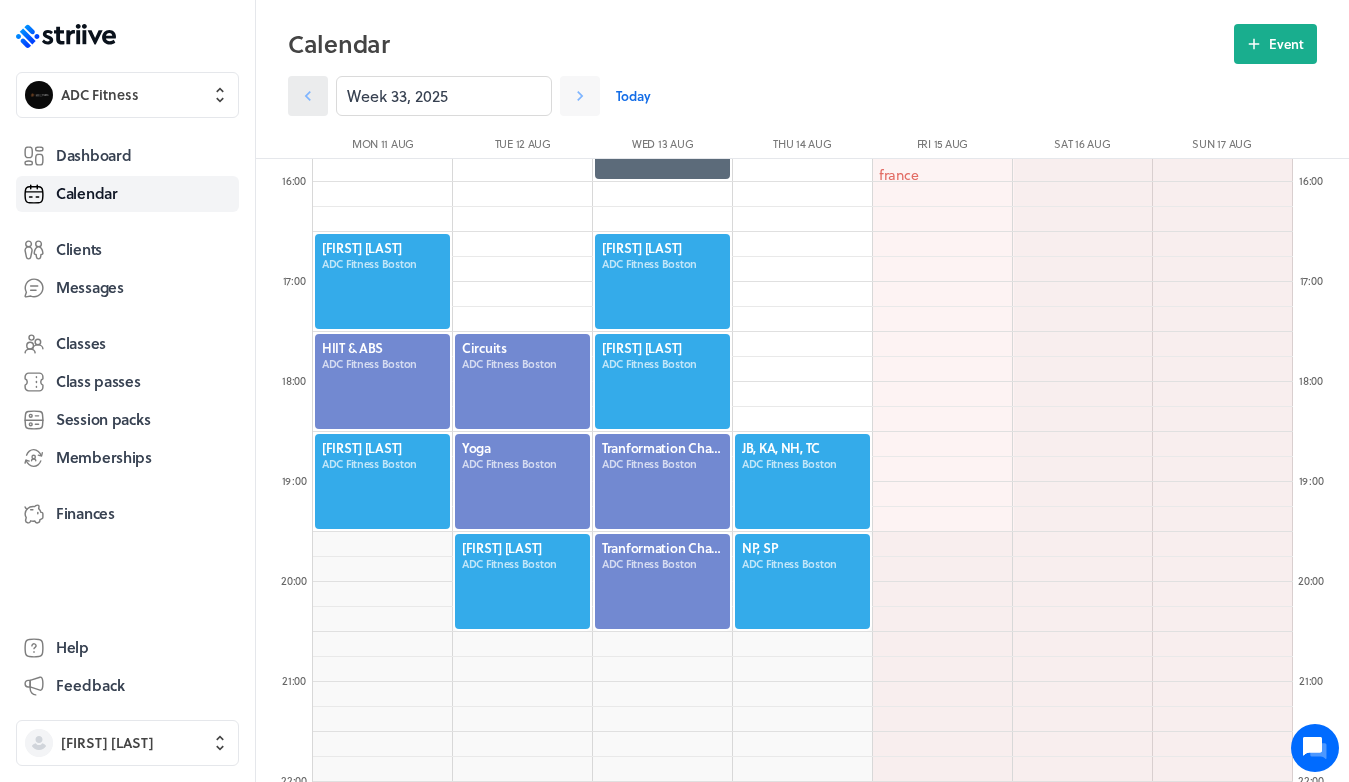 click at bounding box center [308, 96] 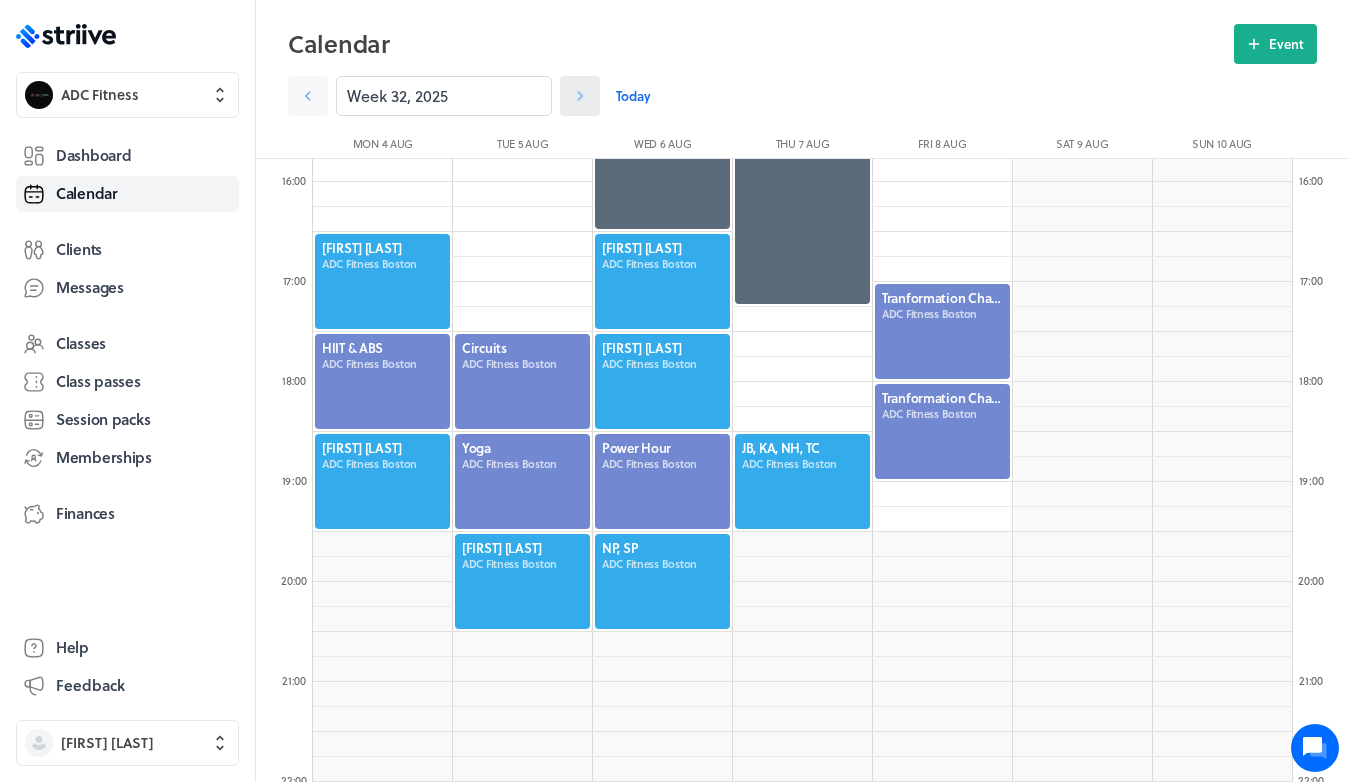 click at bounding box center [580, 96] 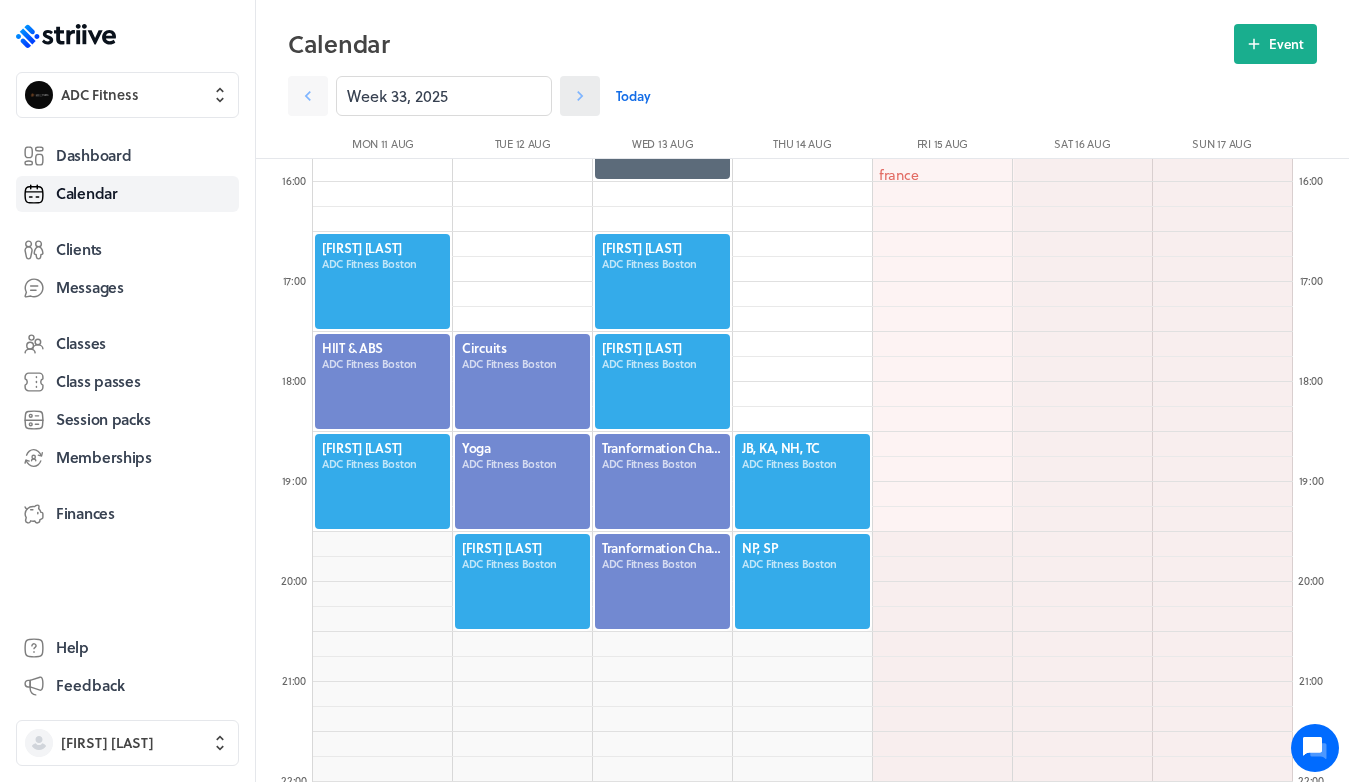 click at bounding box center [580, 96] 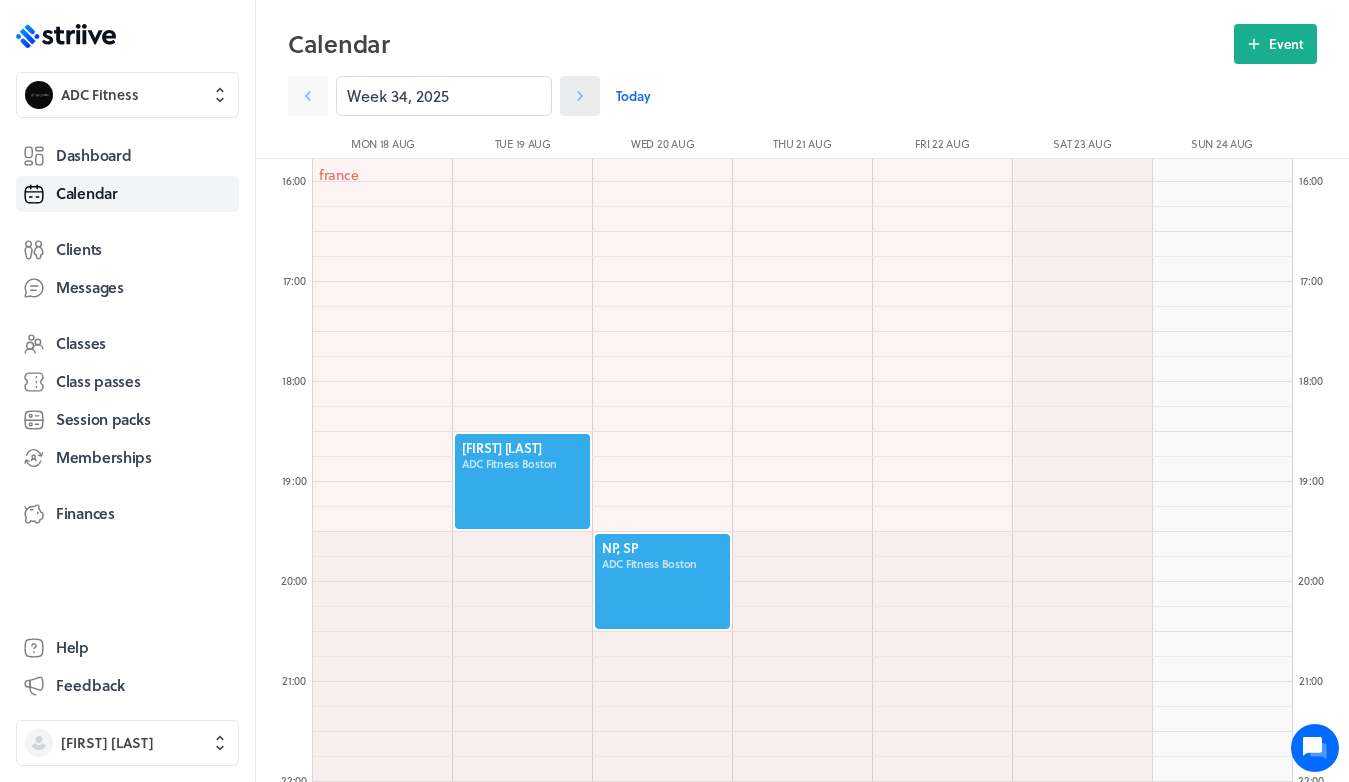 click at bounding box center (580, 96) 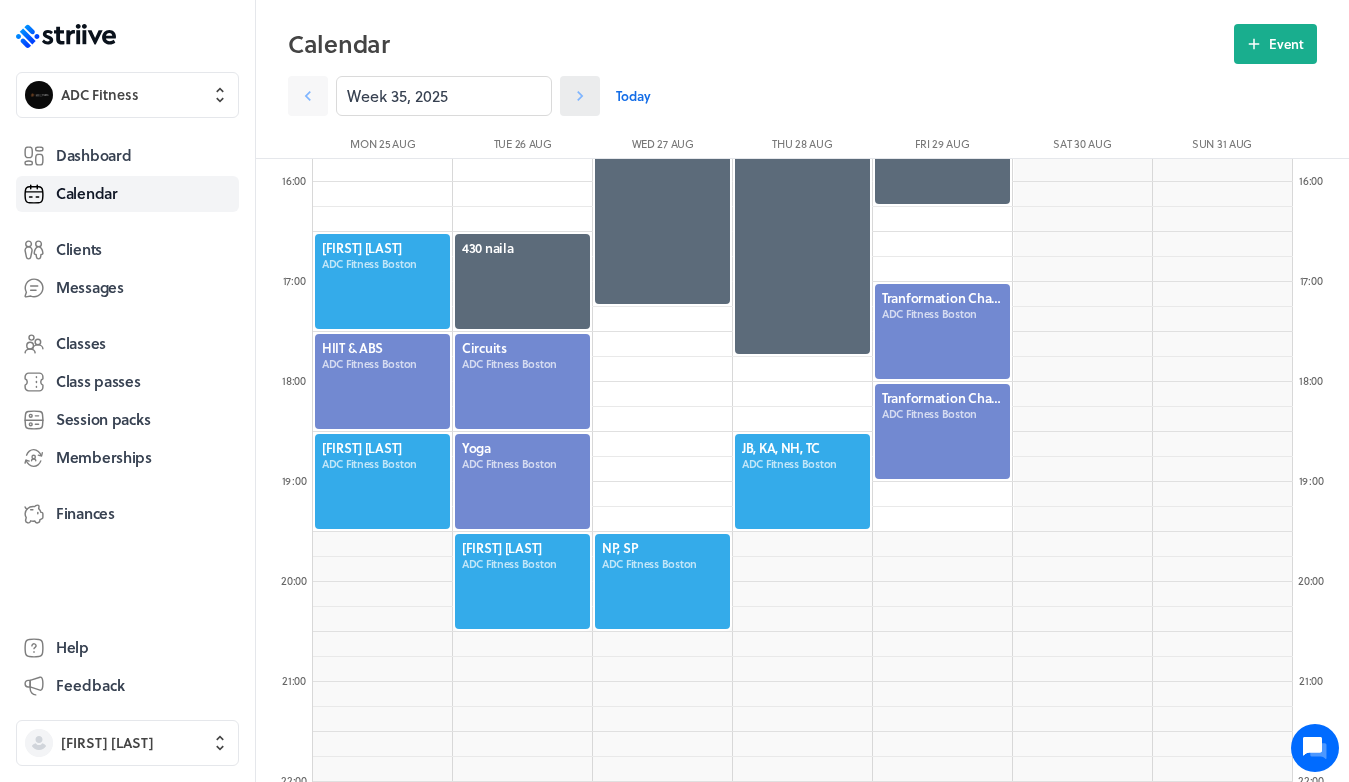 click at bounding box center (580, 96) 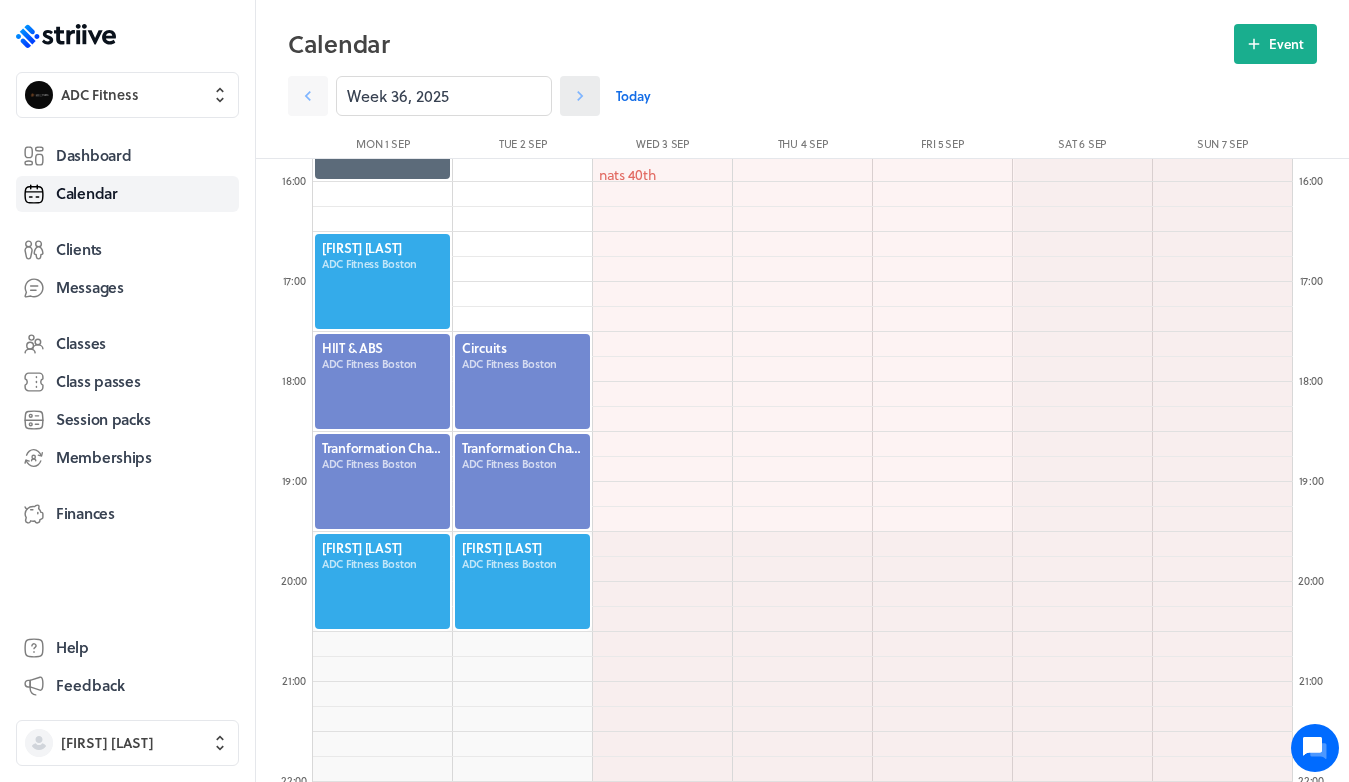 click at bounding box center (580, 96) 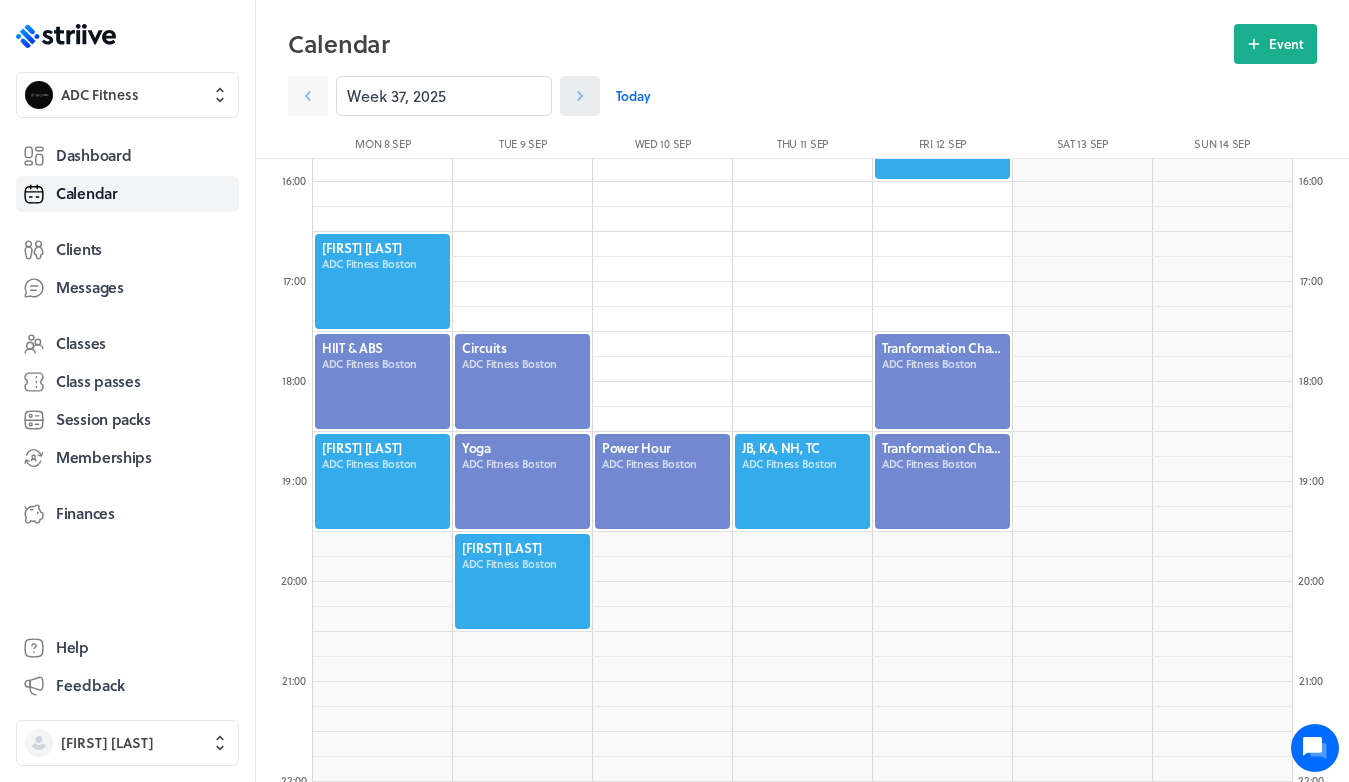 click at bounding box center (580, 96) 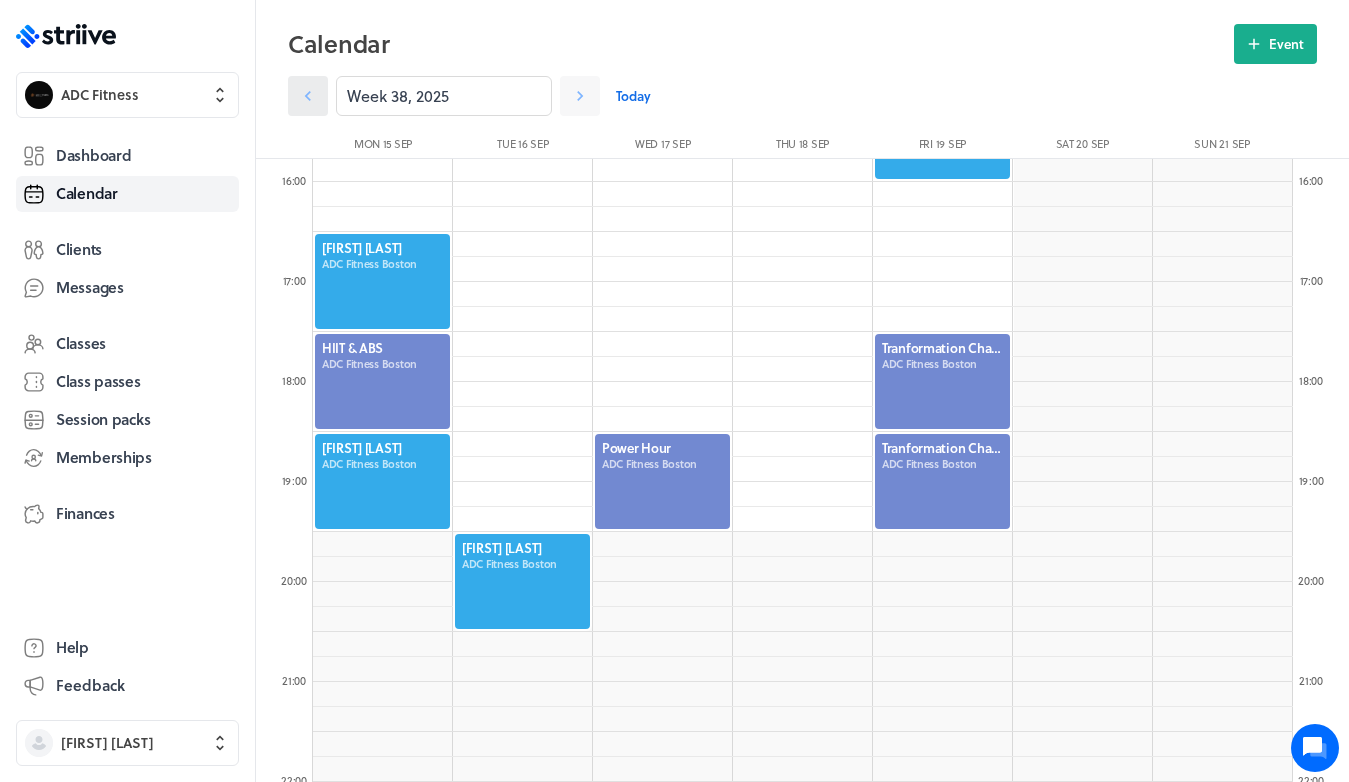 click at bounding box center (308, 96) 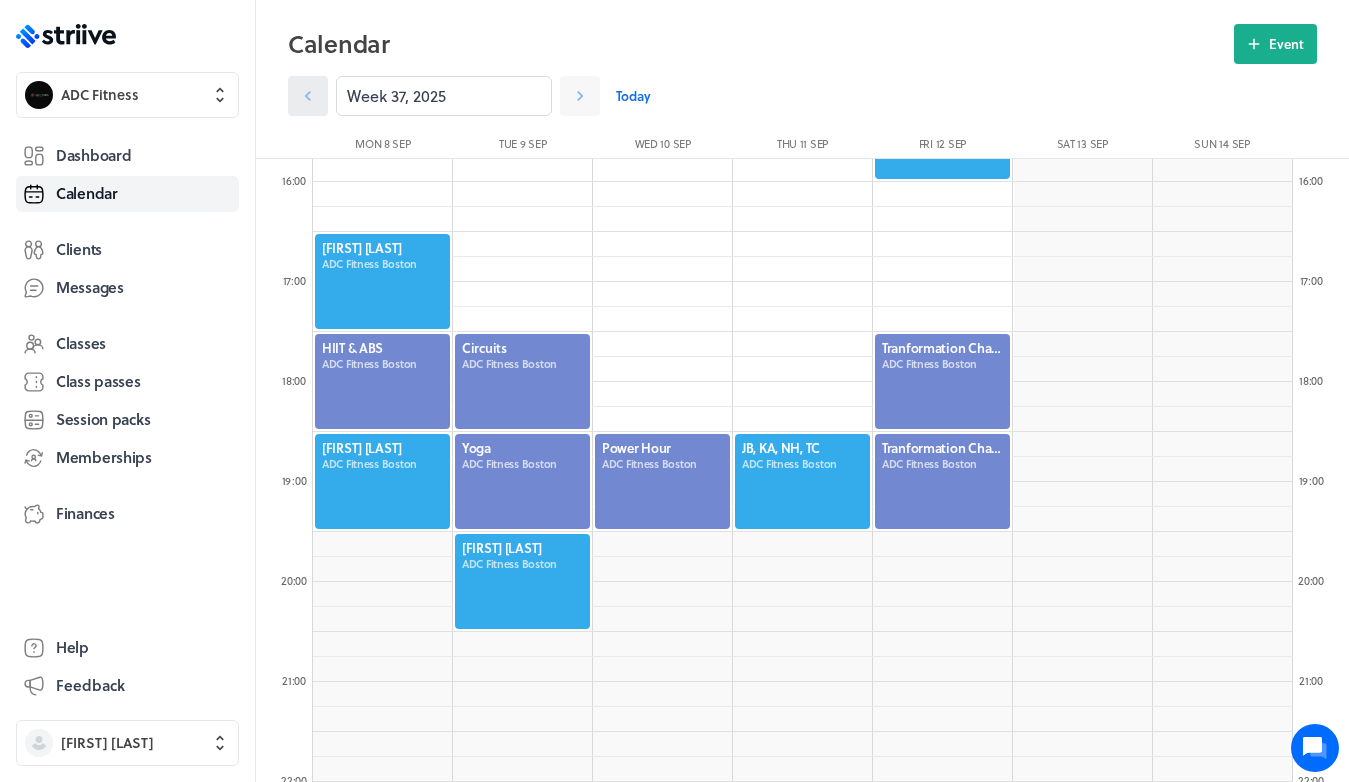 click at bounding box center [308, 96] 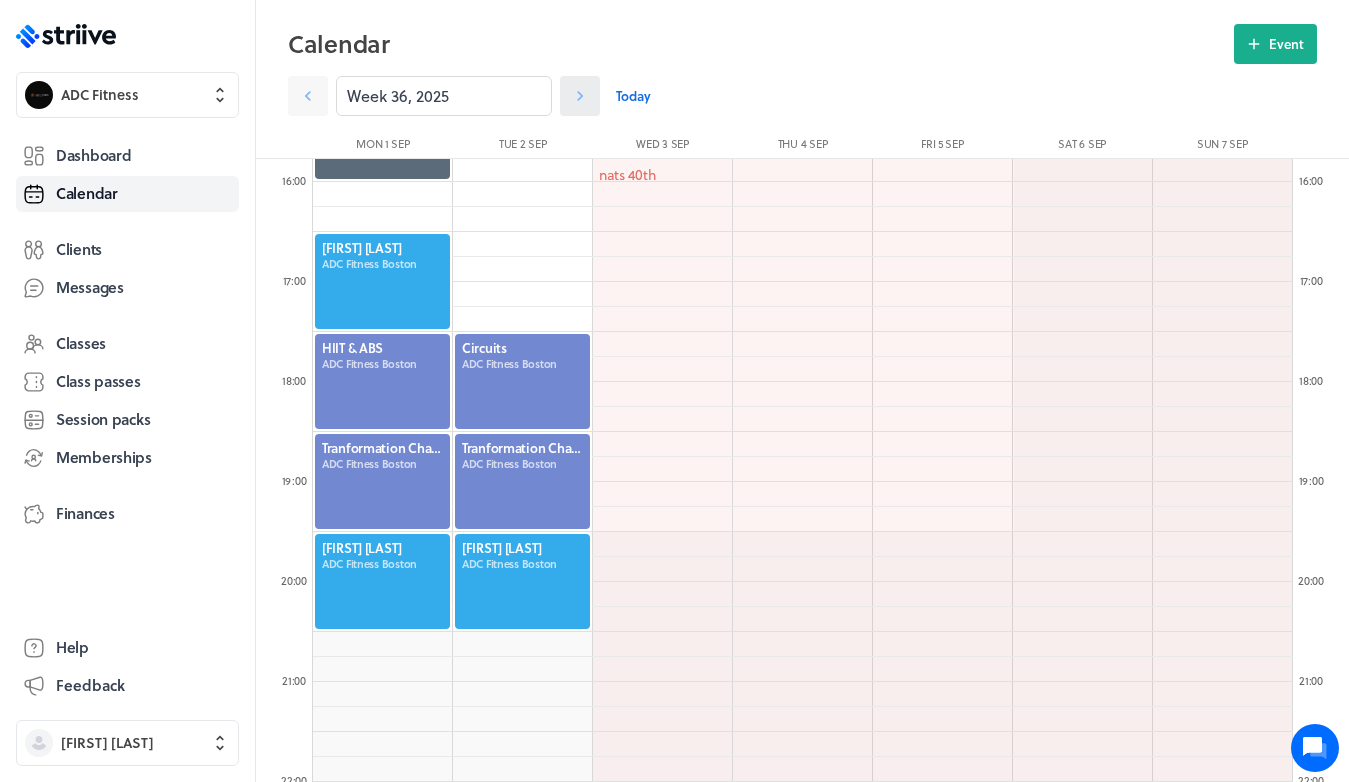 click at bounding box center [580, 96] 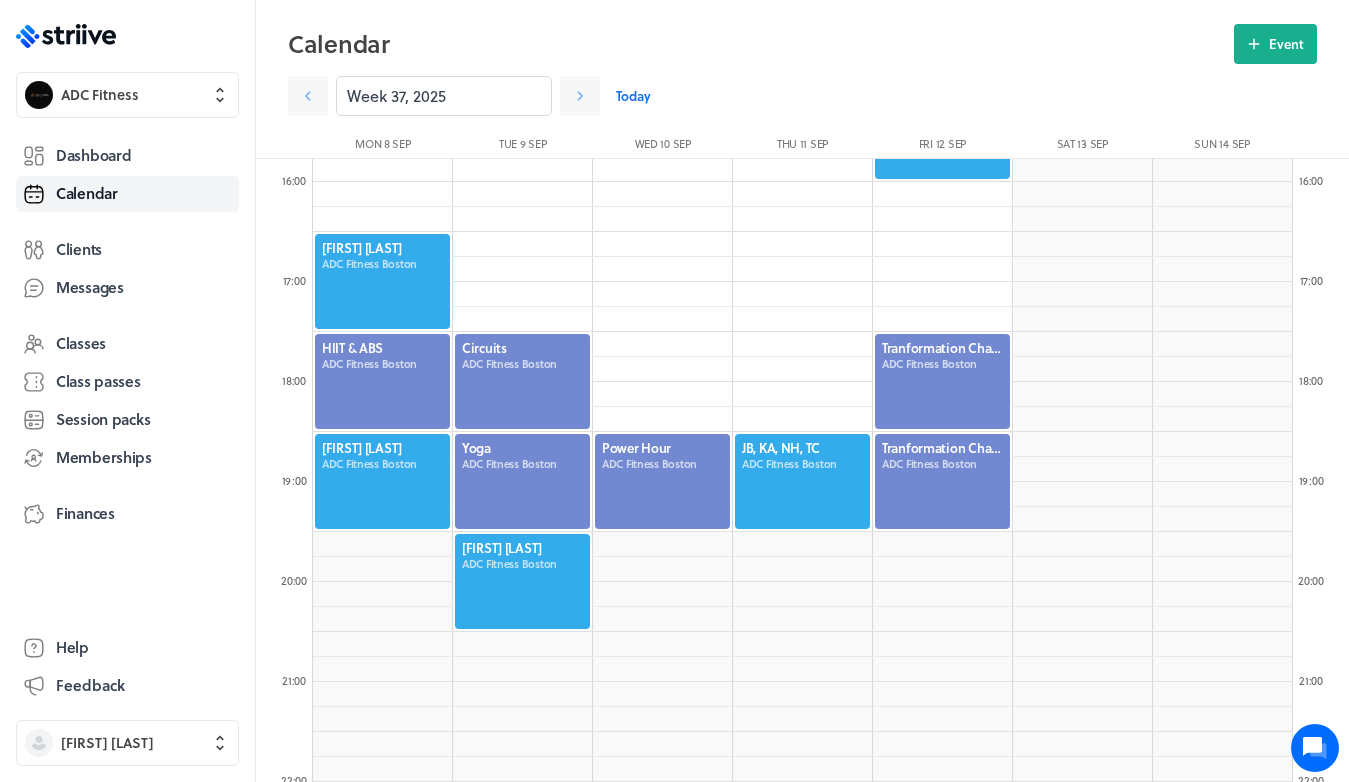 click at bounding box center (942, 381) 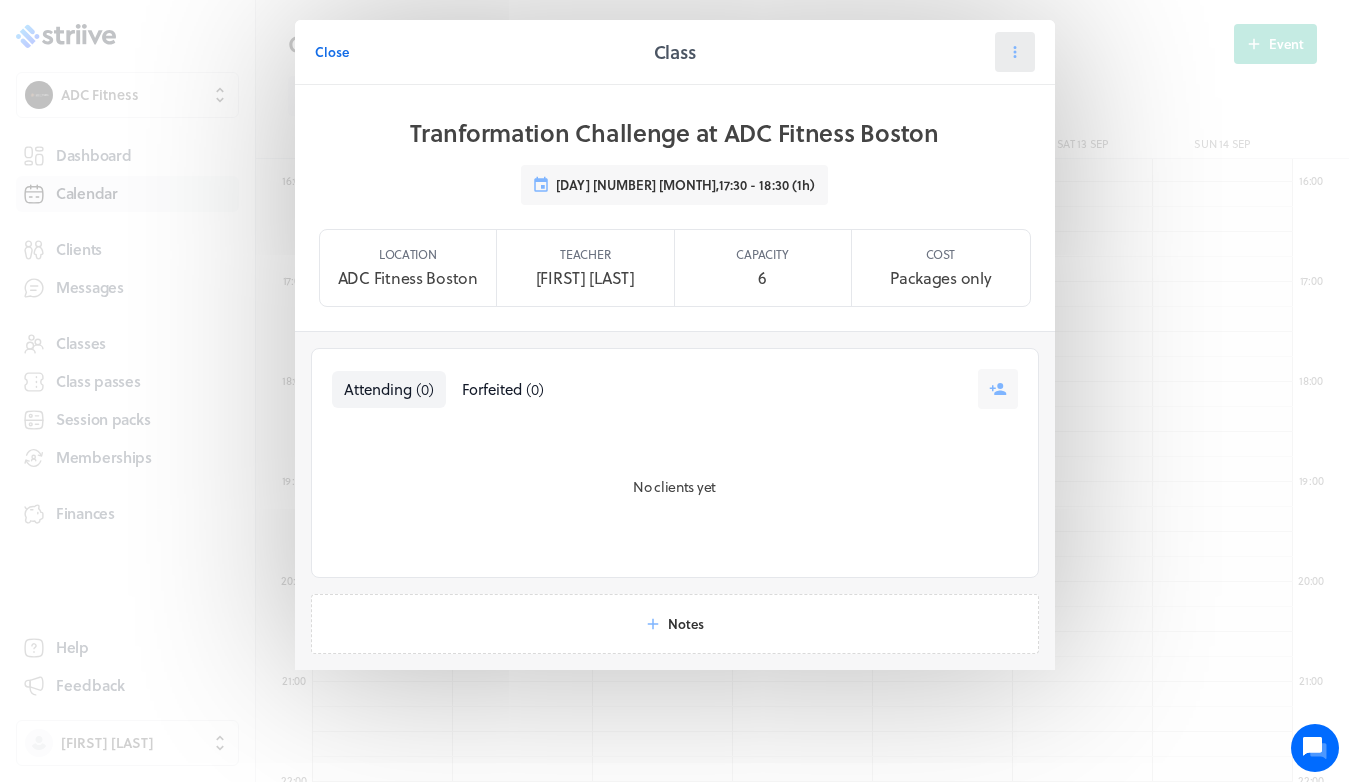 click at bounding box center (1015, 52) 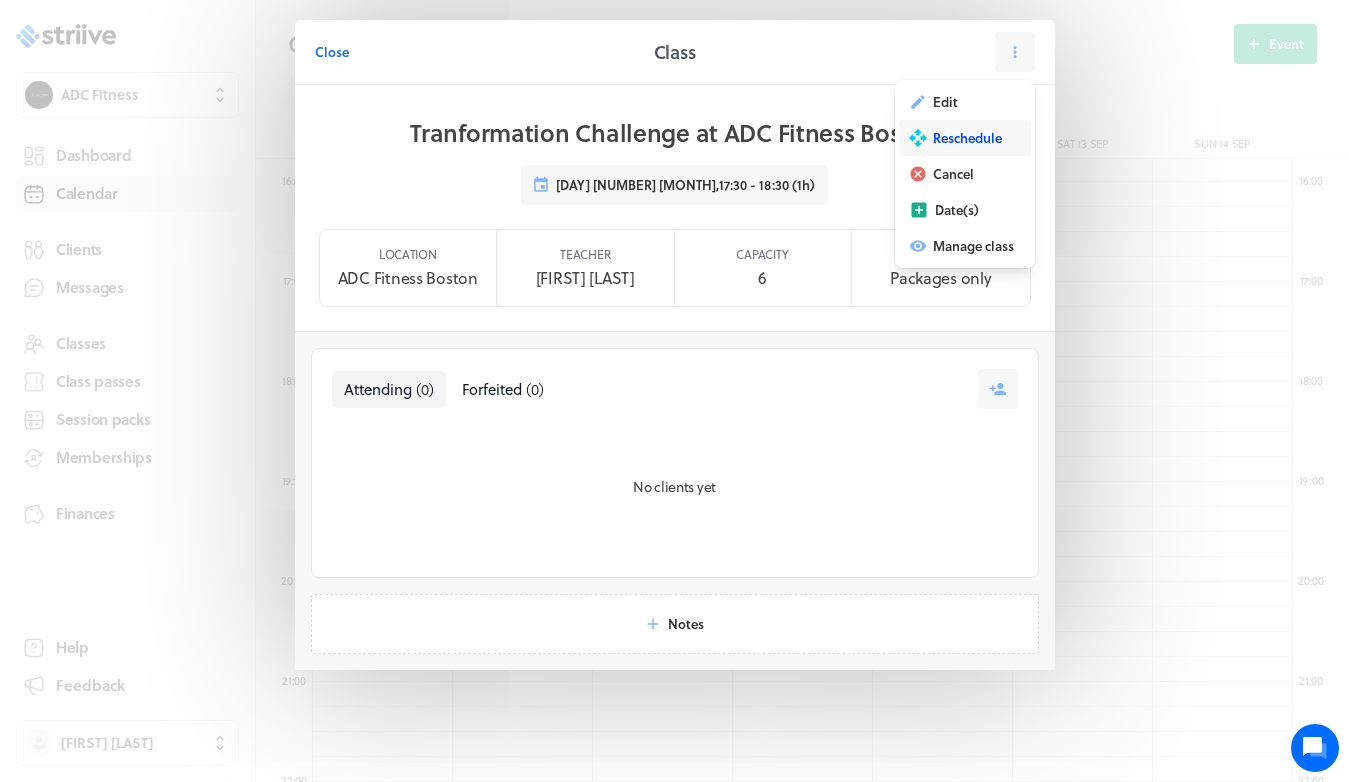 click on "Reschedule" at bounding box center (965, 138) 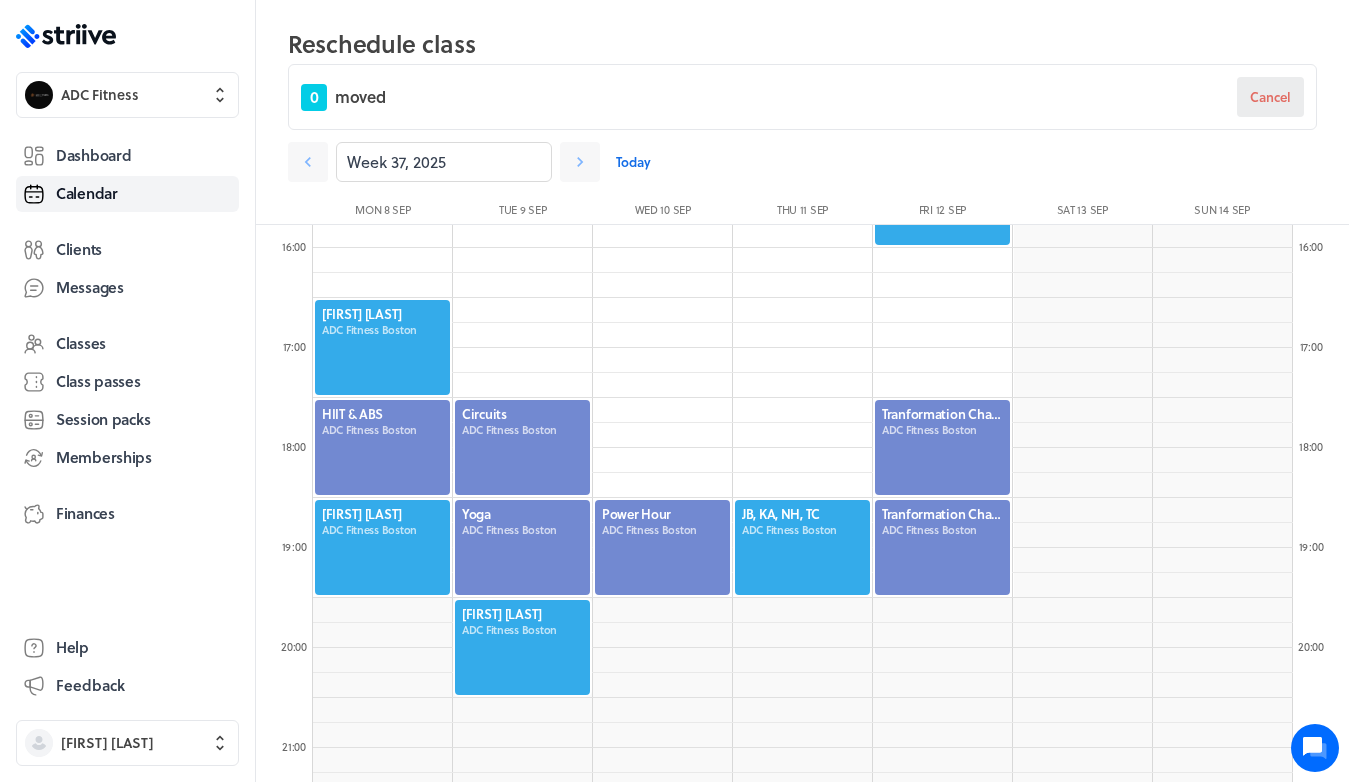 click on "Cancel" at bounding box center (1270, 97) 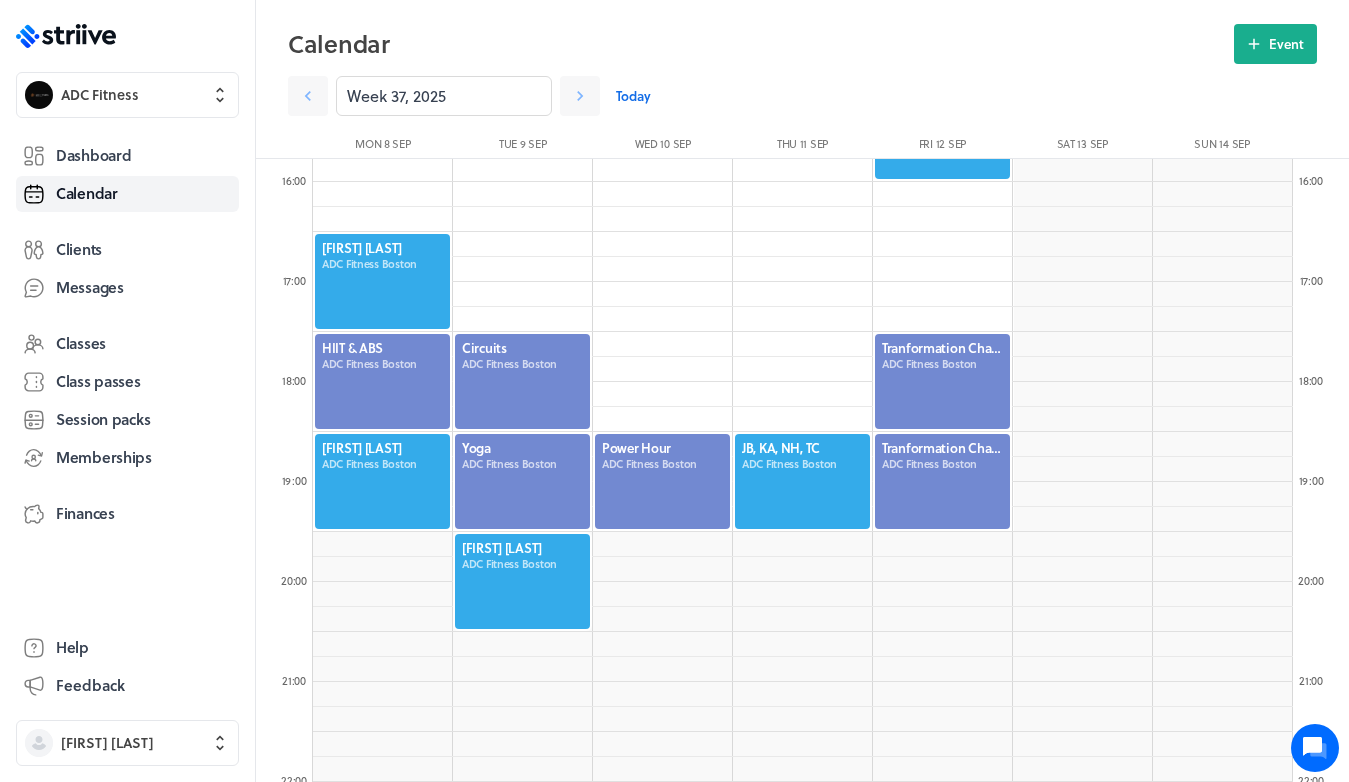 click at bounding box center [943, -218] 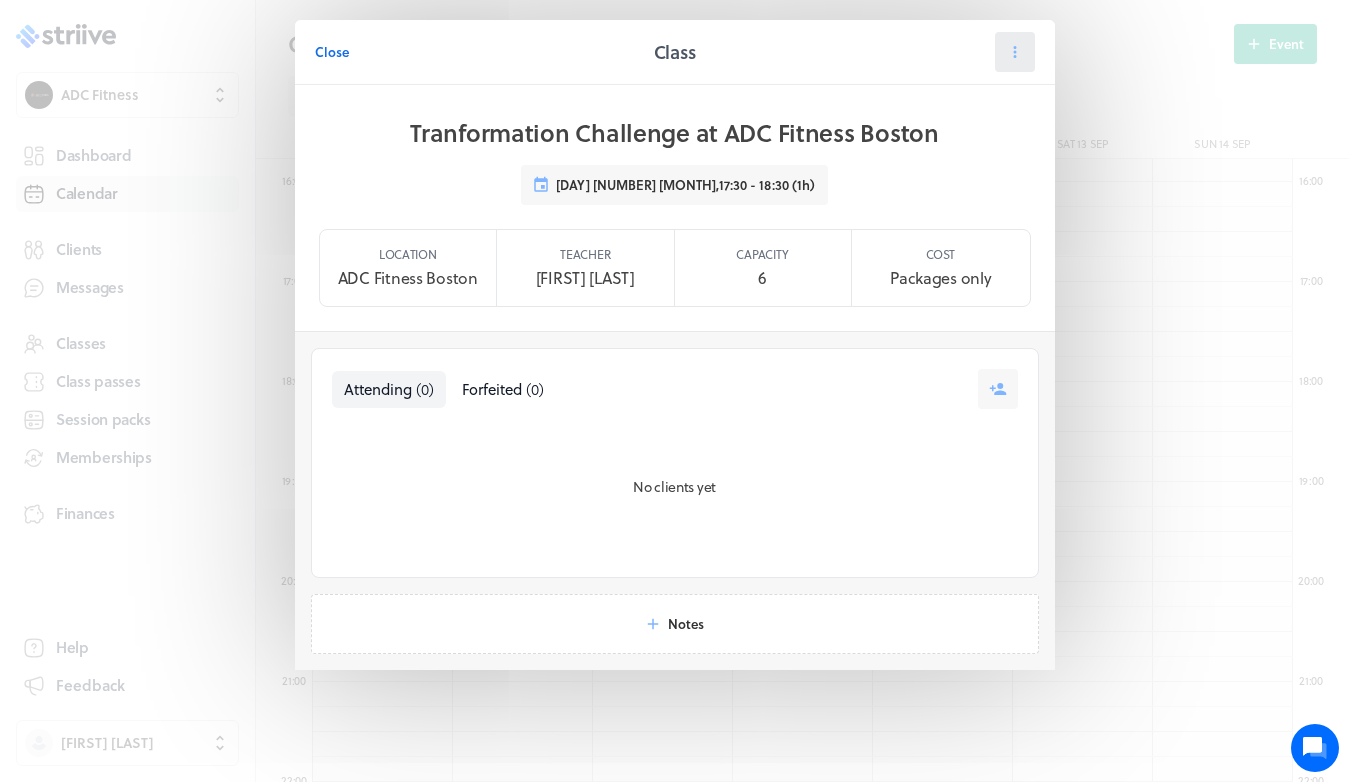 click at bounding box center [1015, 52] 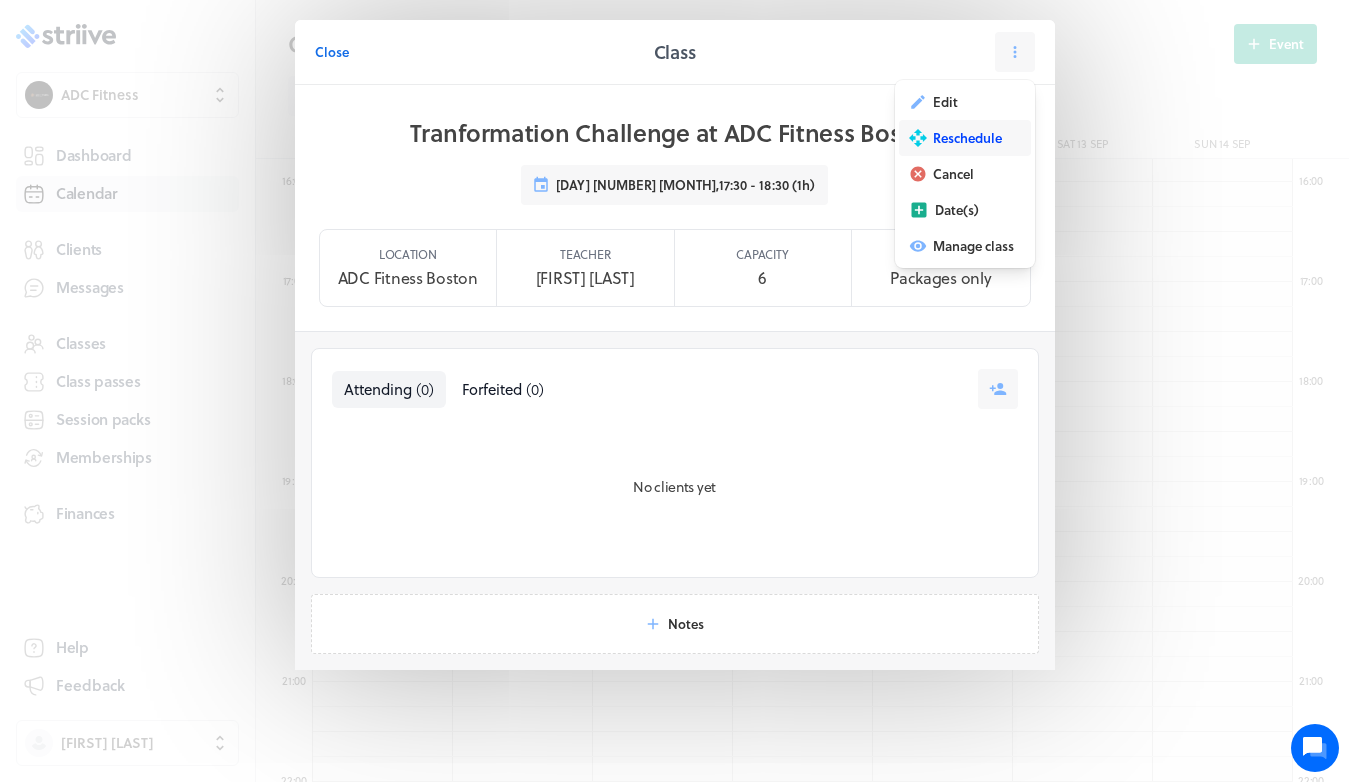 click on "Reschedule" at bounding box center [965, 138] 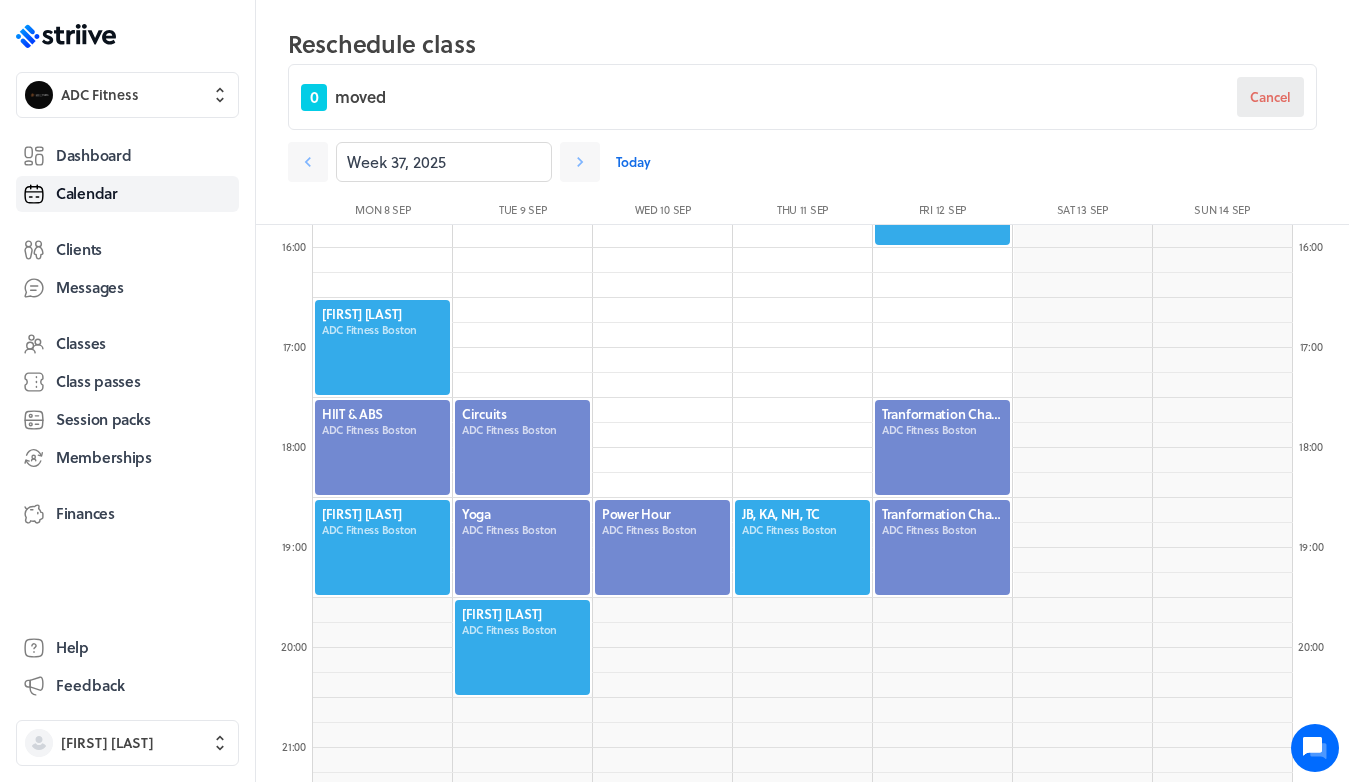 click on "Cancel" at bounding box center [1270, 97] 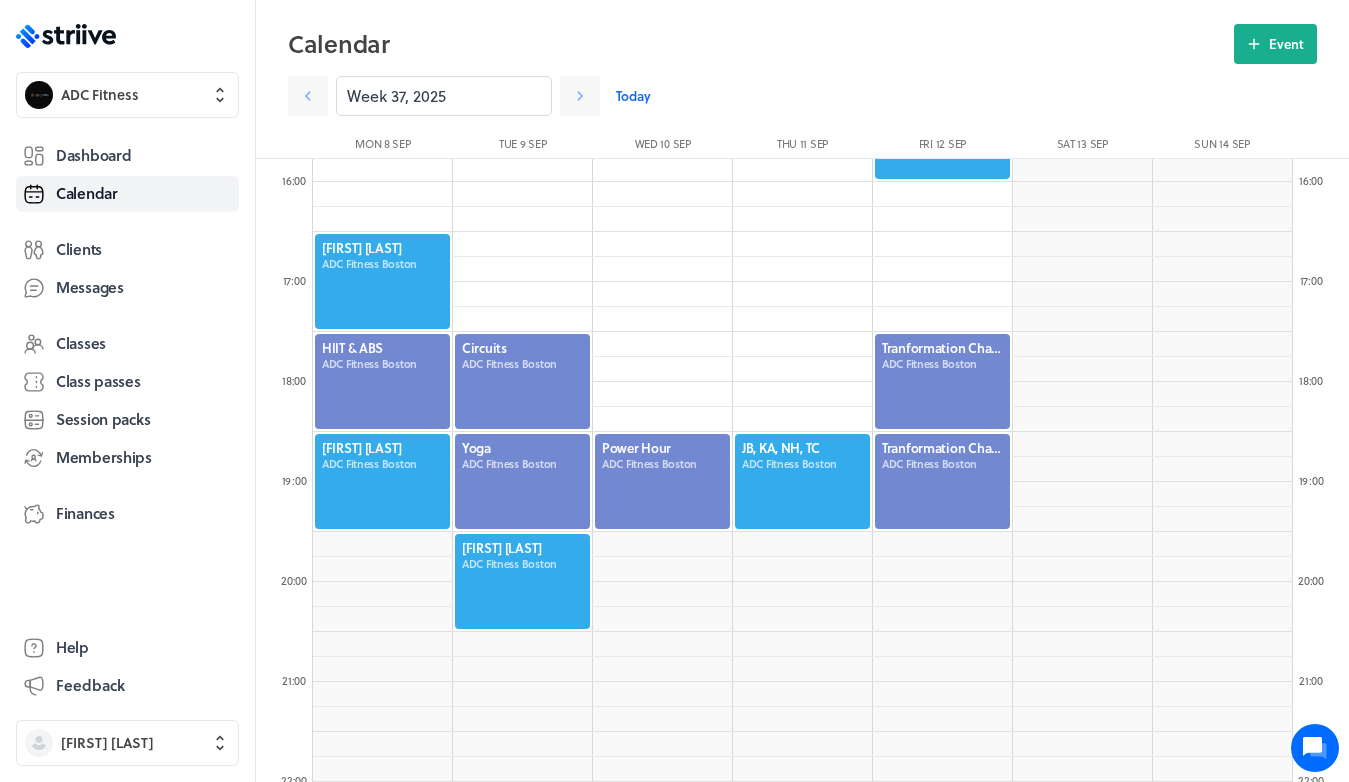 click at bounding box center [942, 381] 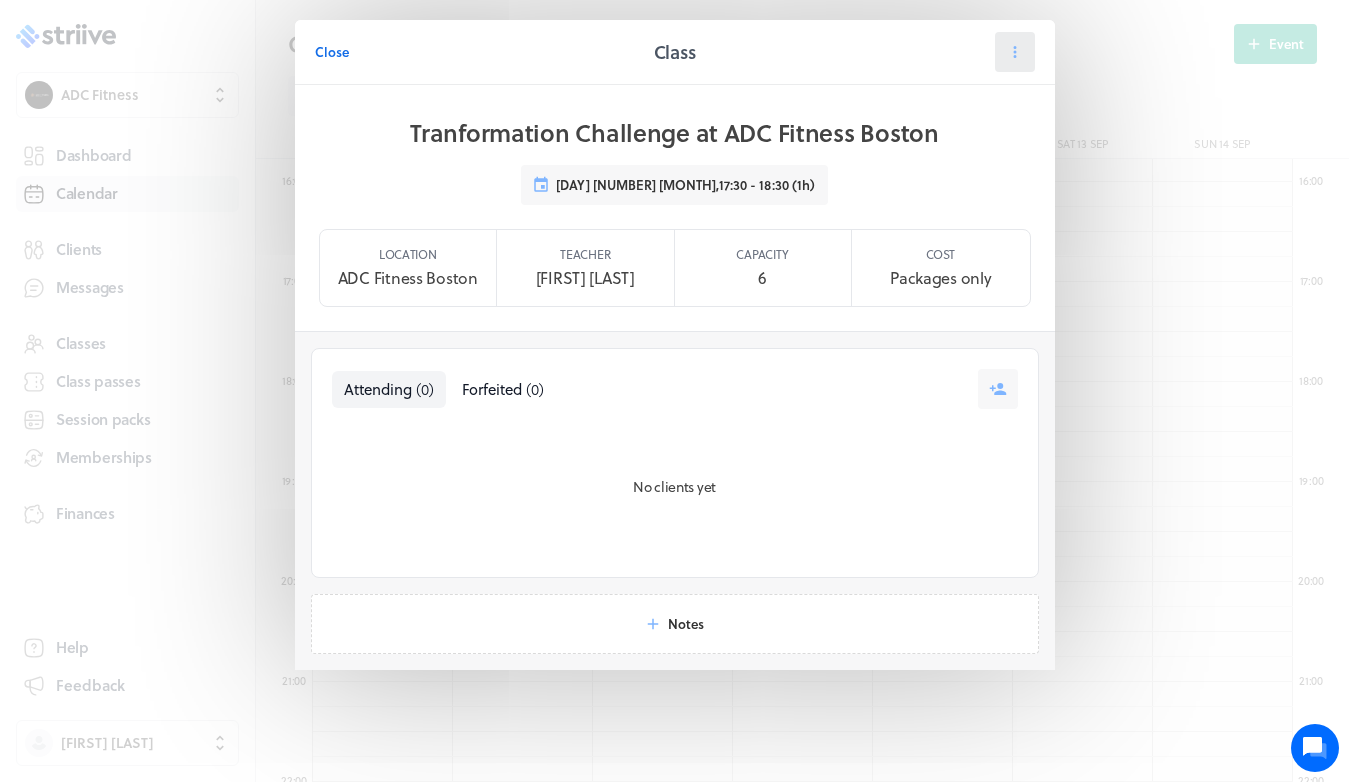 click at bounding box center (1015, 52) 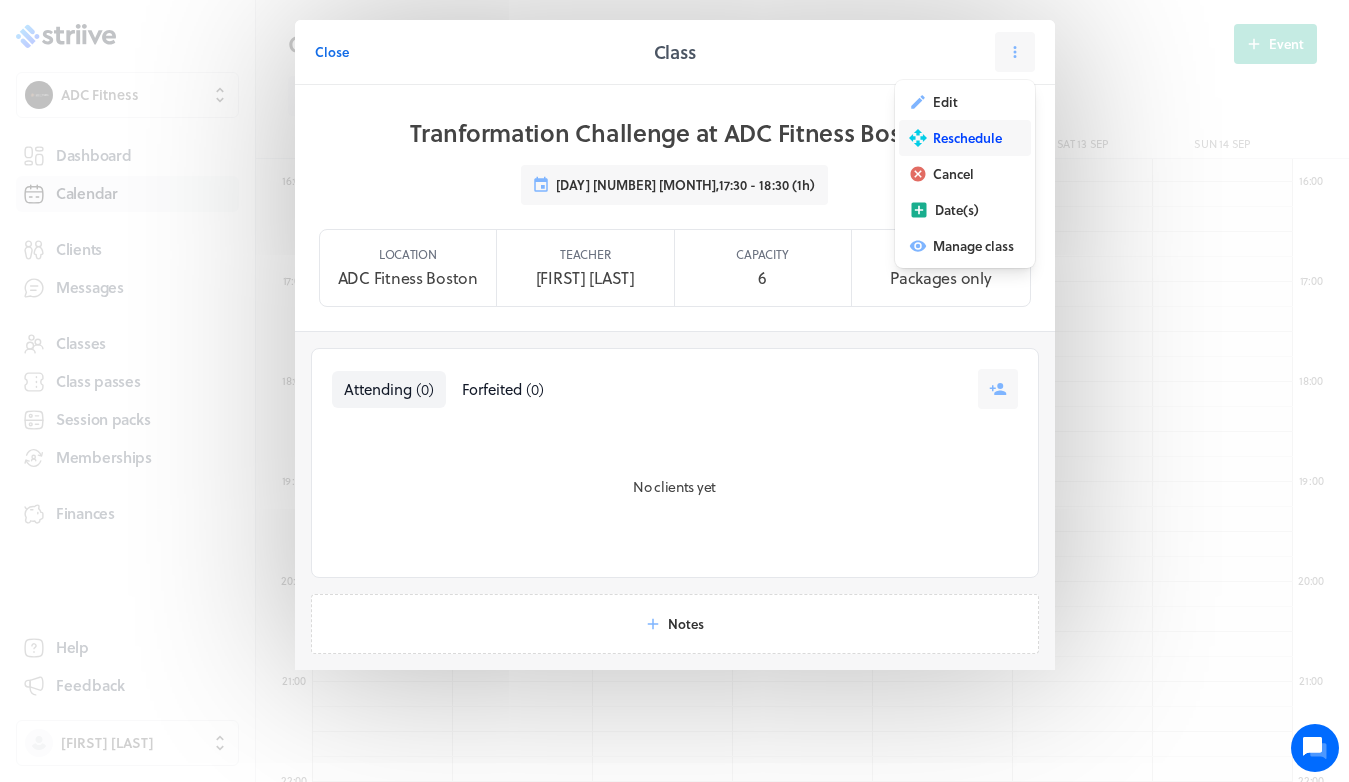 click on "Reschedule" at bounding box center (945, 102) 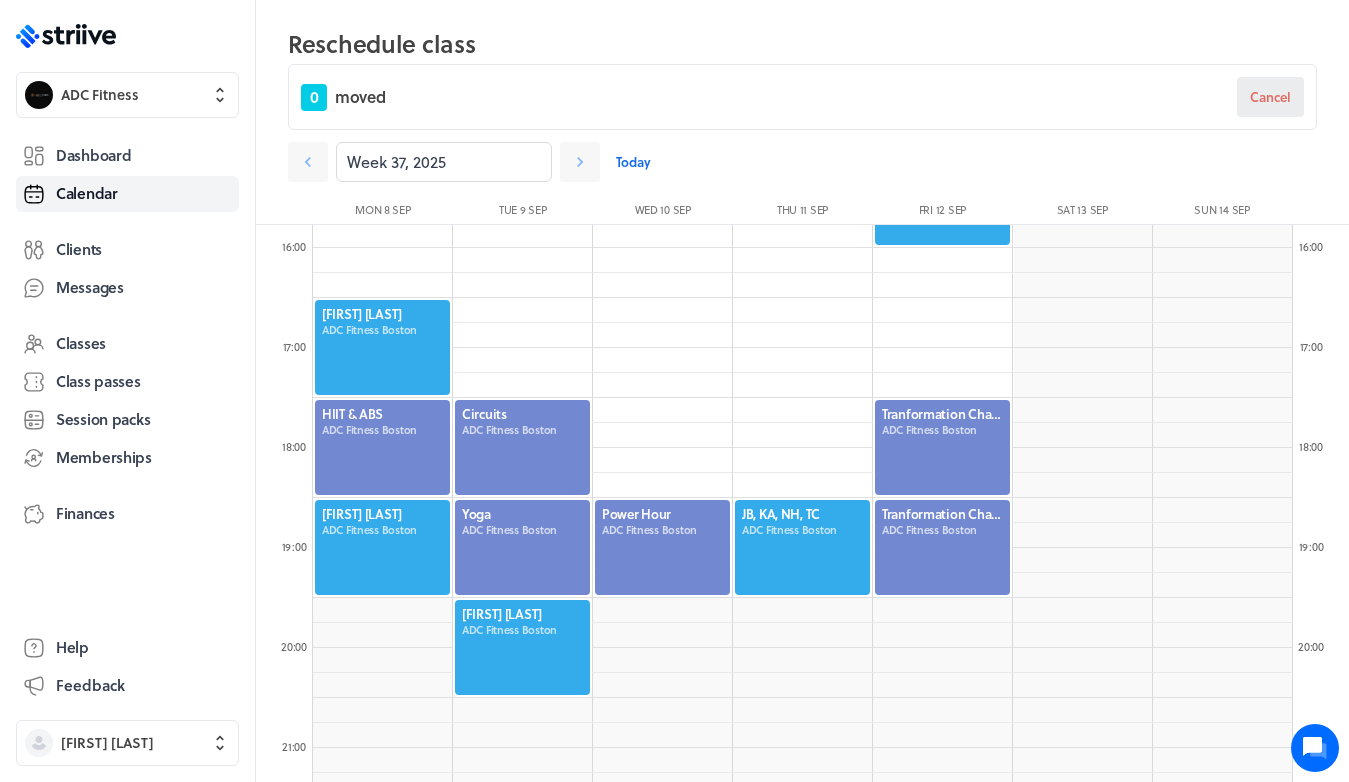 click on "Cancel" at bounding box center (1270, 97) 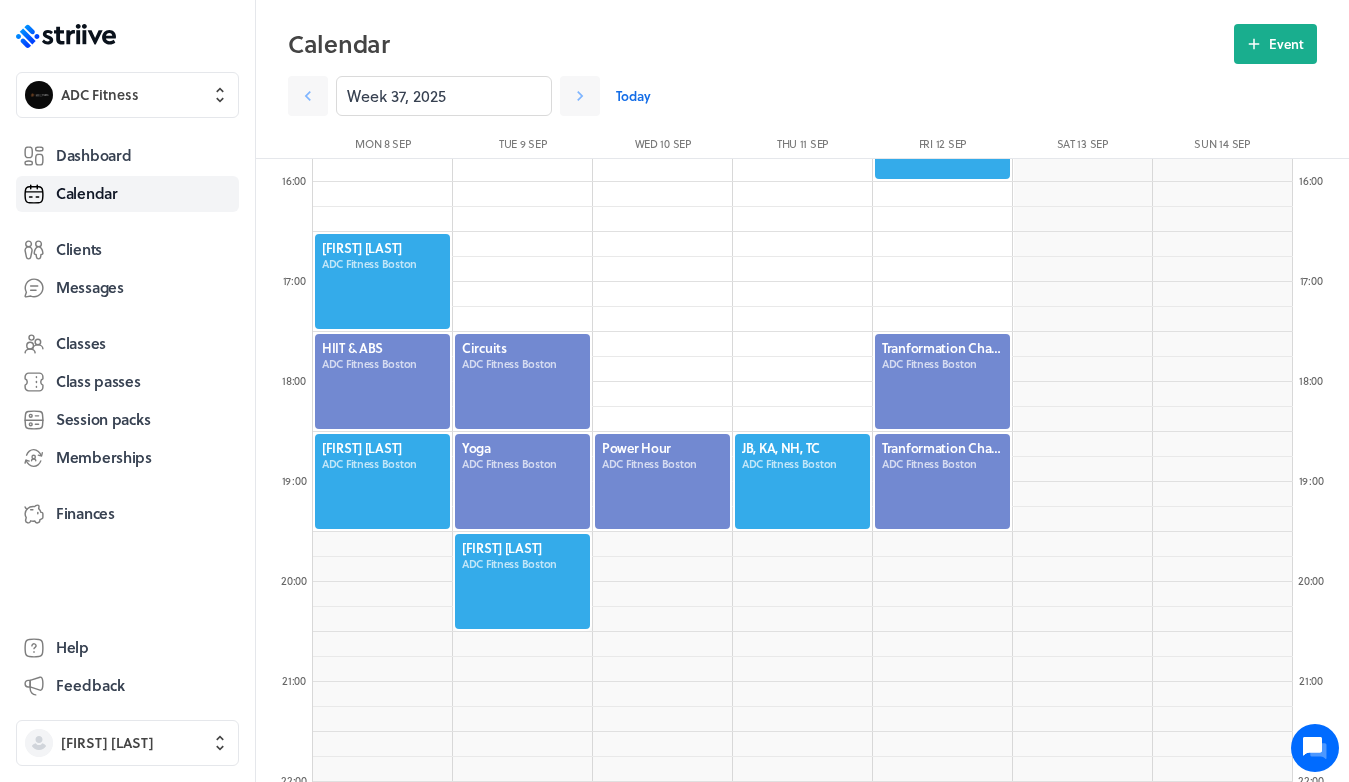 click at bounding box center (942, 381) 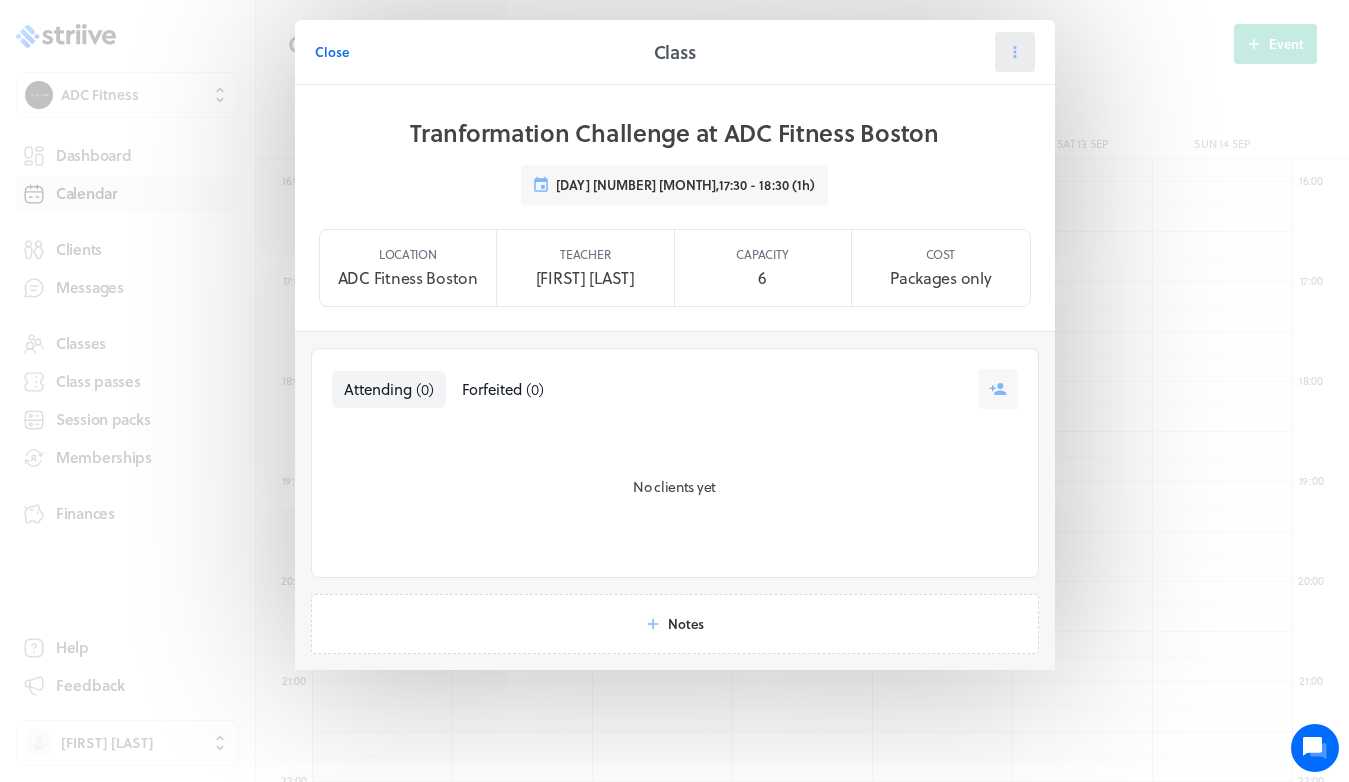 click at bounding box center (1015, 52) 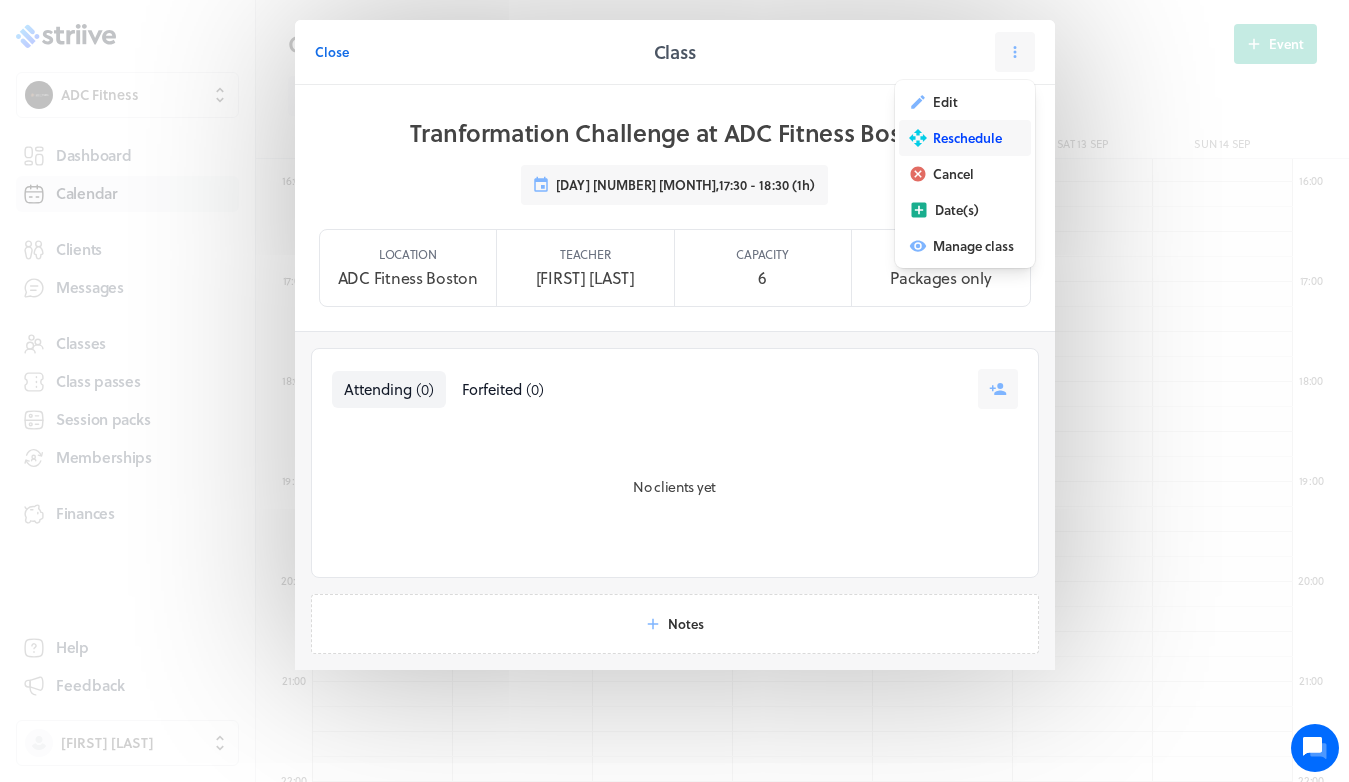 click on "Reschedule" at bounding box center [945, 102] 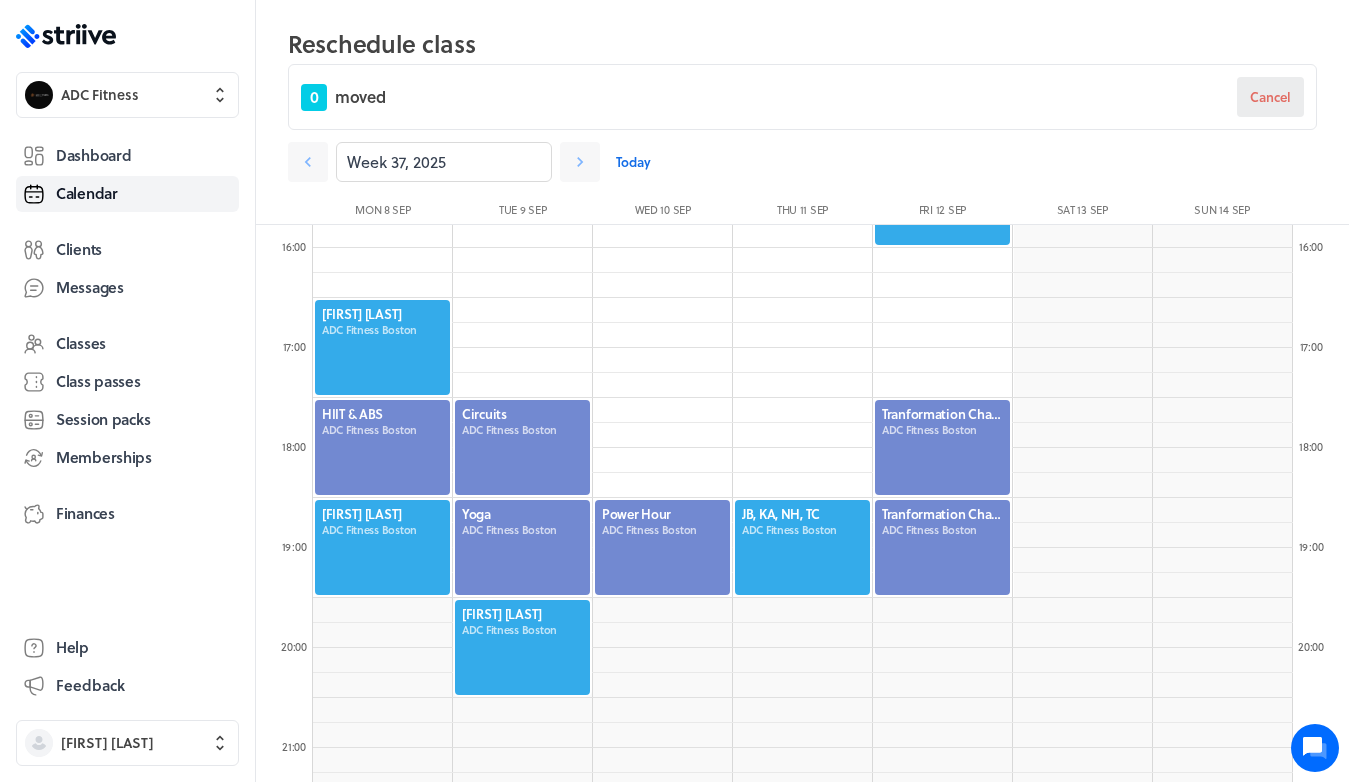 click on "Cancel" at bounding box center [1270, 97] 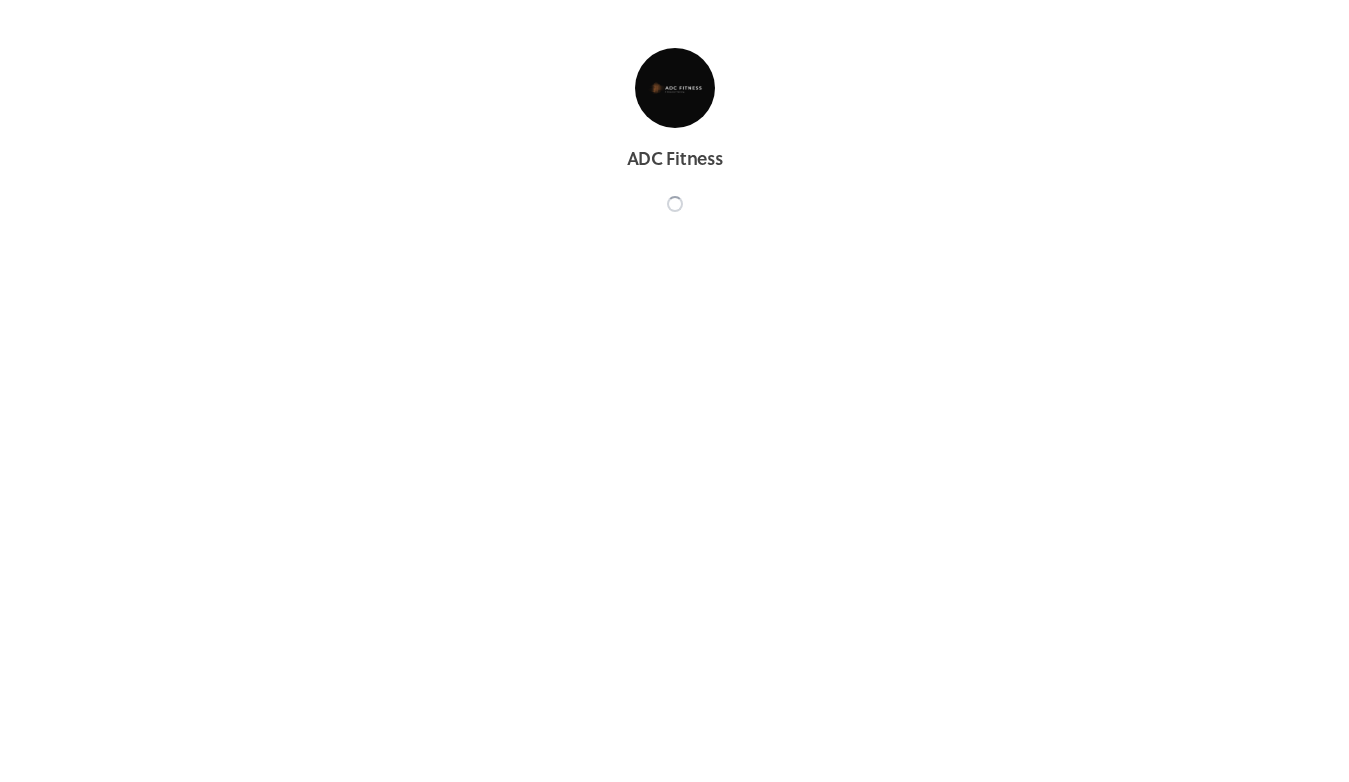 scroll, scrollTop: 0, scrollLeft: 0, axis: both 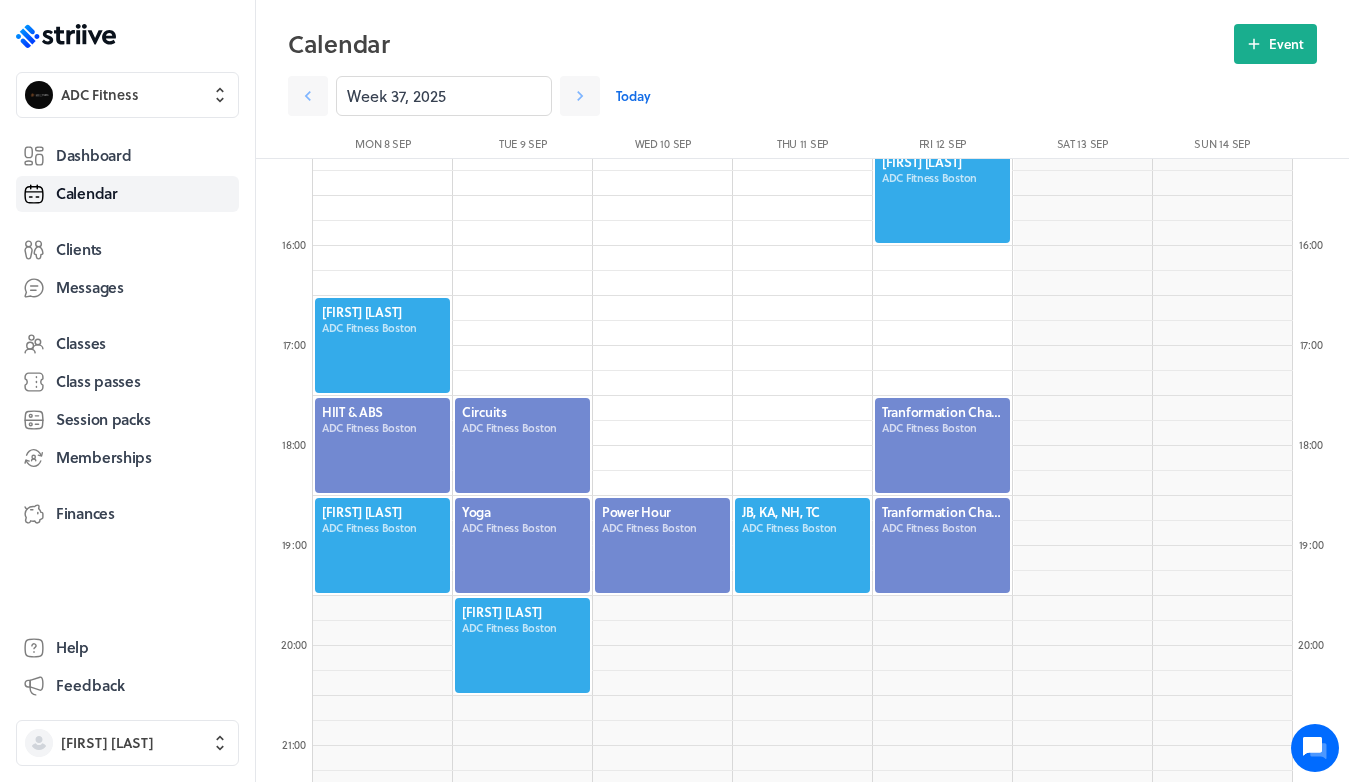 click at bounding box center [942, 445] 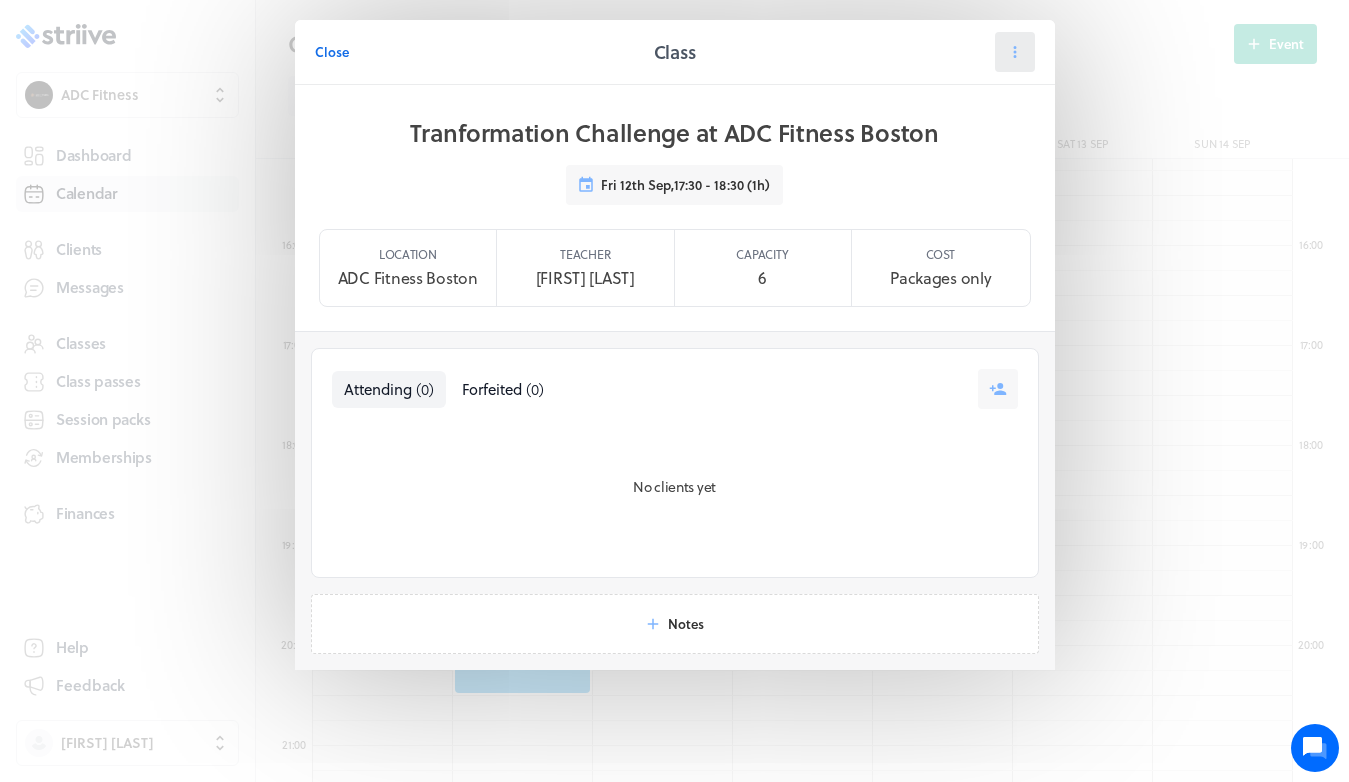 click at bounding box center (1015, 52) 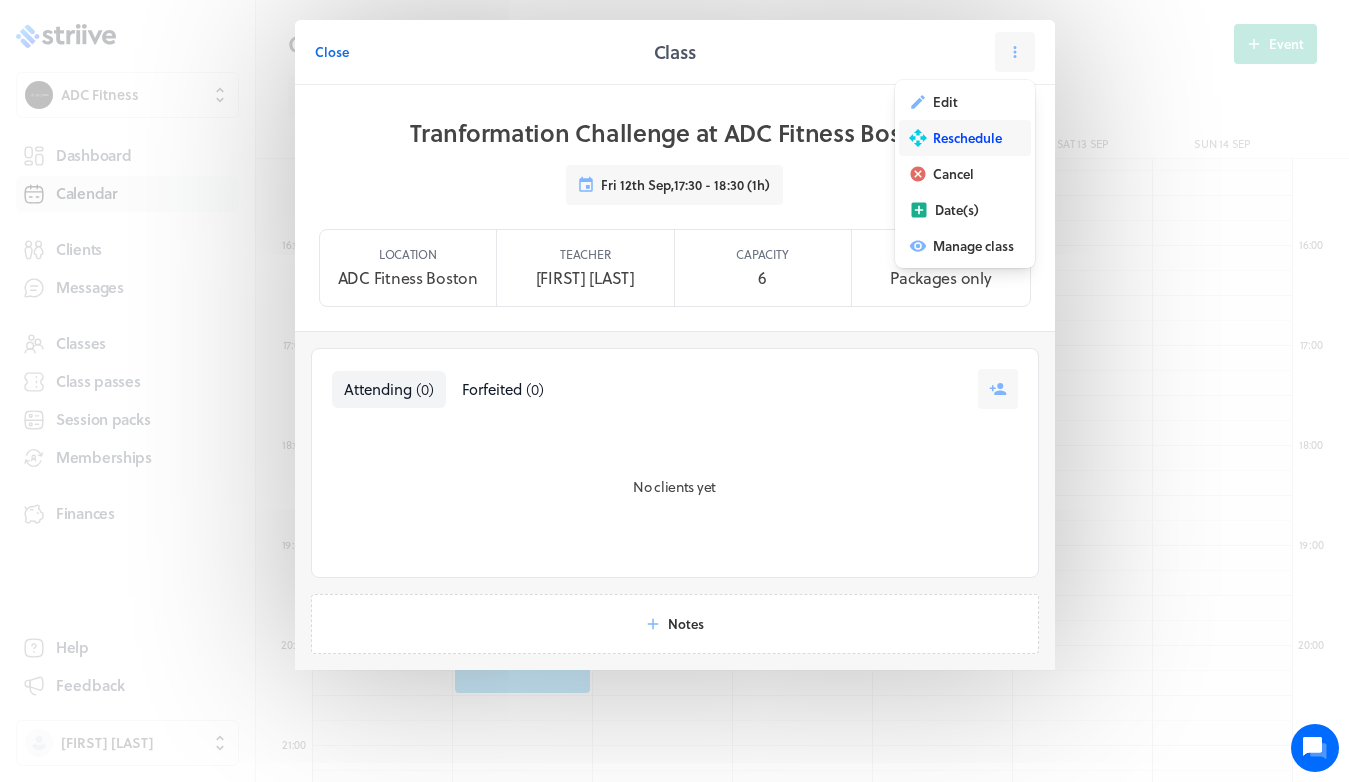 click on "Reschedule" at bounding box center [945, 102] 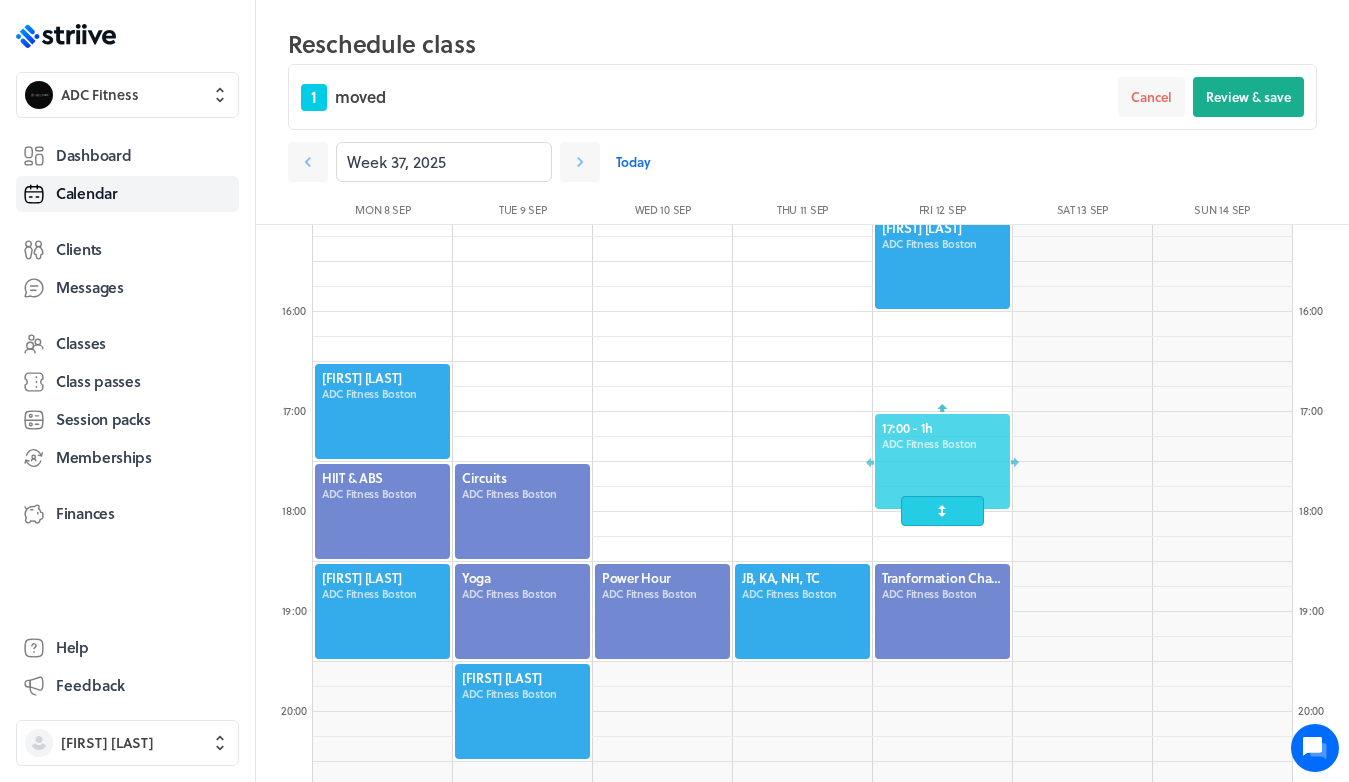drag, startPoint x: 930, startPoint y: 511, endPoint x: 930, endPoint y: 481, distance: 30 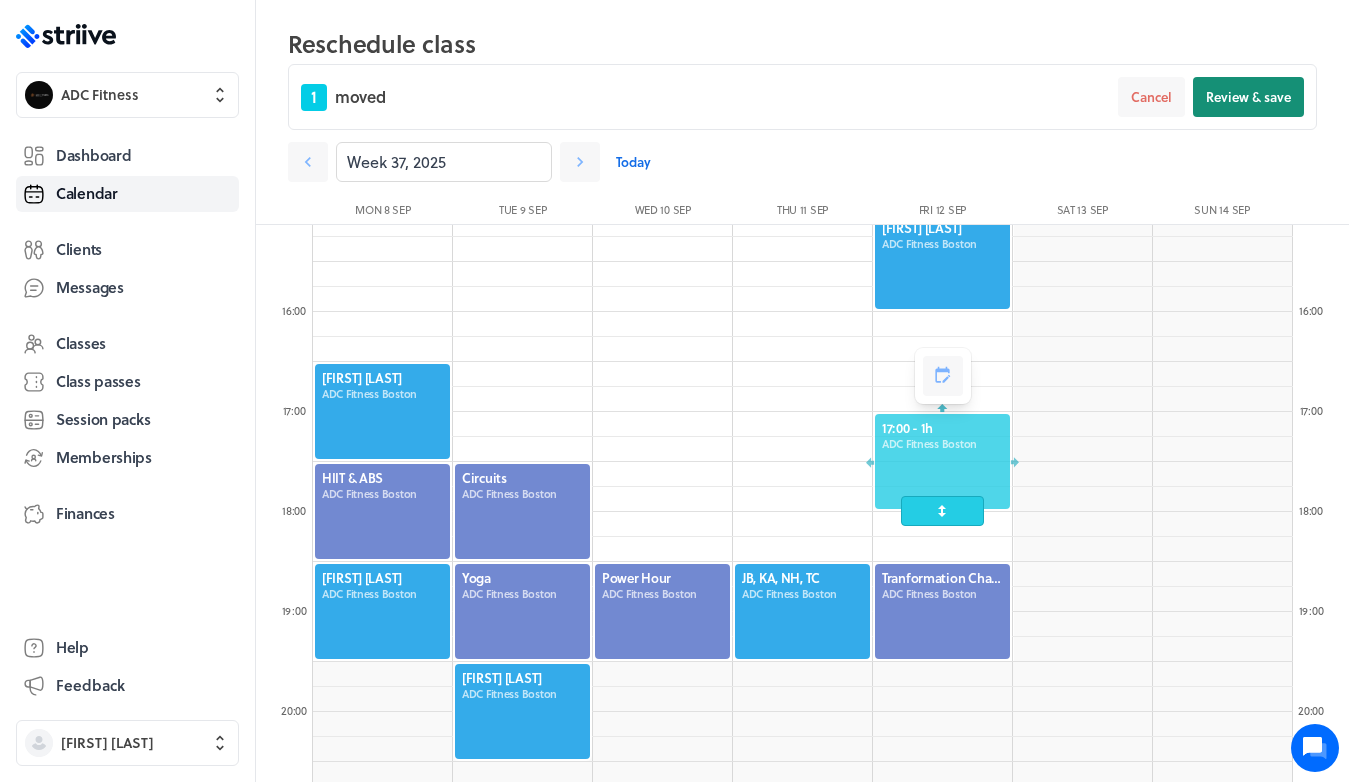 click on "Review & save" at bounding box center [1248, 97] 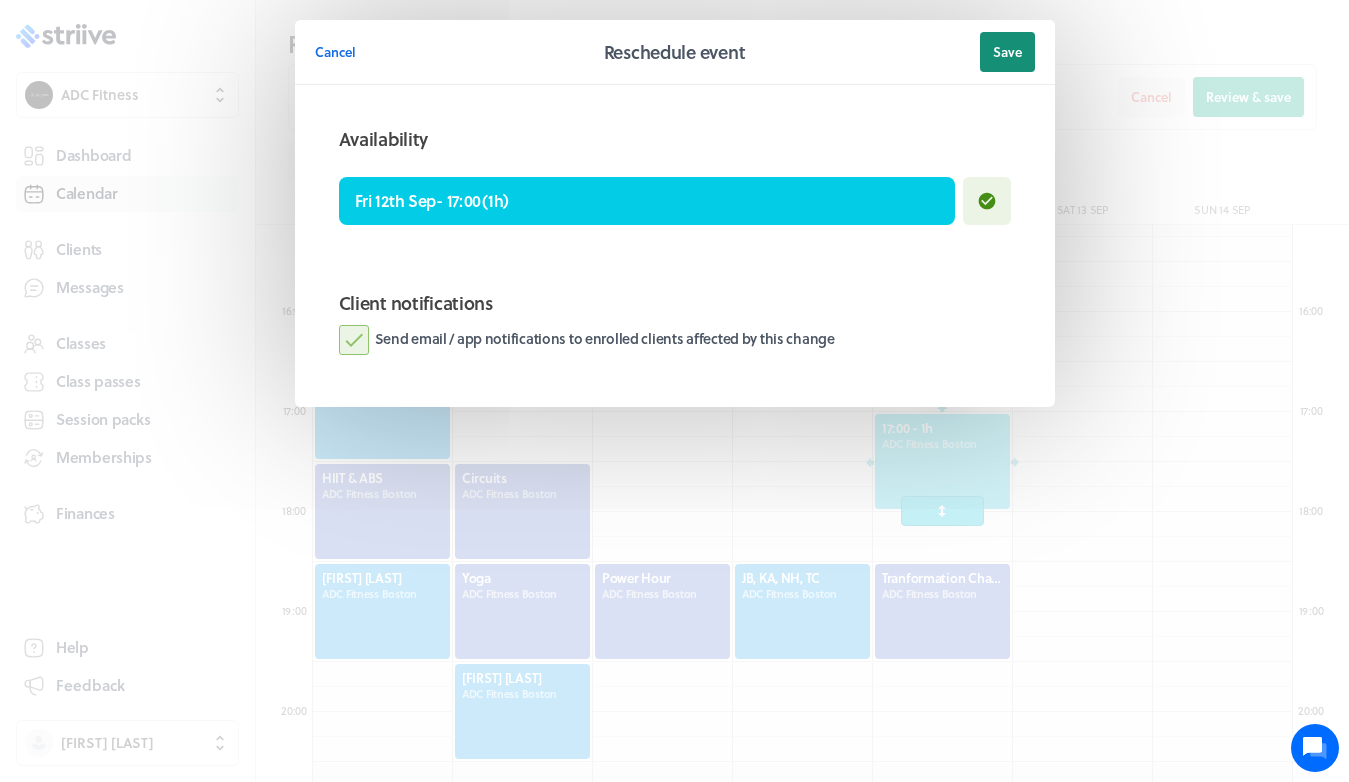 click on "Save" at bounding box center [1007, 52] 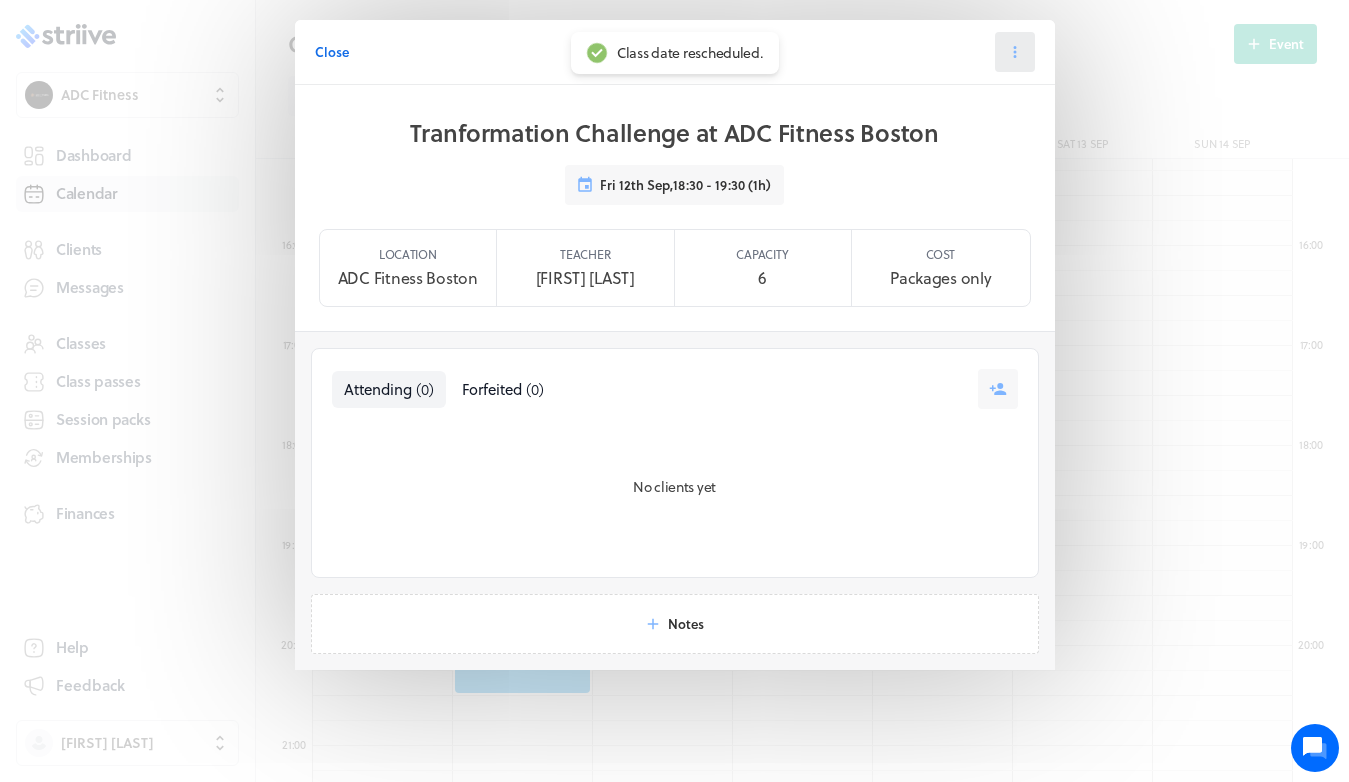 click at bounding box center [1015, 52] 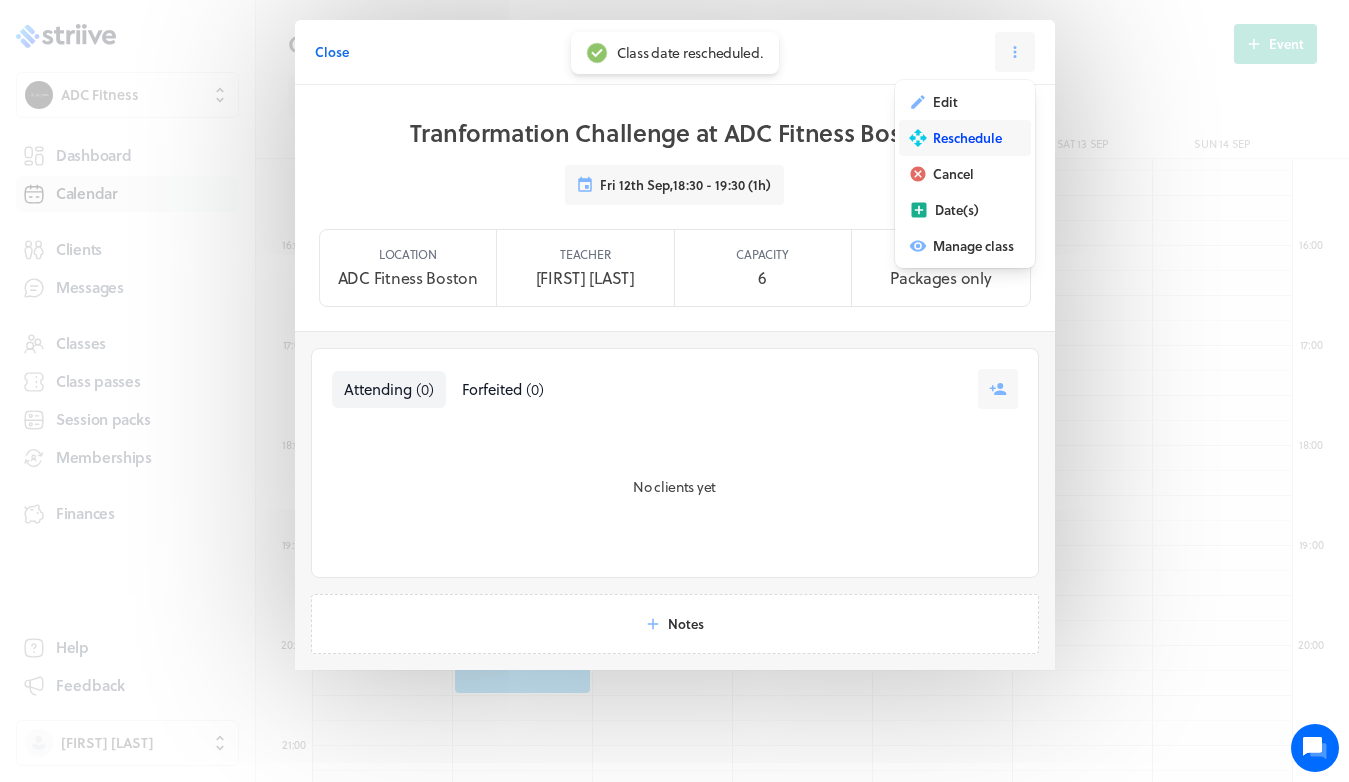 click on "Reschedule" at bounding box center [945, 102] 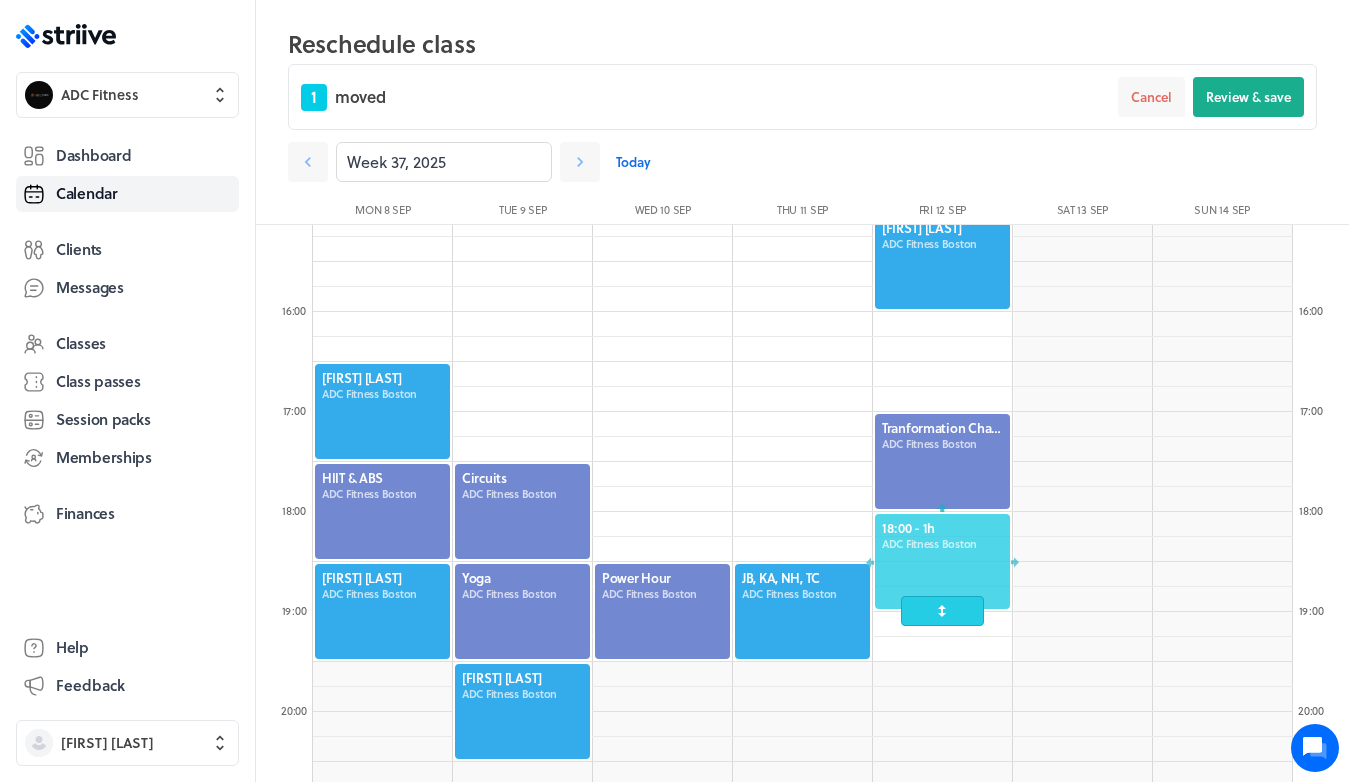 drag, startPoint x: 929, startPoint y: 602, endPoint x: 929, endPoint y: 565, distance: 37 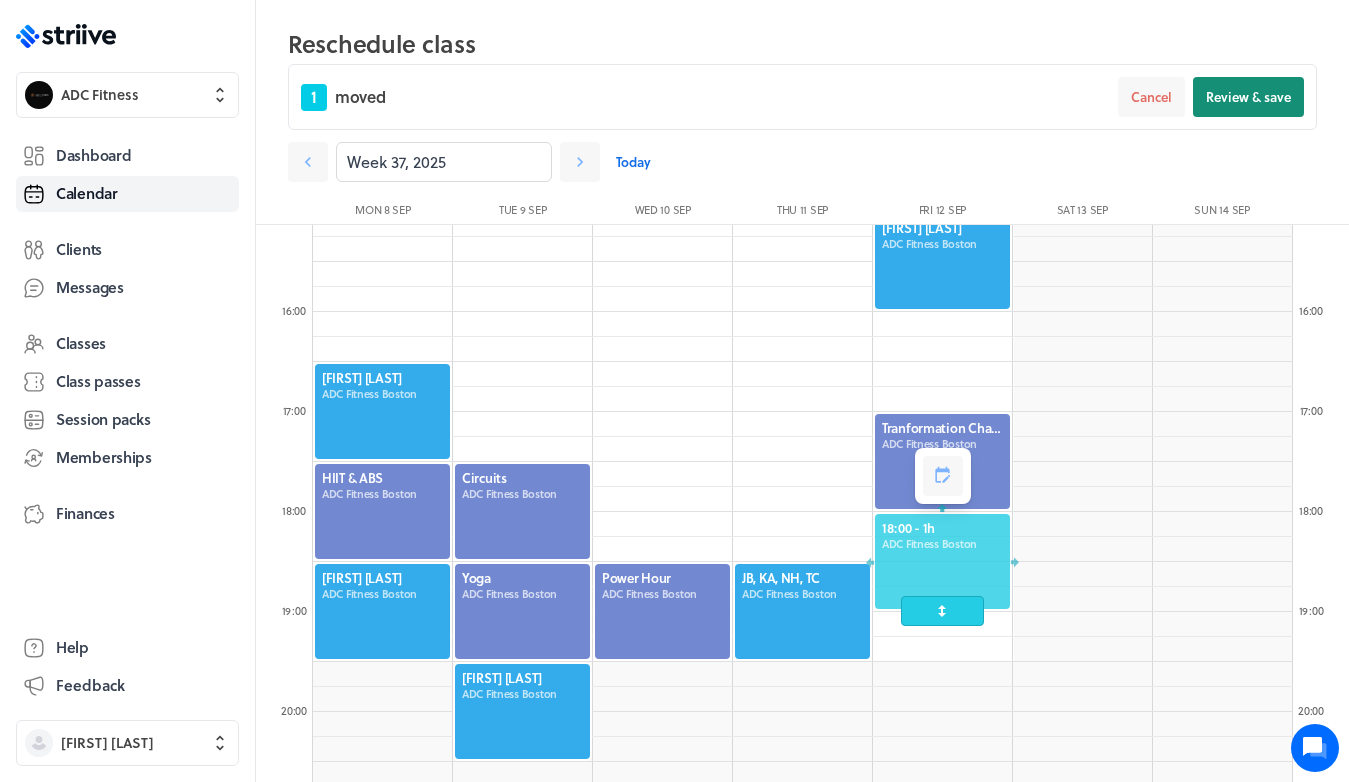 click on "Review & save" at bounding box center (1248, 97) 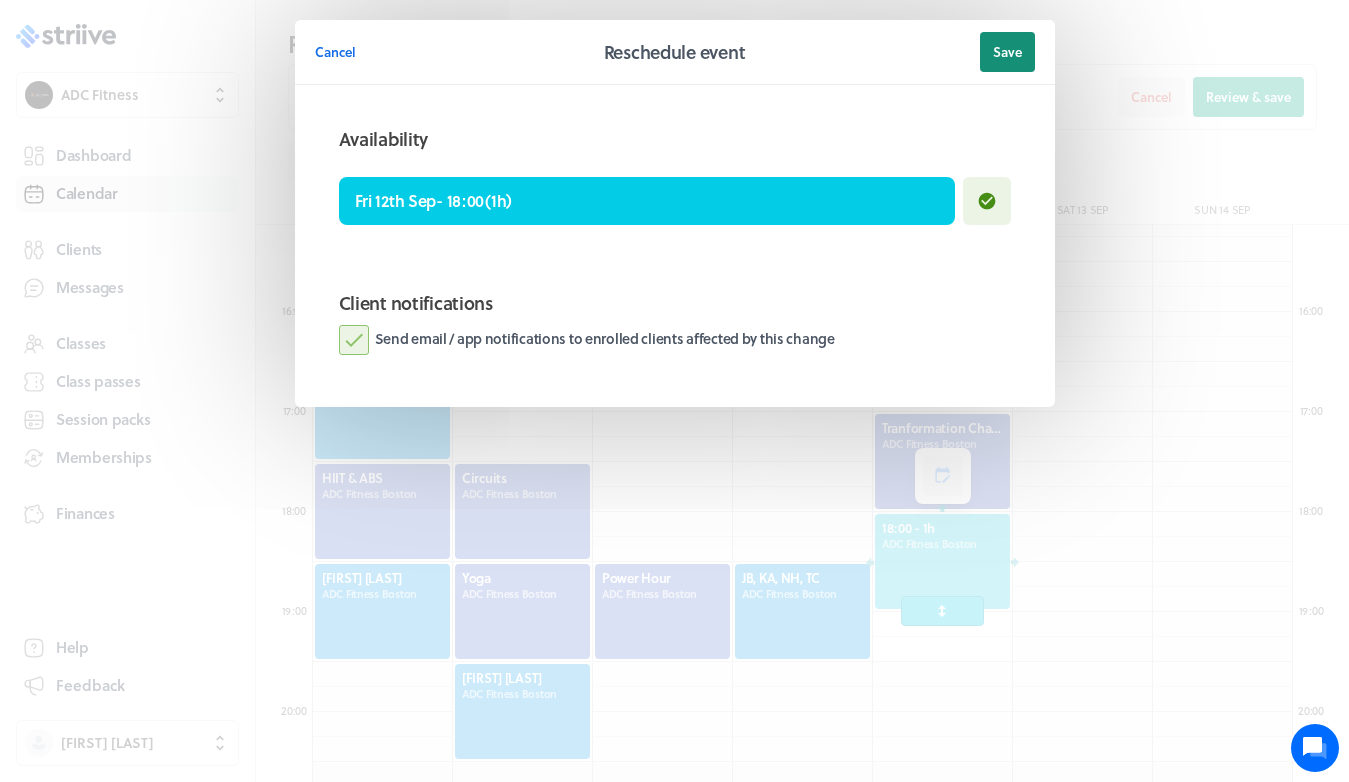 click on "Save" at bounding box center (1007, 52) 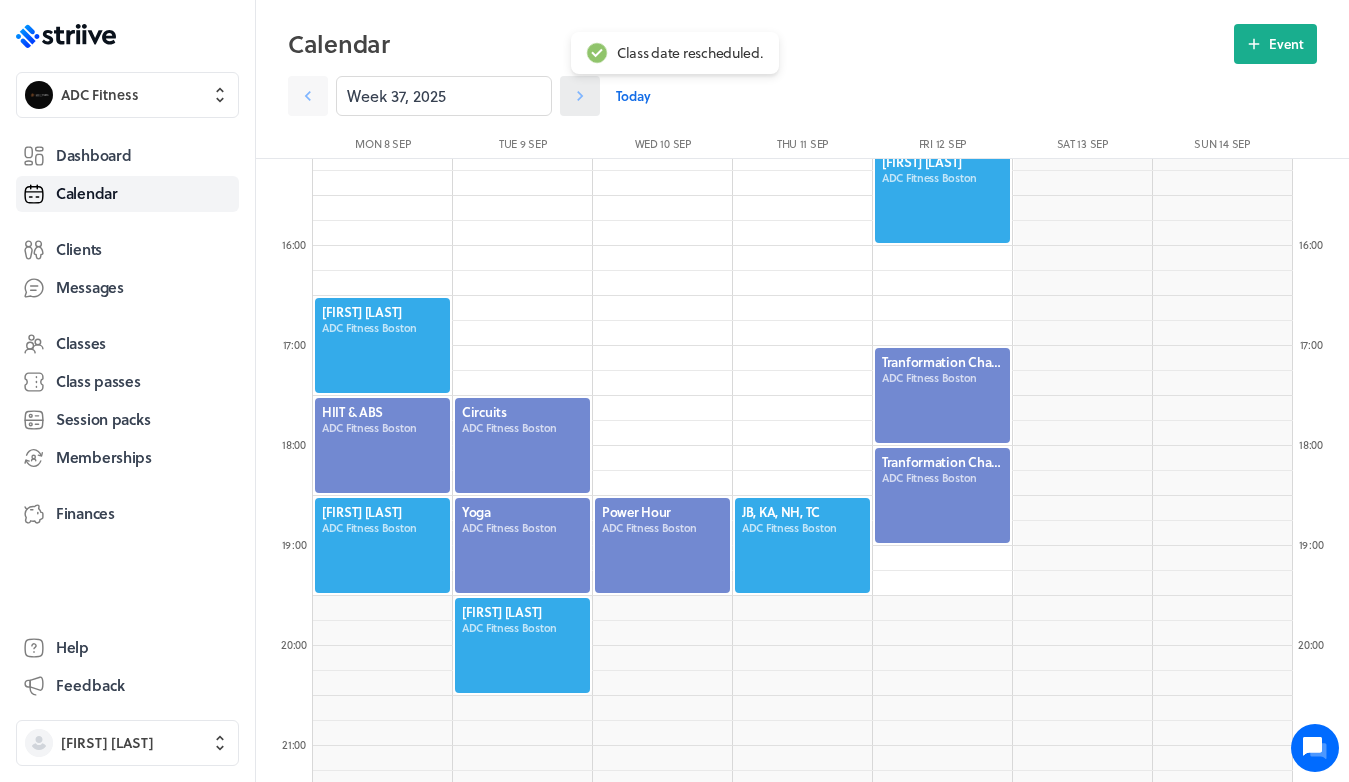 click at bounding box center [308, 96] 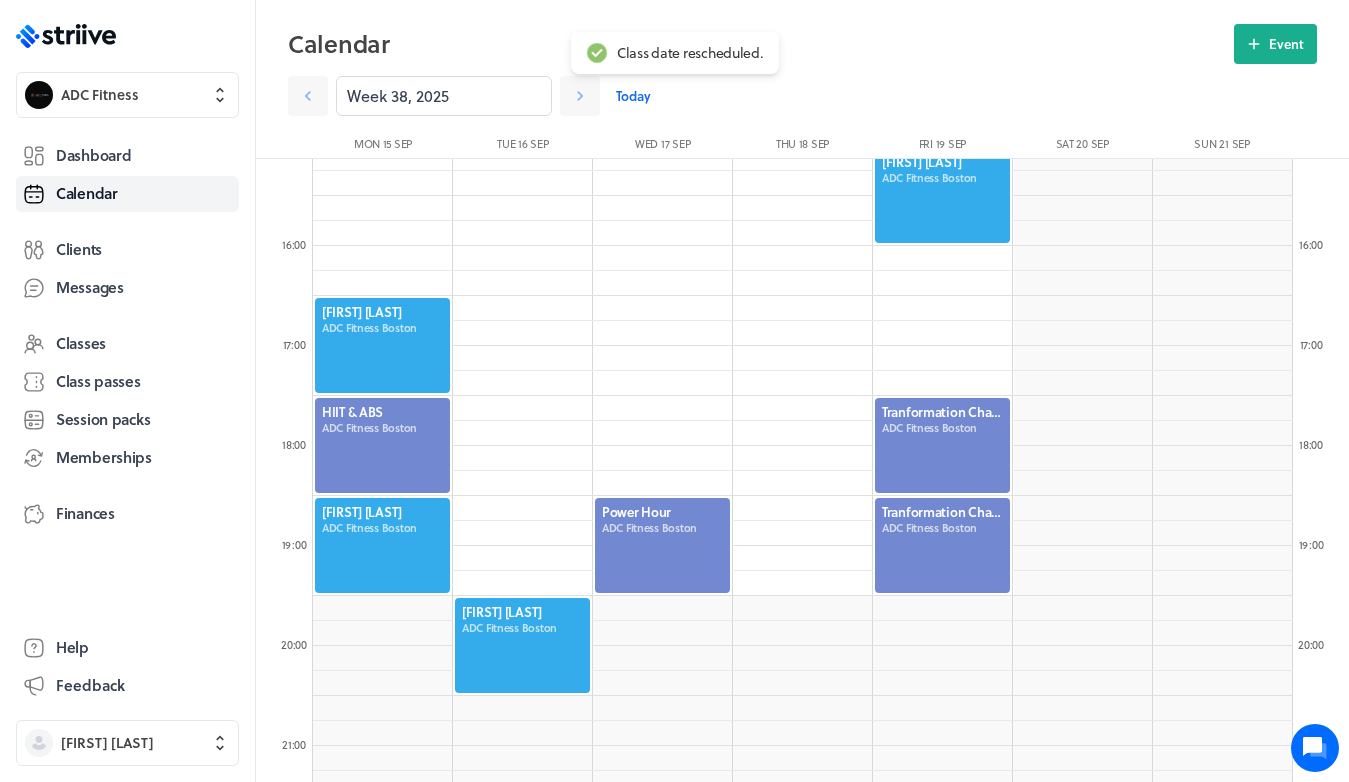click at bounding box center [942, 445] 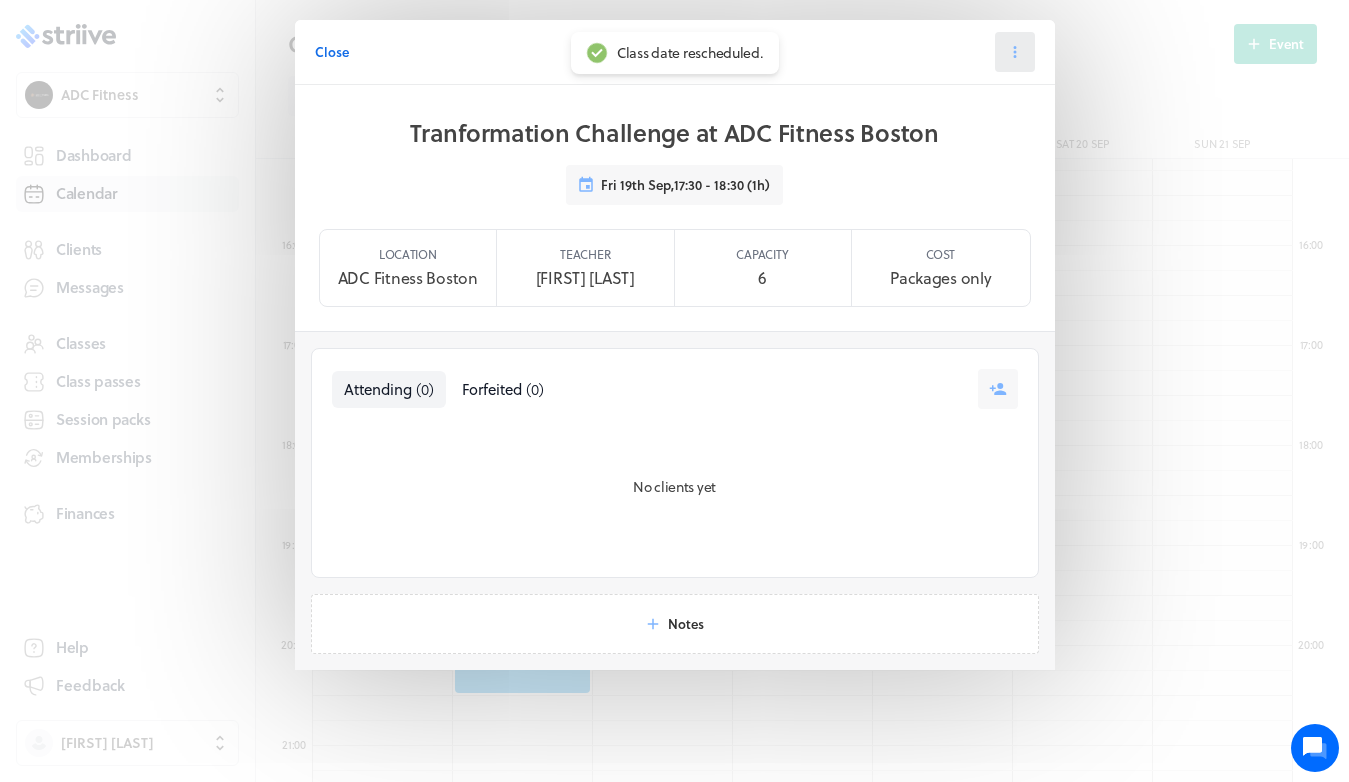 click at bounding box center [1015, 52] 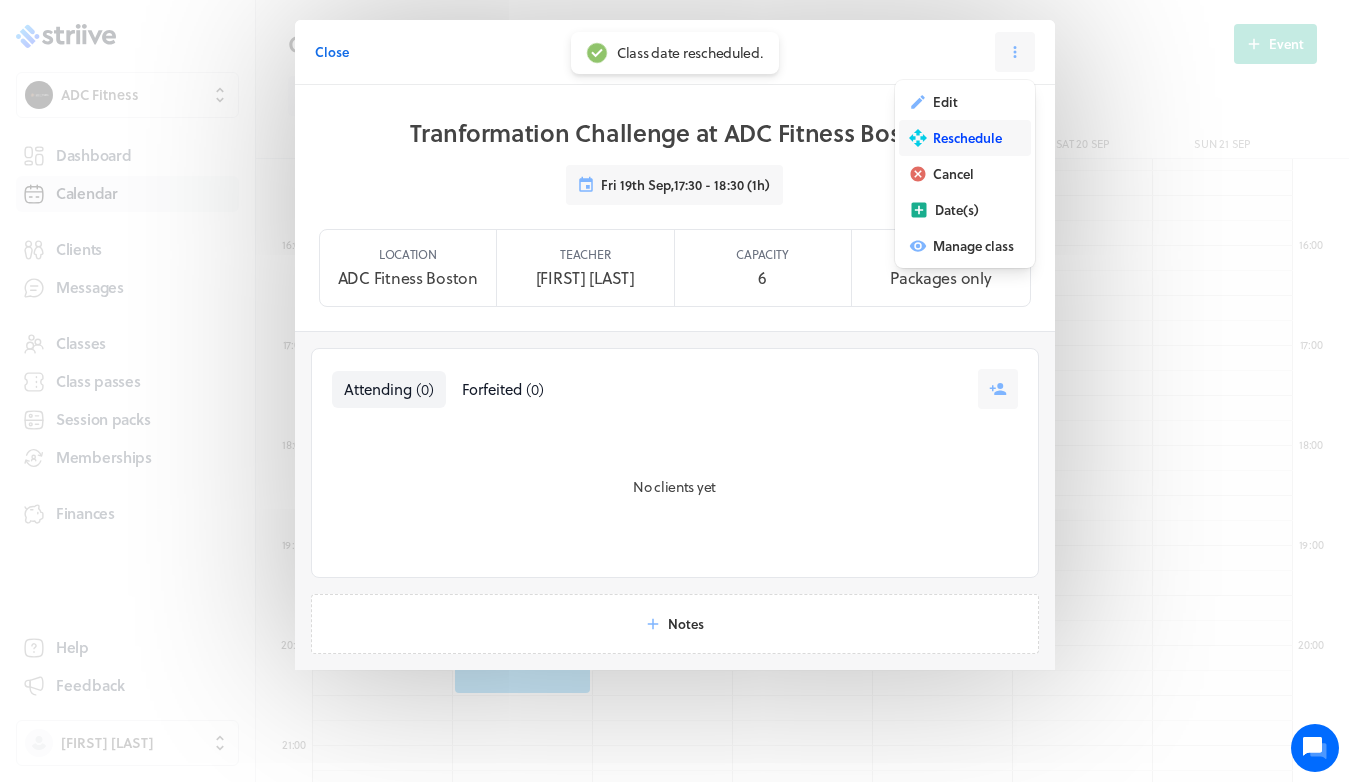 click on "Reschedule" at bounding box center (965, 138) 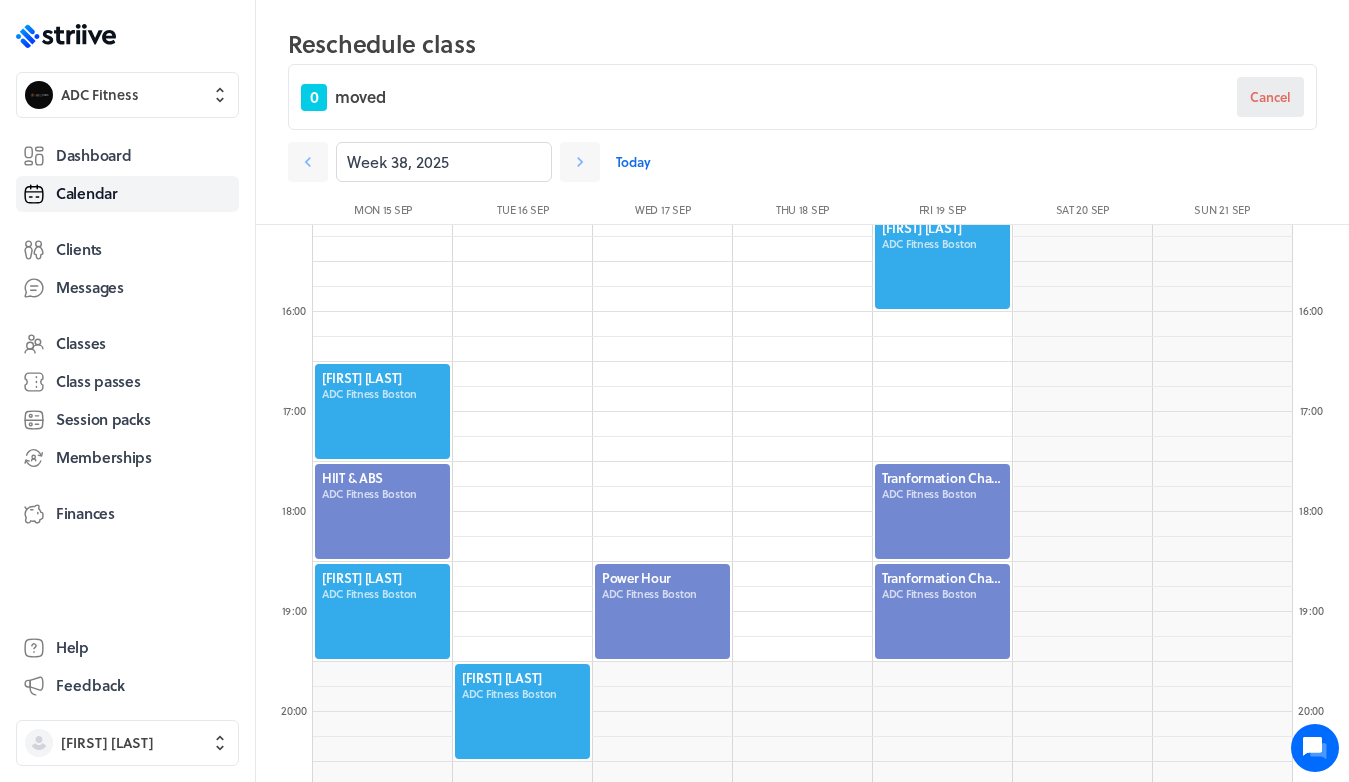 click on "Cancel" at bounding box center [1270, 97] 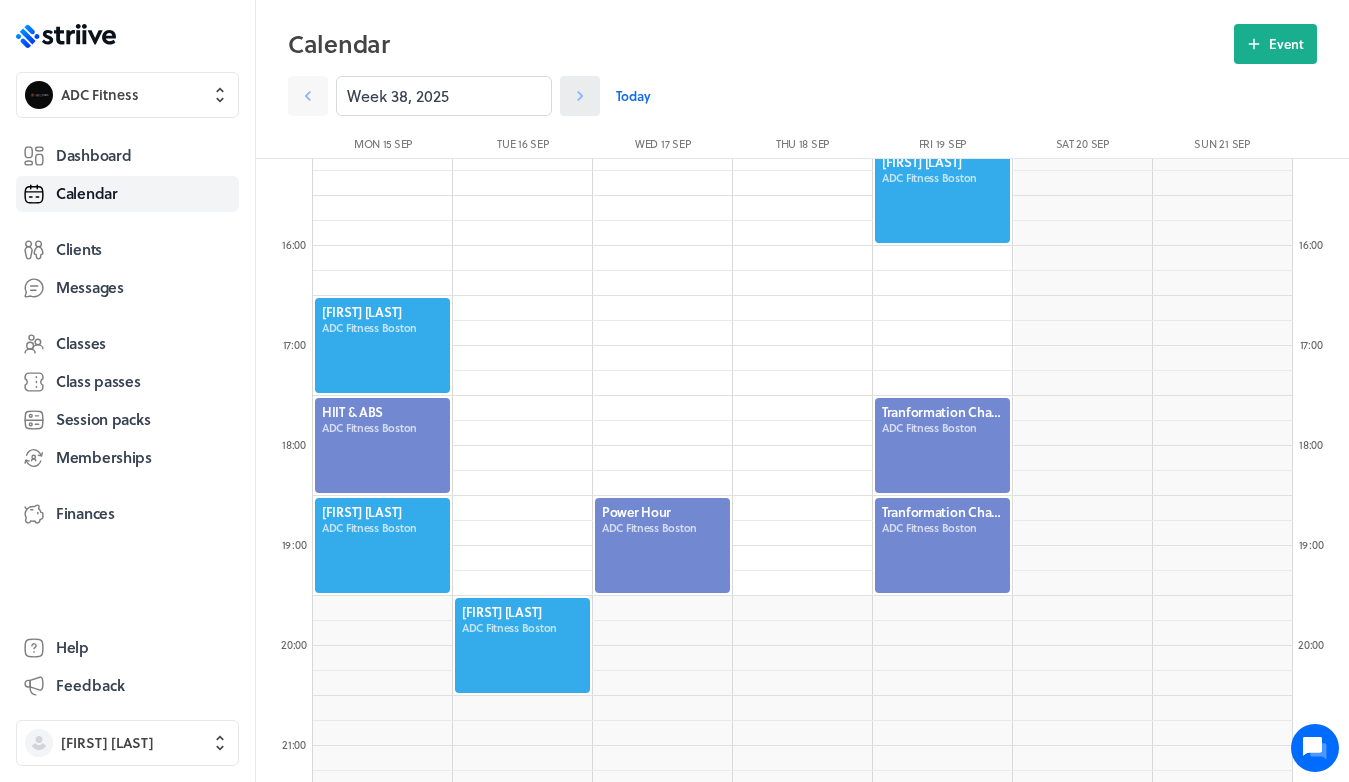 click at bounding box center [308, 96] 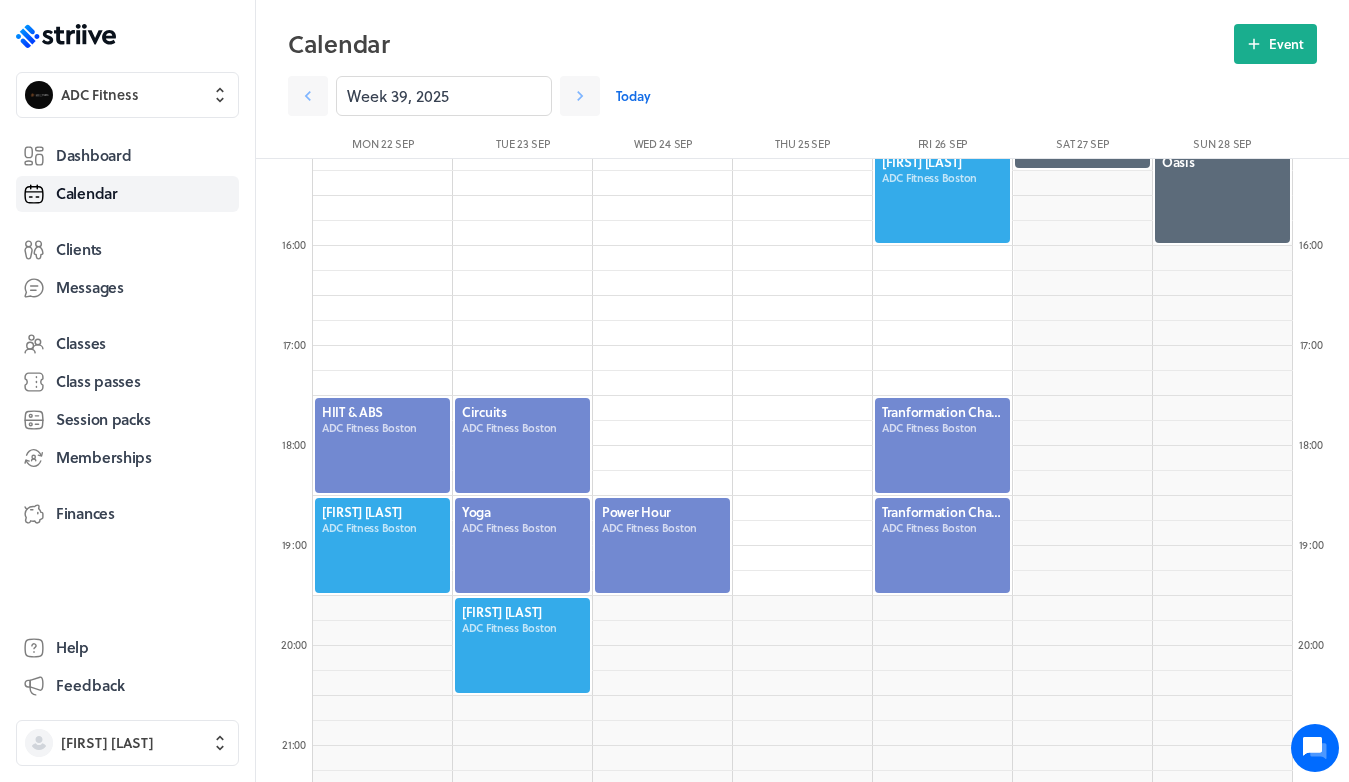 click at bounding box center [942, 445] 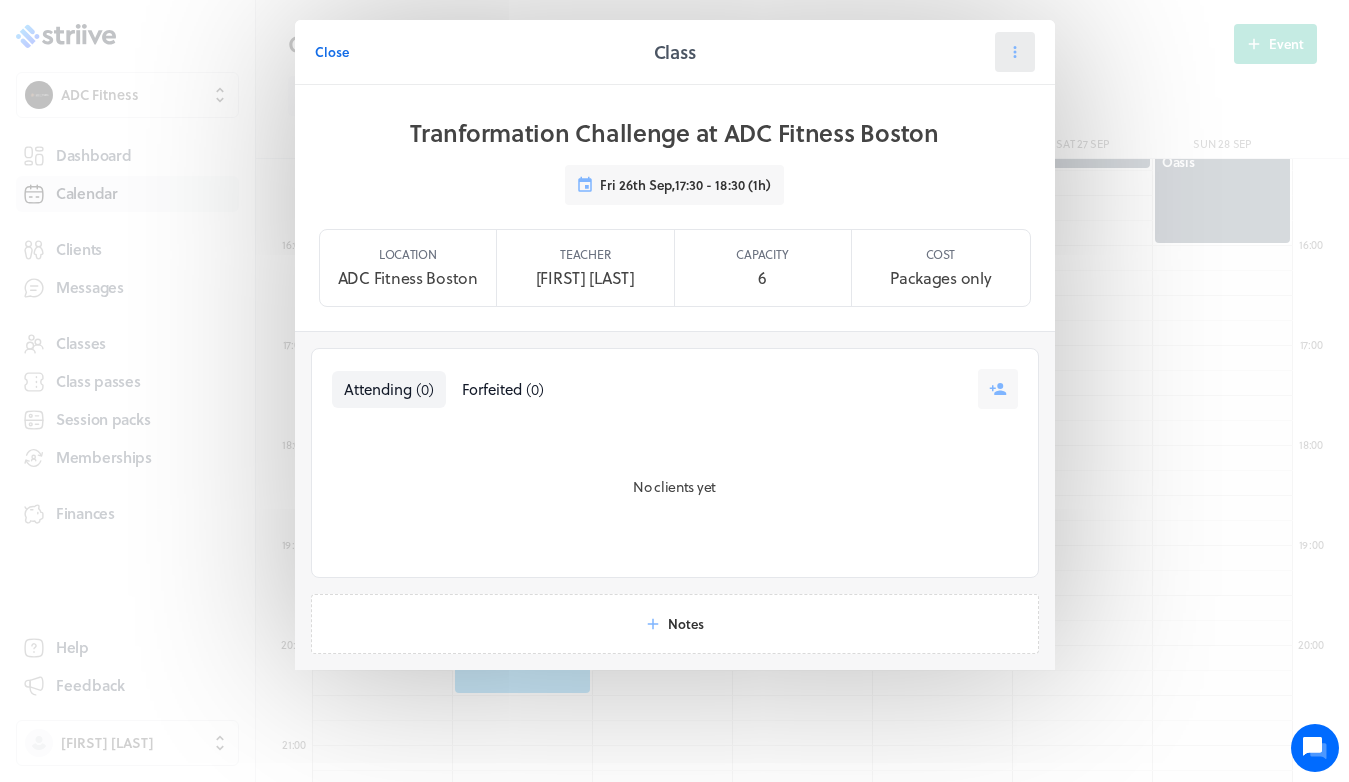 click at bounding box center [1015, 52] 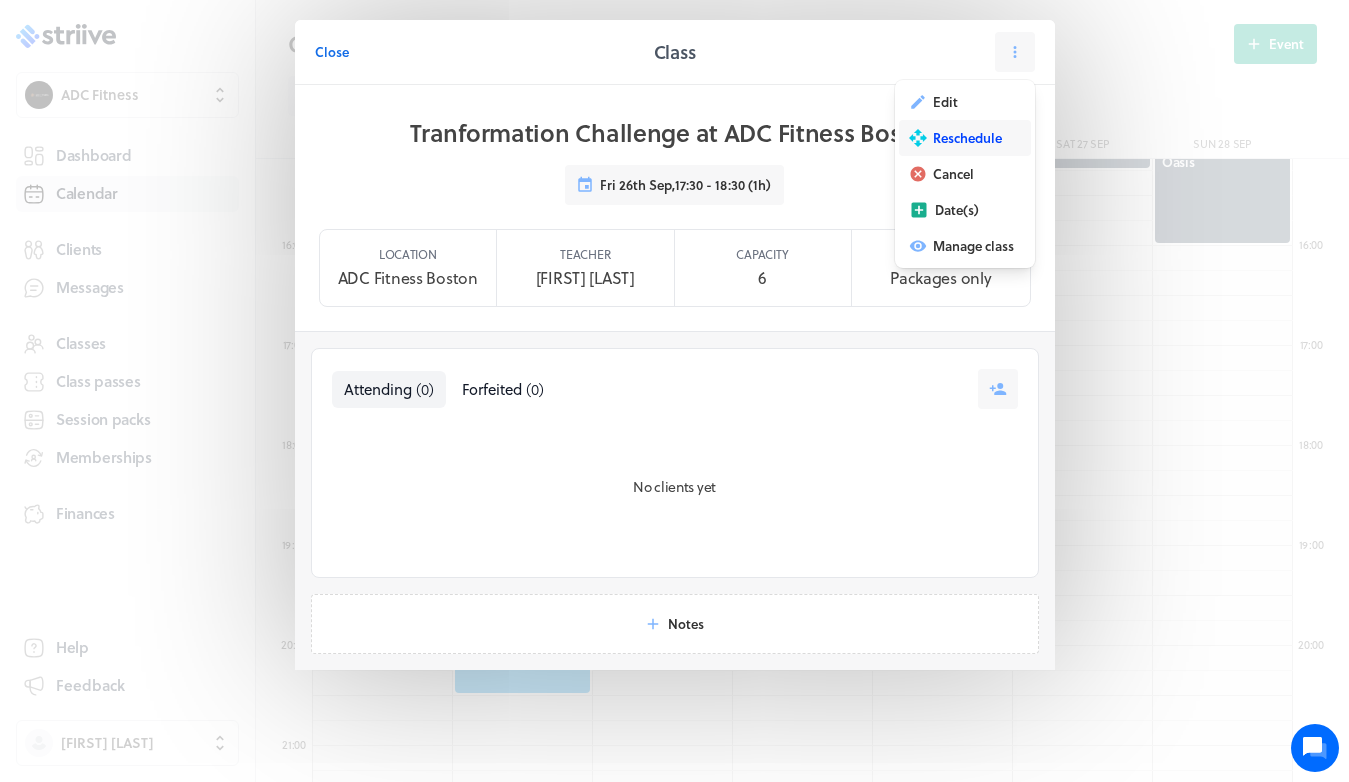 click on "Reschedule" at bounding box center (945, 102) 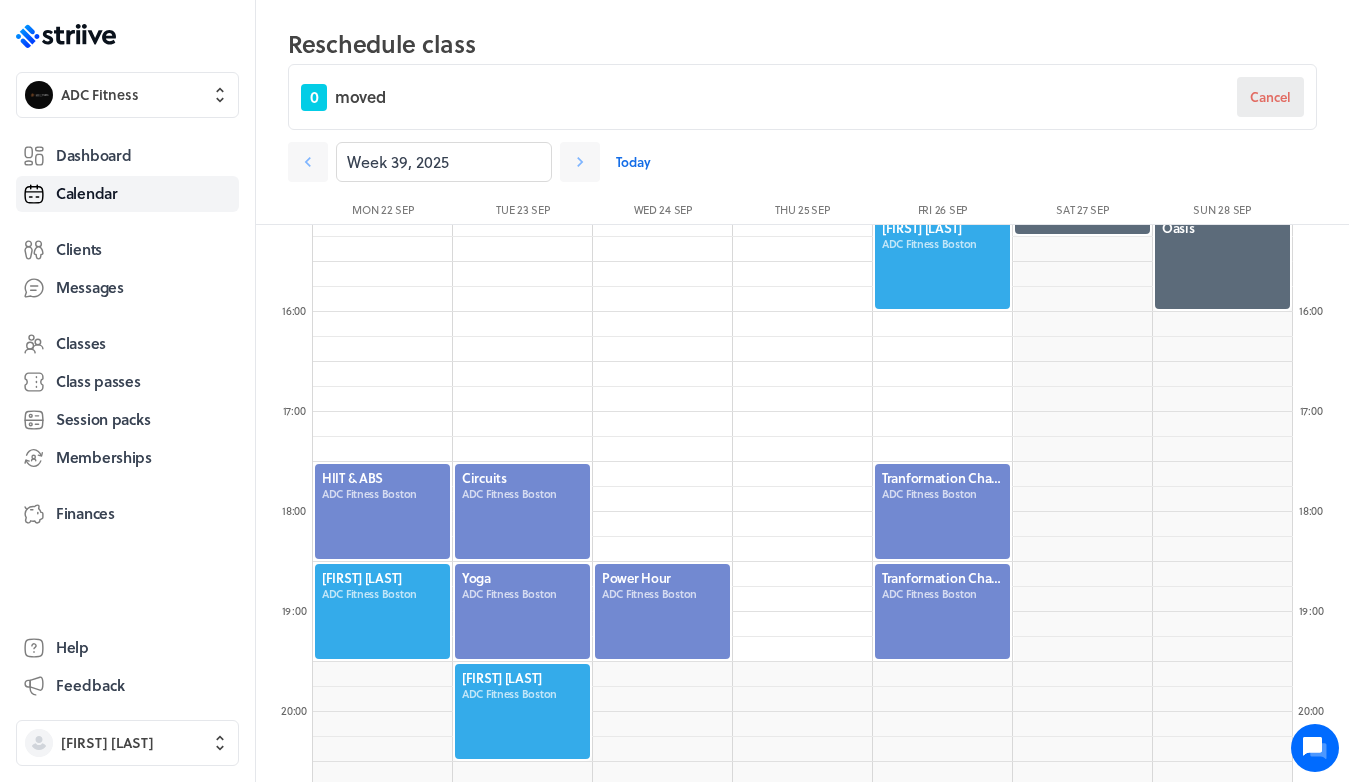 click on "Cancel" at bounding box center [1270, 97] 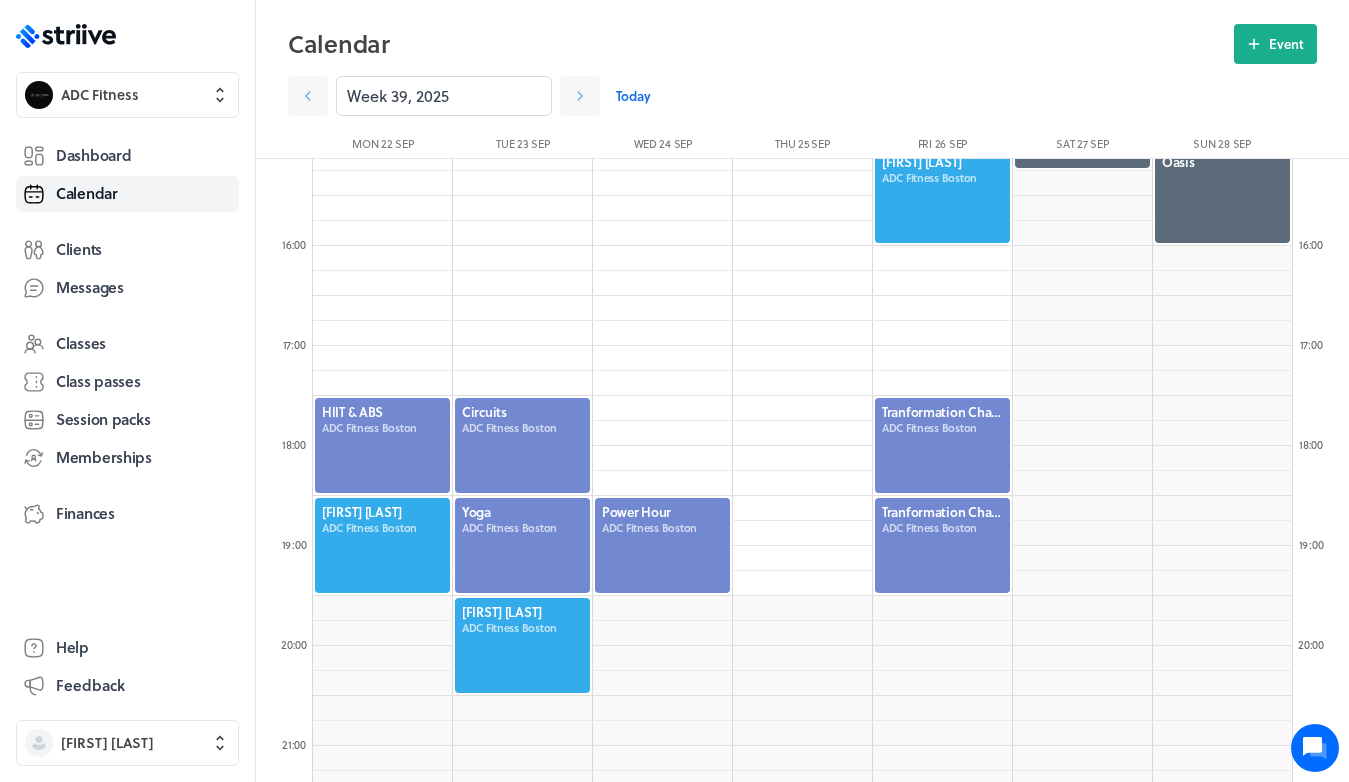 click at bounding box center [942, 445] 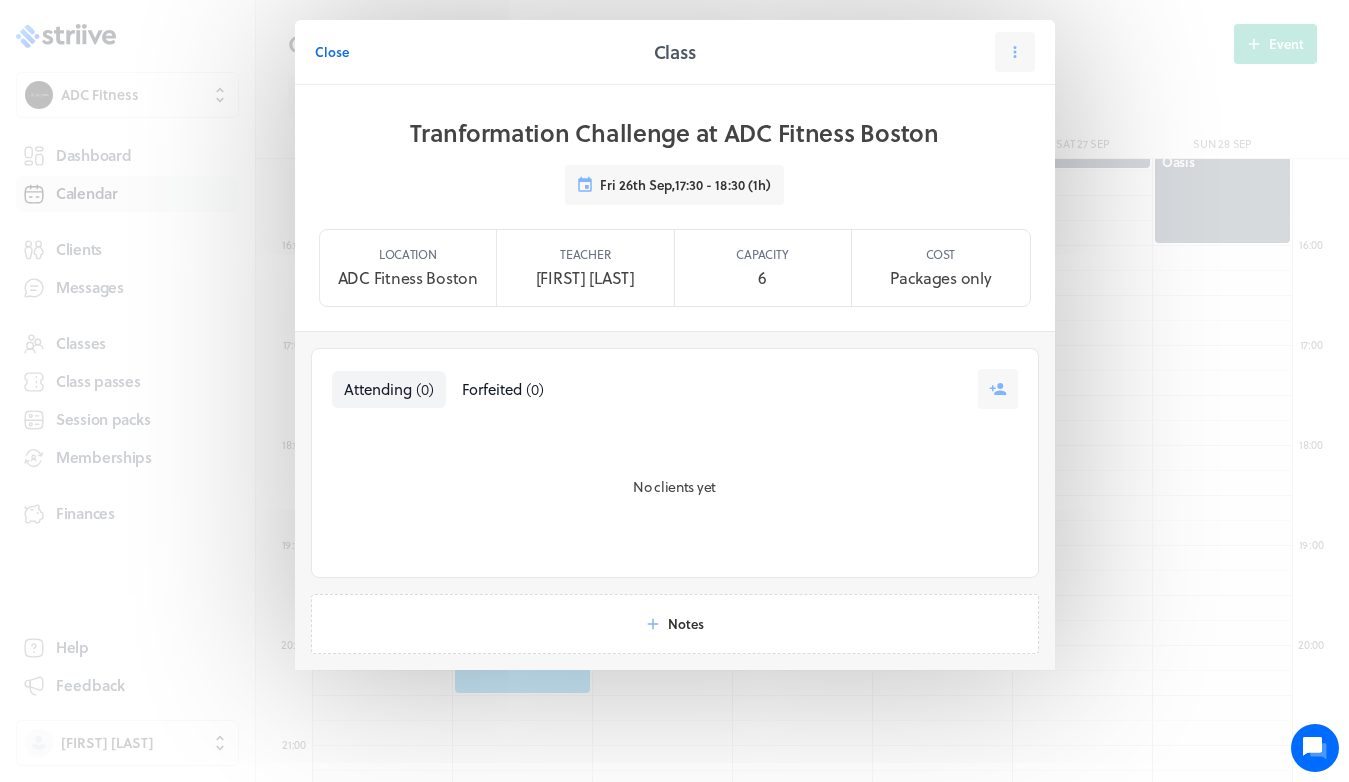 click on "Close Class" at bounding box center (675, 52) 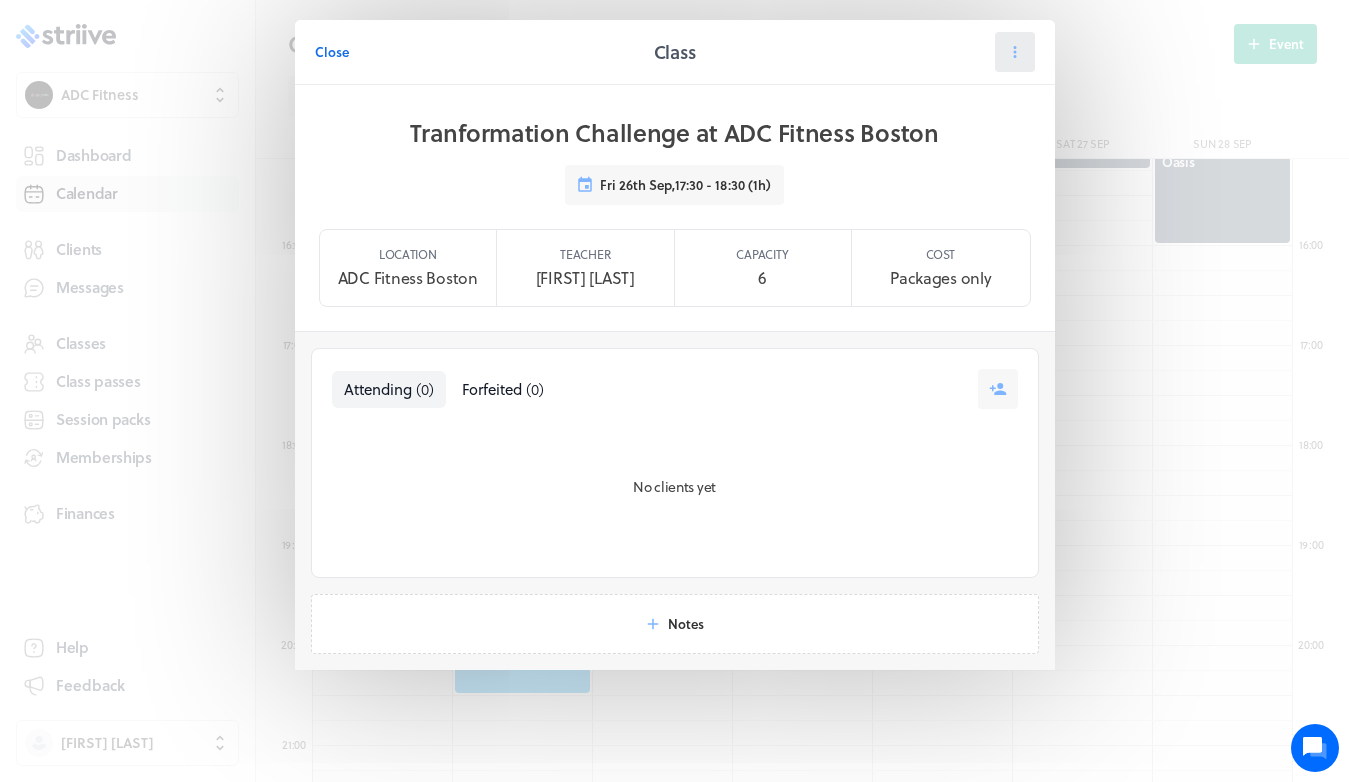 click at bounding box center [1015, 52] 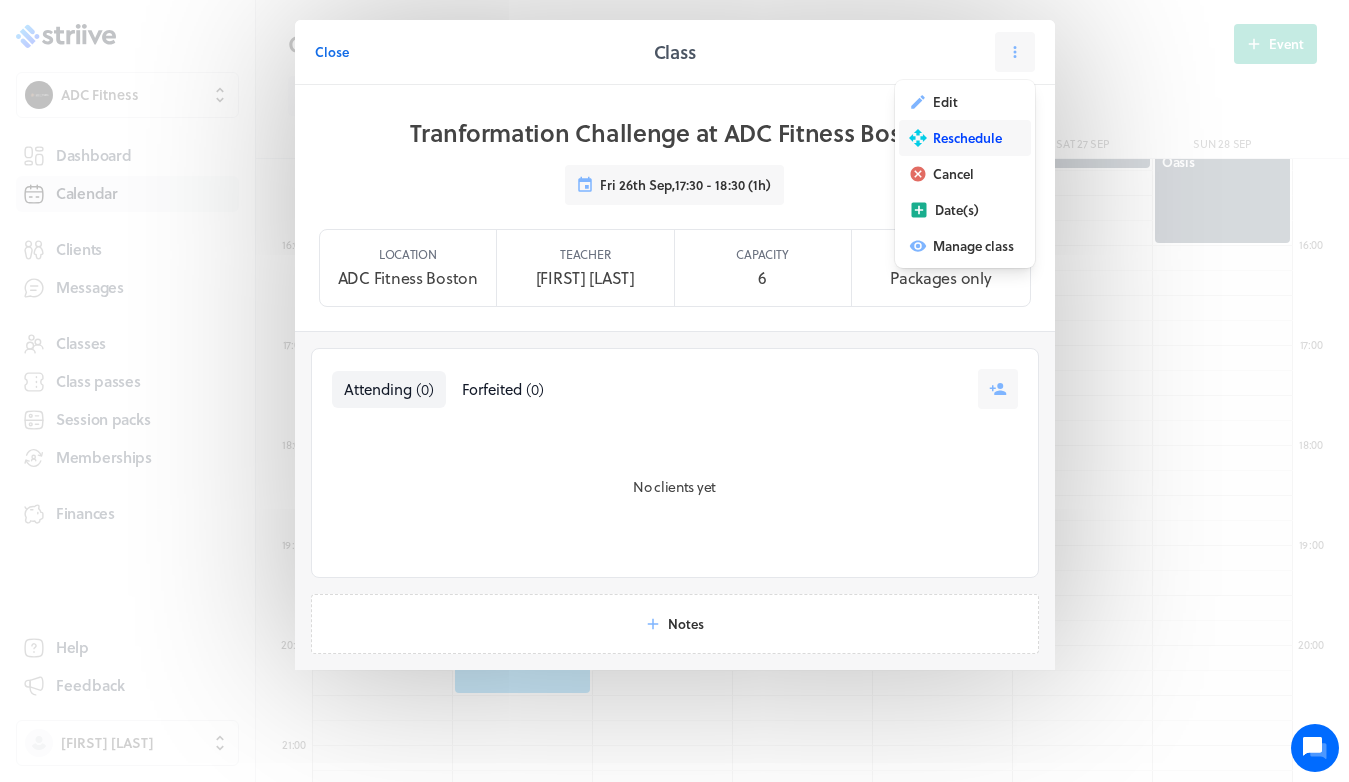click on "Reschedule" at bounding box center (945, 102) 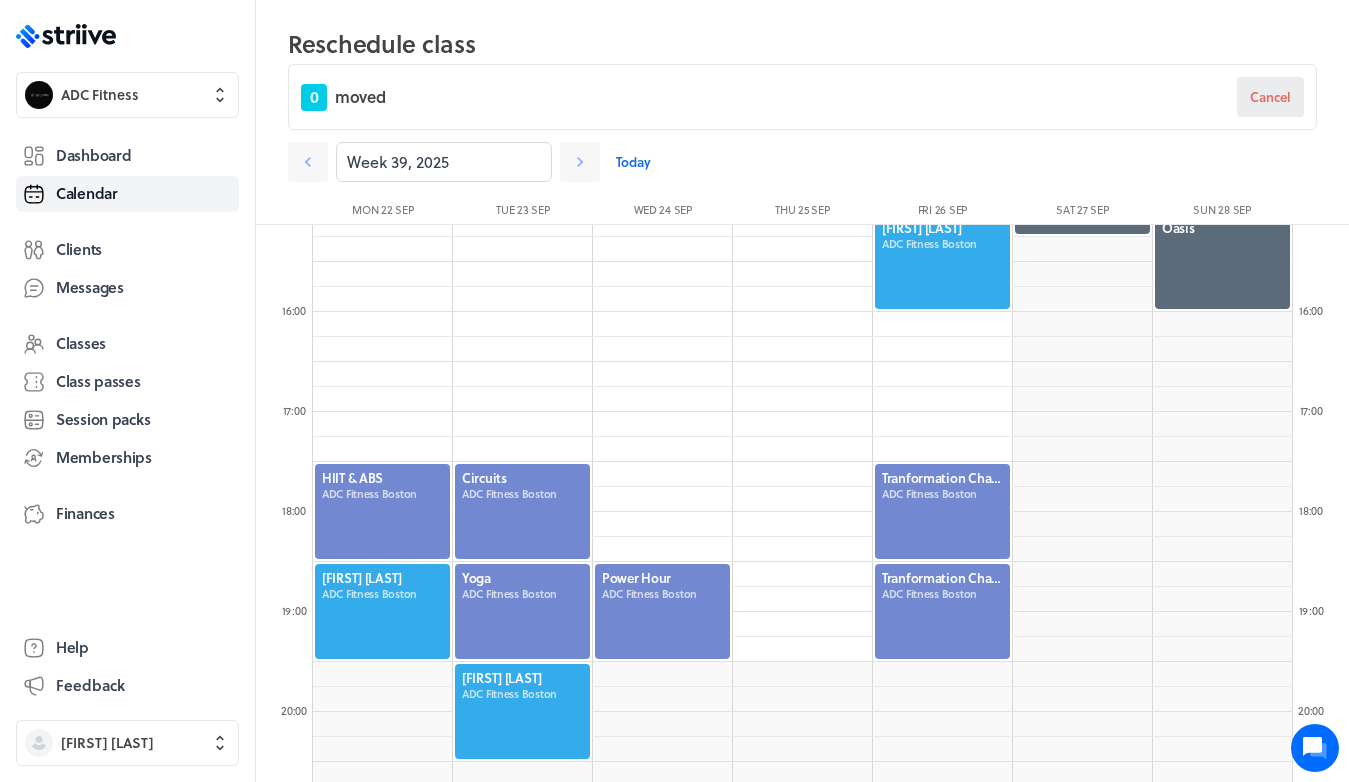 click on "Cancel" at bounding box center [1270, 97] 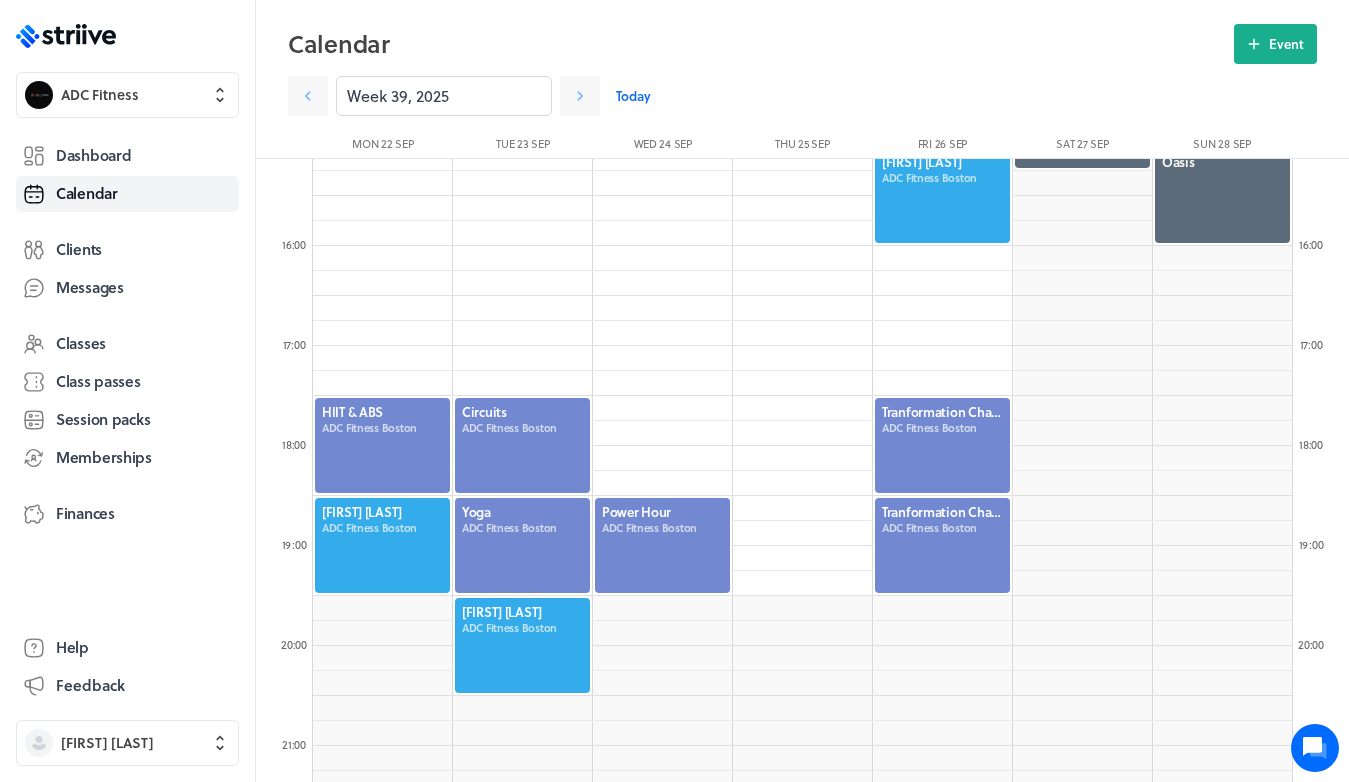 click at bounding box center (942, 445) 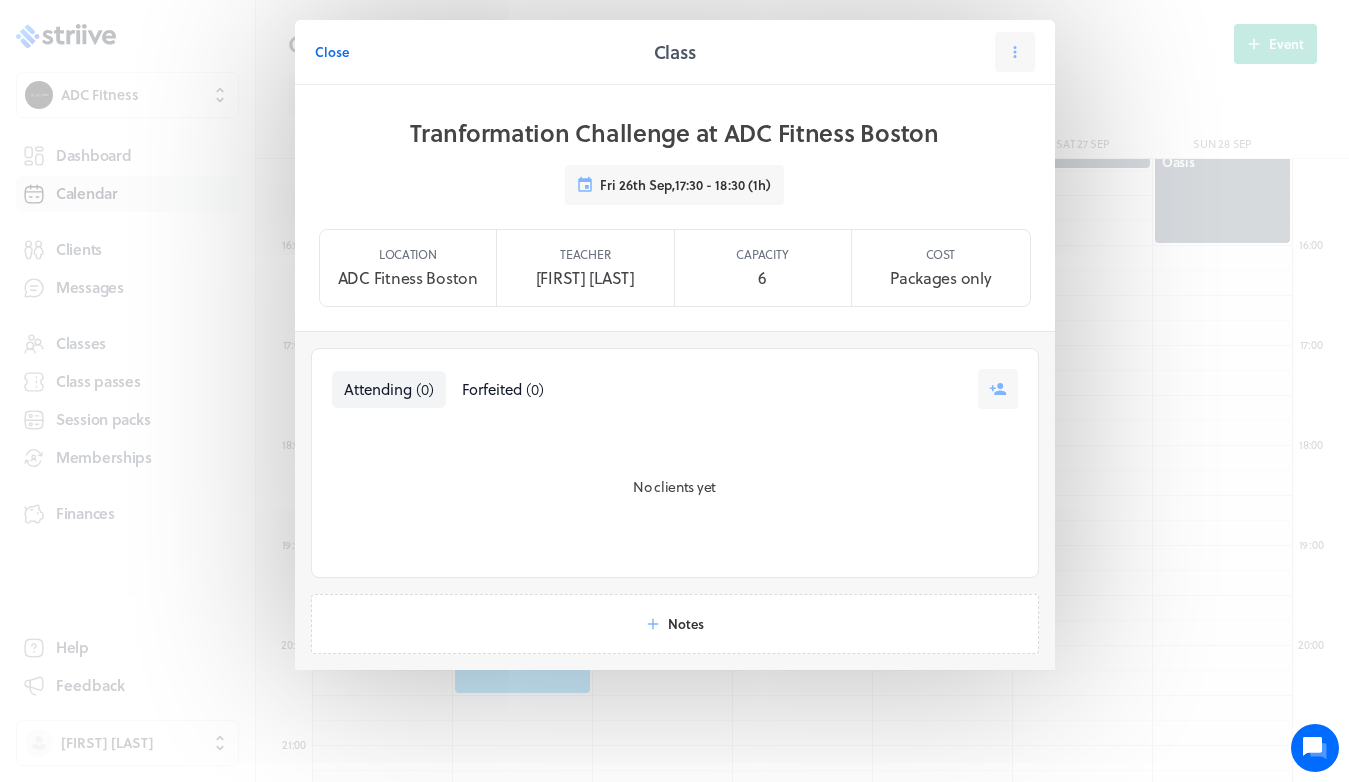 click on "Close Class" at bounding box center (675, 52) 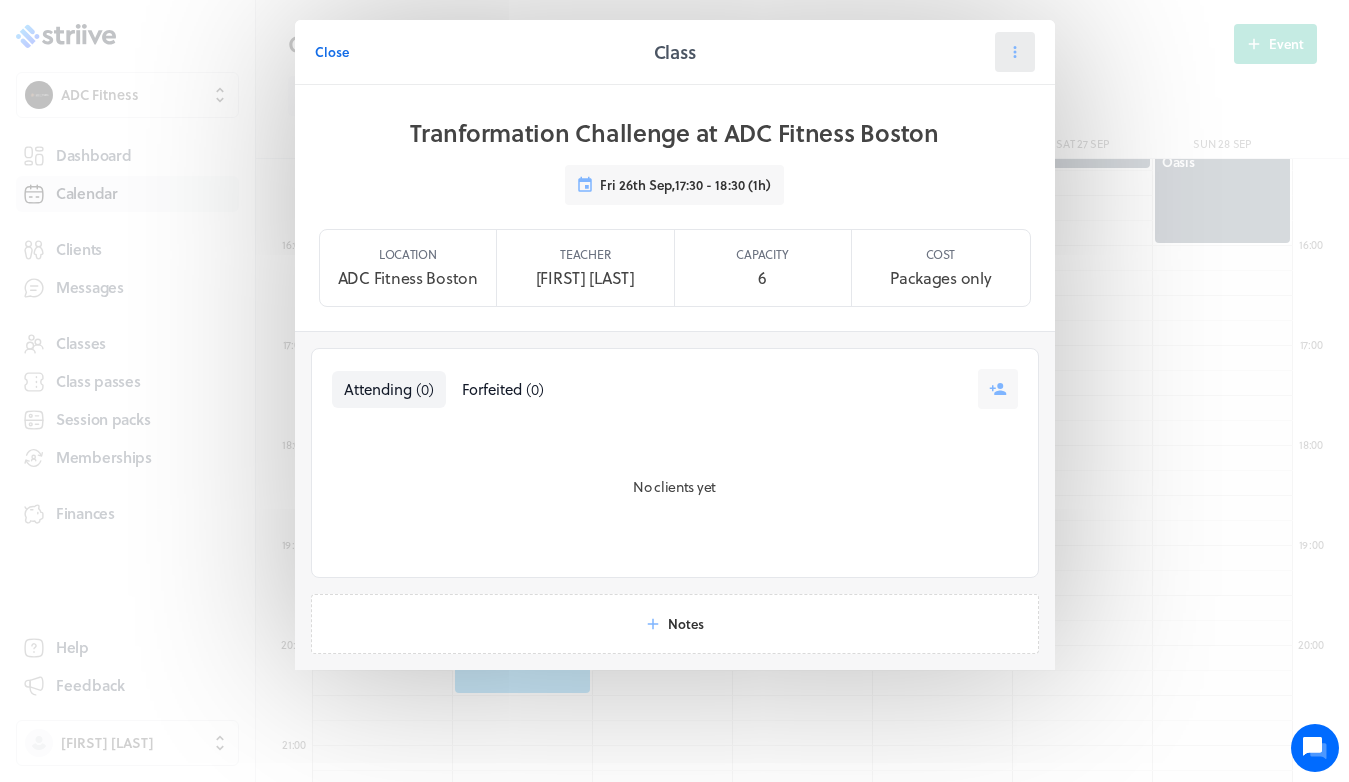 click at bounding box center (1015, 52) 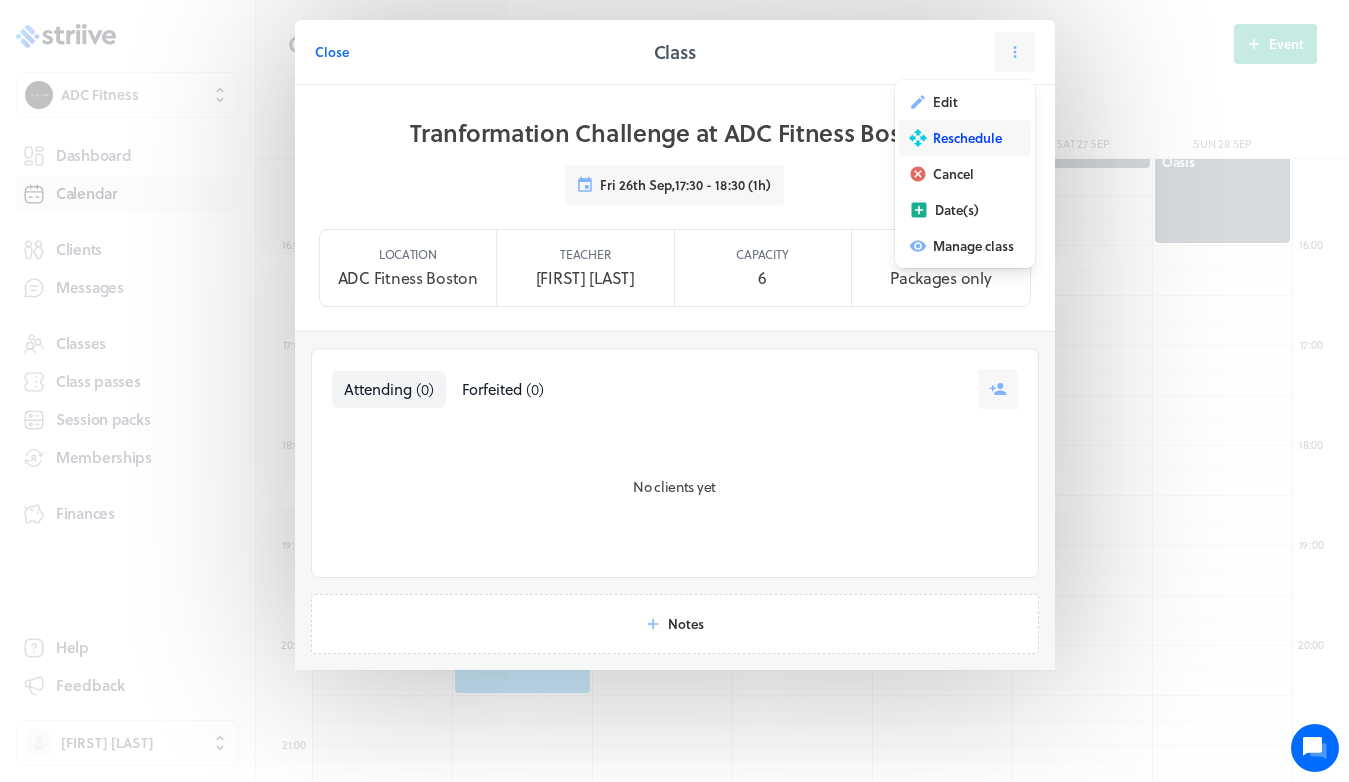 click on "Reschedule" at bounding box center (945, 102) 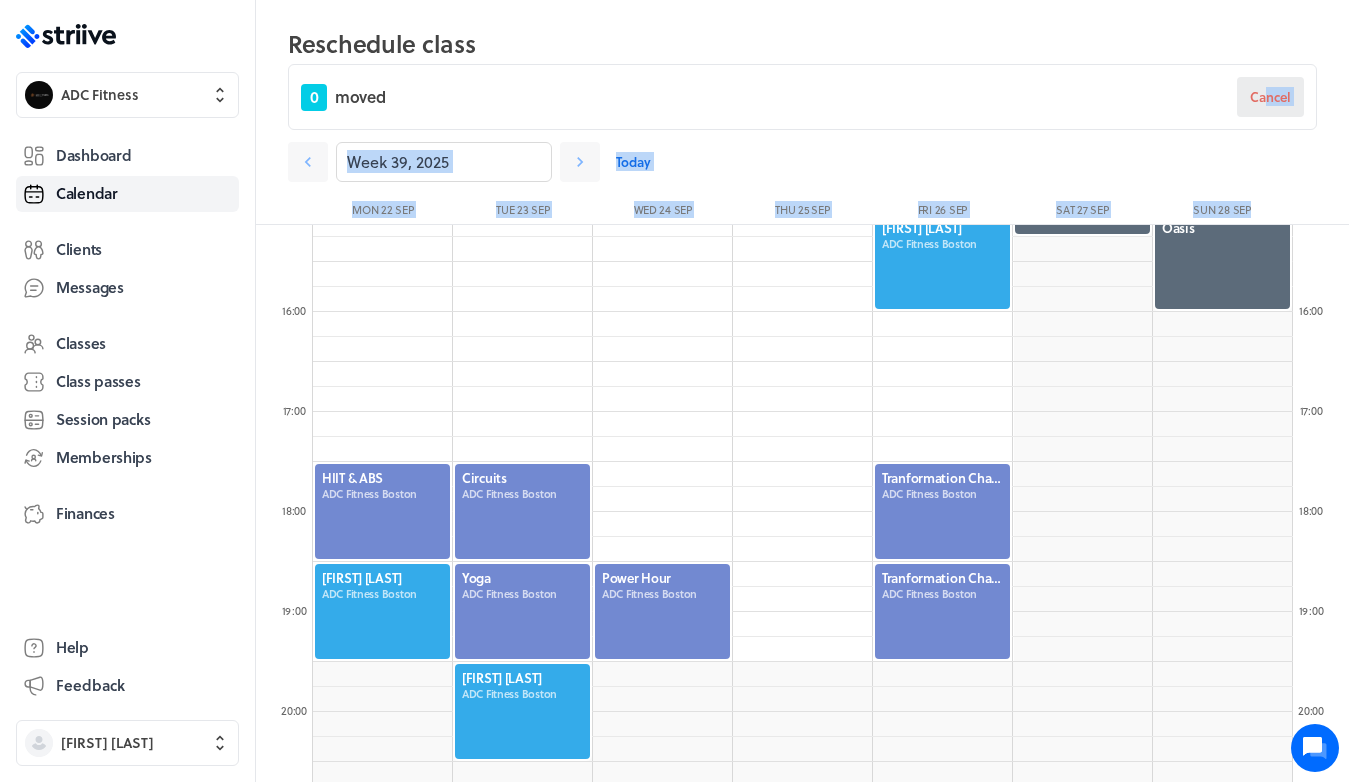 drag, startPoint x: 1135, startPoint y: 114, endPoint x: 1267, endPoint y: 99, distance: 132.84953 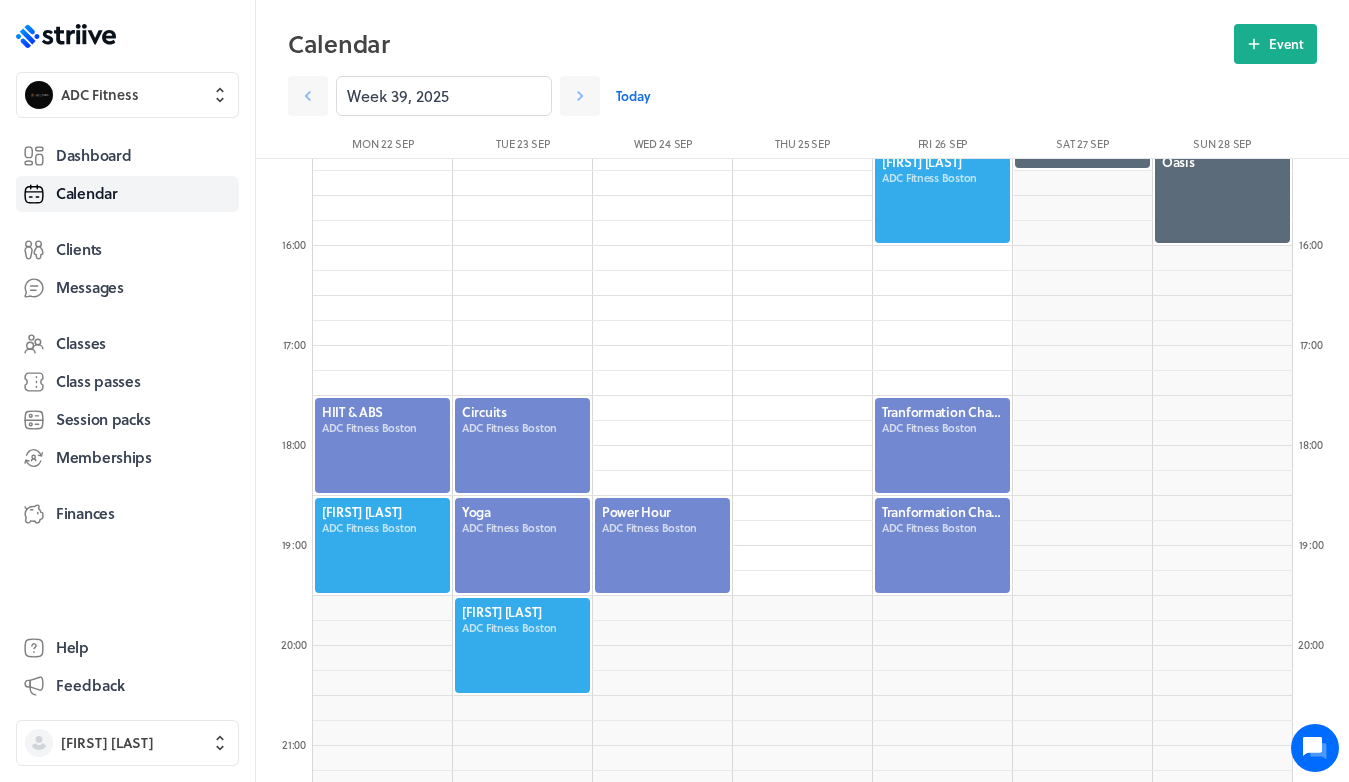 click at bounding box center (942, 445) 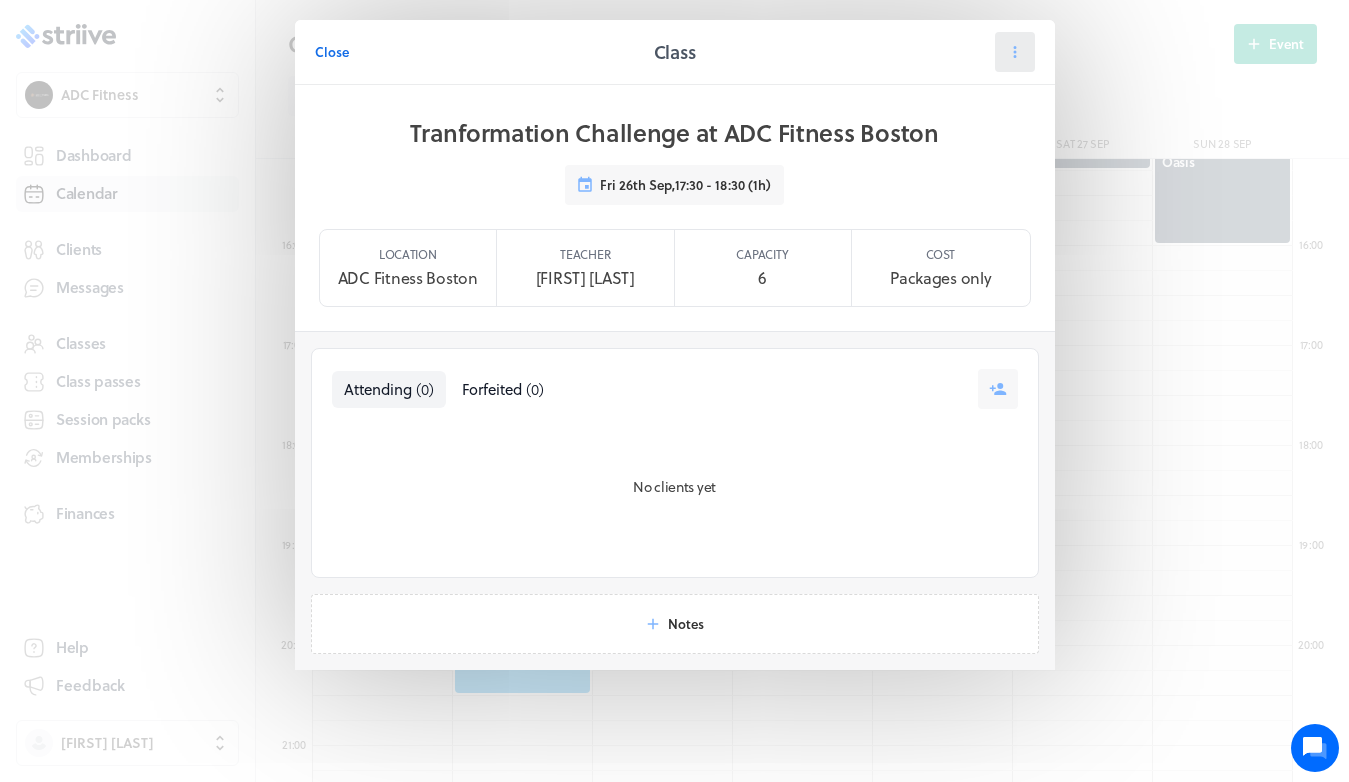 click at bounding box center (1015, 52) 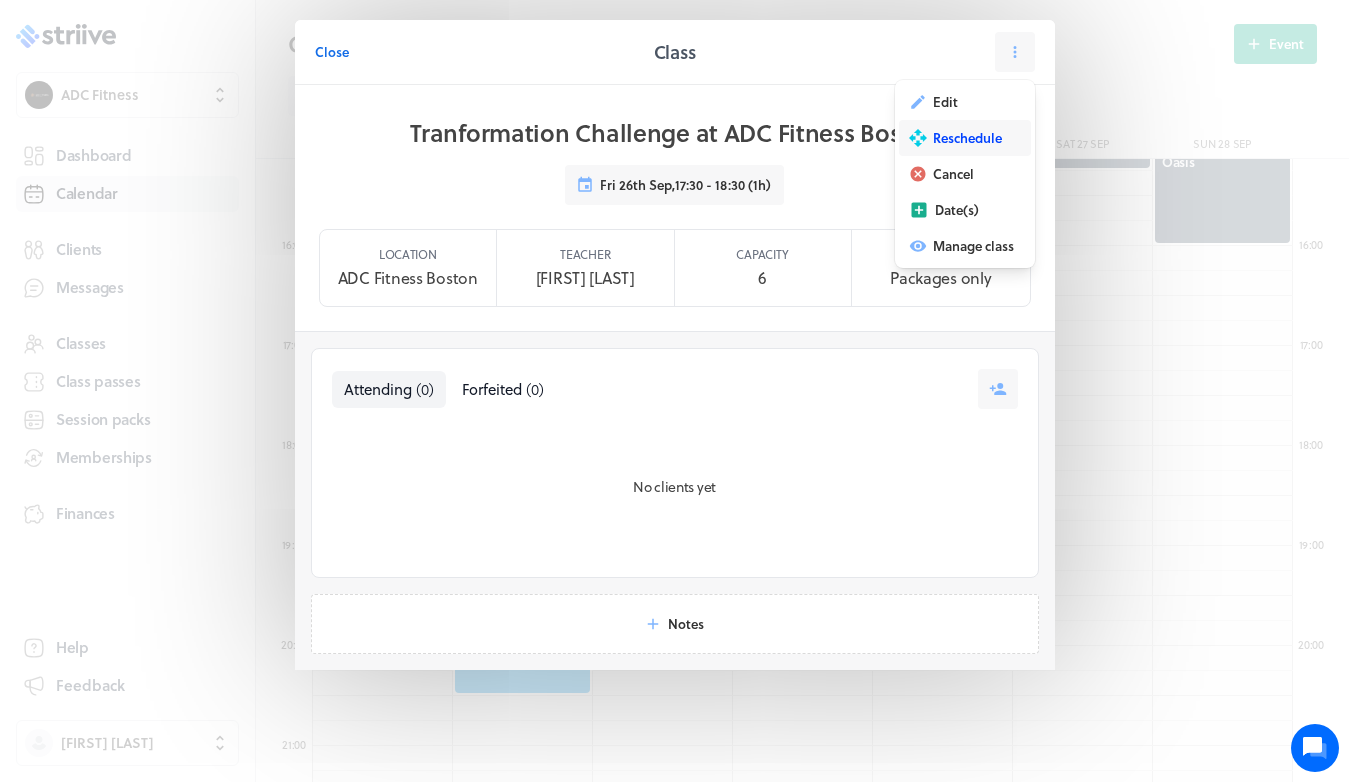 click on "Reschedule" at bounding box center [965, 138] 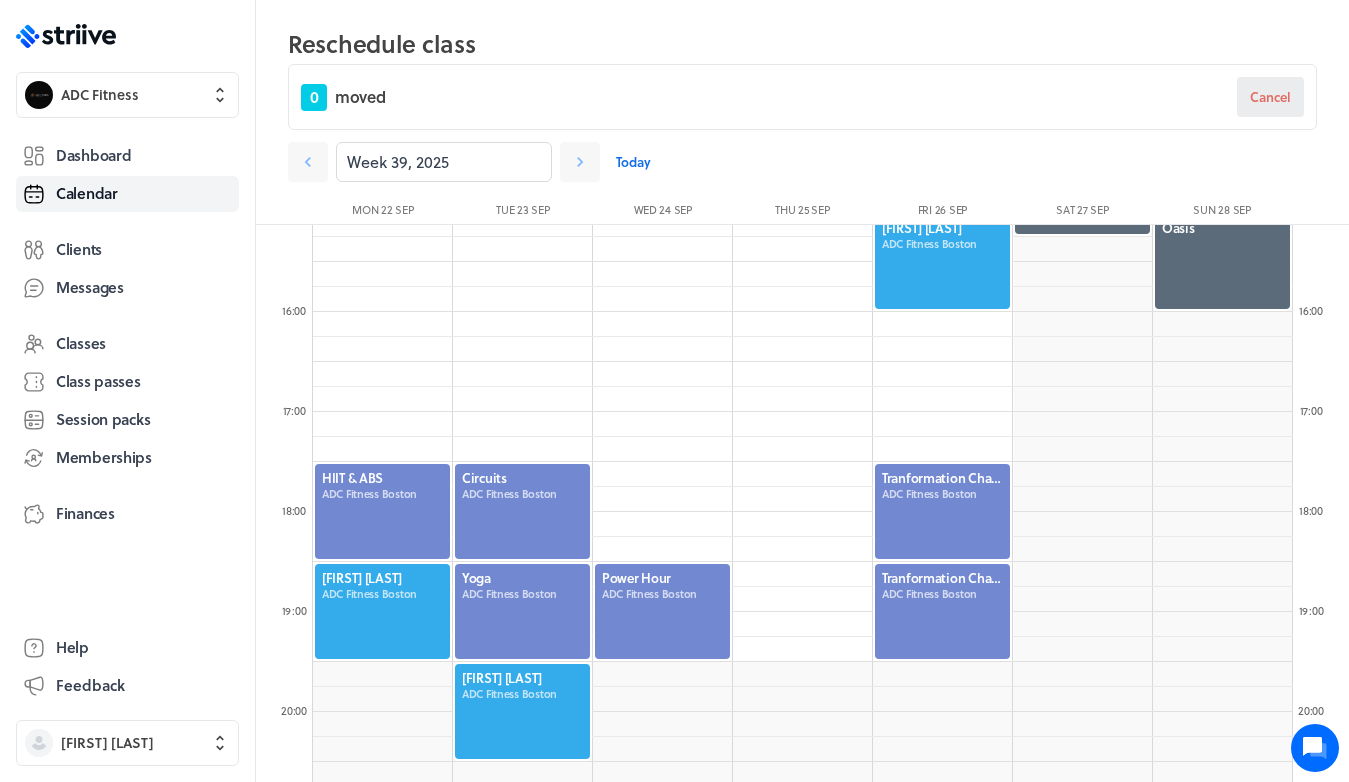 click on "Cancel" at bounding box center (1270, 97) 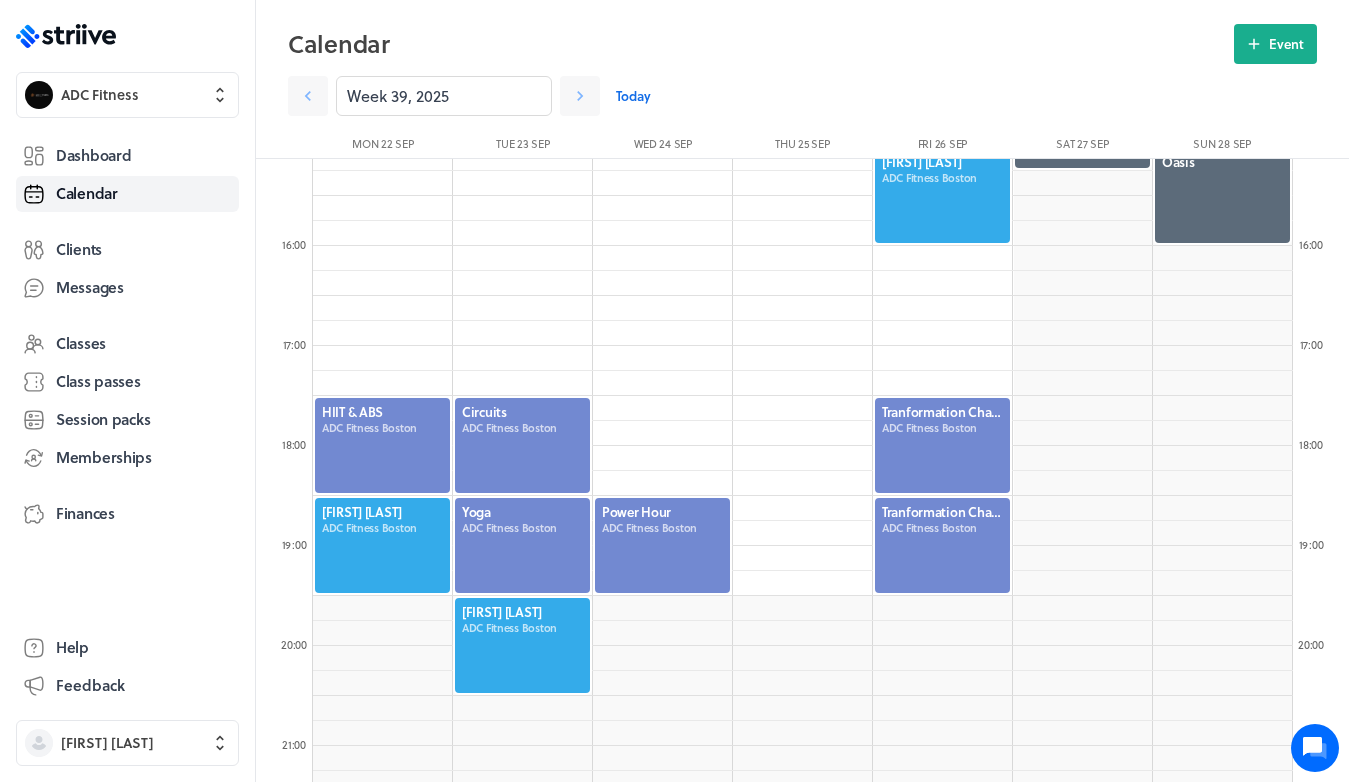 click at bounding box center (942, 445) 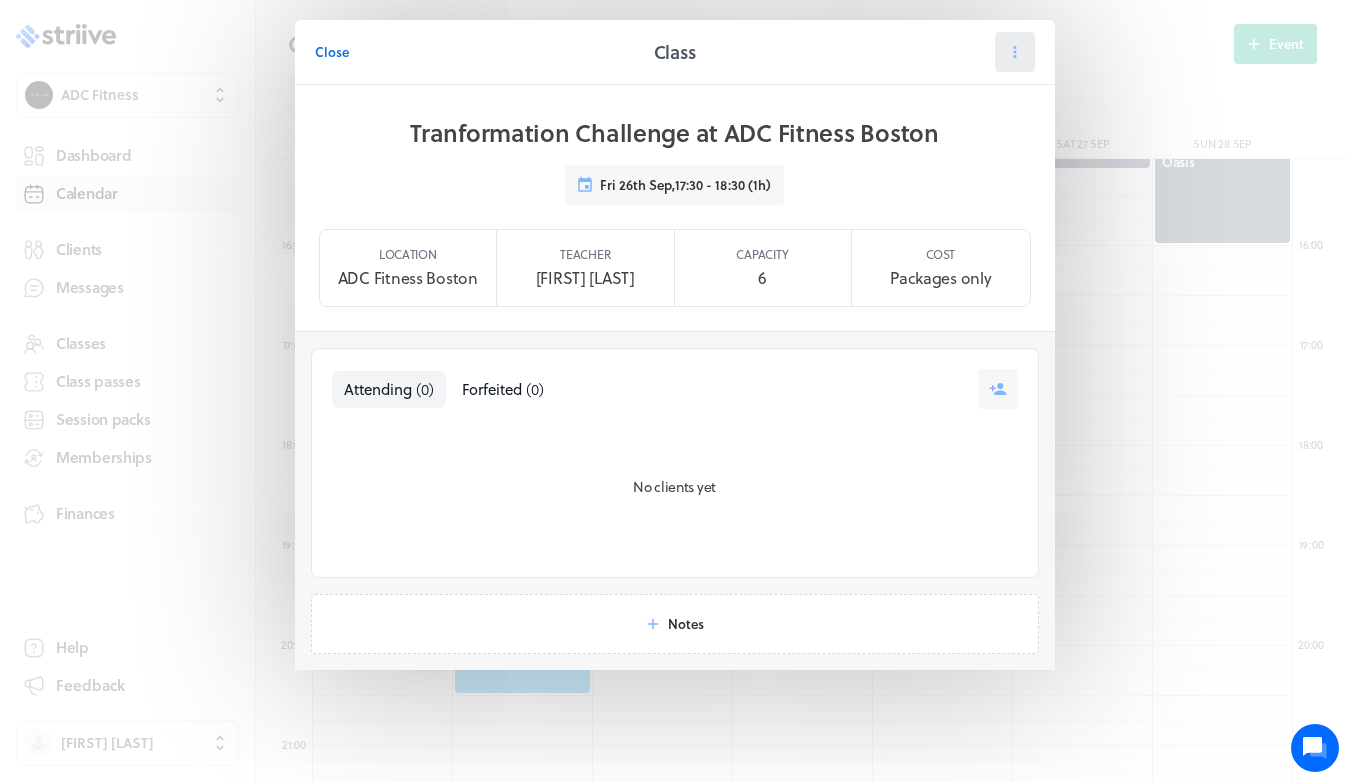 click at bounding box center [1015, 52] 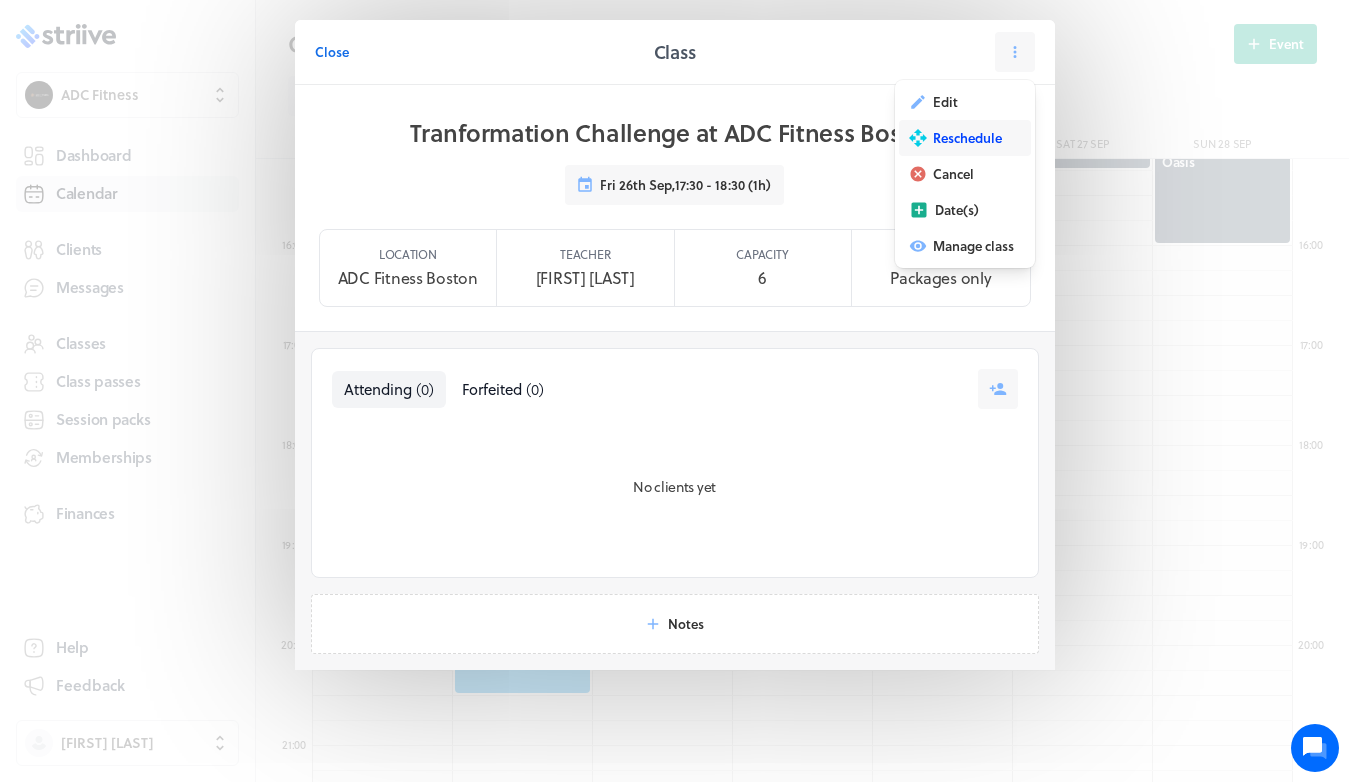 click on "Reschedule" at bounding box center [945, 102] 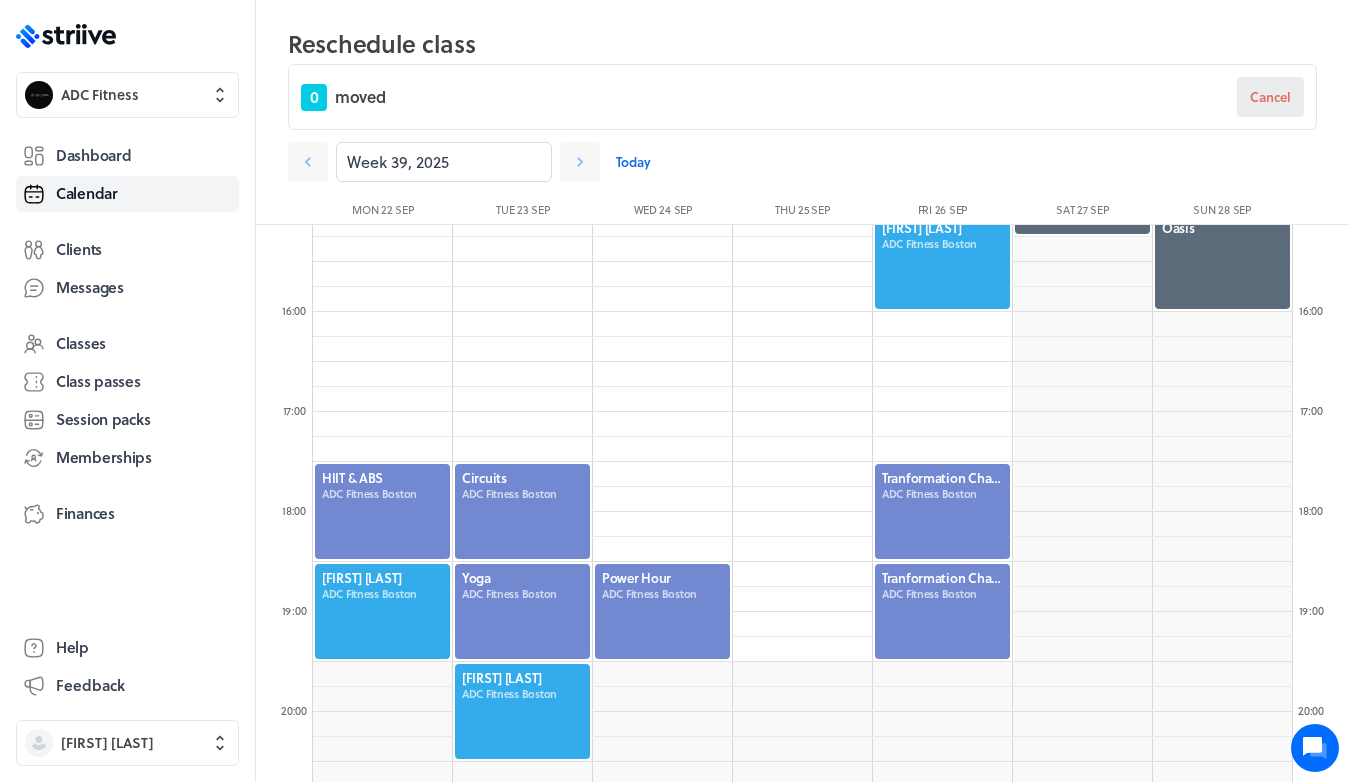 click on "Cancel" at bounding box center [1270, 97] 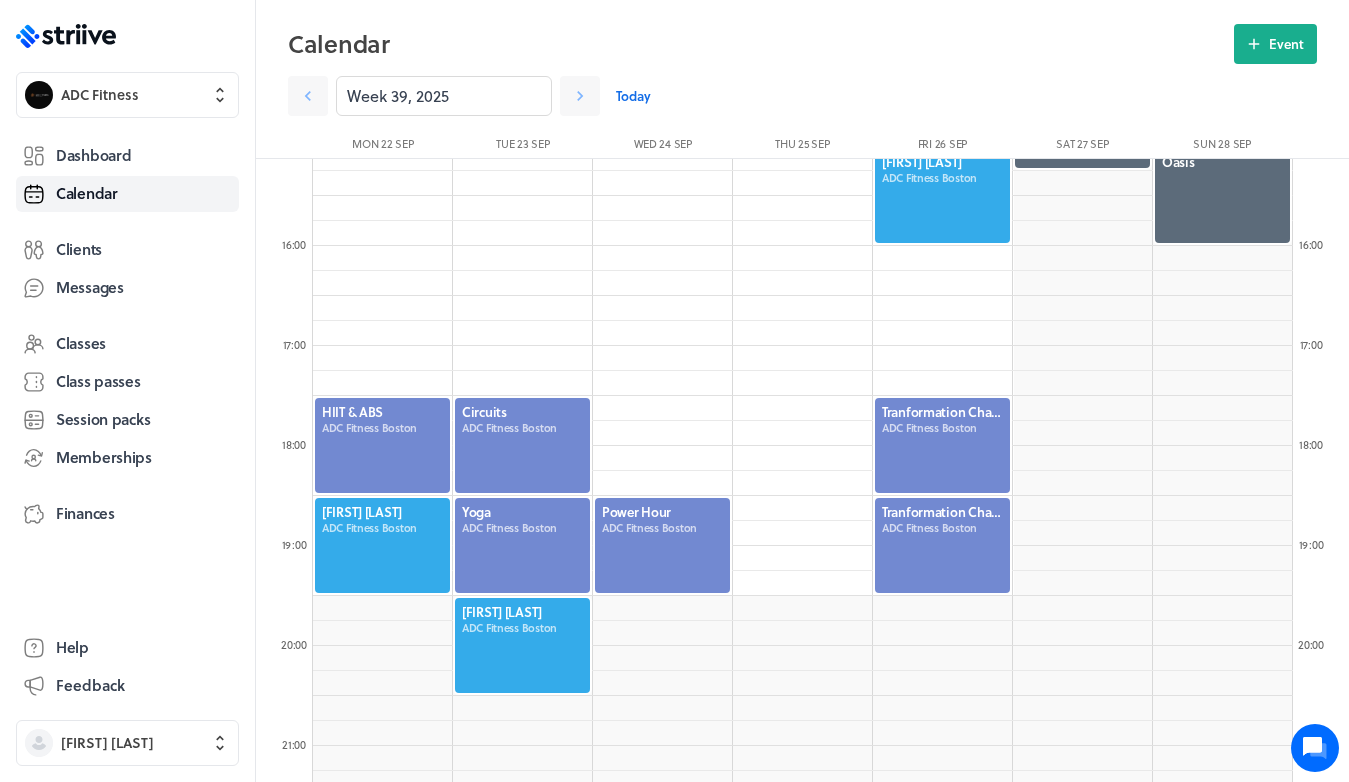 click at bounding box center [942, 445] 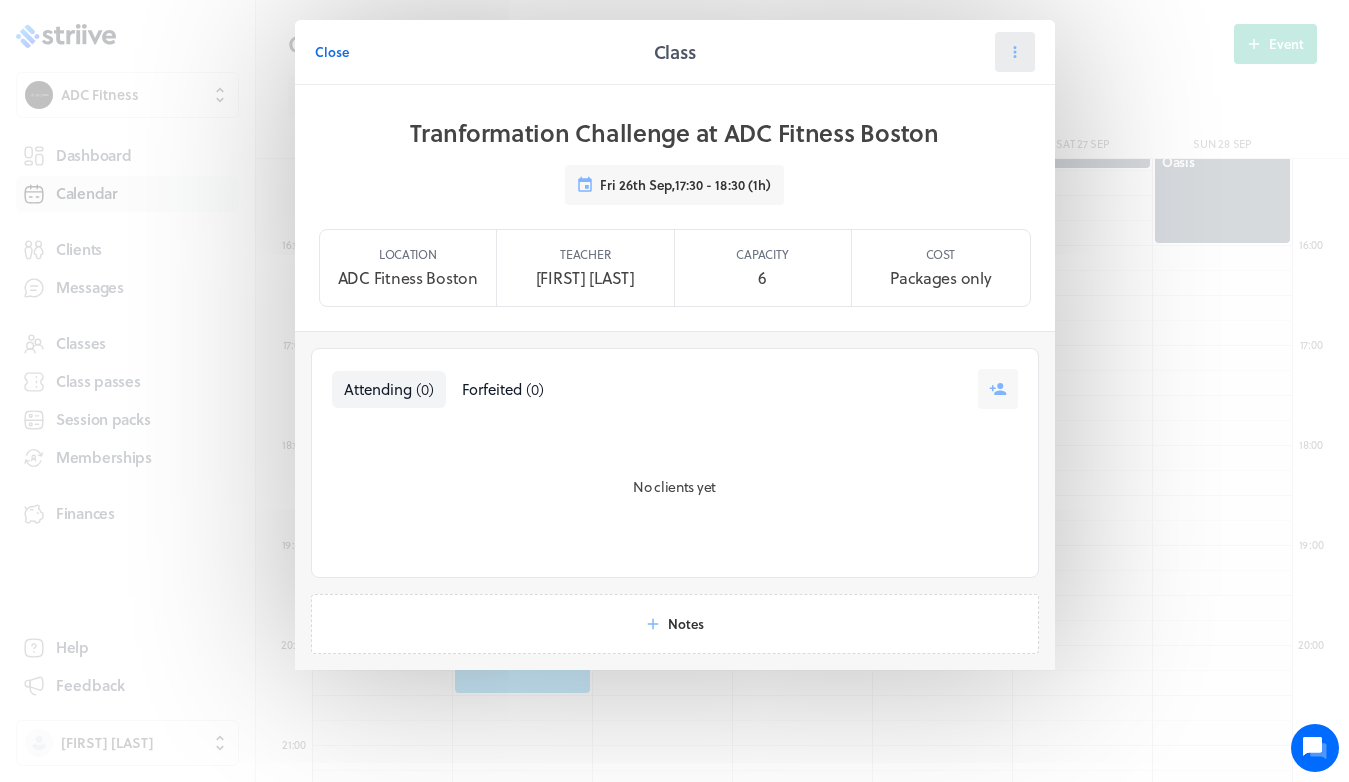 click at bounding box center (1015, 52) 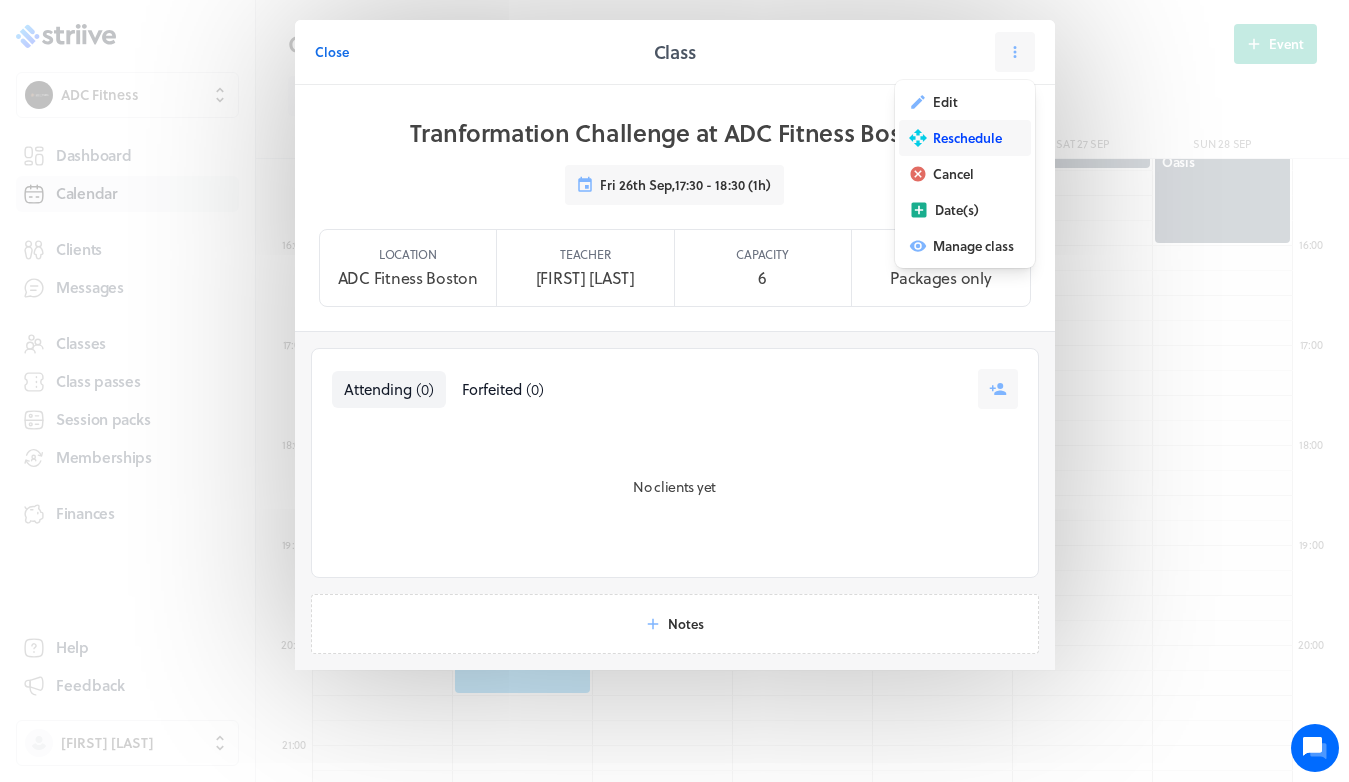 click on "Reschedule" at bounding box center [945, 102] 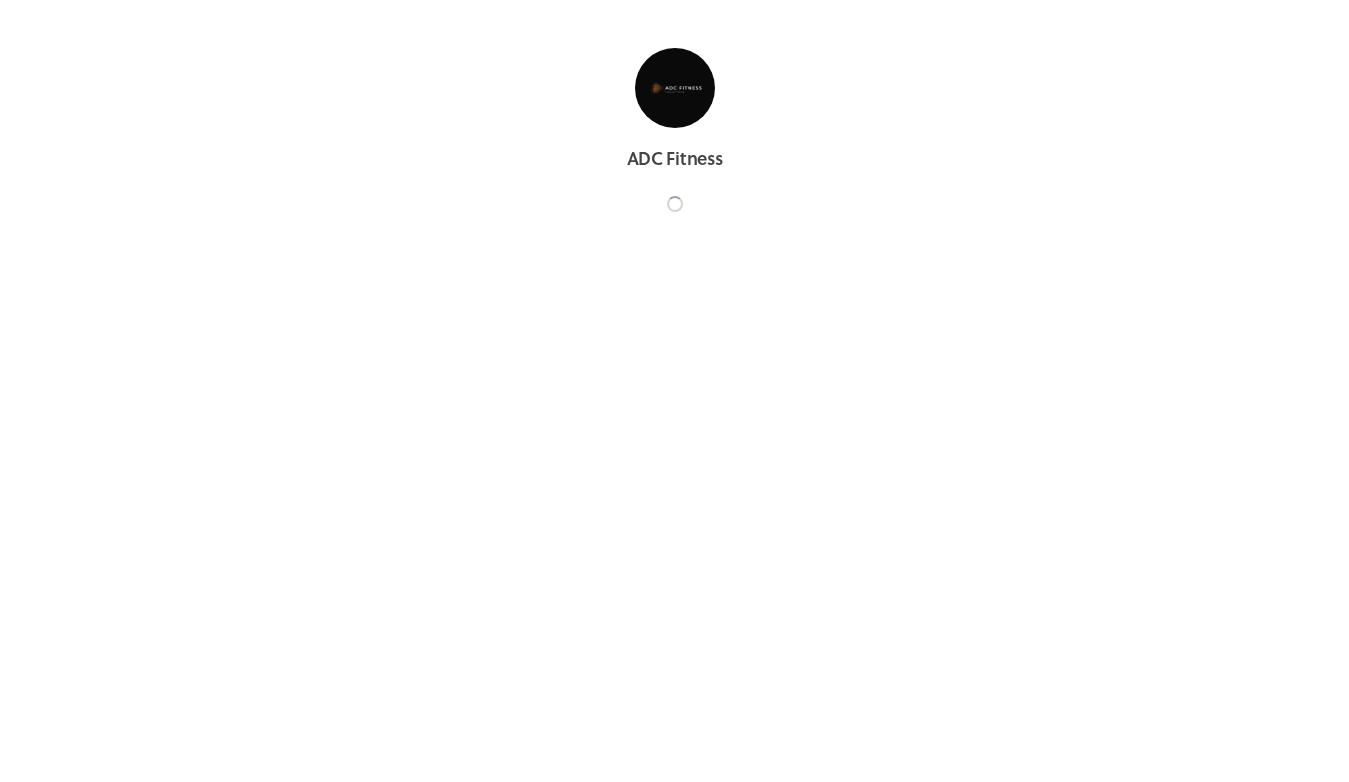 scroll, scrollTop: 0, scrollLeft: 0, axis: both 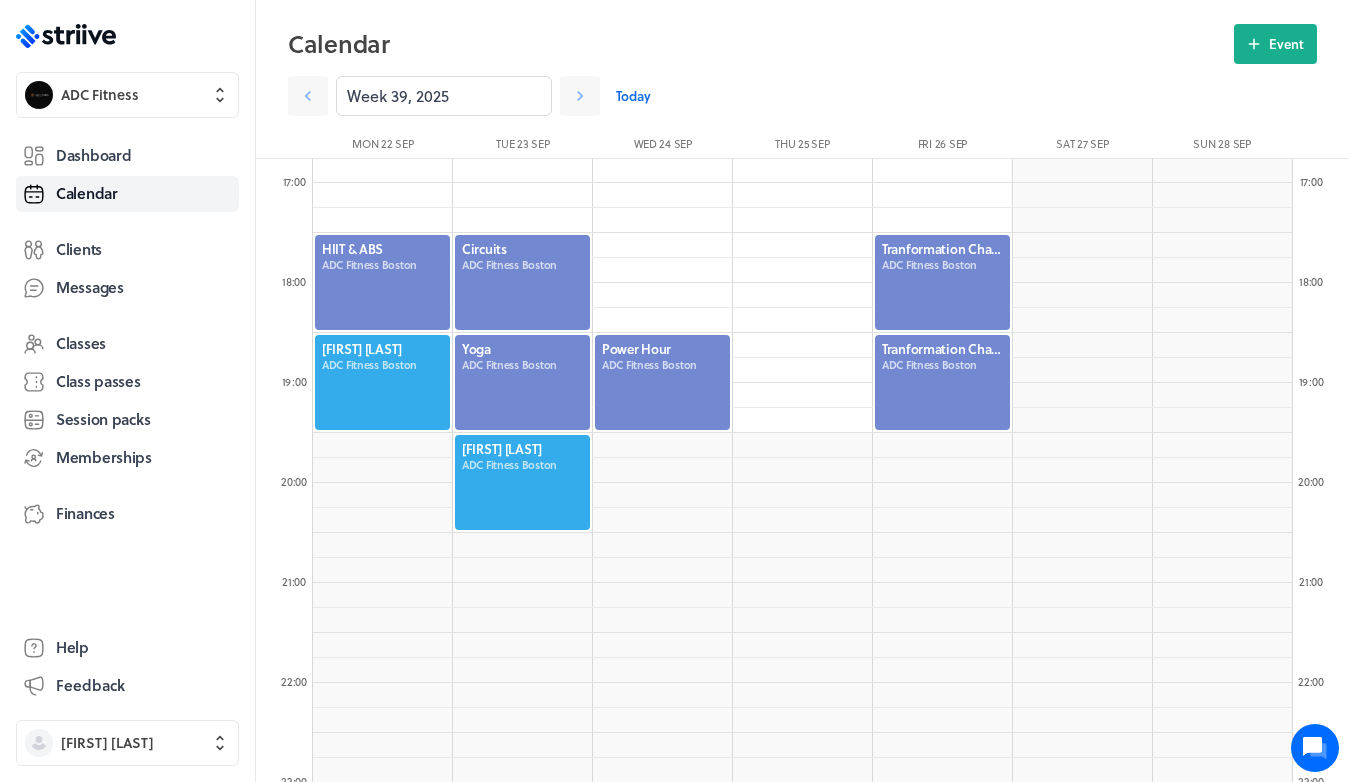 click at bounding box center (942, 282) 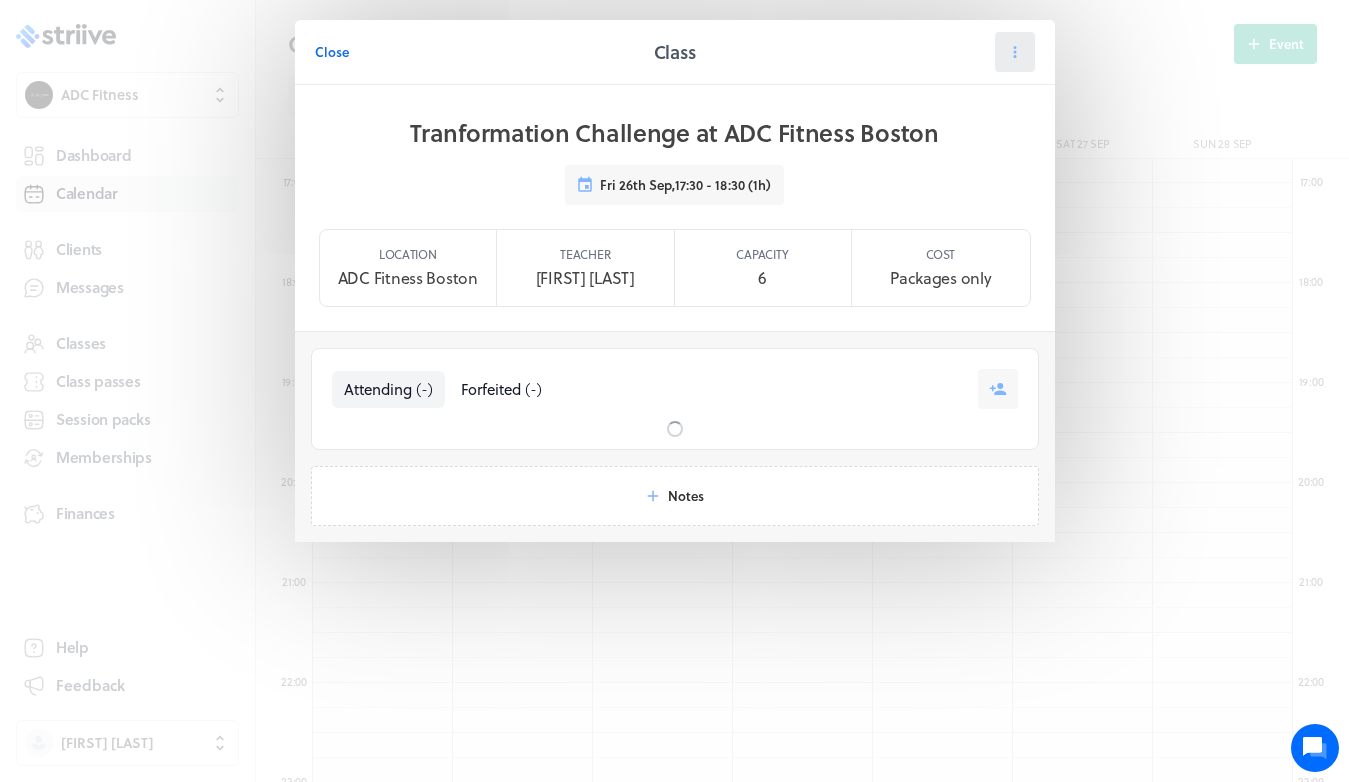 click at bounding box center (1015, 52) 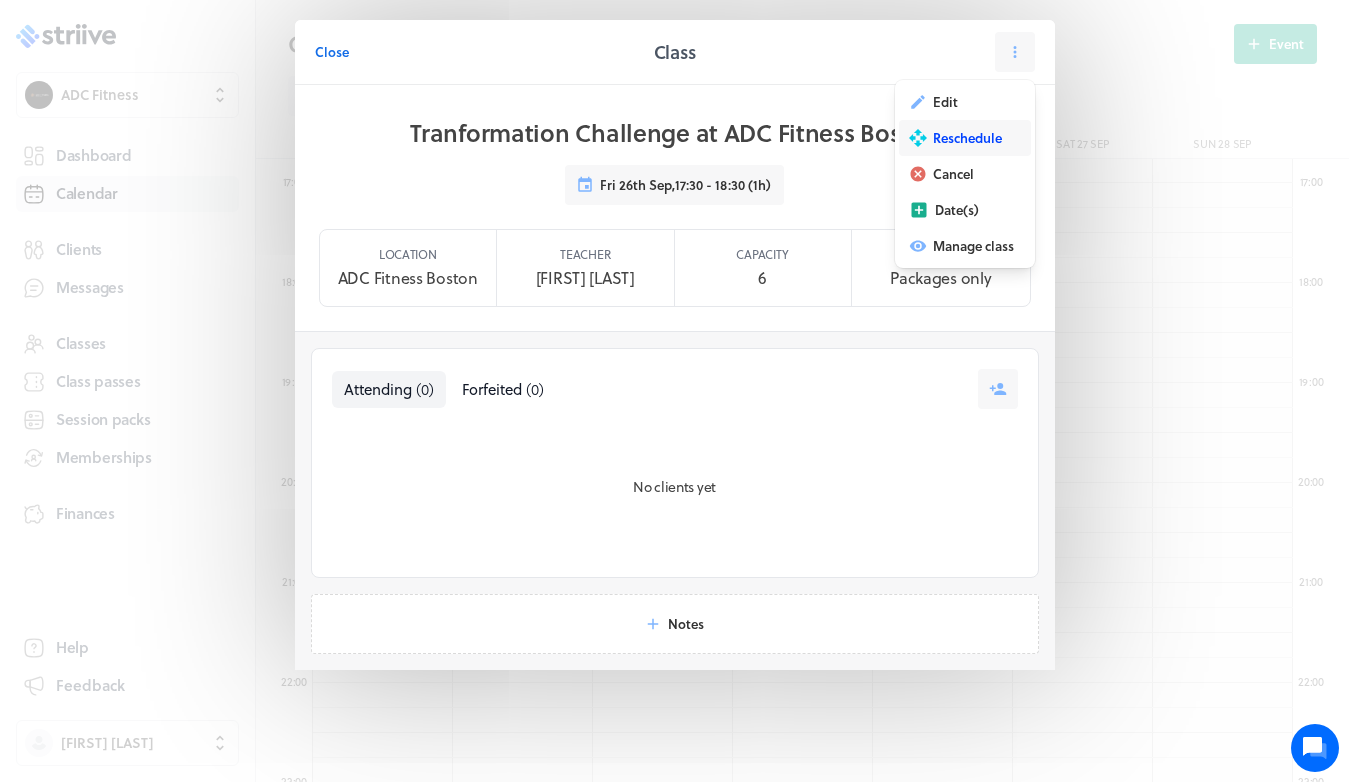click on "Reschedule" at bounding box center (945, 102) 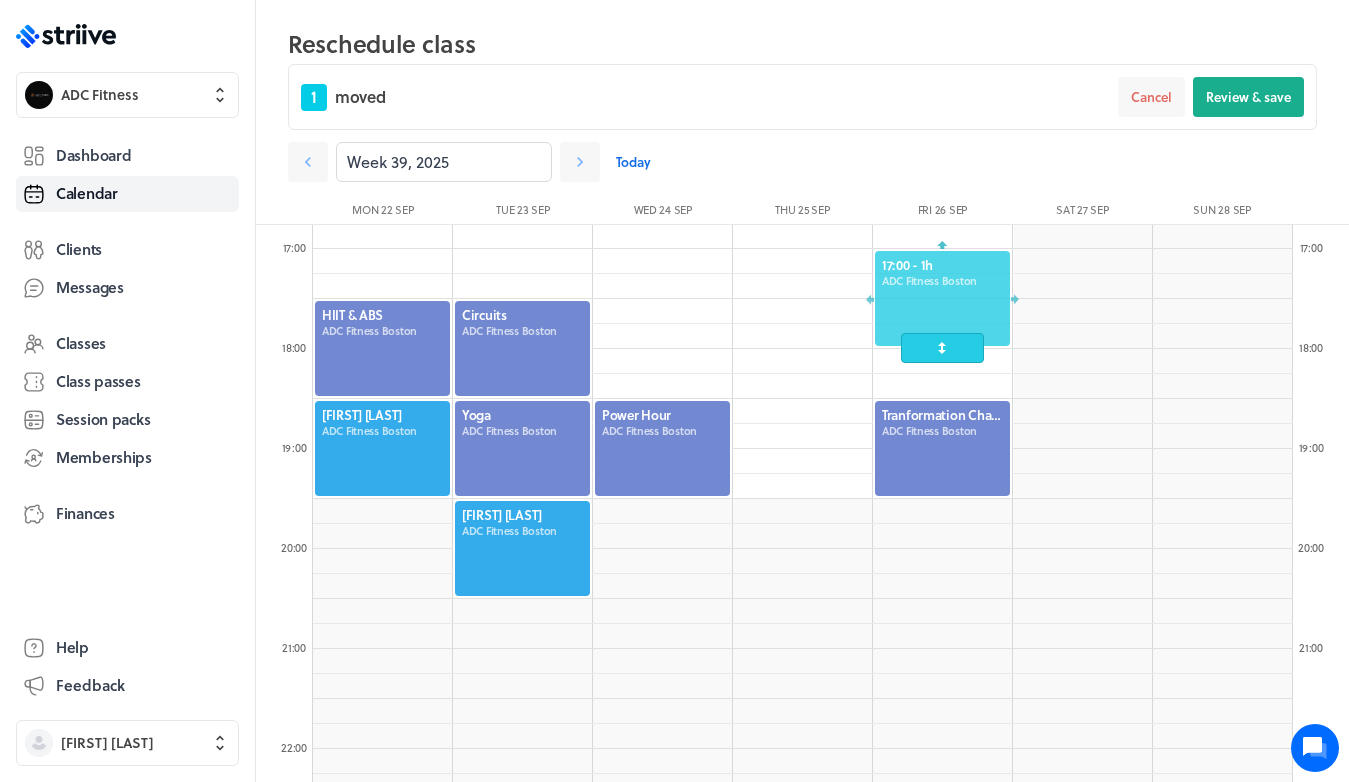 drag, startPoint x: 947, startPoint y: 319, endPoint x: 947, endPoint y: 301, distance: 18 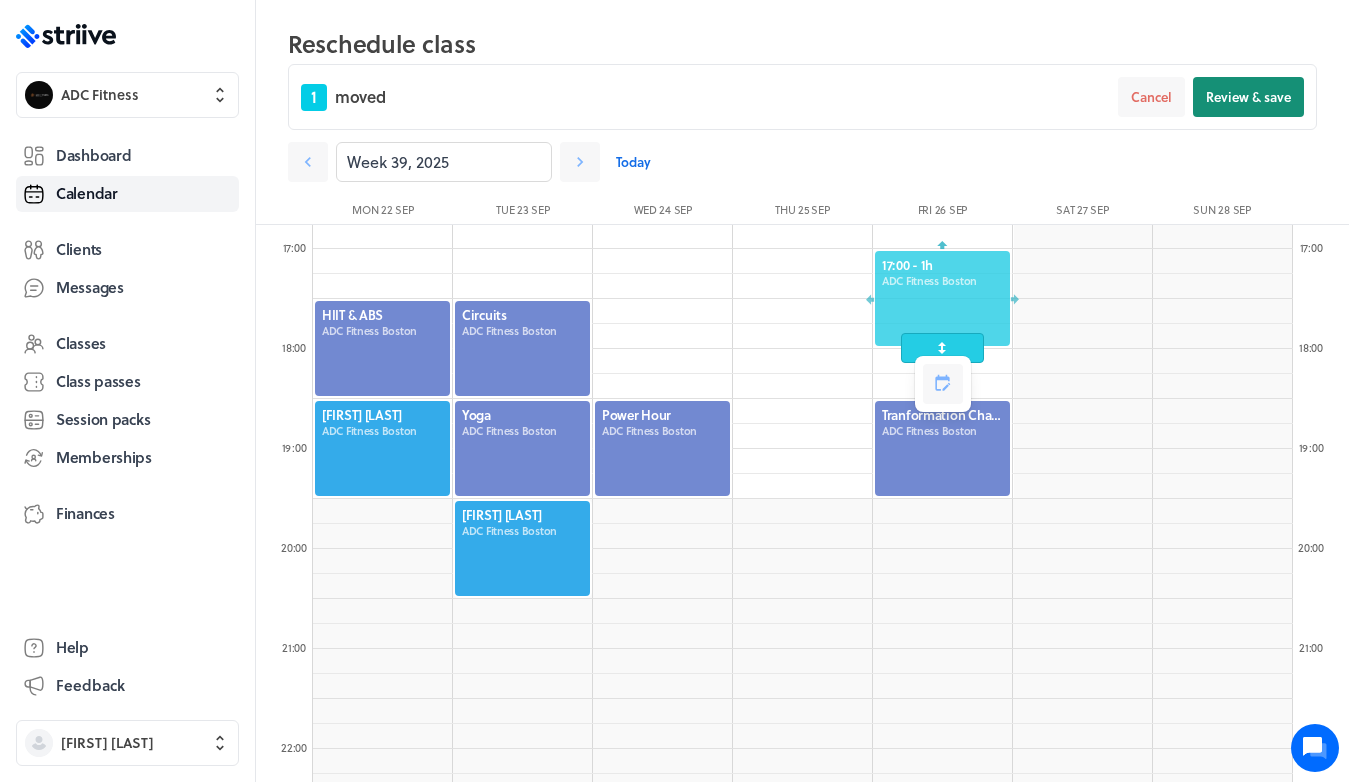 click on "Review & save" at bounding box center [1248, 97] 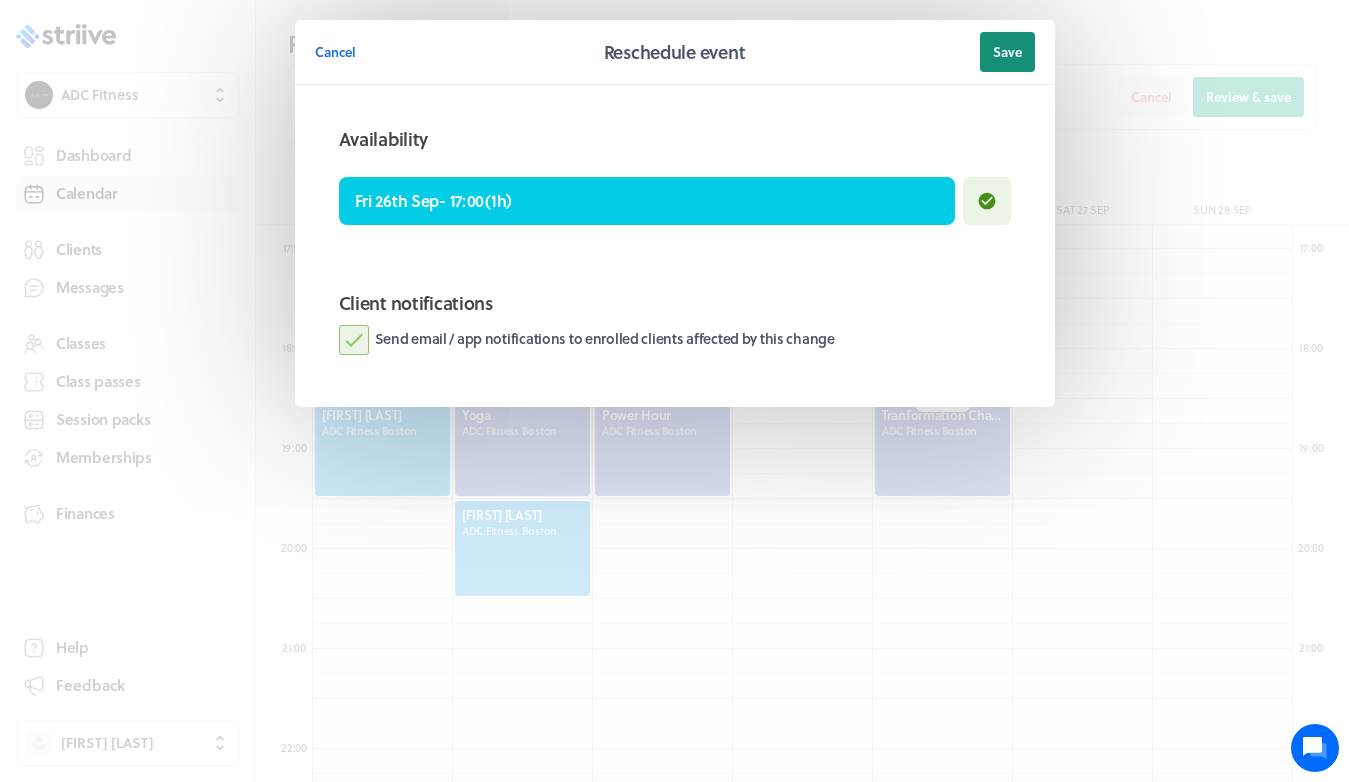 click on "Save" at bounding box center [1007, 52] 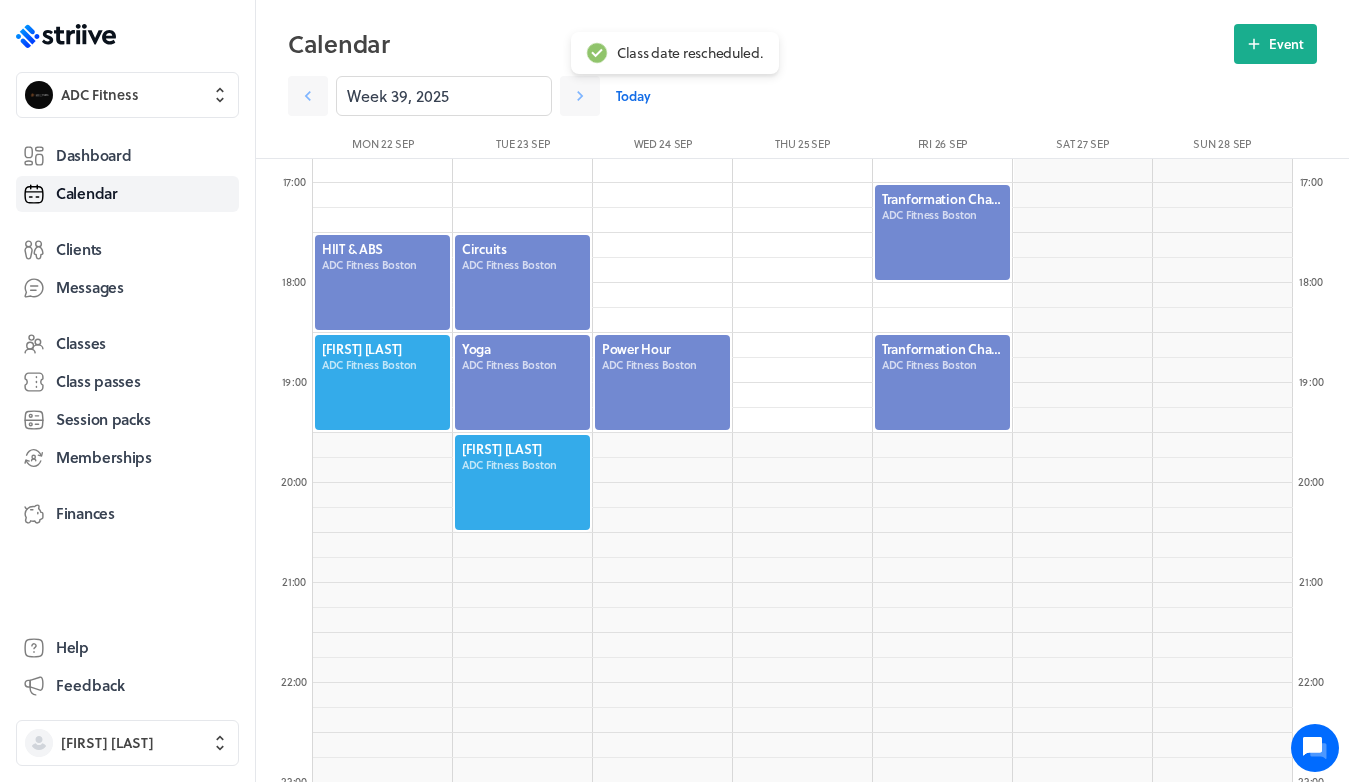 click at bounding box center (942, 382) 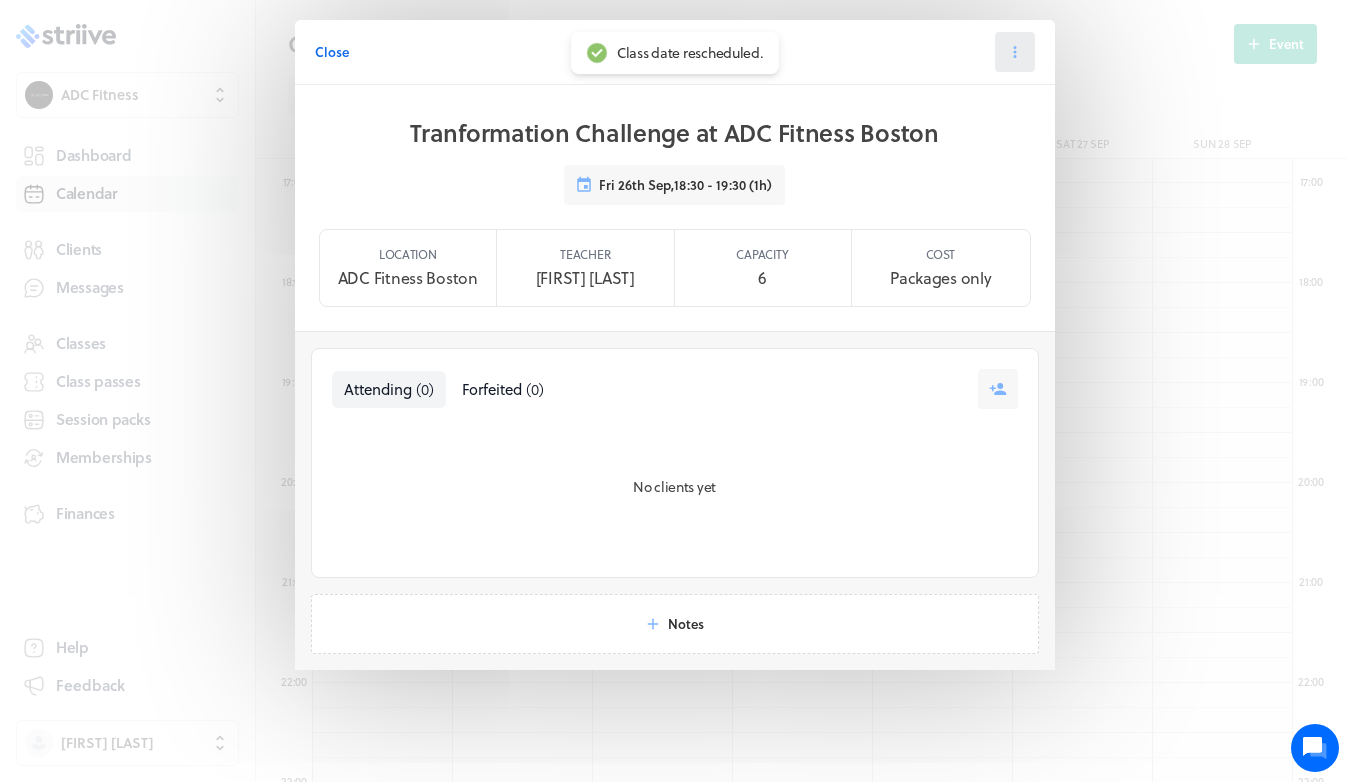 click at bounding box center (1015, 52) 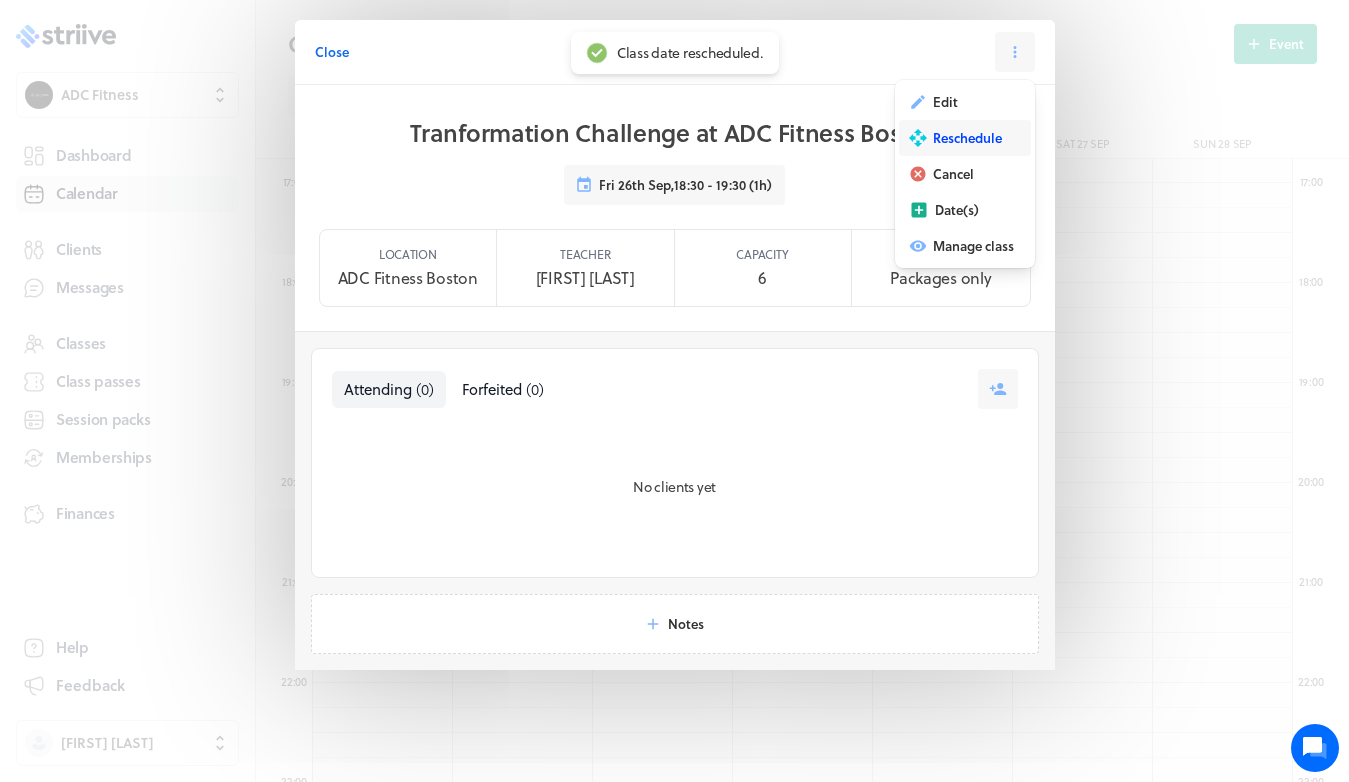 click on "Reschedule" at bounding box center [945, 102] 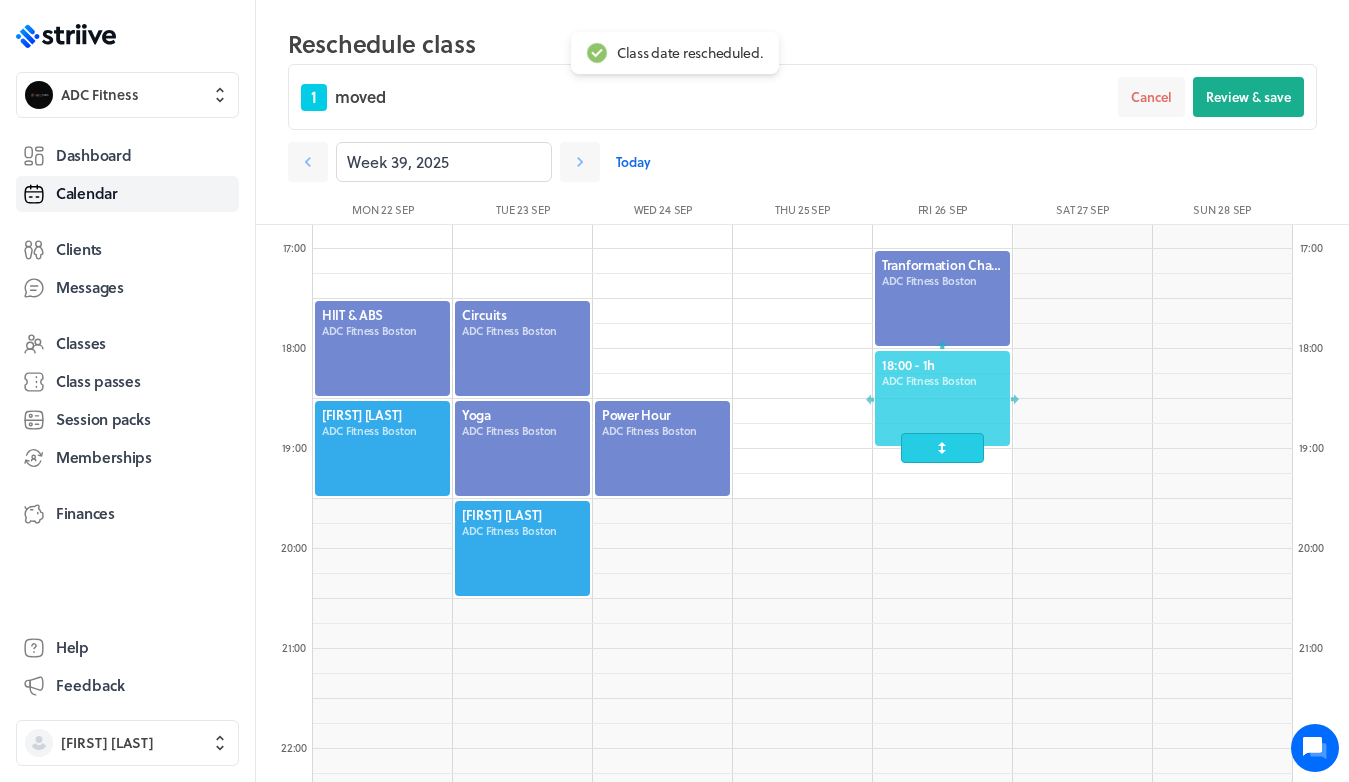 drag, startPoint x: 932, startPoint y: 436, endPoint x: 932, endPoint y: 390, distance: 46 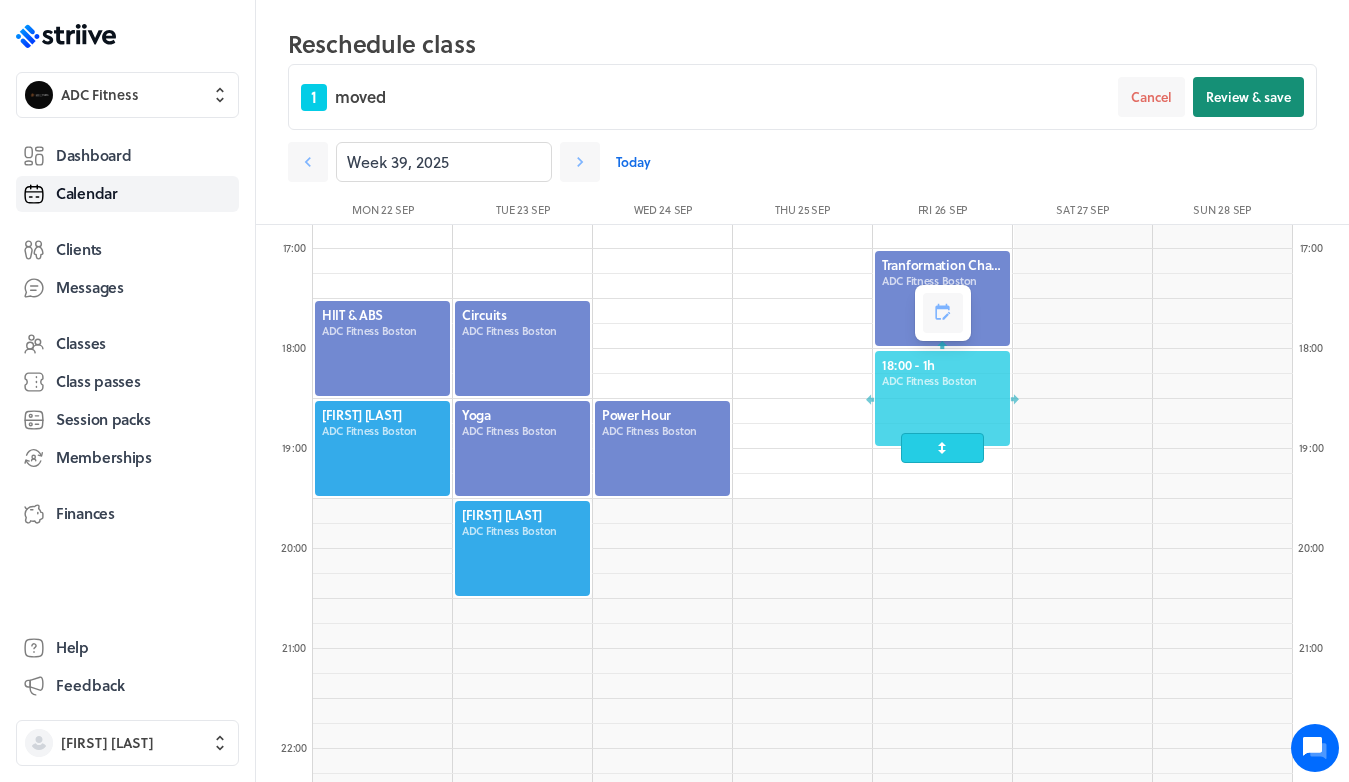 click on "Review & save" at bounding box center (1248, 97) 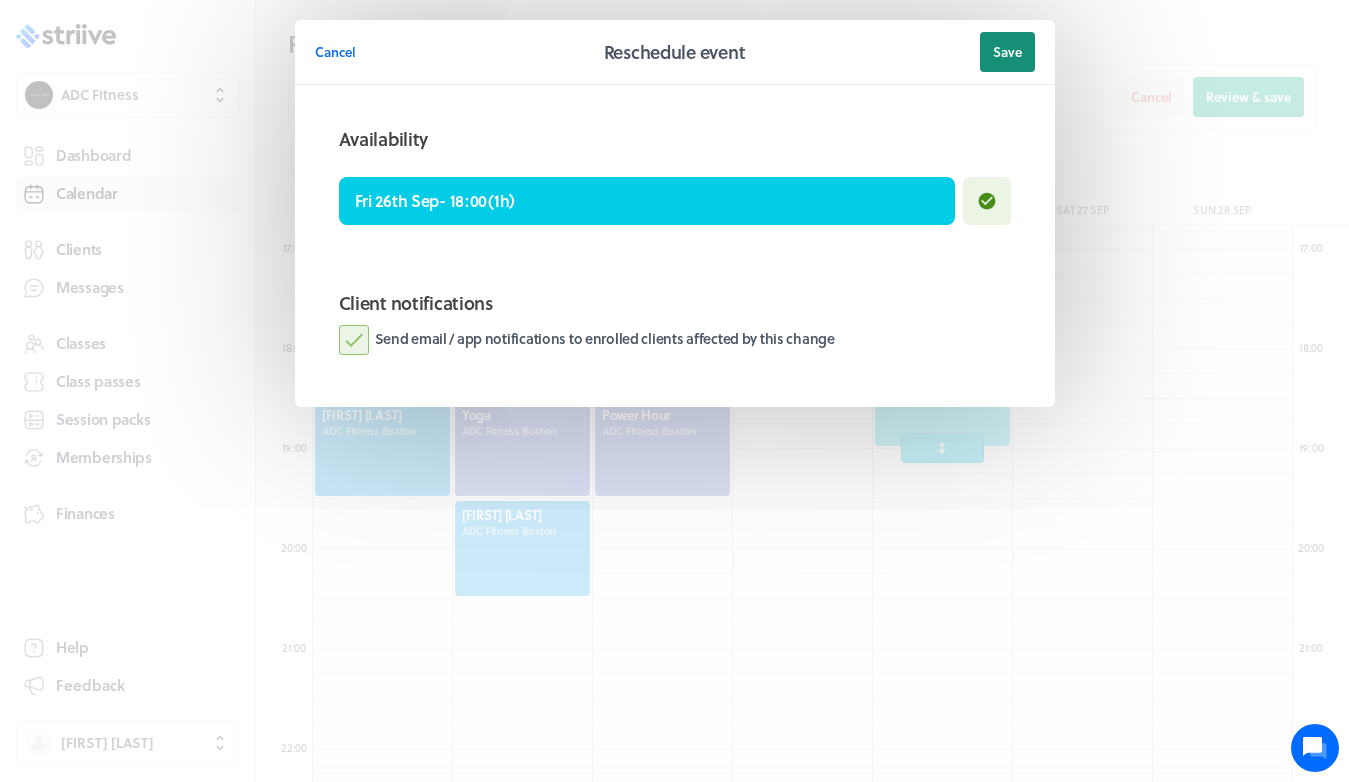 click on "Save" at bounding box center [1007, 52] 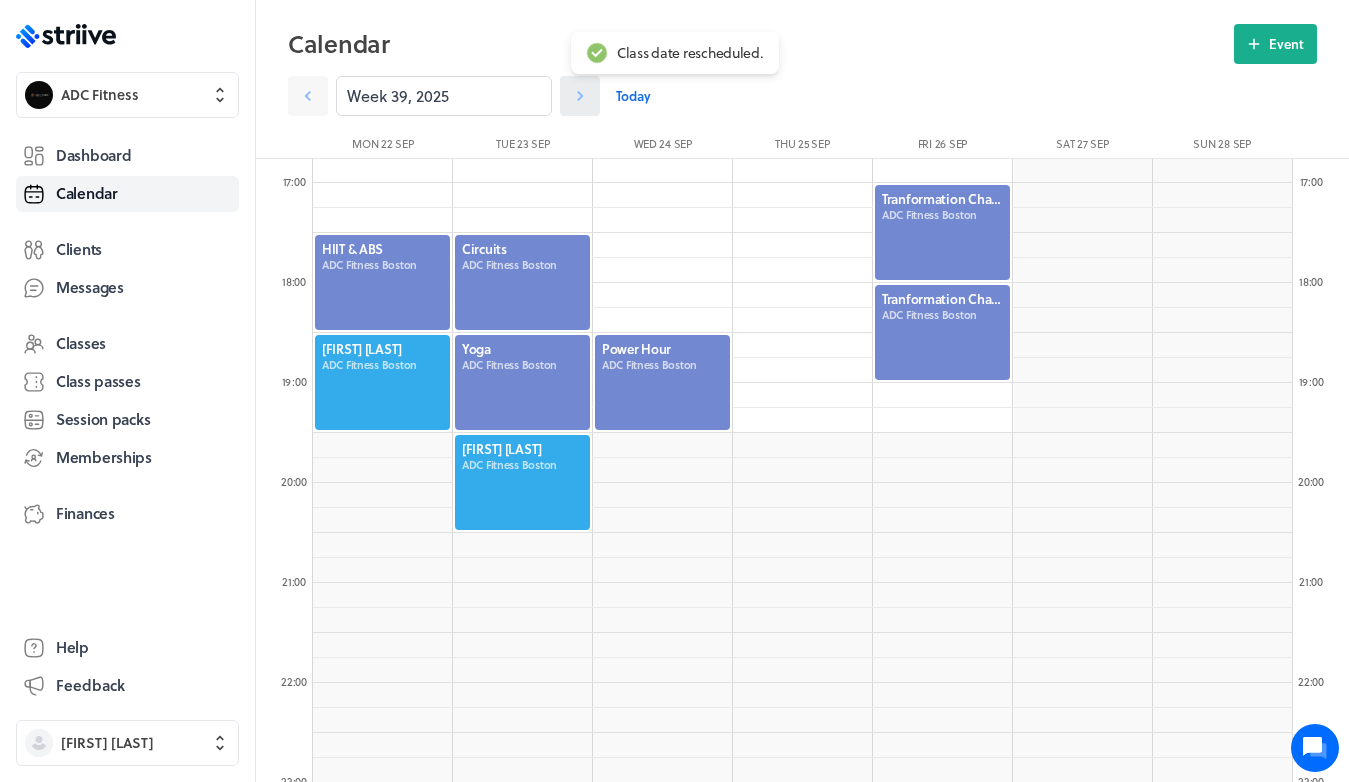 click at bounding box center [308, 96] 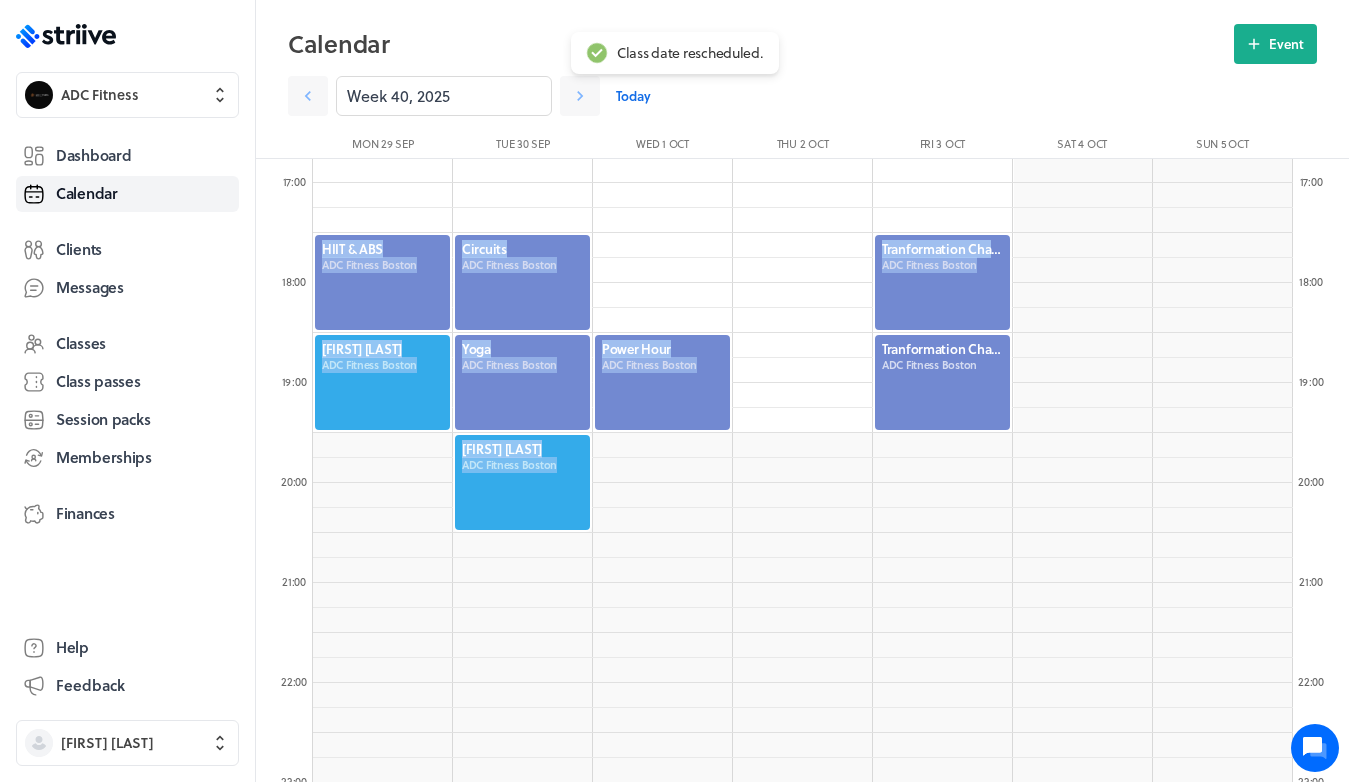 click on "HIIT & ABS
ADC Fitness [CITY]
[FIRST] [LAST]
ADC Fitness [CITY]
Mummy & Me Fitness
ADC Fitness [CITY]
Yoga" at bounding box center [802, -317] 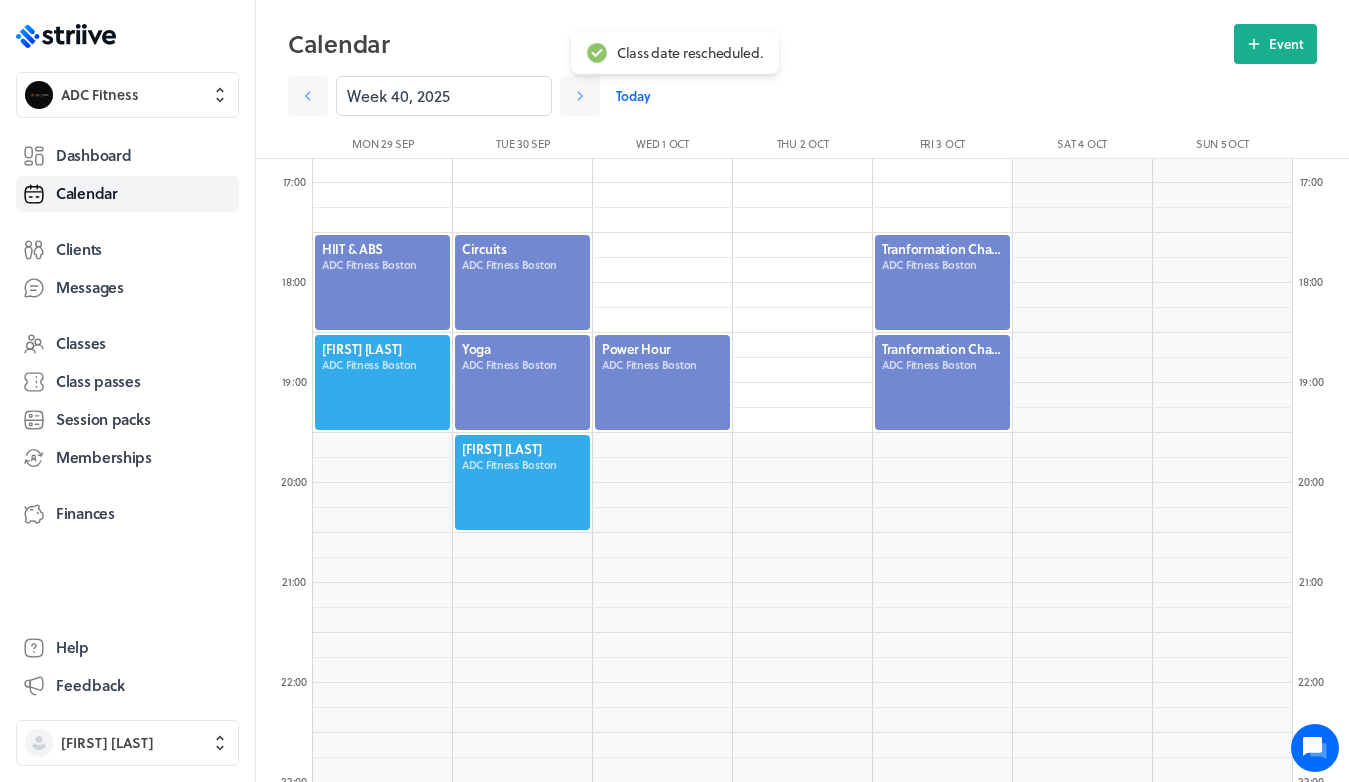 click at bounding box center (942, 282) 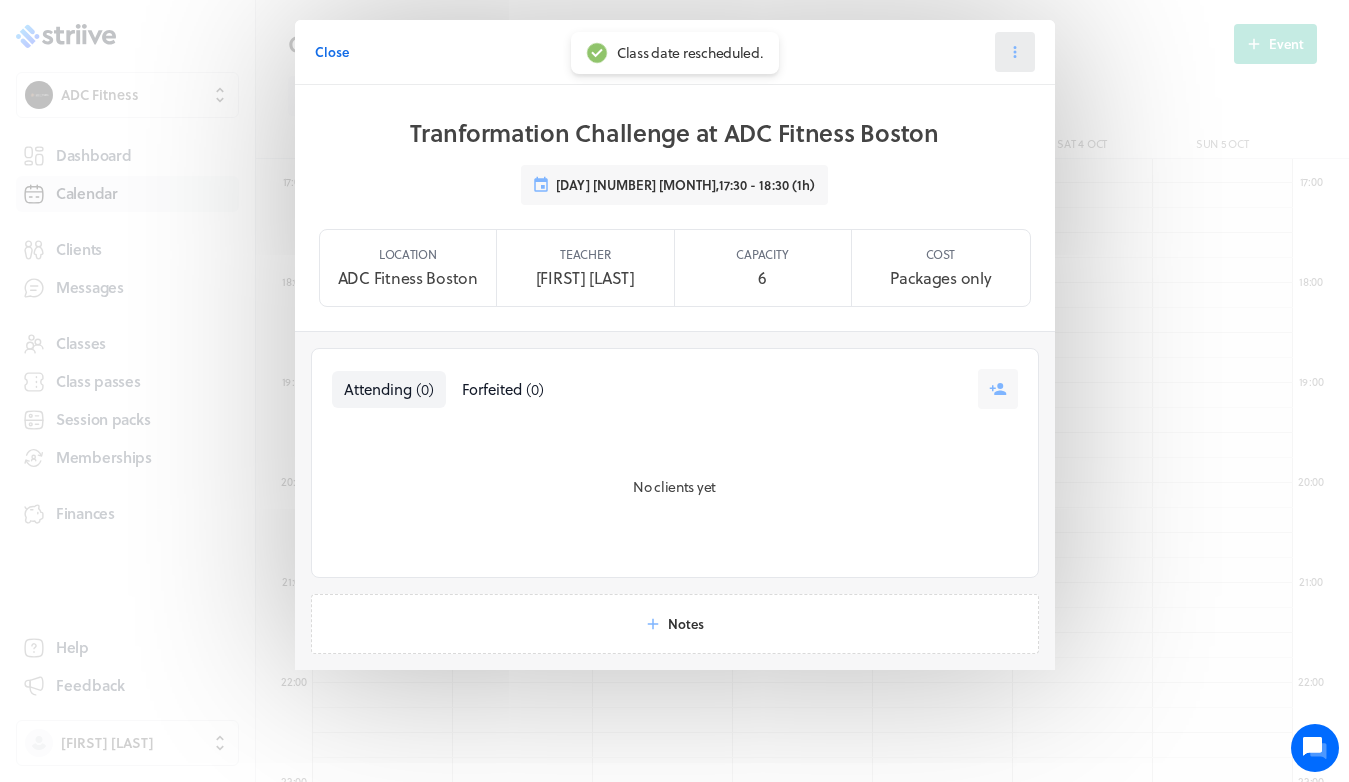 click at bounding box center [1015, 52] 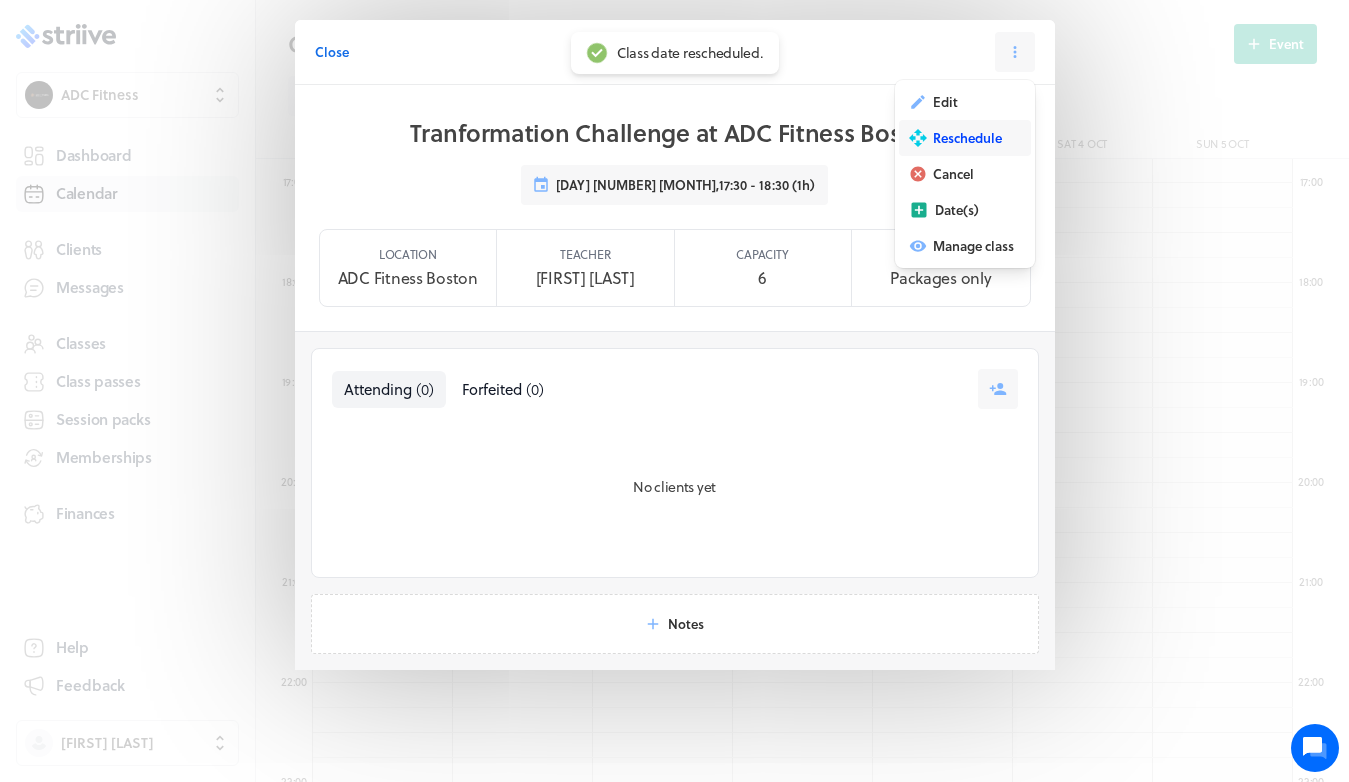 click on "Reschedule" at bounding box center (945, 102) 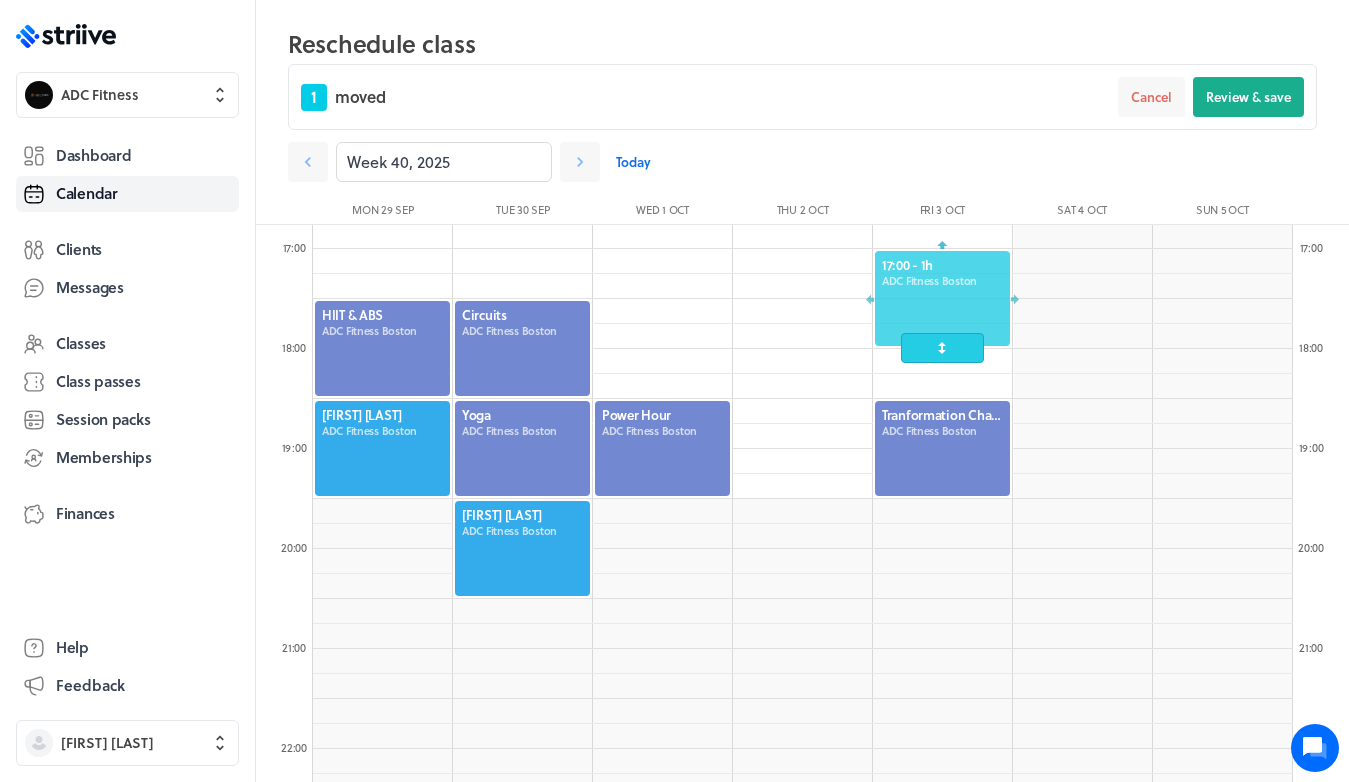 drag, startPoint x: 950, startPoint y: 345, endPoint x: 950, endPoint y: 303, distance: 42 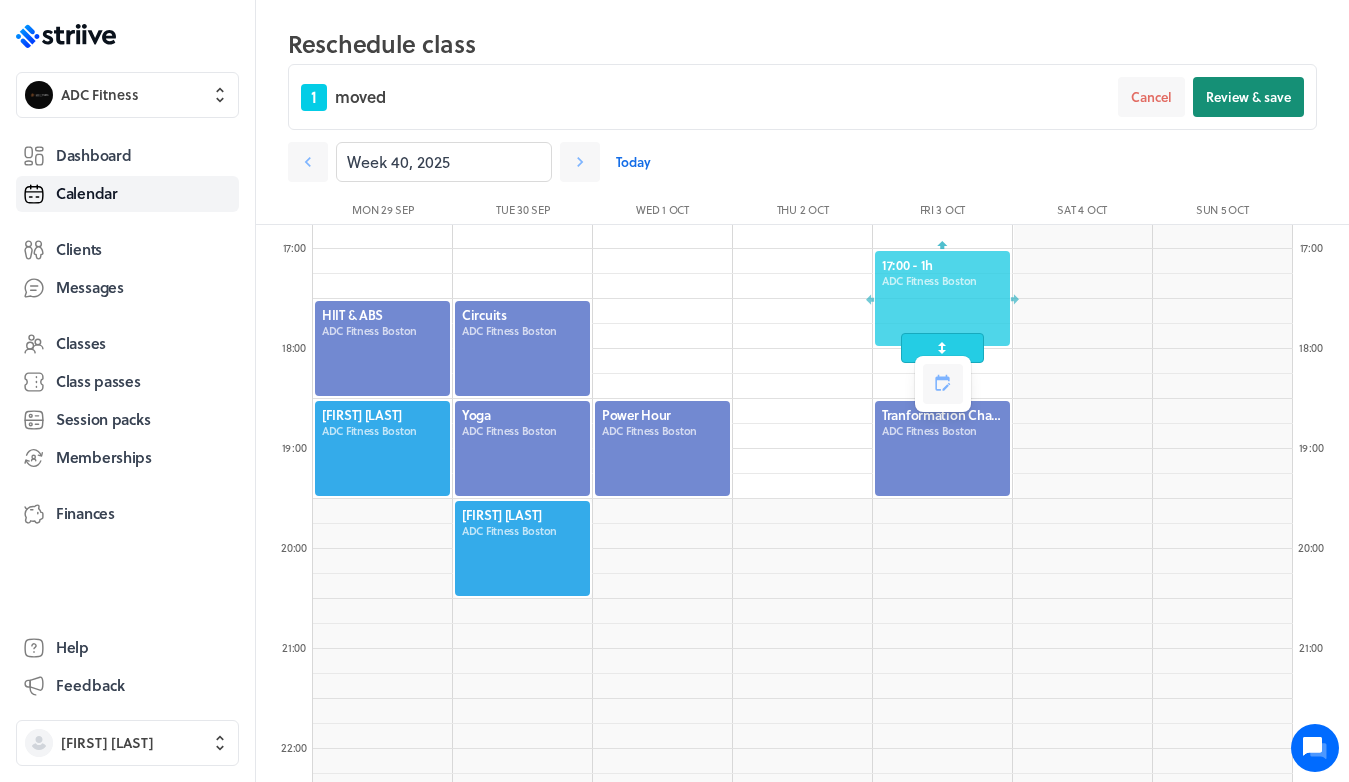 click on "Review & save" at bounding box center (1248, 97) 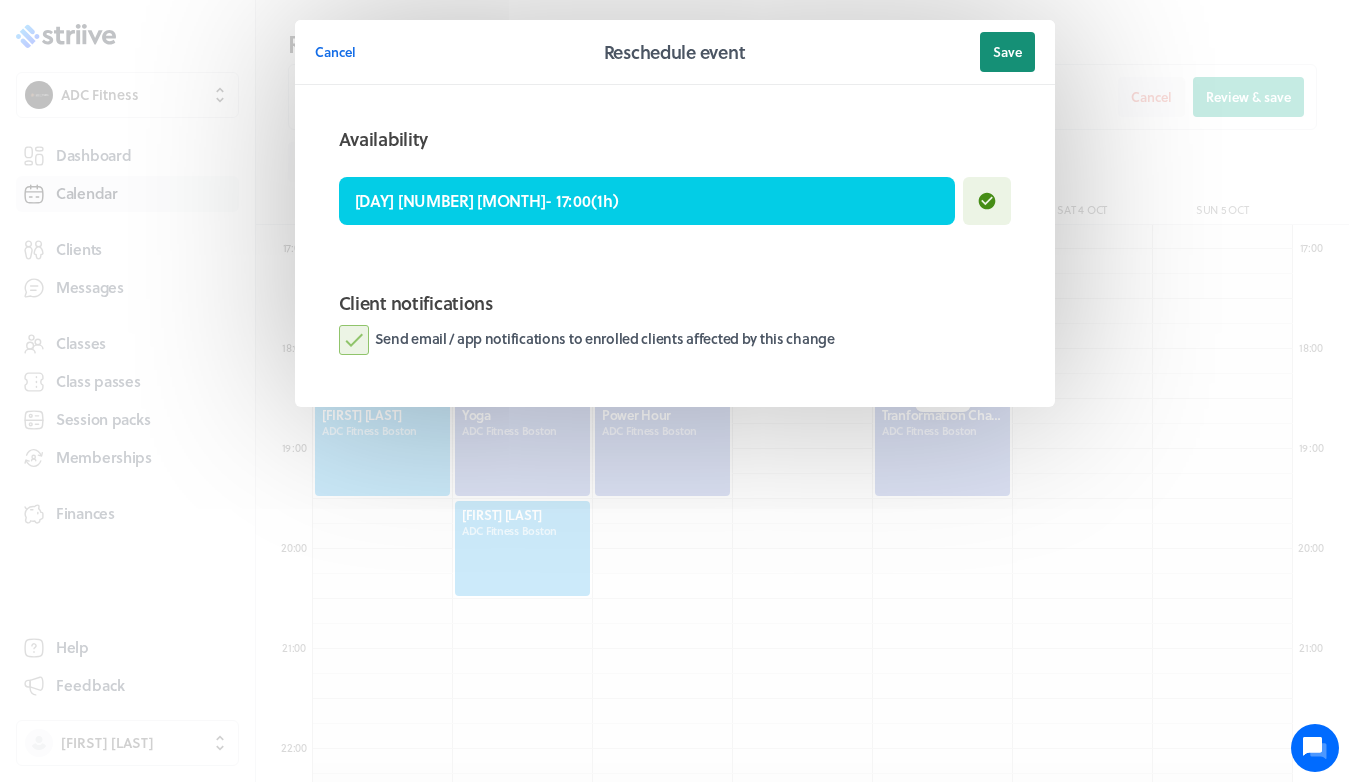 click on "Save" at bounding box center [1007, 52] 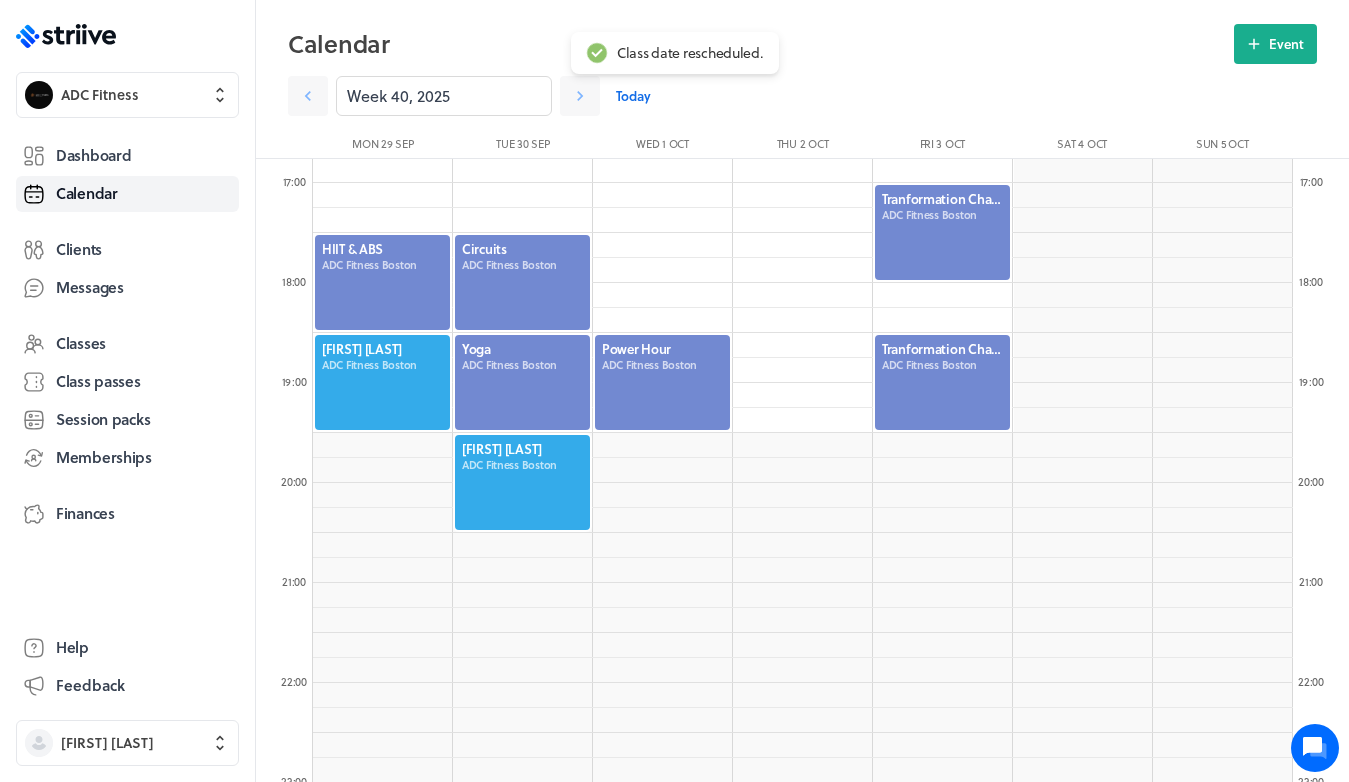 click at bounding box center [942, 382] 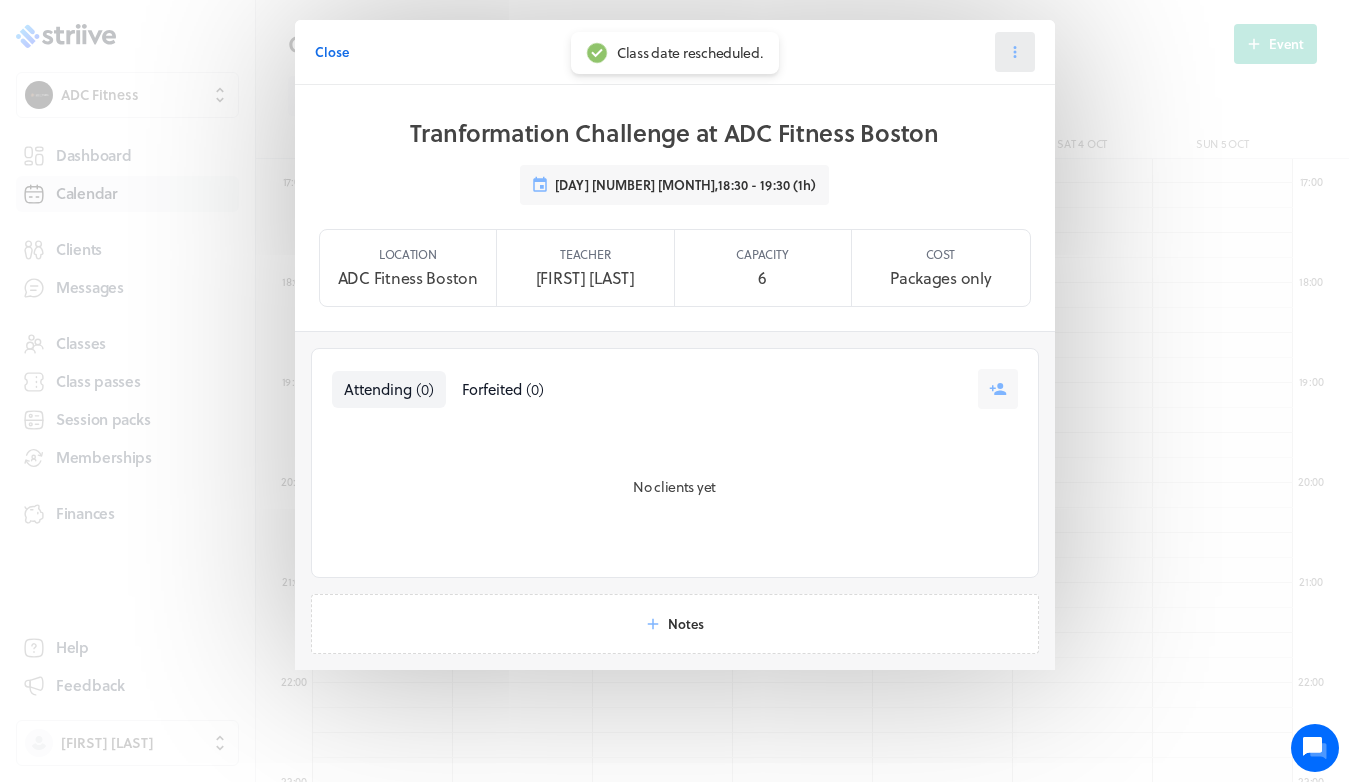 click at bounding box center [1015, 52] 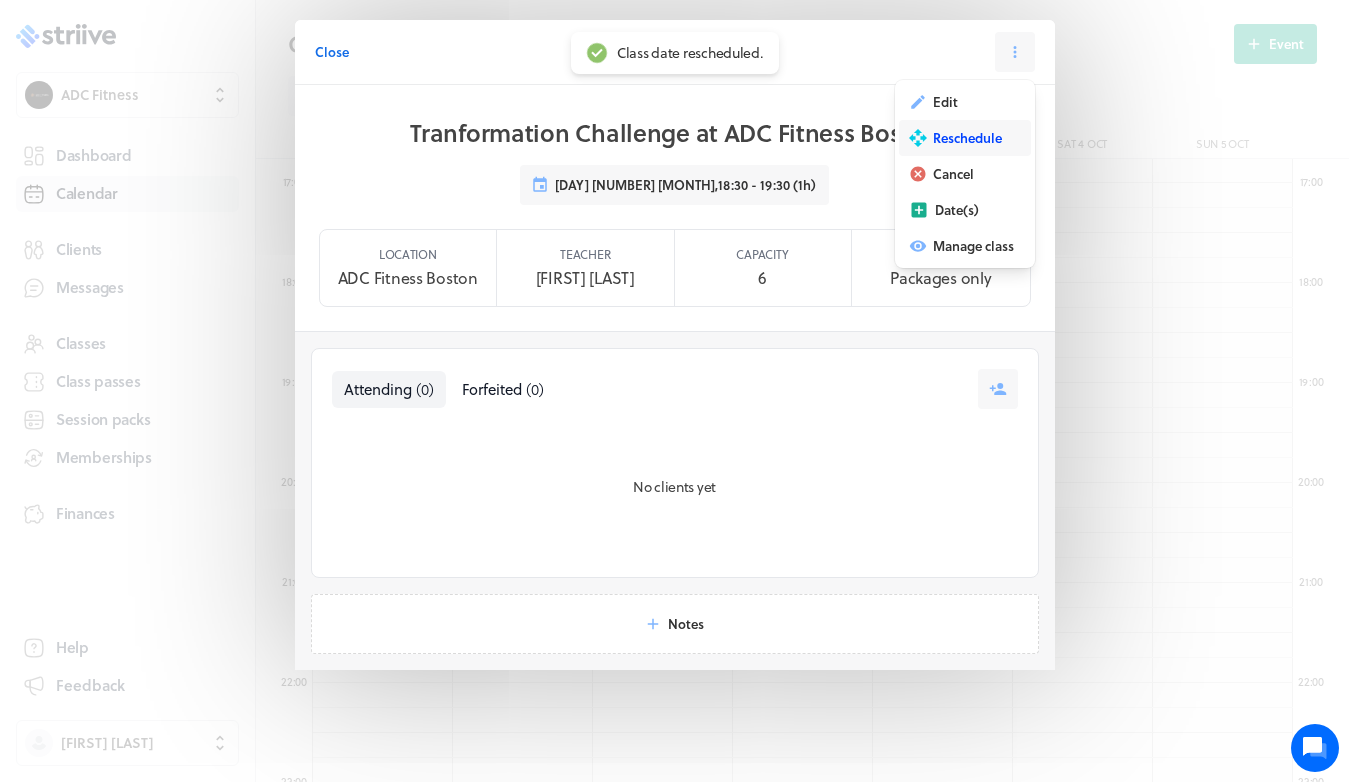 click on "Reschedule" at bounding box center [945, 102] 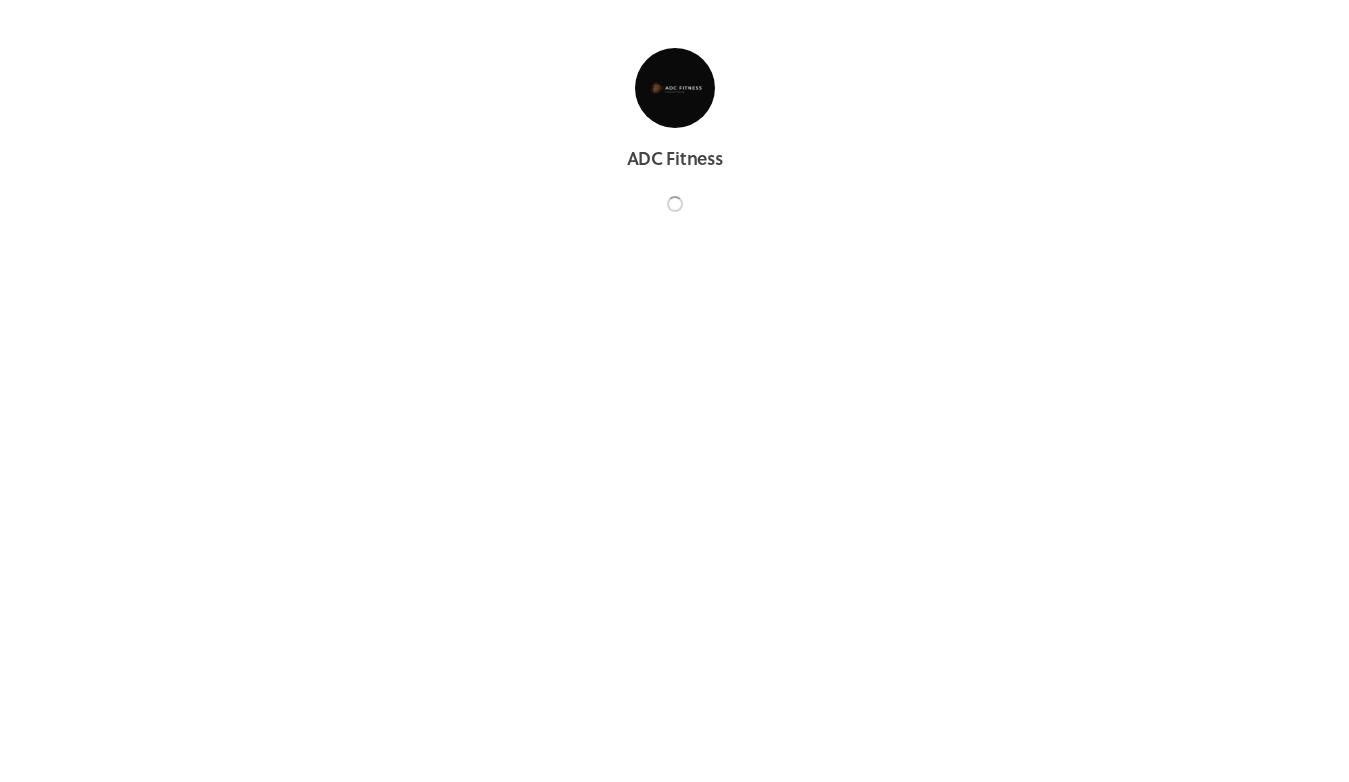scroll, scrollTop: 0, scrollLeft: 0, axis: both 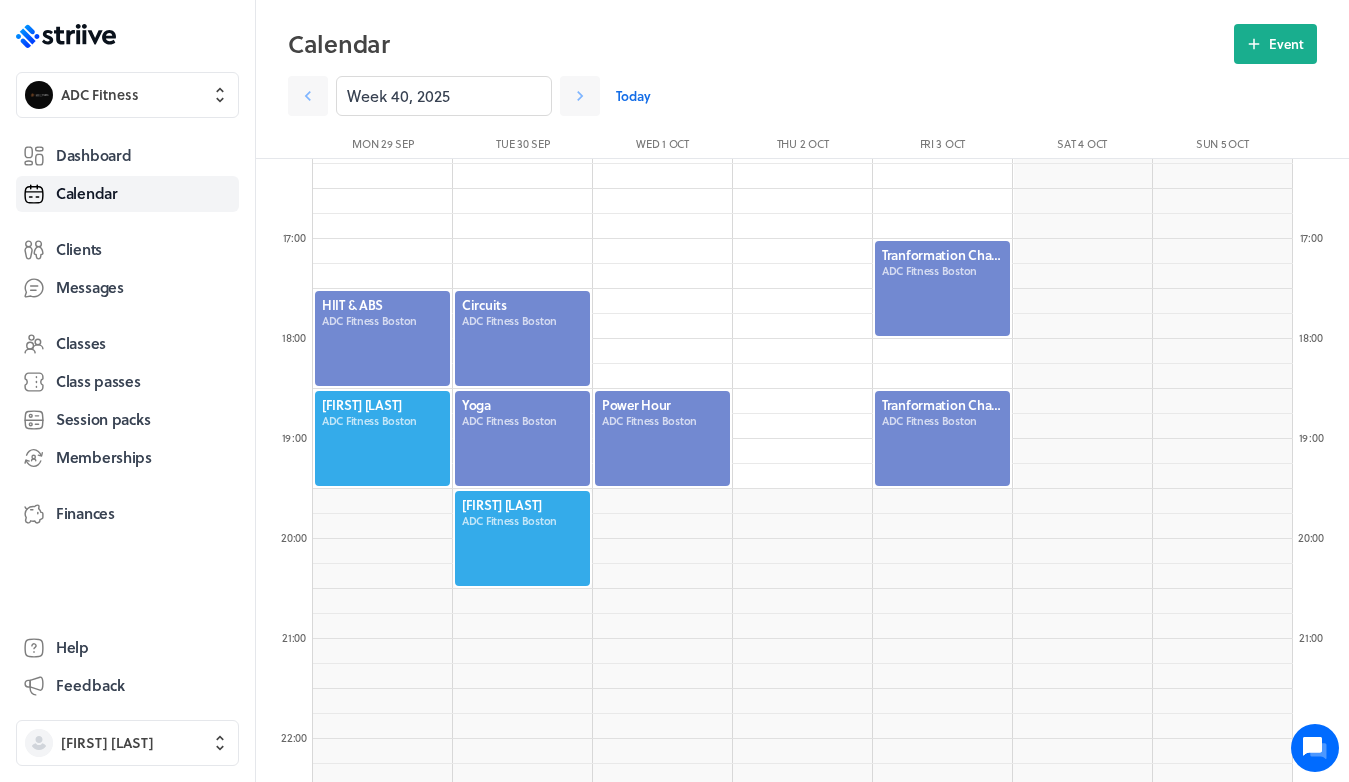 click at bounding box center [942, 438] 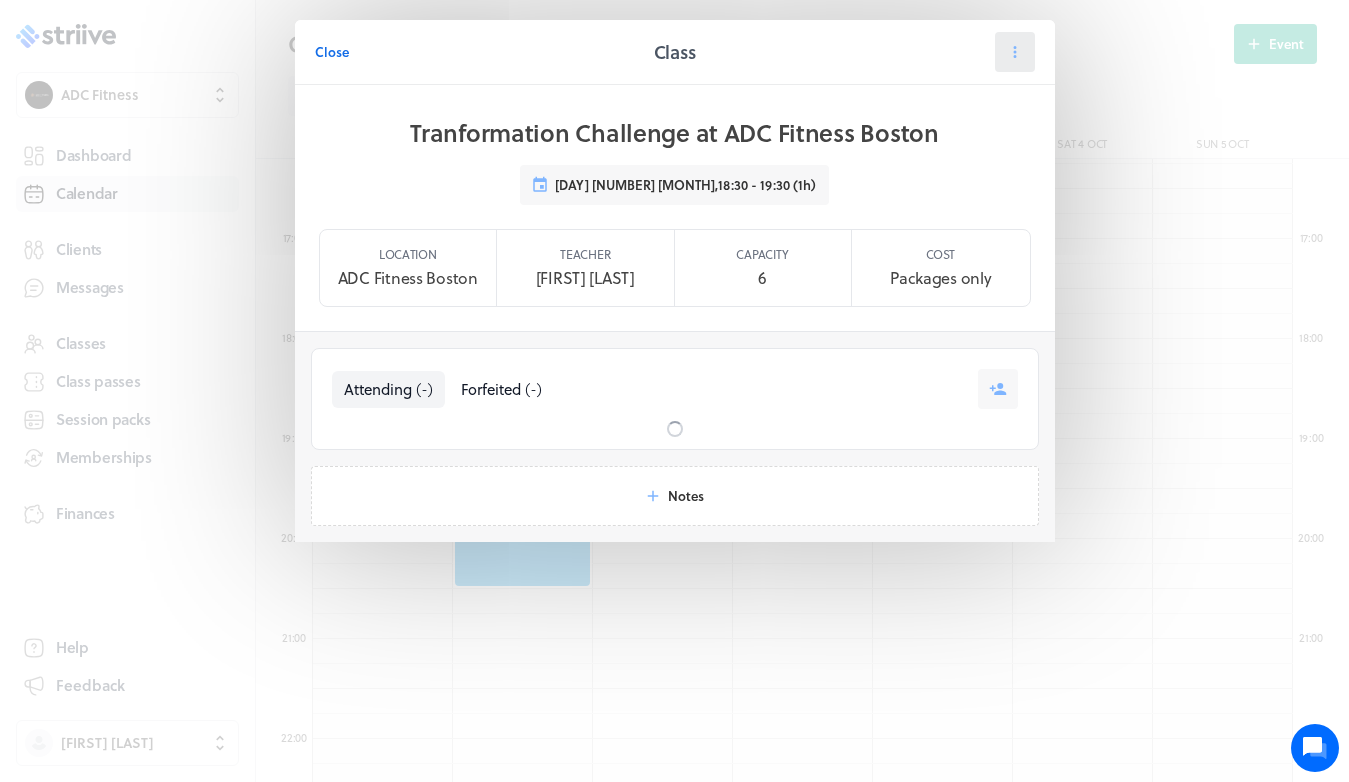 click at bounding box center (1015, 52) 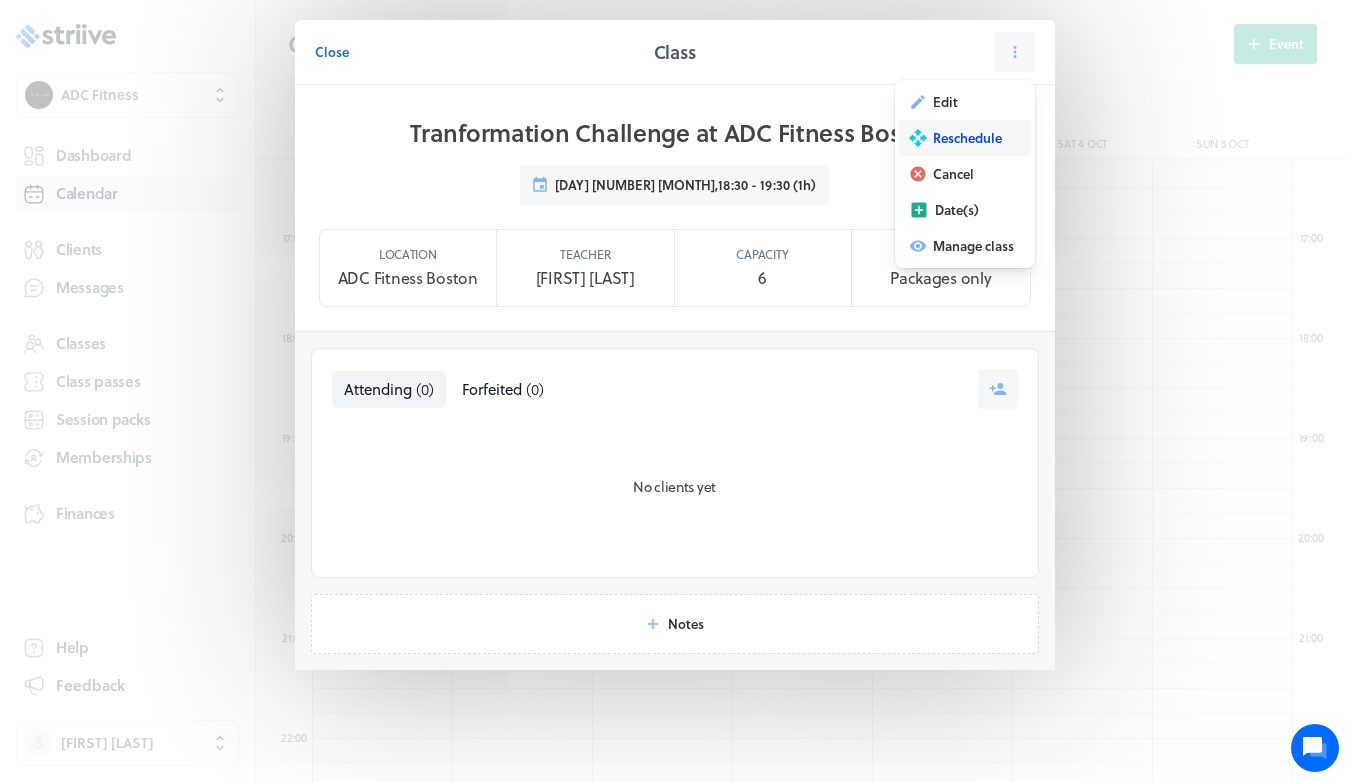 click on "Reschedule" at bounding box center (945, 102) 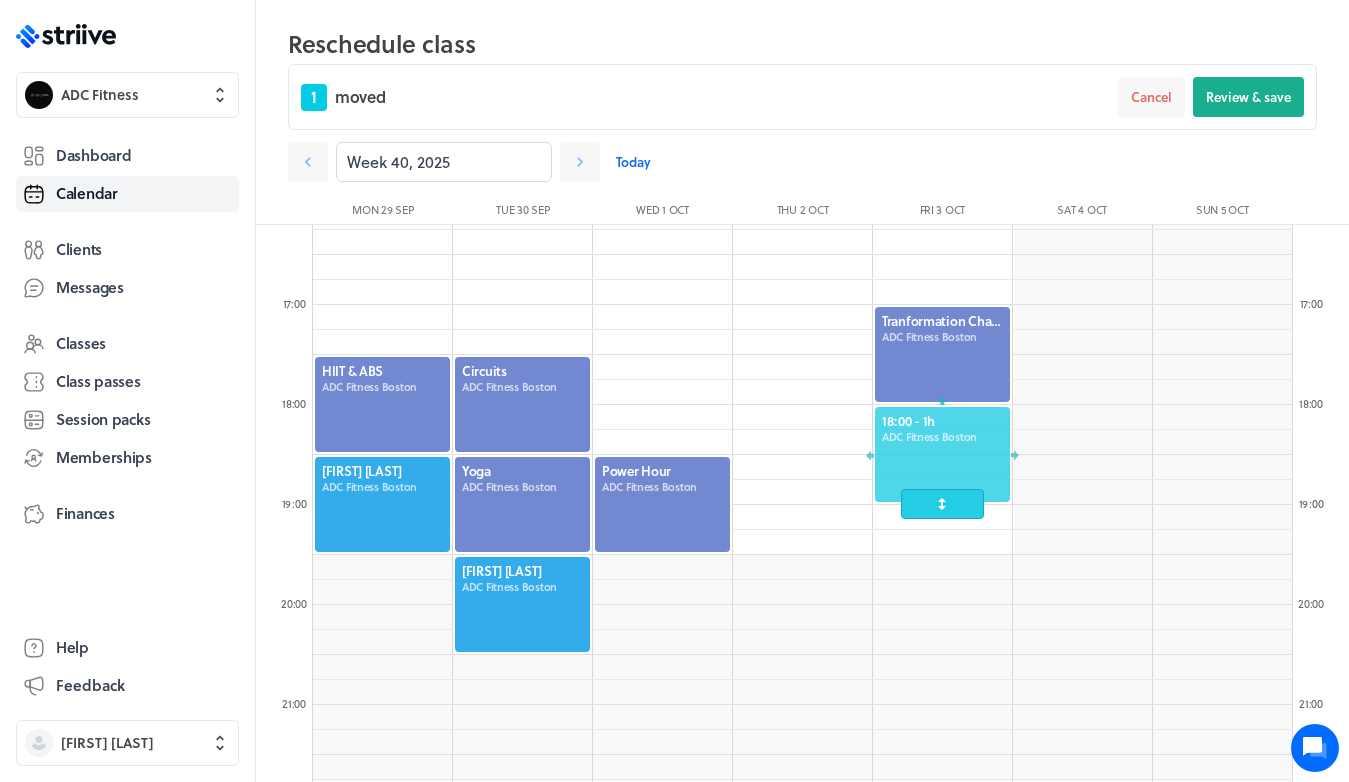 drag, startPoint x: 929, startPoint y: 501, endPoint x: 930, endPoint y: 457, distance: 44.011364 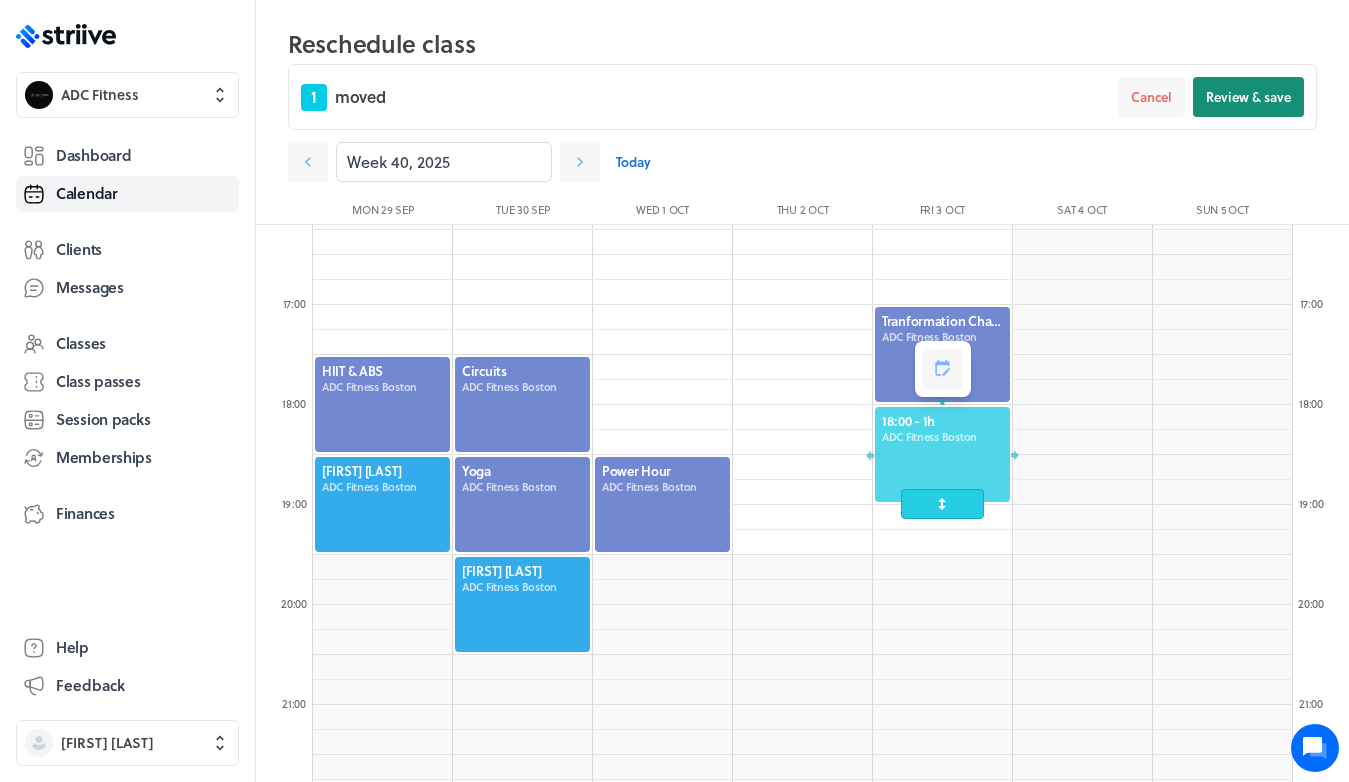 click on "Review & save" at bounding box center [1248, 97] 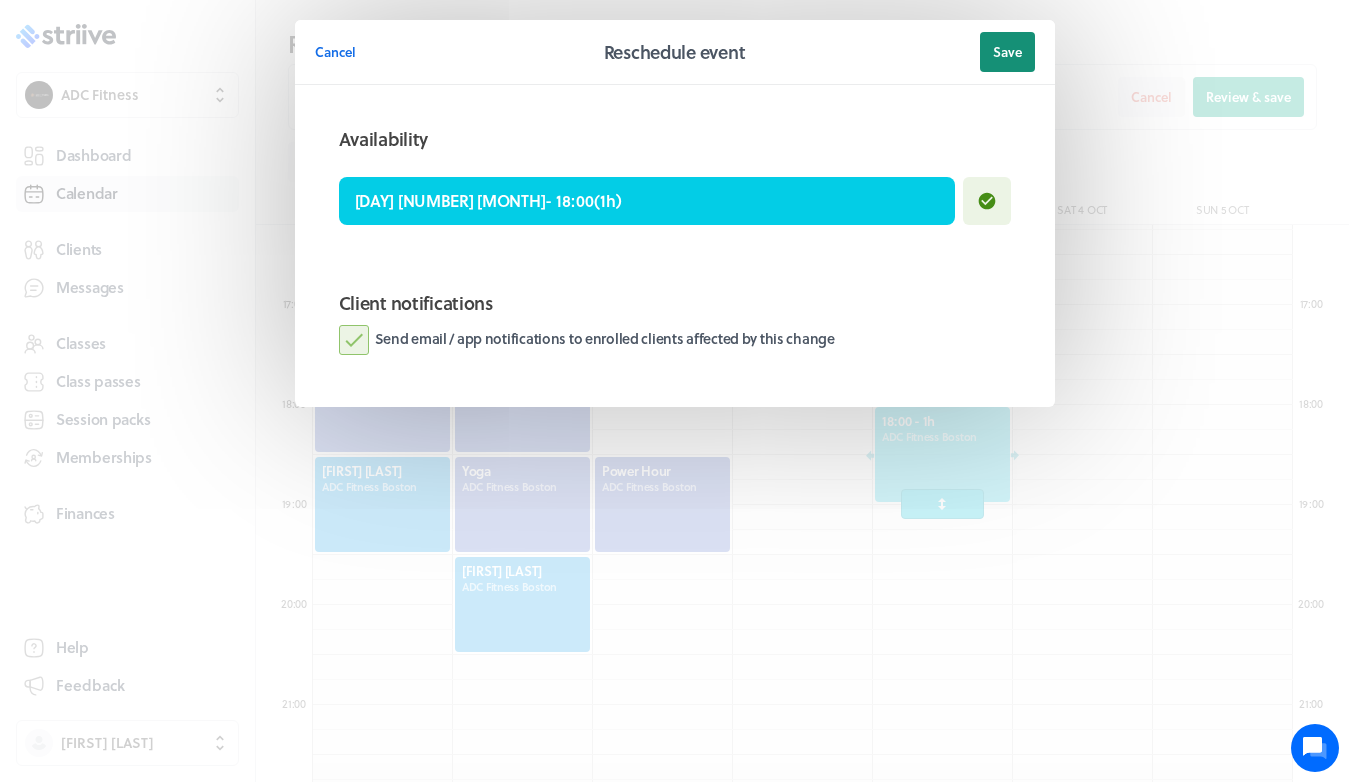 click on "Save" at bounding box center (1007, 52) 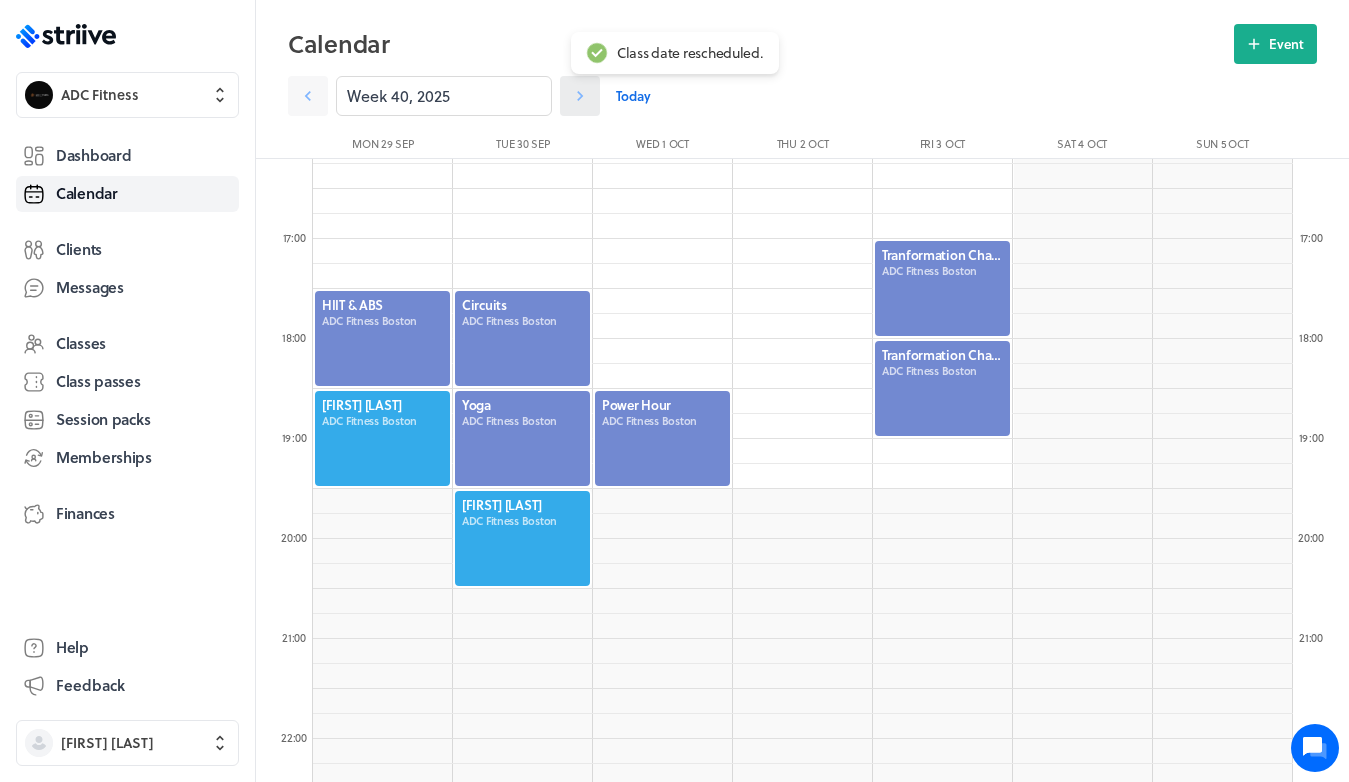 click at bounding box center [308, 96] 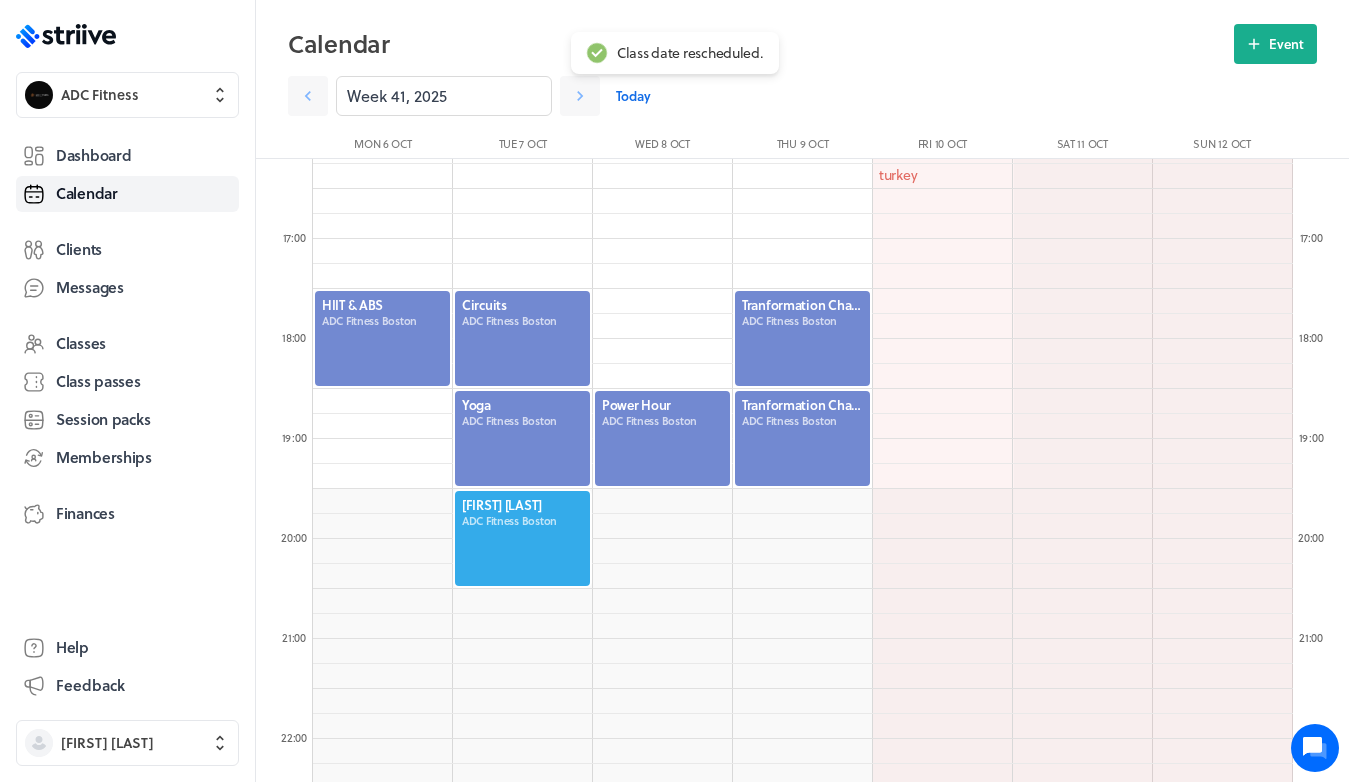 click at bounding box center (802, 338) 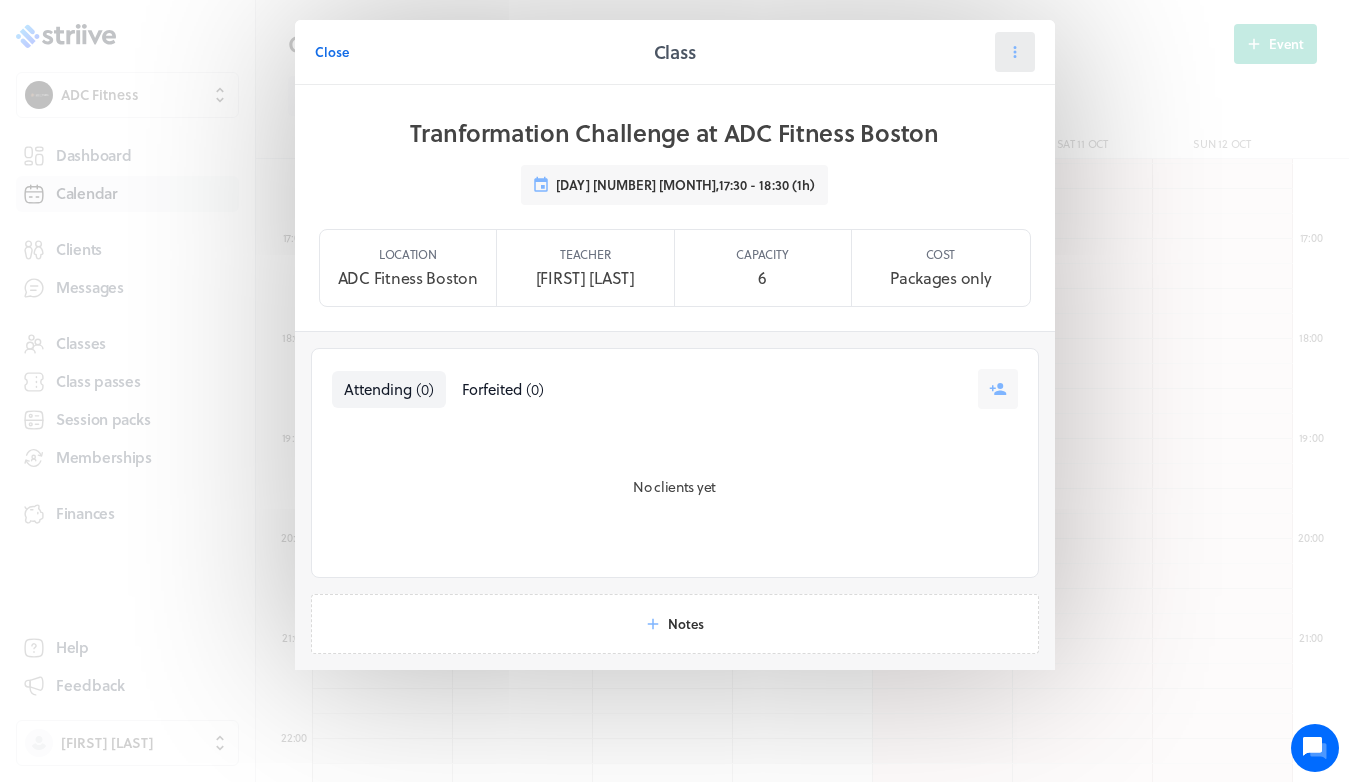 click at bounding box center [1015, 52] 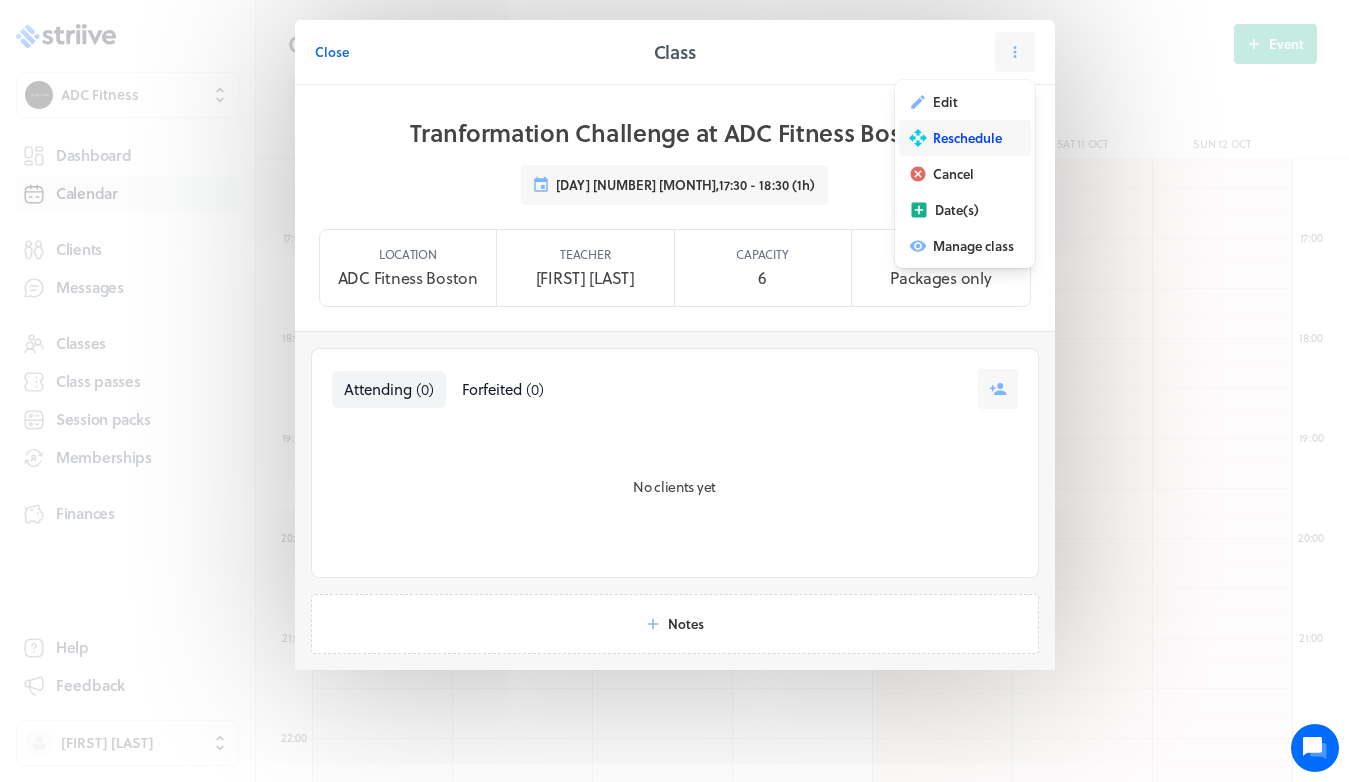 click on "Reschedule" at bounding box center [945, 102] 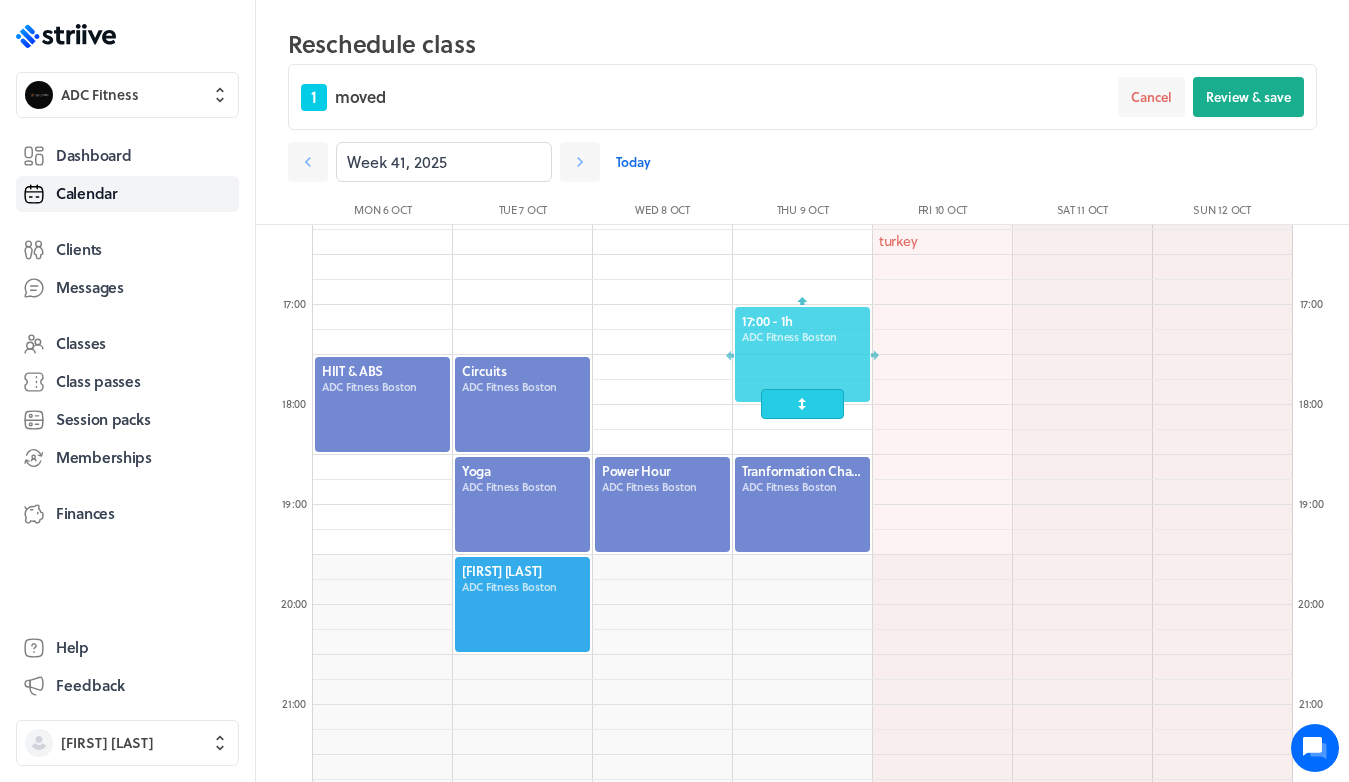 drag, startPoint x: 811, startPoint y: 372, endPoint x: 811, endPoint y: 357, distance: 15 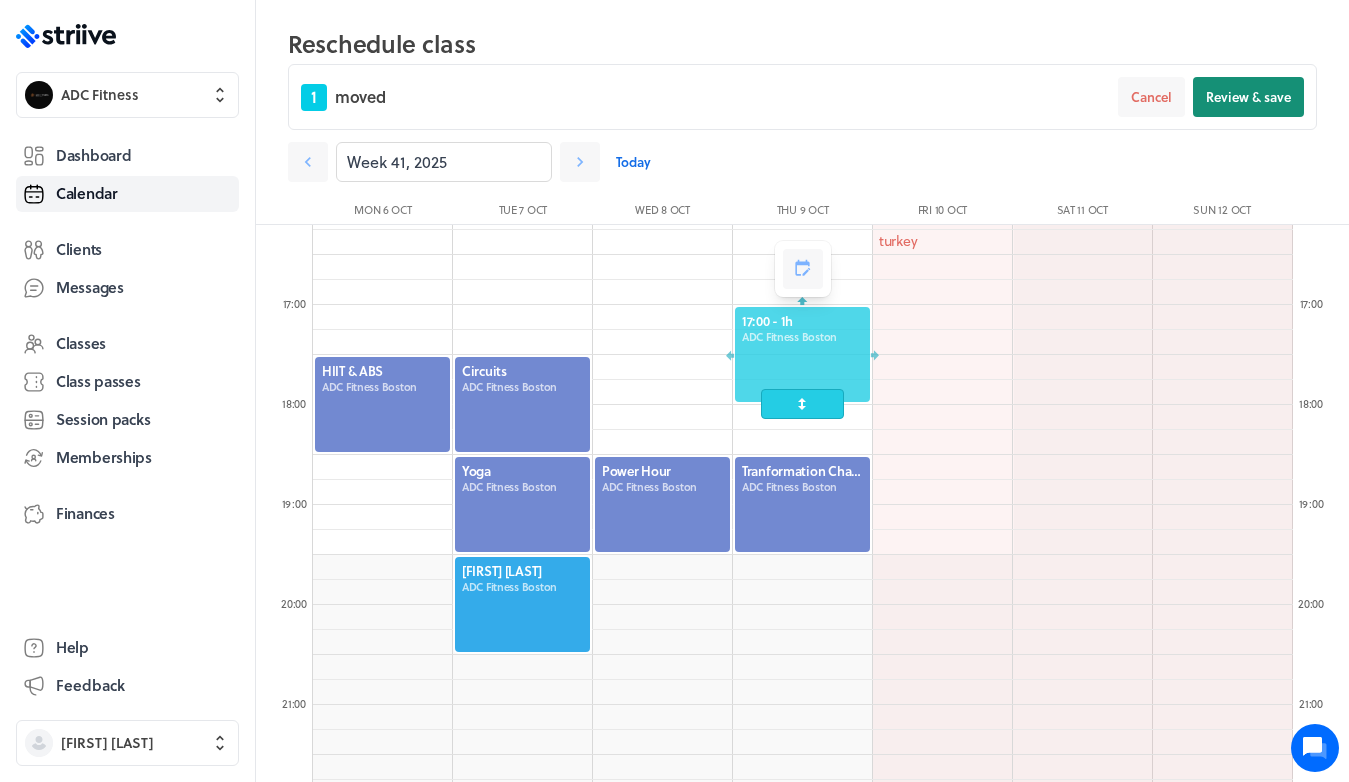 click on "Review & save" at bounding box center (1248, 97) 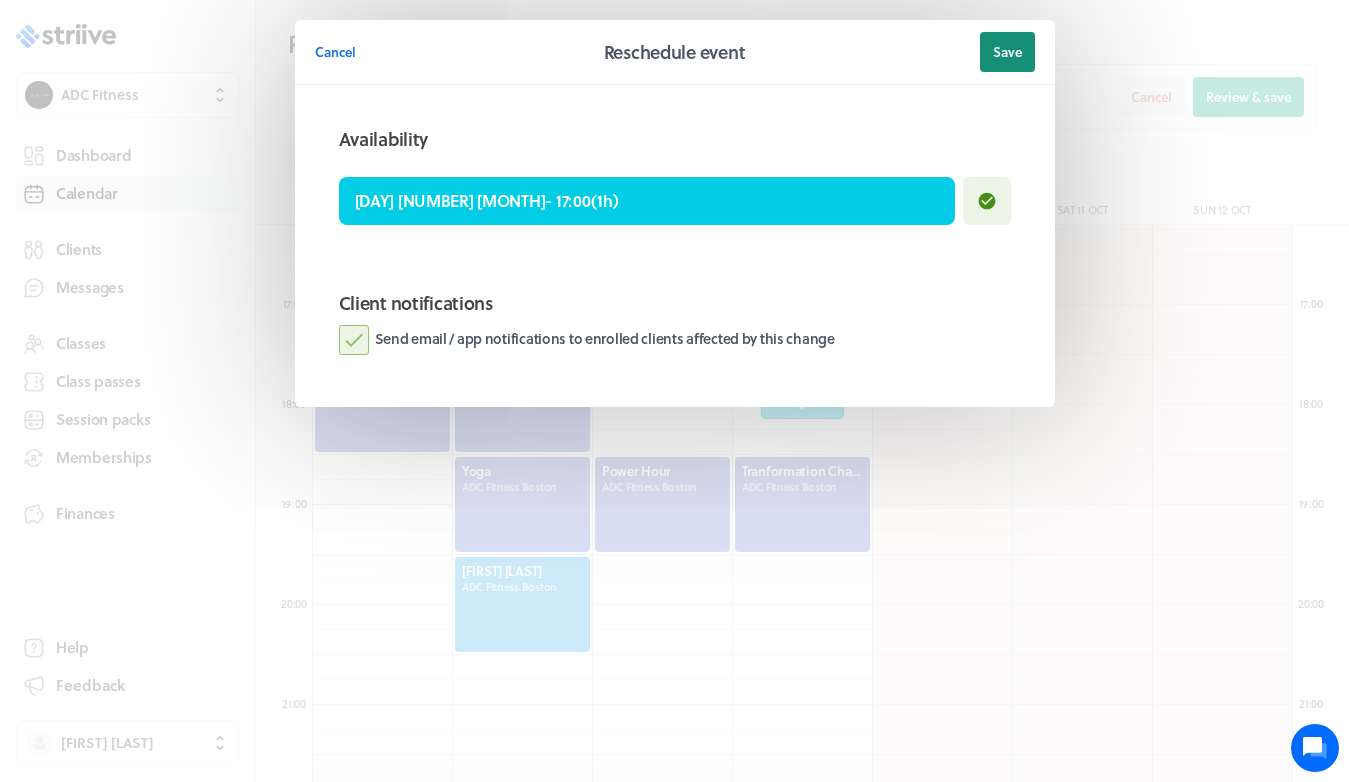 click on "Save" at bounding box center [1007, 52] 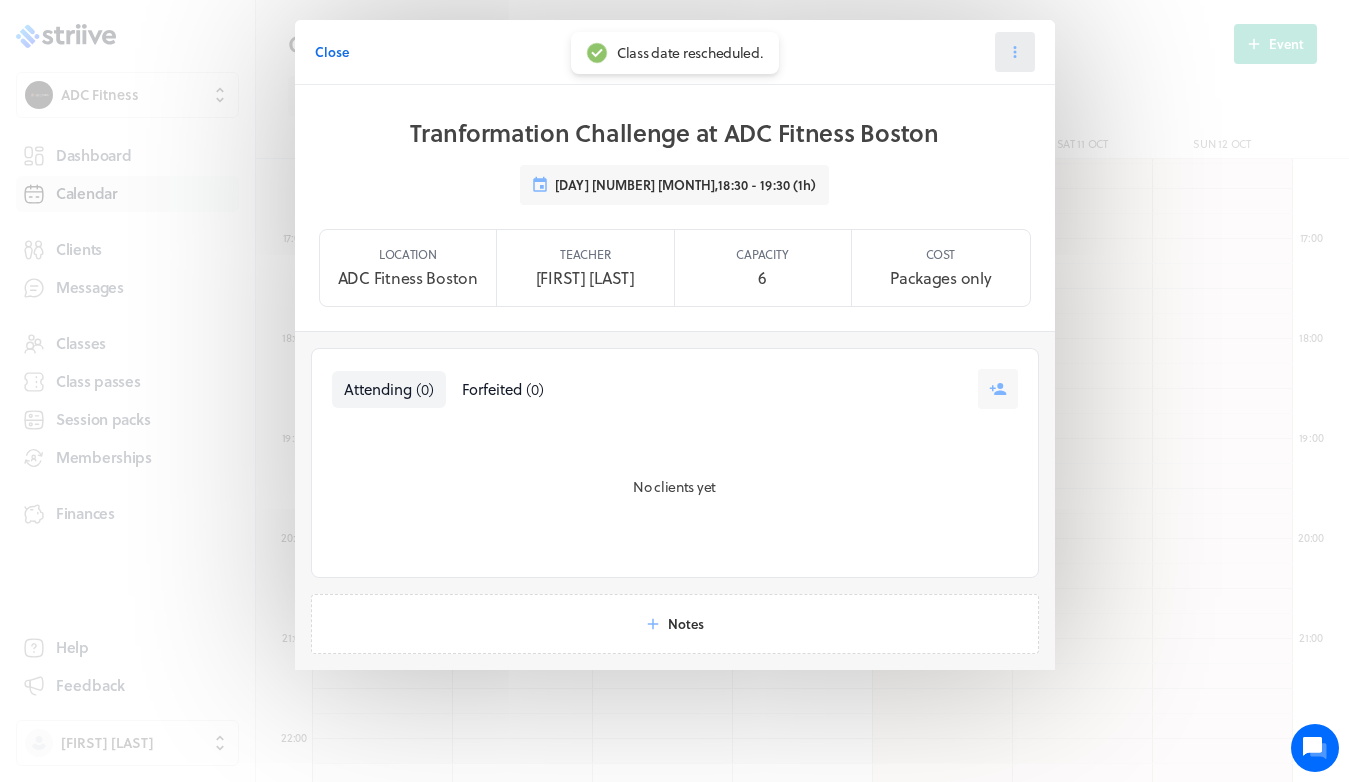 click at bounding box center [1015, 52] 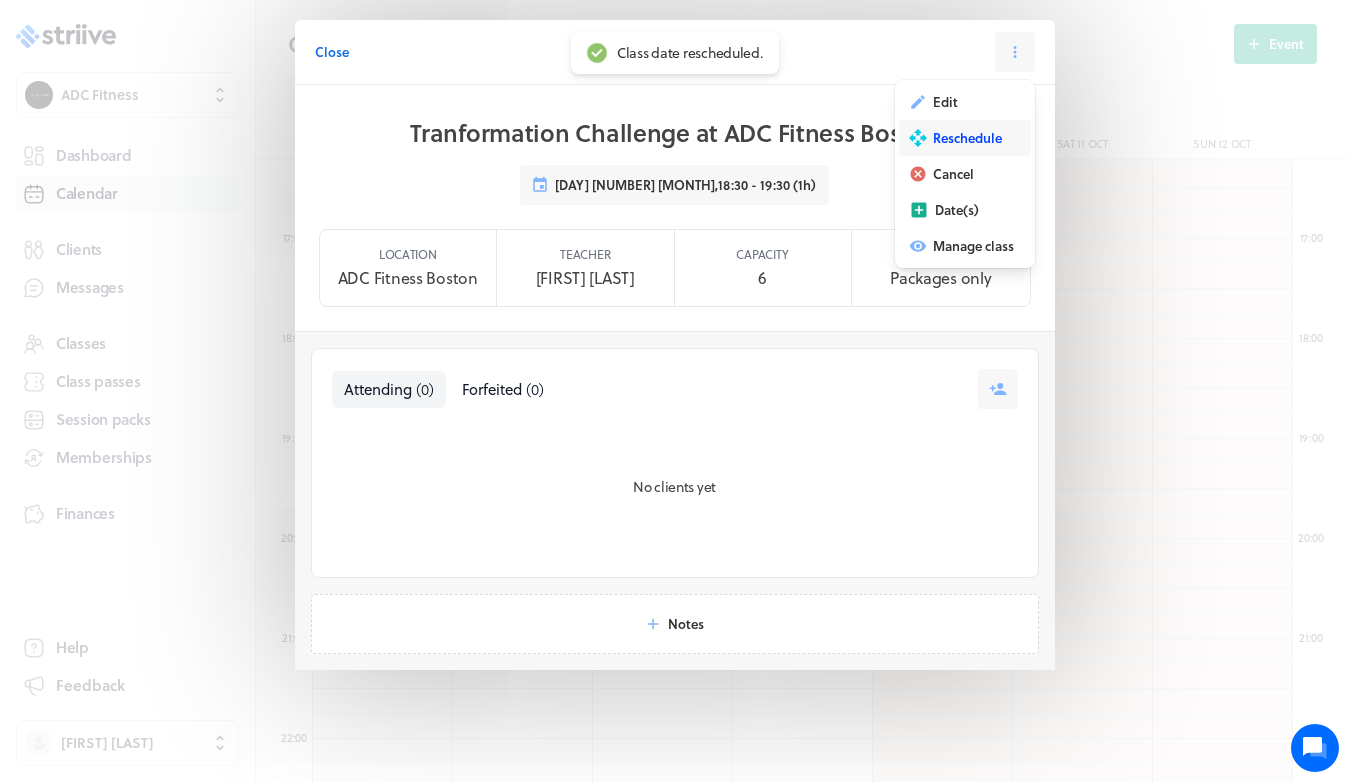 click on "Reschedule" at bounding box center (945, 102) 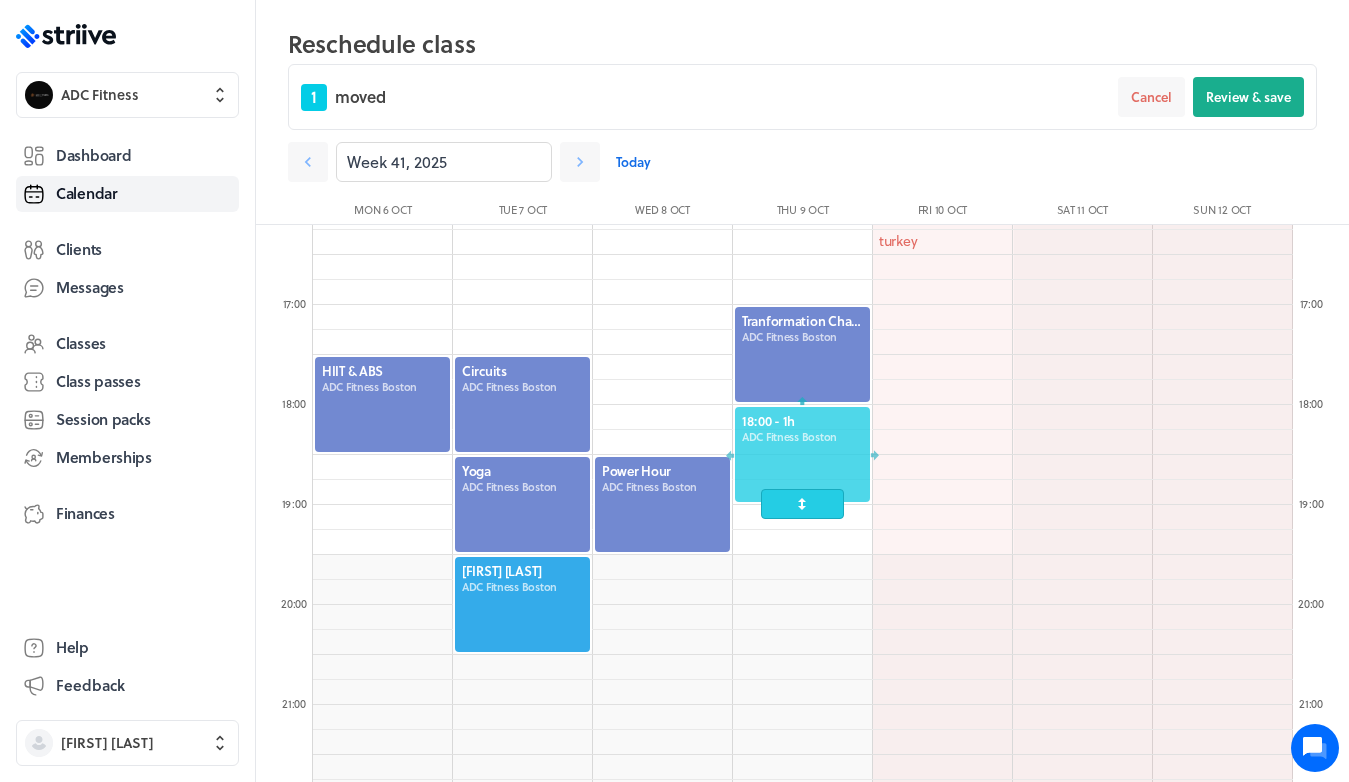 drag, startPoint x: 799, startPoint y: 492, endPoint x: 797, endPoint y: 445, distance: 47.042534 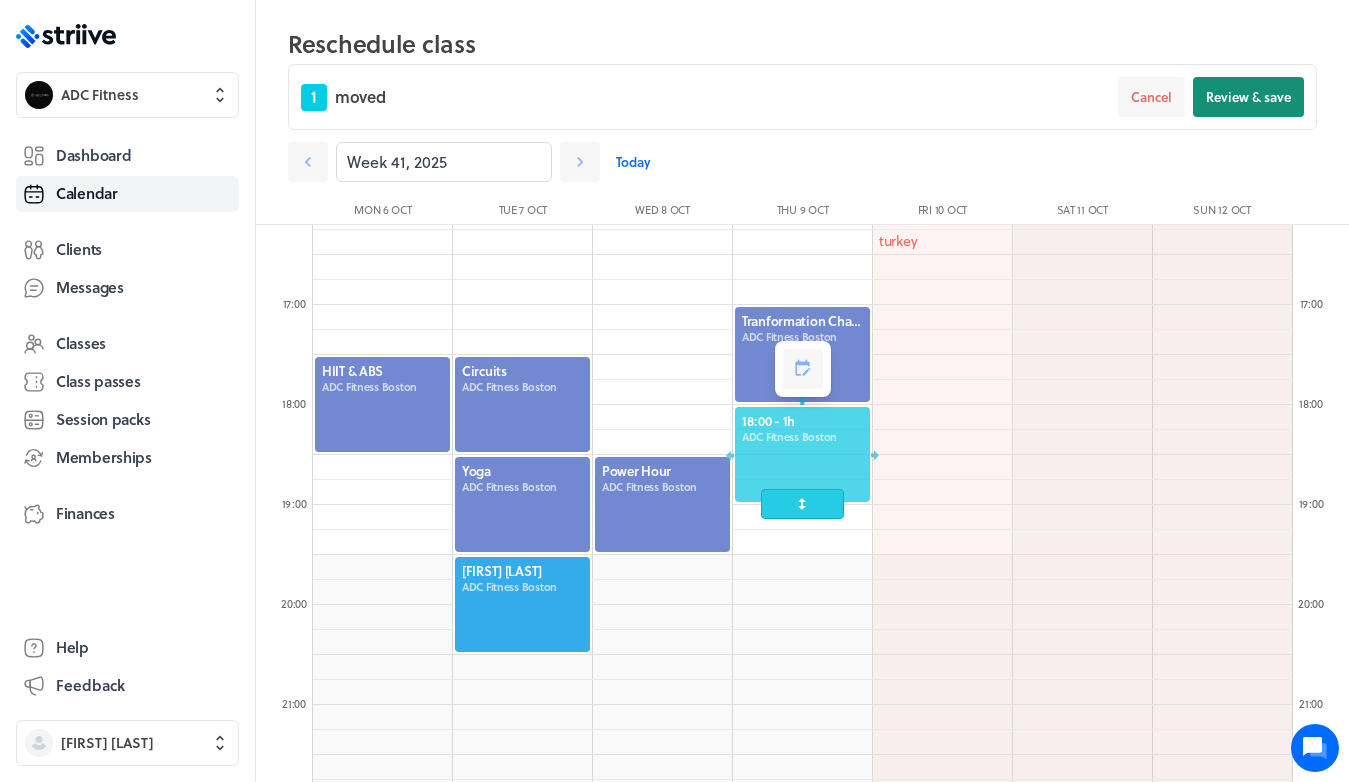click on "Review & save" at bounding box center (1248, 97) 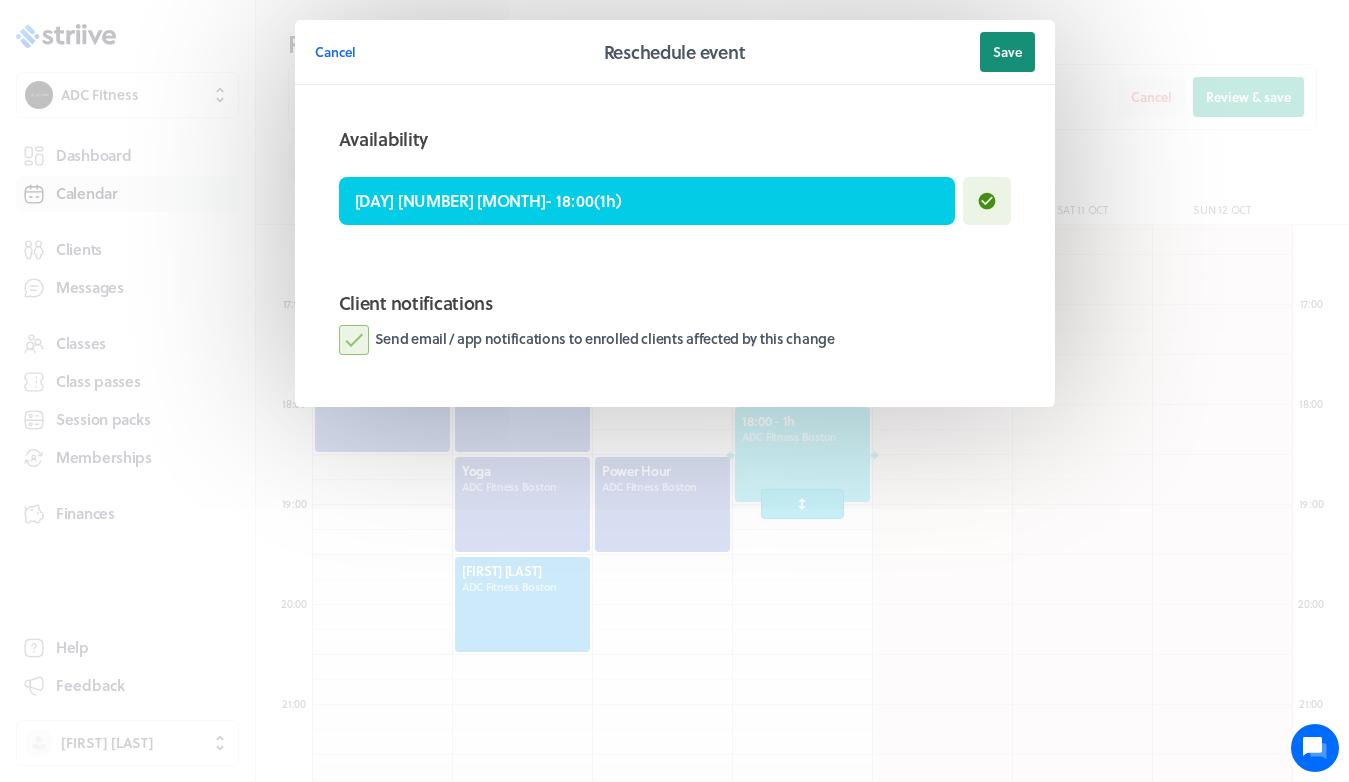 click on "Save" at bounding box center (1007, 52) 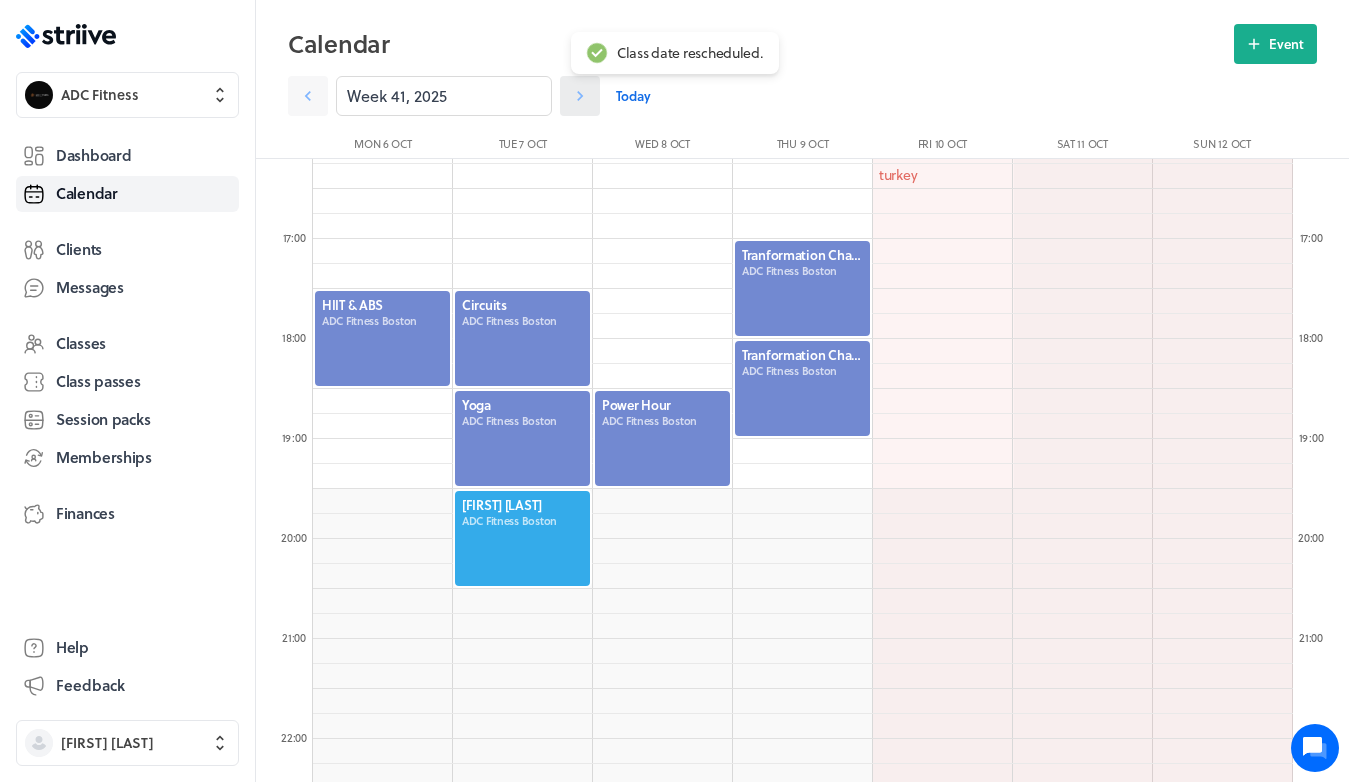 click at bounding box center (308, 96) 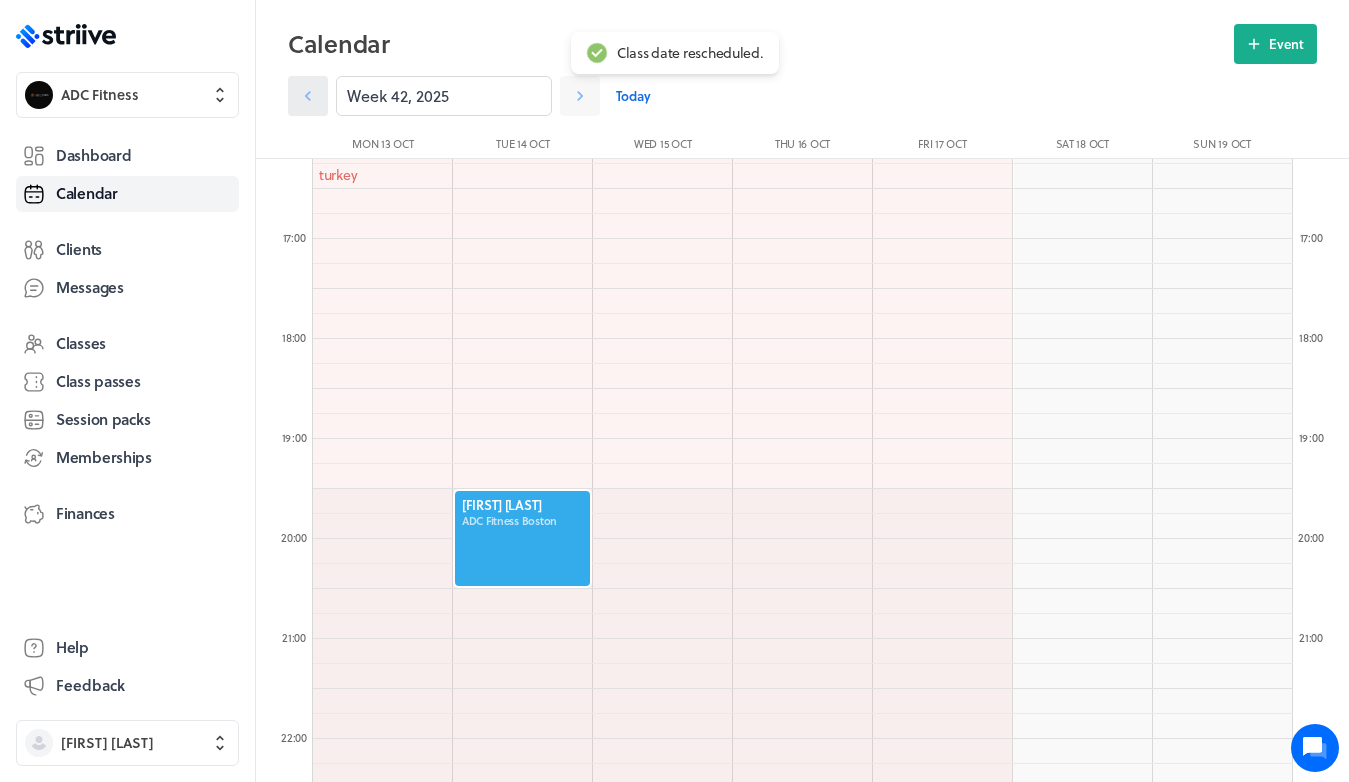 click at bounding box center (308, 96) 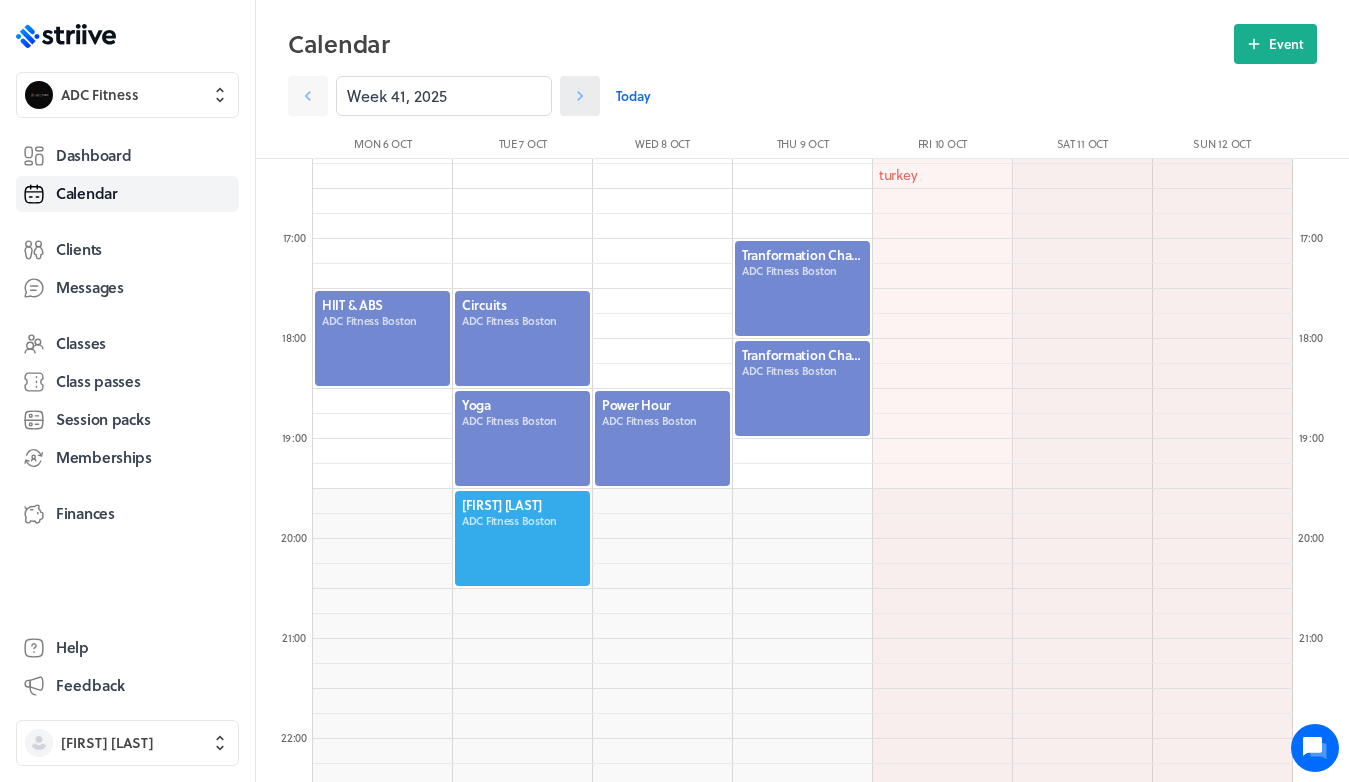 click at bounding box center [308, 96] 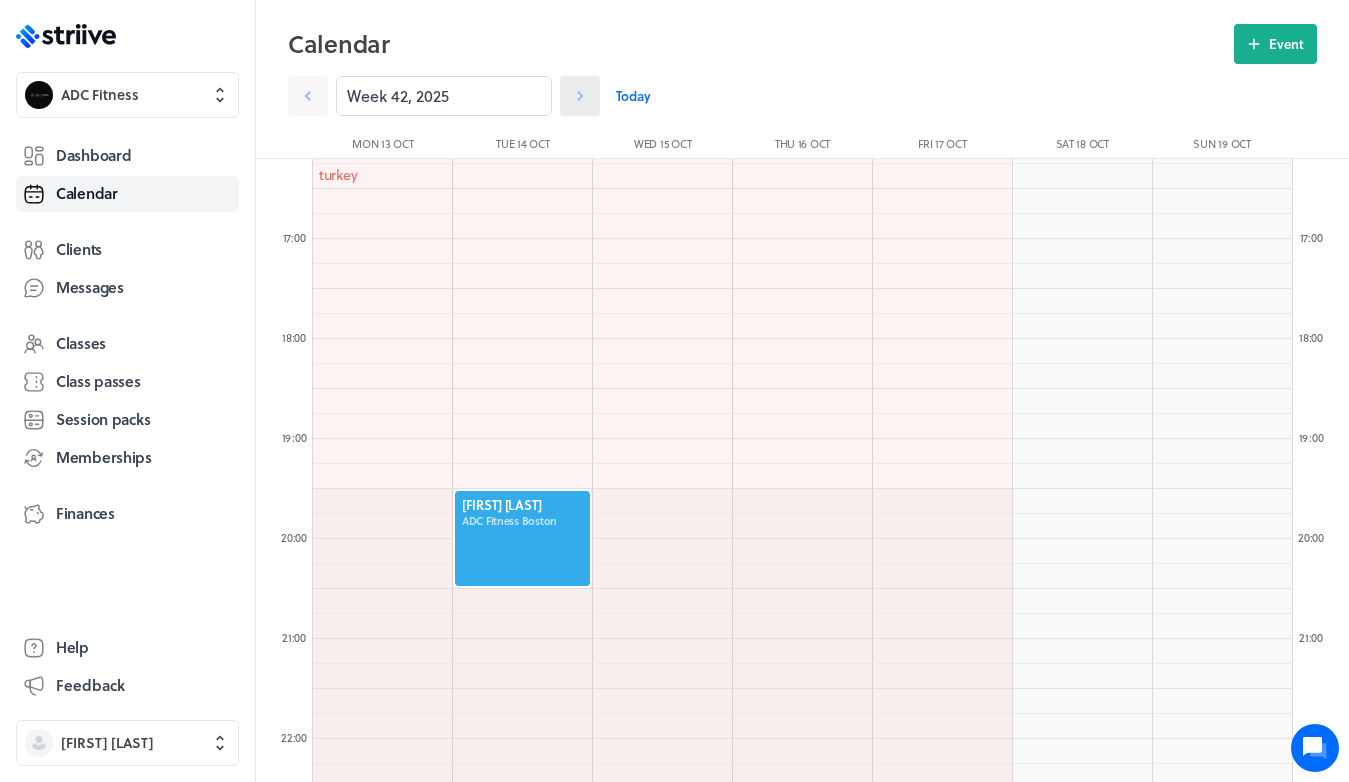 click at bounding box center [308, 96] 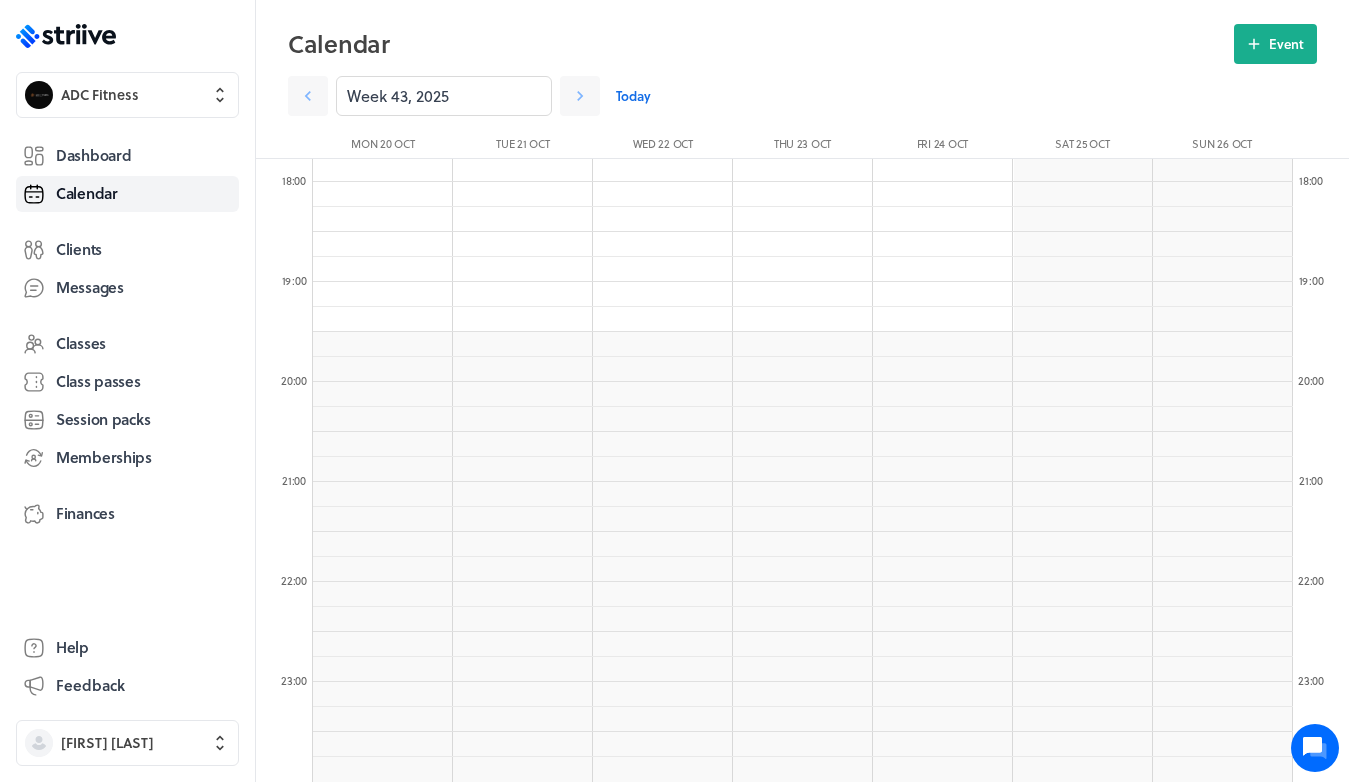 scroll, scrollTop: 1777, scrollLeft: 0, axis: vertical 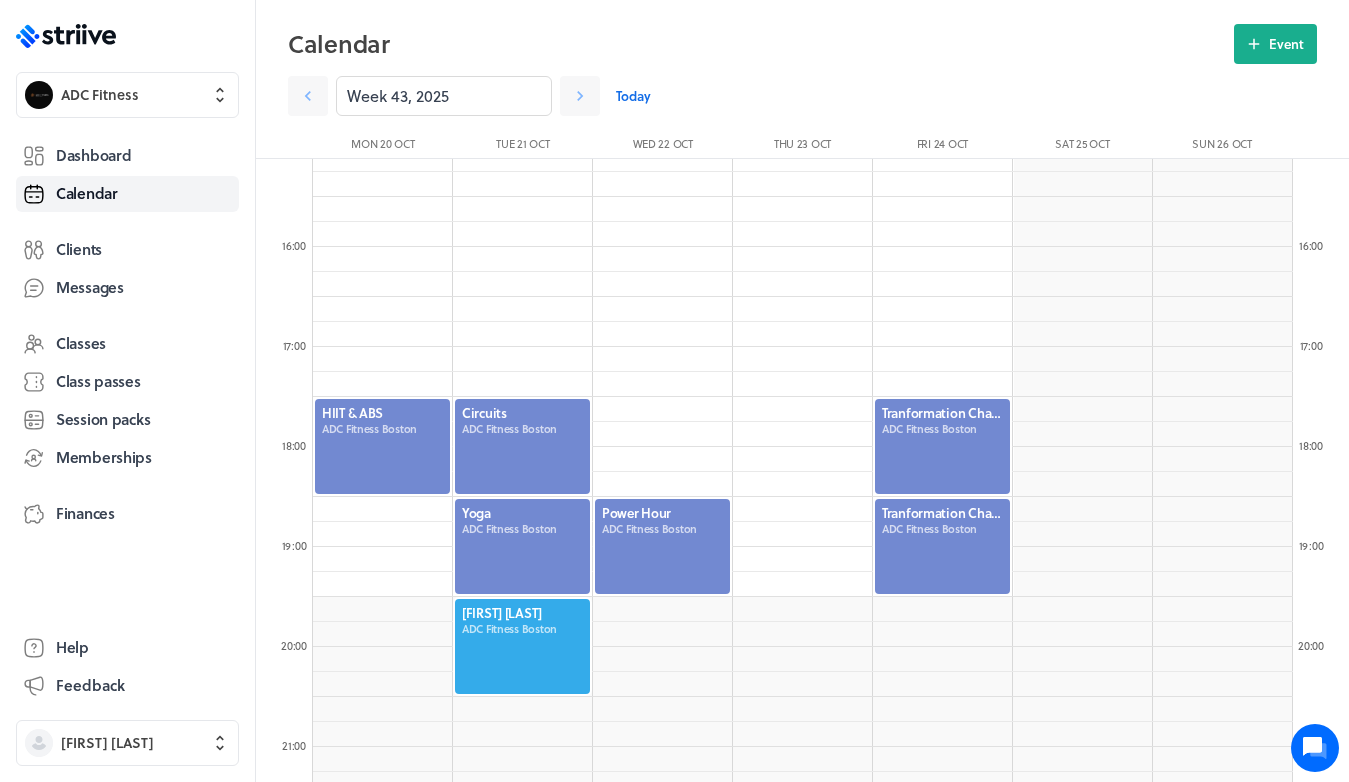 click at bounding box center [942, 446] 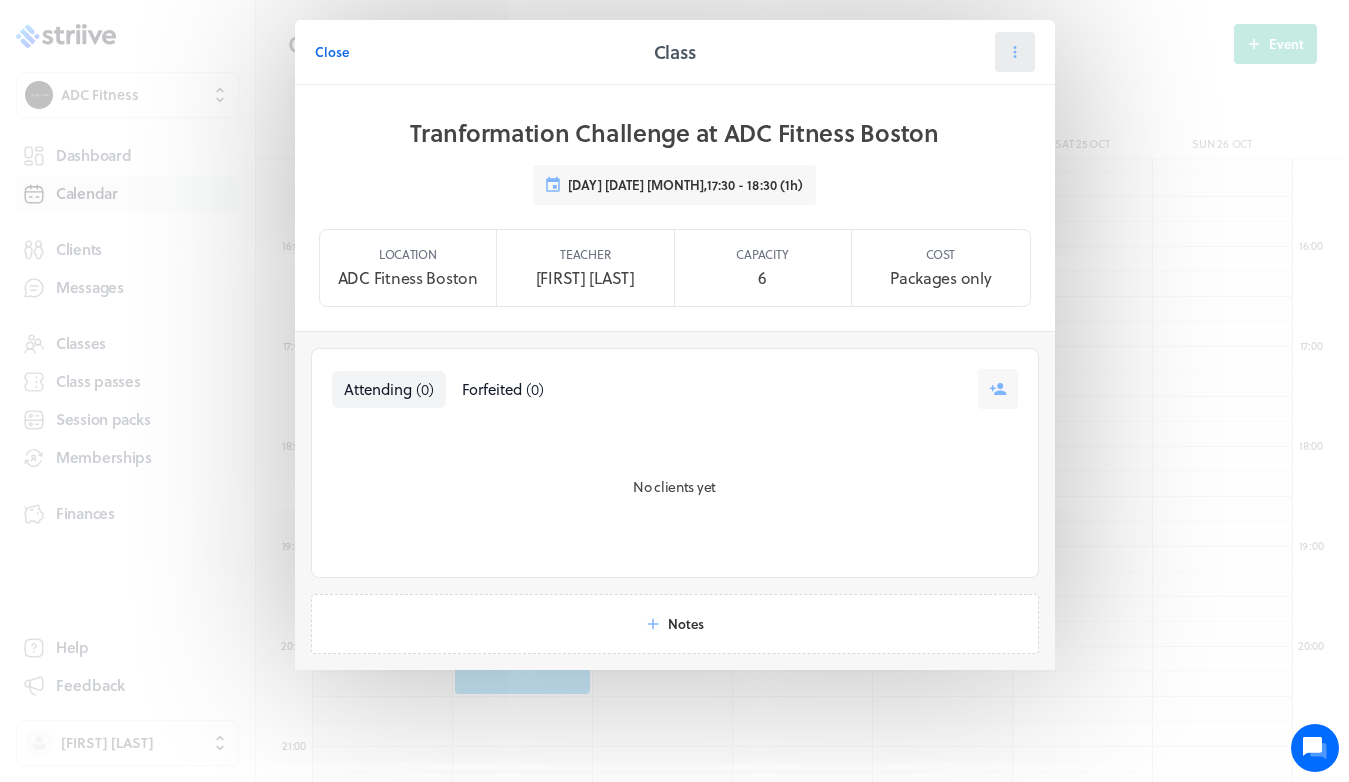 click at bounding box center (1015, 52) 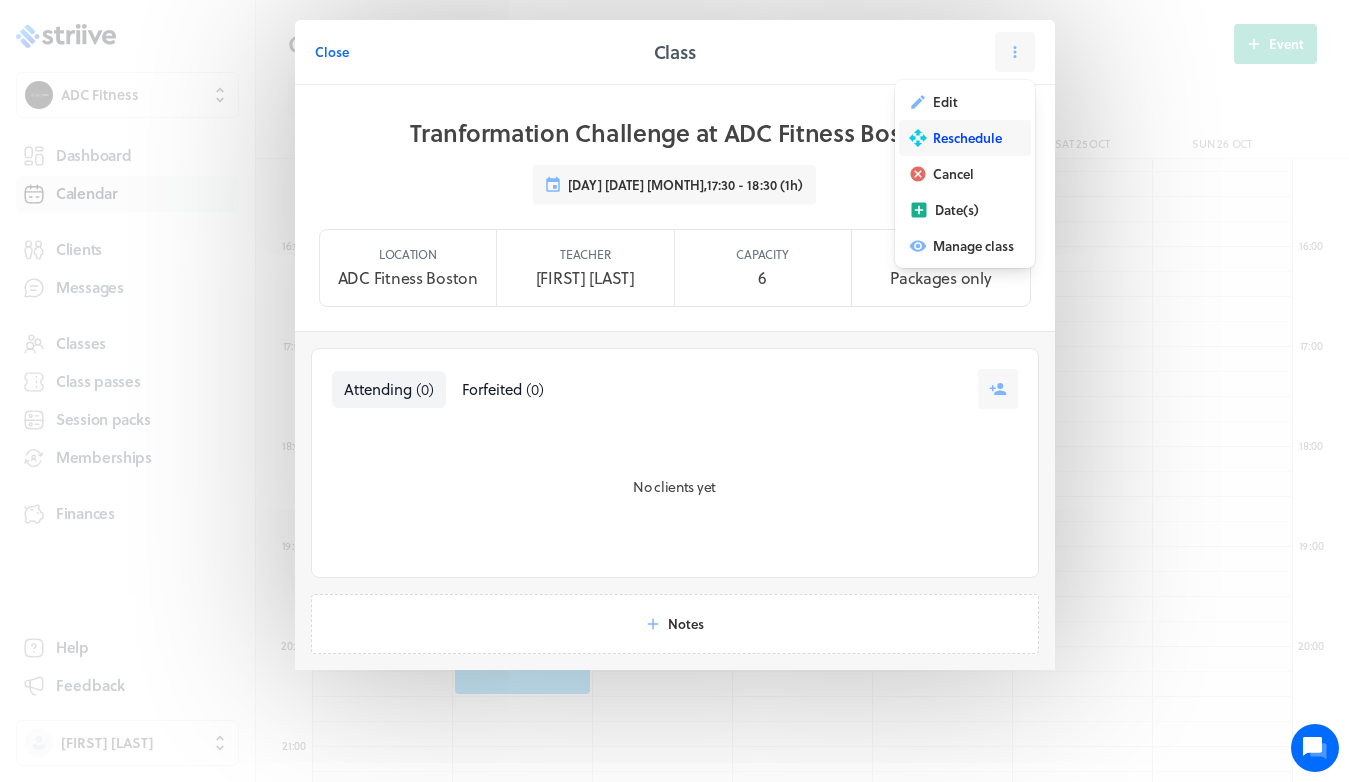 click on "Reschedule" at bounding box center [945, 102] 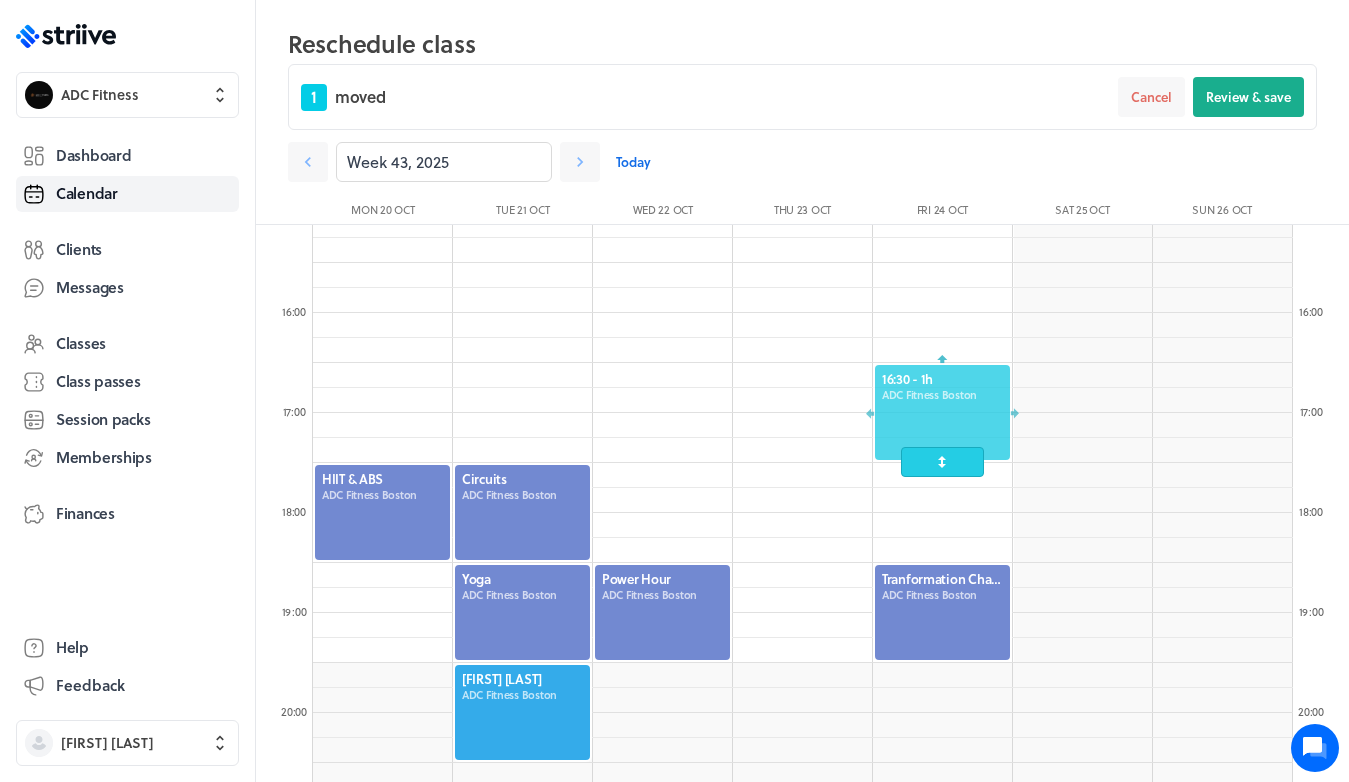 drag, startPoint x: 962, startPoint y: 509, endPoint x: 960, endPoint y: 422, distance: 87.02299 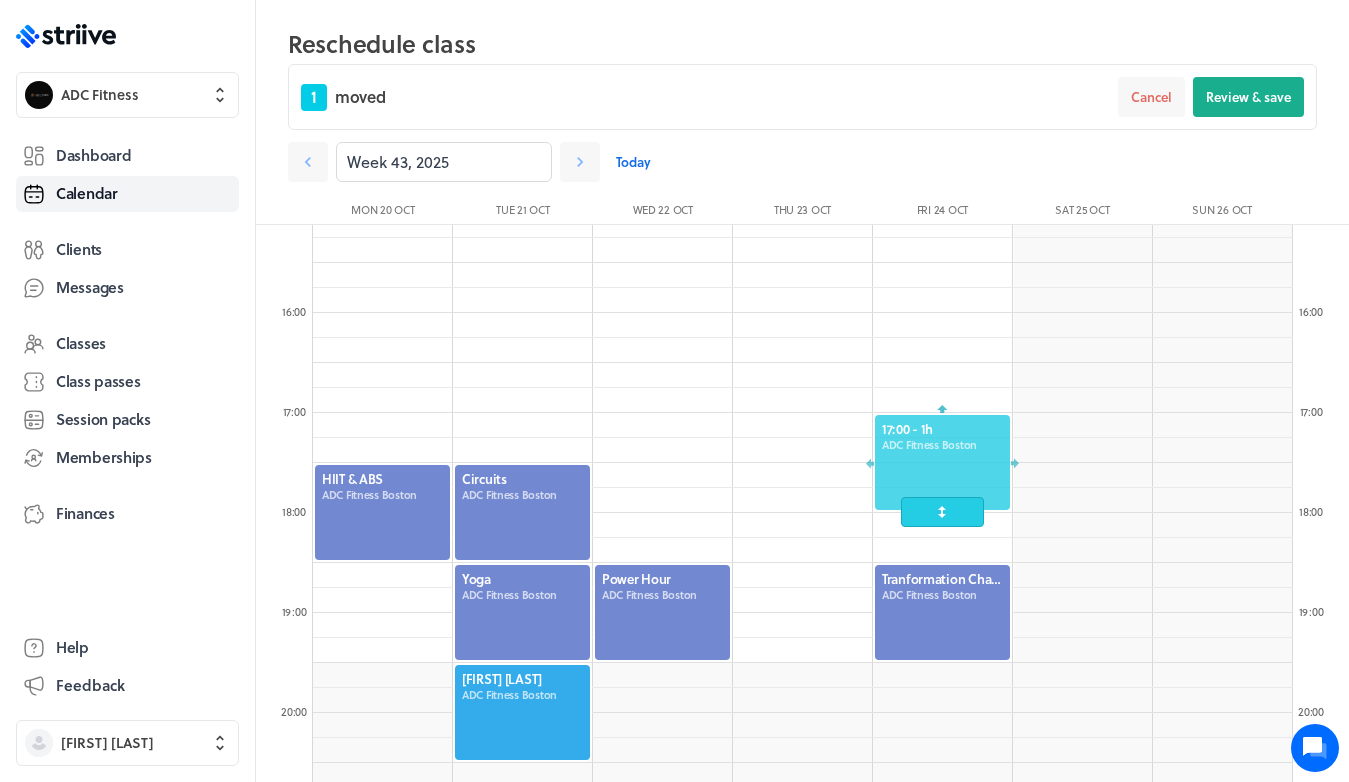 drag, startPoint x: 943, startPoint y: 406, endPoint x: 941, endPoint y: 476, distance: 70.028564 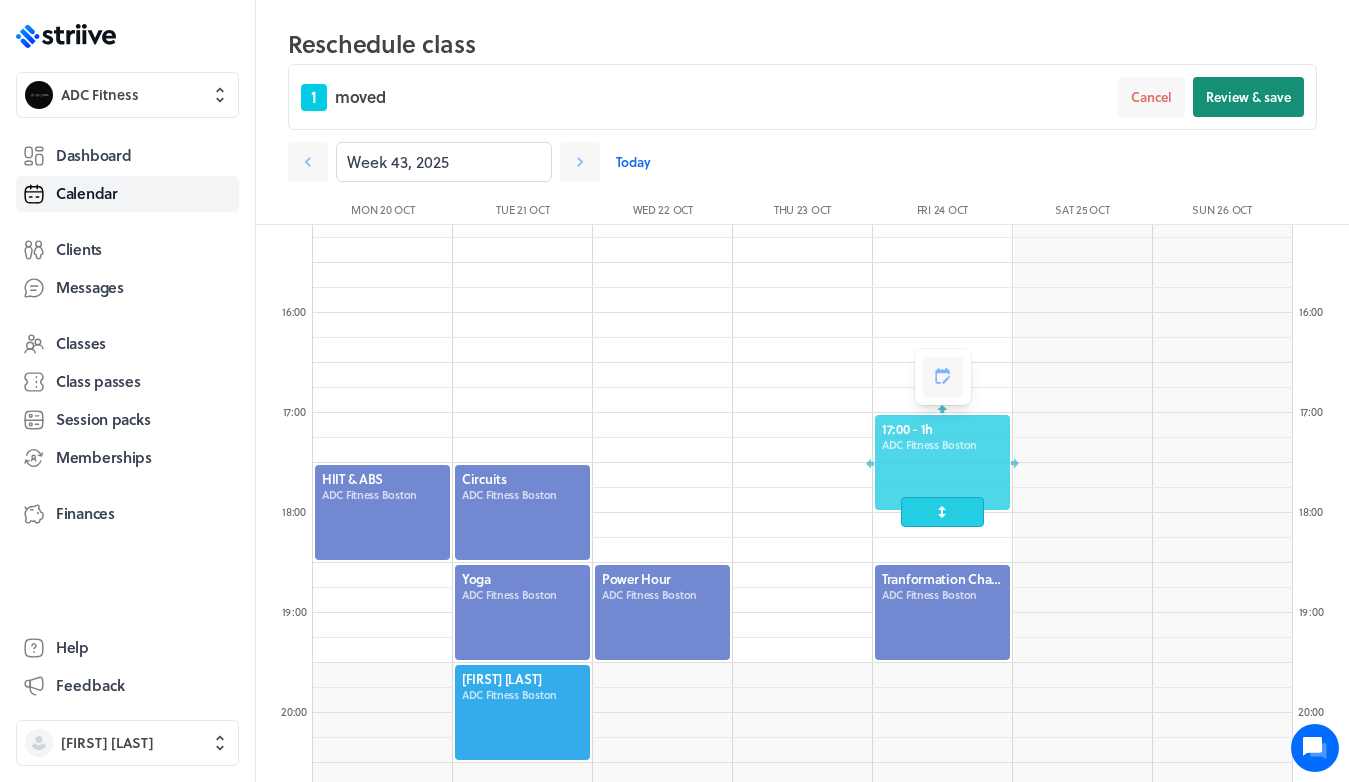 click on "Review & save" at bounding box center (1248, 97) 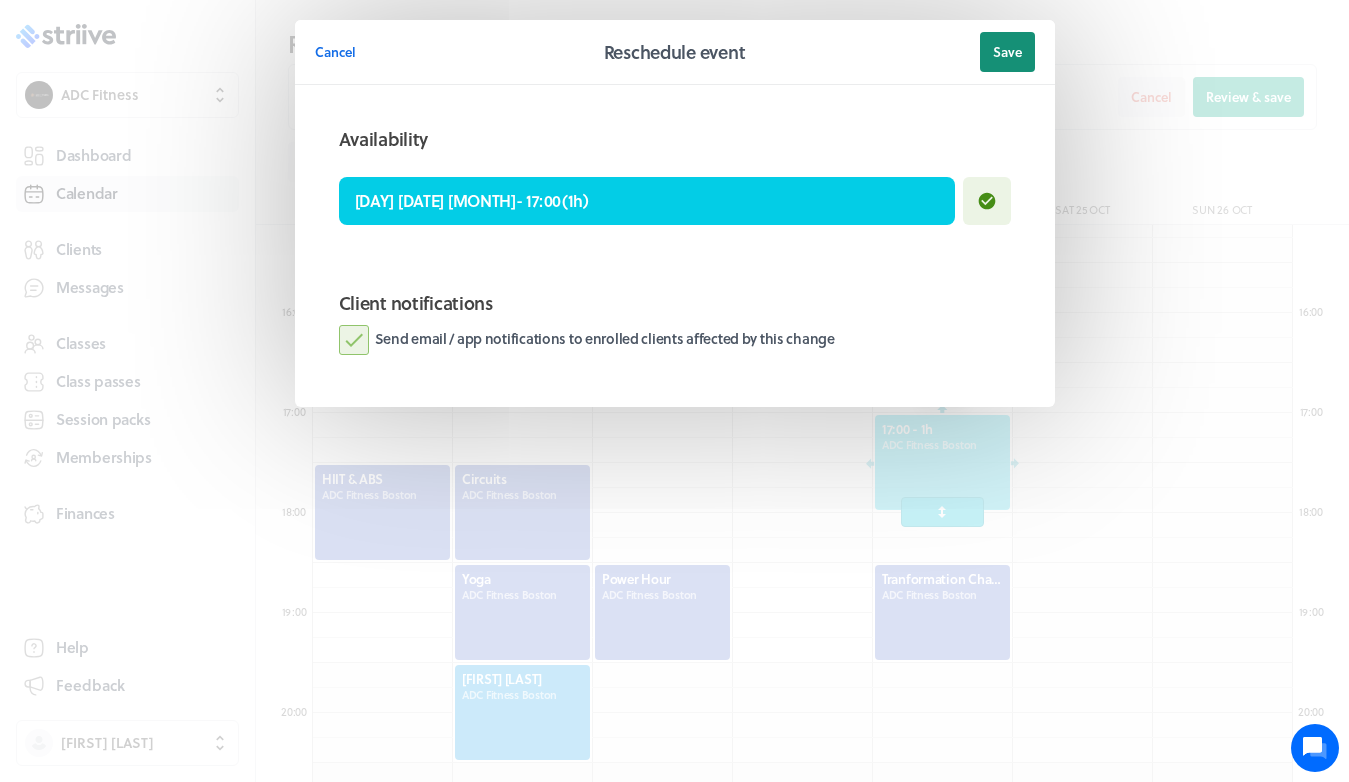 click on "Save" at bounding box center (1007, 52) 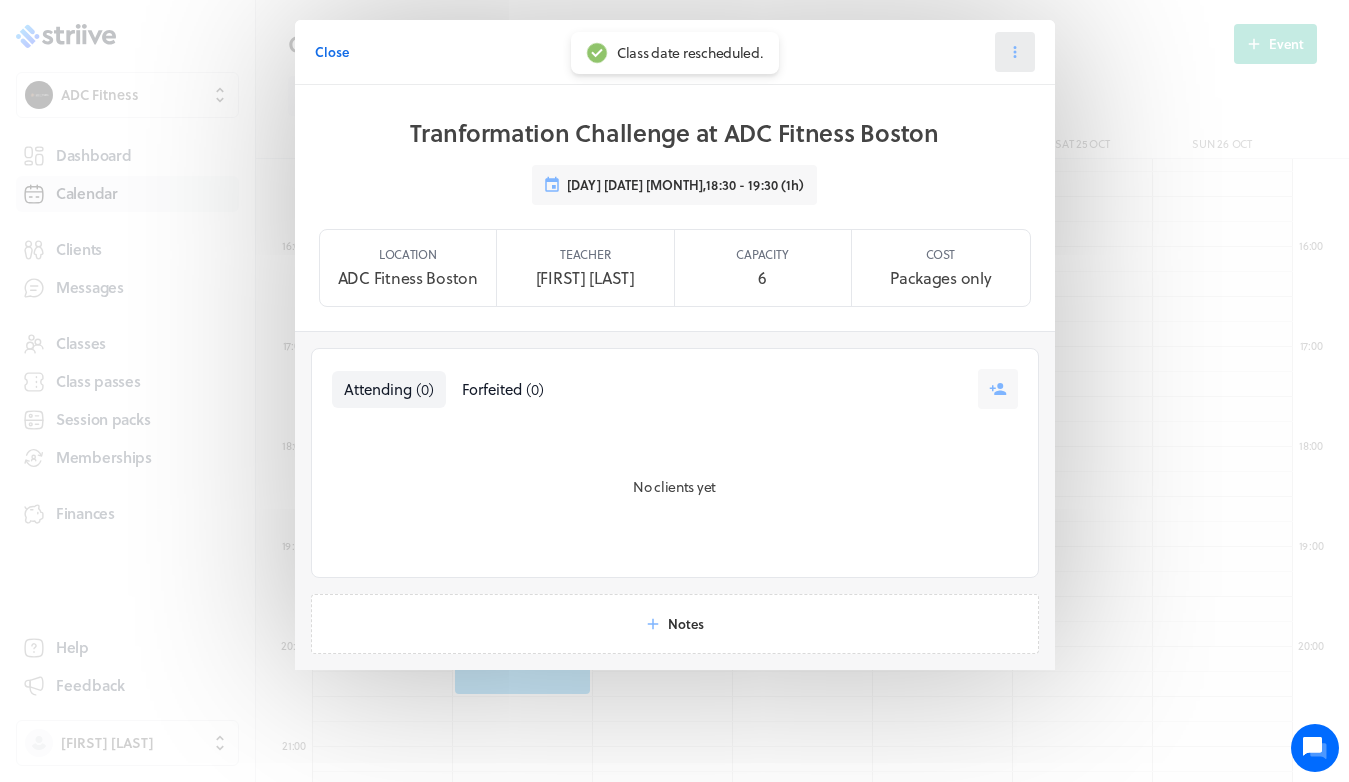 click at bounding box center (1015, 52) 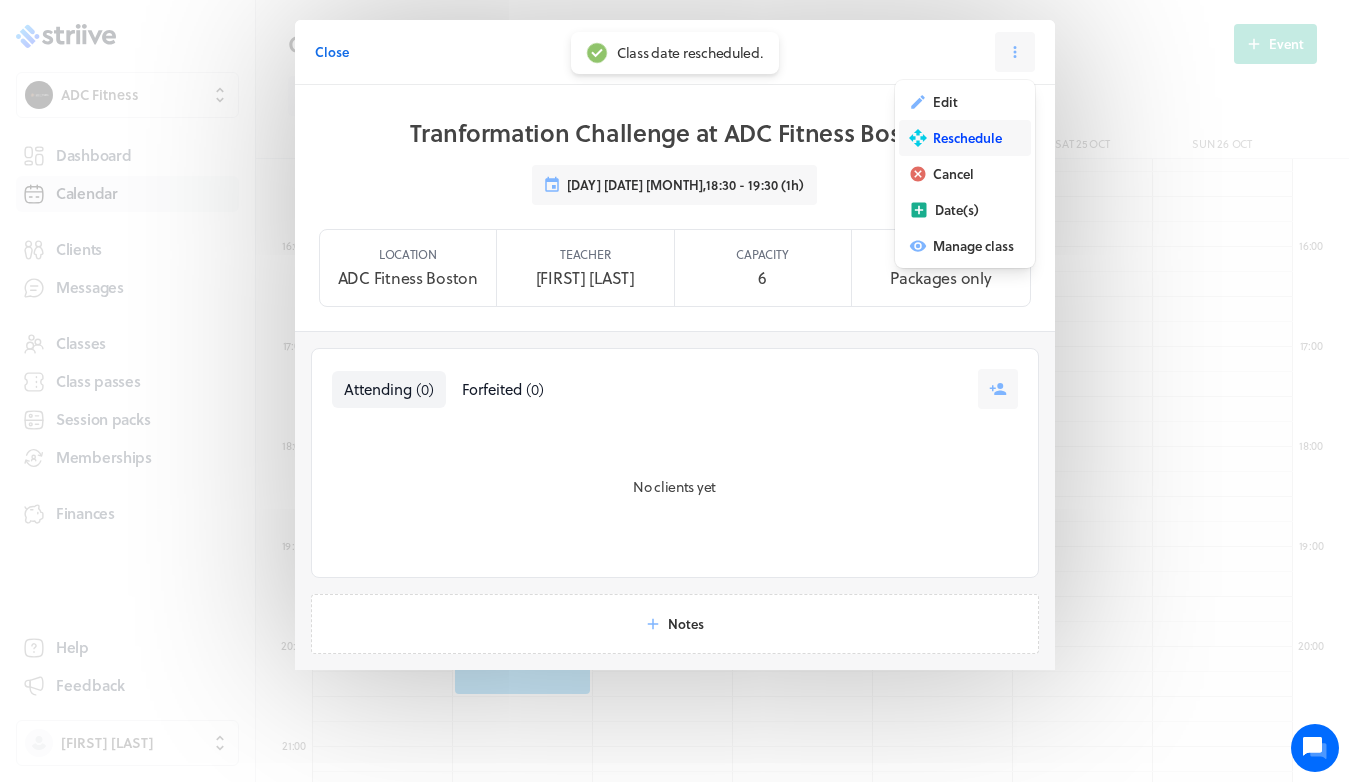 click on "Reschedule" at bounding box center [945, 102] 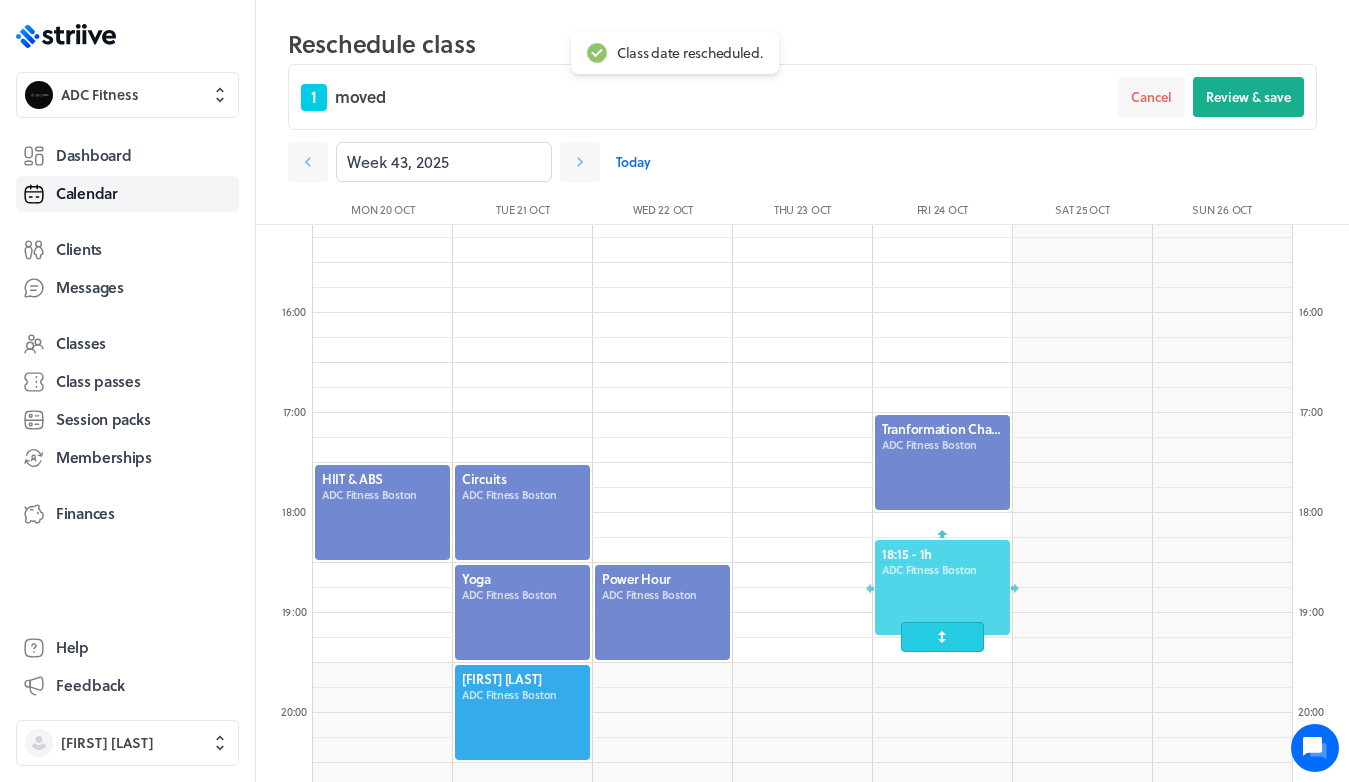 drag, startPoint x: 938, startPoint y: 597, endPoint x: 938, endPoint y: 565, distance: 32 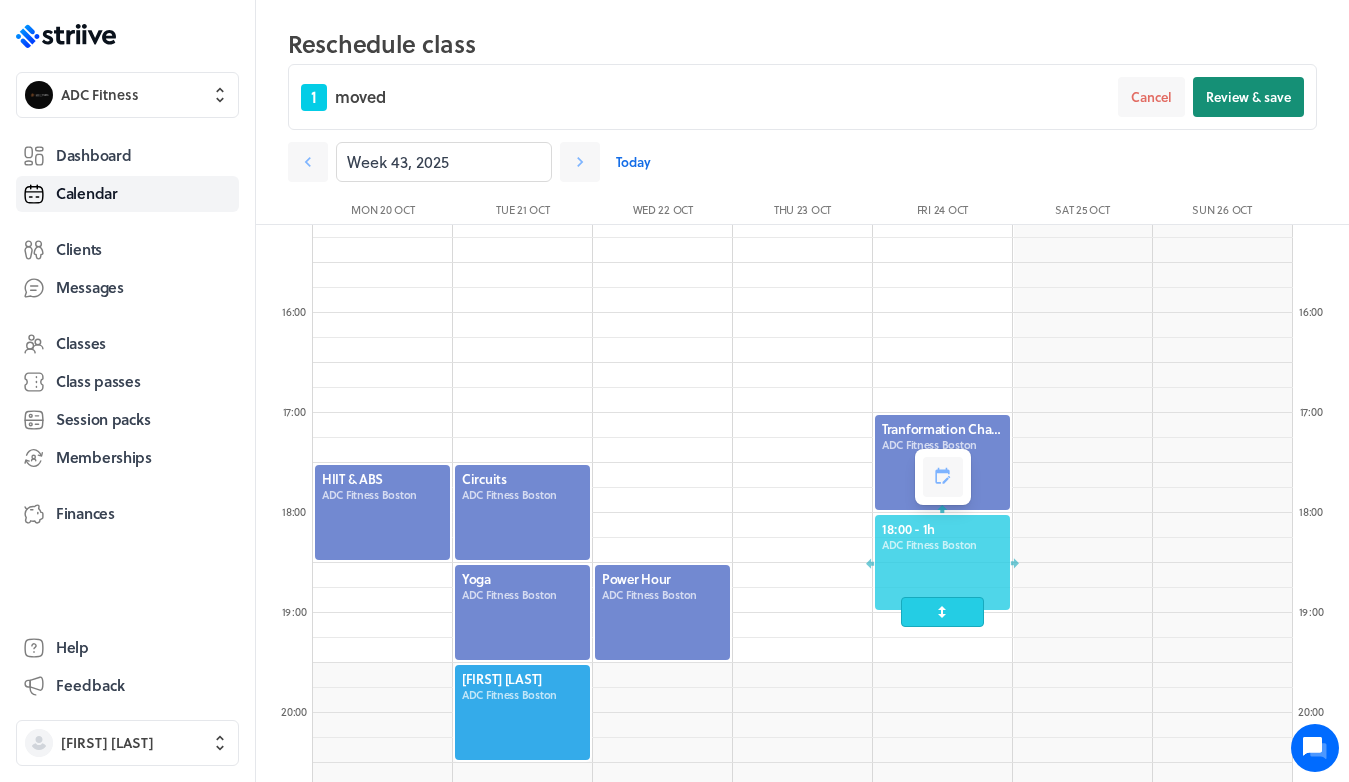click on "Review & save" at bounding box center (1248, 97) 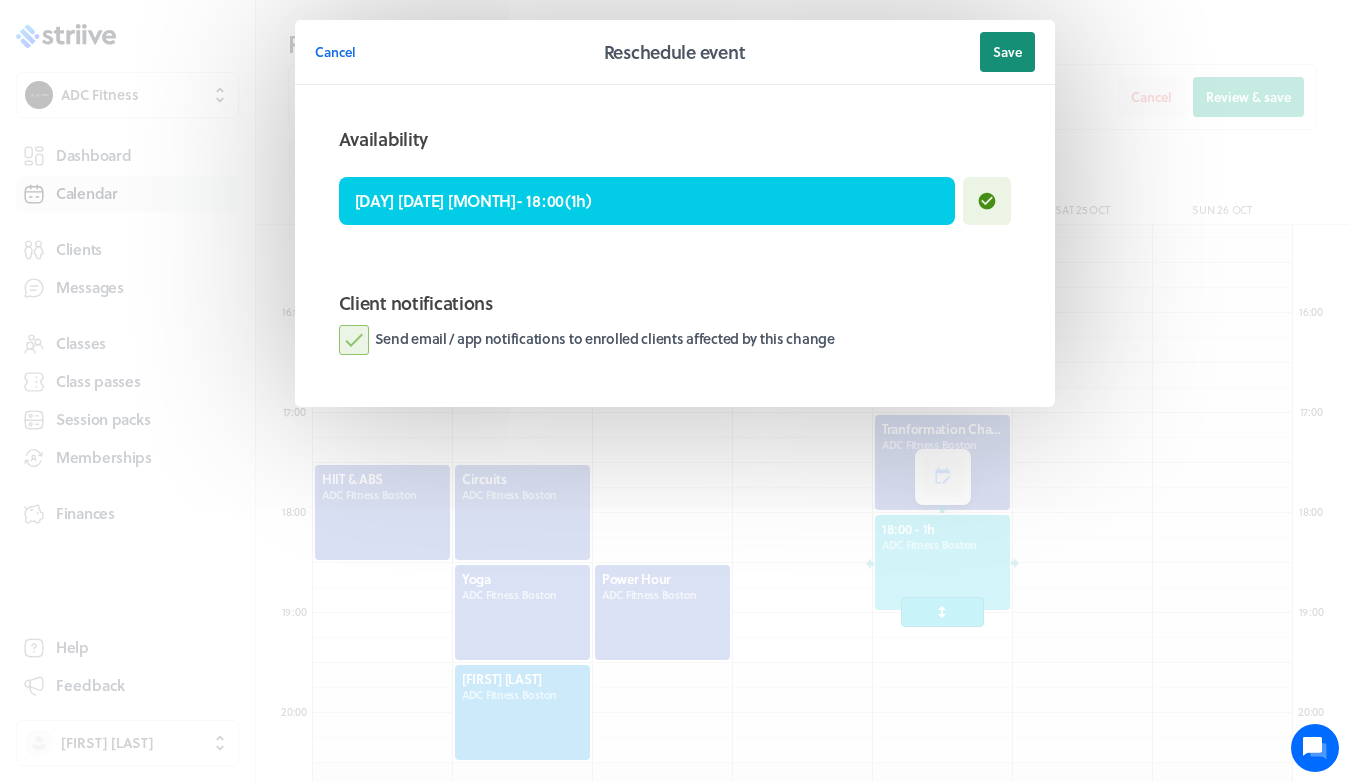 click on "Save" at bounding box center (1007, 52) 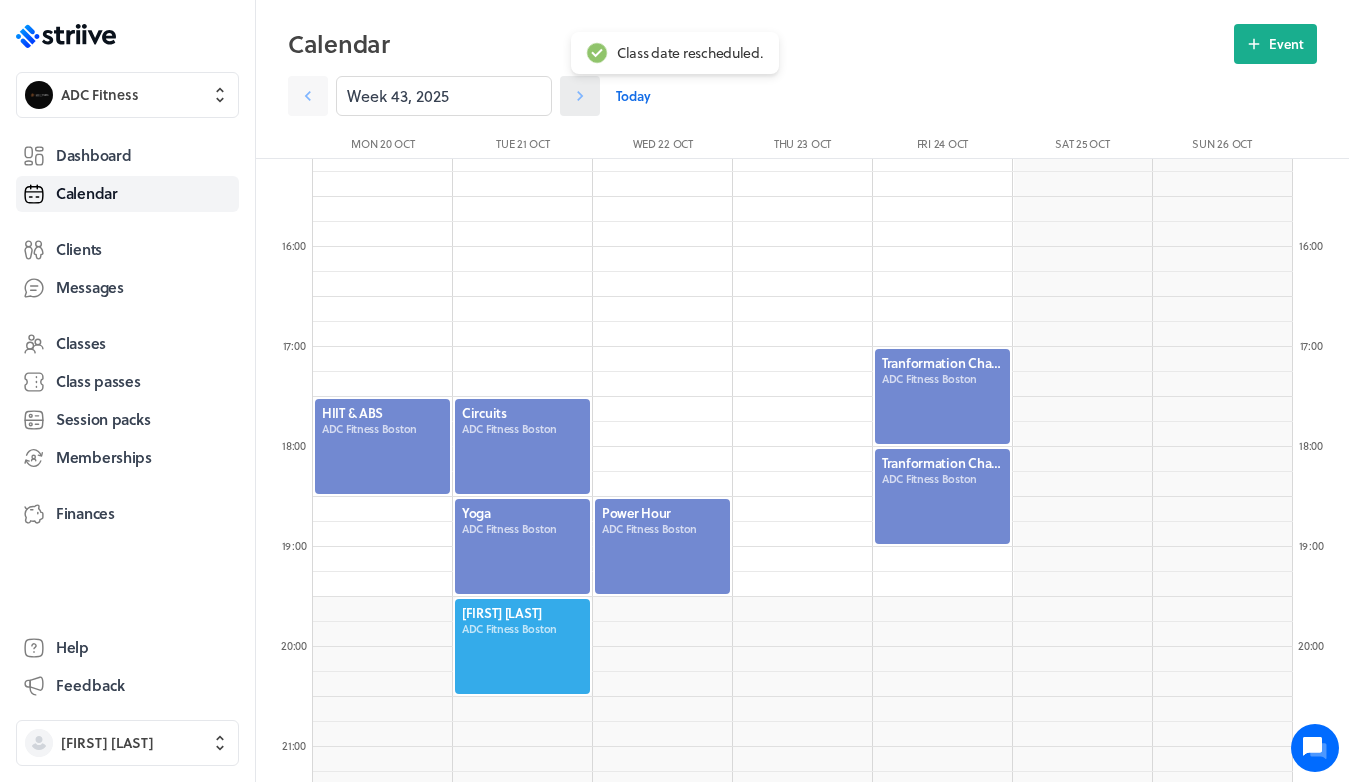 click at bounding box center [308, 96] 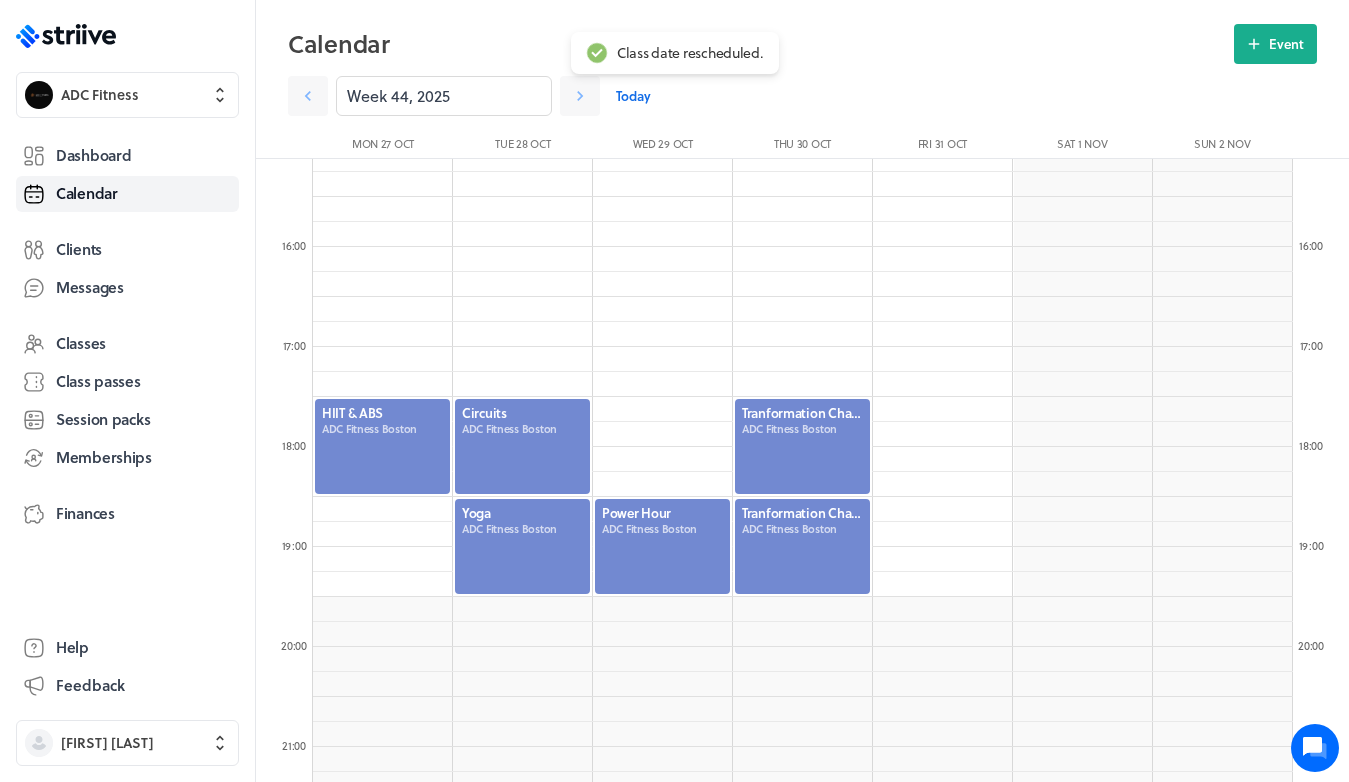 click at bounding box center (802, 446) 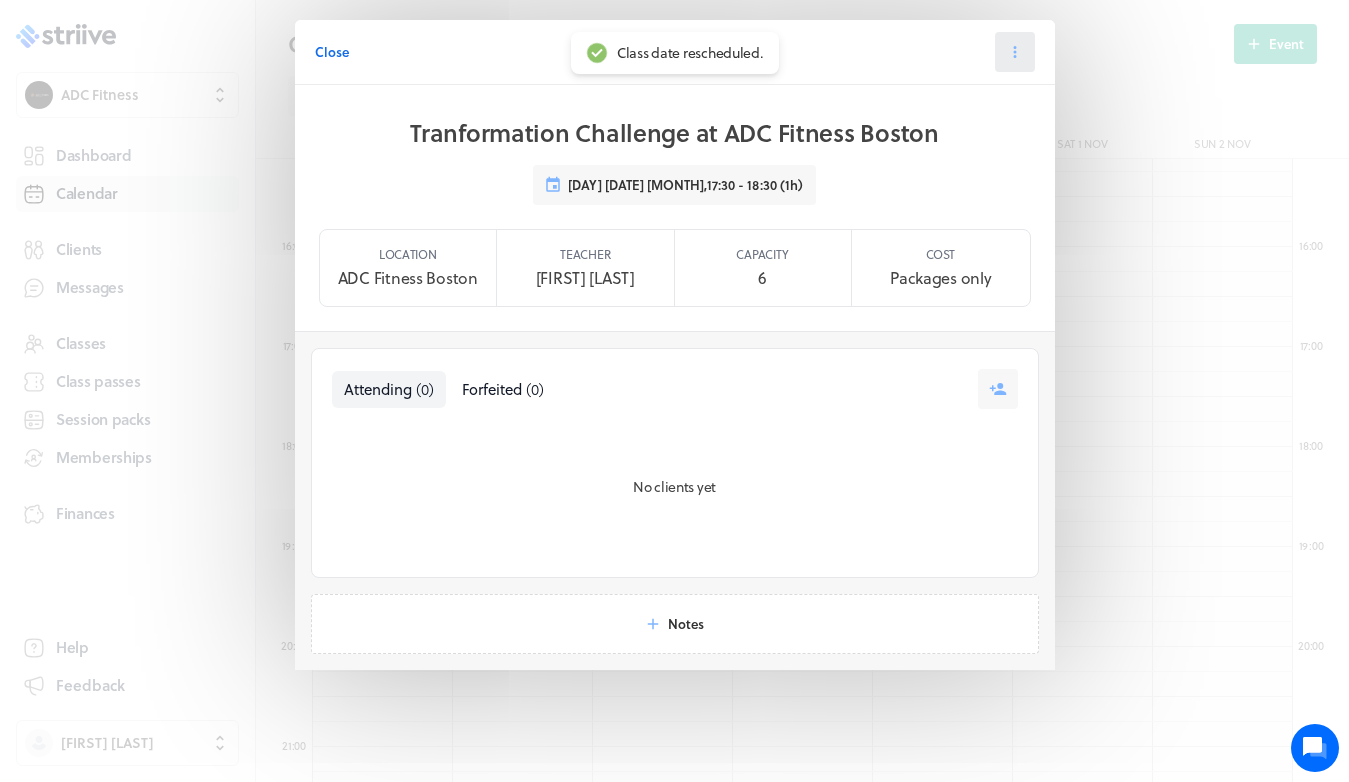 click at bounding box center (1015, 52) 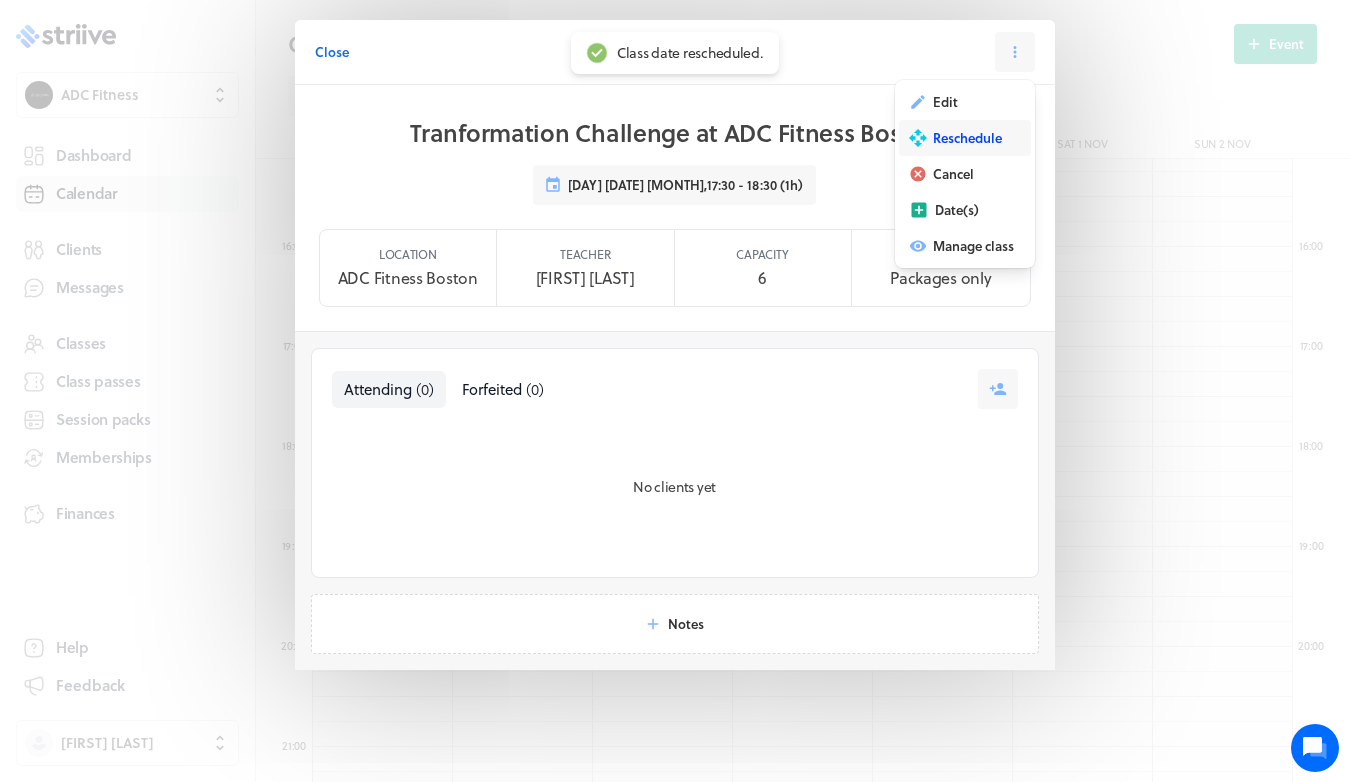 click on "Reschedule" at bounding box center [945, 102] 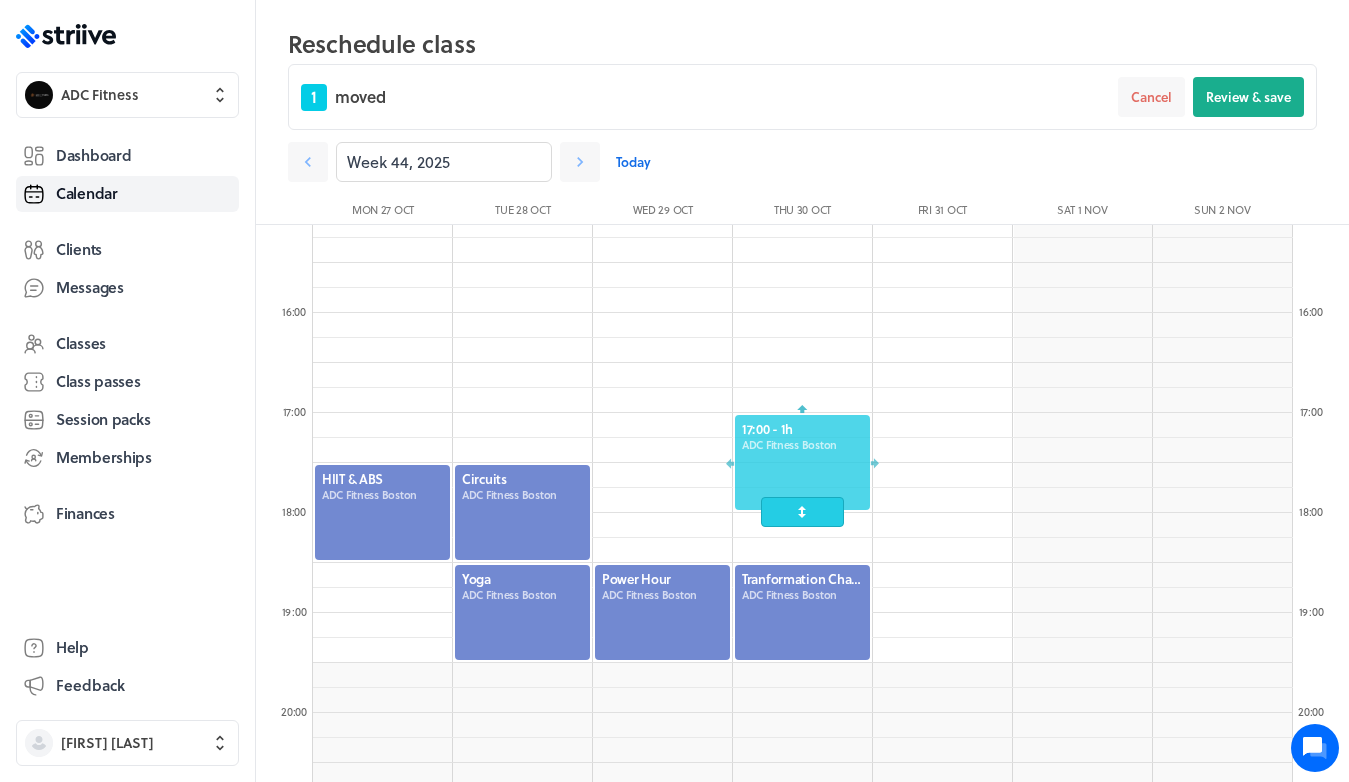drag, startPoint x: 811, startPoint y: 489, endPoint x: 806, endPoint y: 452, distance: 37.336308 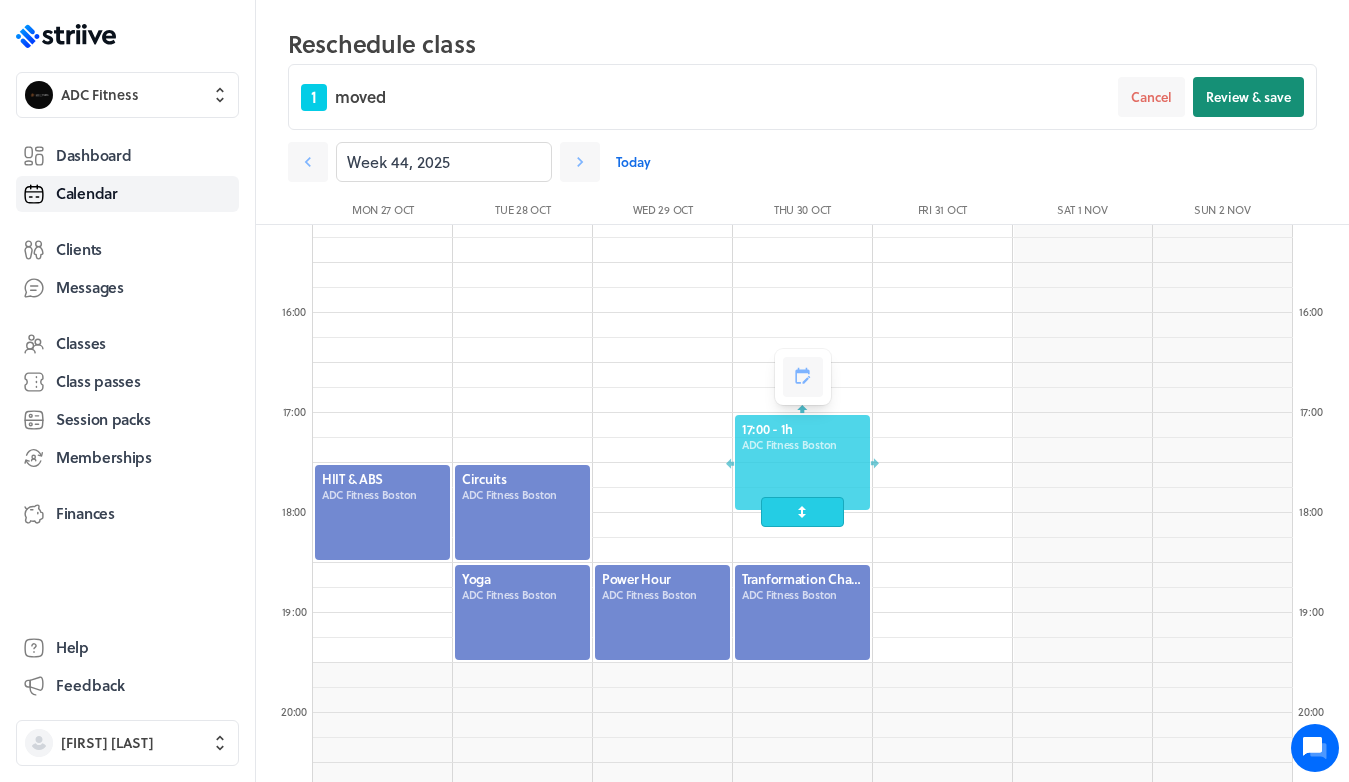 click on "Review & save" at bounding box center [1248, 97] 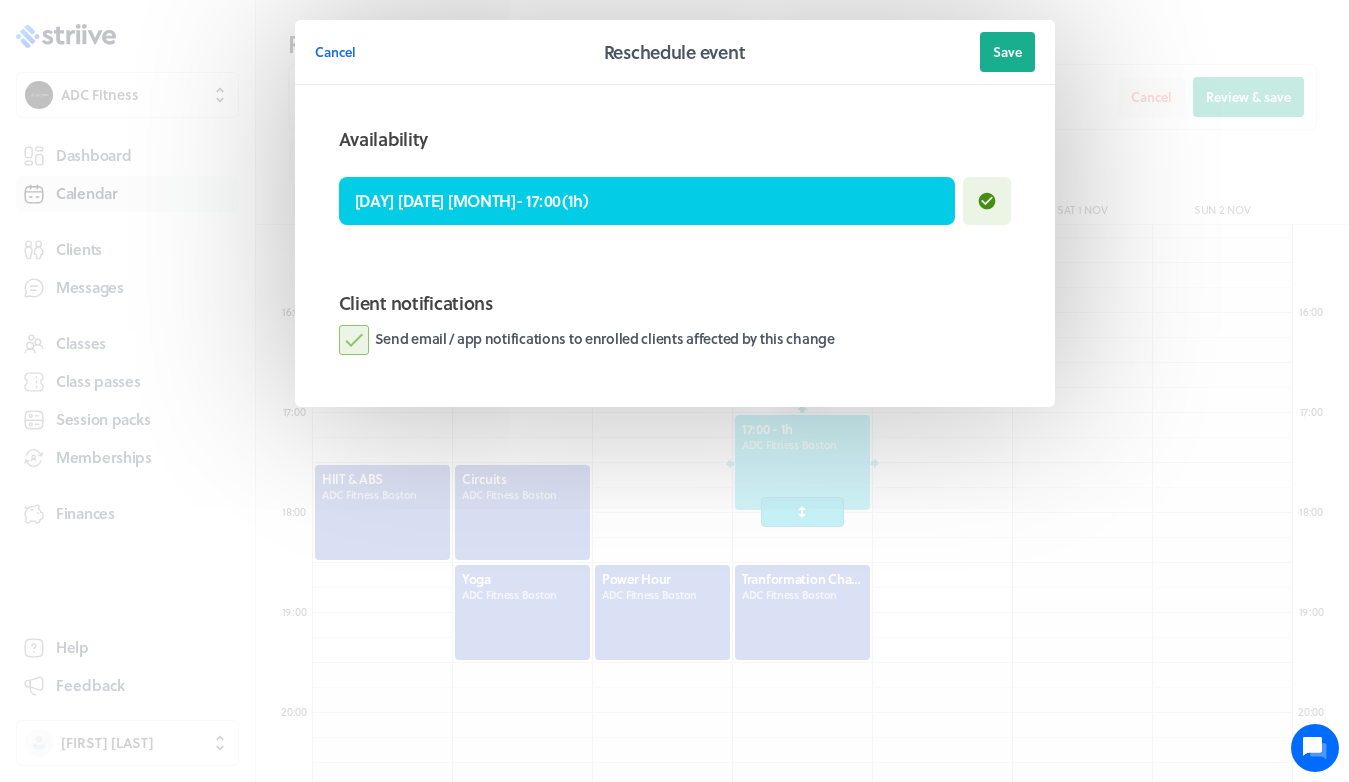 click on "Save" at bounding box center [1007, 52] 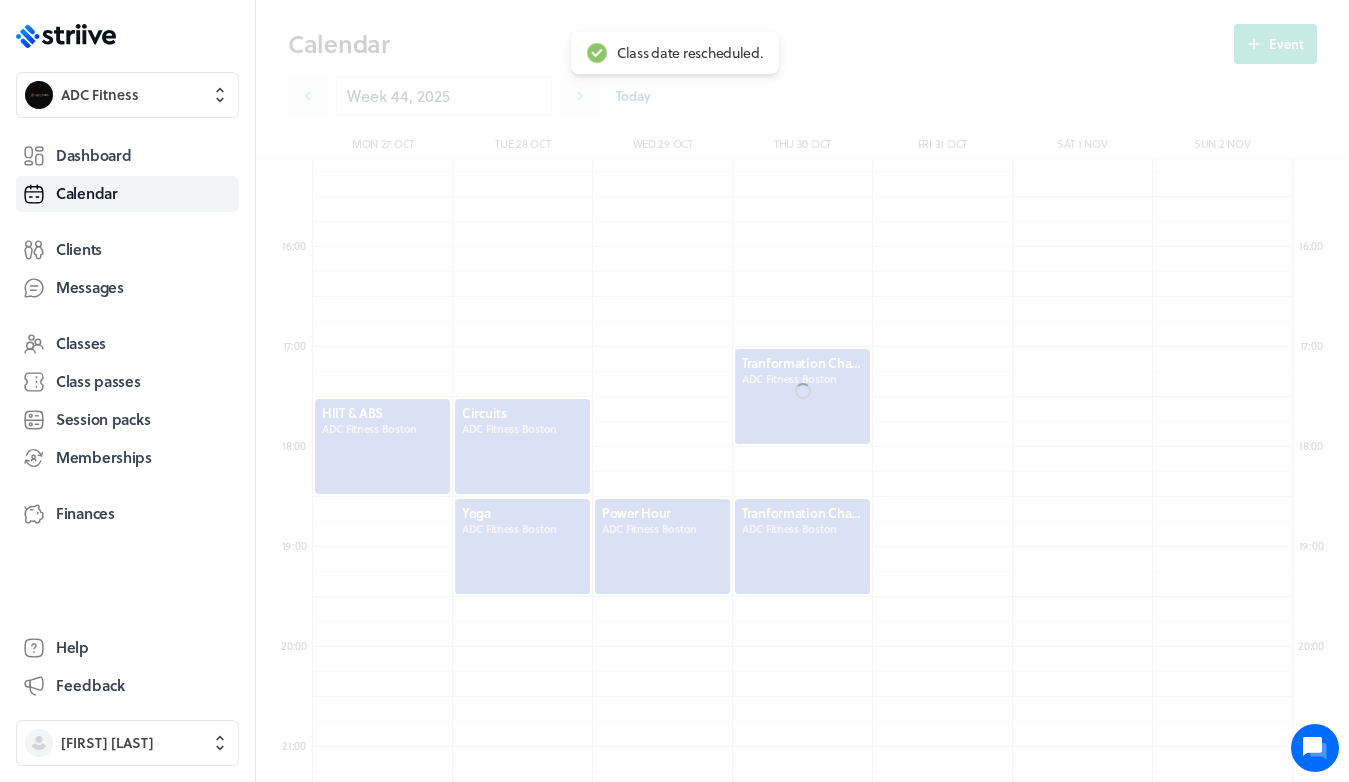 click at bounding box center (802, 391) 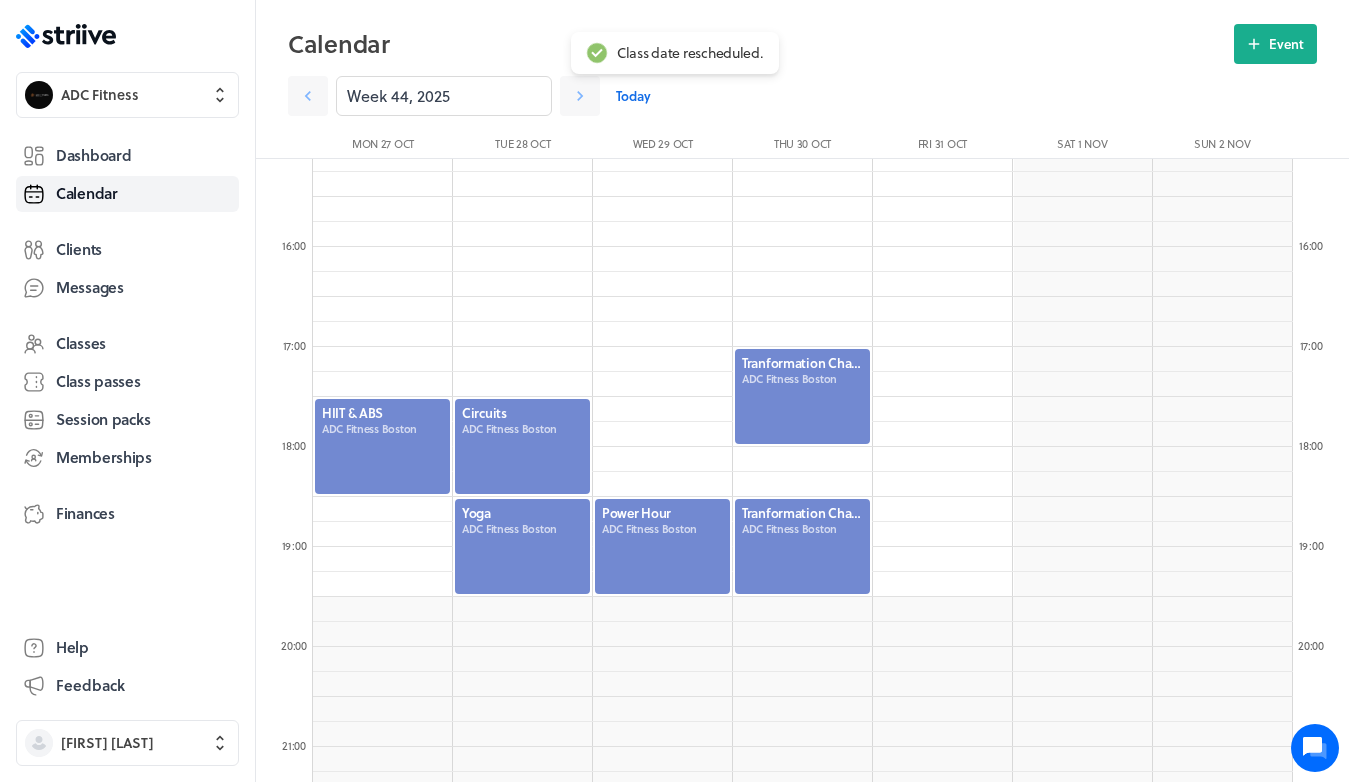 click at bounding box center [802, 546] 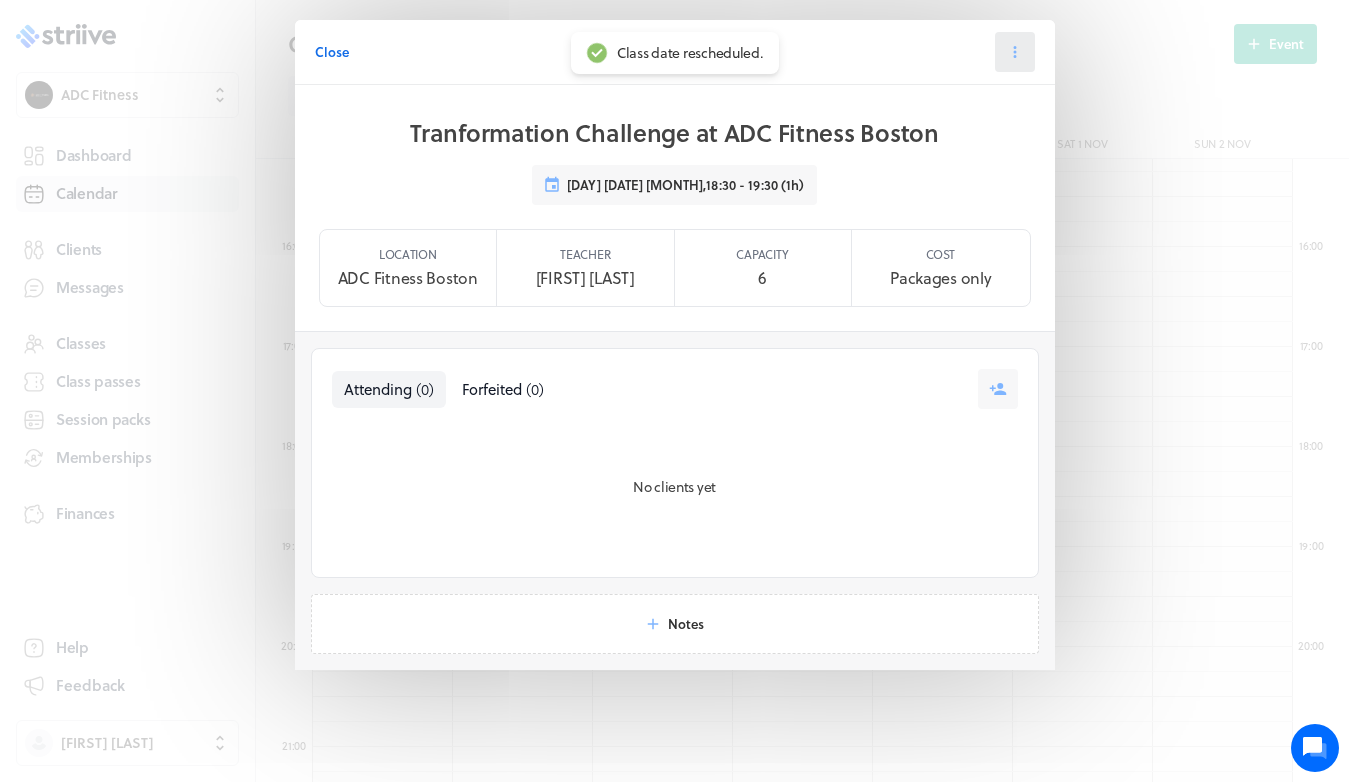 click at bounding box center (1015, 52) 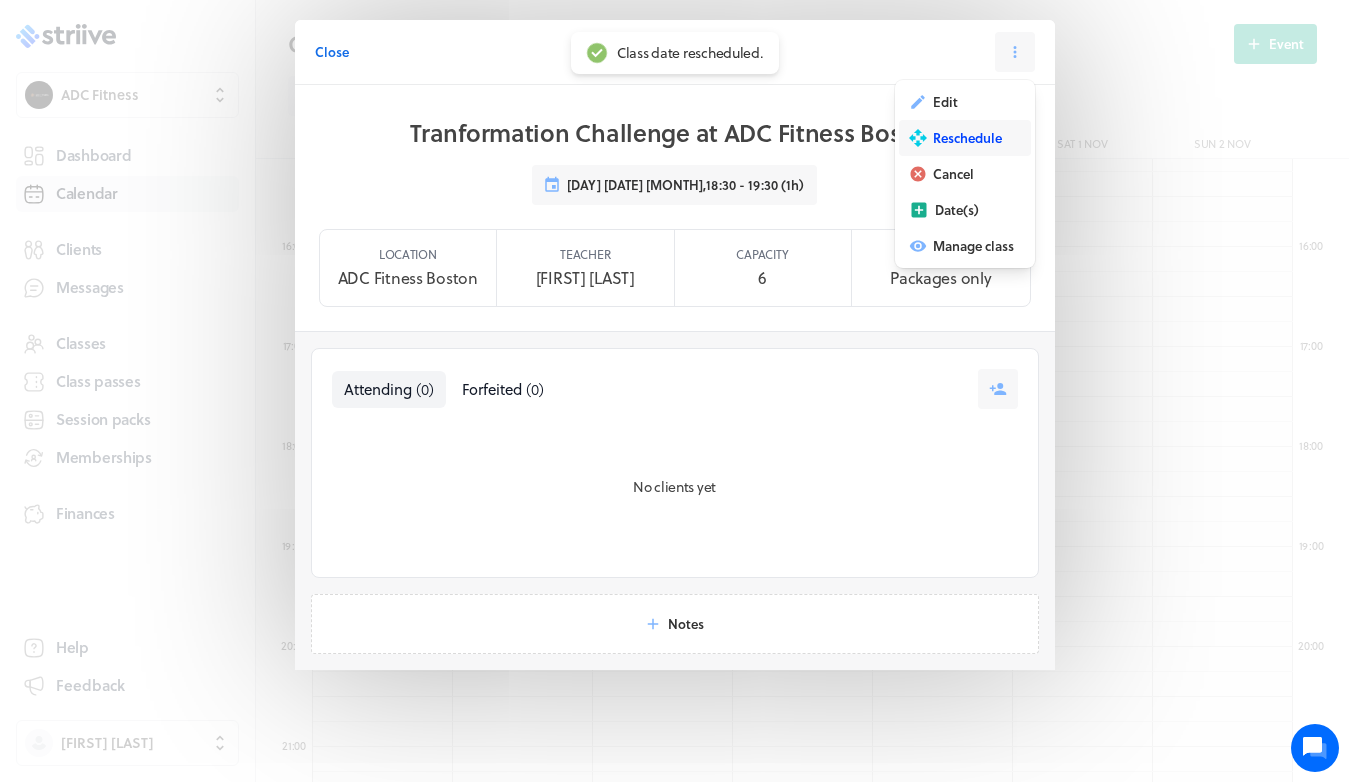 drag, startPoint x: 961, startPoint y: 160, endPoint x: 963, endPoint y: 141, distance: 19.104973 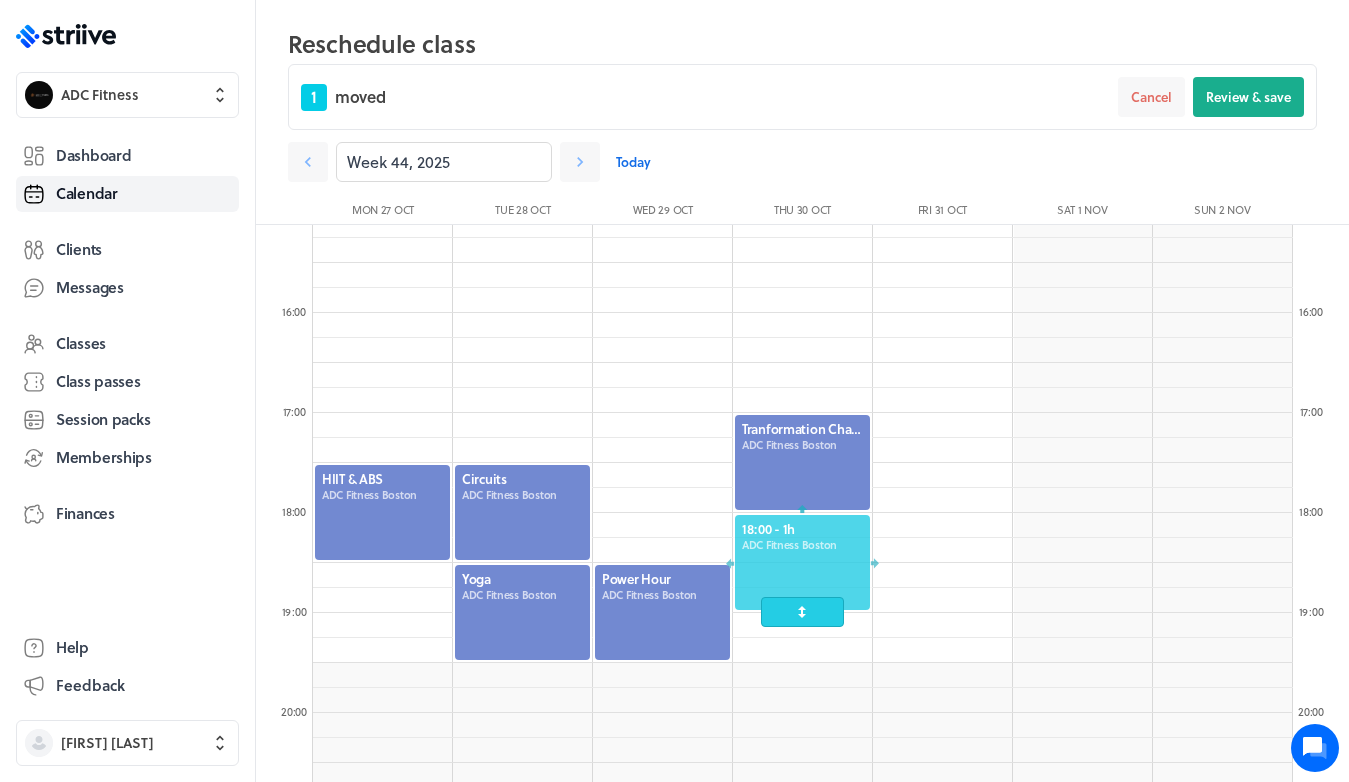 drag, startPoint x: 827, startPoint y: 591, endPoint x: 827, endPoint y: 552, distance: 39 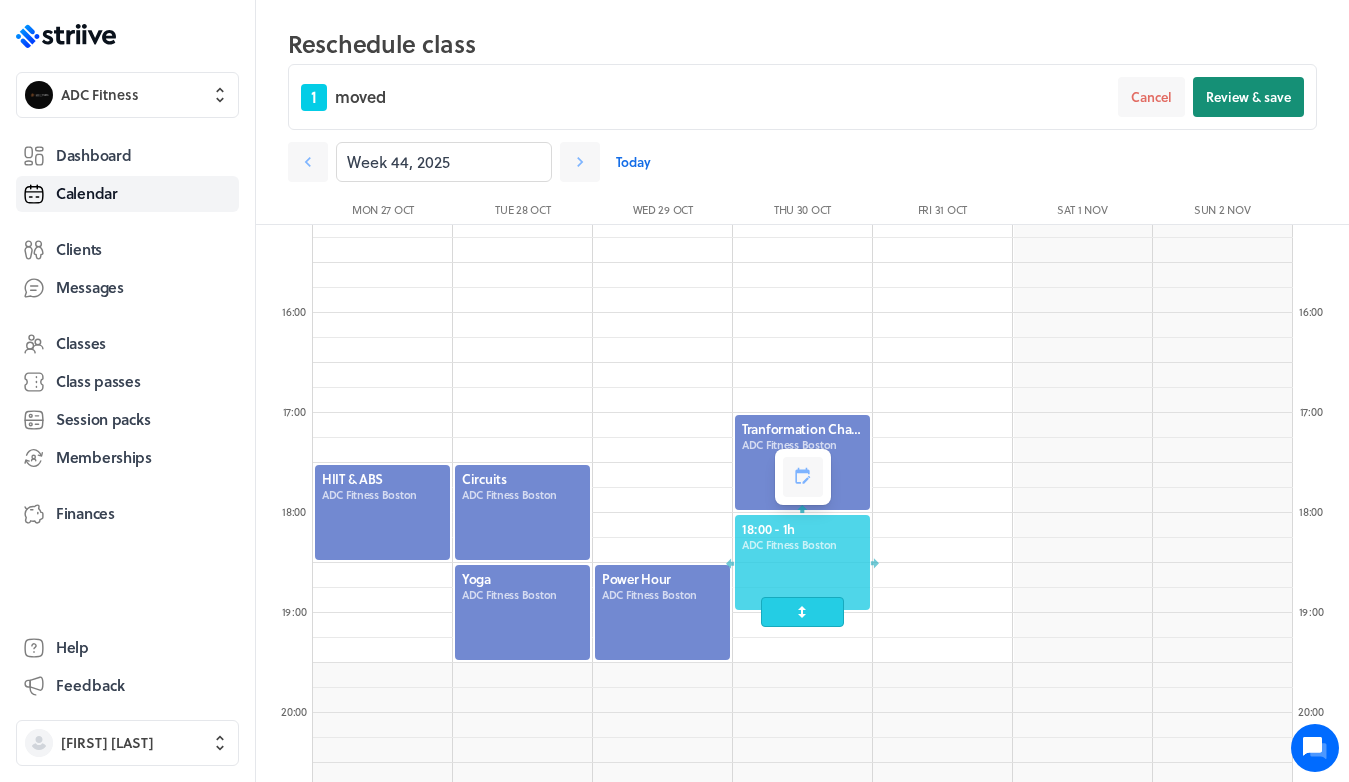 click on "Review & save" at bounding box center [1248, 97] 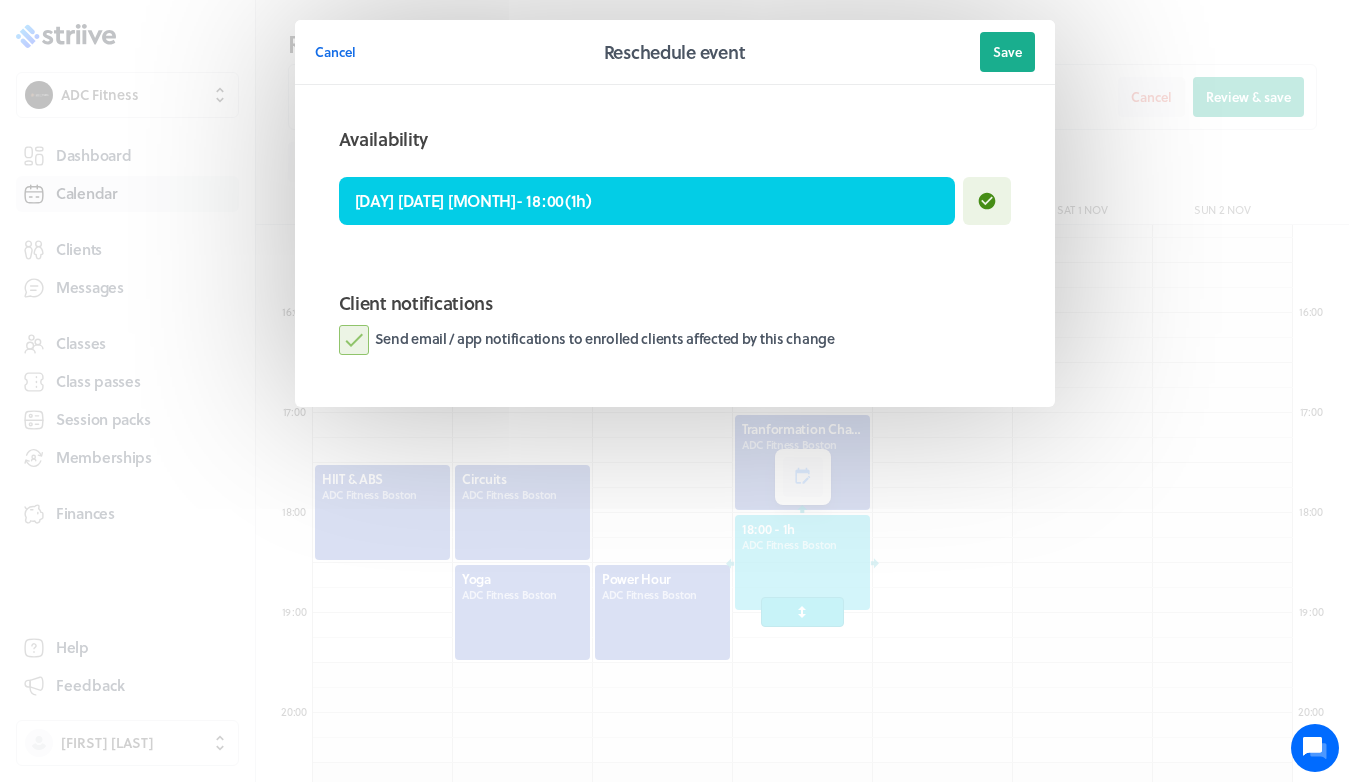 click on "Save" at bounding box center [1007, 52] 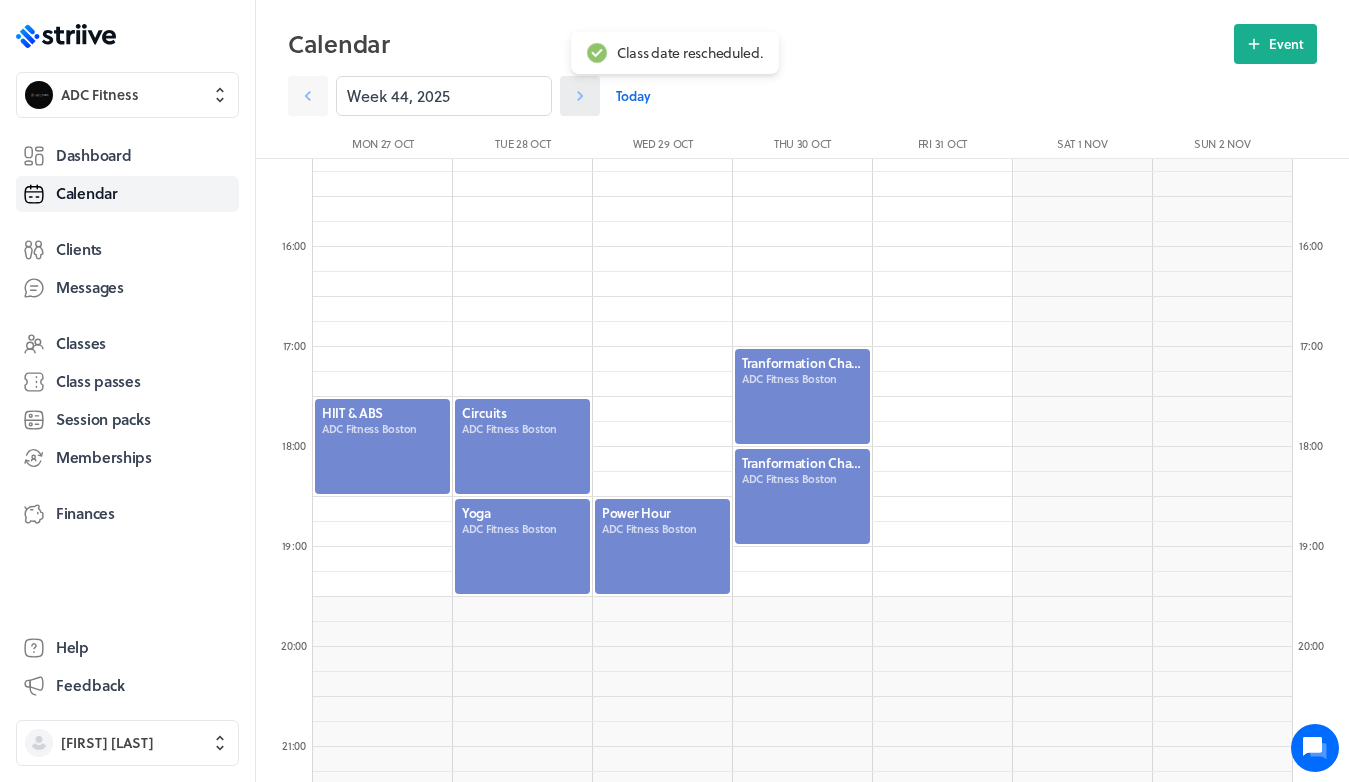 click at bounding box center (308, 96) 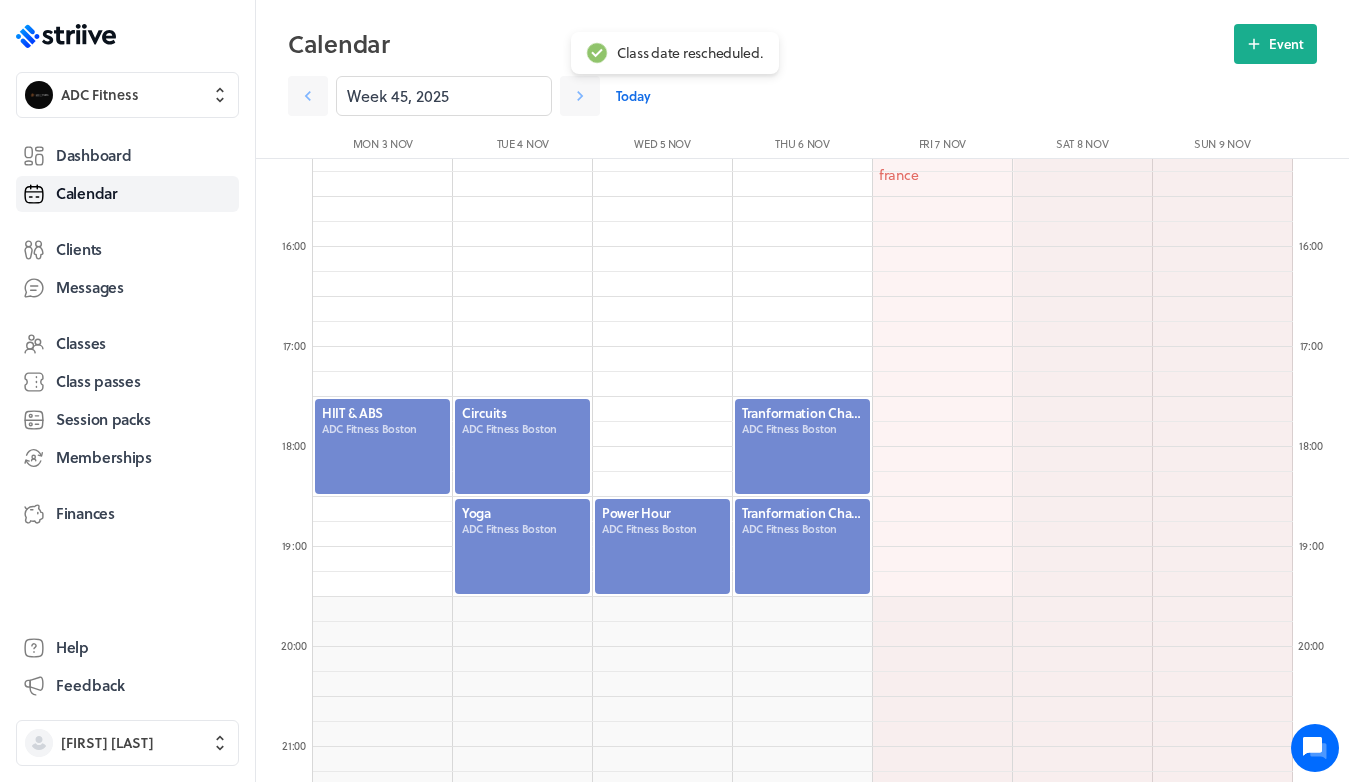 click at bounding box center [802, 446] 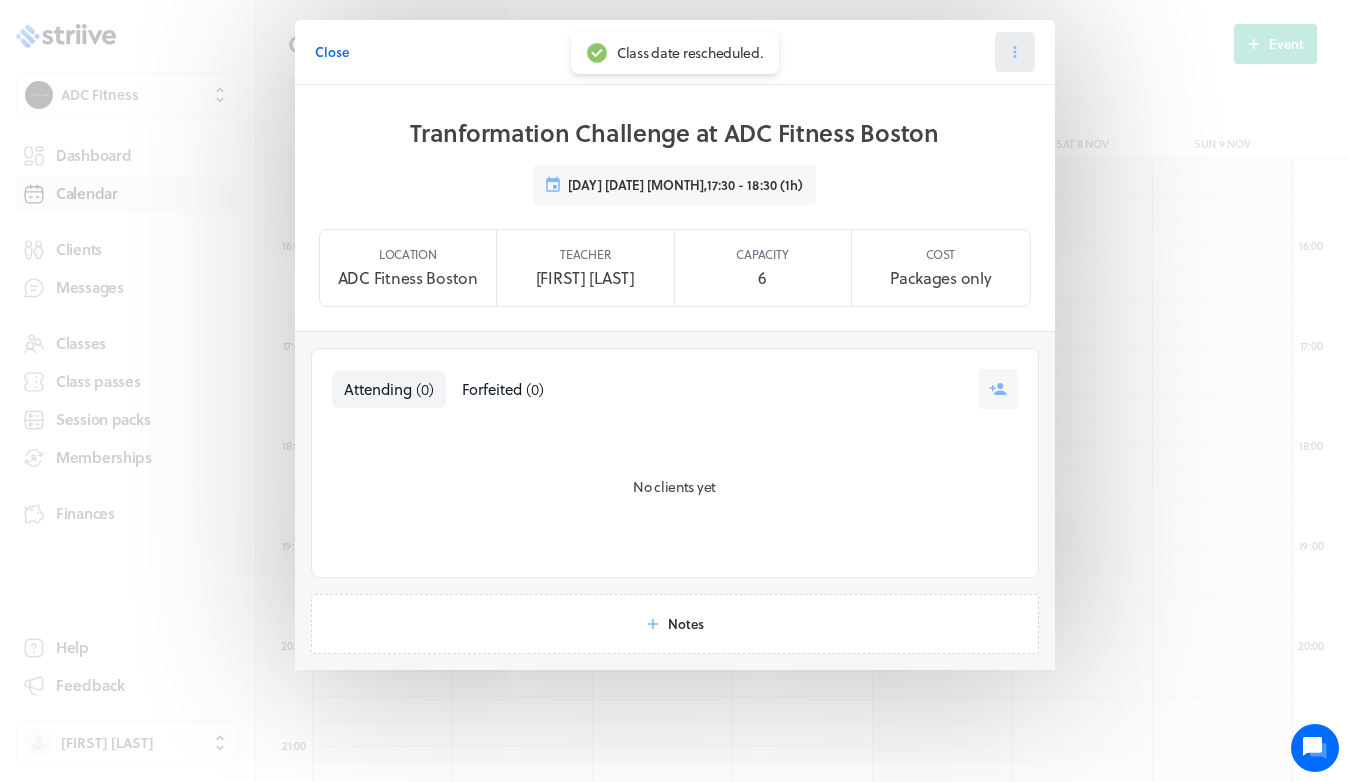 click at bounding box center [1015, 52] 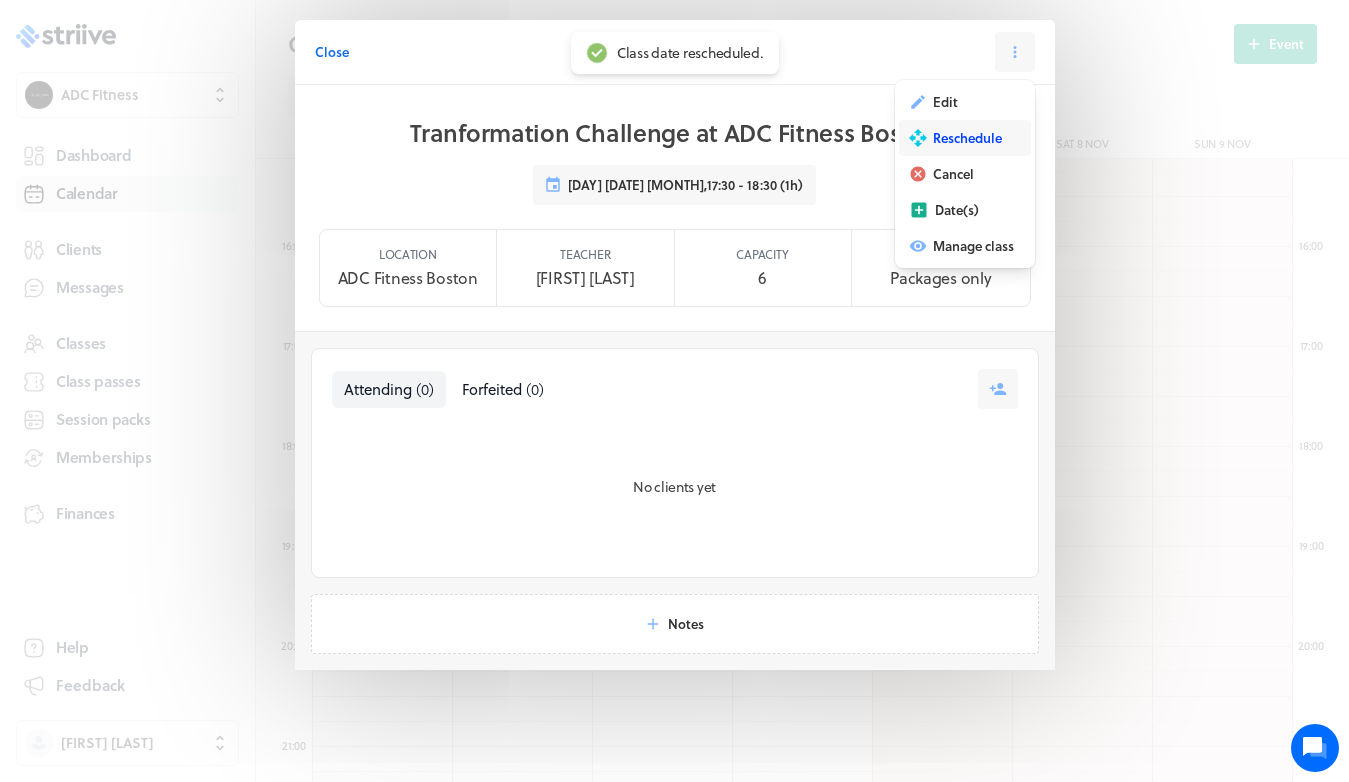 click on "Reschedule" at bounding box center (945, 102) 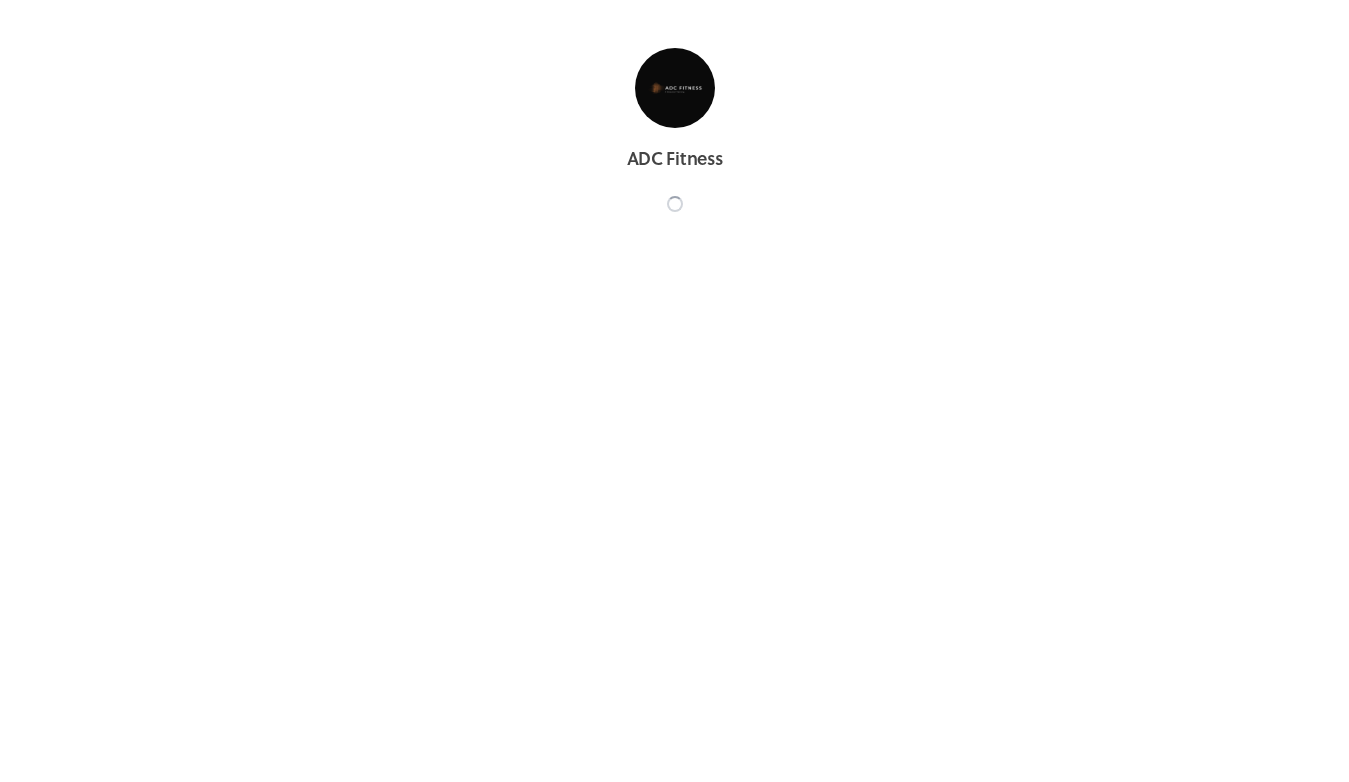 scroll, scrollTop: 0, scrollLeft: 0, axis: both 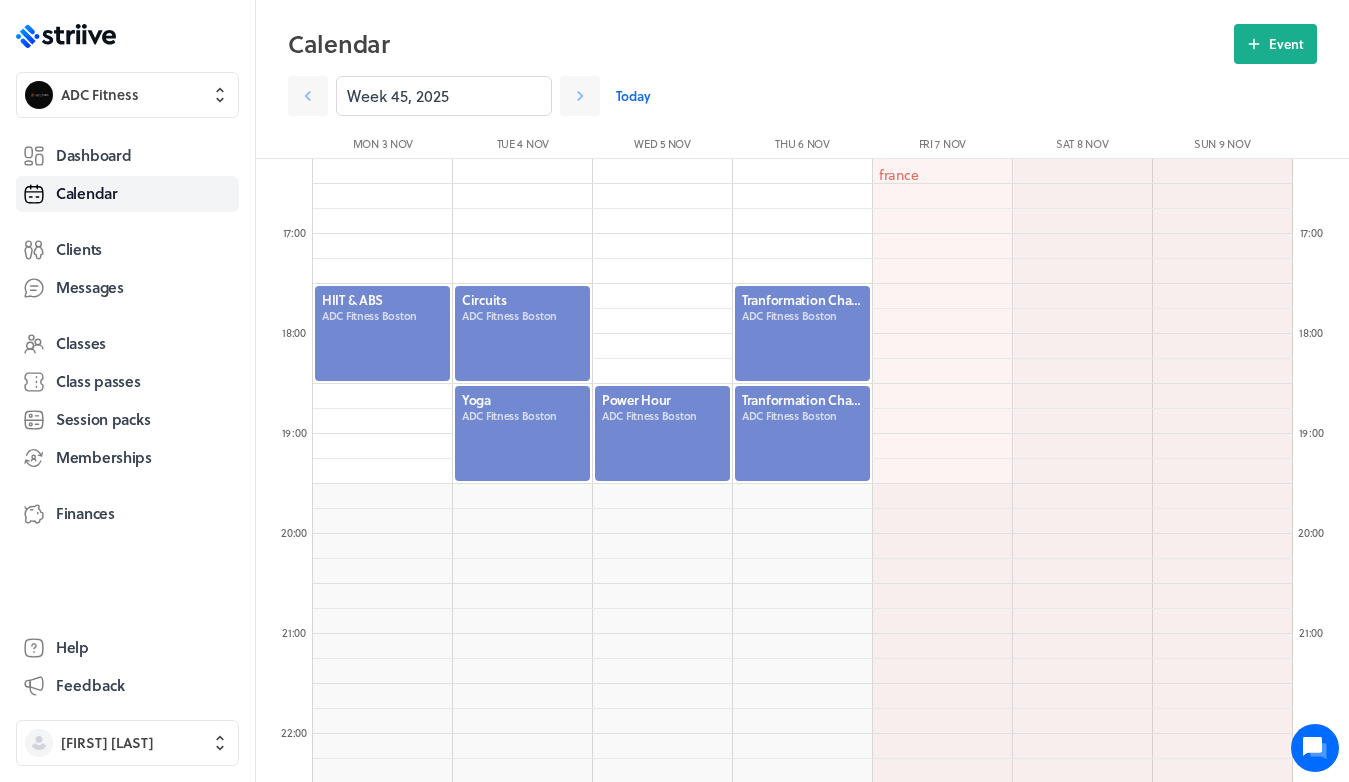 click at bounding box center (802, 333) 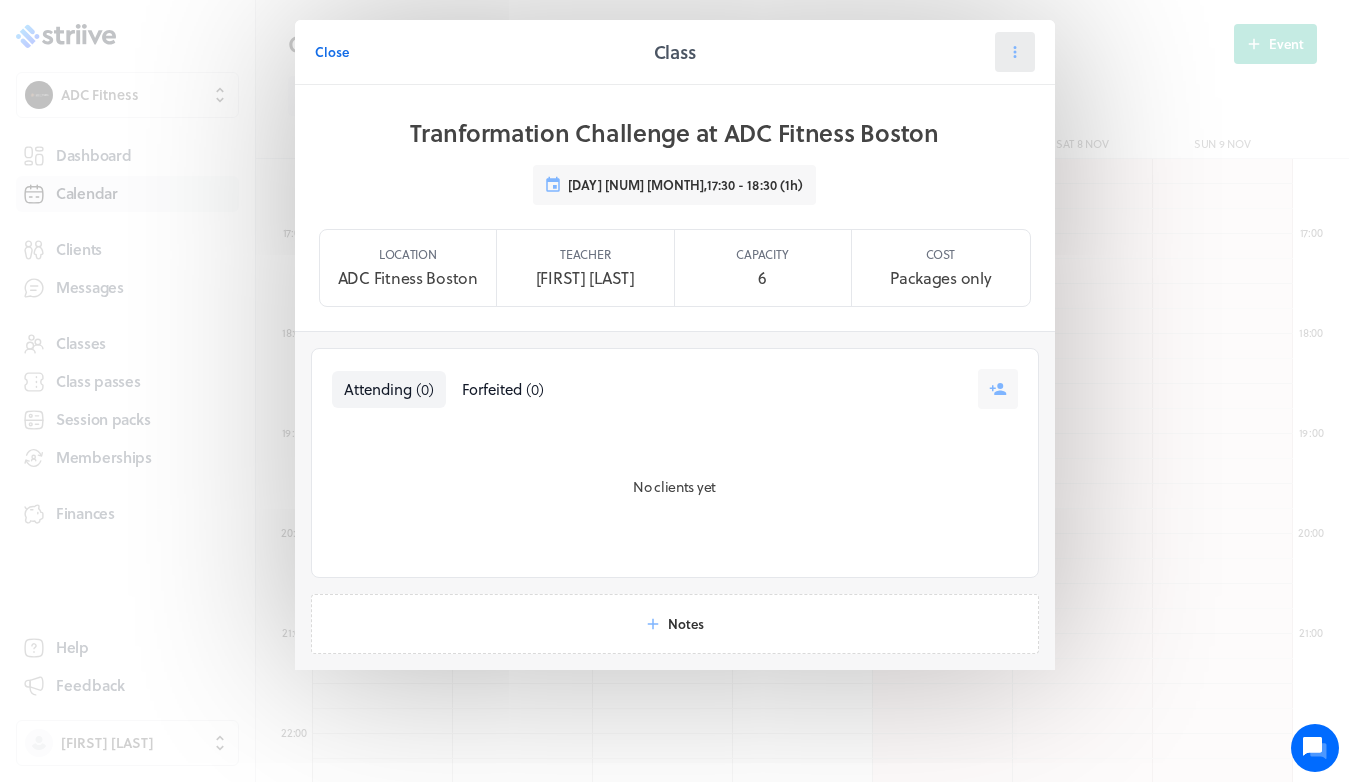 click at bounding box center (1015, 52) 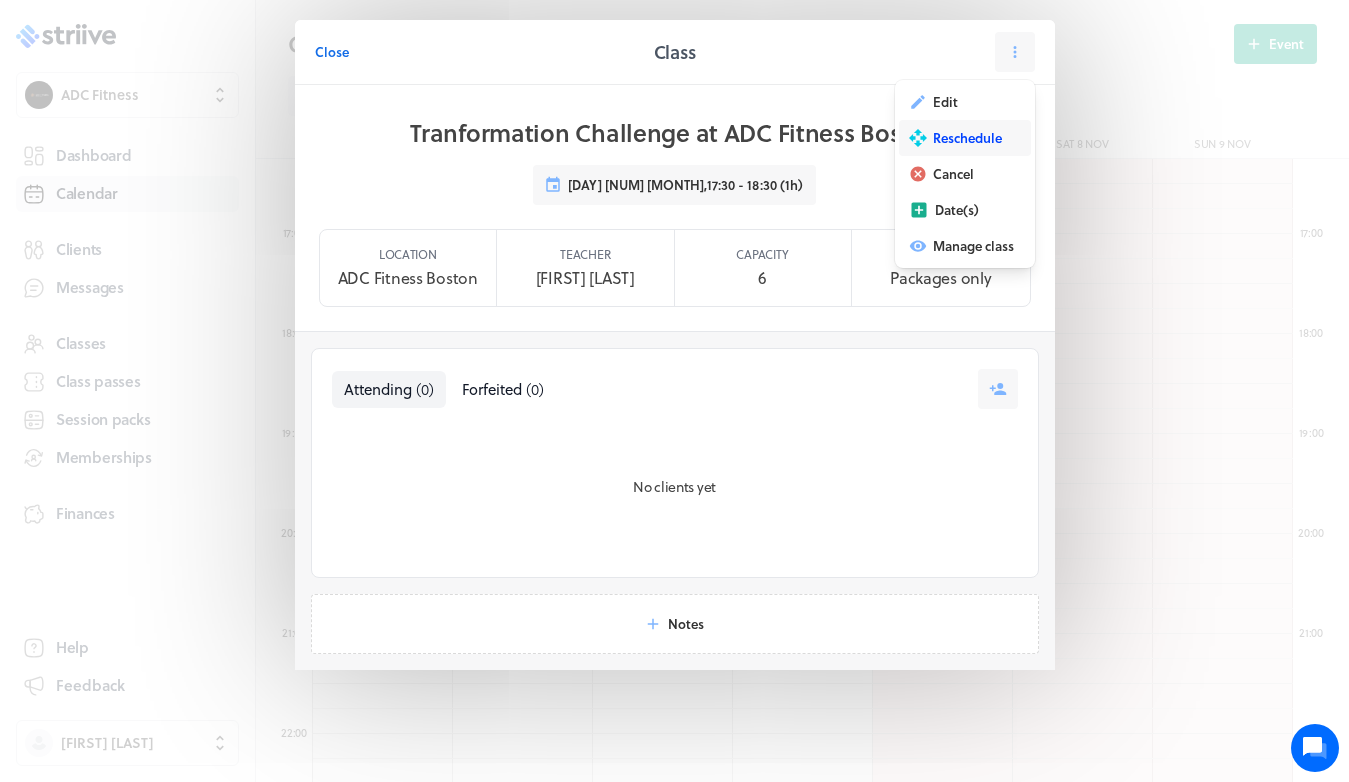 click on "Reschedule" at bounding box center [965, 138] 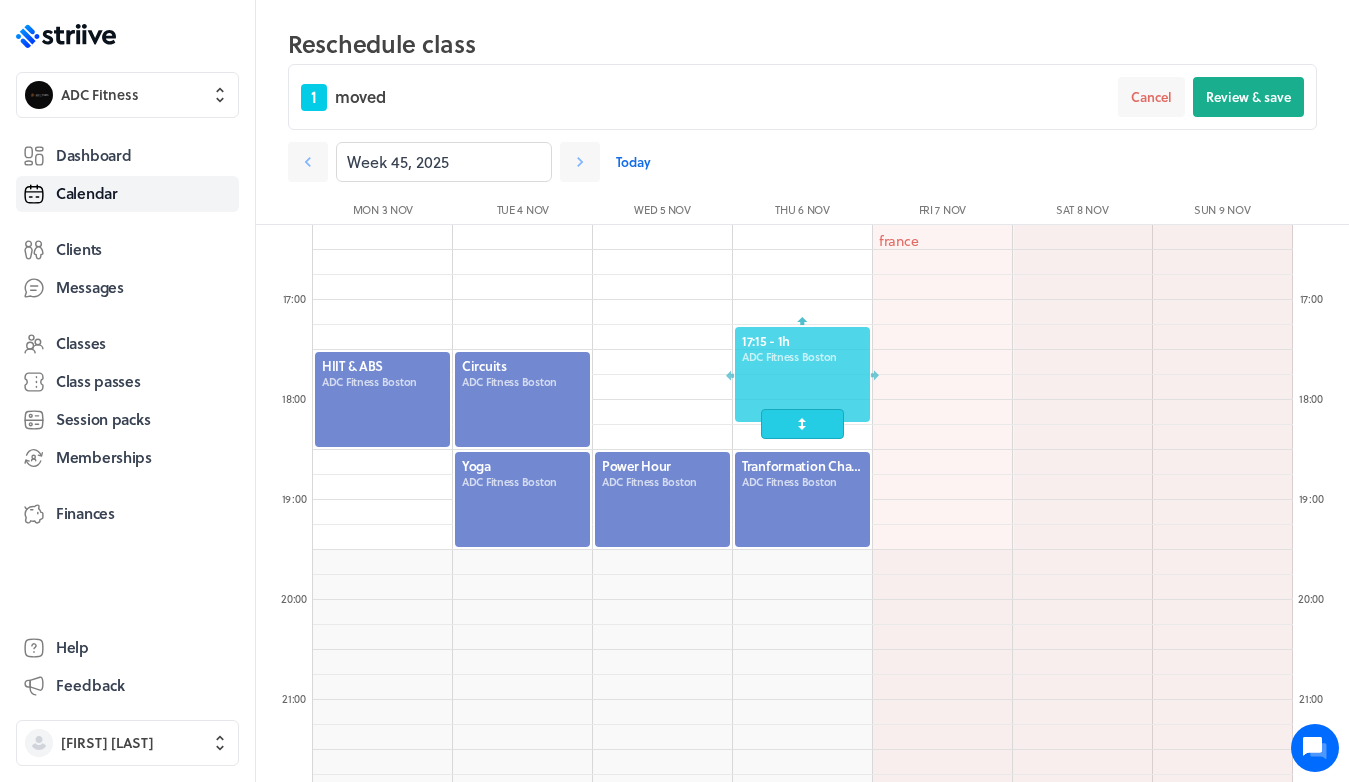 drag, startPoint x: 795, startPoint y: 427, endPoint x: 795, endPoint y: 398, distance: 29 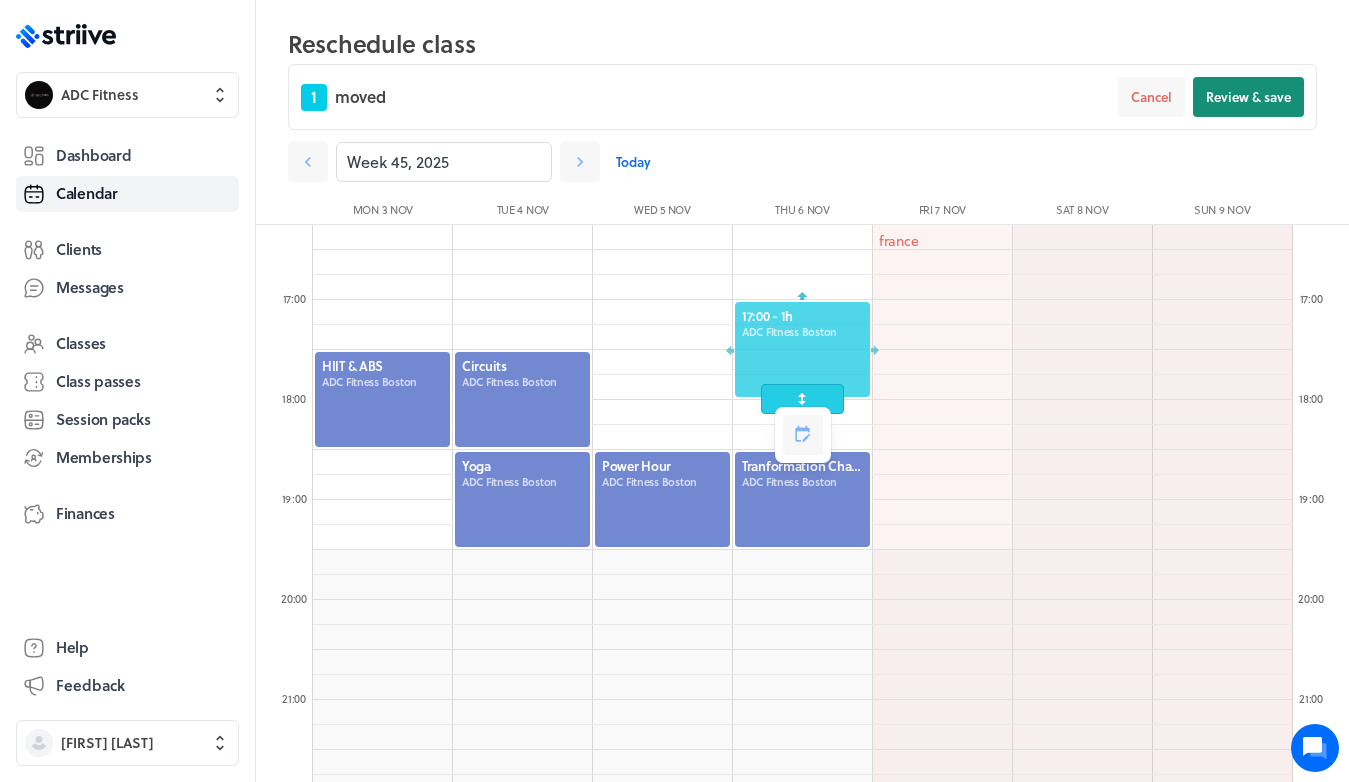 click on "Review & save" at bounding box center [1248, 97] 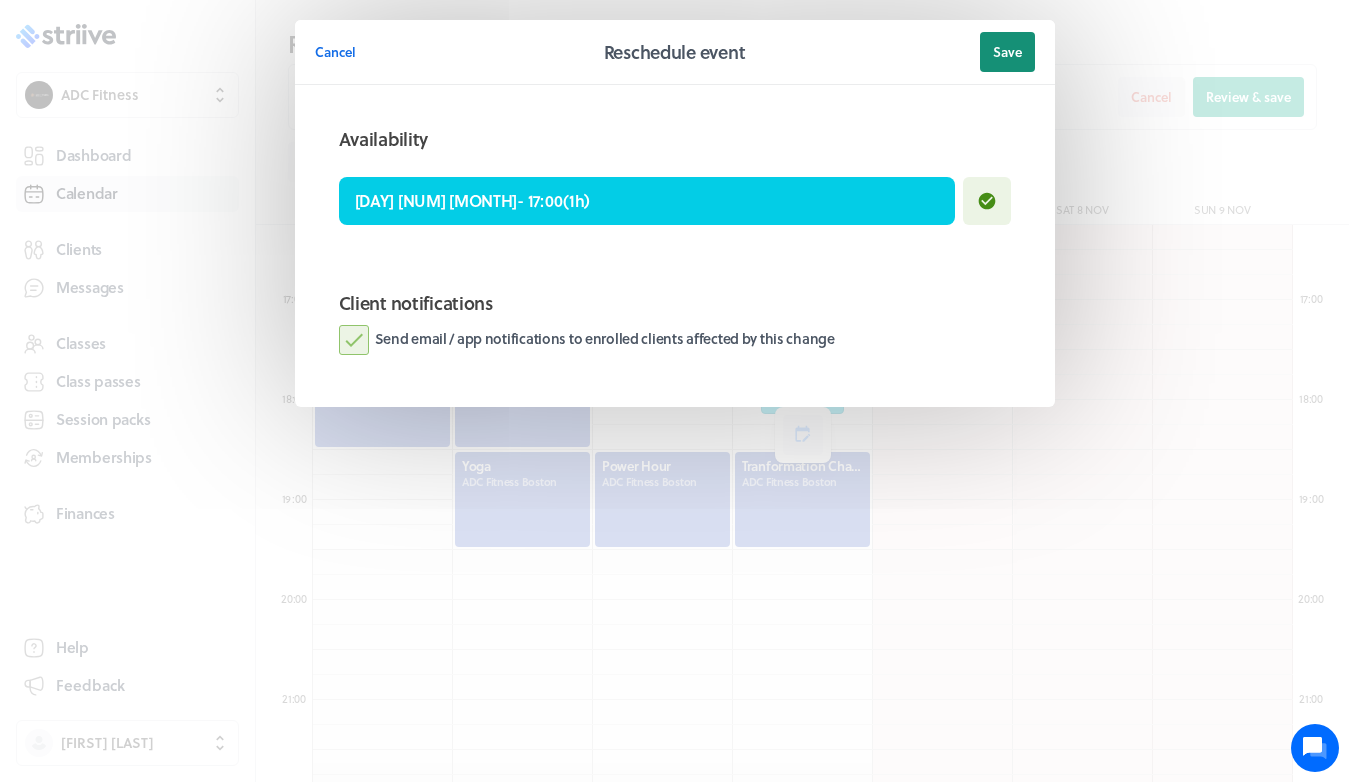 click on "Save" at bounding box center (1007, 52) 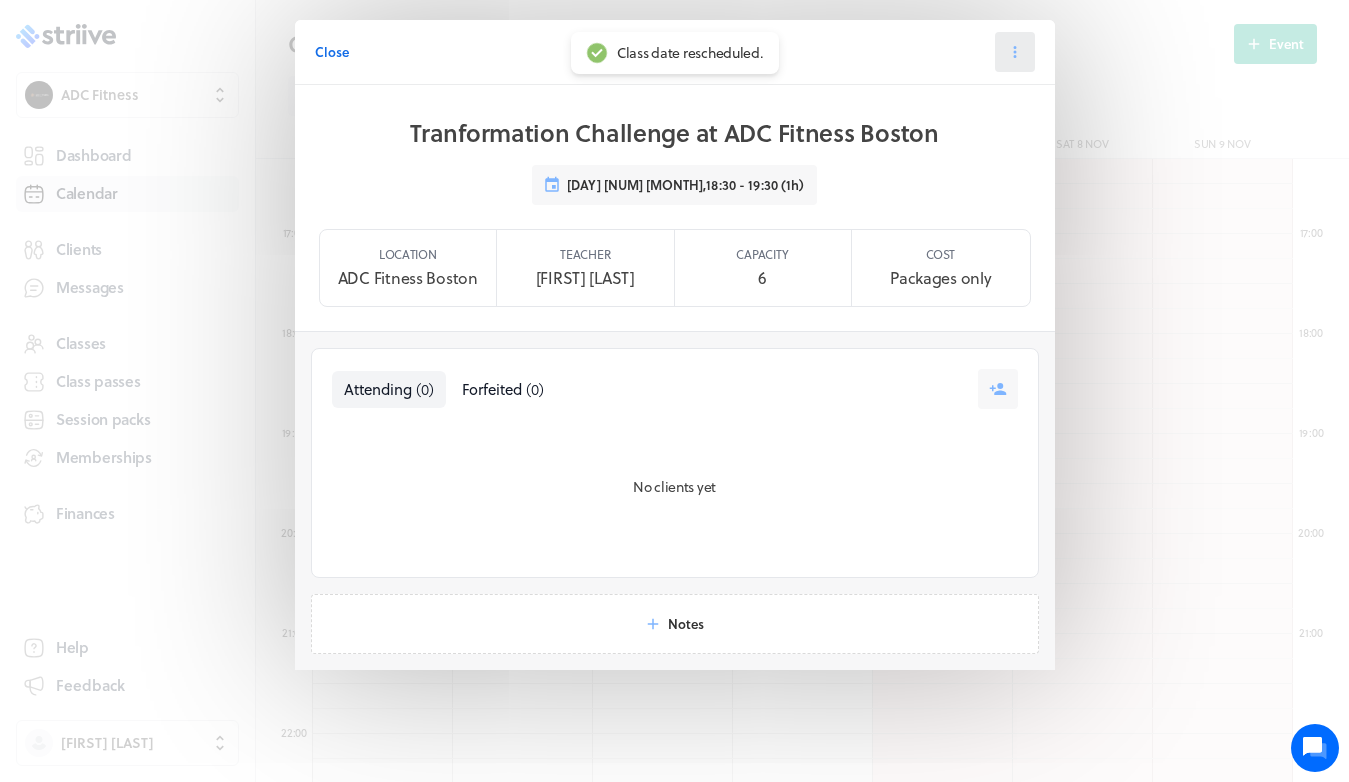 click at bounding box center [1015, 52] 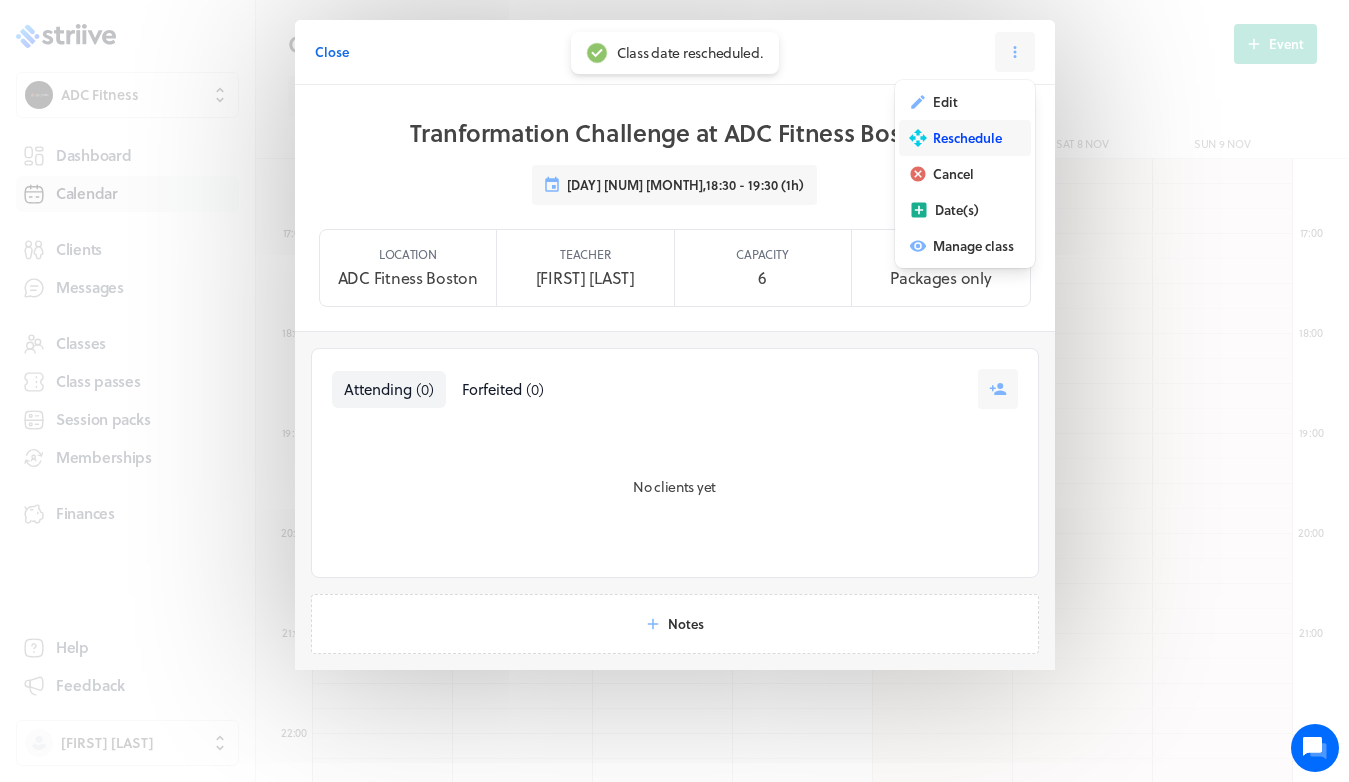 click on "Reschedule" at bounding box center [965, 138] 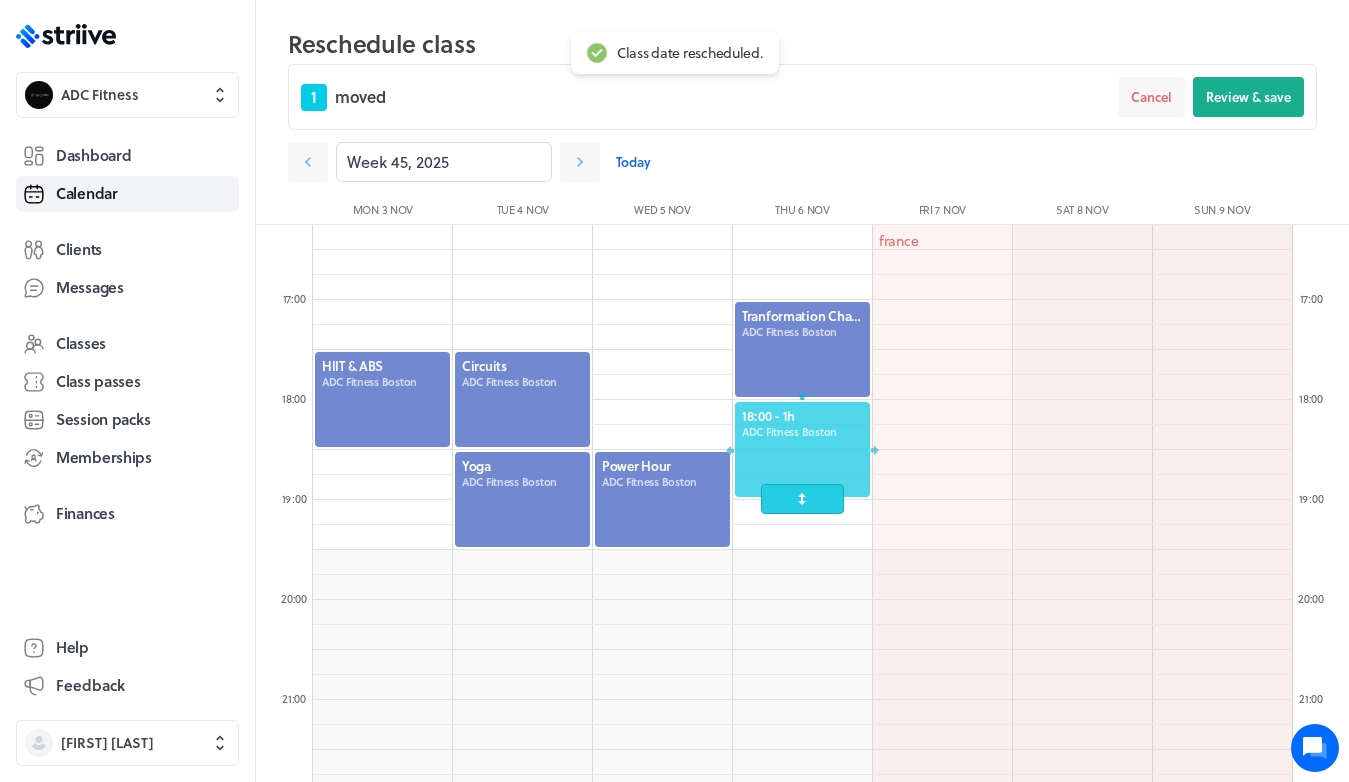 drag, startPoint x: 778, startPoint y: 515, endPoint x: 787, endPoint y: 472, distance: 43.931767 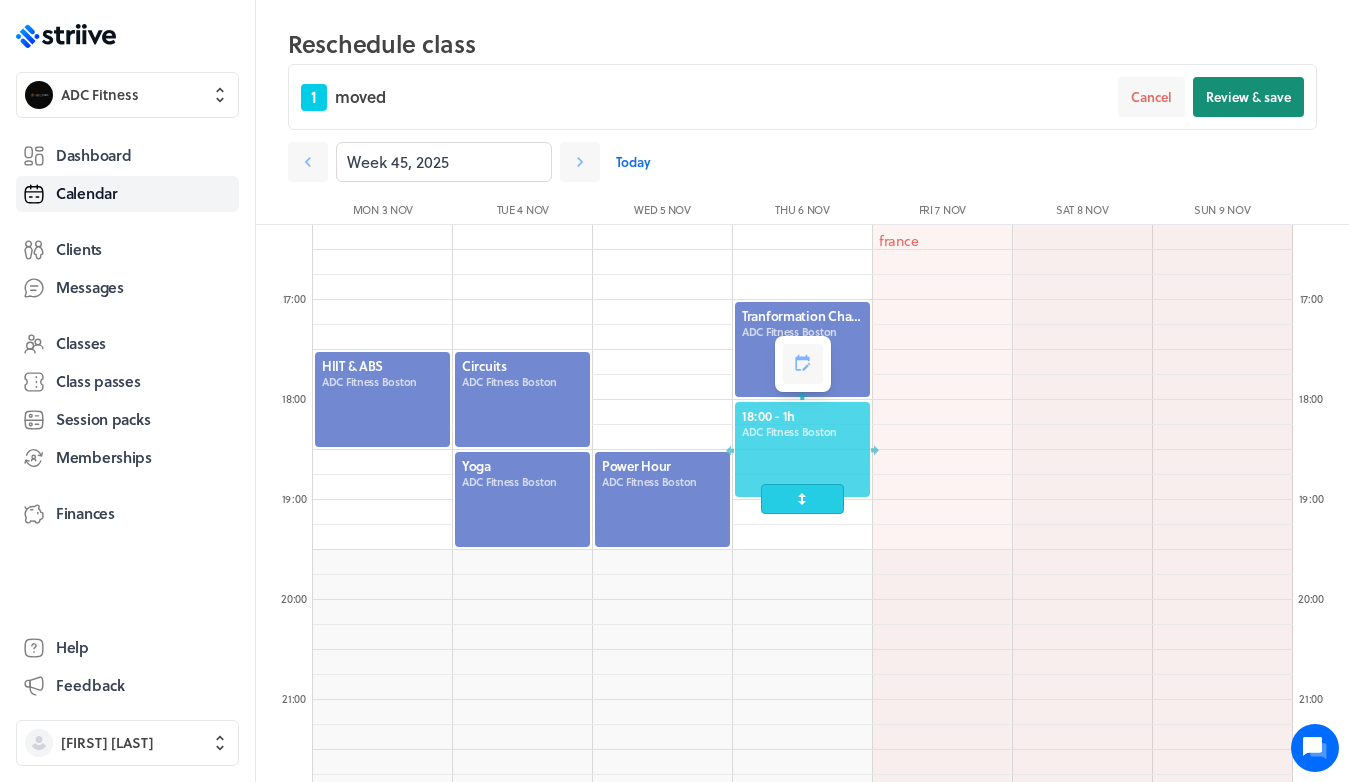 click on "Review & save" at bounding box center [1248, 97] 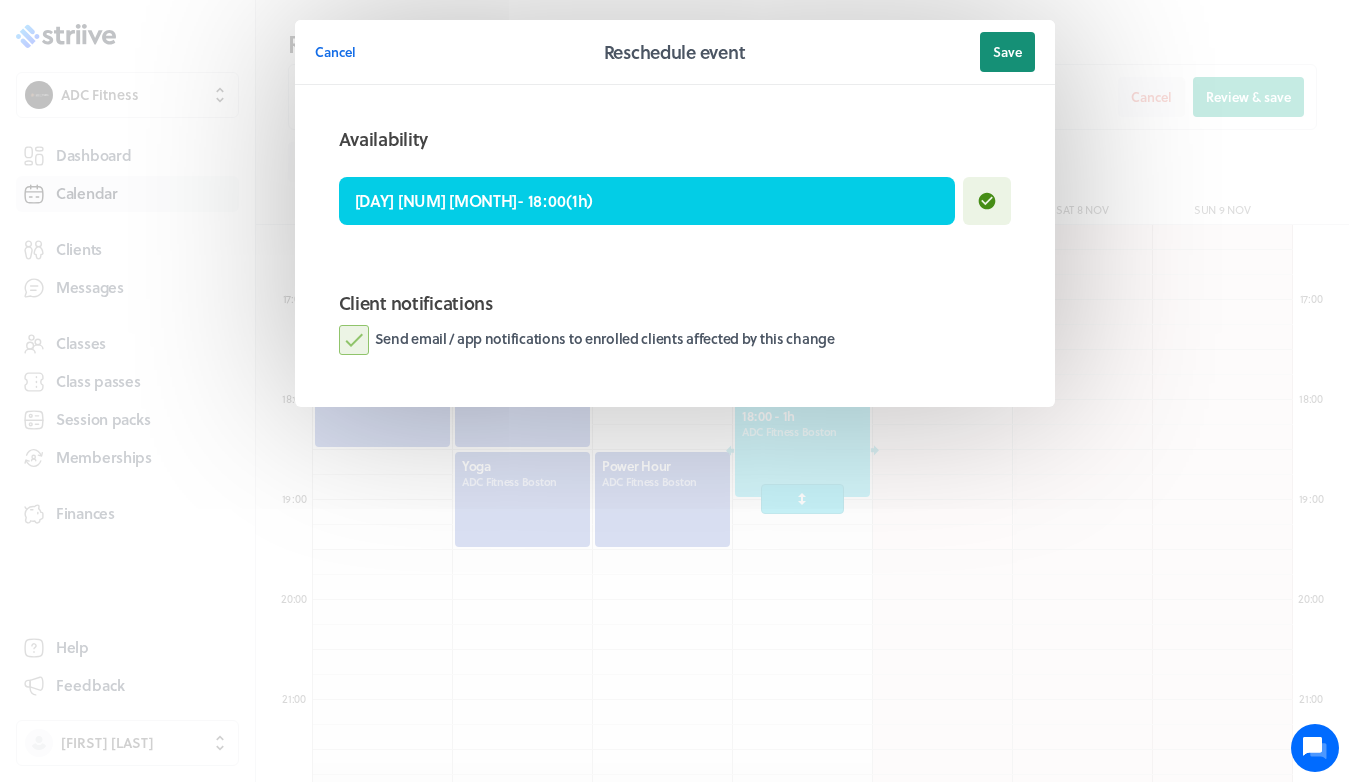 click on "Save" at bounding box center [1007, 52] 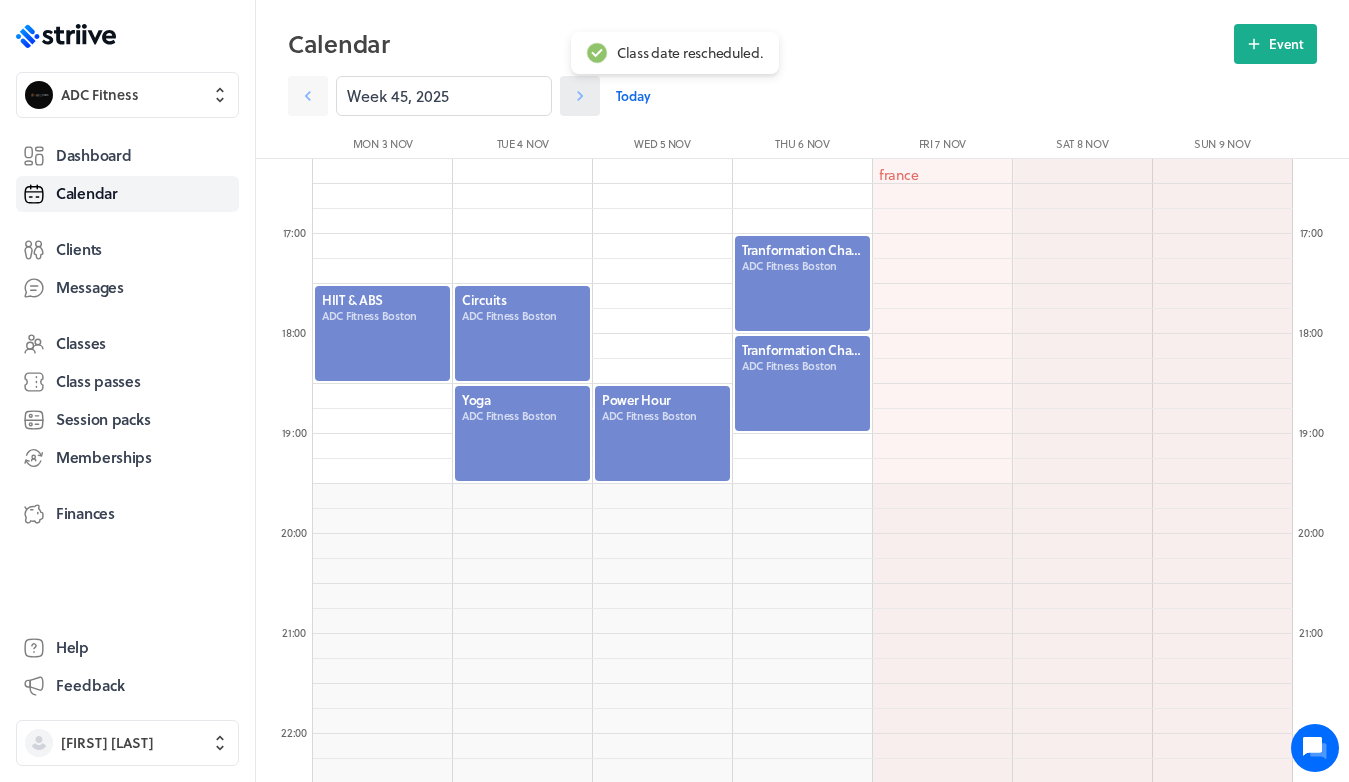 click at bounding box center [308, 96] 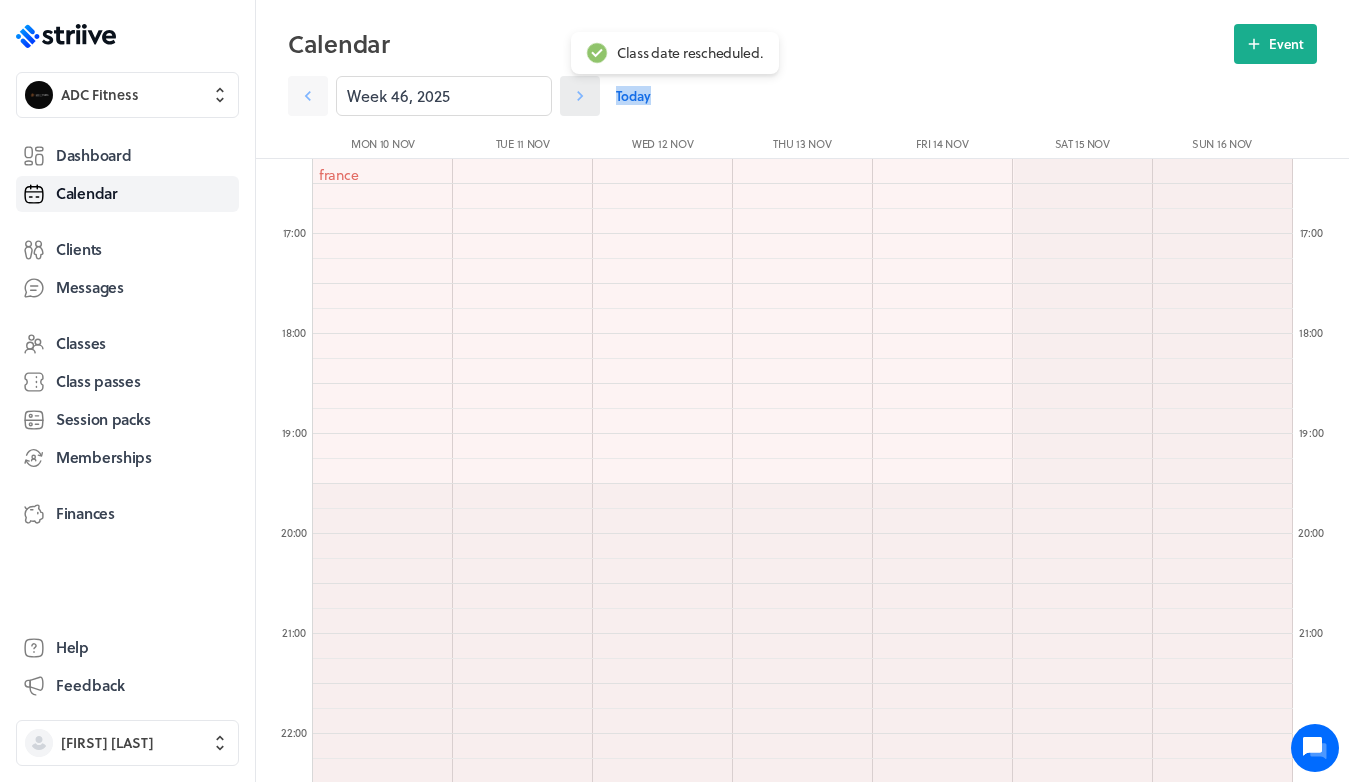 click at bounding box center (308, 96) 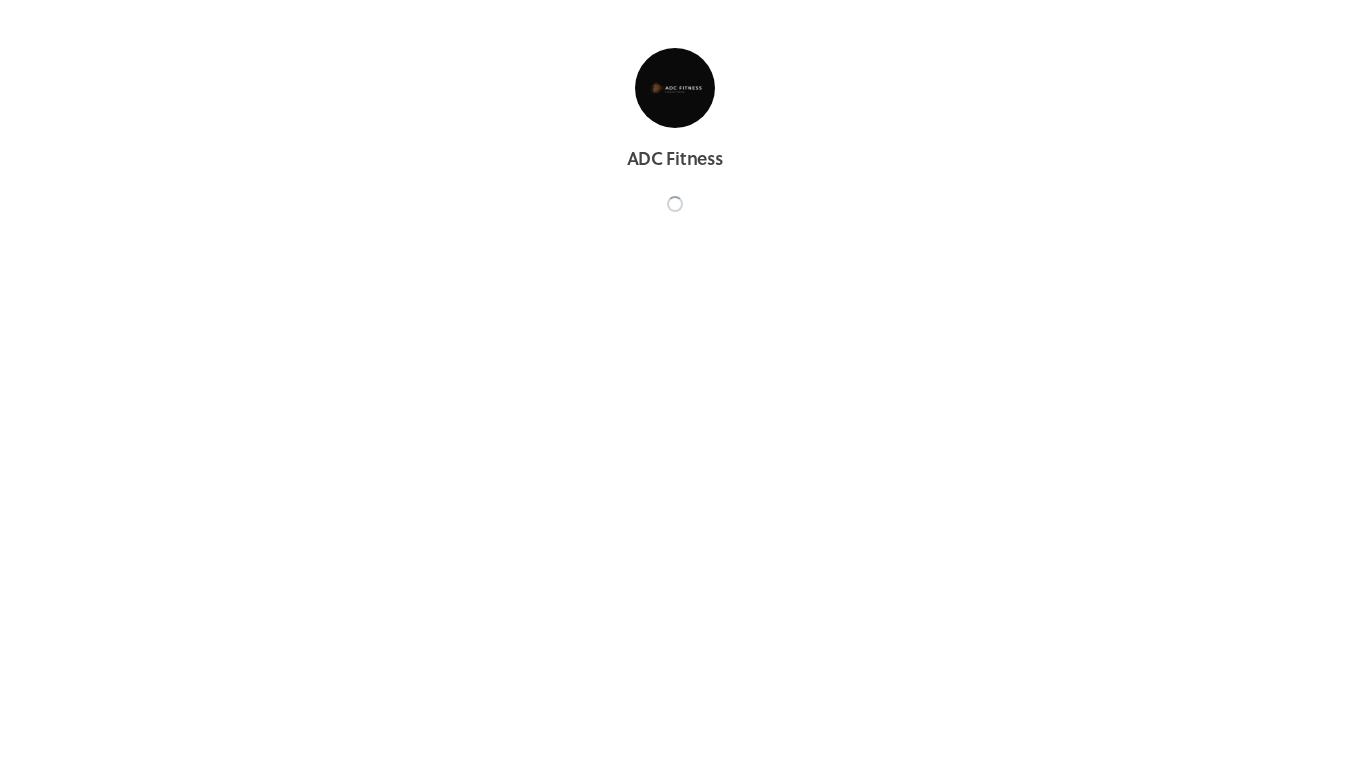 scroll, scrollTop: 0, scrollLeft: 0, axis: both 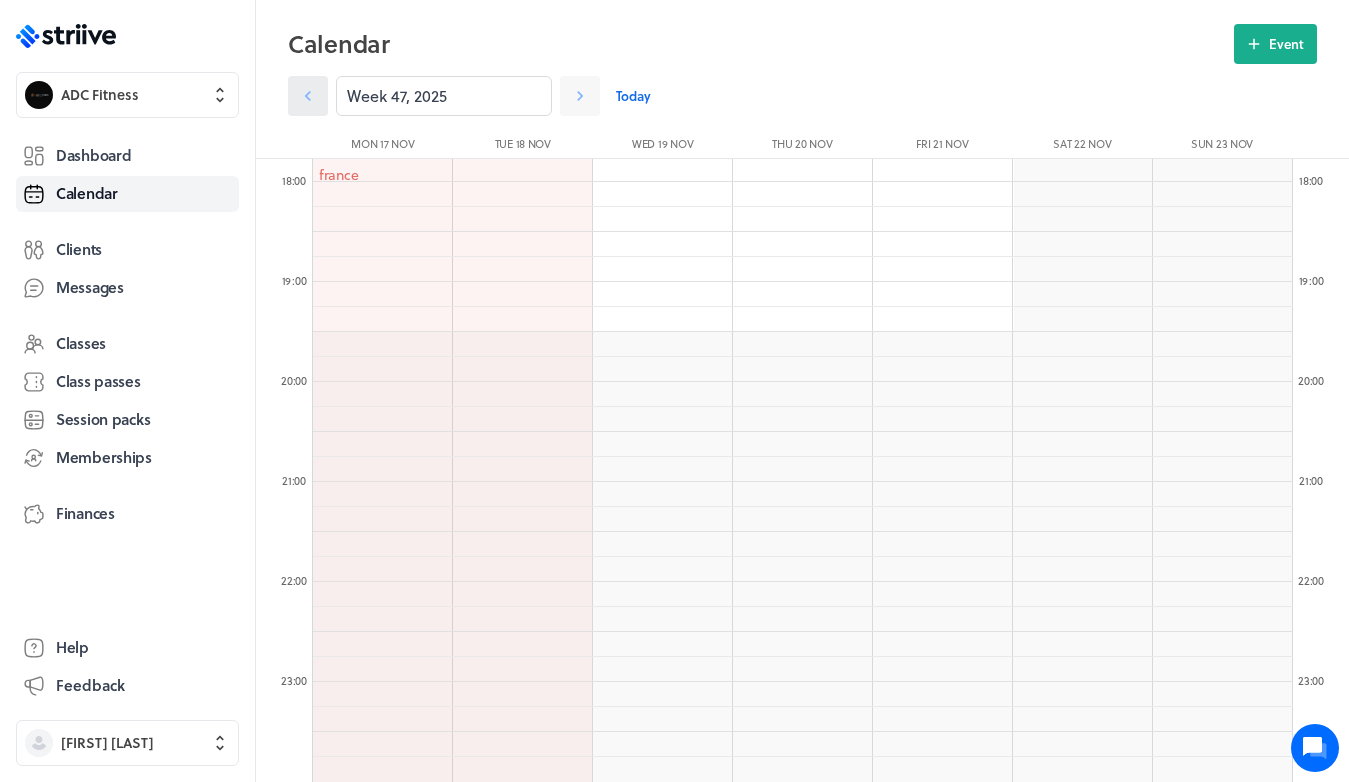 click at bounding box center [308, 96] 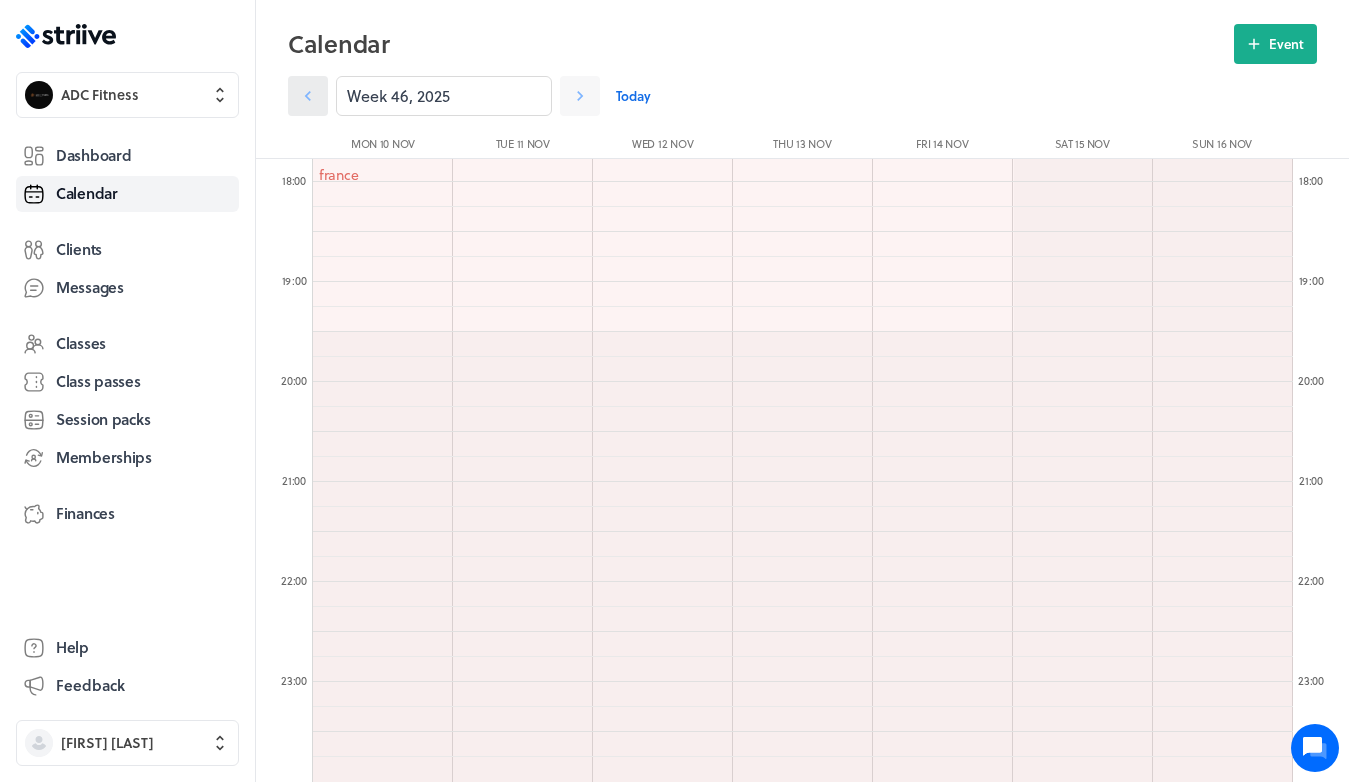 click at bounding box center [308, 96] 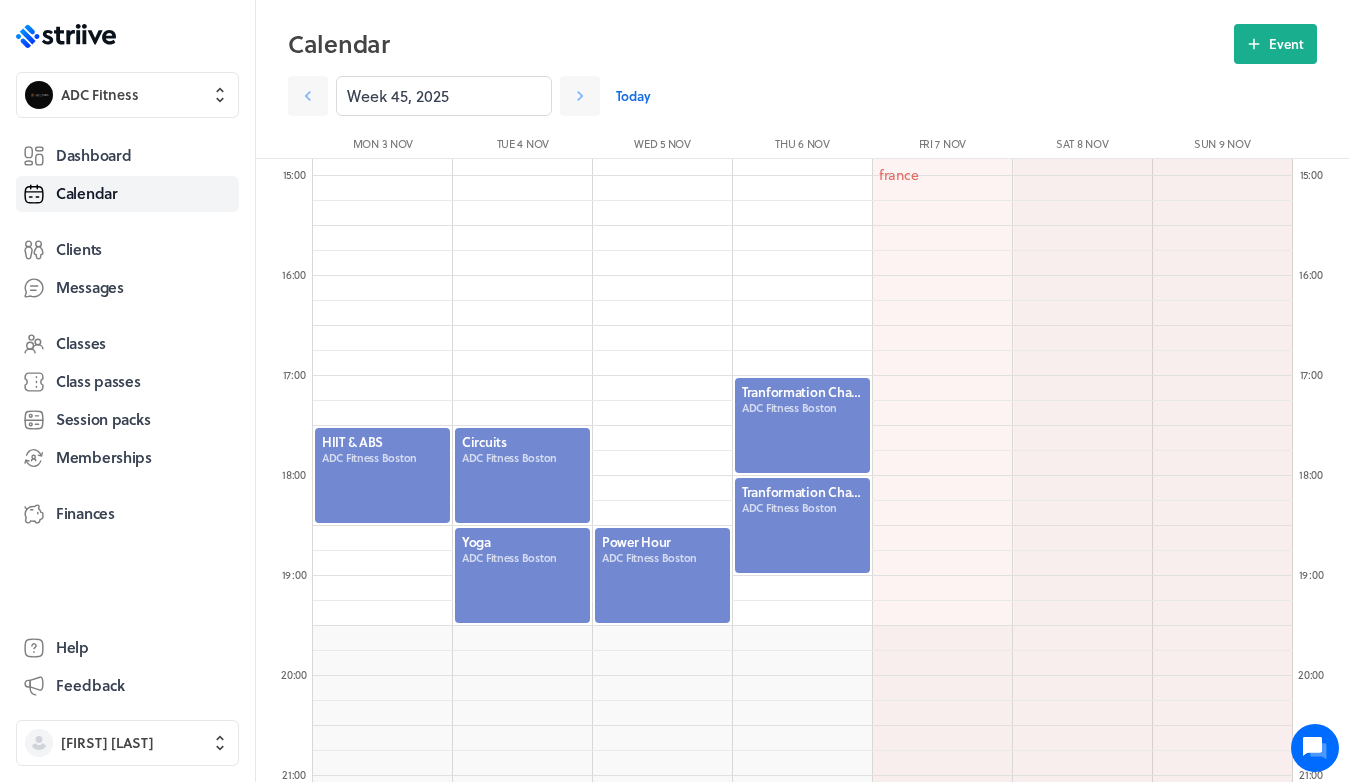 scroll, scrollTop: 1463, scrollLeft: 0, axis: vertical 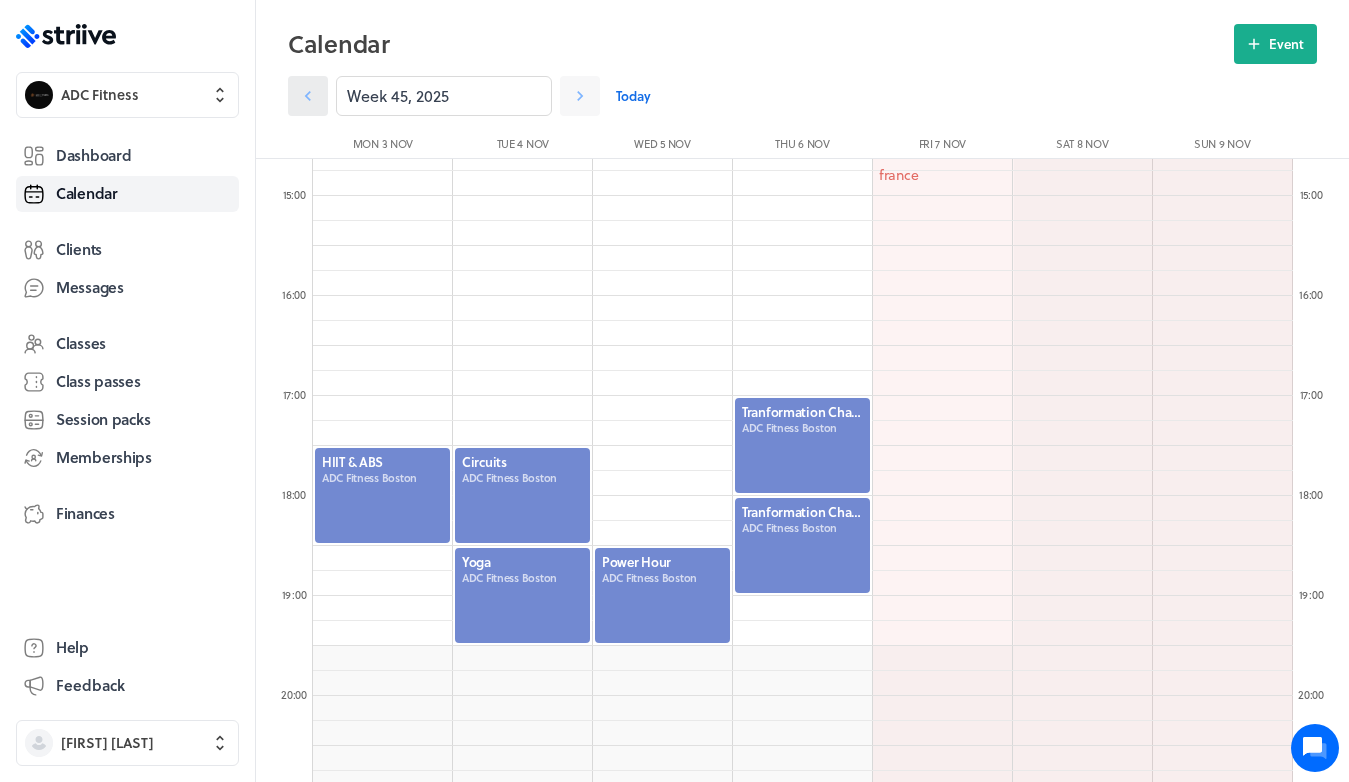 click at bounding box center (308, 96) 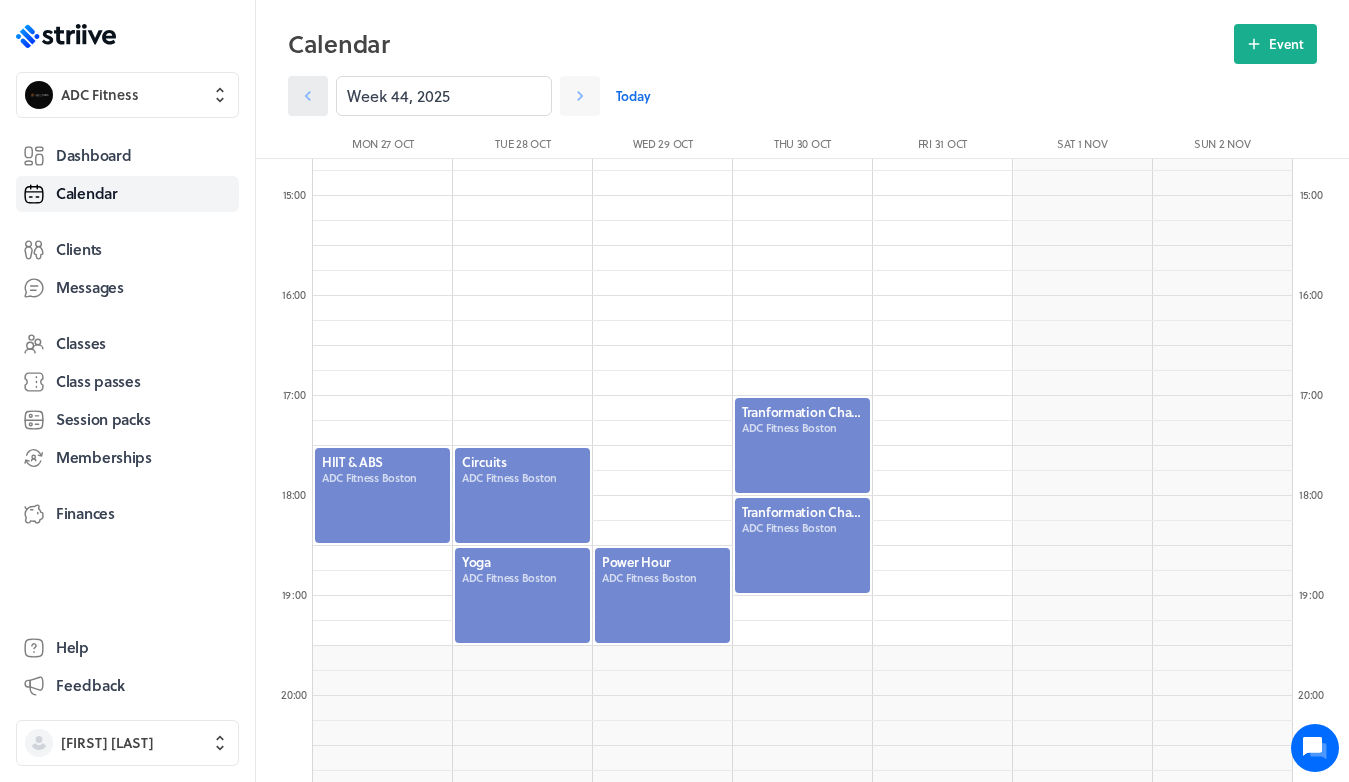 click at bounding box center [308, 96] 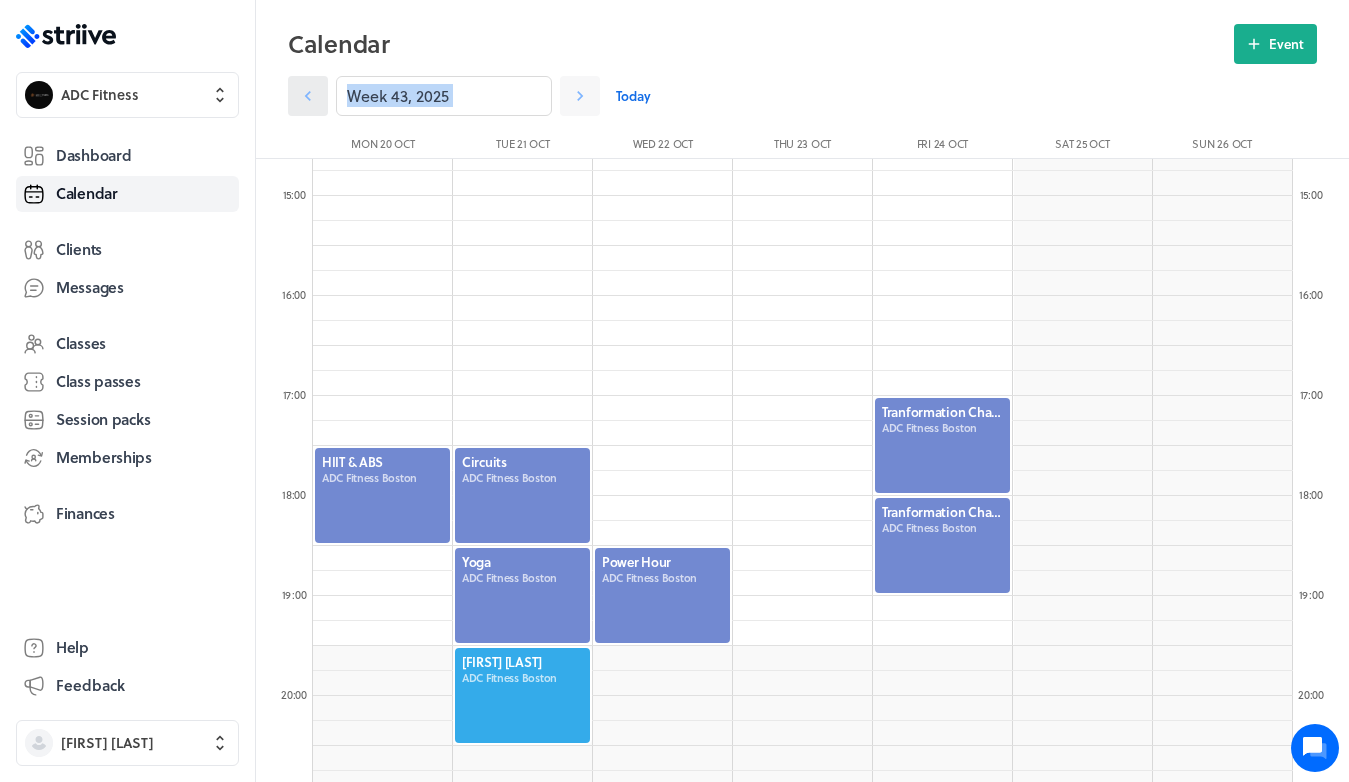 click at bounding box center [308, 96] 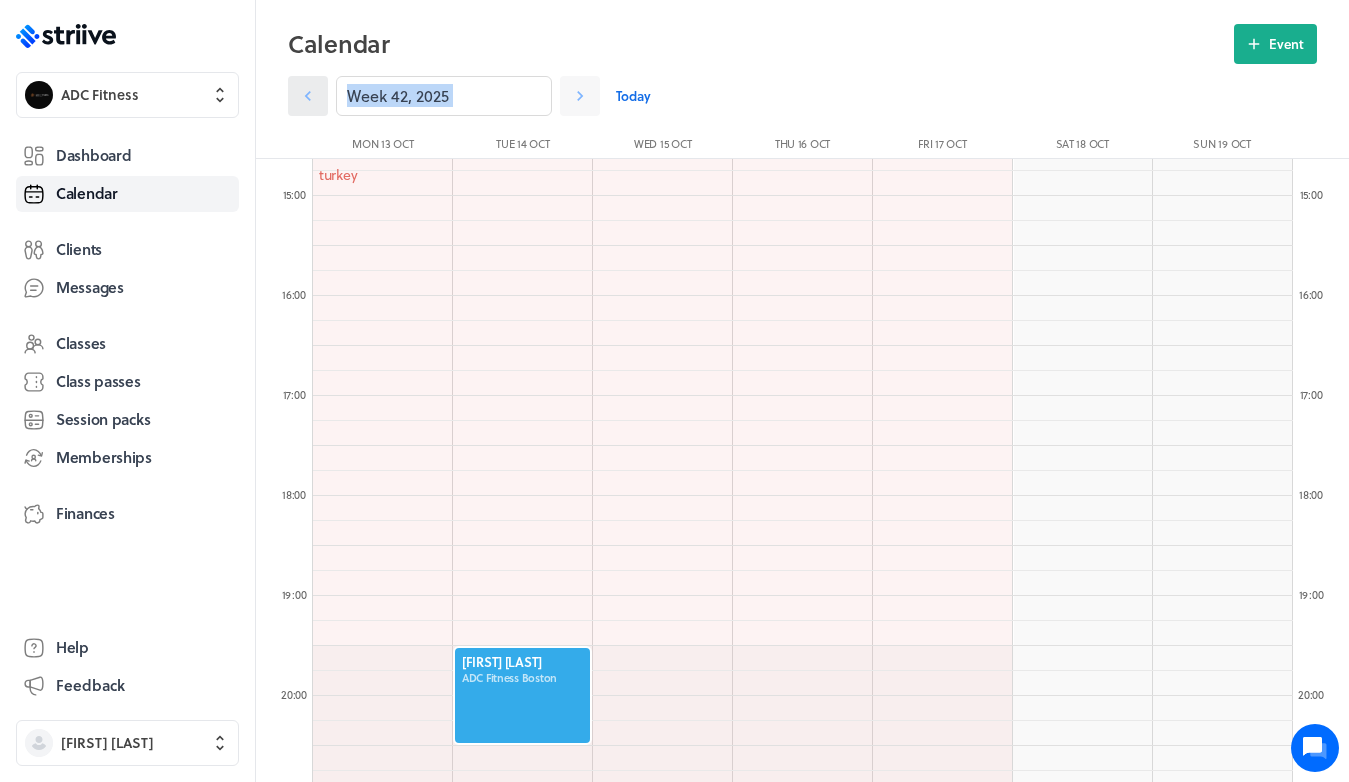 click at bounding box center (308, 96) 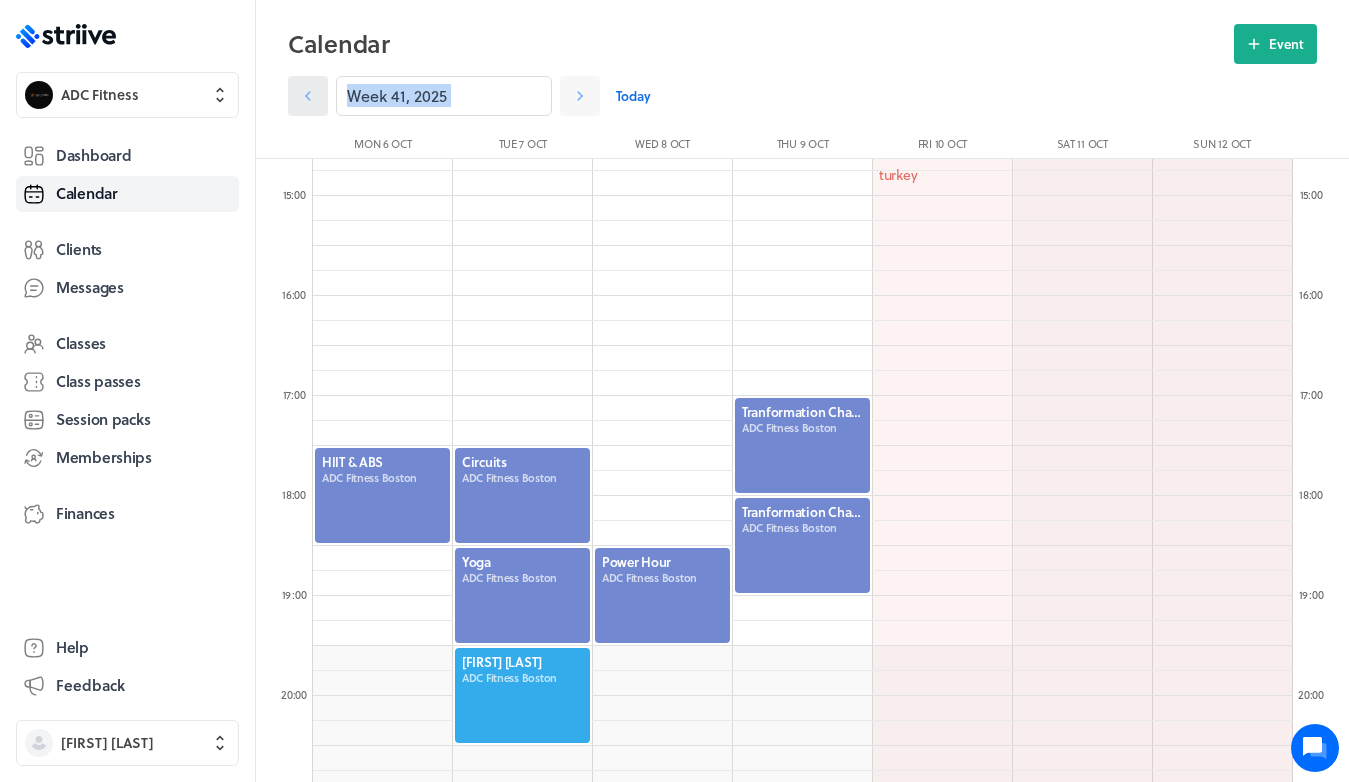 click at bounding box center (308, 96) 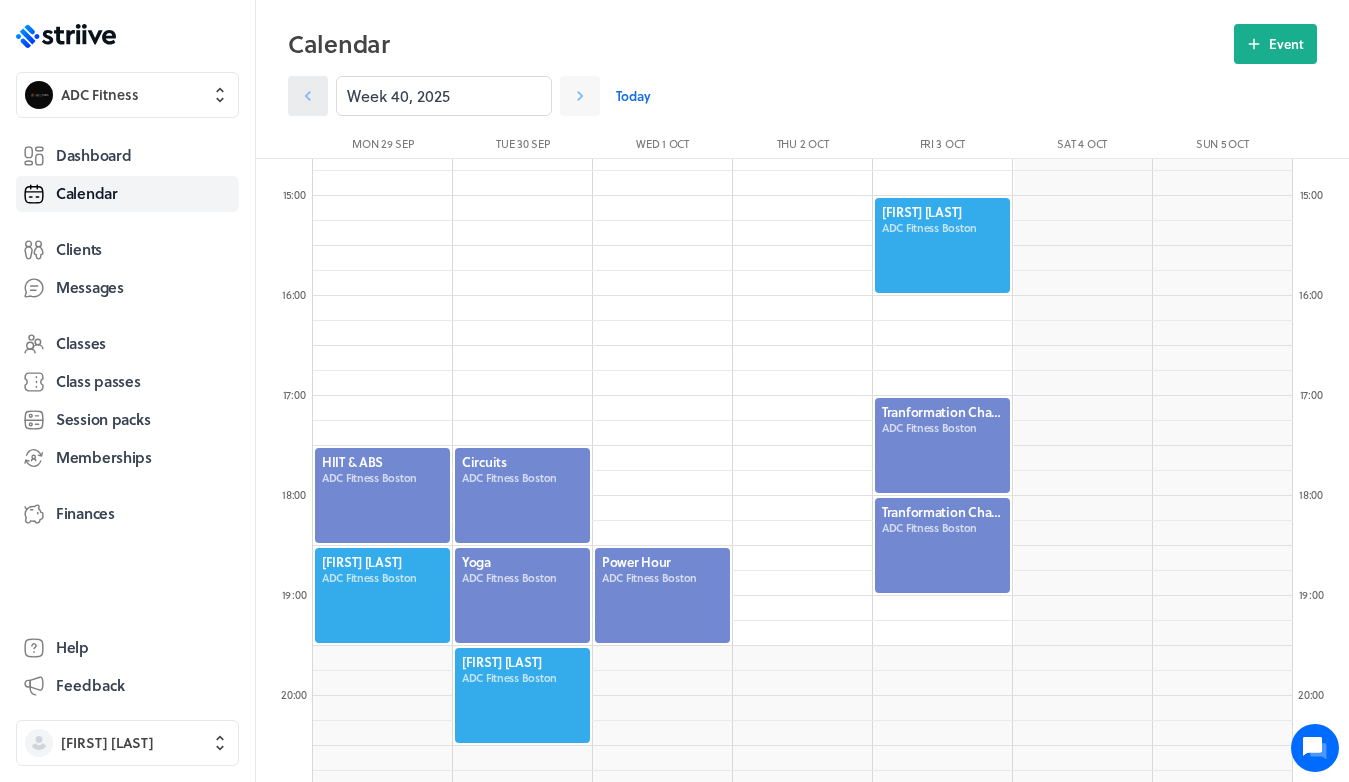 click at bounding box center [308, 96] 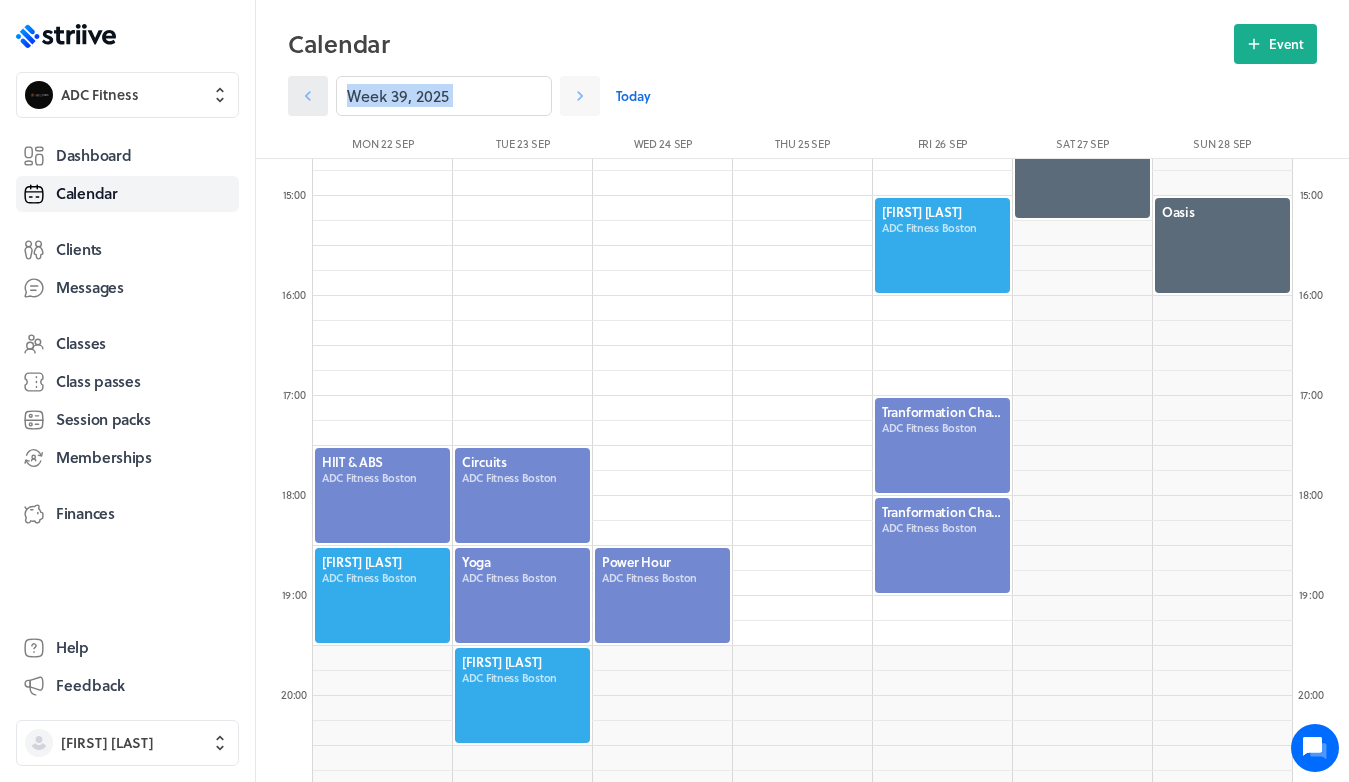 click at bounding box center (308, 96) 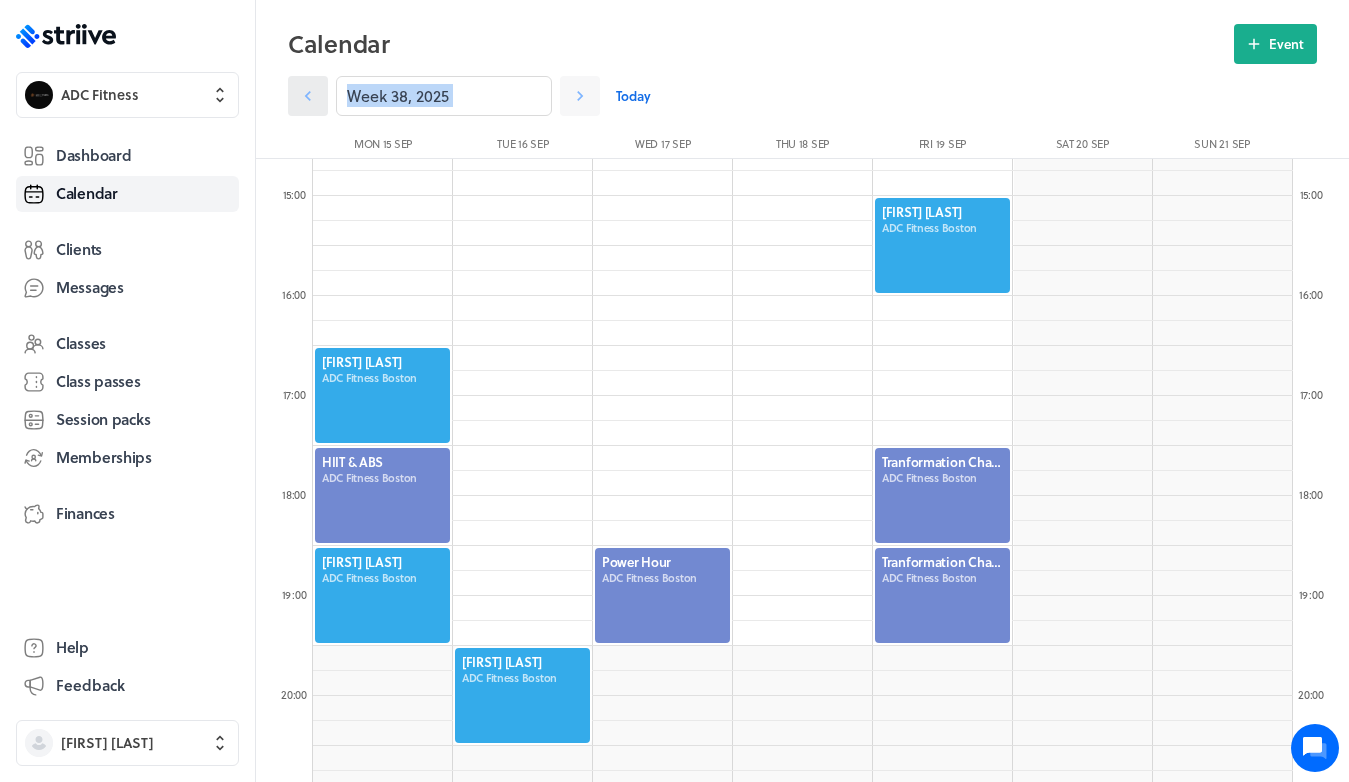 click at bounding box center [308, 96] 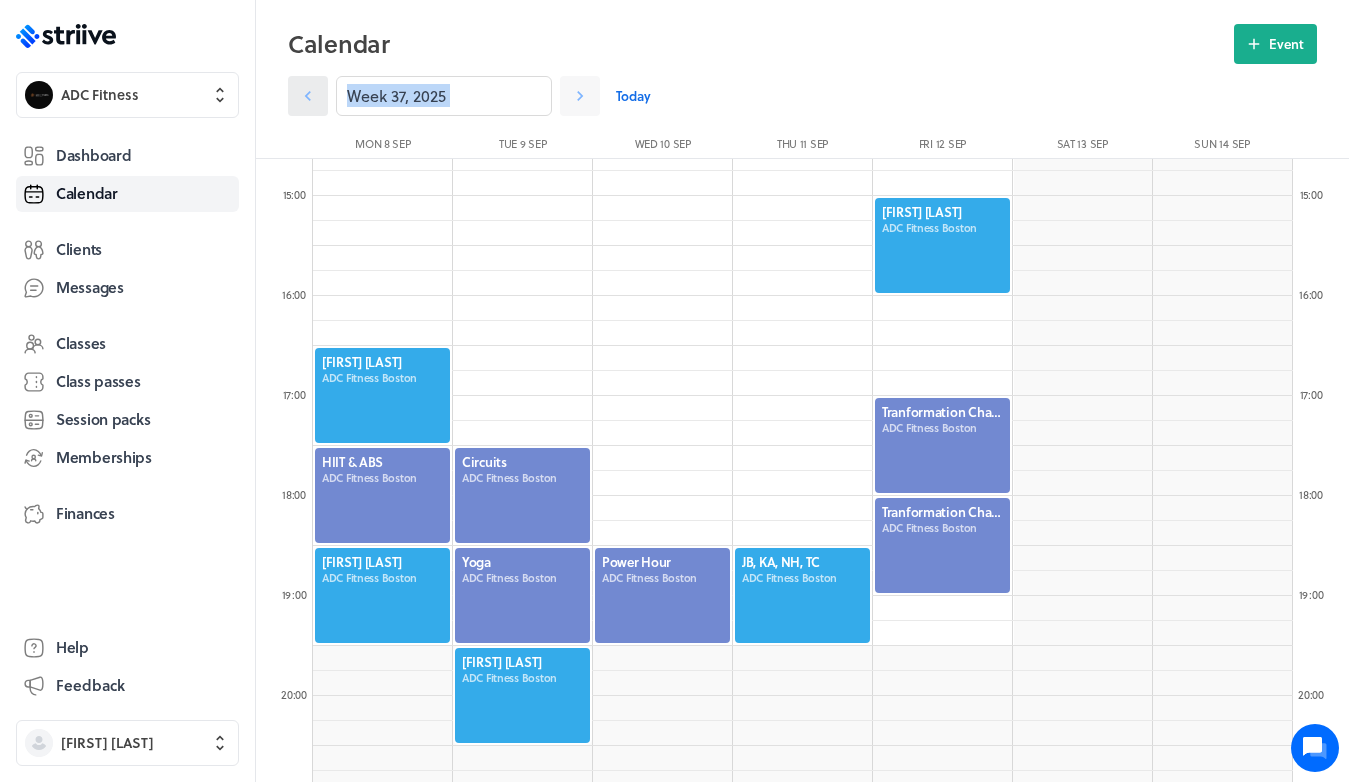 click at bounding box center (308, 96) 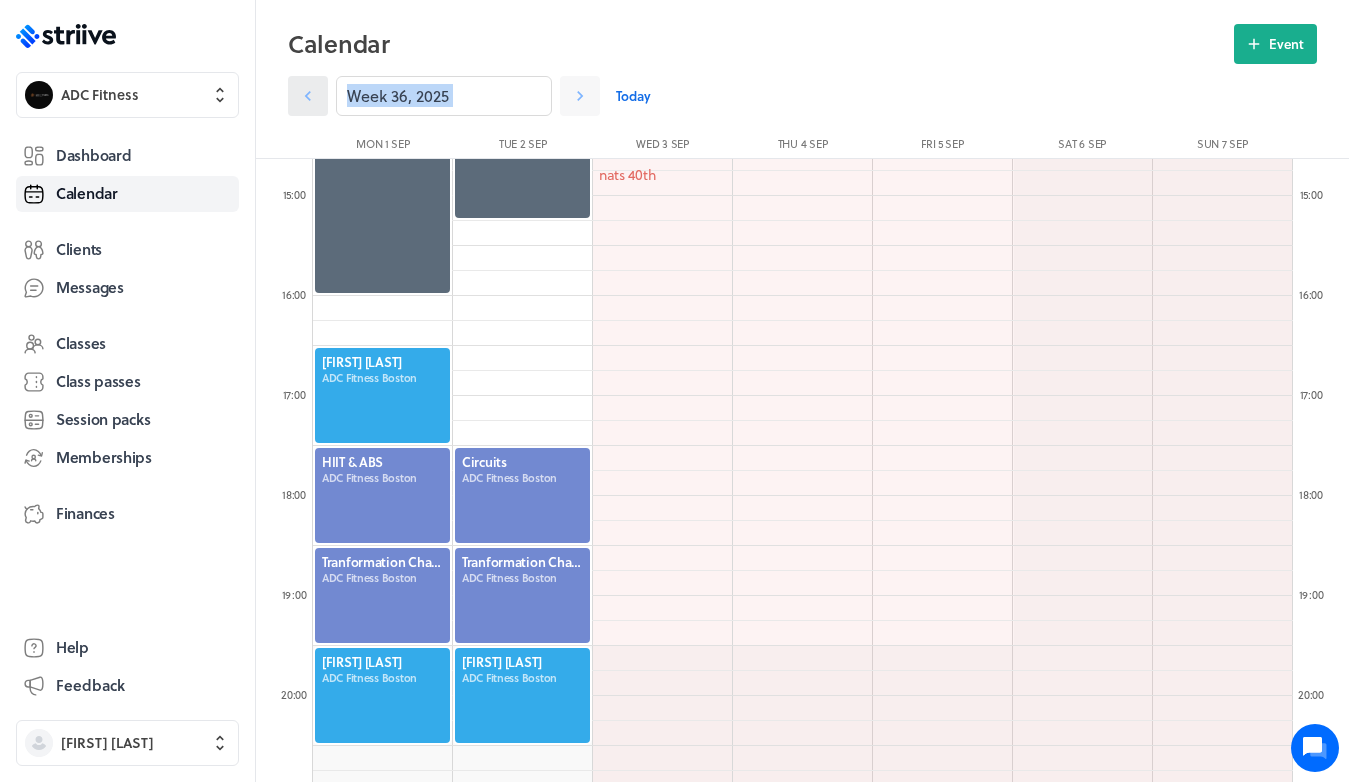 click at bounding box center [308, 96] 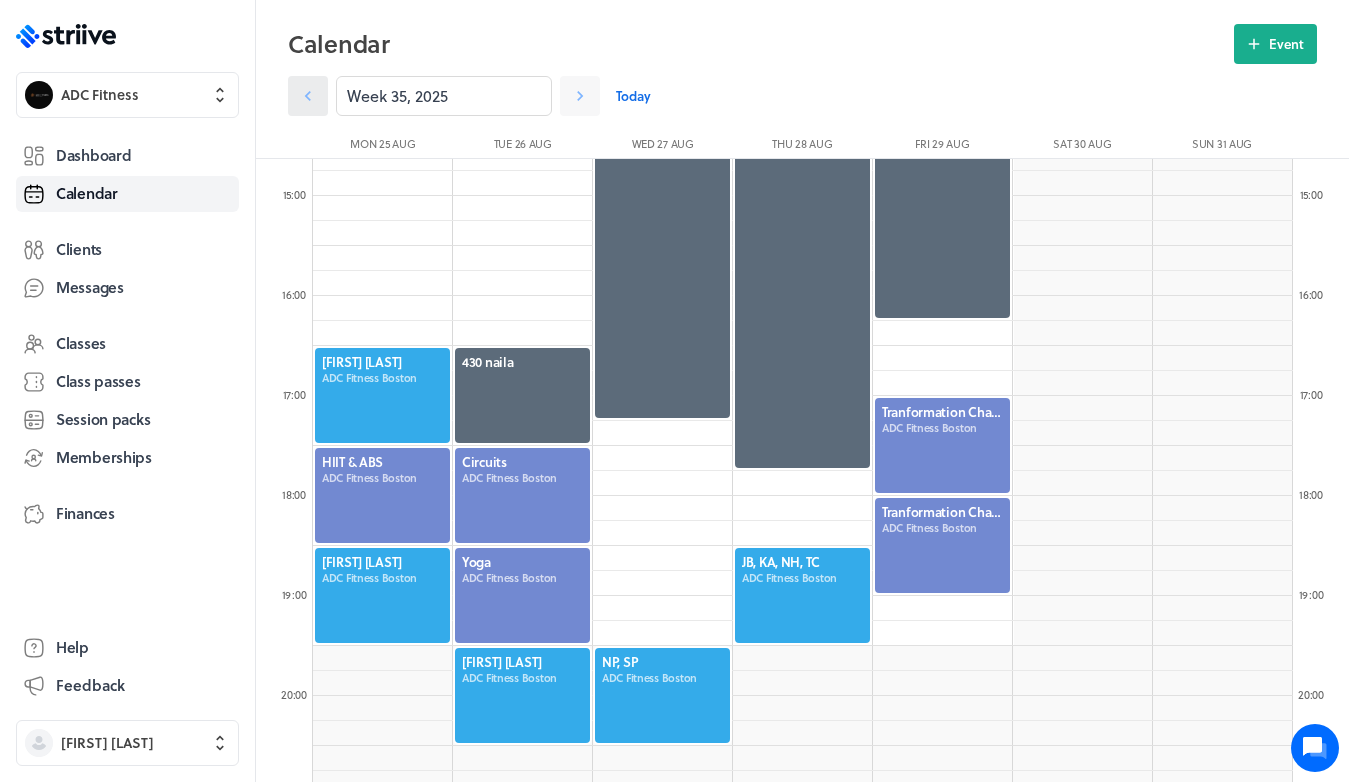 click at bounding box center [308, 96] 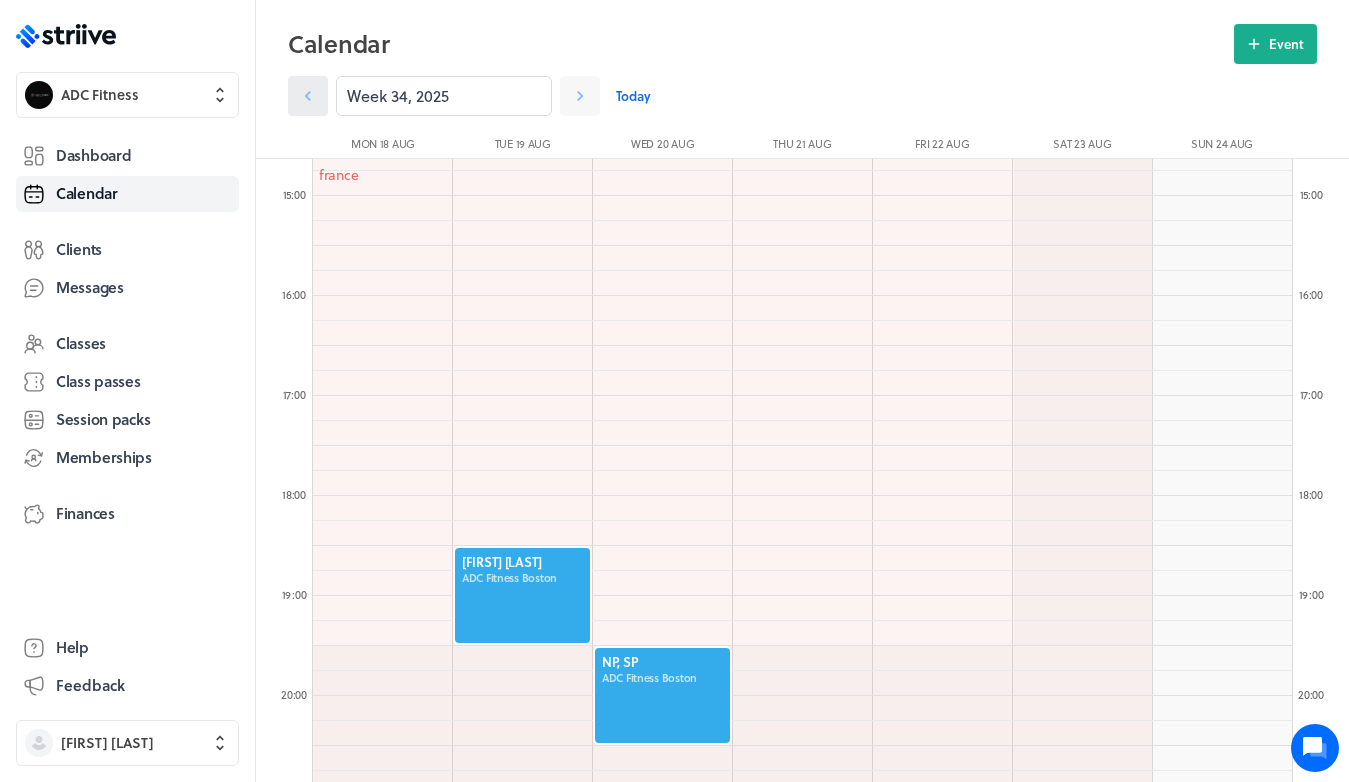 click at bounding box center [308, 96] 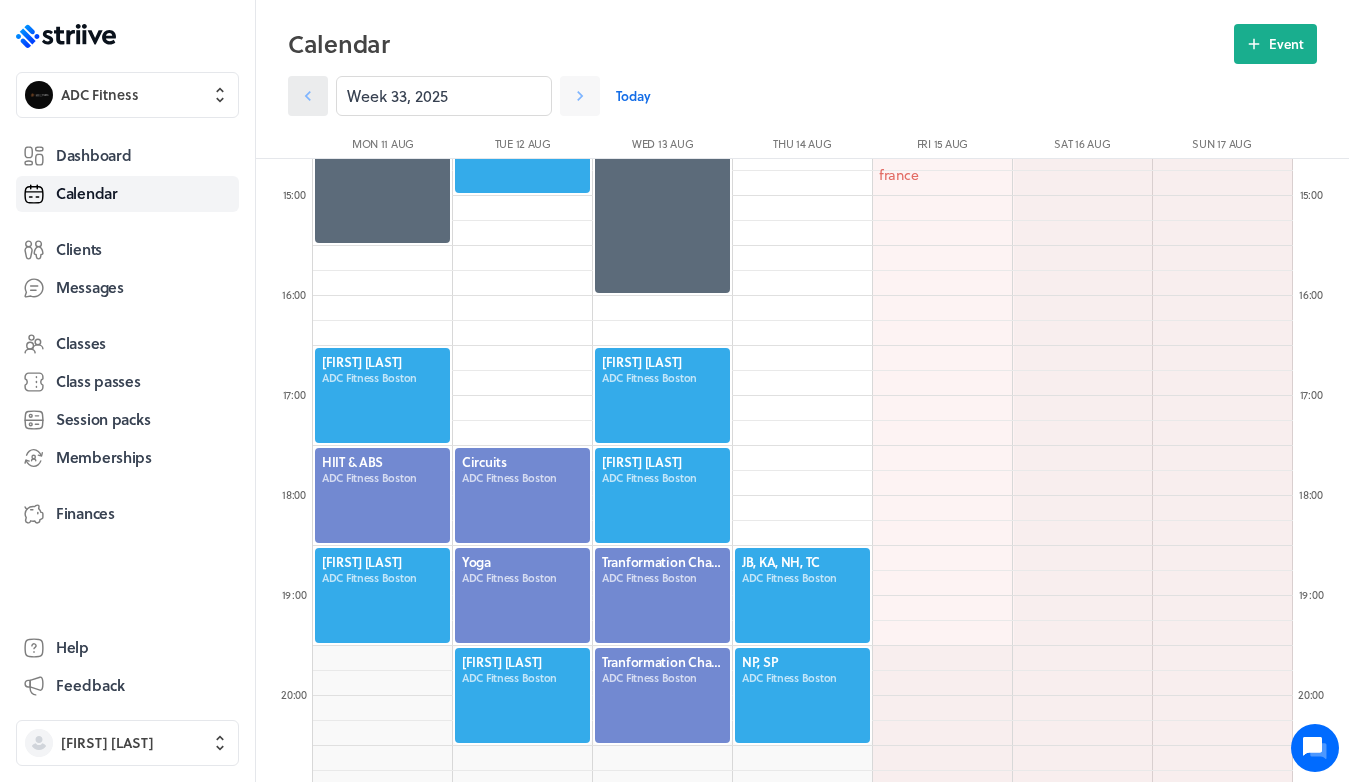 click at bounding box center [308, 96] 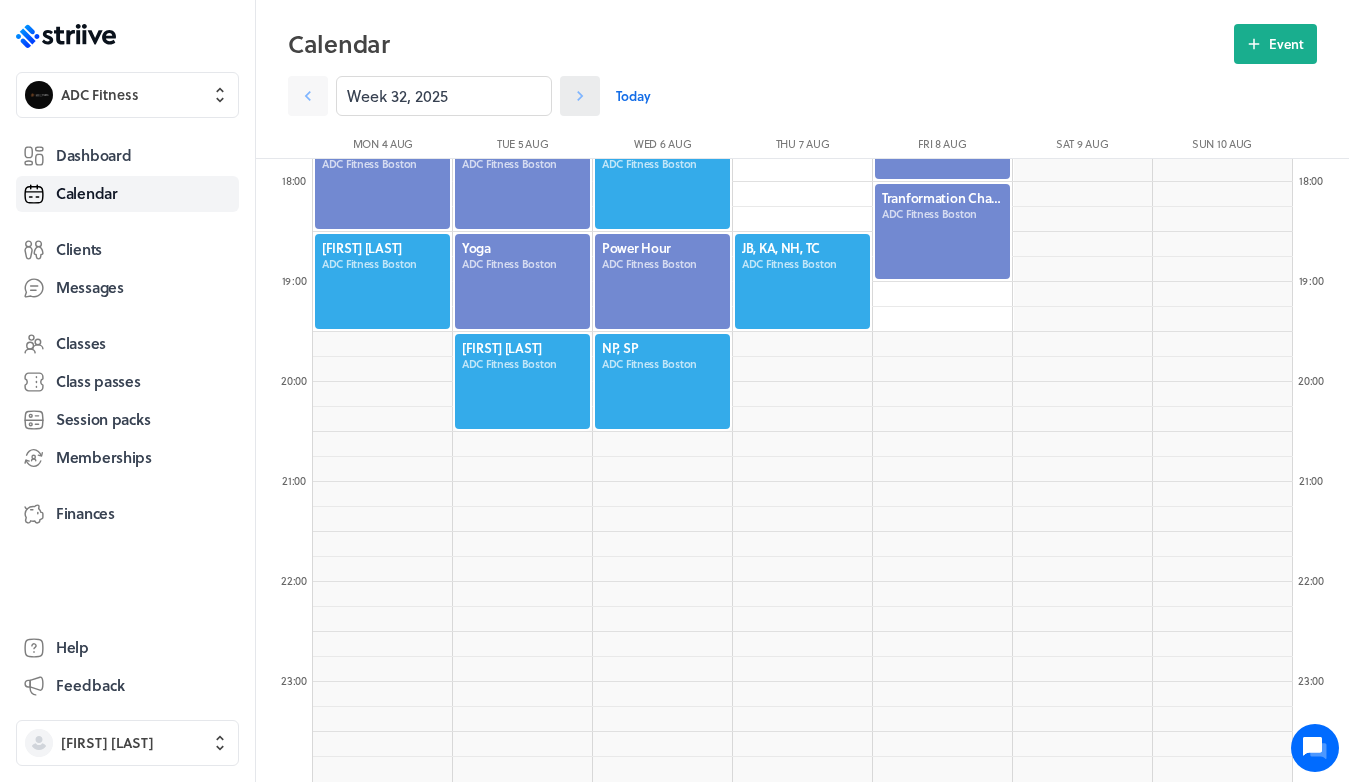 scroll, scrollTop: 1777, scrollLeft: 0, axis: vertical 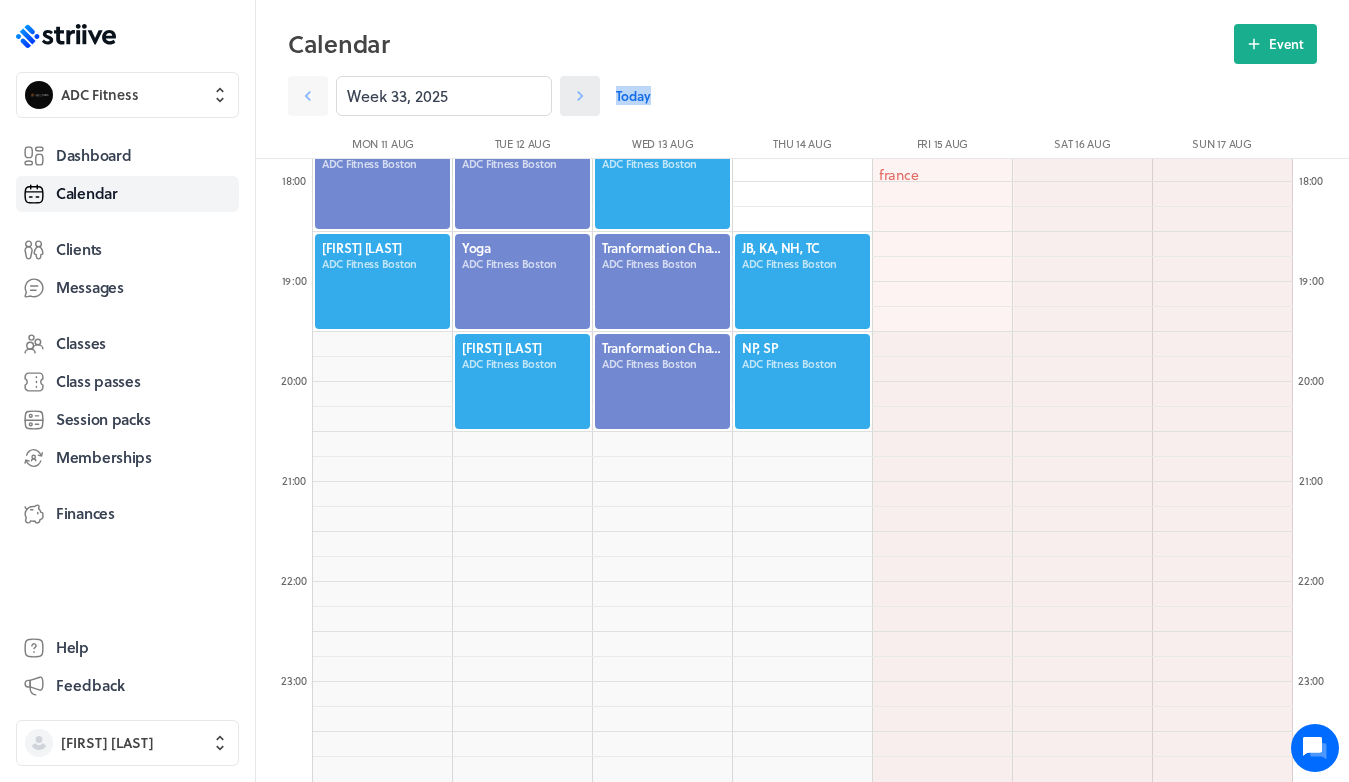 click at bounding box center (580, 96) 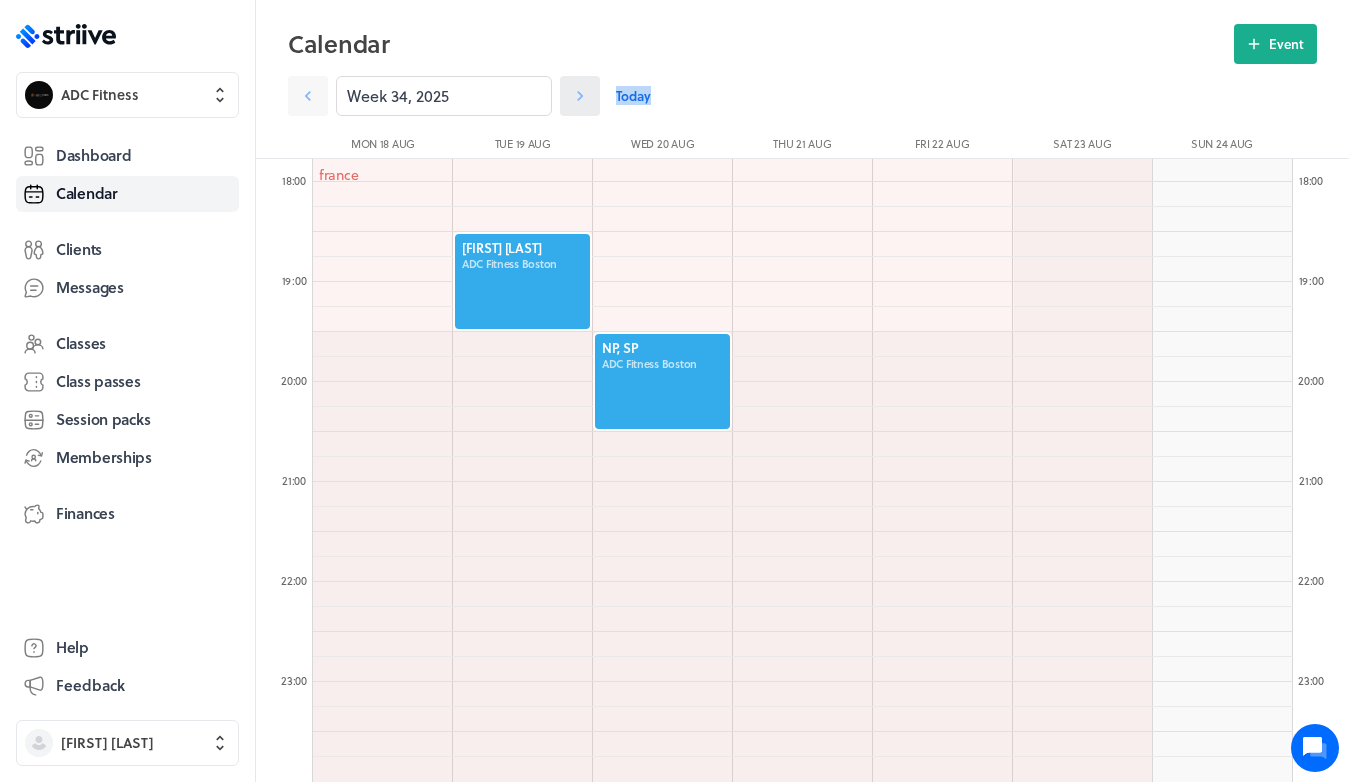 click at bounding box center (308, 96) 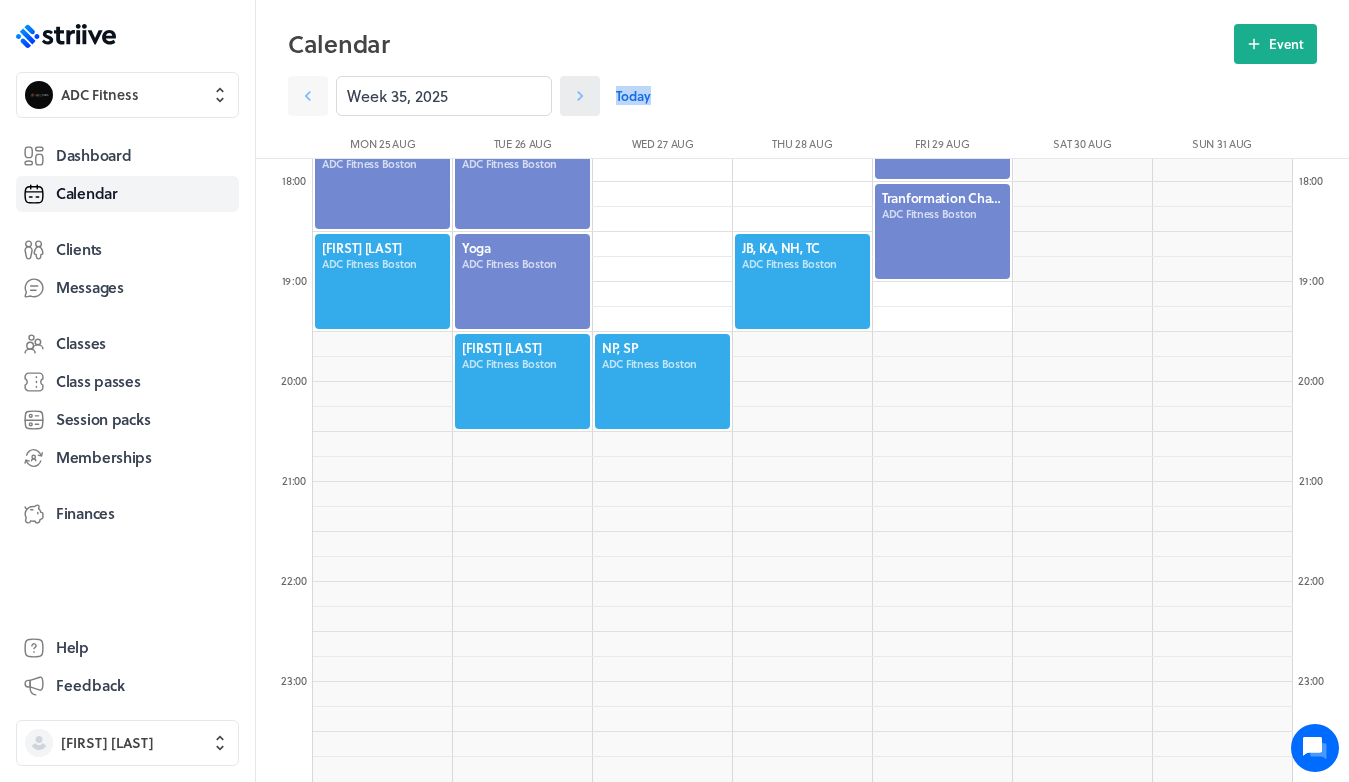 click at bounding box center [308, 96] 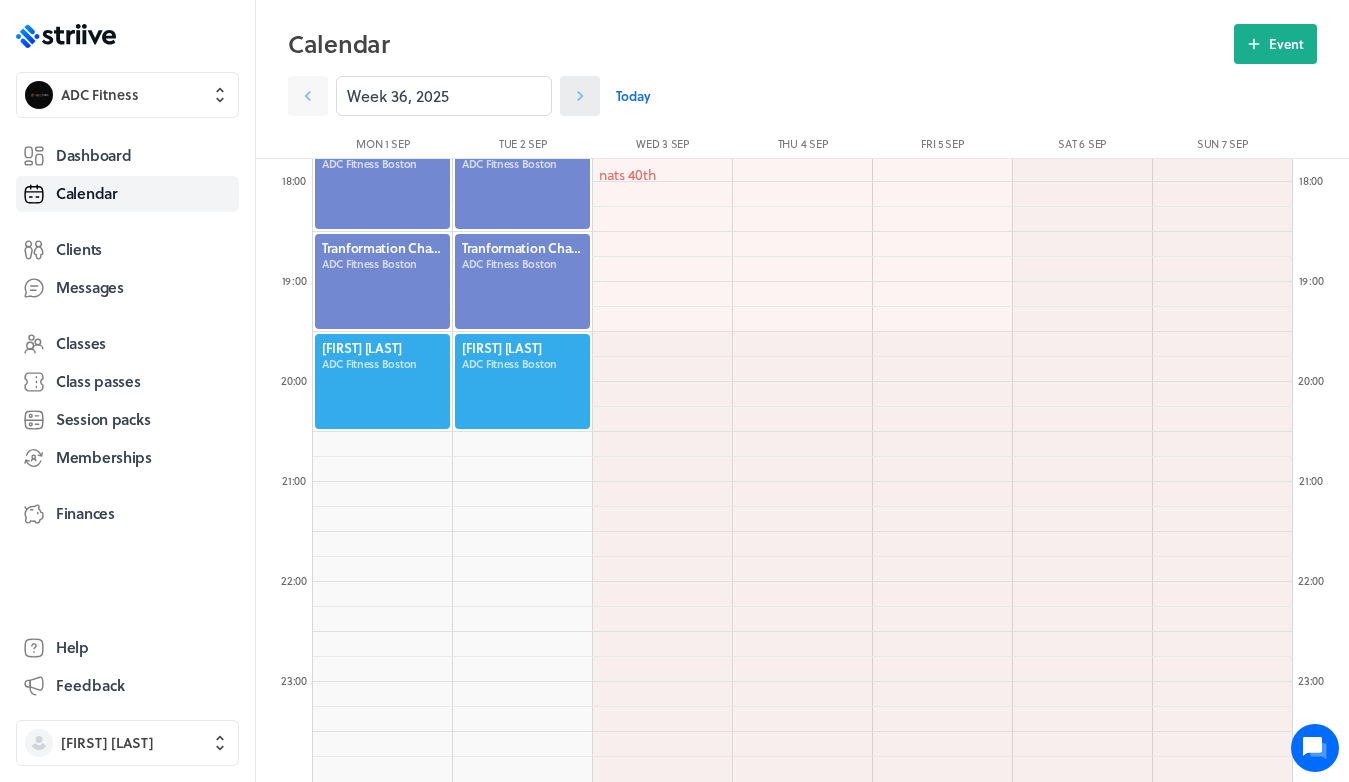 click at bounding box center [308, 96] 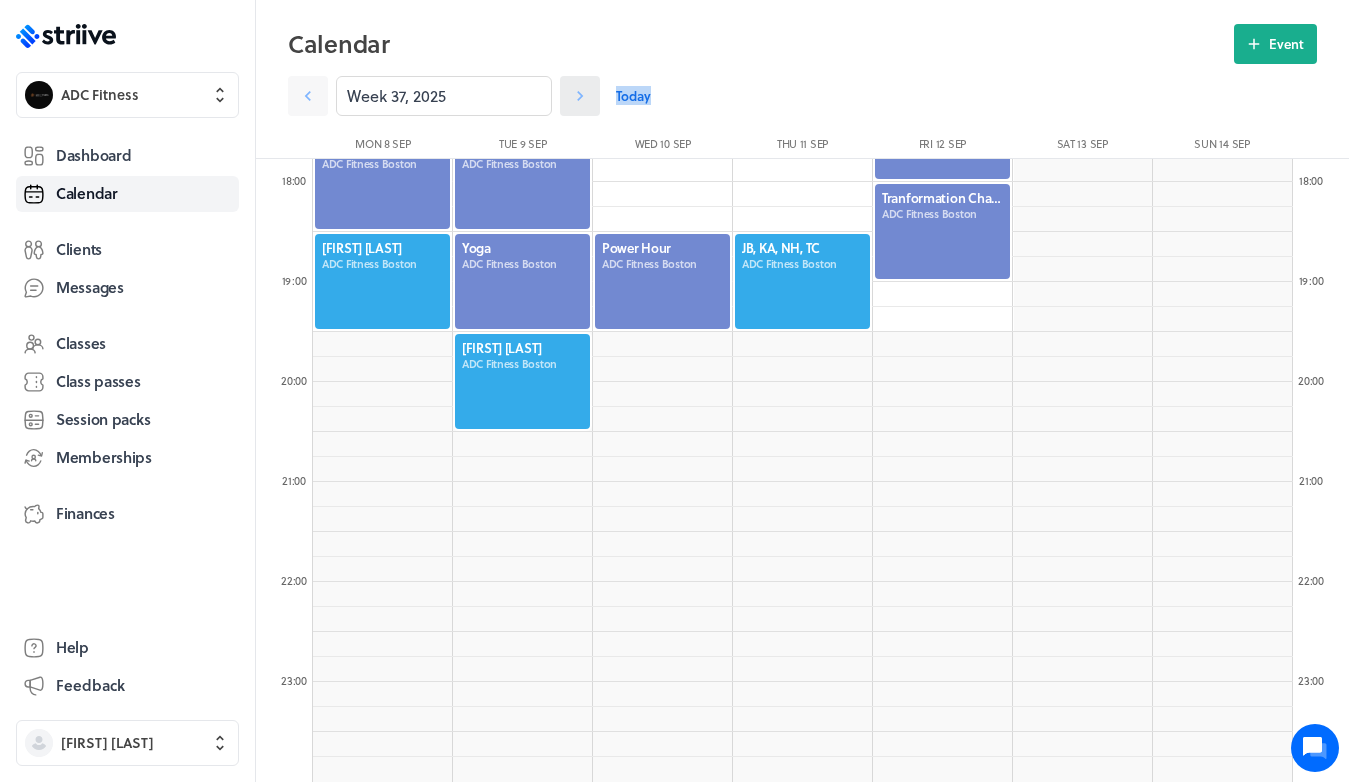 click at bounding box center (308, 96) 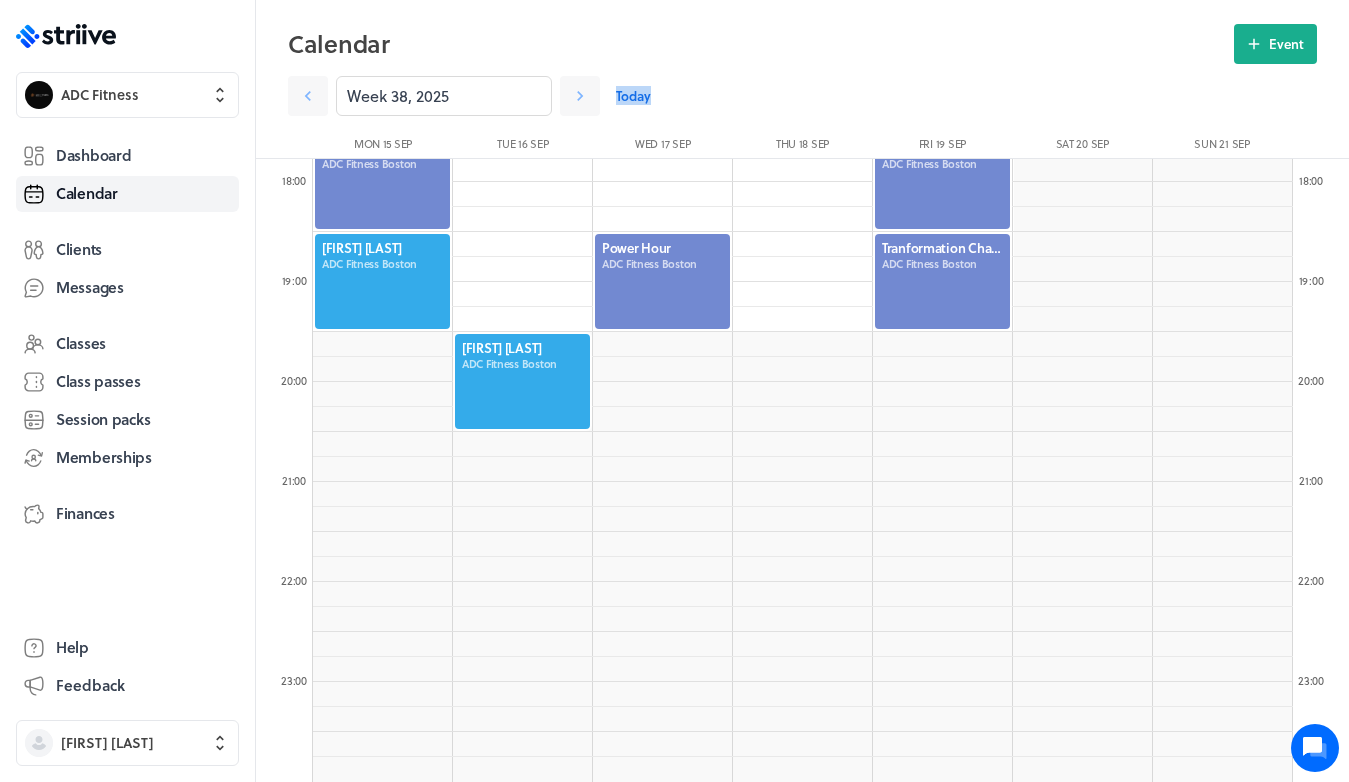 click on "Week 38, 2025
Today" at bounding box center (802, 90) 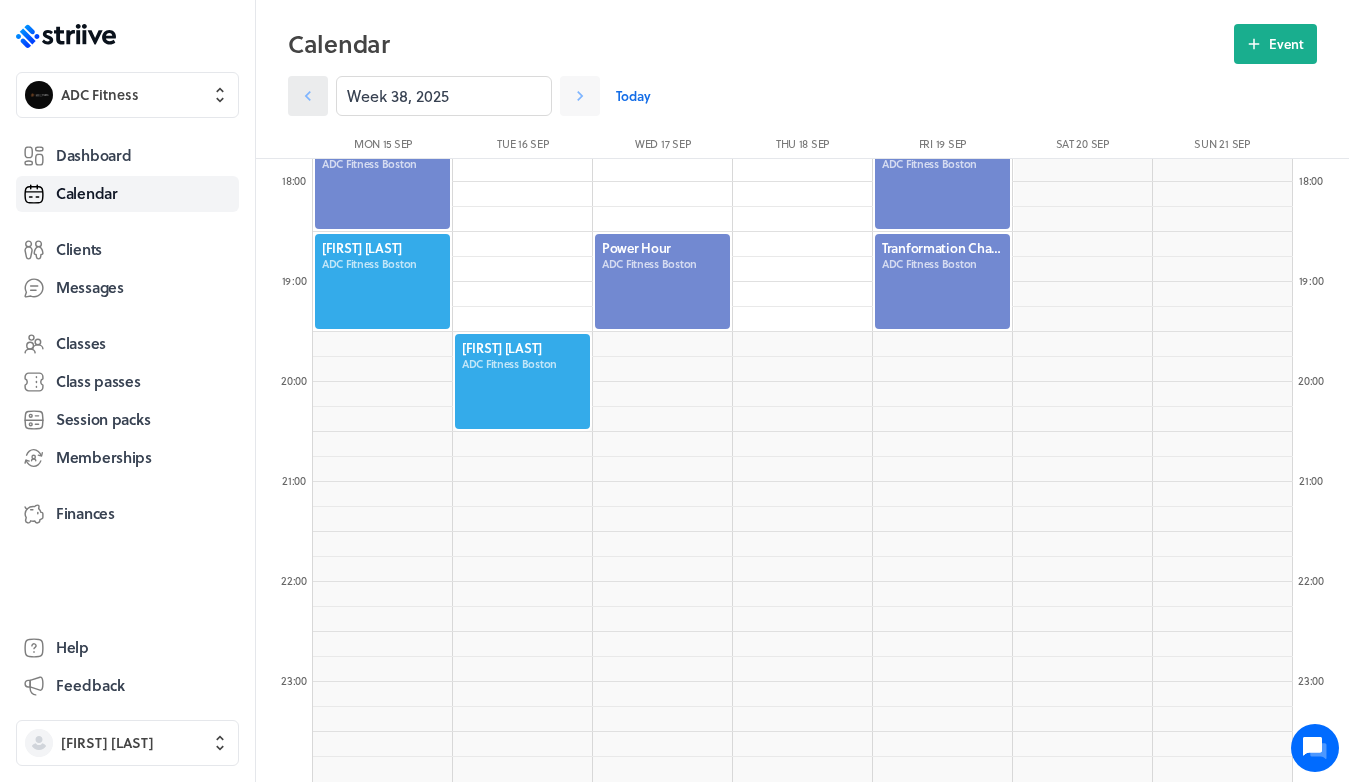click at bounding box center (308, 96) 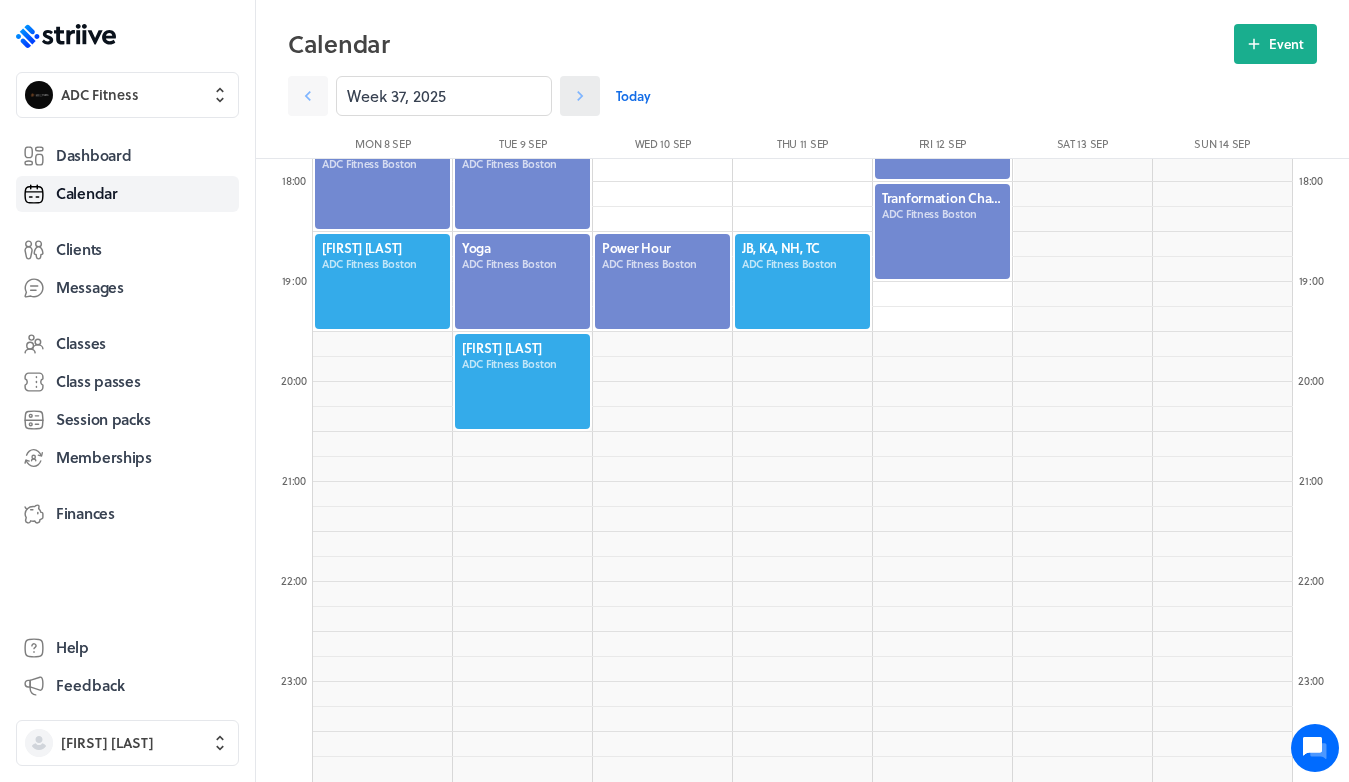 click at bounding box center [308, 96] 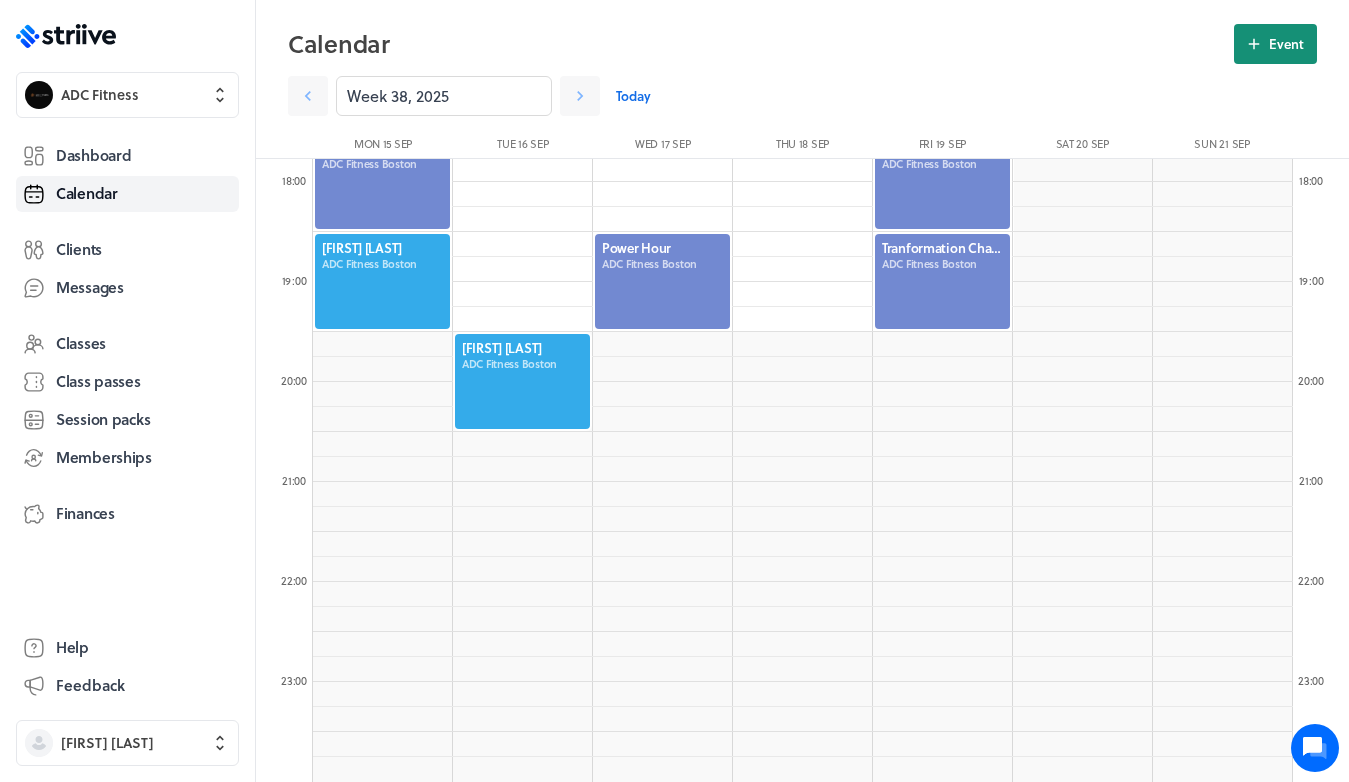 click at bounding box center (1254, 44) 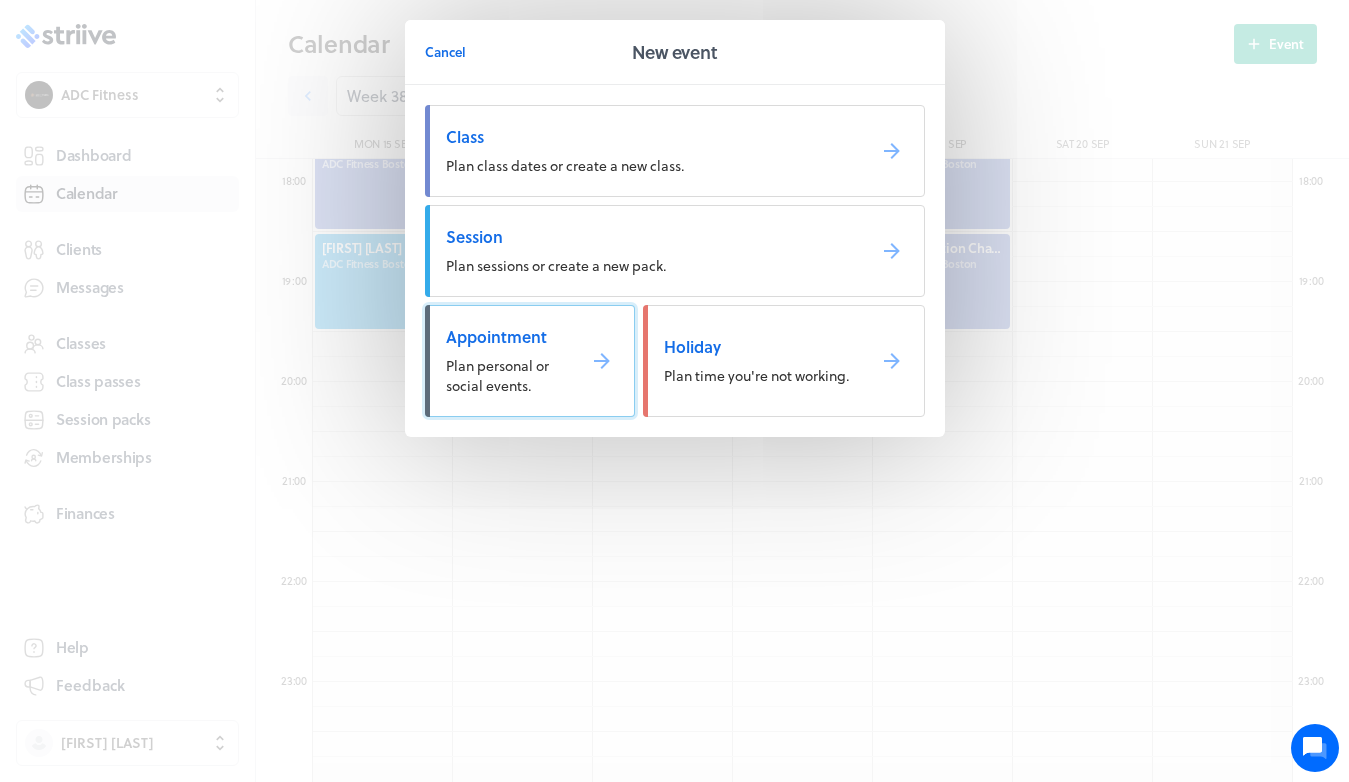 click on "Appointment Plan personal or social events." at bounding box center [530, 361] 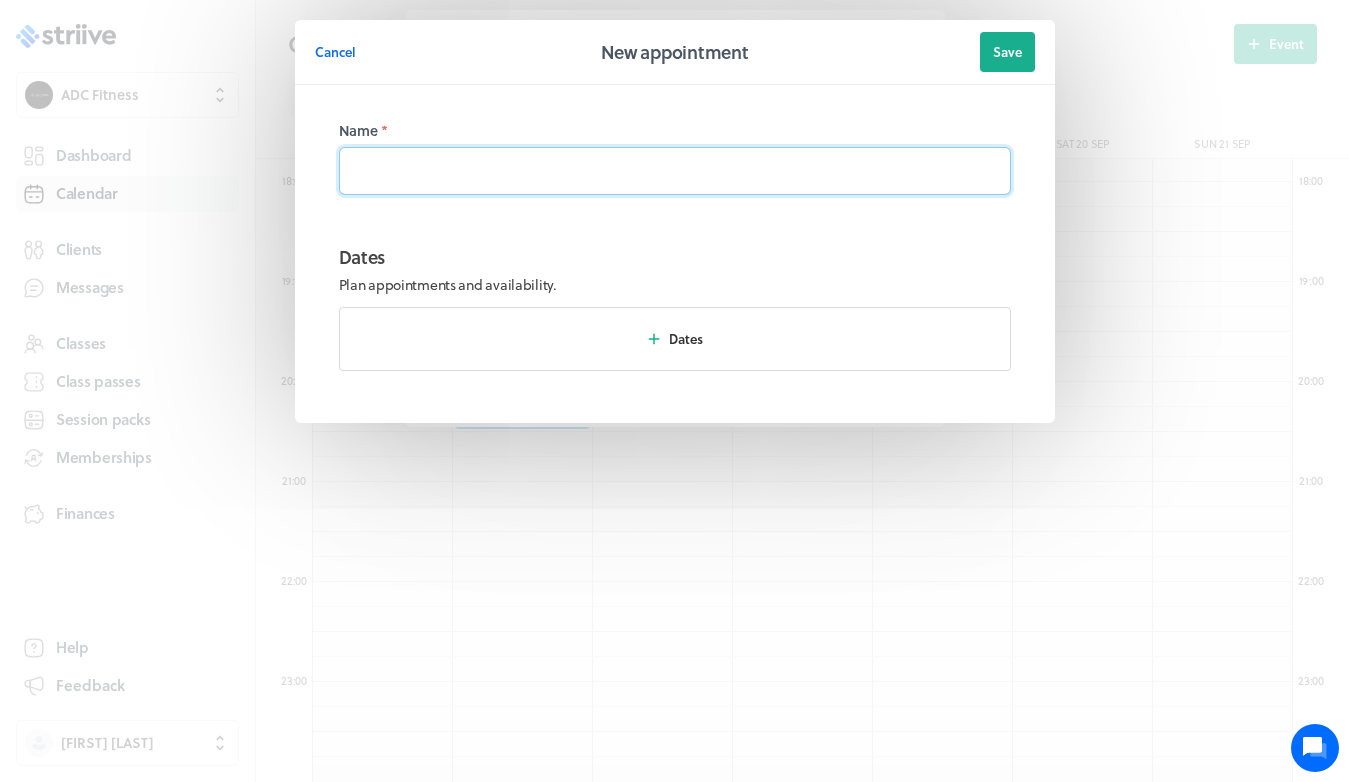 click at bounding box center [675, 171] 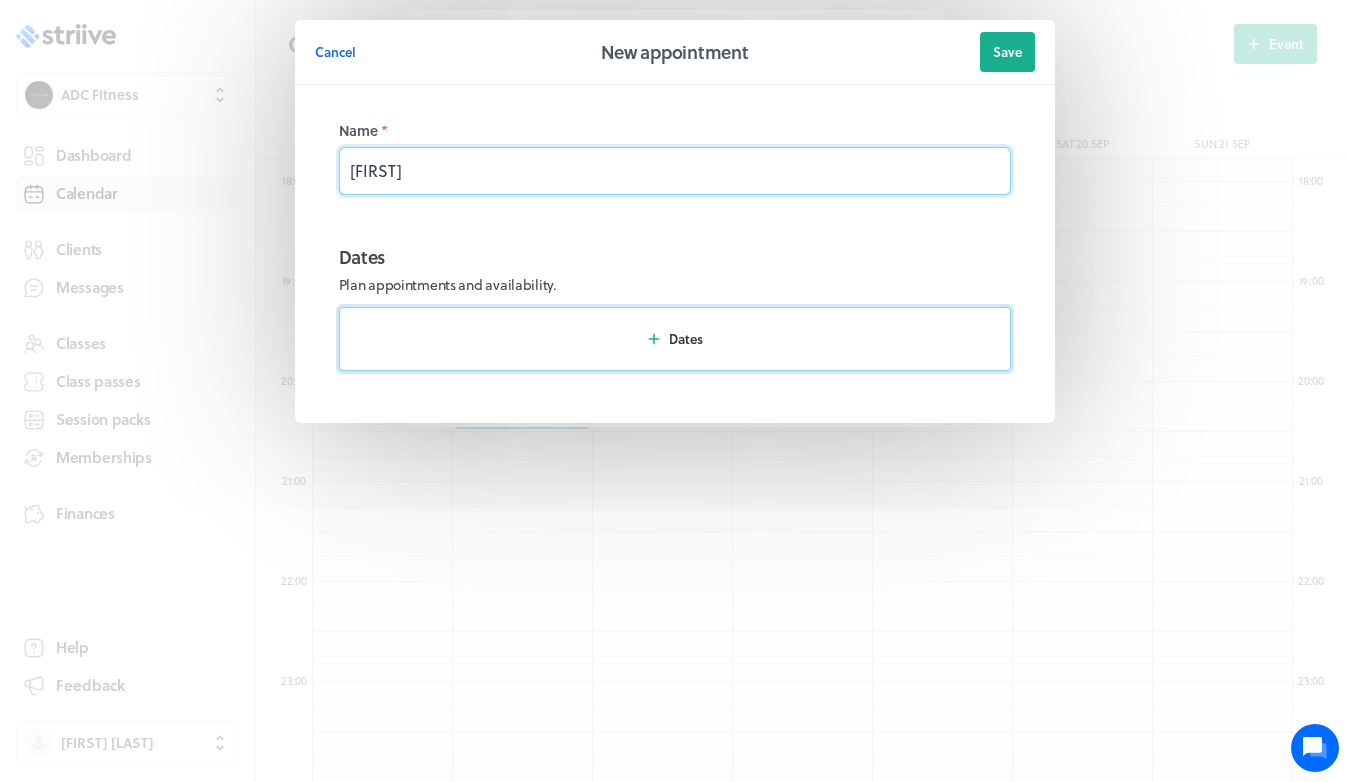type on "[FIRST]" 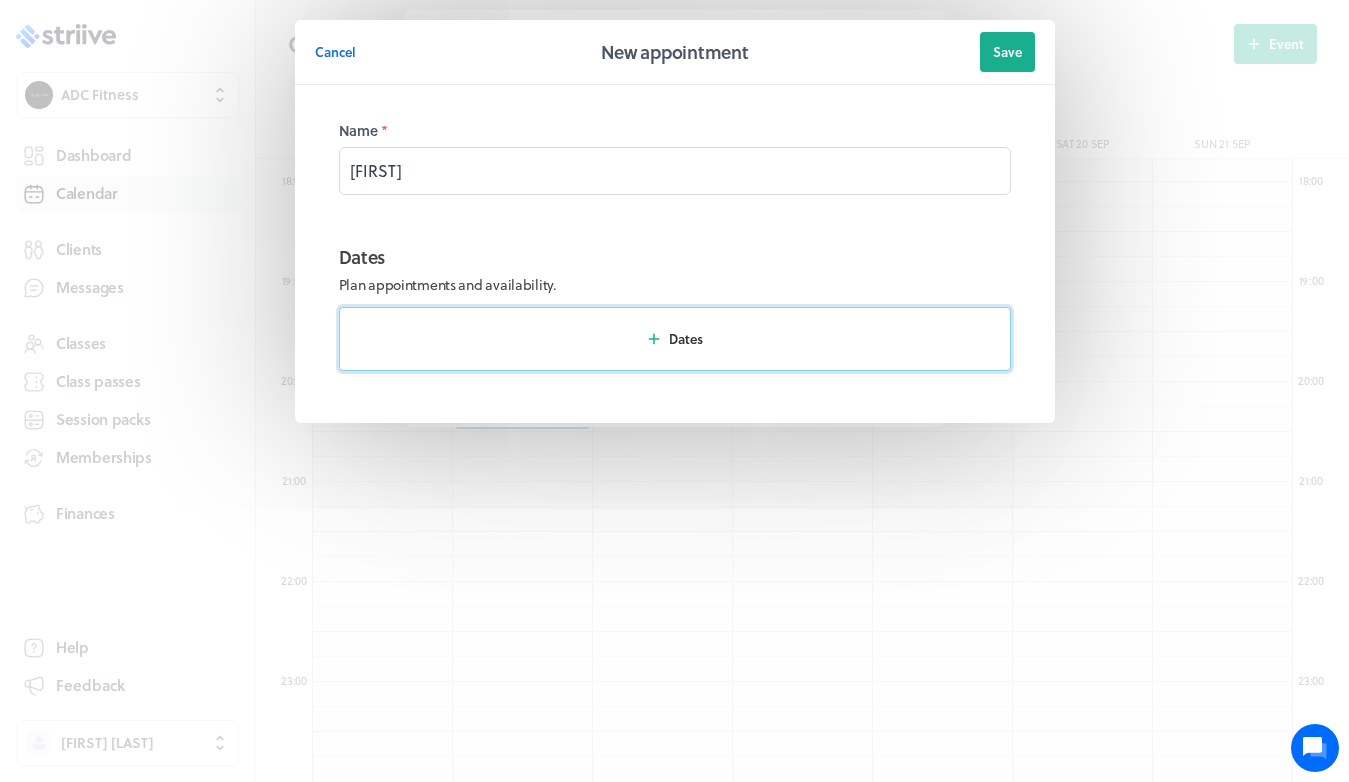 click on "Dates" at bounding box center (675, 339) 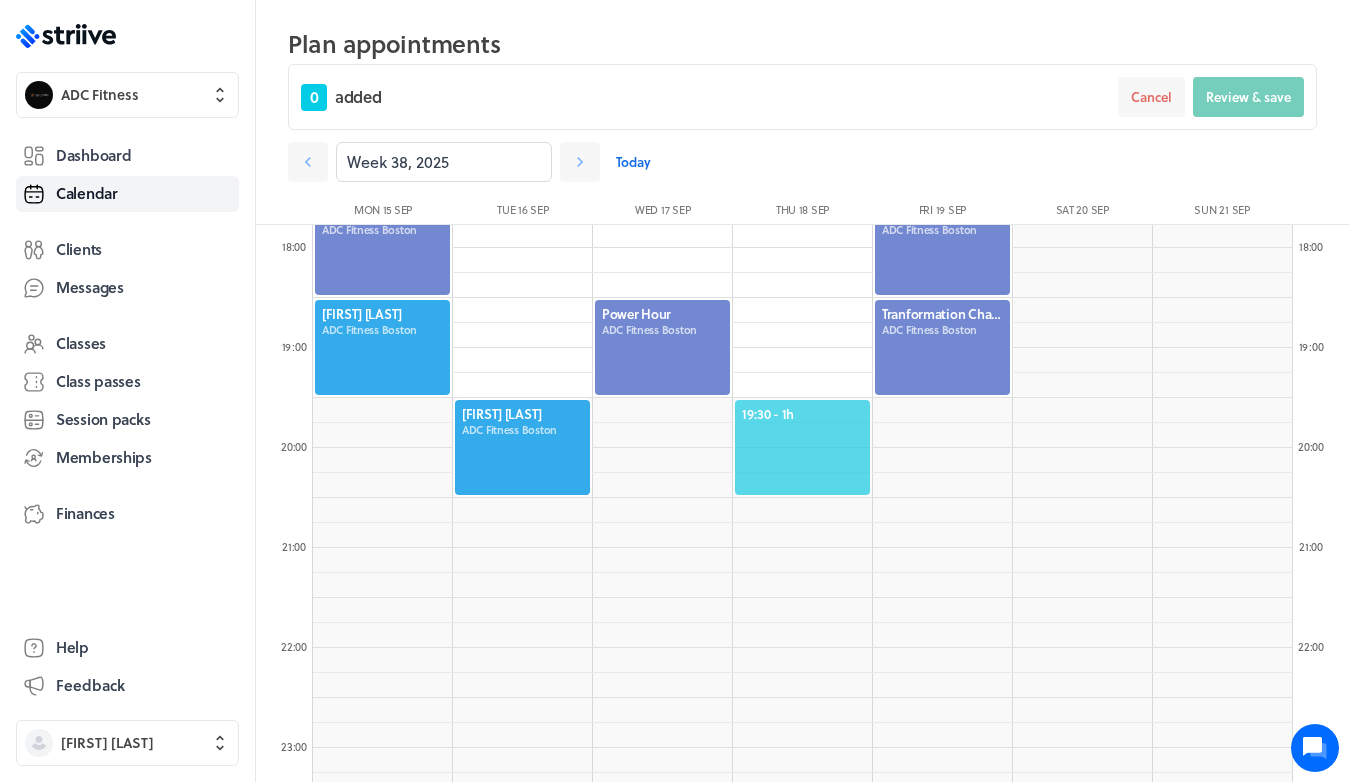 click on "19:30  - 1h" at bounding box center (802, 414) 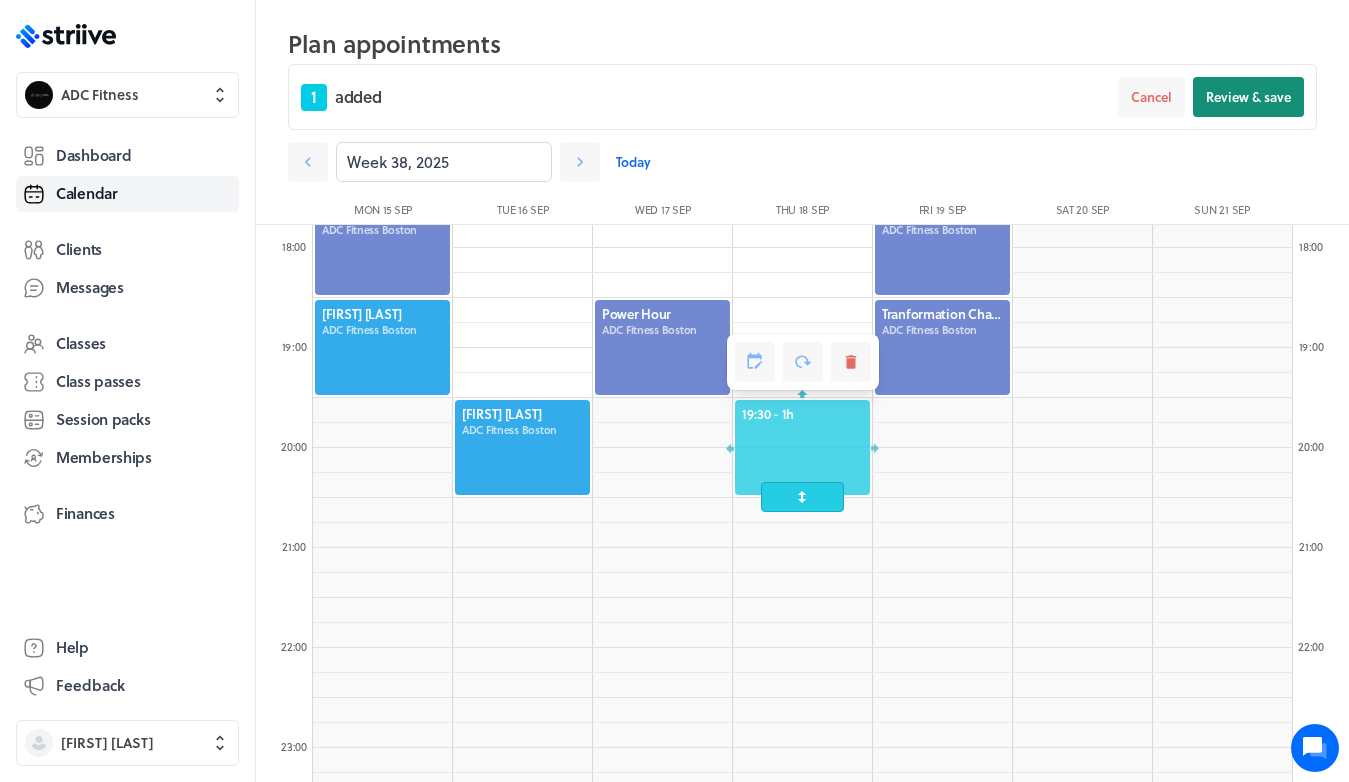 click on "Review & save" at bounding box center [1248, 97] 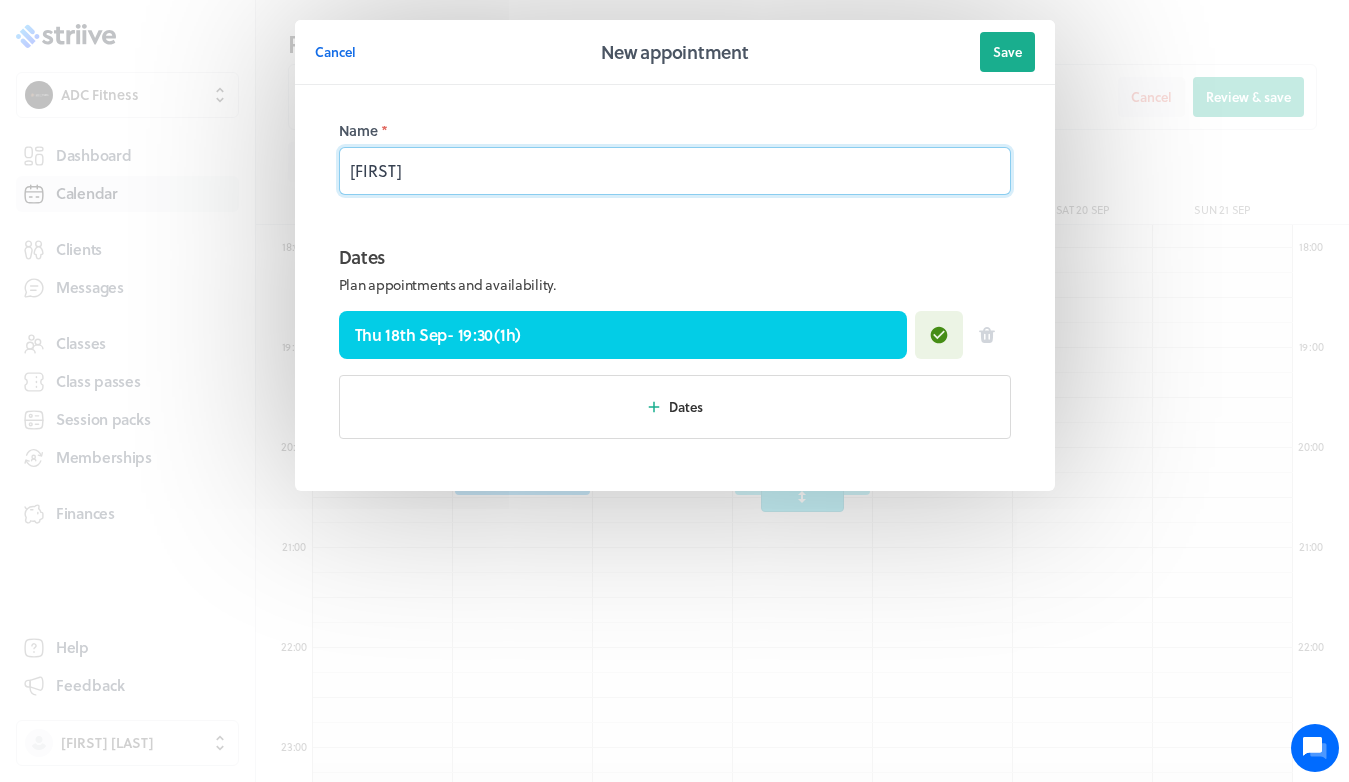 click on "[FIRST]" at bounding box center (675, 171) 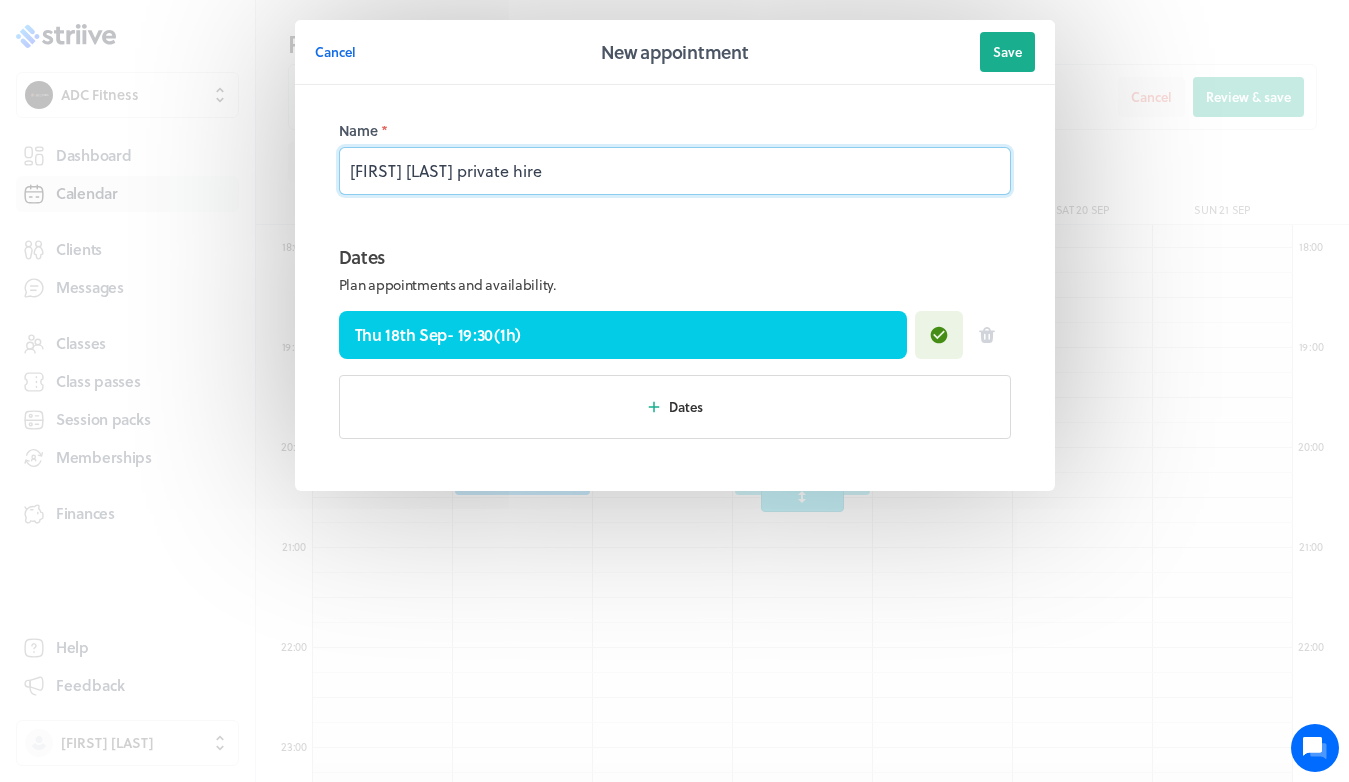 type on "[FIRST] [LAST] jade private hire" 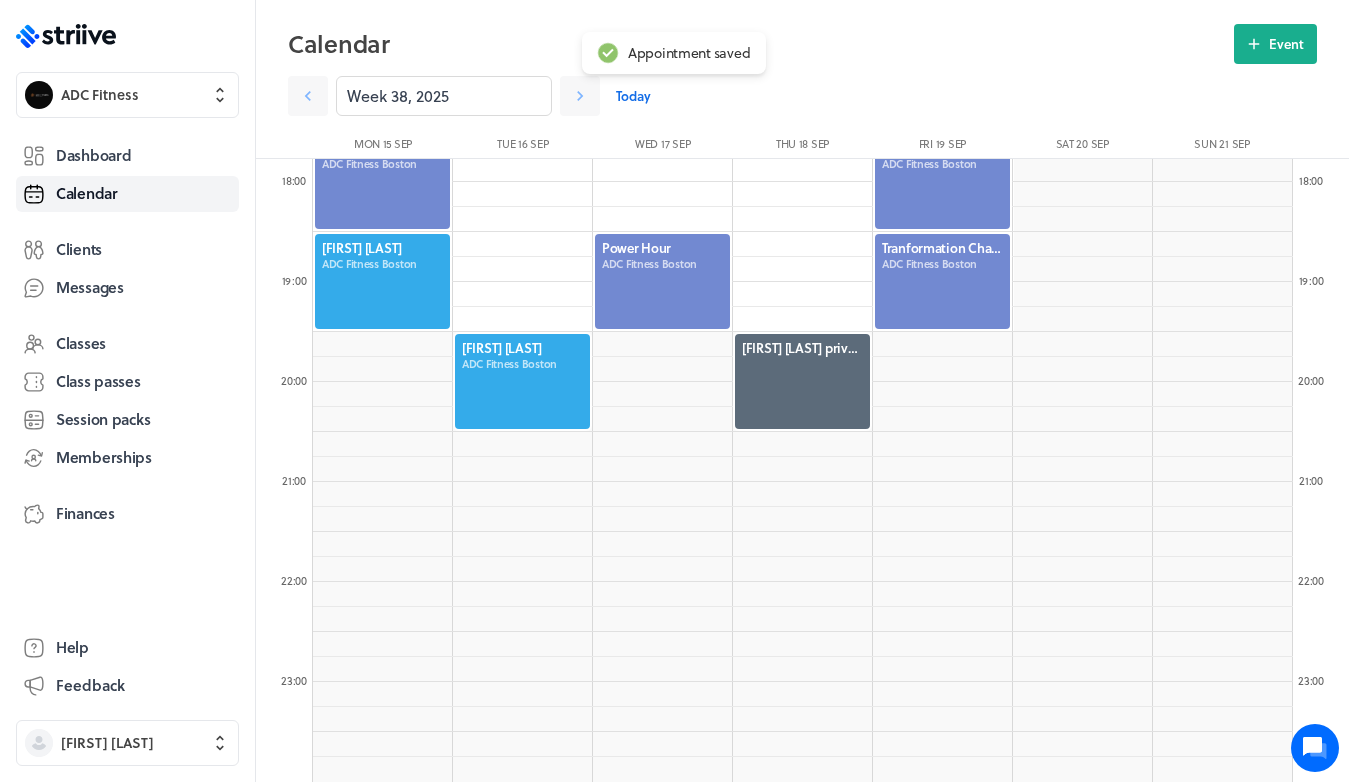 click at bounding box center (802, 381) 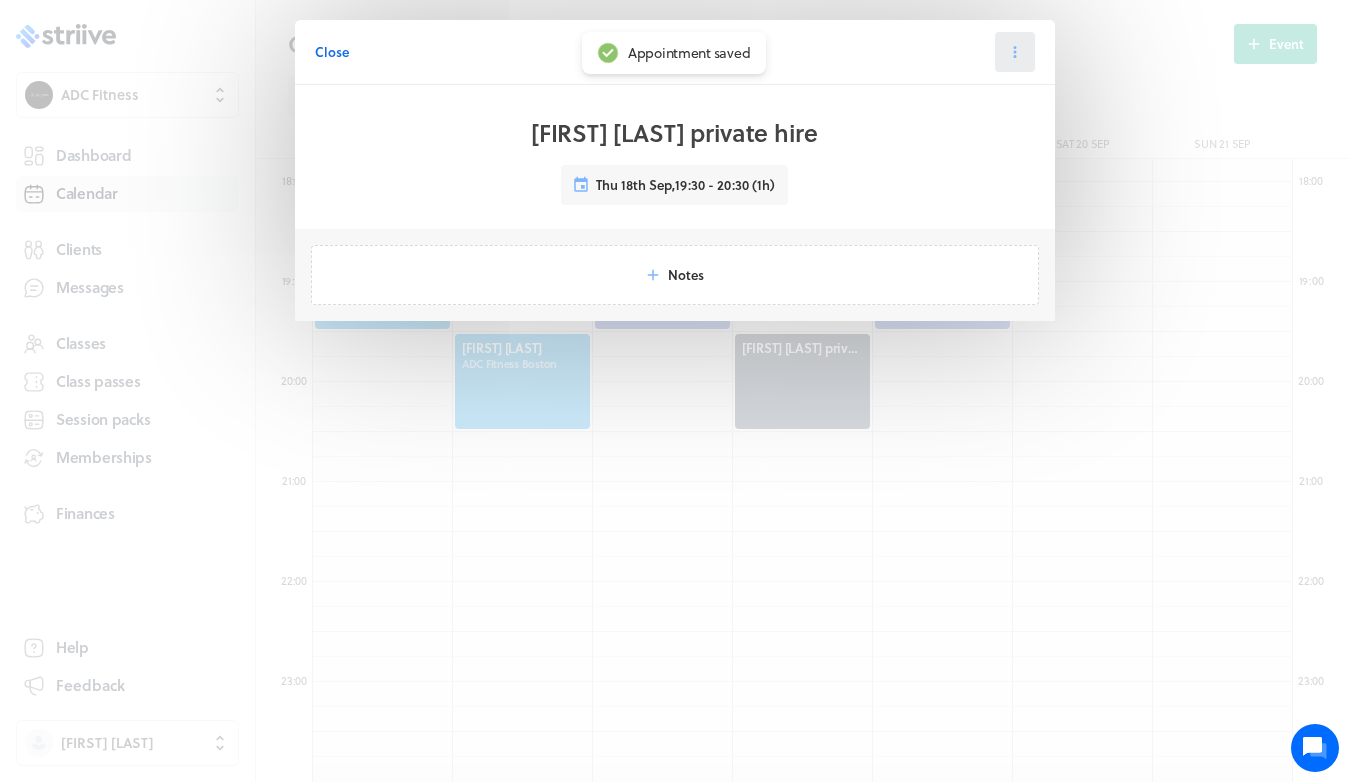 click at bounding box center (1015, 52) 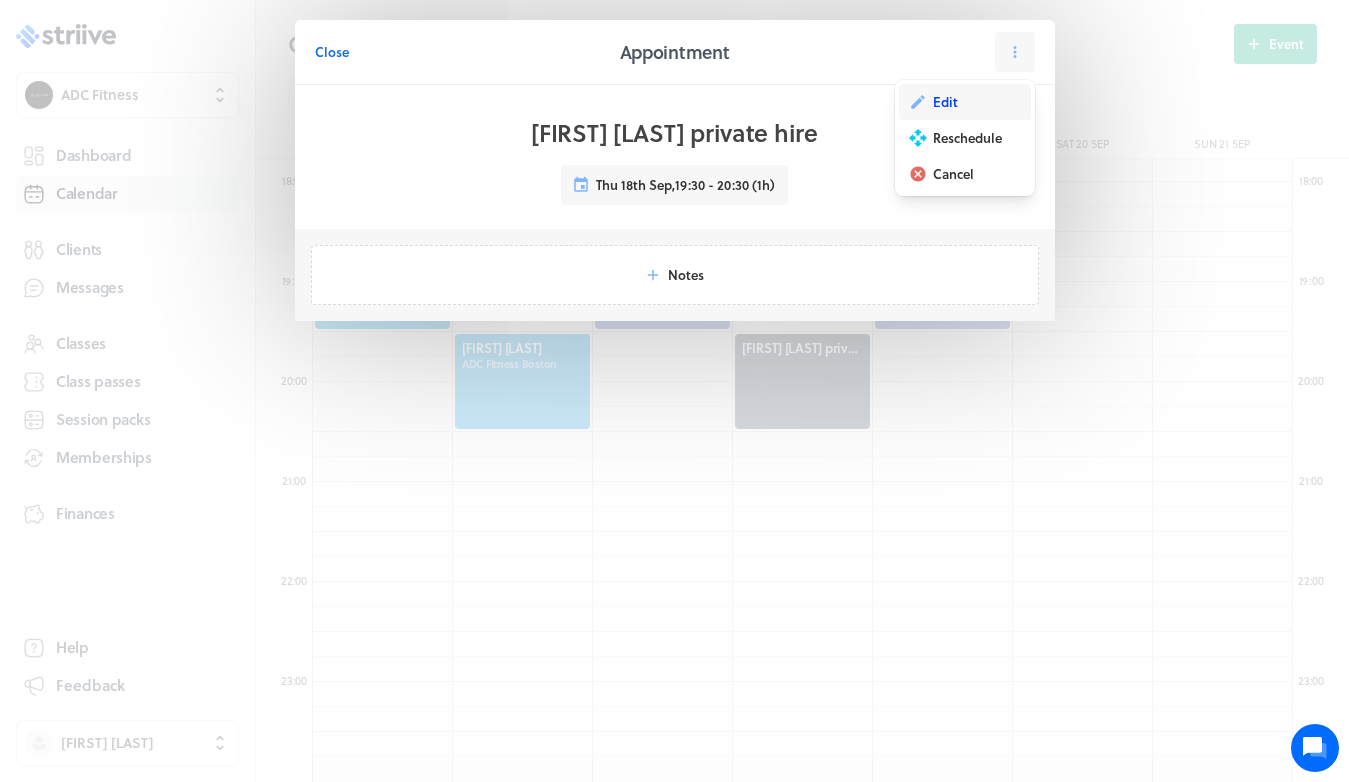 click on "Edit" at bounding box center [945, 102] 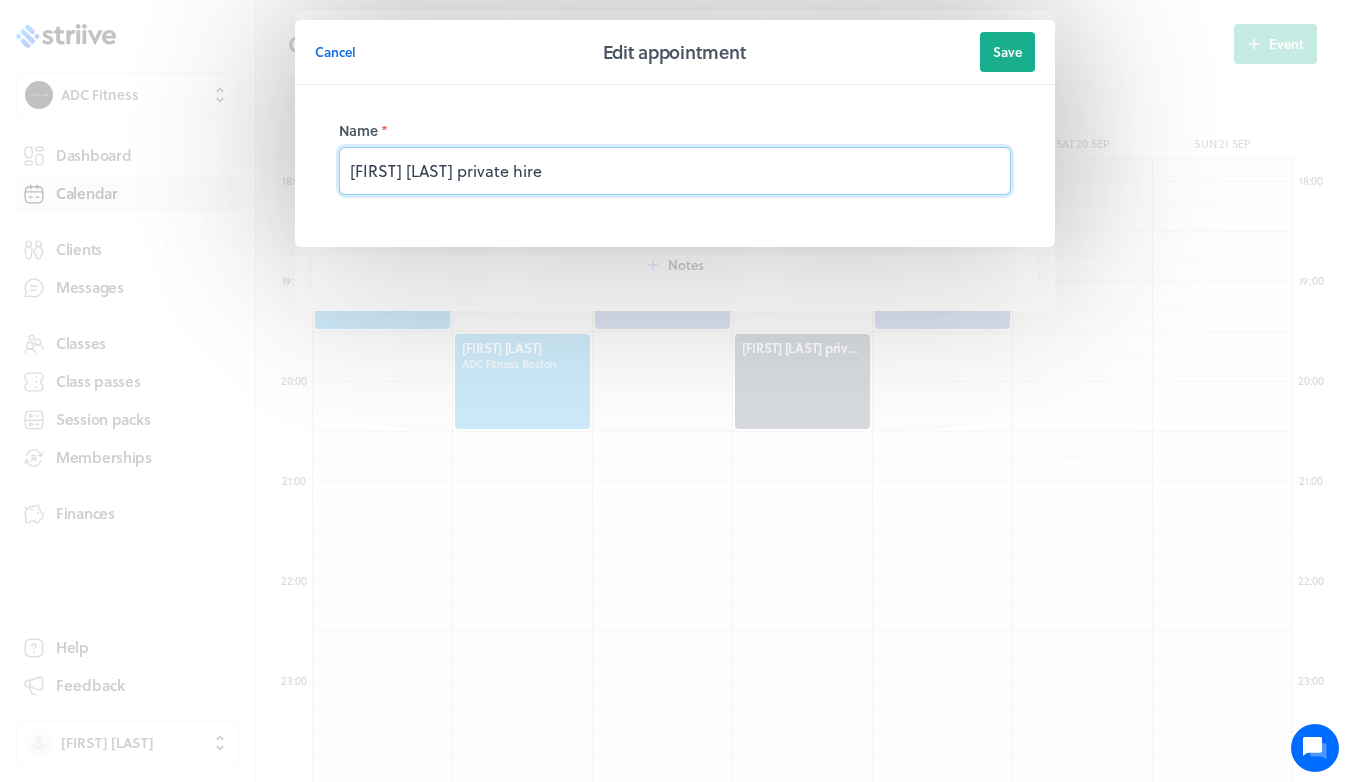 drag, startPoint x: 439, startPoint y: 169, endPoint x: 386, endPoint y: 166, distance: 53.08484 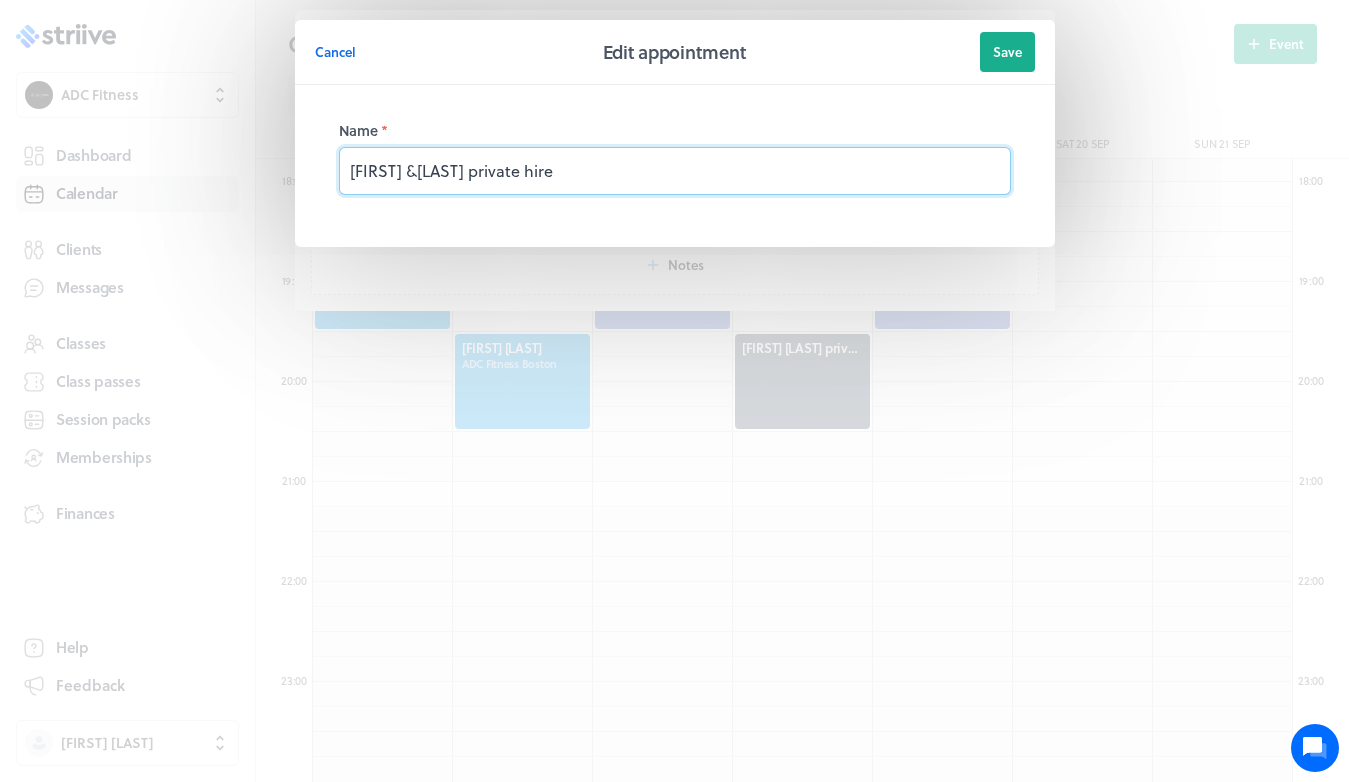 type on "[FIRST] &jade private hire" 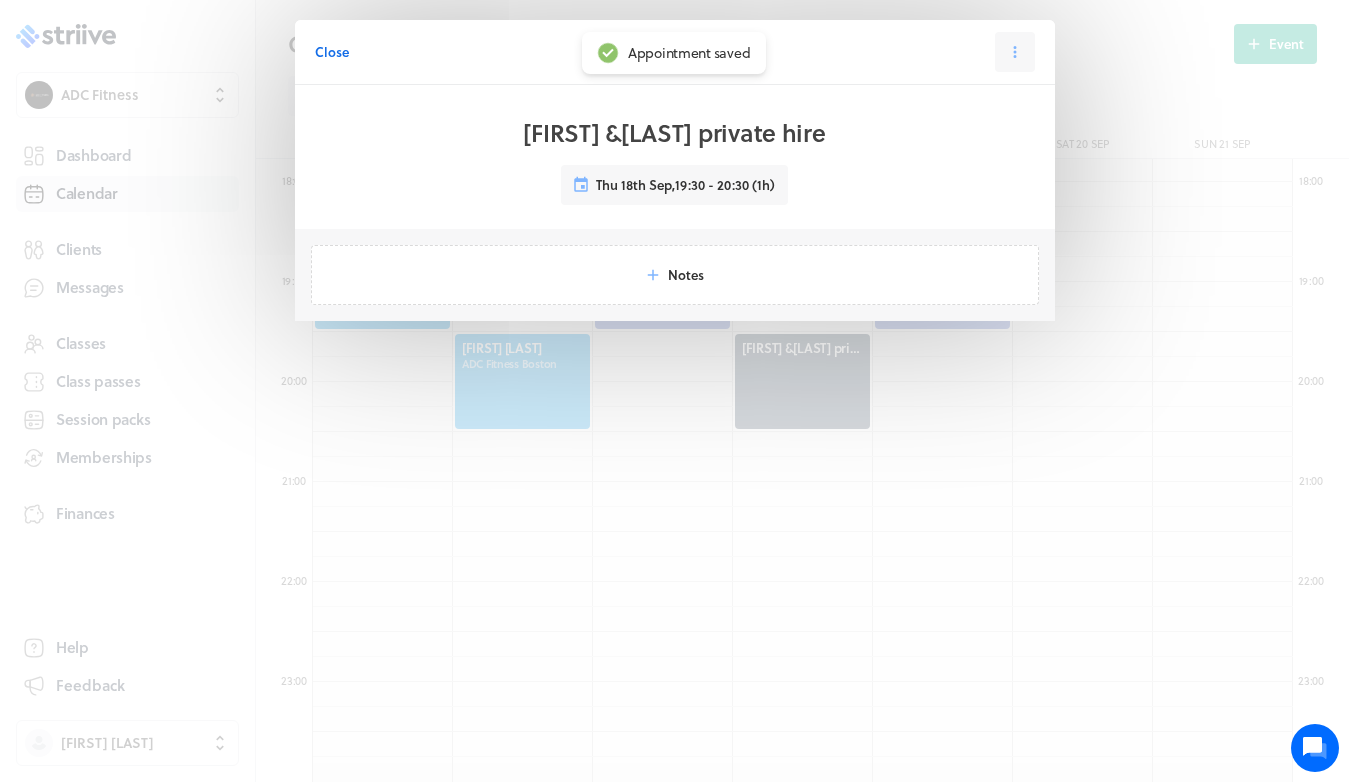 click on "Close" at bounding box center (332, 52) 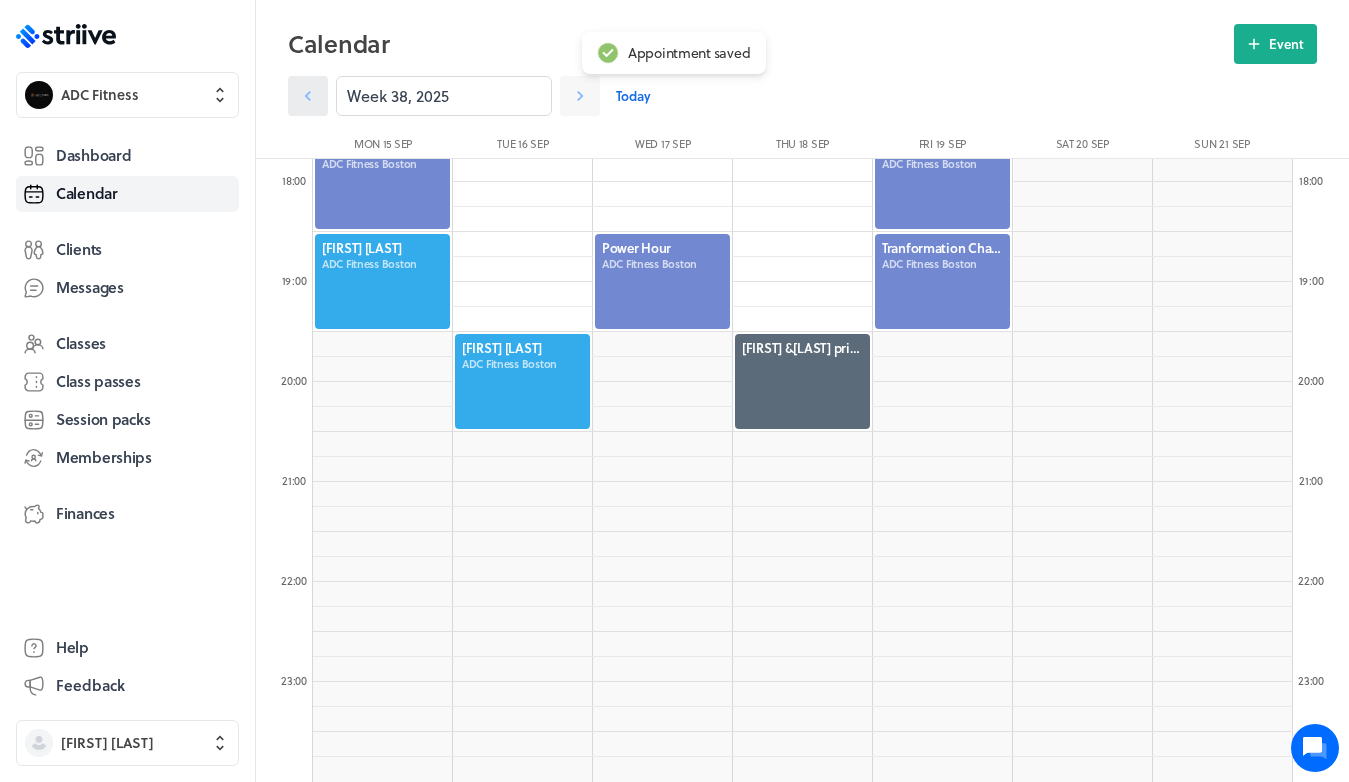 click at bounding box center (308, 96) 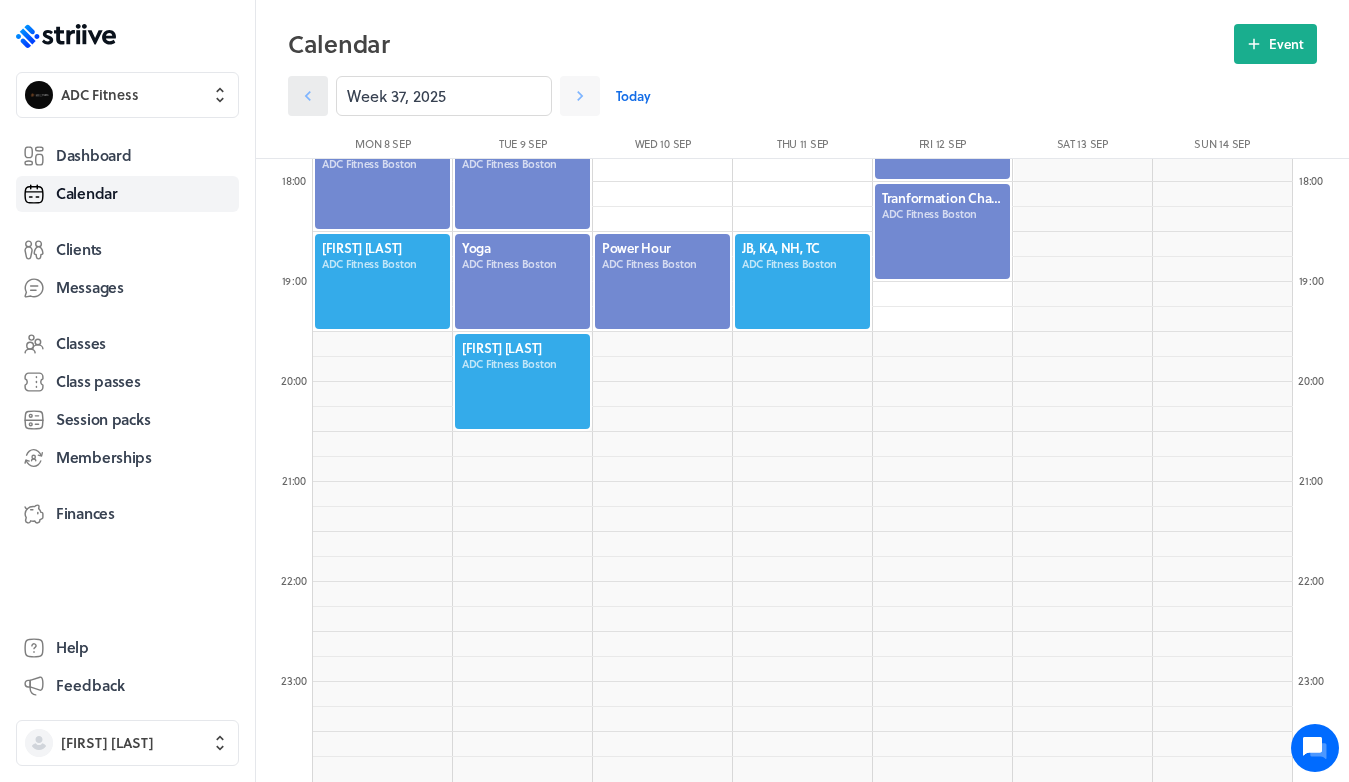 click at bounding box center [308, 96] 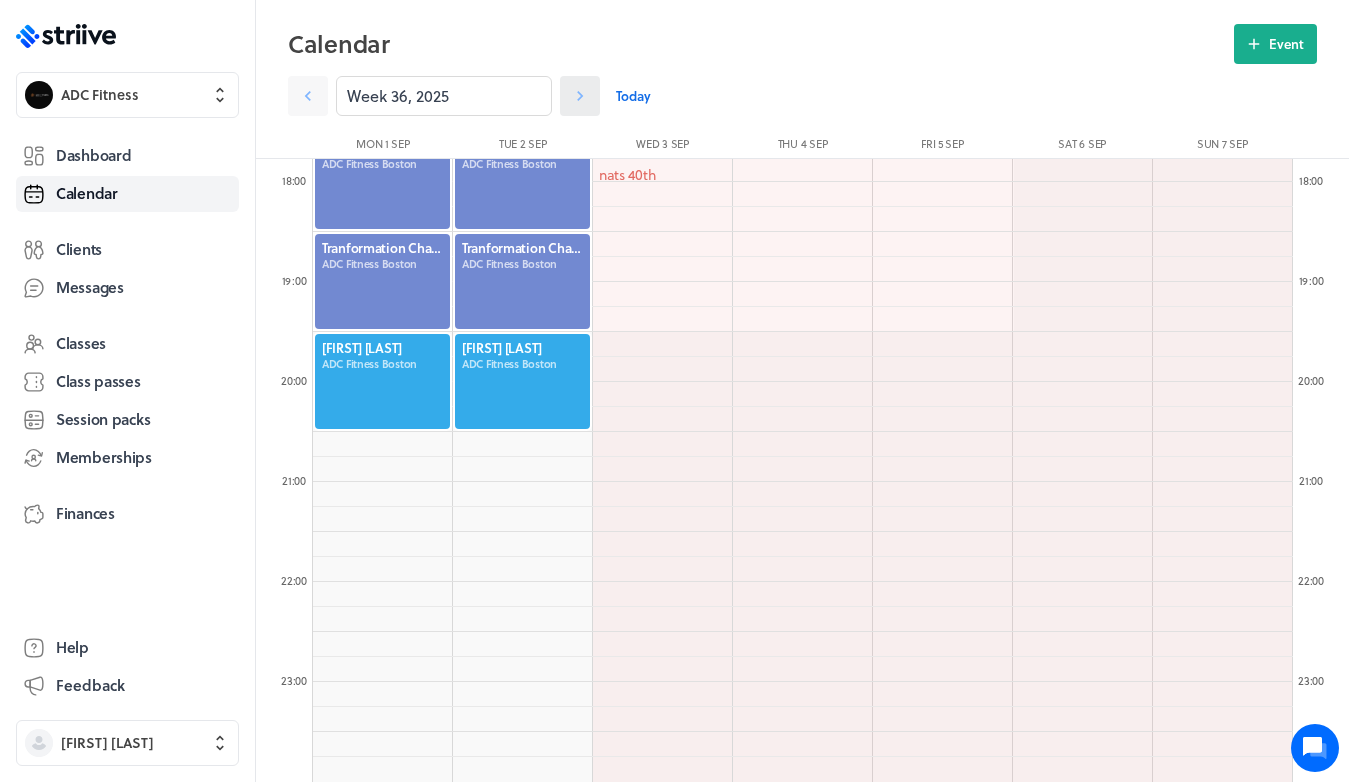 click at bounding box center [580, 96] 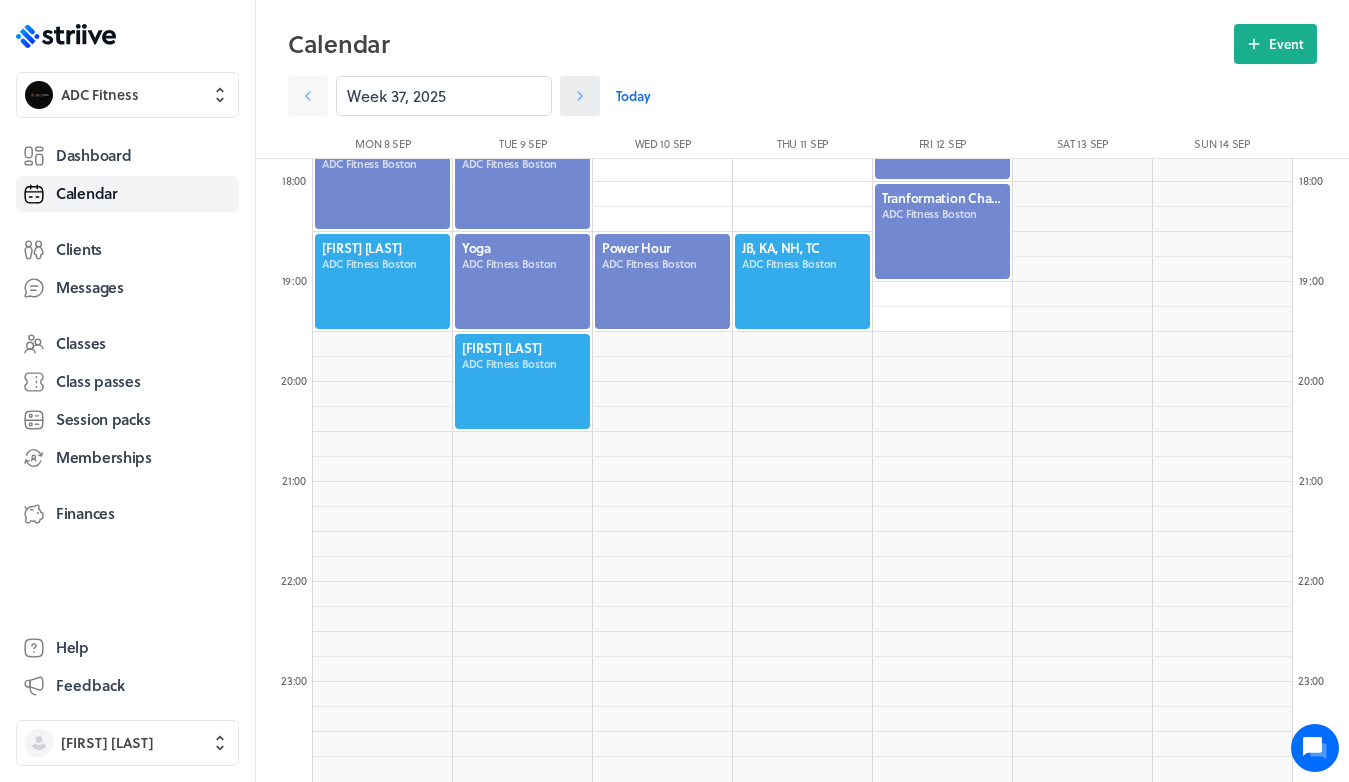 click at bounding box center (580, 96) 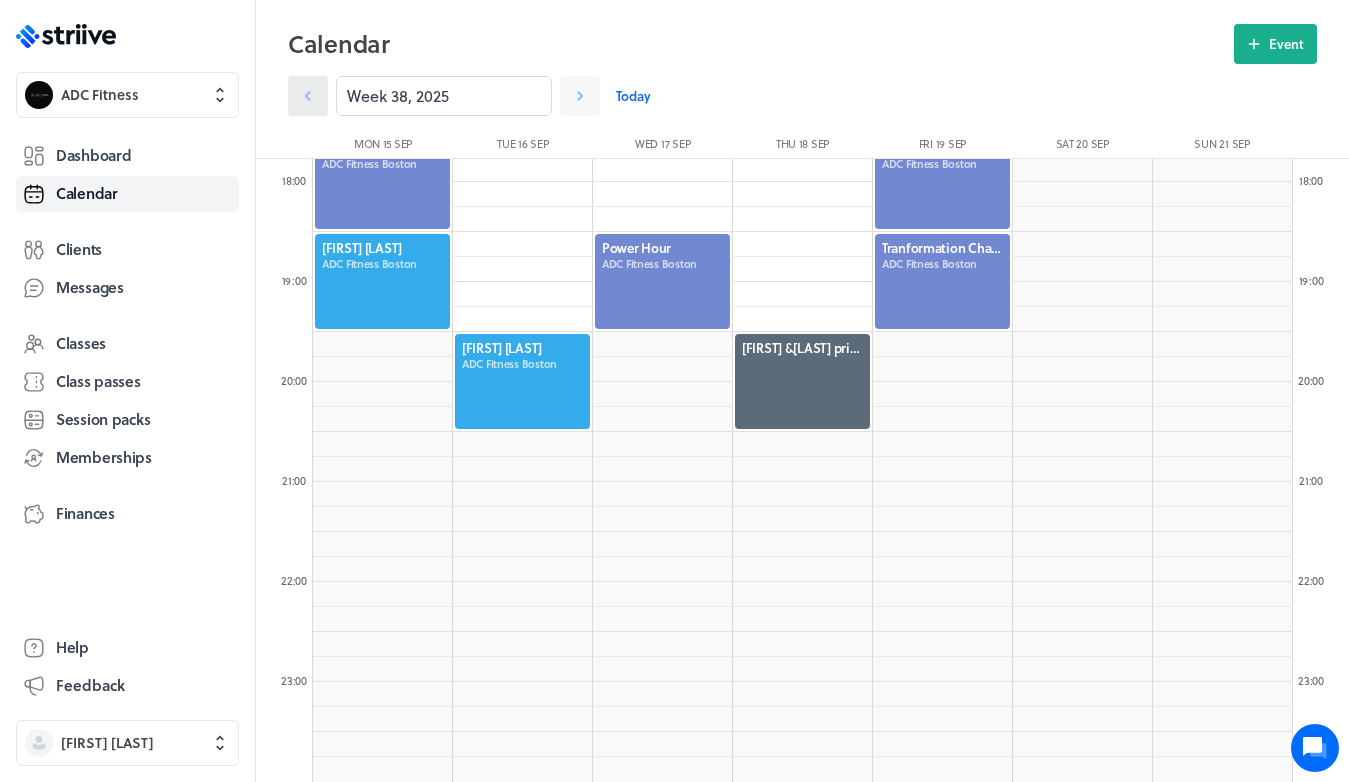 click at bounding box center (308, 96) 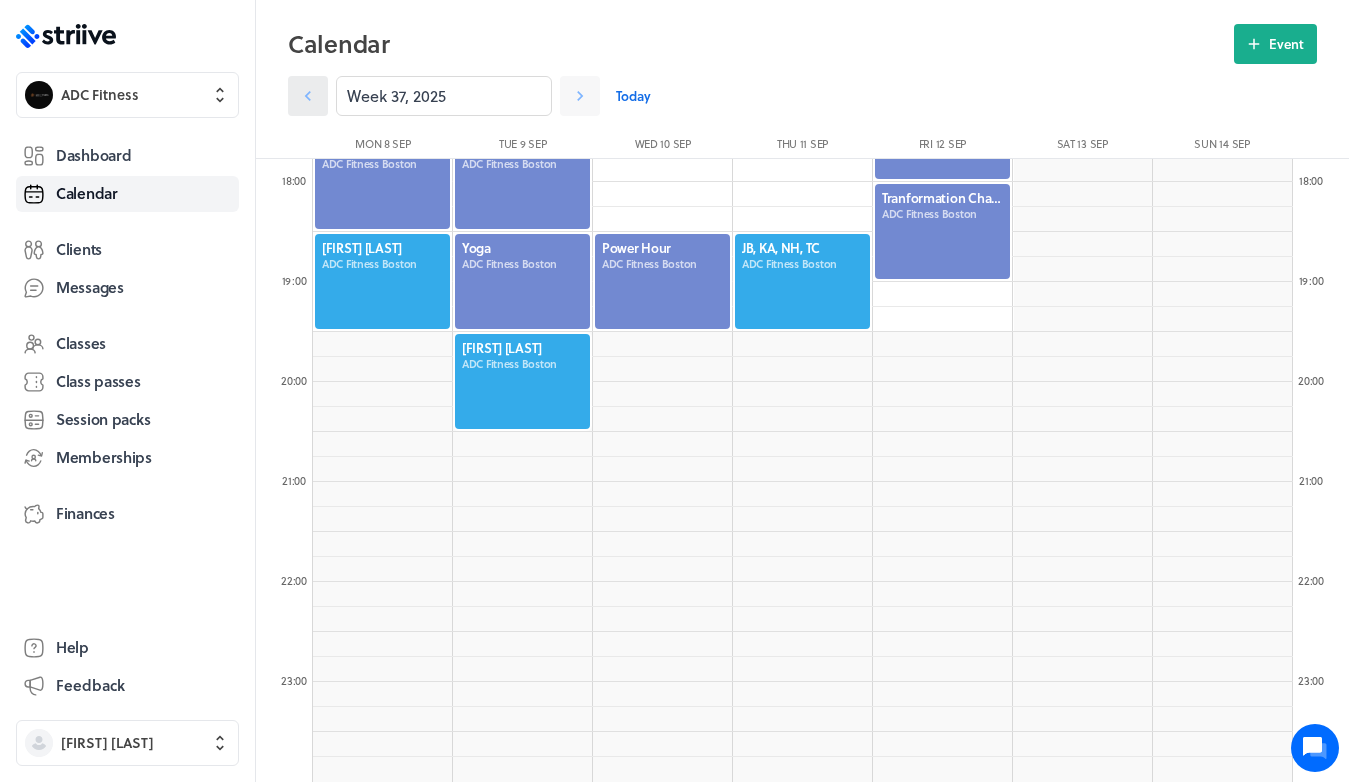 click at bounding box center (308, 96) 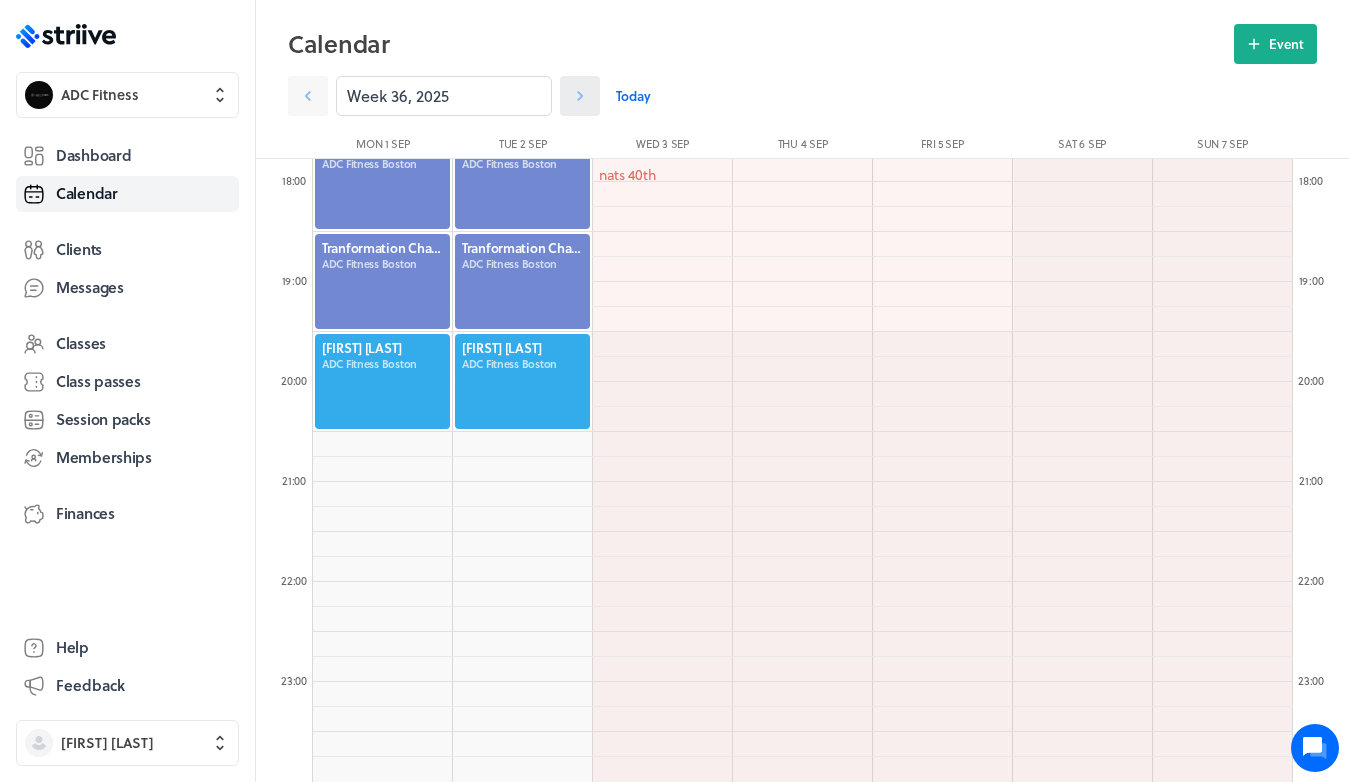 click at bounding box center [308, 96] 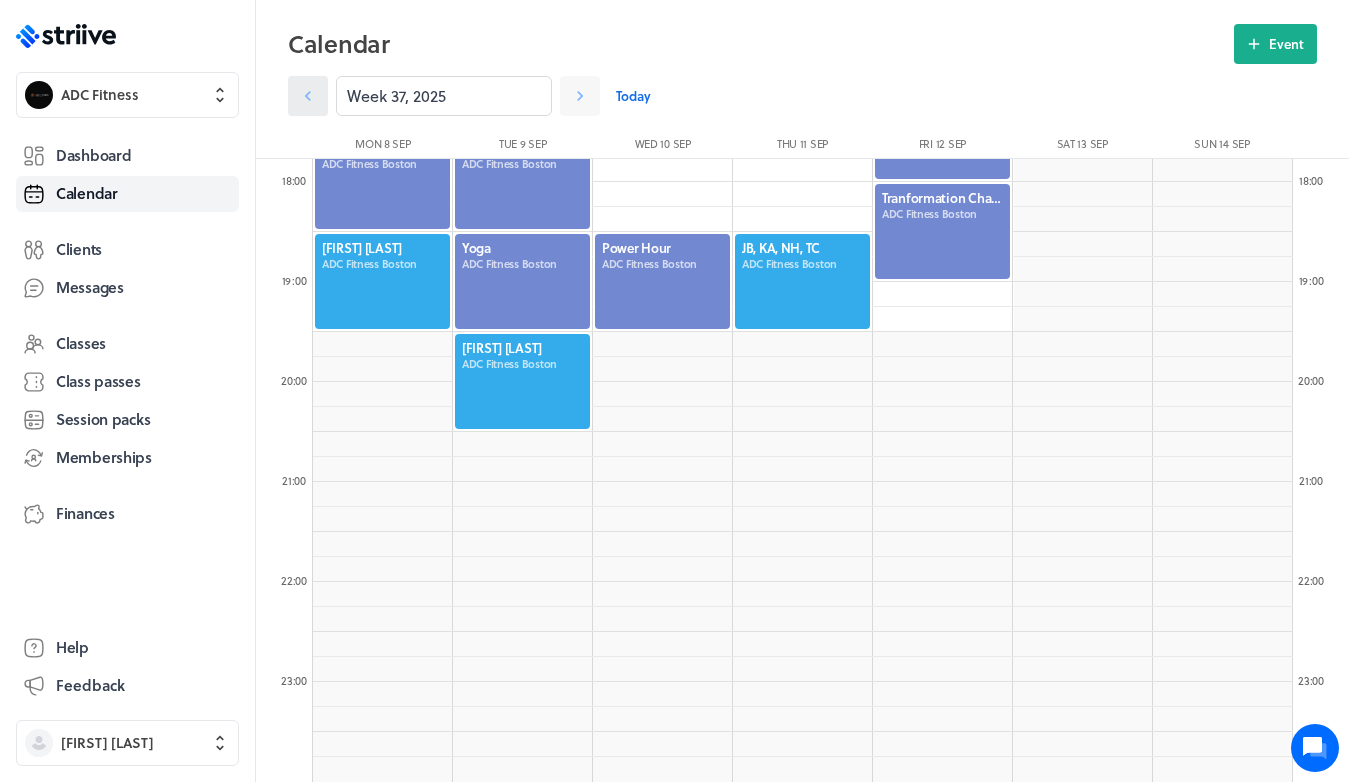 click at bounding box center (308, 96) 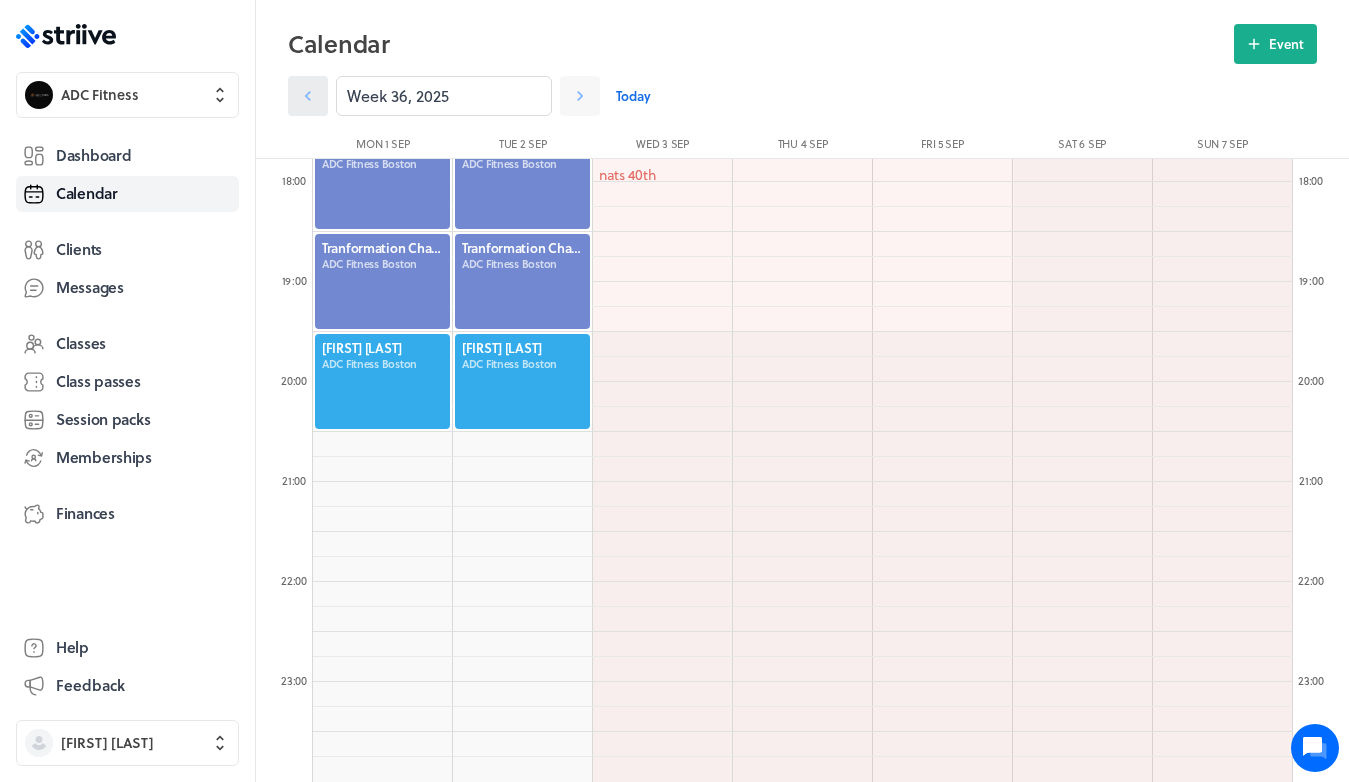 click at bounding box center (308, 96) 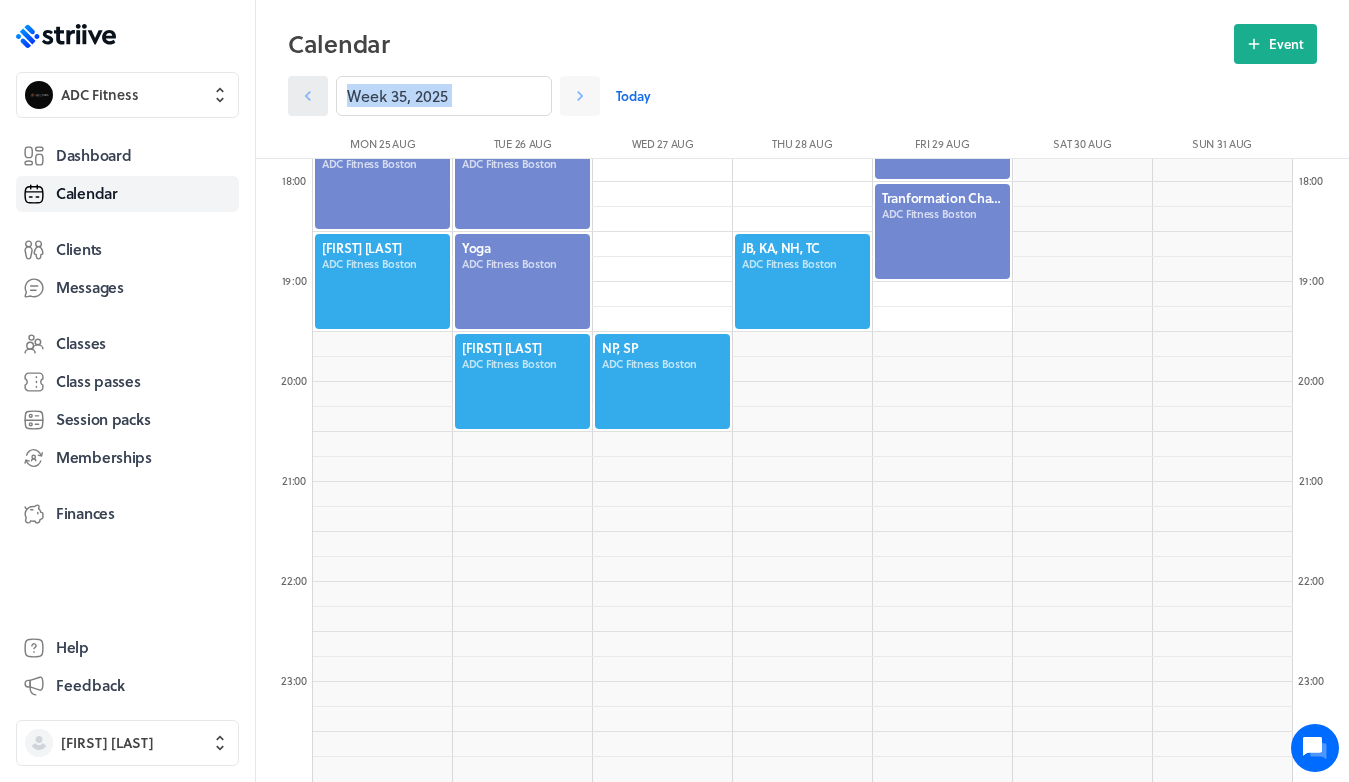click at bounding box center [308, 96] 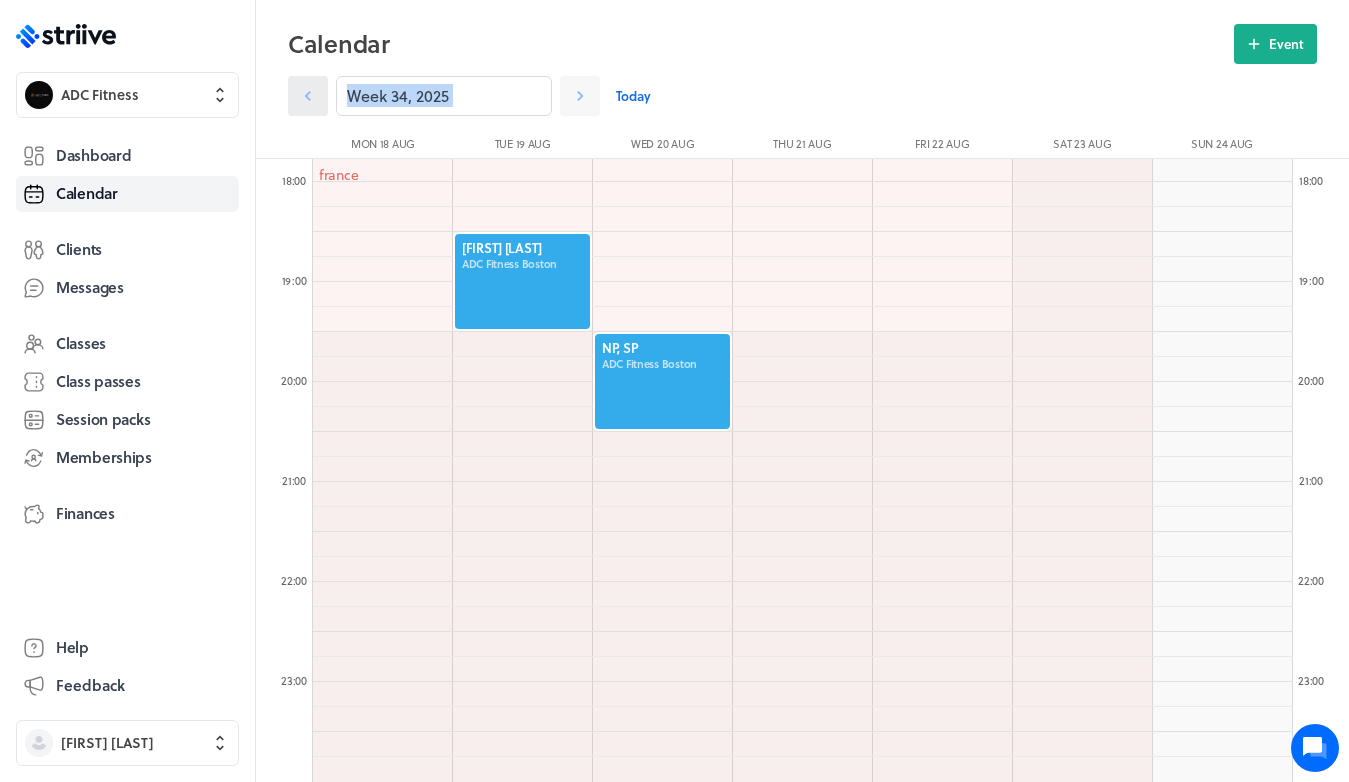 click at bounding box center [308, 96] 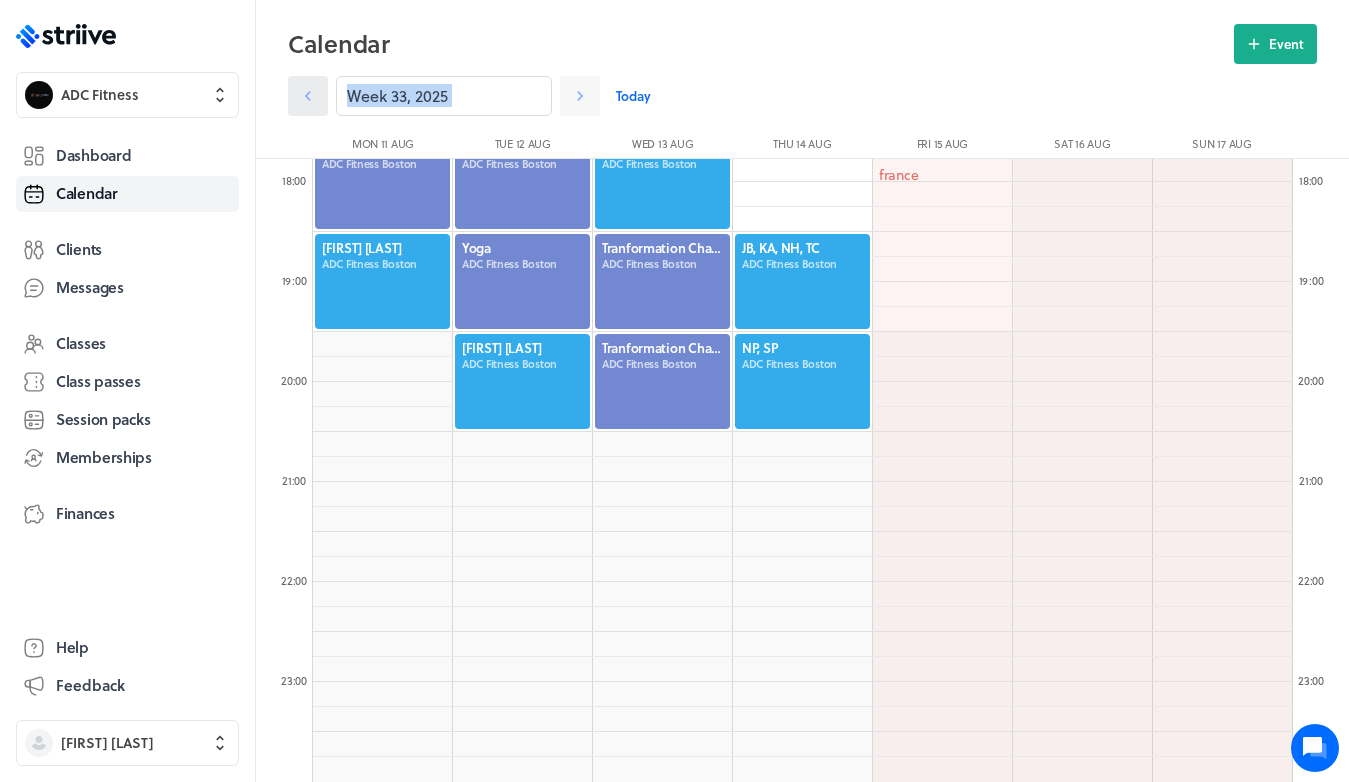 click at bounding box center (308, 96) 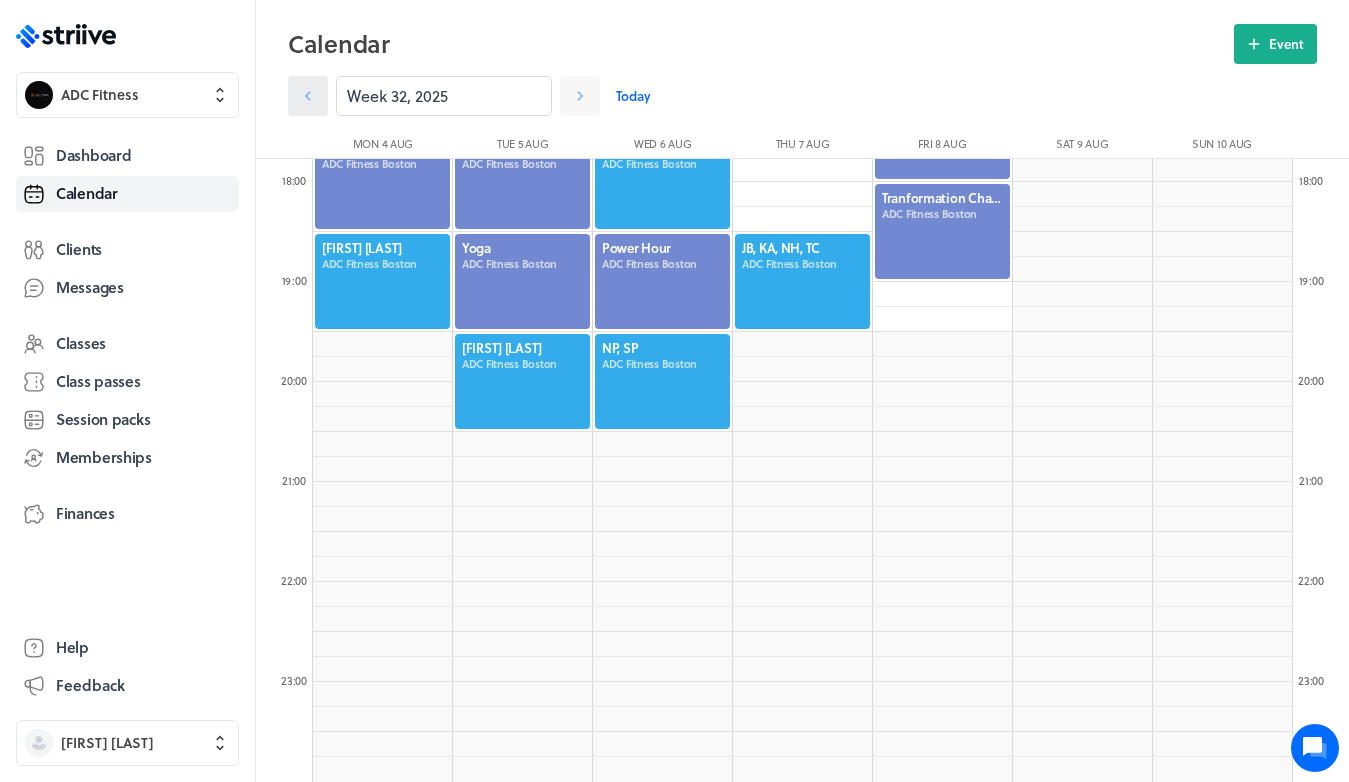 click at bounding box center (308, 96) 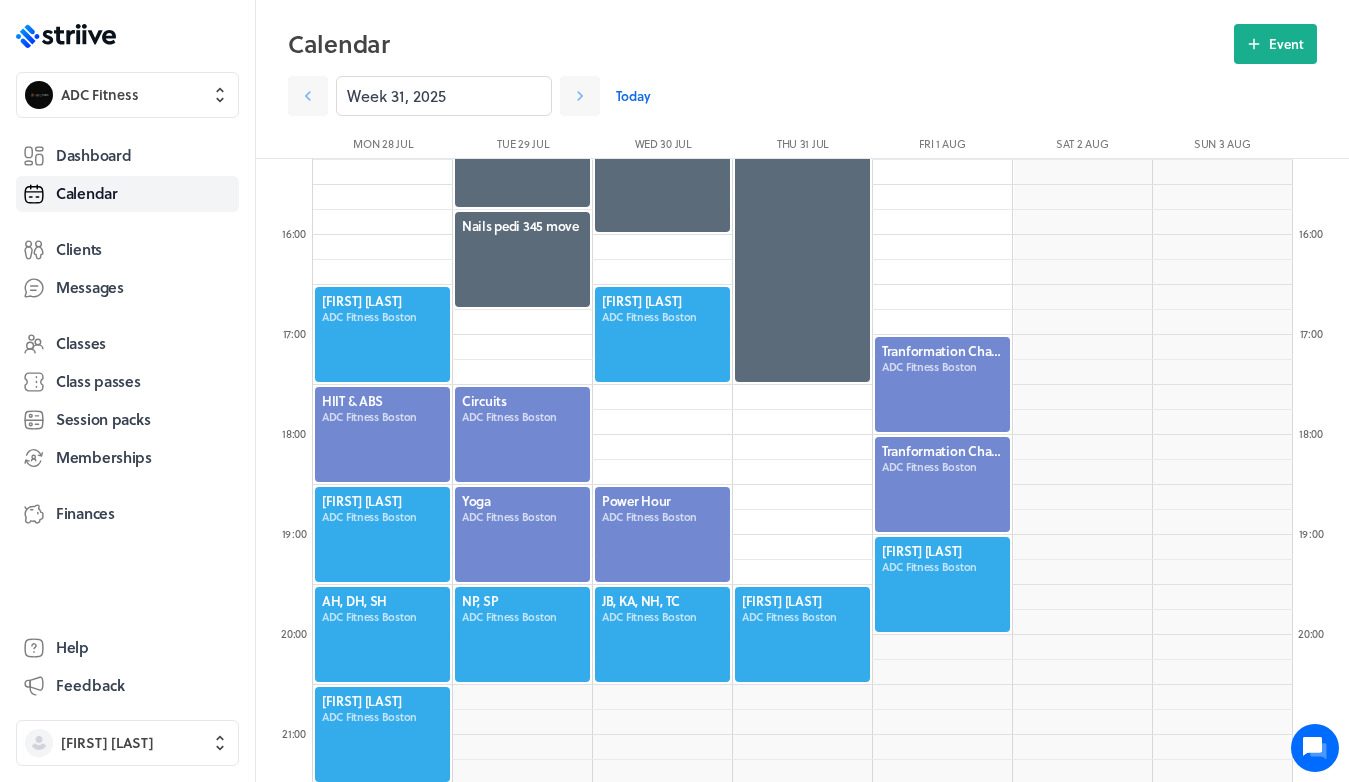 scroll, scrollTop: 1525, scrollLeft: 0, axis: vertical 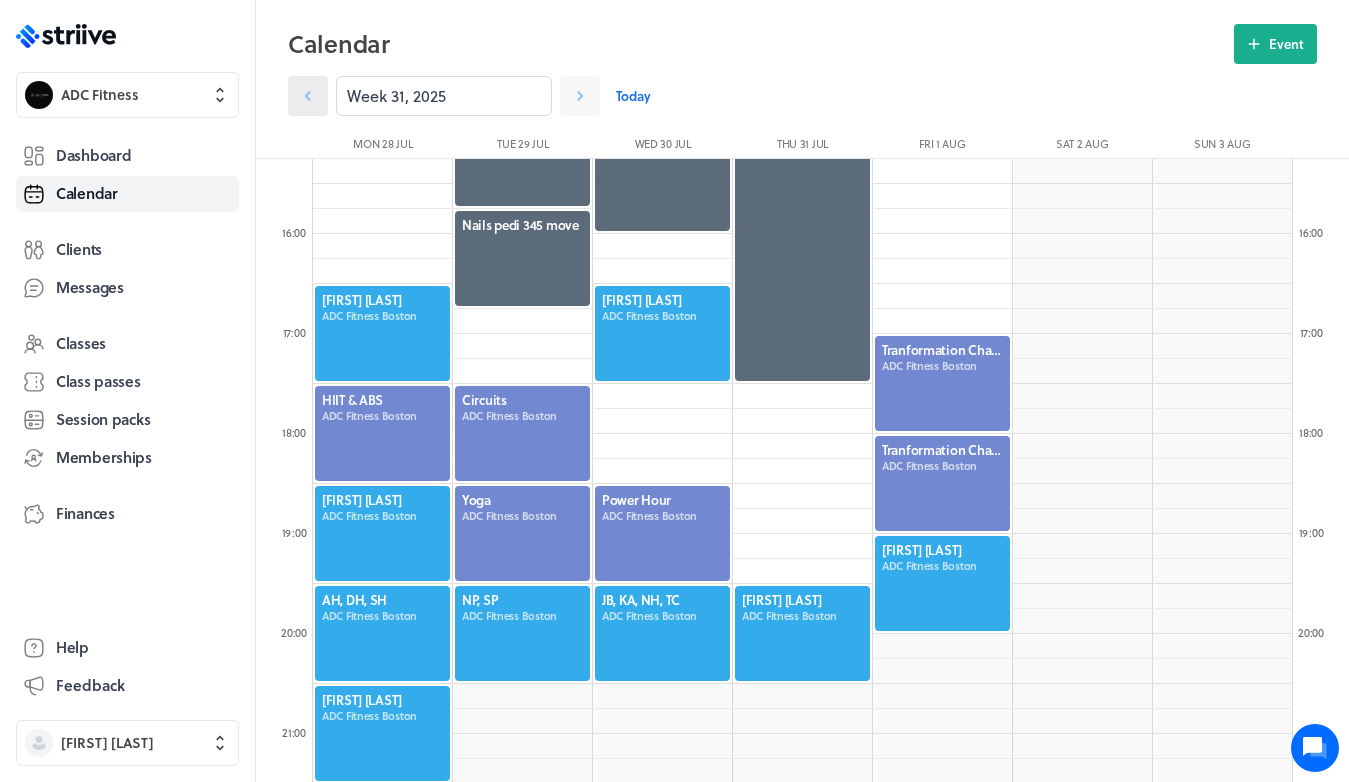 click at bounding box center [308, 96] 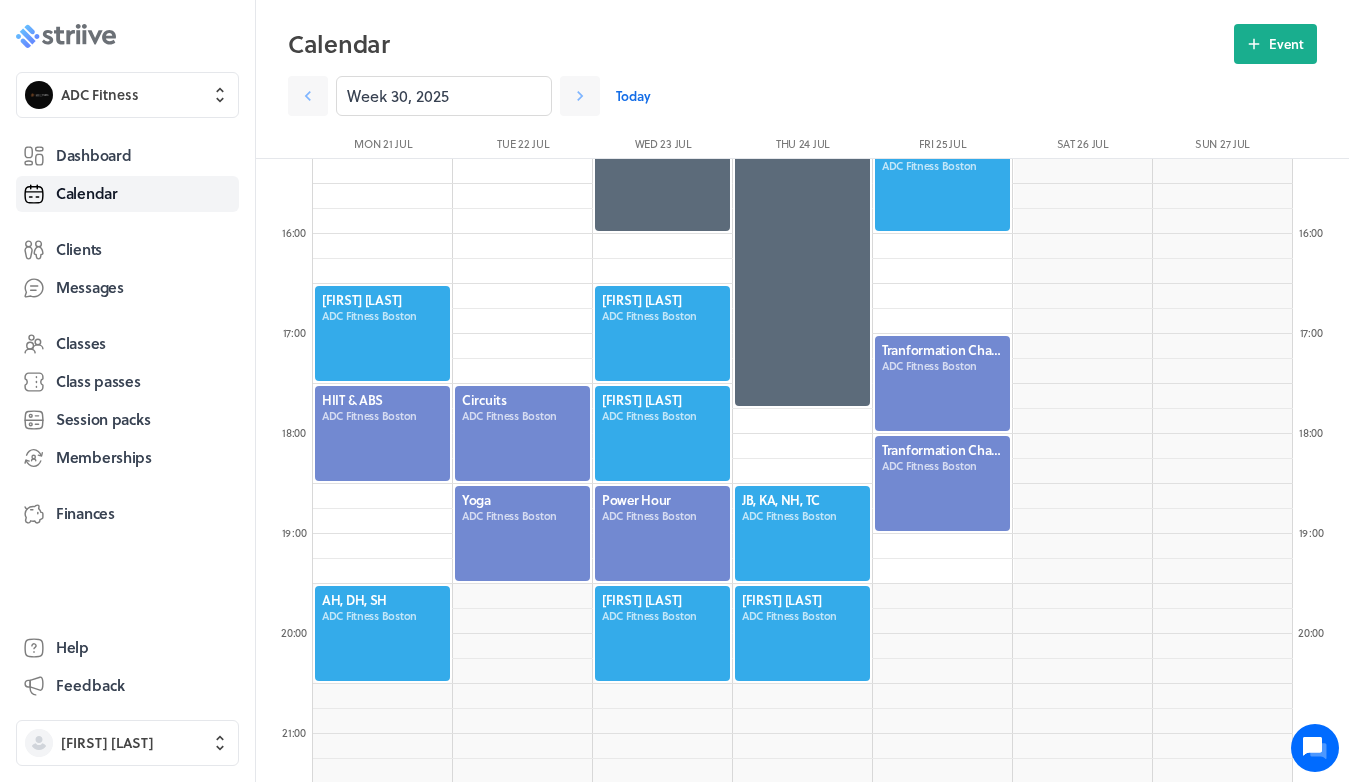 click on ".st0{fill:#006BFF;}
.st1{fill:#0A121C;}
.st2{fill:url(#SVGID_1_);}
.st3{fill:url(#SVGID_2_);}
.st4{fill:url(#SVGID_3_);}
.st5{fill:url(#SVGID_4_);}
.st6{fill:url(#SVGID_5_);}
.st7{fill:#FFFFFF;}
.st8{fill:url(#SVGID_6_);}
.st9{fill:url(#SVGID_7_);}
.st10{fill:url(#SVGID_8_);}
.st11{fill:url(#SVGID_9_);}
.st12{fill:url(#SVGID_10_);}
.st13{fill:url(#SVGID_11_);}" at bounding box center (66, 36) 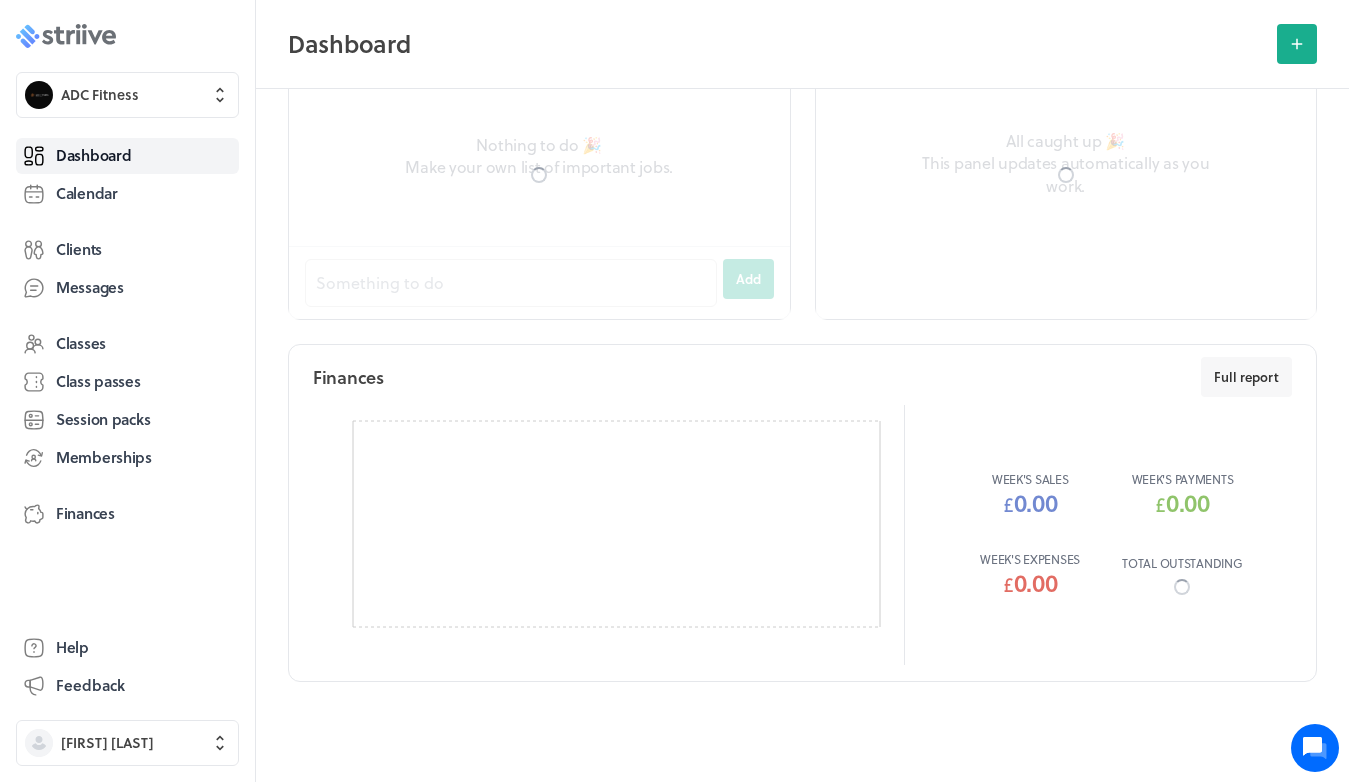 scroll, scrollTop: 0, scrollLeft: 0, axis: both 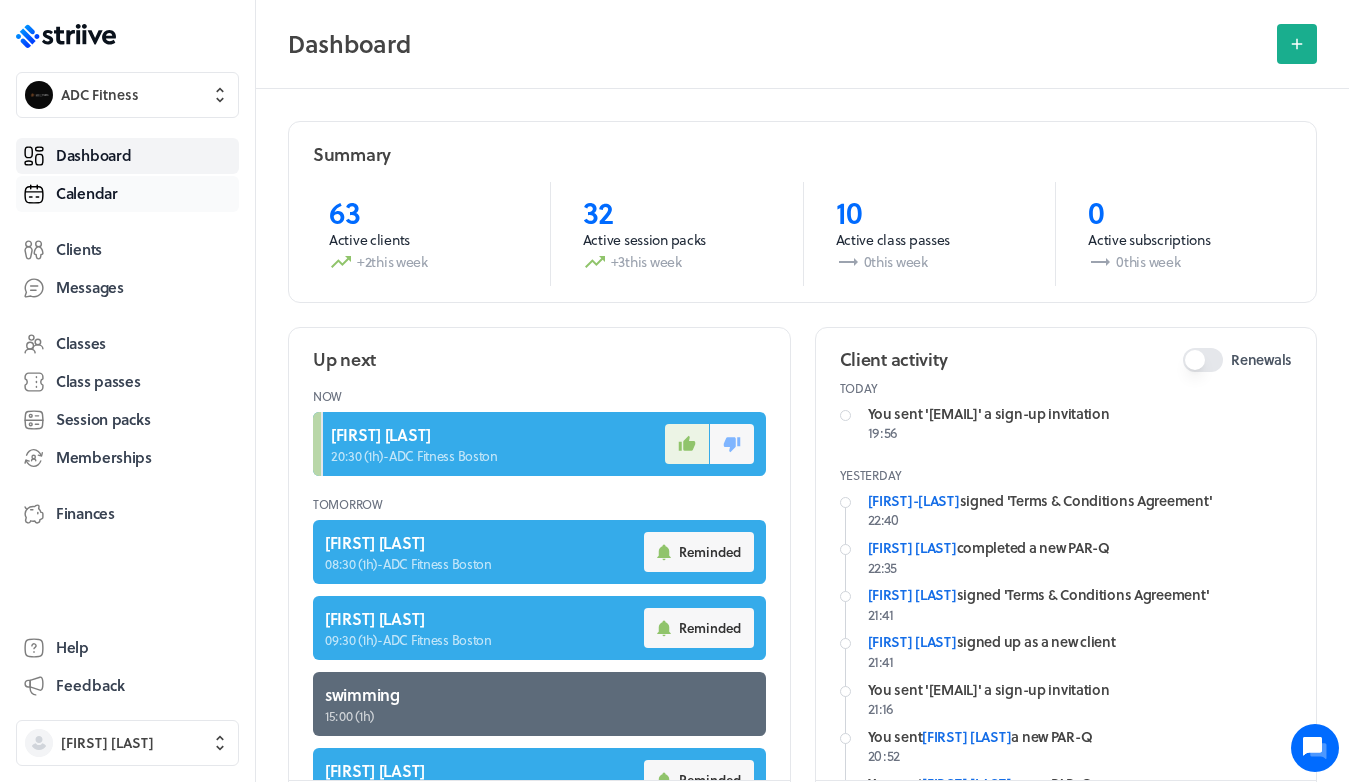 click on "Calendar" at bounding box center [127, 194] 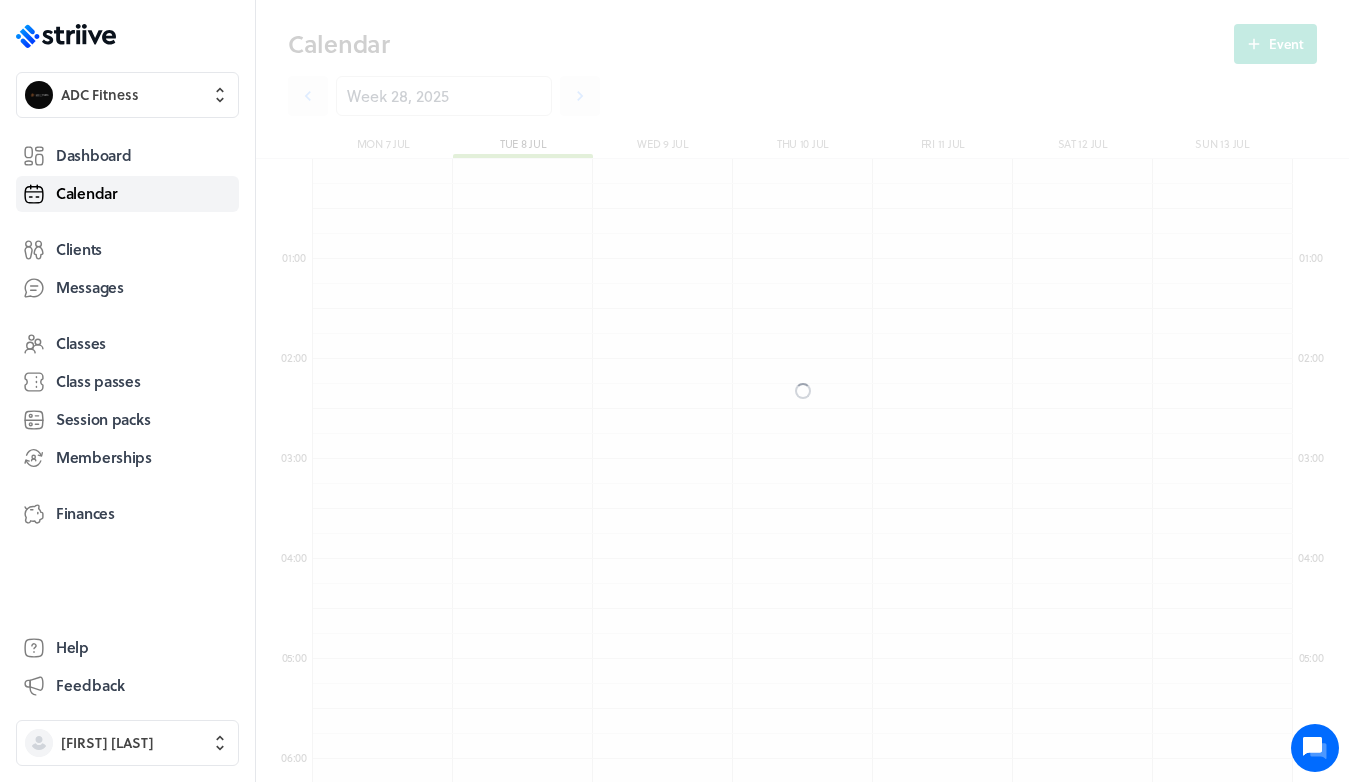 scroll, scrollTop: 850, scrollLeft: 0, axis: vertical 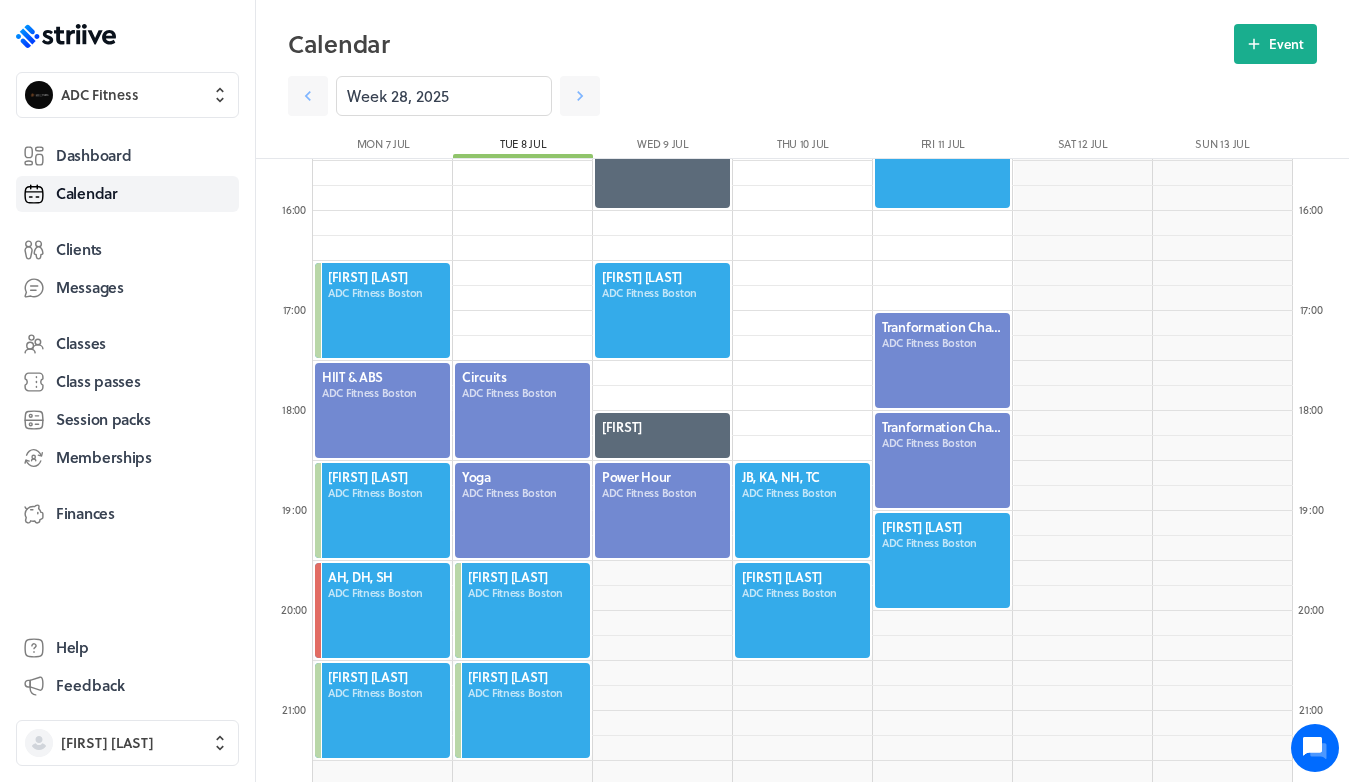 click at bounding box center (522, 410) 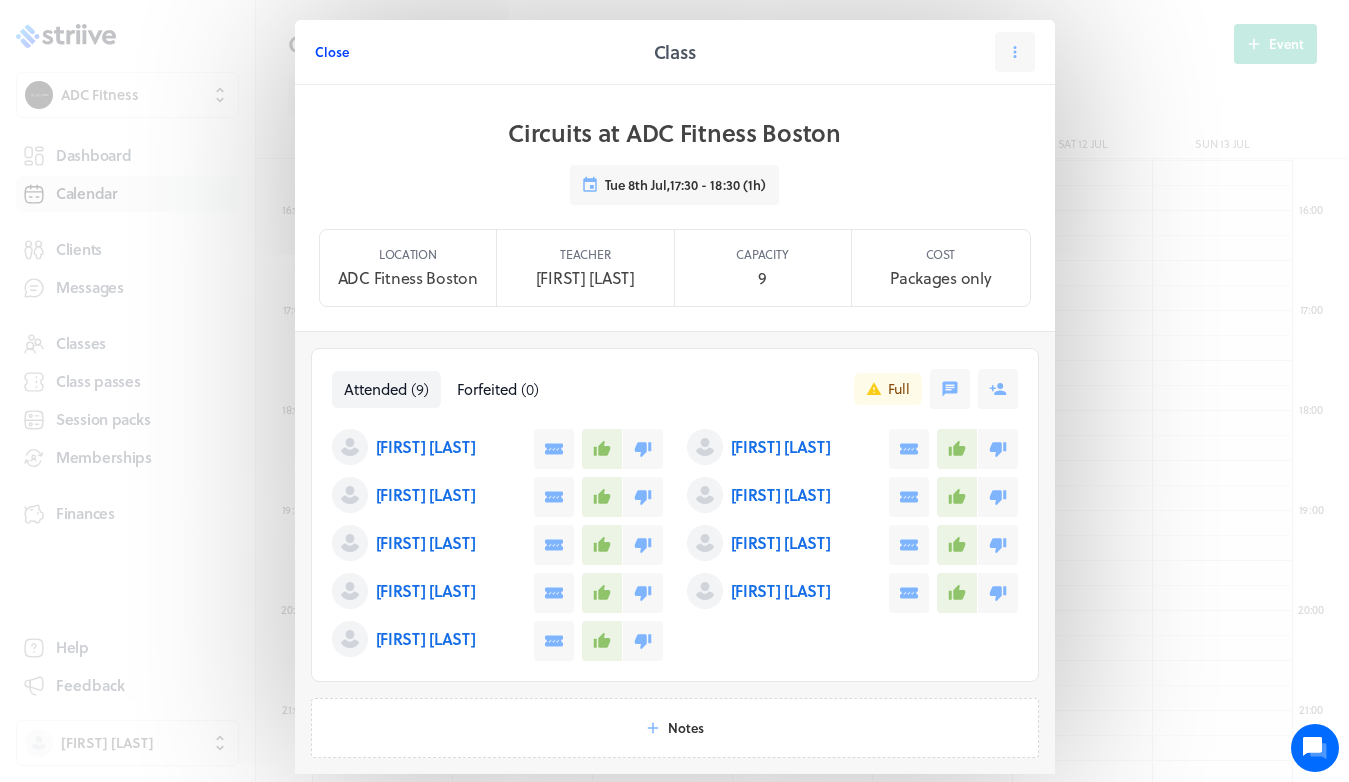 click on "Close" at bounding box center (332, 52) 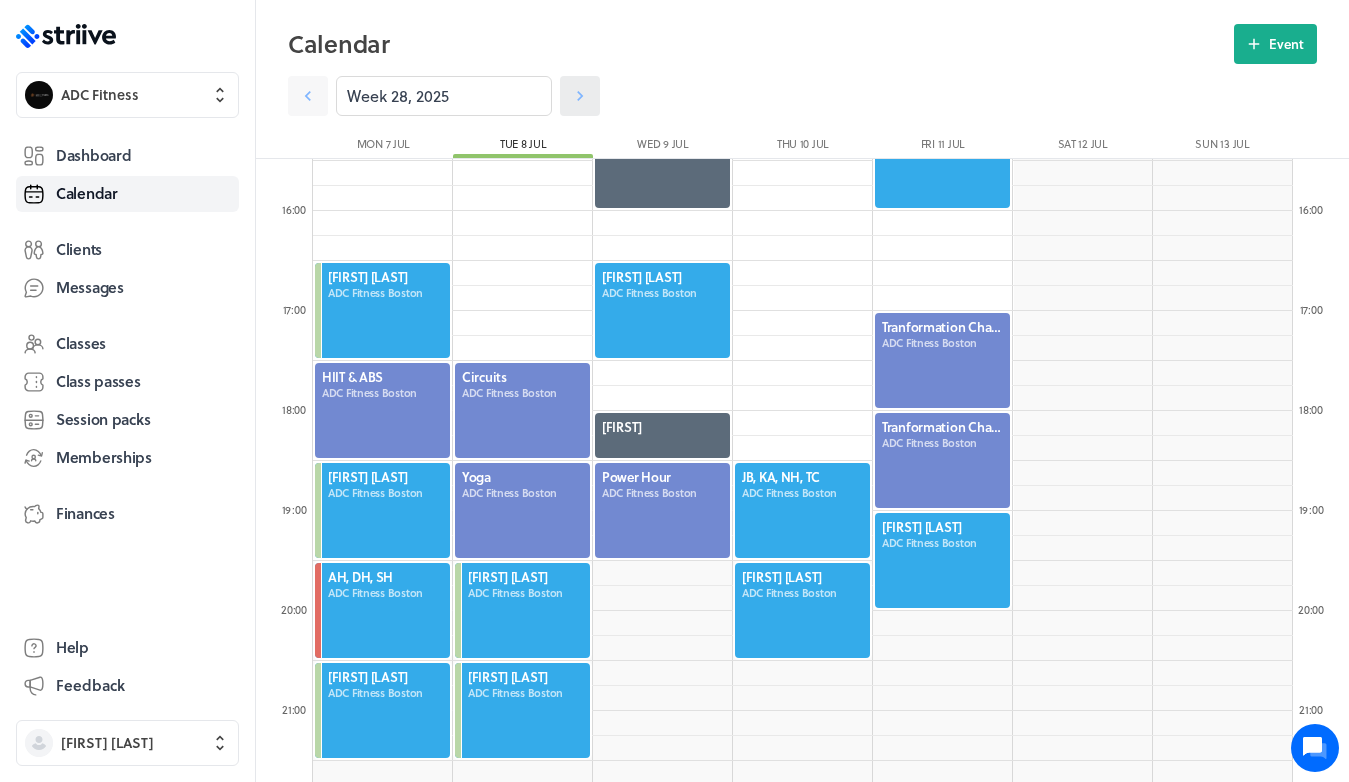 click at bounding box center [308, 96] 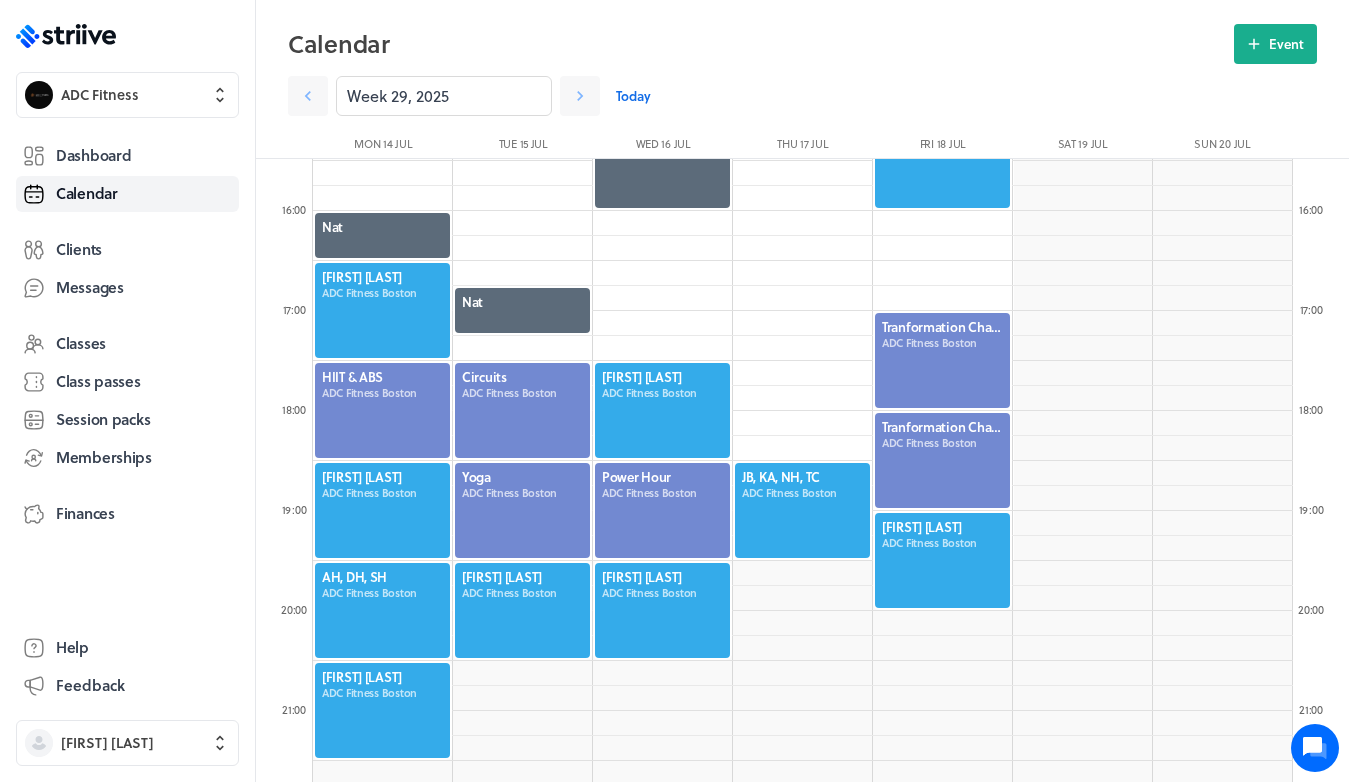 click at bounding box center (522, 410) 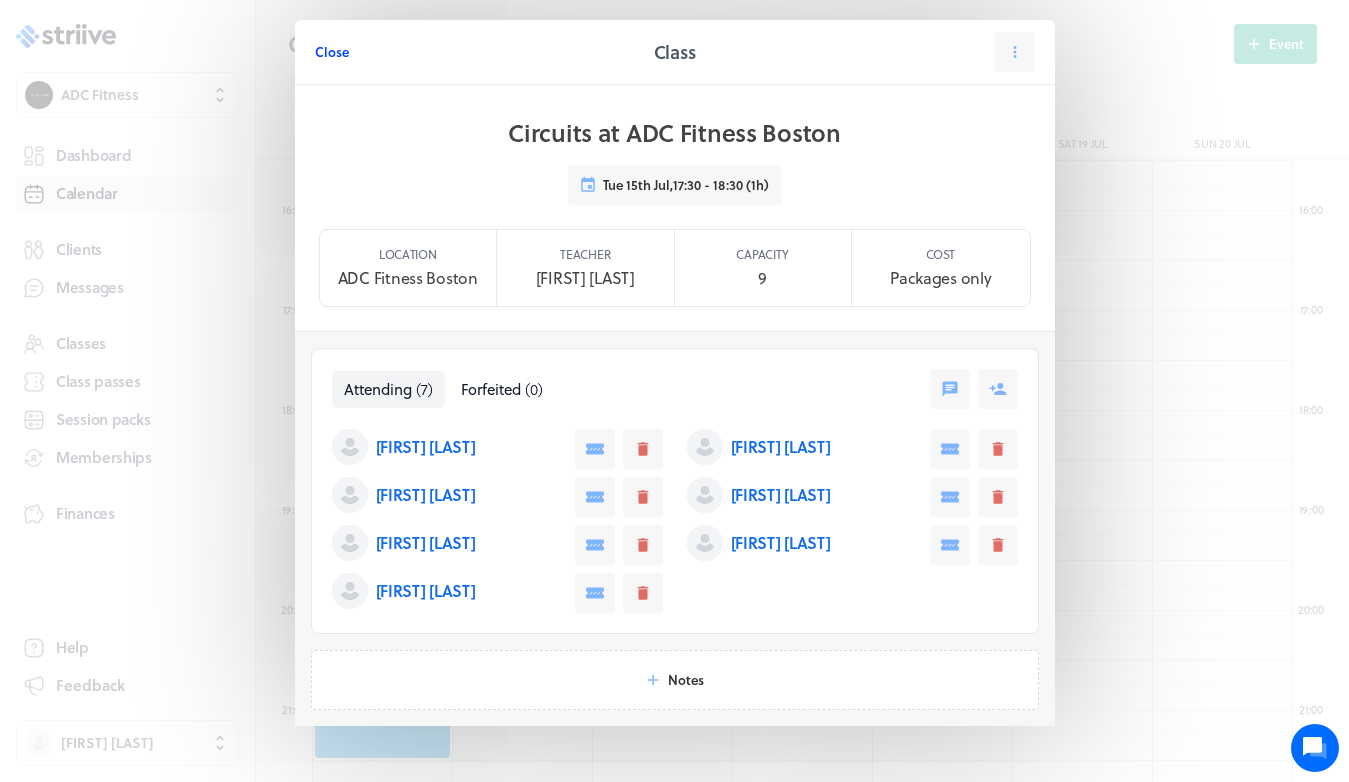 click on "Close" at bounding box center [332, 52] 